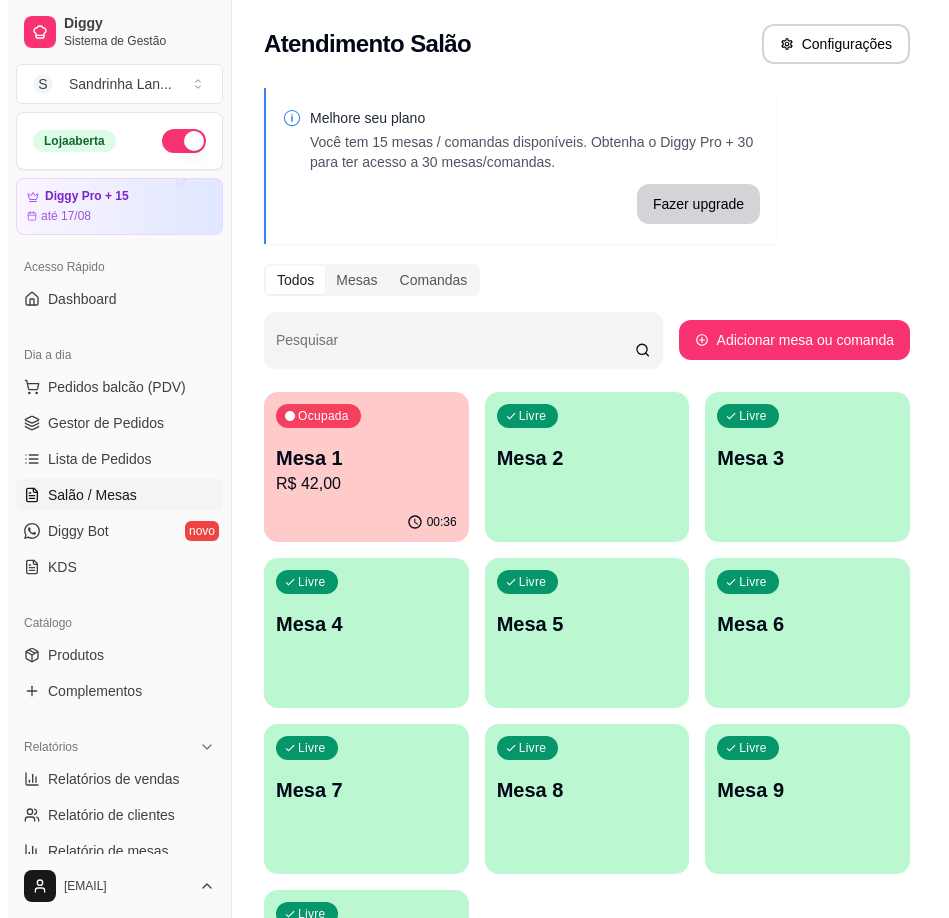 scroll, scrollTop: 0, scrollLeft: 0, axis: both 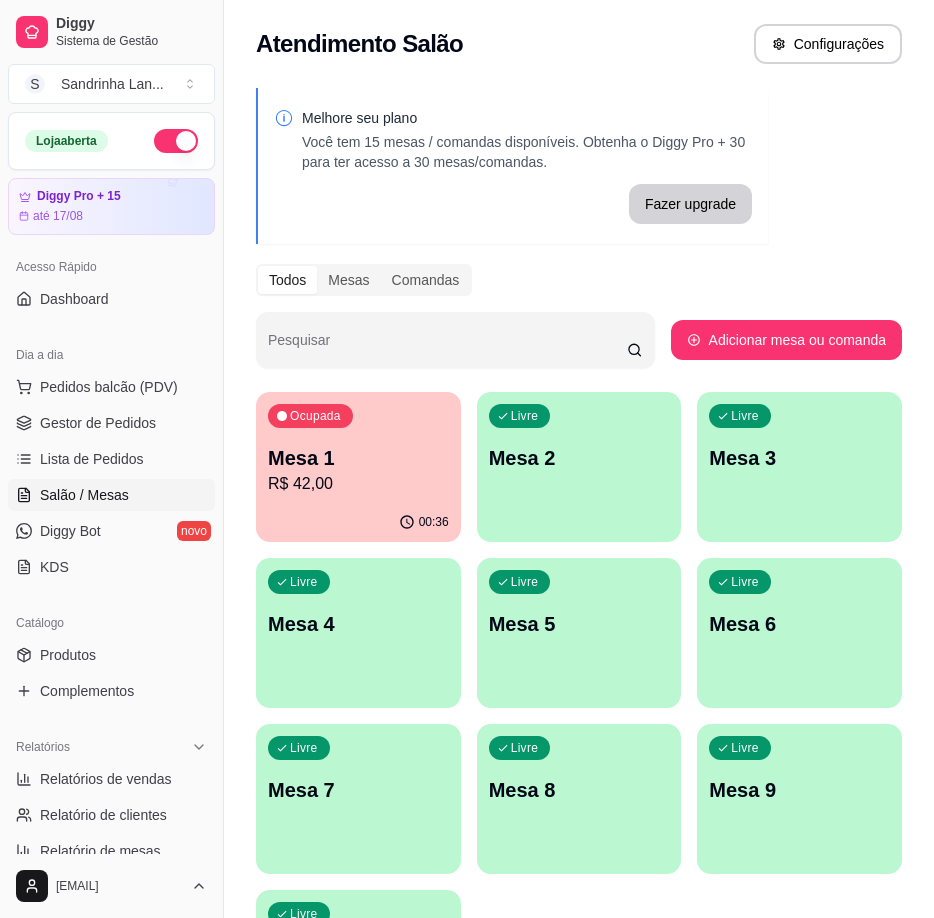 click on "Mesa 2" at bounding box center (579, 458) 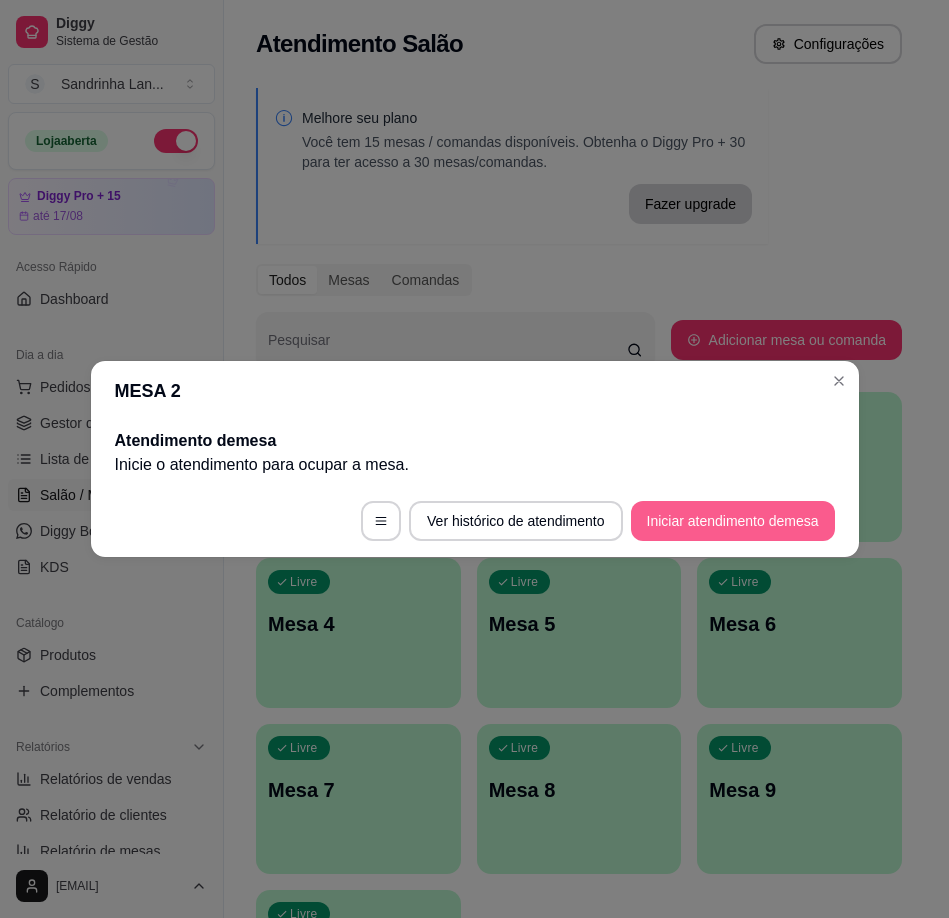 click on "Iniciar atendimento de  mesa" at bounding box center [733, 521] 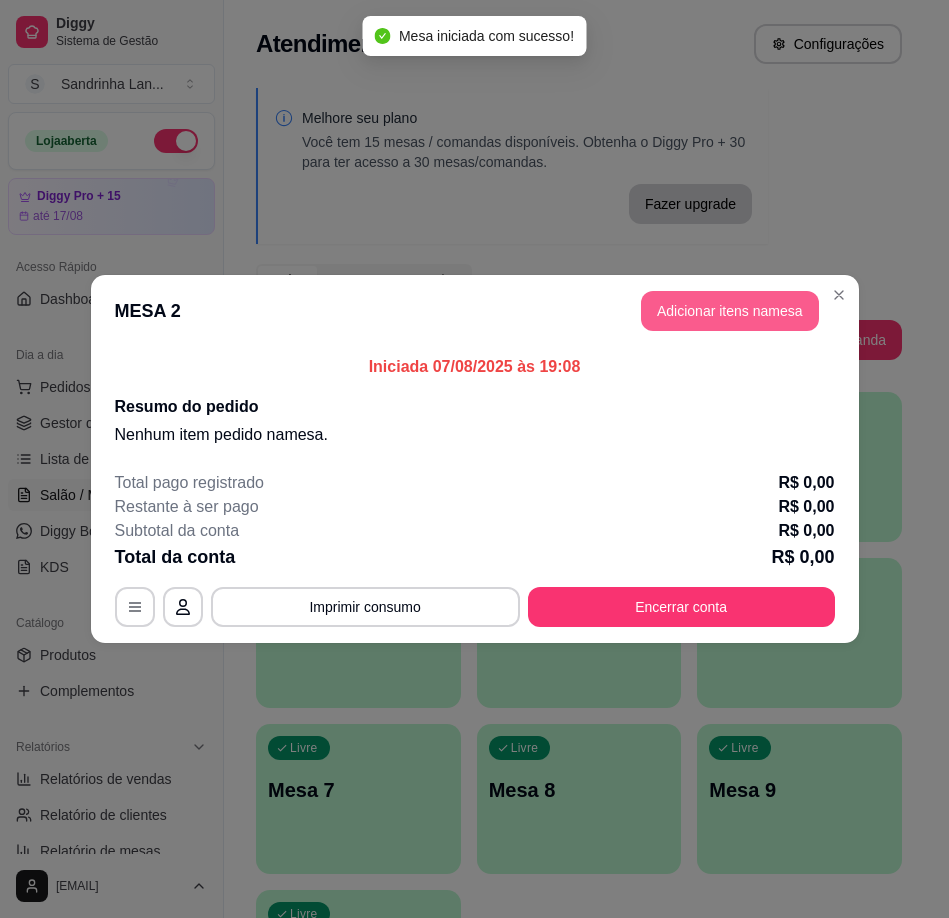 click on "Adicionar itens na  mesa" at bounding box center [730, 311] 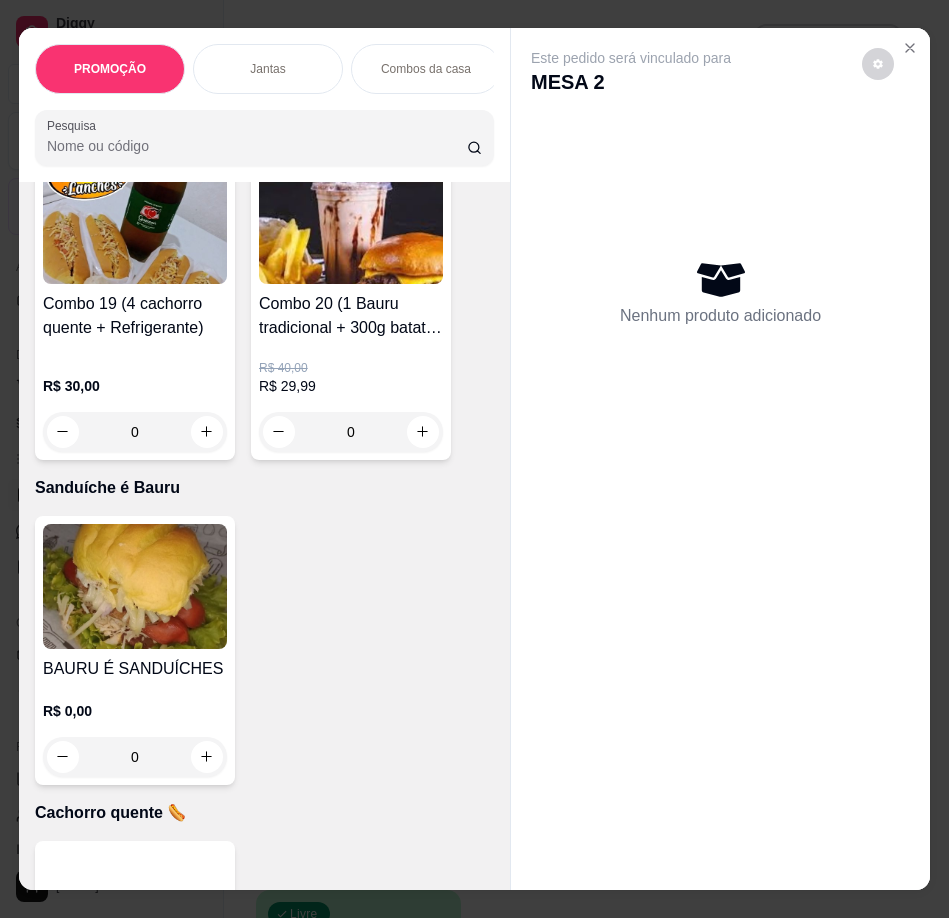 scroll, scrollTop: 3963, scrollLeft: 0, axis: vertical 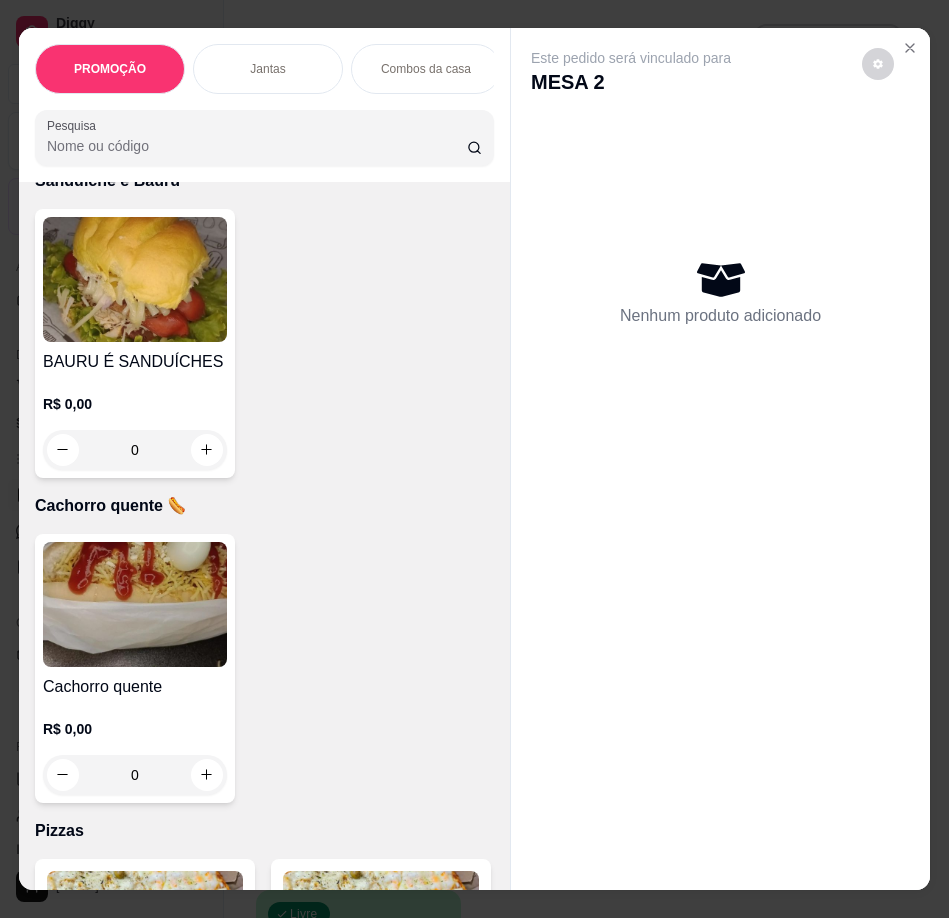 click at bounding box center (135, 604) 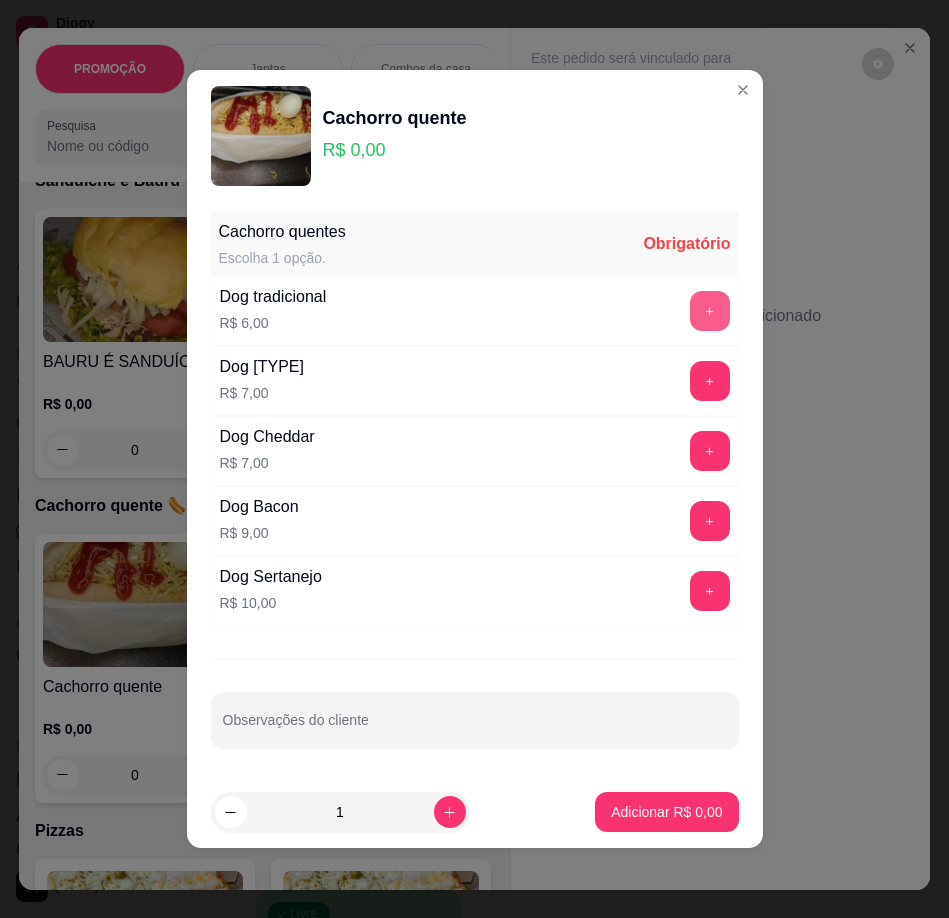 click on "+" at bounding box center [710, 311] 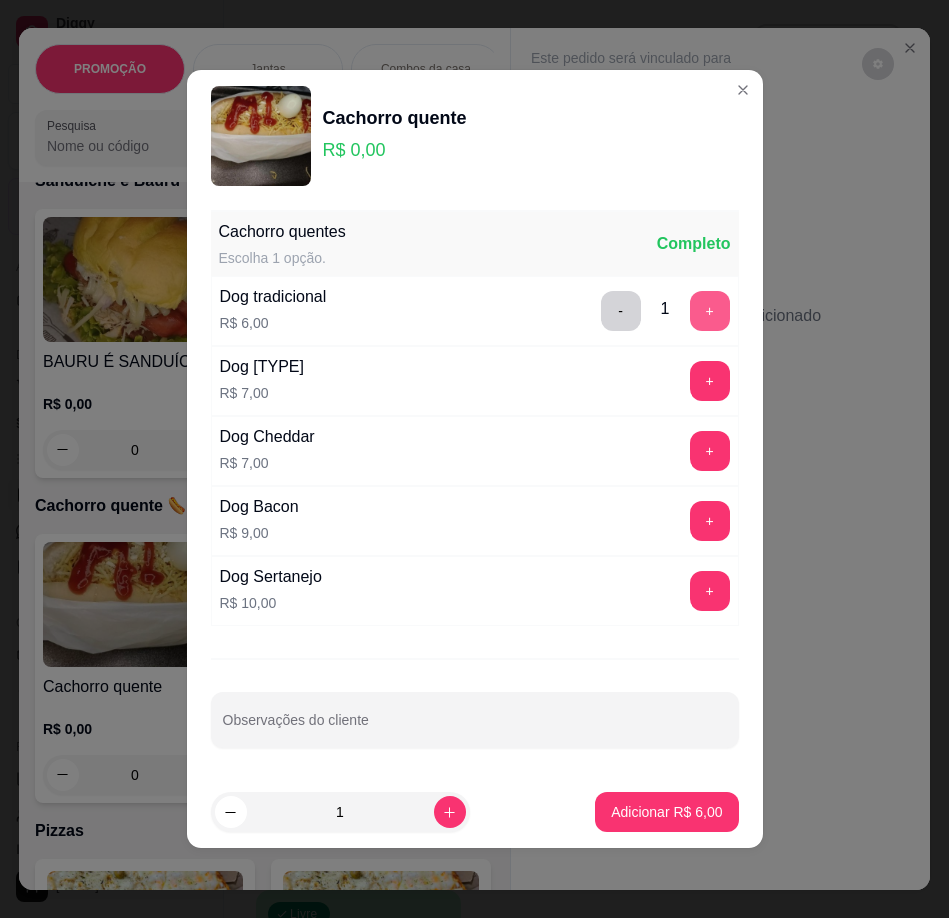 click on "+" at bounding box center [710, 311] 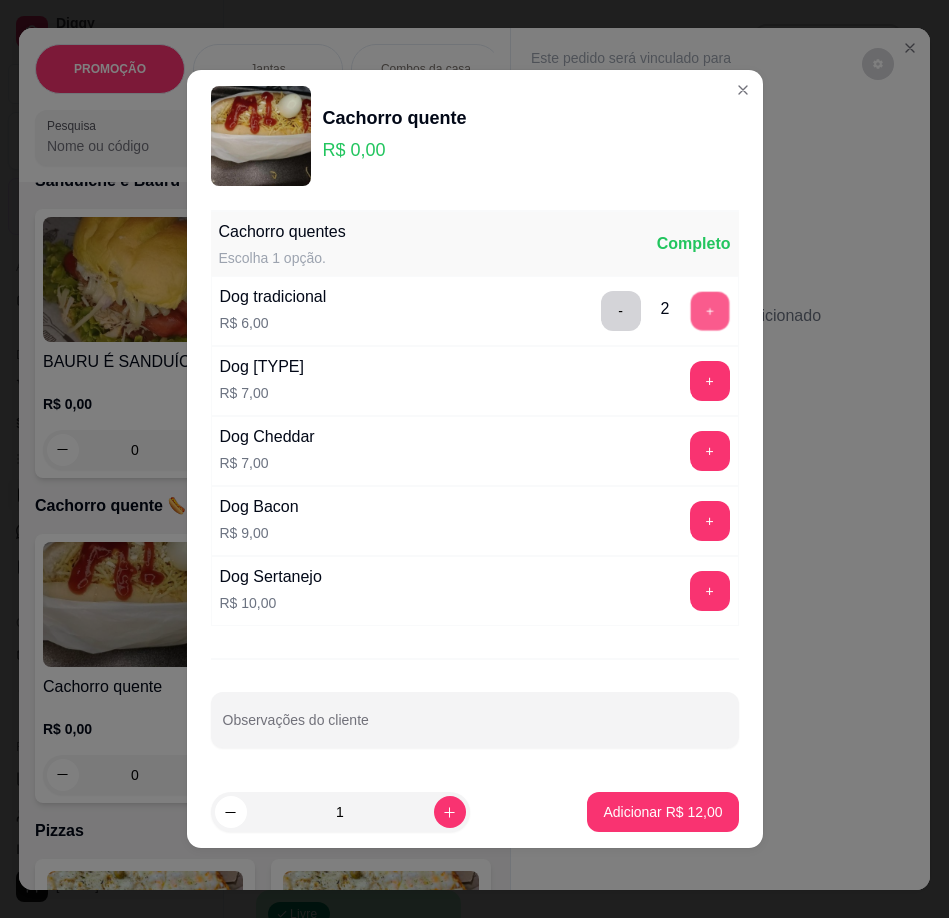click on "+" at bounding box center (709, 311) 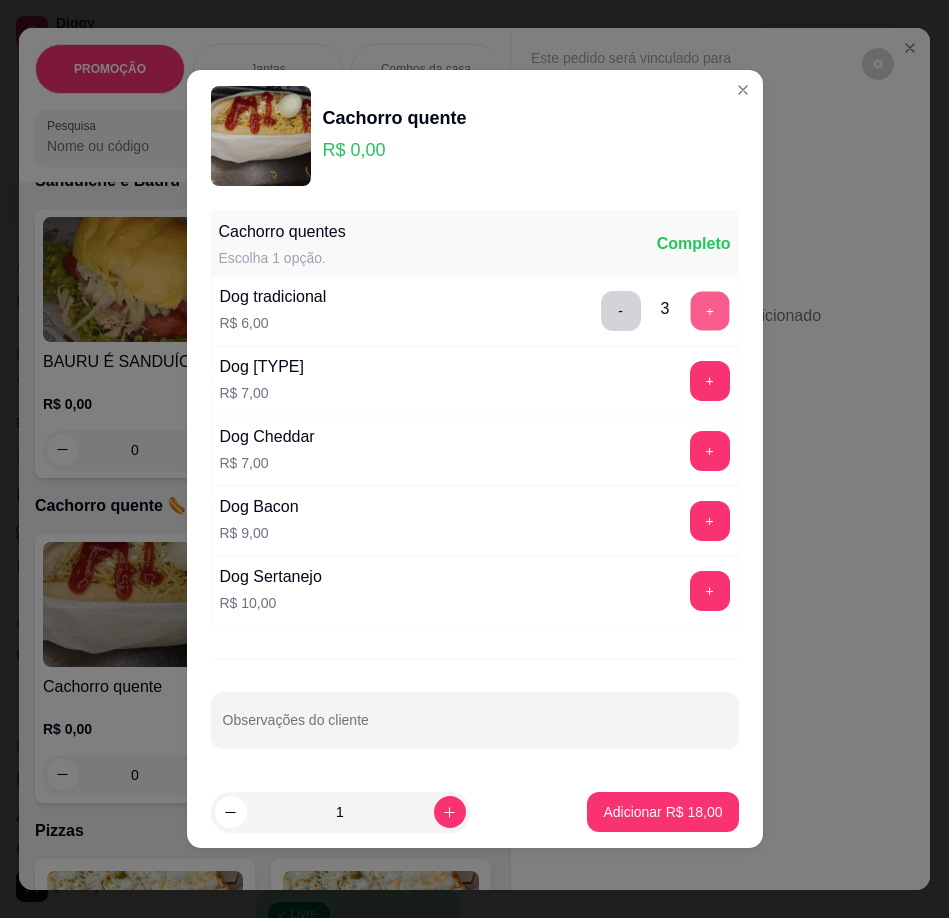 click on "+" at bounding box center [709, 311] 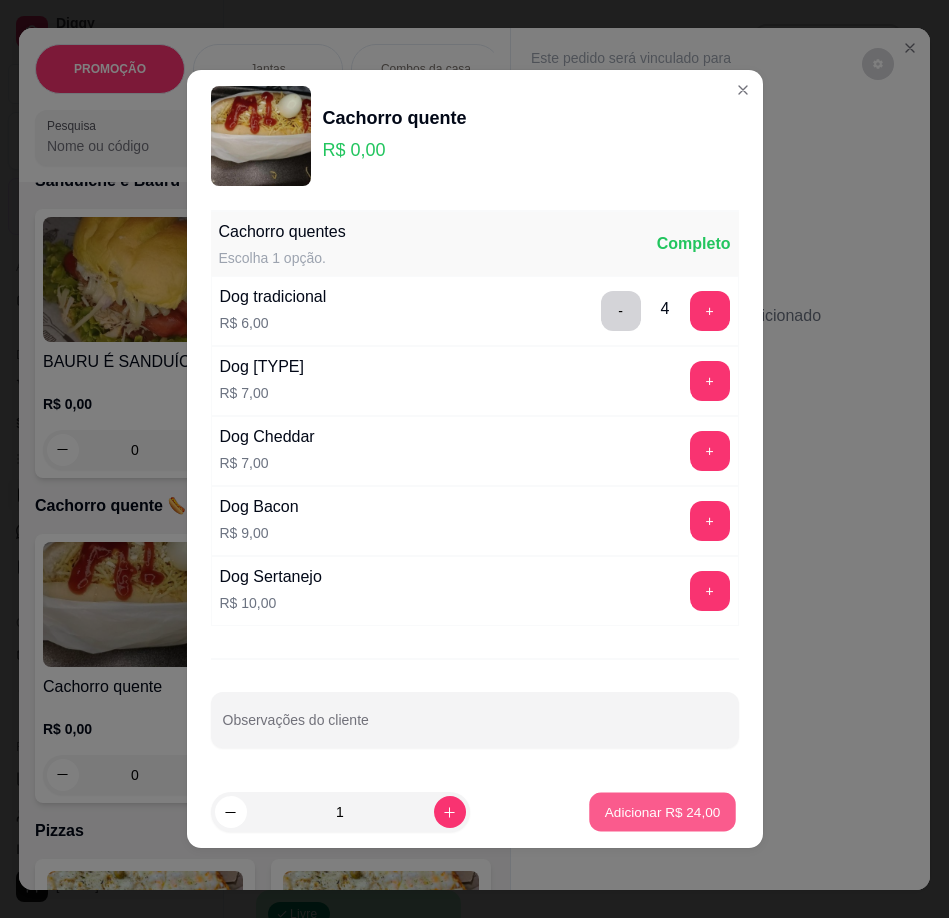 click on "Adicionar   R$ 24,00" at bounding box center [663, 811] 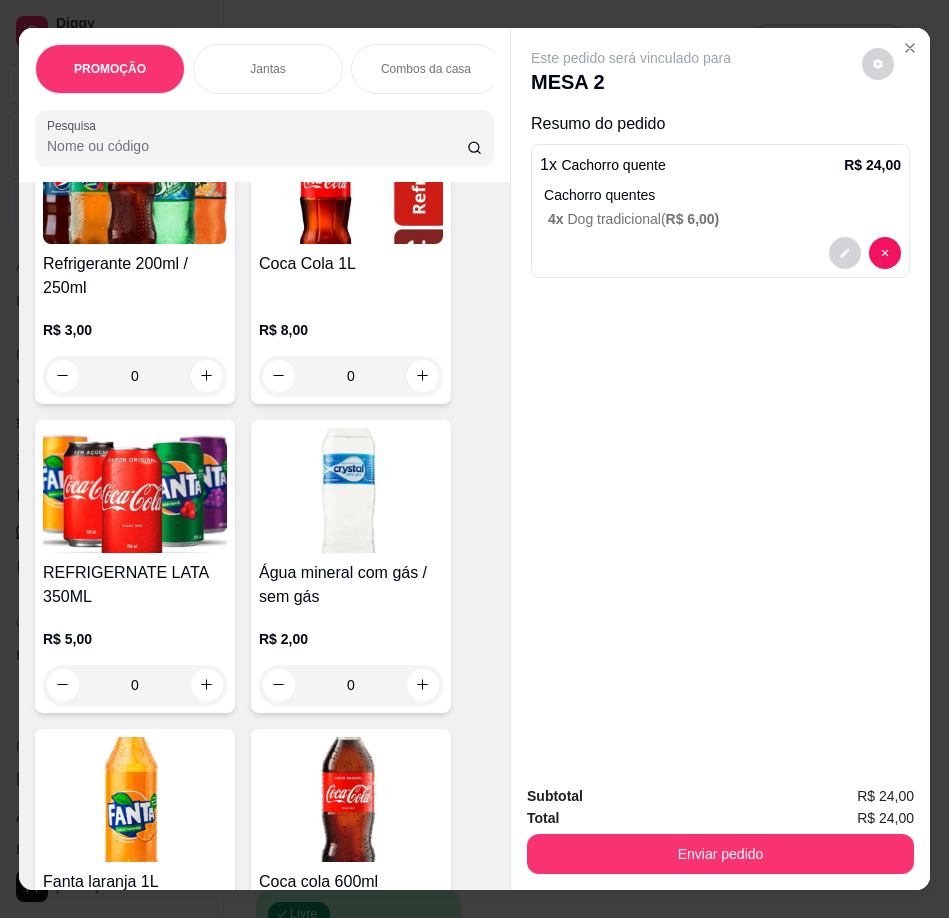 scroll, scrollTop: 7863, scrollLeft: 0, axis: vertical 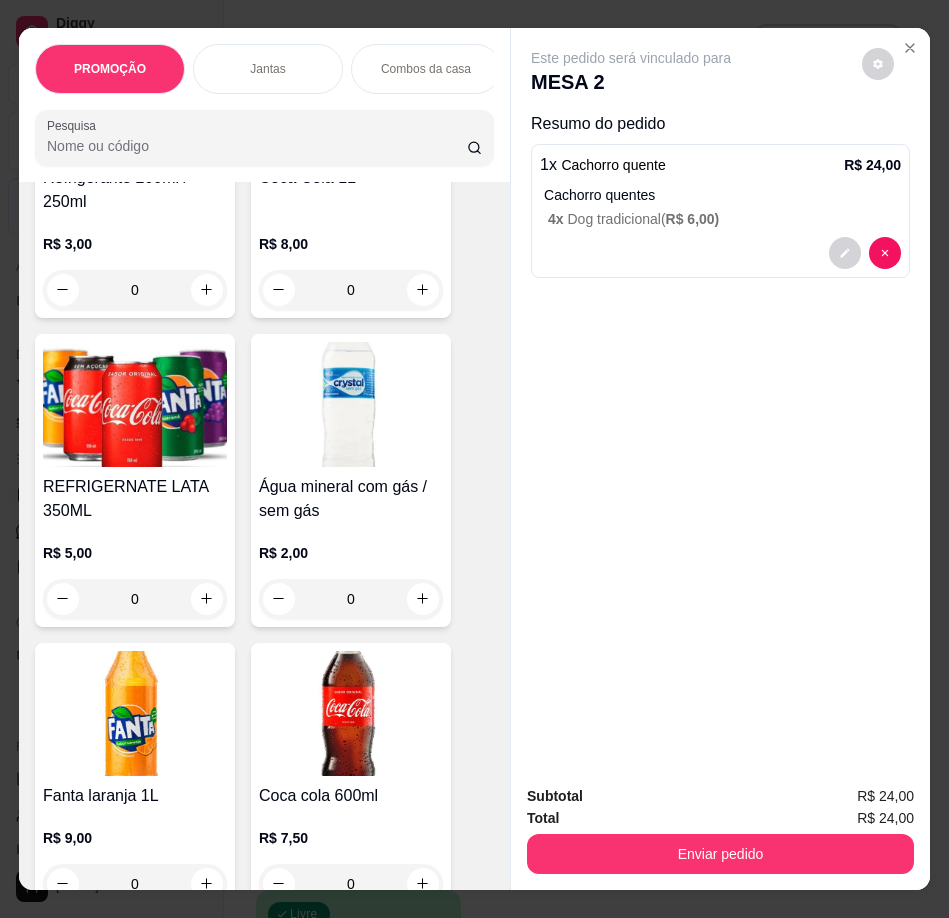 click at bounding box center (351, 95) 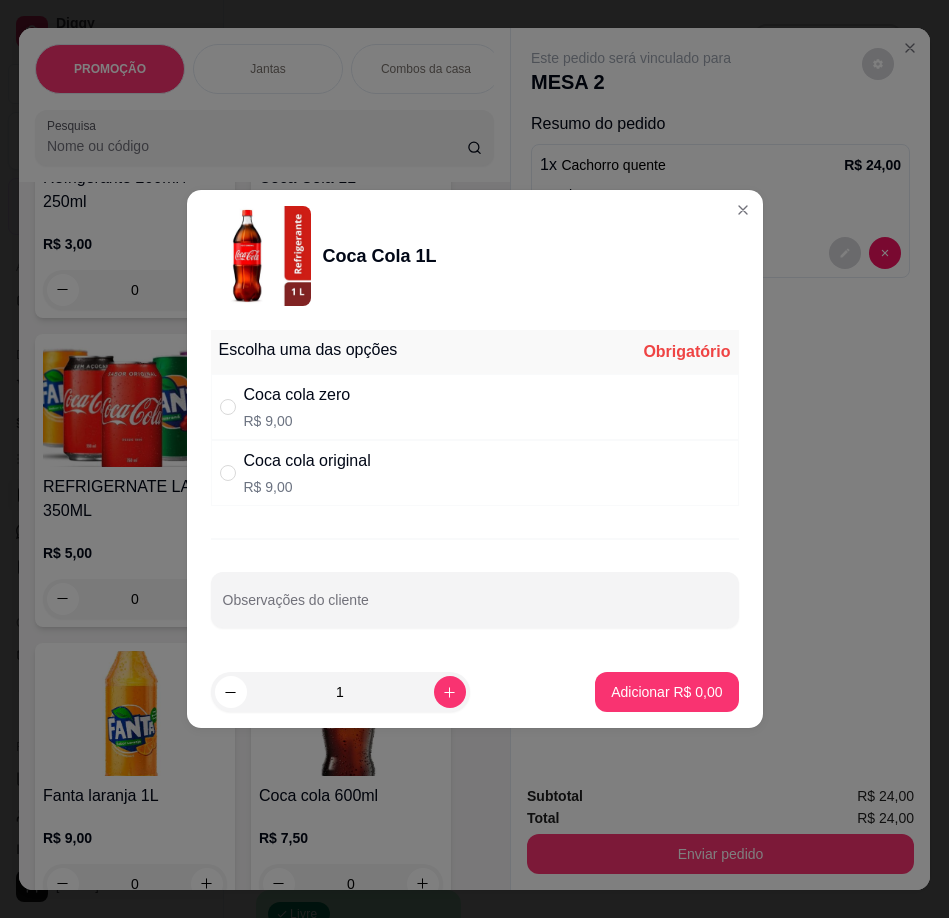 click on "Coca cola original  R$ 9,00" at bounding box center (475, 473) 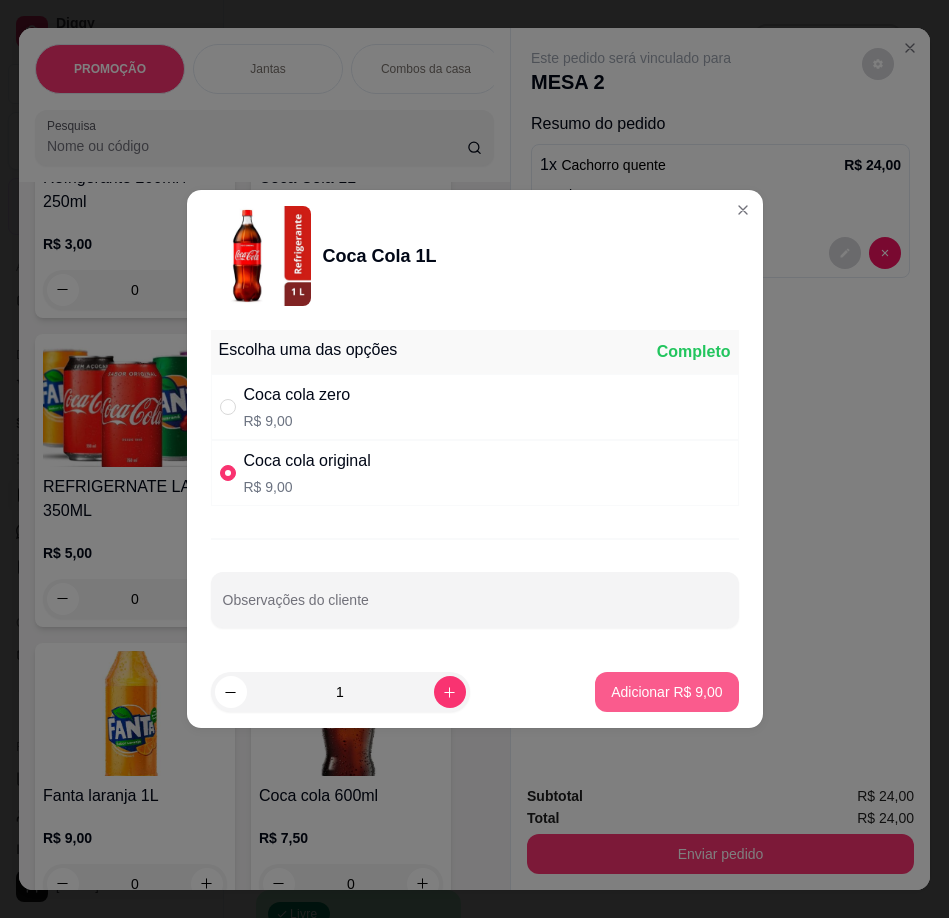 click on "Adicionar   R$ 9,00" at bounding box center (666, 692) 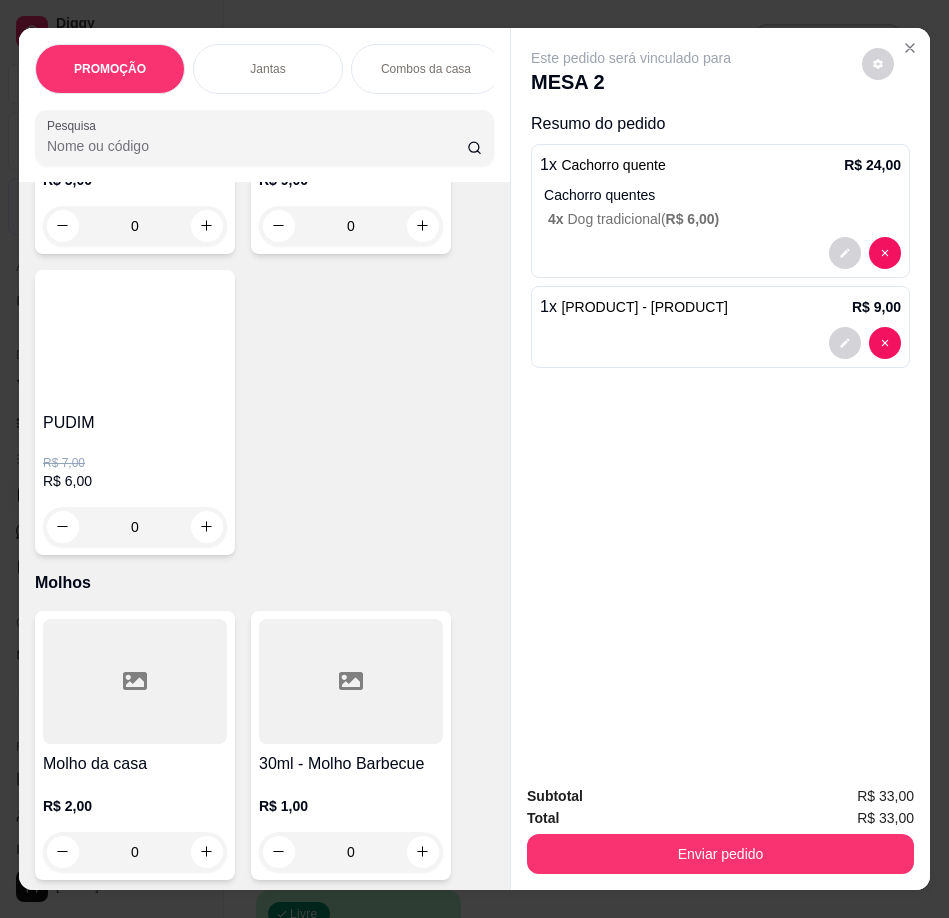 scroll, scrollTop: 9163, scrollLeft: 0, axis: vertical 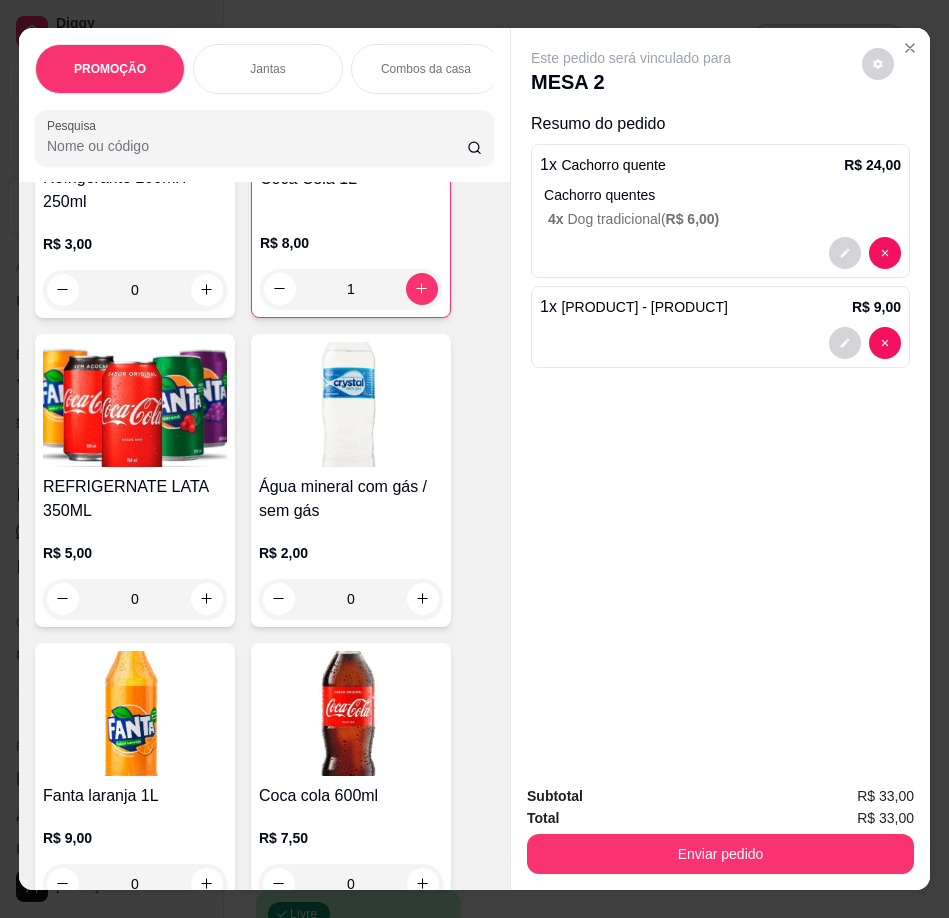click at bounding box center (135, 404) 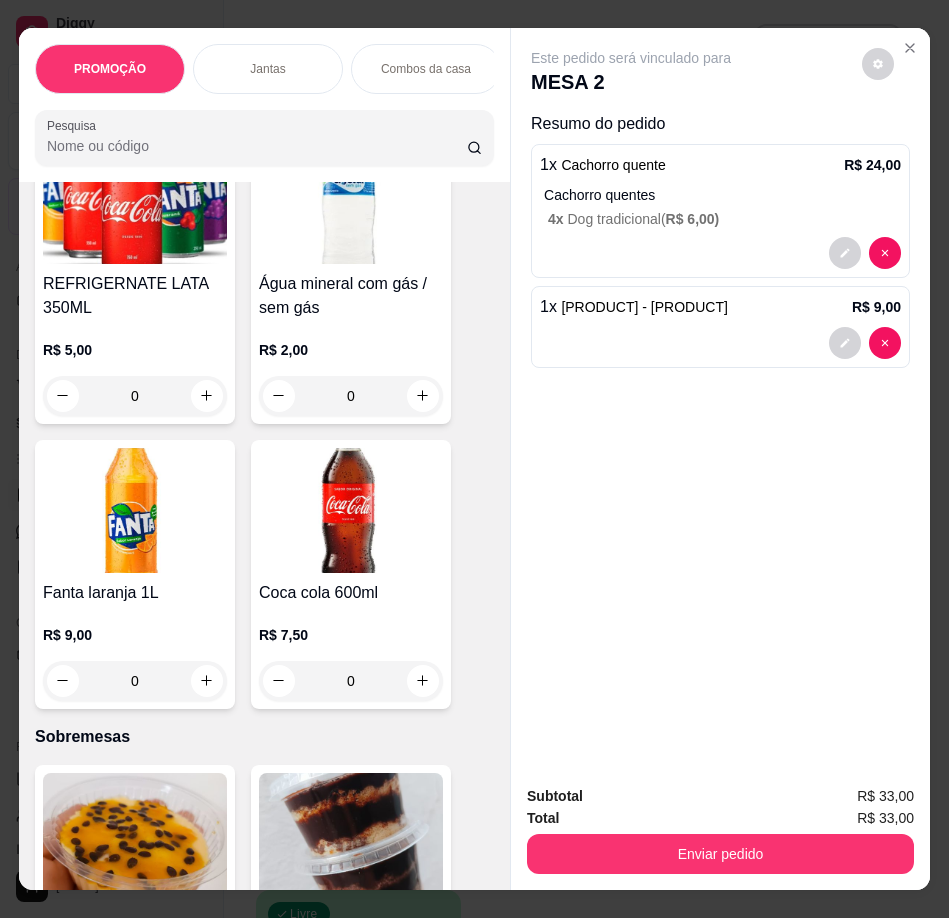 scroll, scrollTop: 8263, scrollLeft: 0, axis: vertical 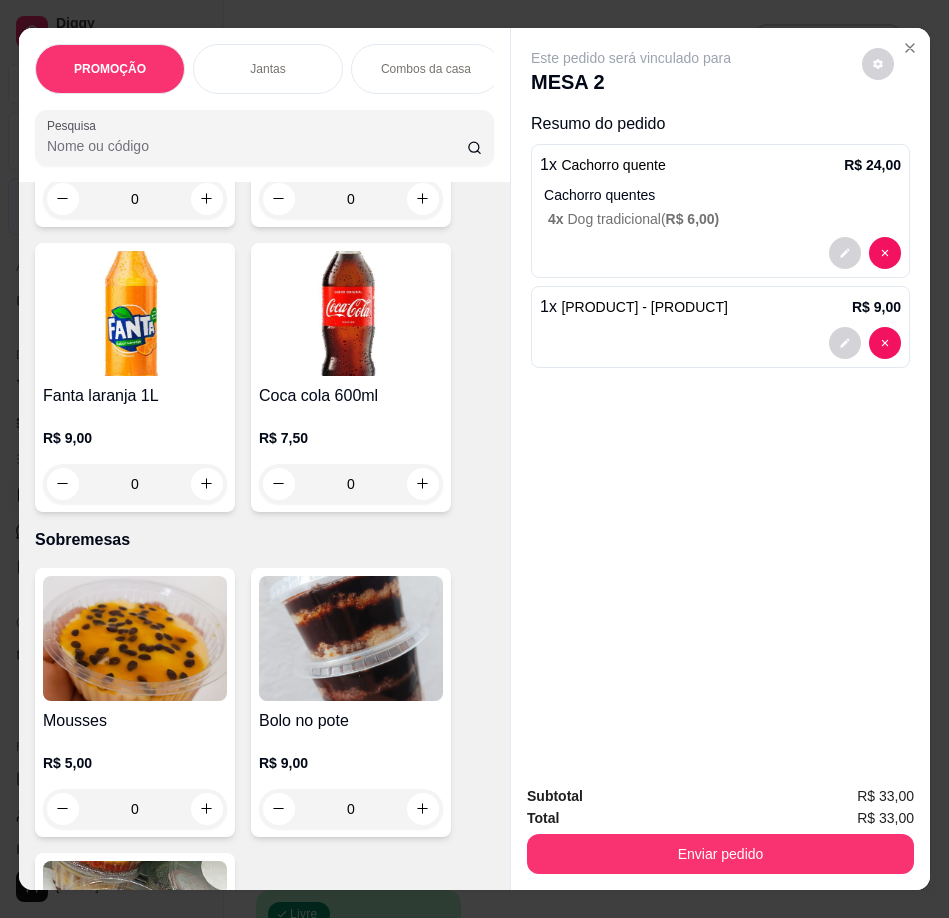 click on "Água mineral com gás / sem gás" at bounding box center (351, 99) 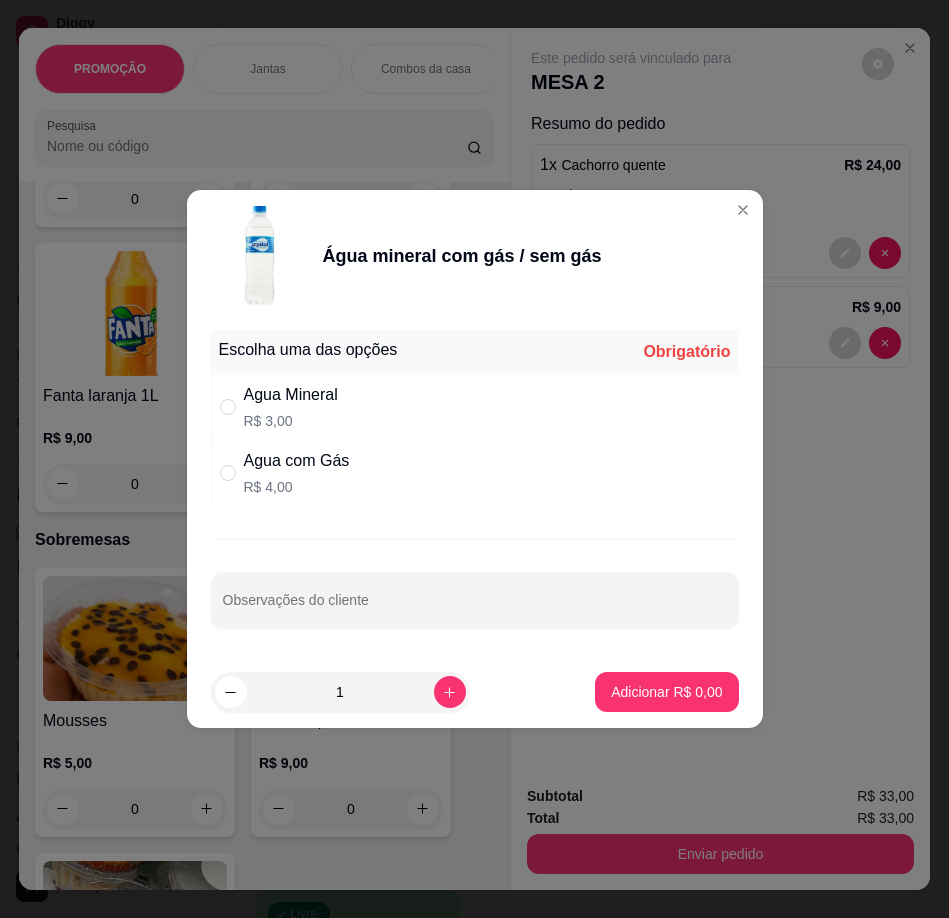 click on "Agua com Gás  R$ 4,00" at bounding box center [475, 473] 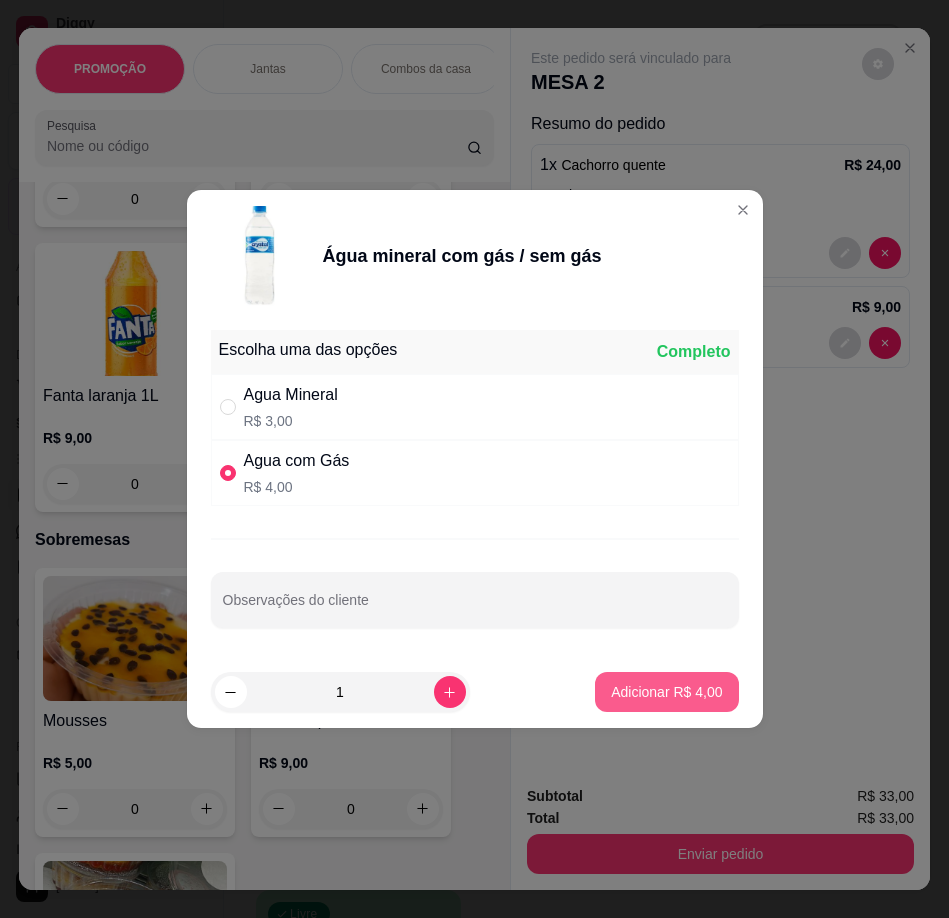 click on "Adicionar   R$ 4,00" at bounding box center (666, 692) 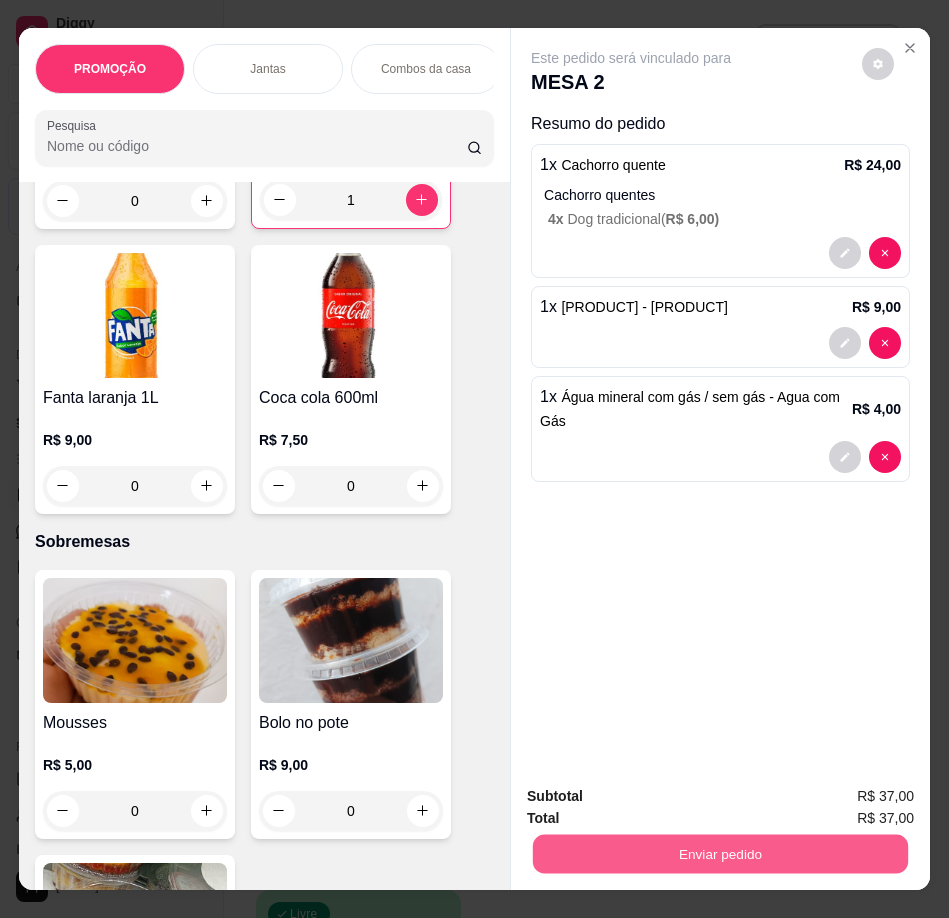 click on "Enviar pedido" at bounding box center (720, 854) 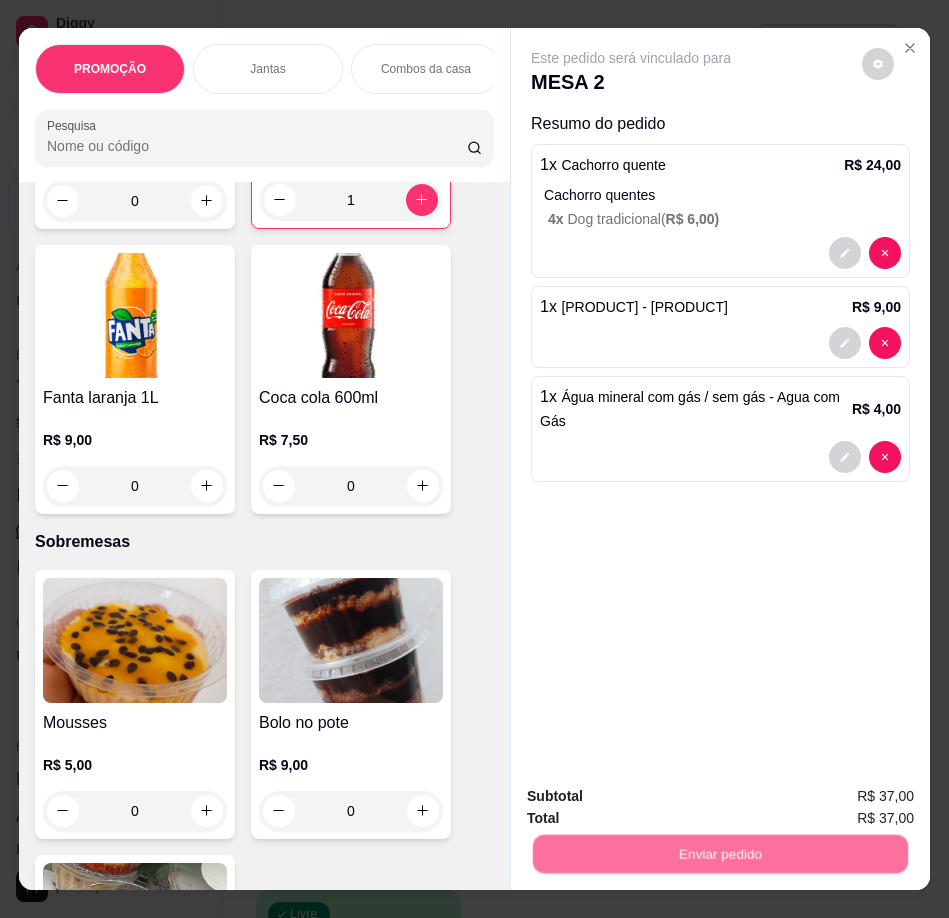 click on "Não registrar e enviar pedido" at bounding box center [654, 797] 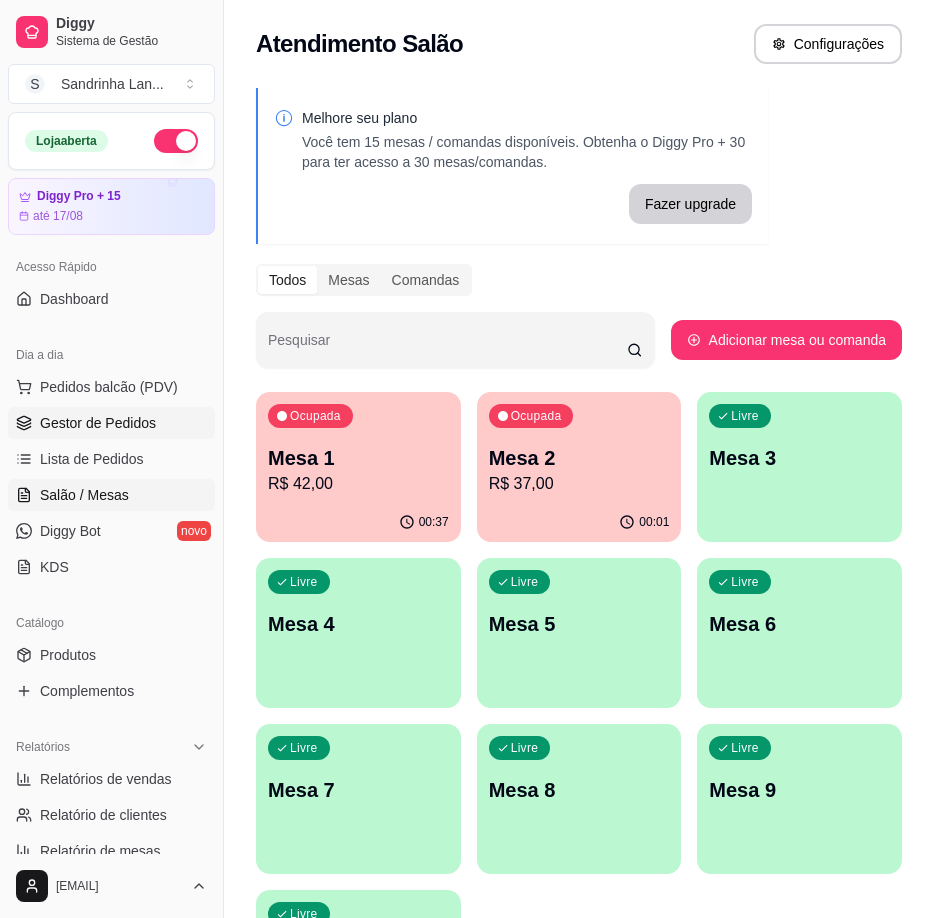 click on "Gestor de Pedidos" at bounding box center [98, 423] 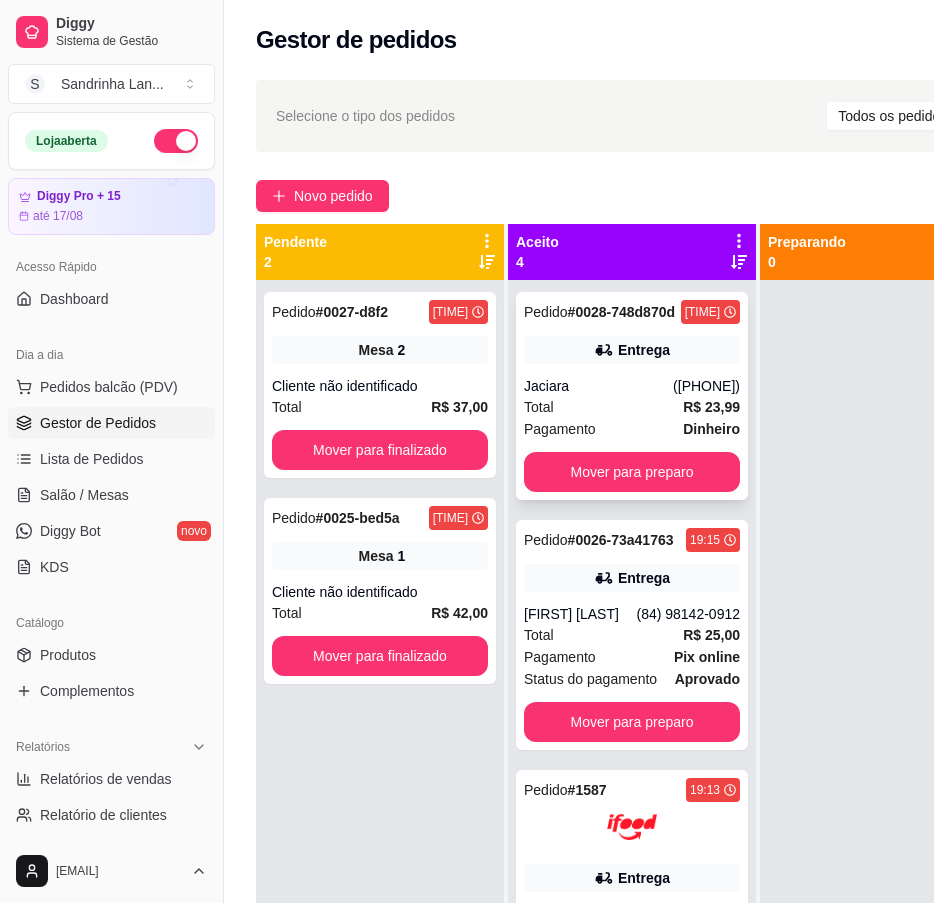 click on "([PHONE])" at bounding box center [706, 386] 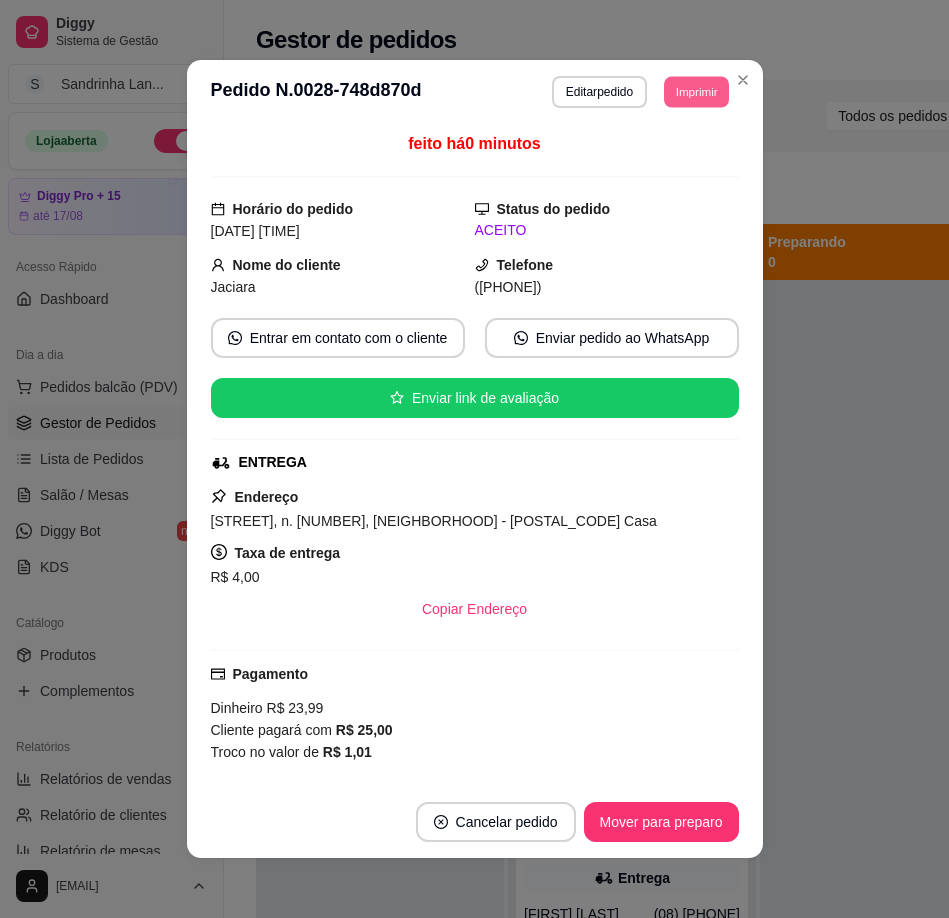 click on "Imprimir" at bounding box center (696, 91) 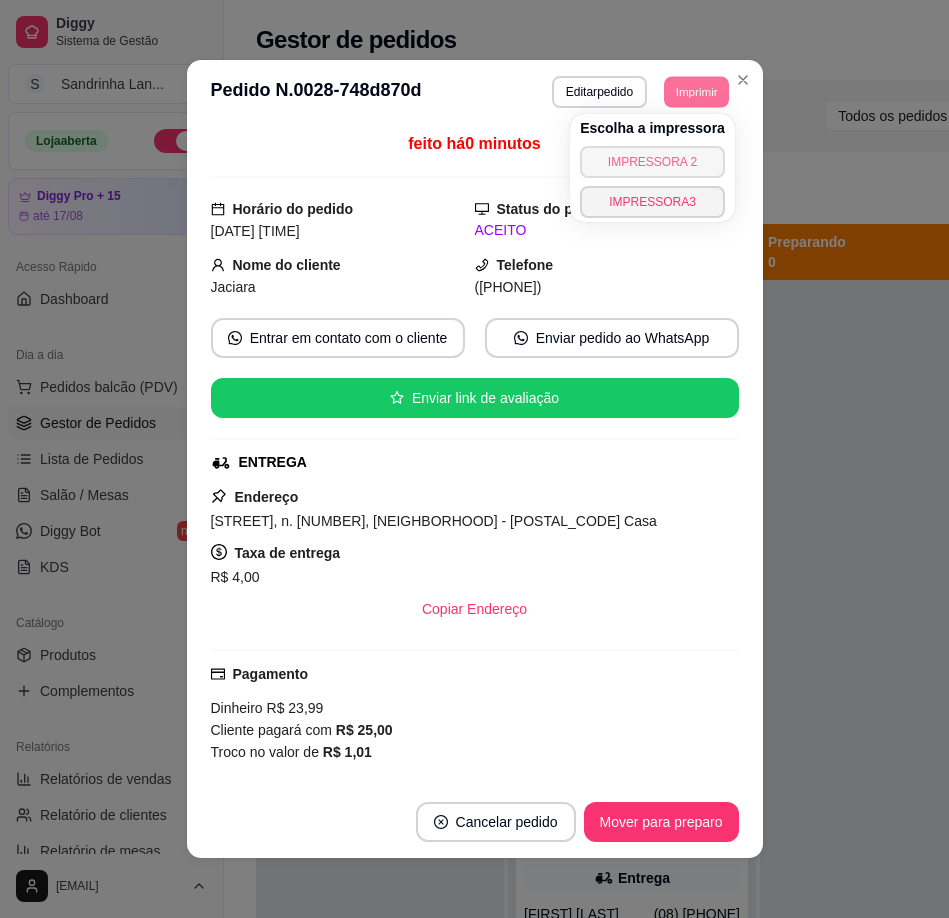 click on "IMPRESSORA 2" at bounding box center [652, 162] 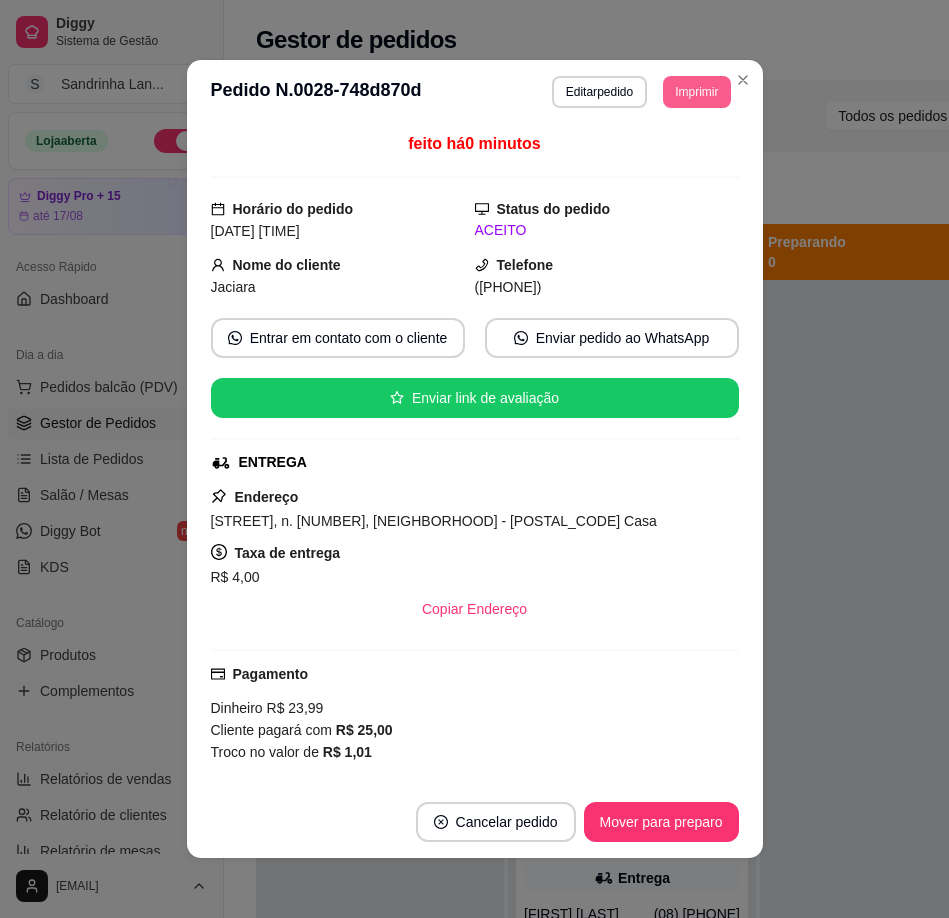 click on "Imprimir" at bounding box center [696, 92] 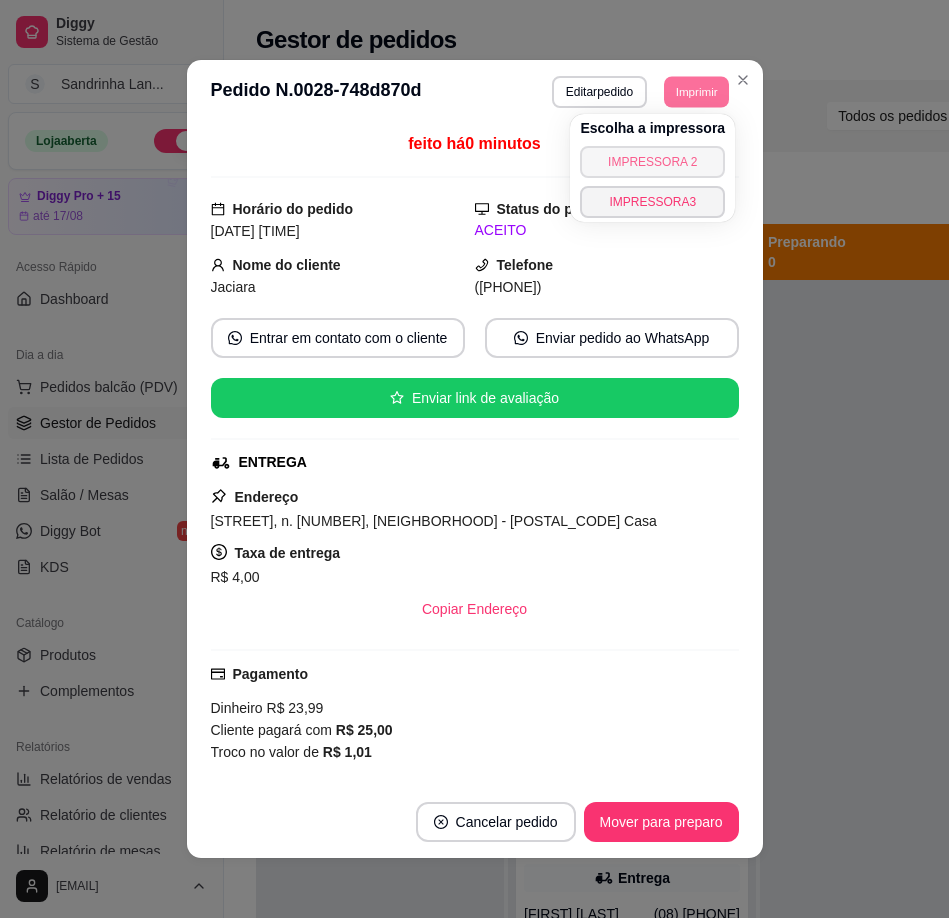 click on "IMPRESSORA 2" at bounding box center (652, 162) 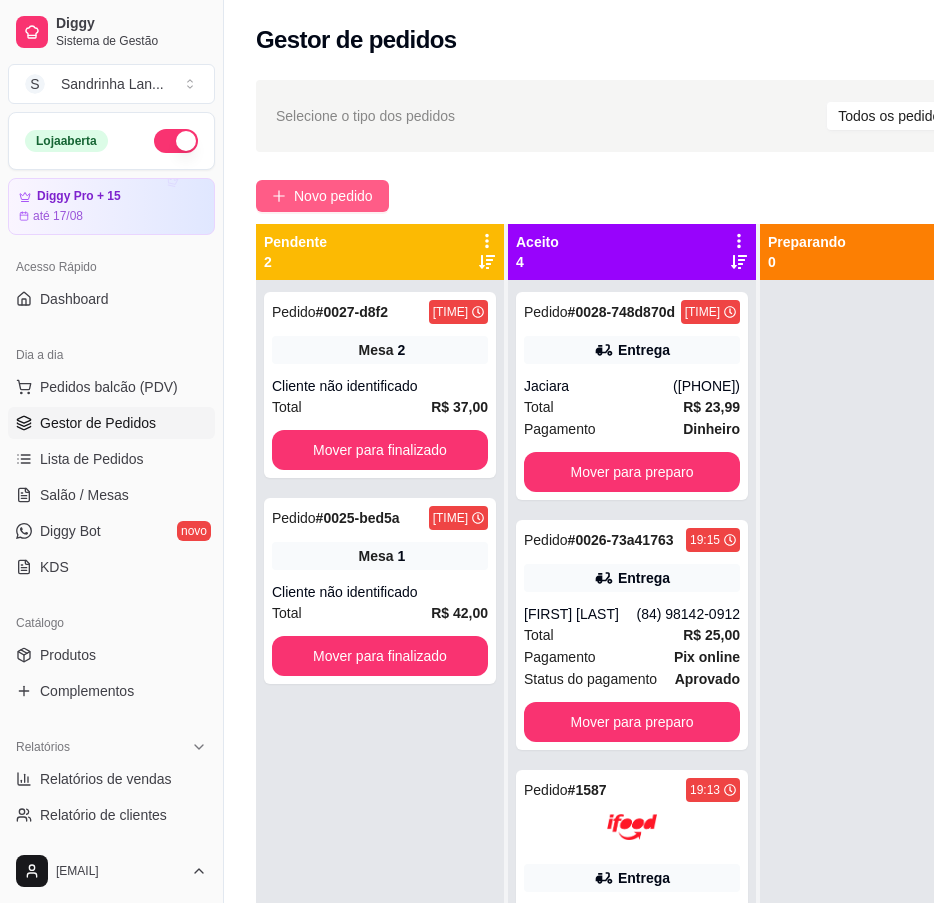 click 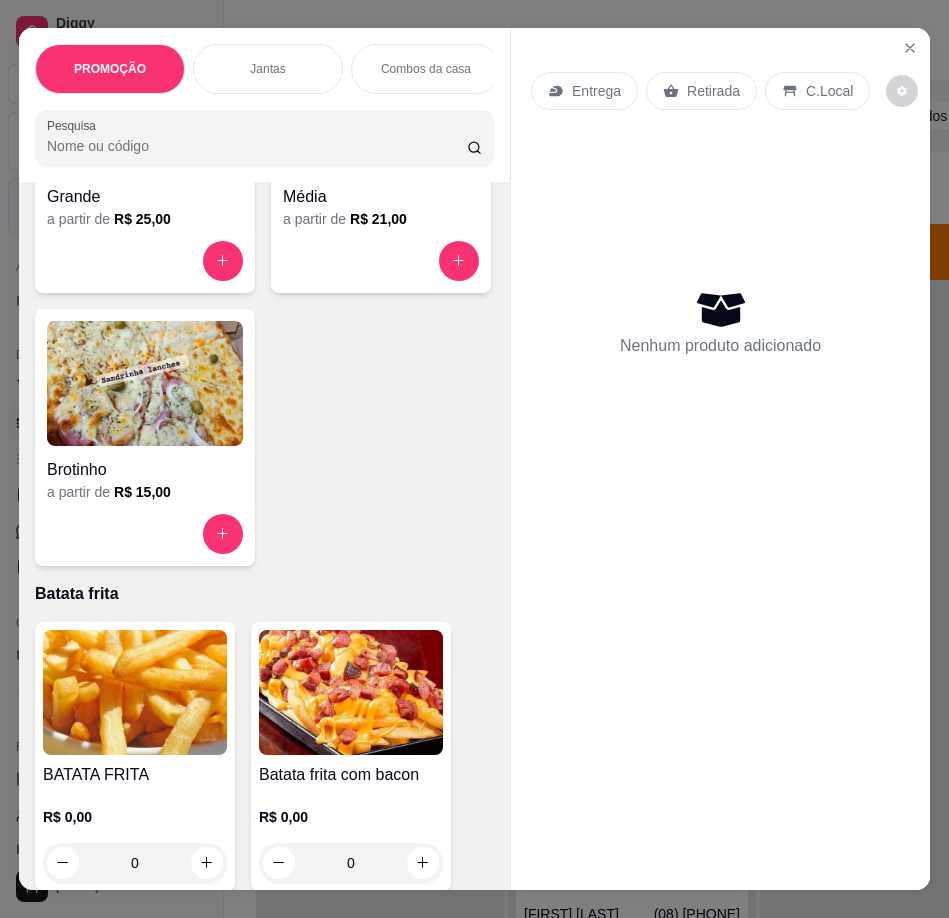 scroll, scrollTop: 4600, scrollLeft: 0, axis: vertical 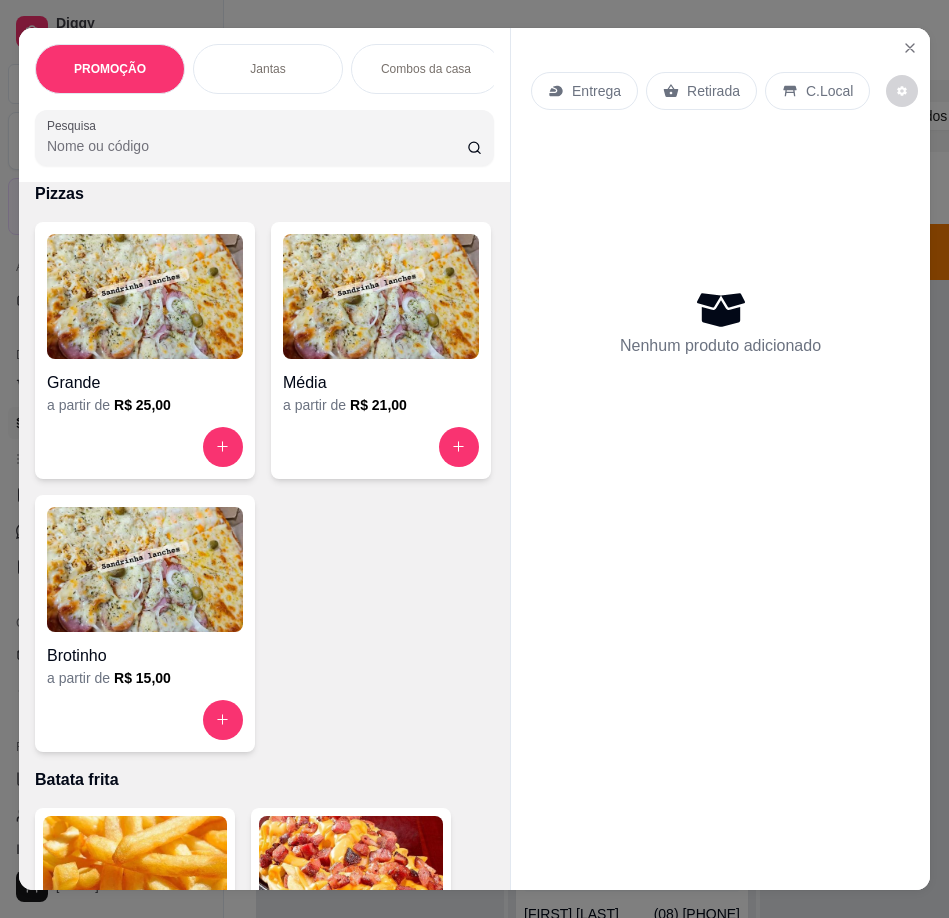 click at bounding box center (145, 296) 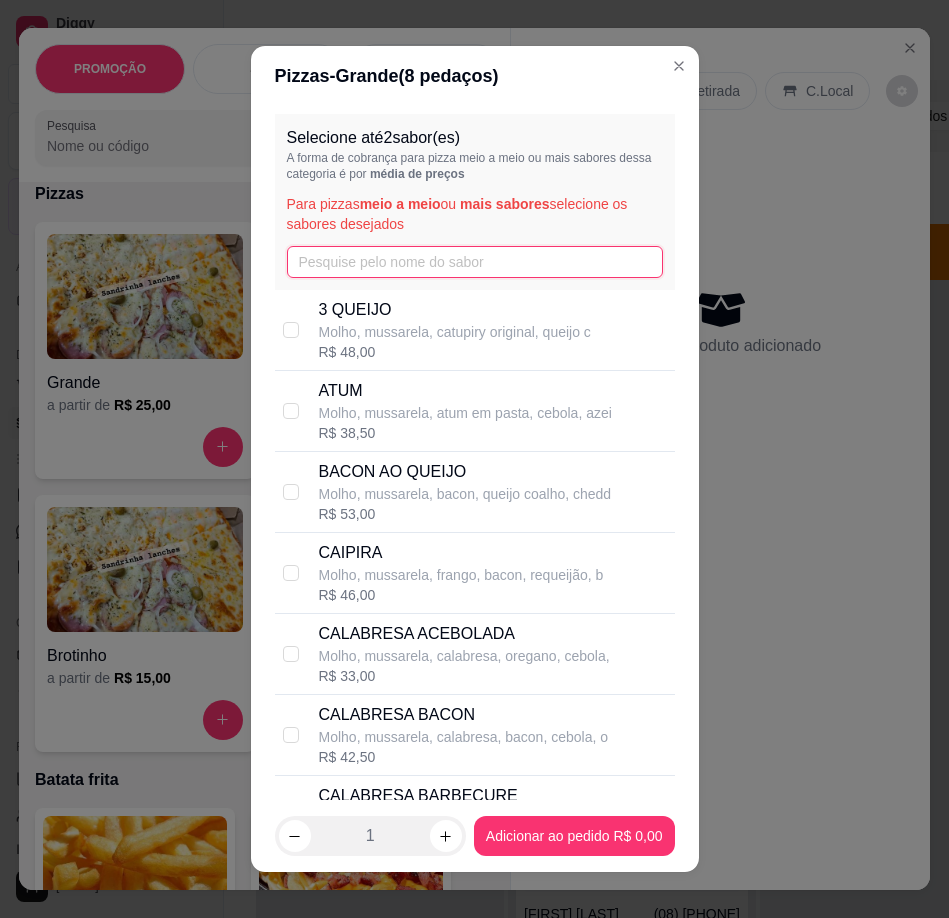 click at bounding box center (475, 262) 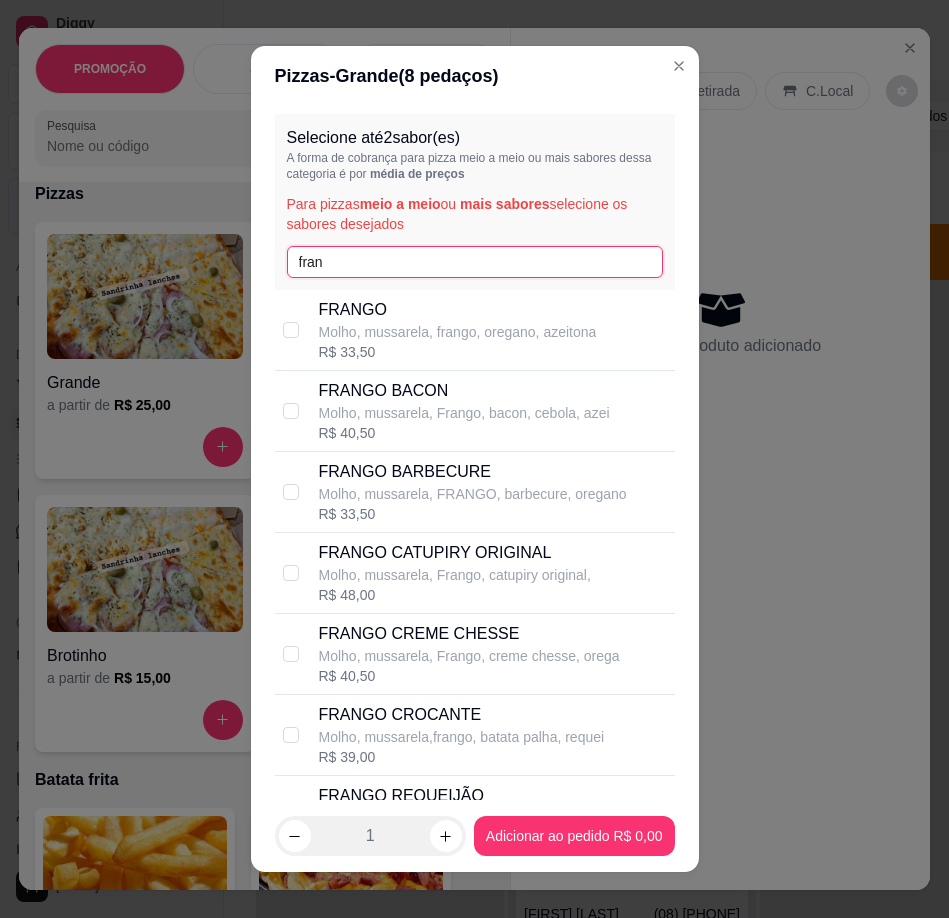 type on "fran" 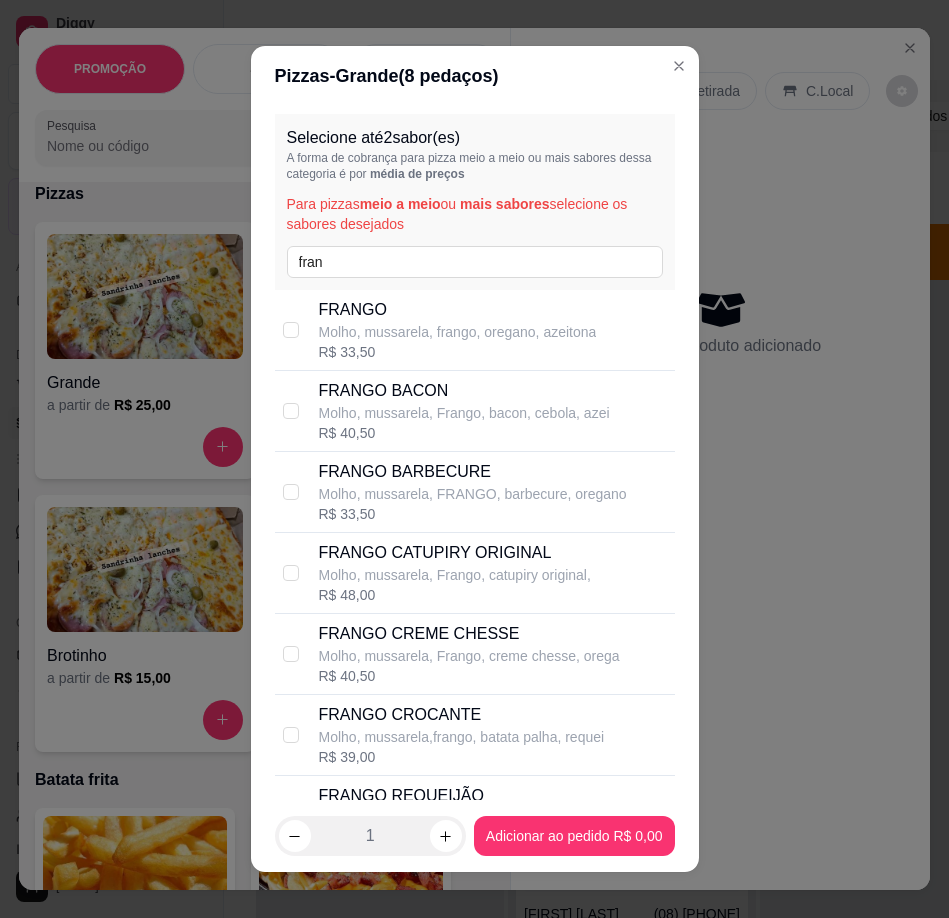 click on "Molho, mussarela, Frango, catupiry original," at bounding box center [455, 575] 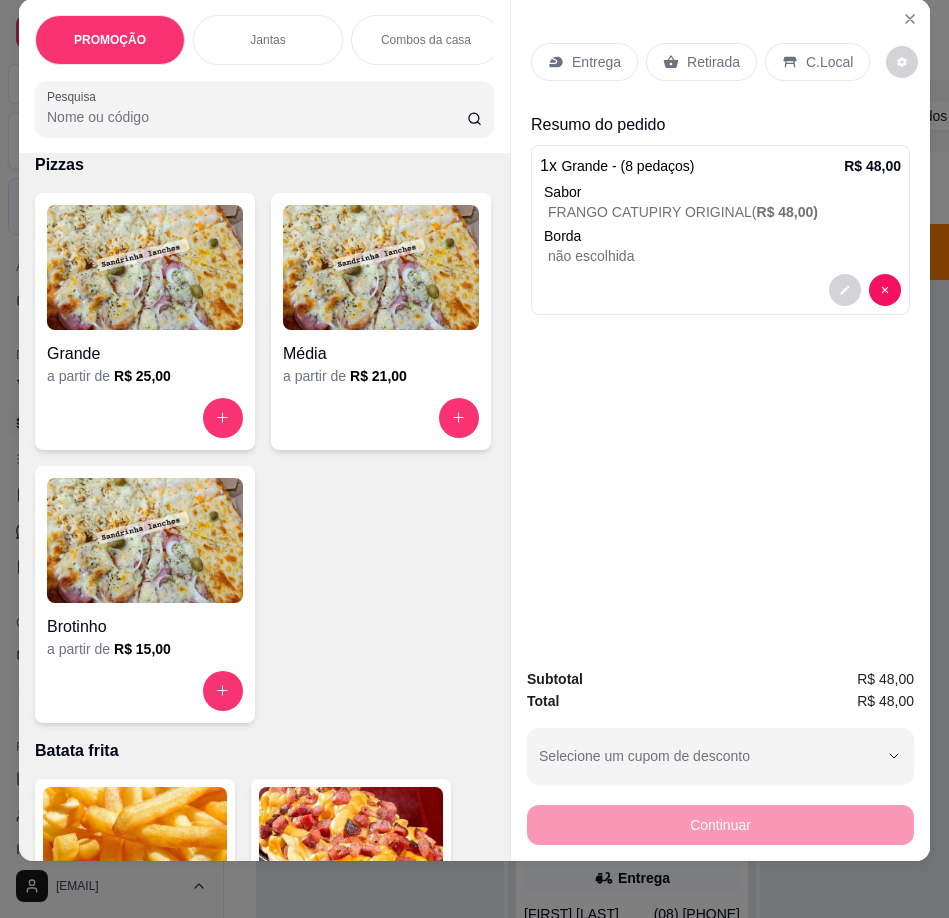 scroll, scrollTop: 44, scrollLeft: 0, axis: vertical 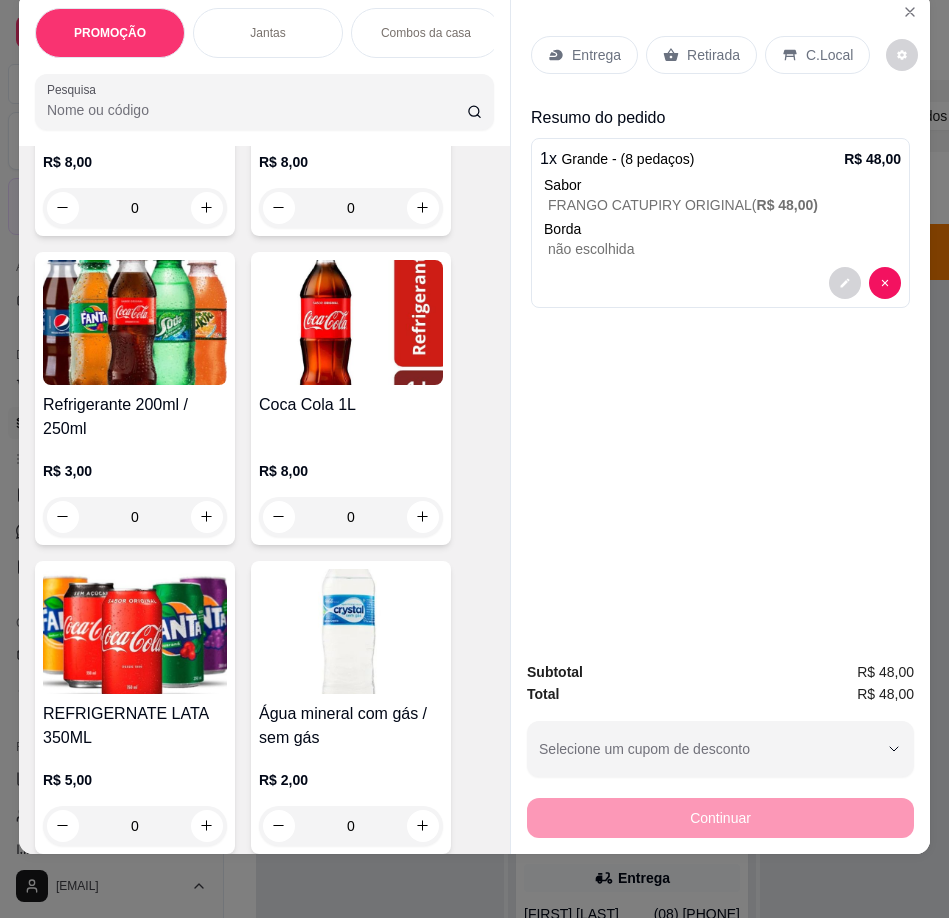 click at bounding box center (351, 37) 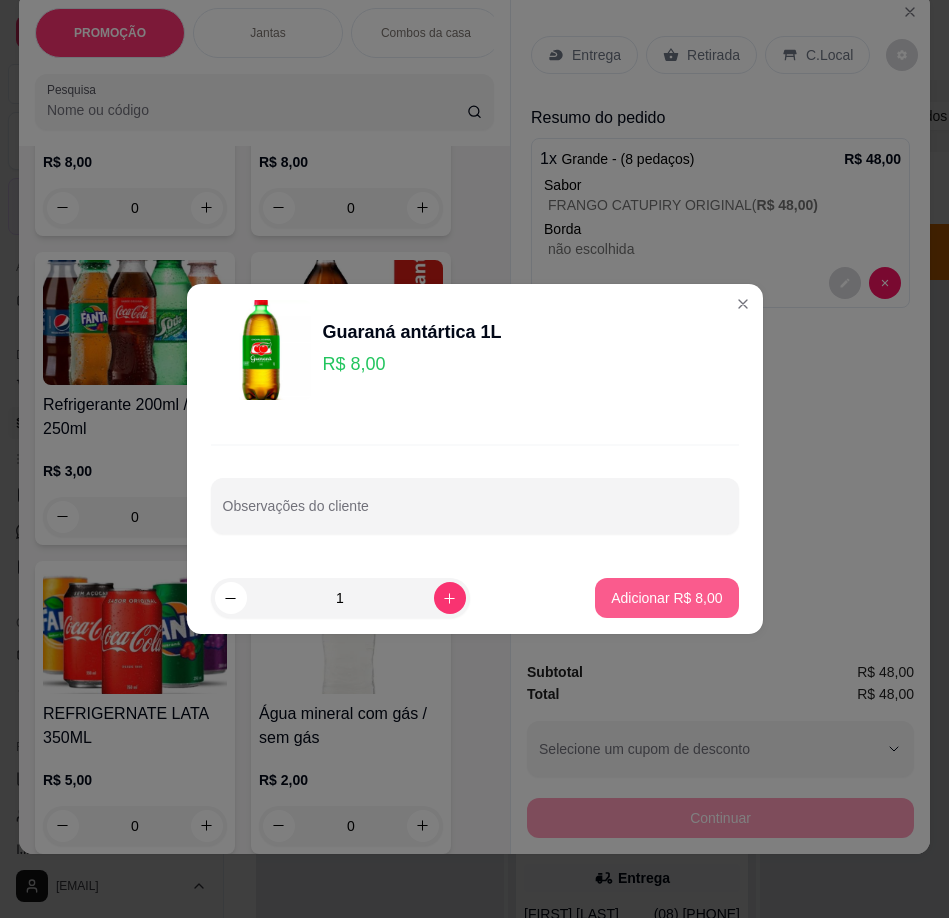 click on "Adicionar   R$ 8,00" at bounding box center (666, 598) 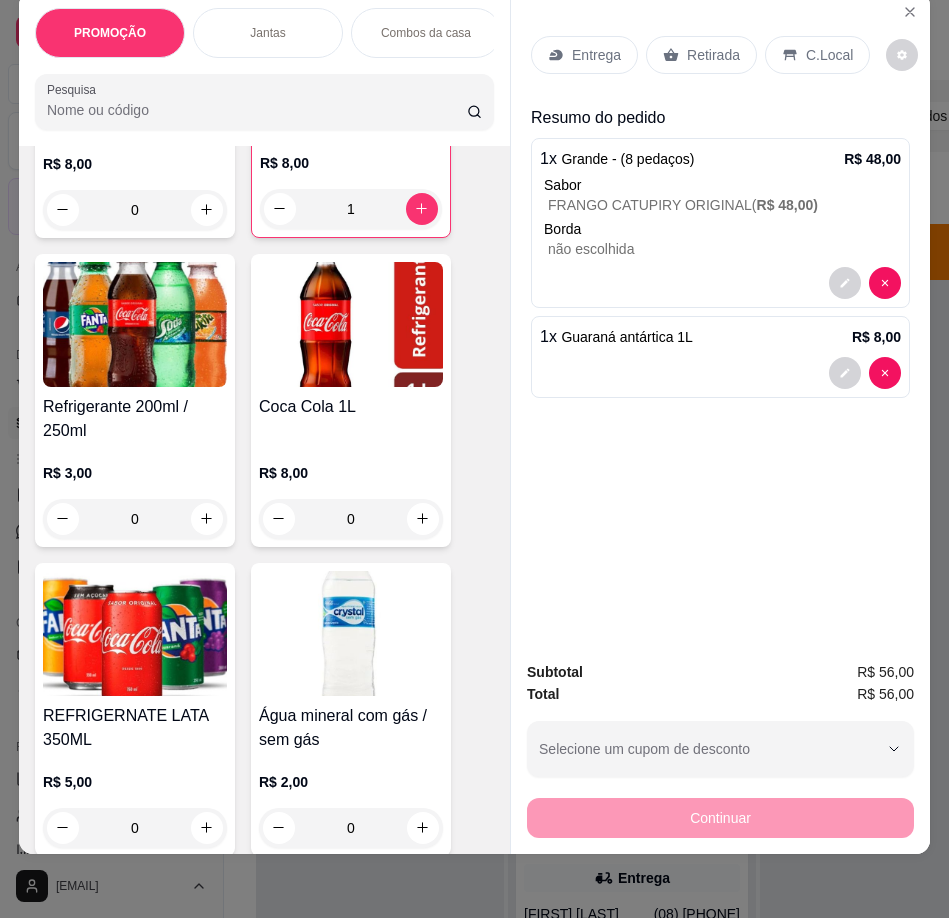 click on "Entrega" at bounding box center [596, 55] 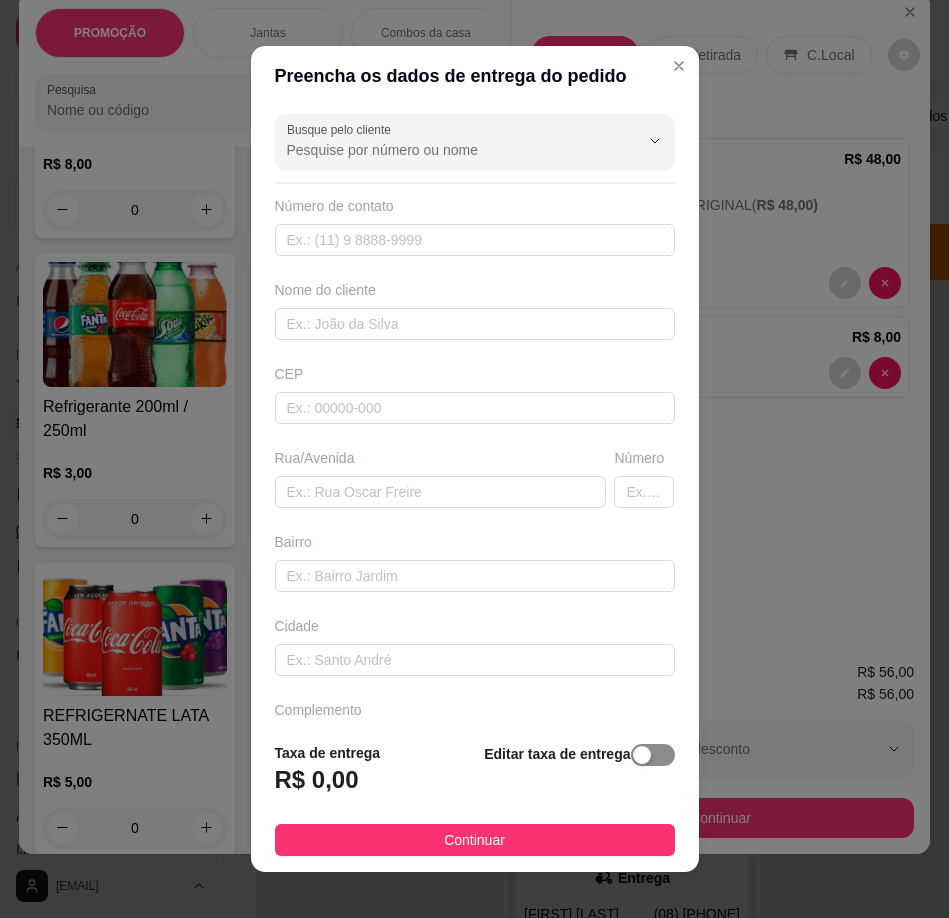 click at bounding box center [642, 755] 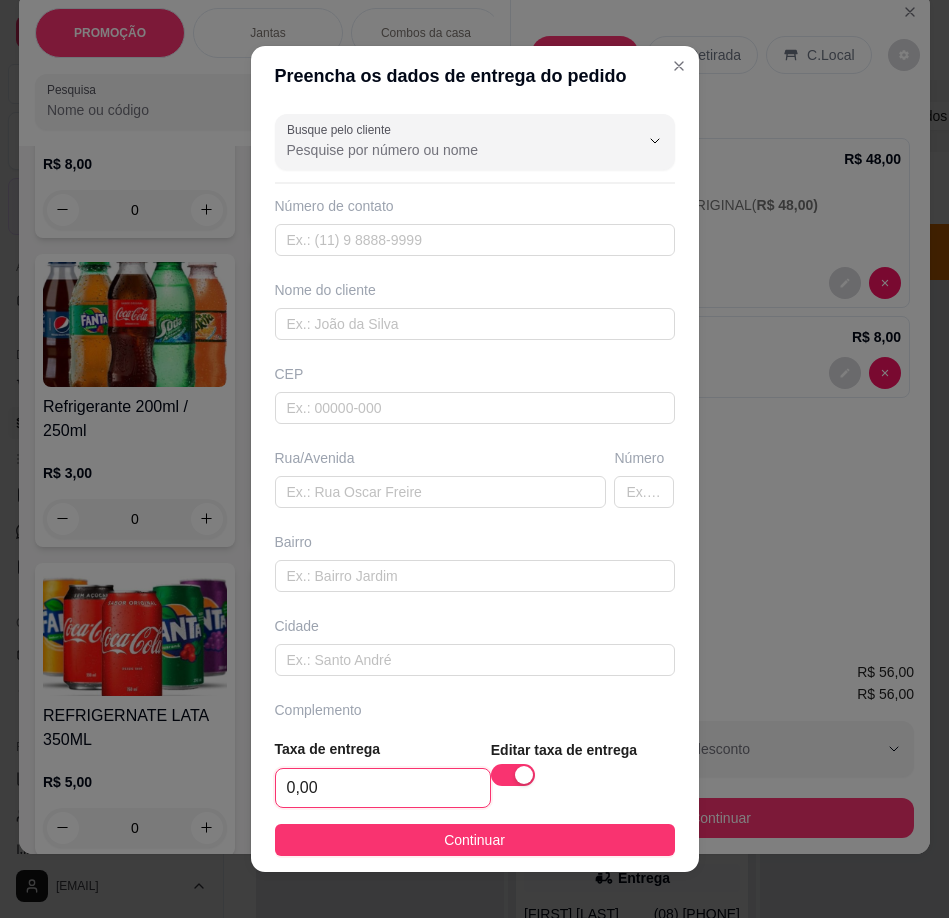 click on "0,00" at bounding box center [383, 788] 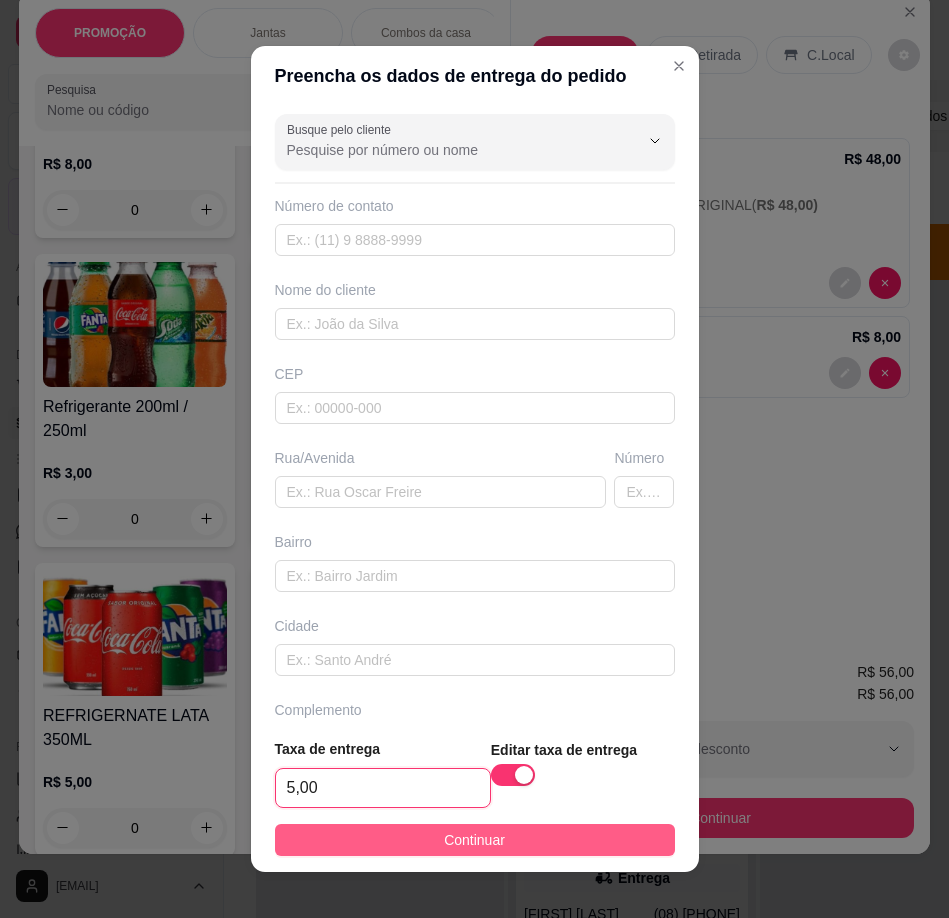 type on "5,00" 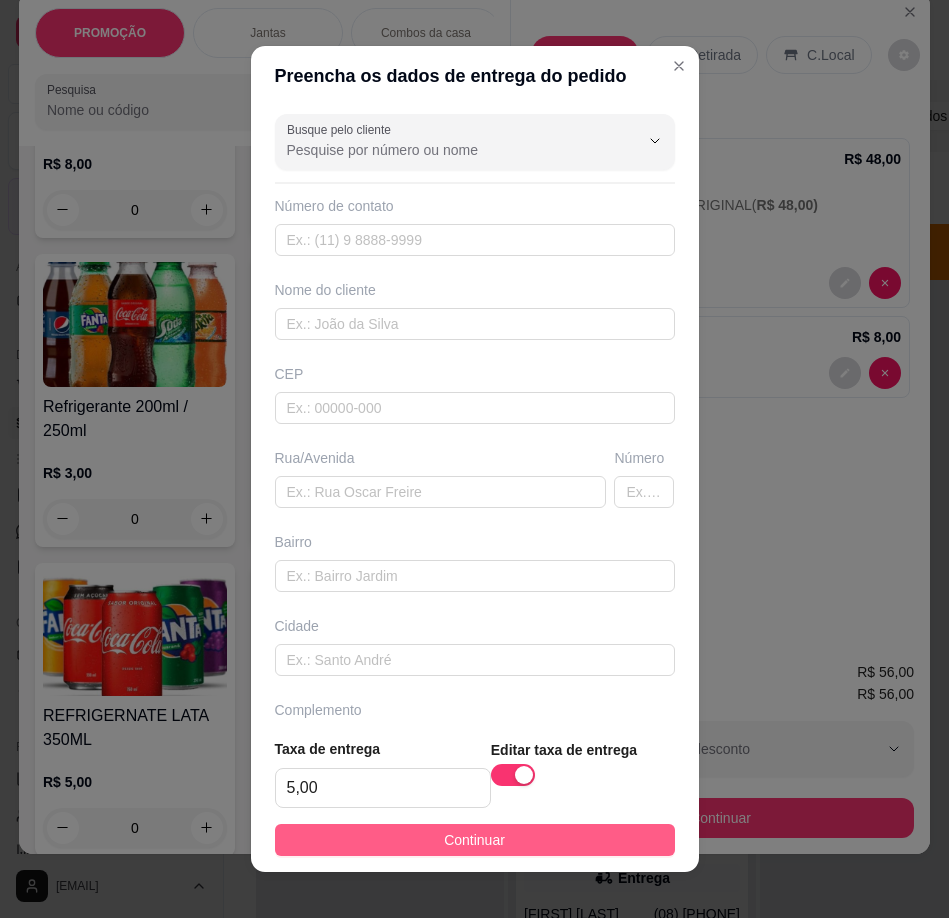 click on "Continuar" at bounding box center [475, 840] 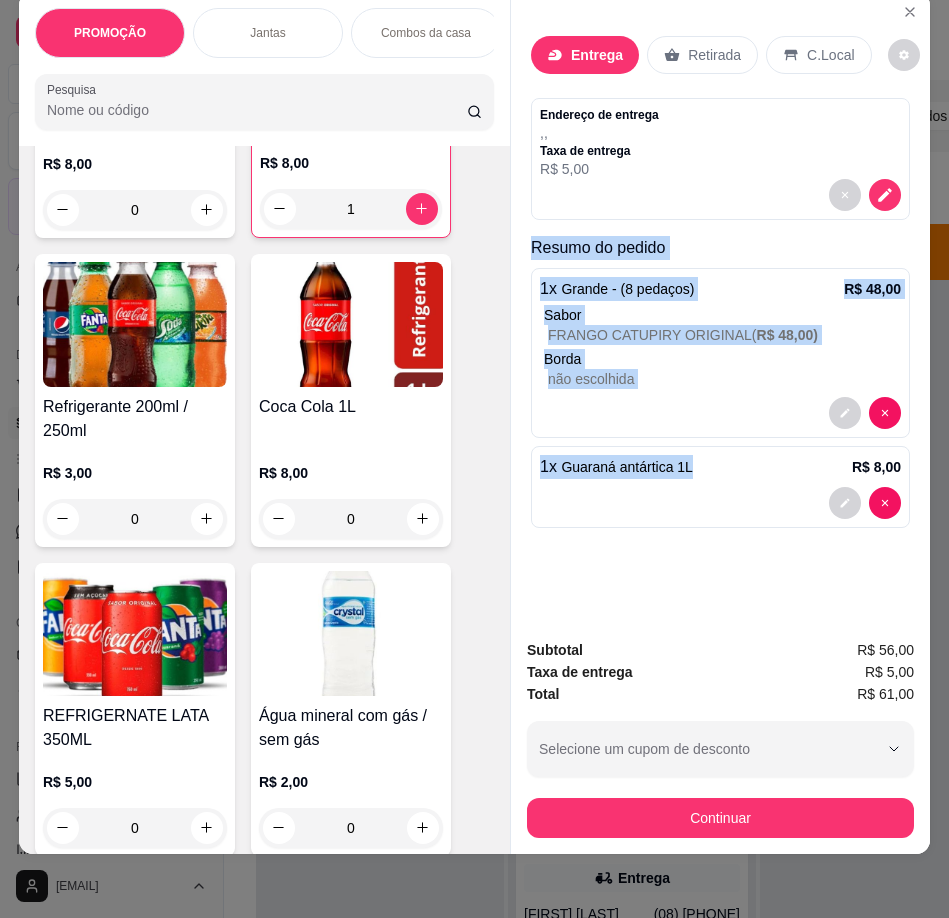 drag, startPoint x: 598, startPoint y: 242, endPoint x: 774, endPoint y: 537, distance: 343.51273 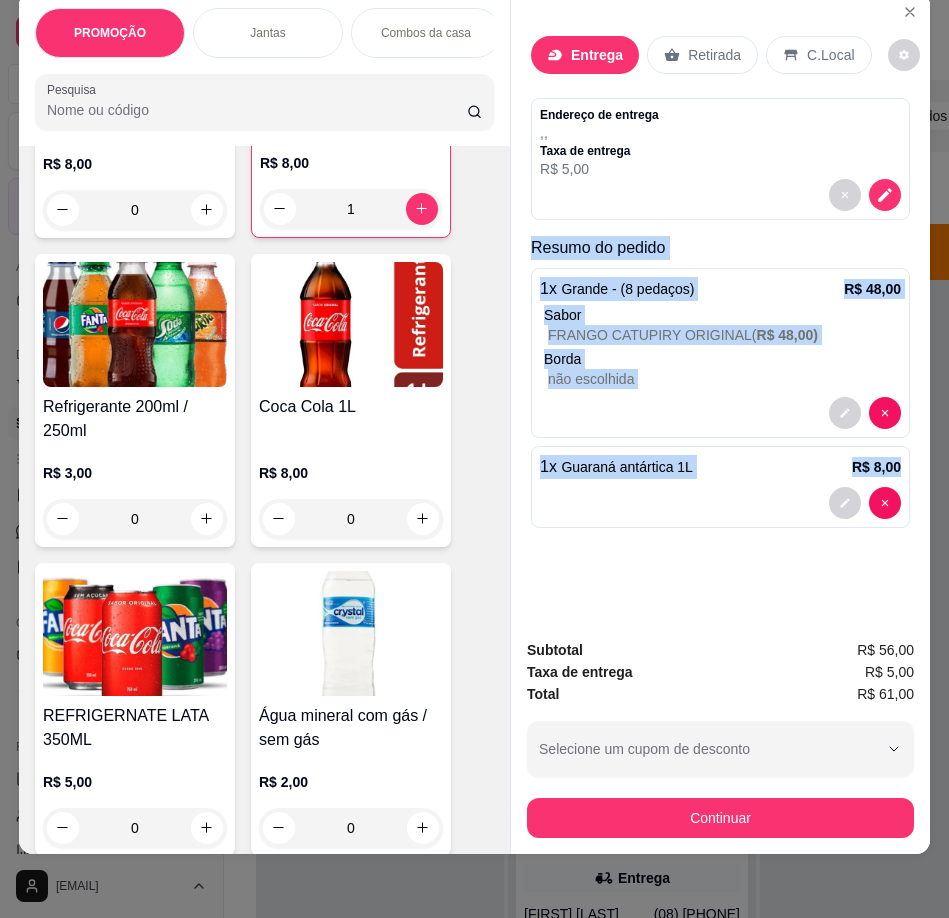 click on "R$ 5,00" at bounding box center [599, 169] 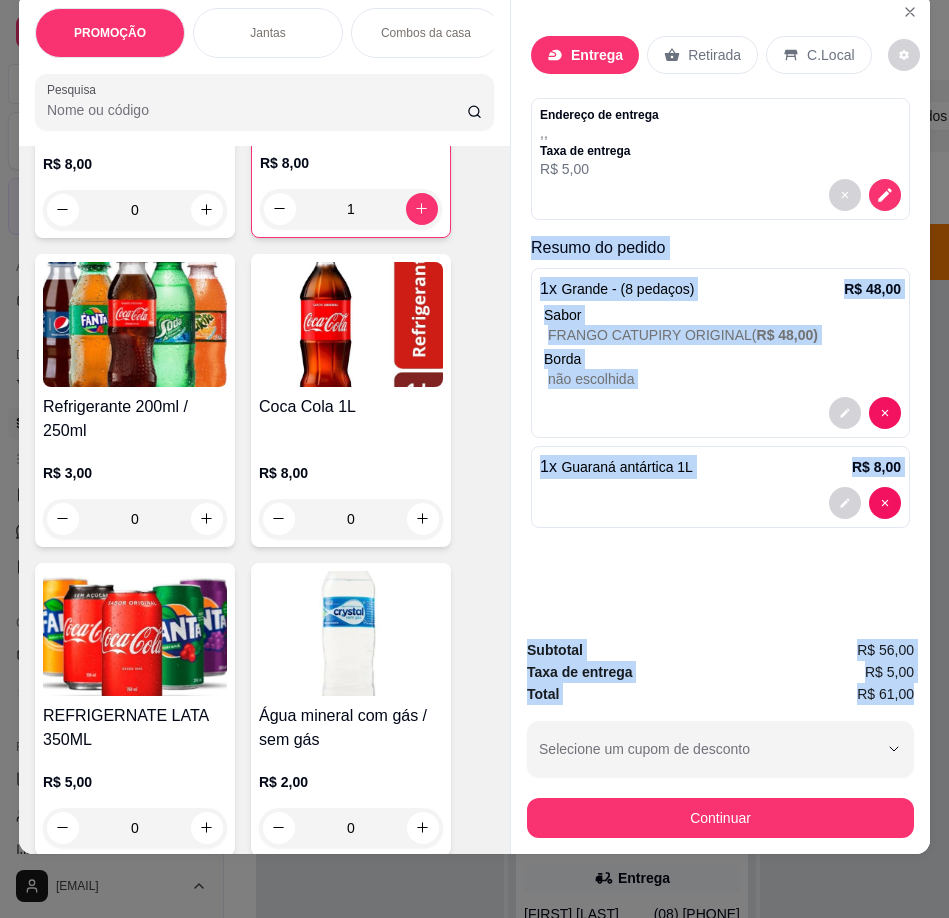 drag, startPoint x: 518, startPoint y: 230, endPoint x: 908, endPoint y: 686, distance: 600.03 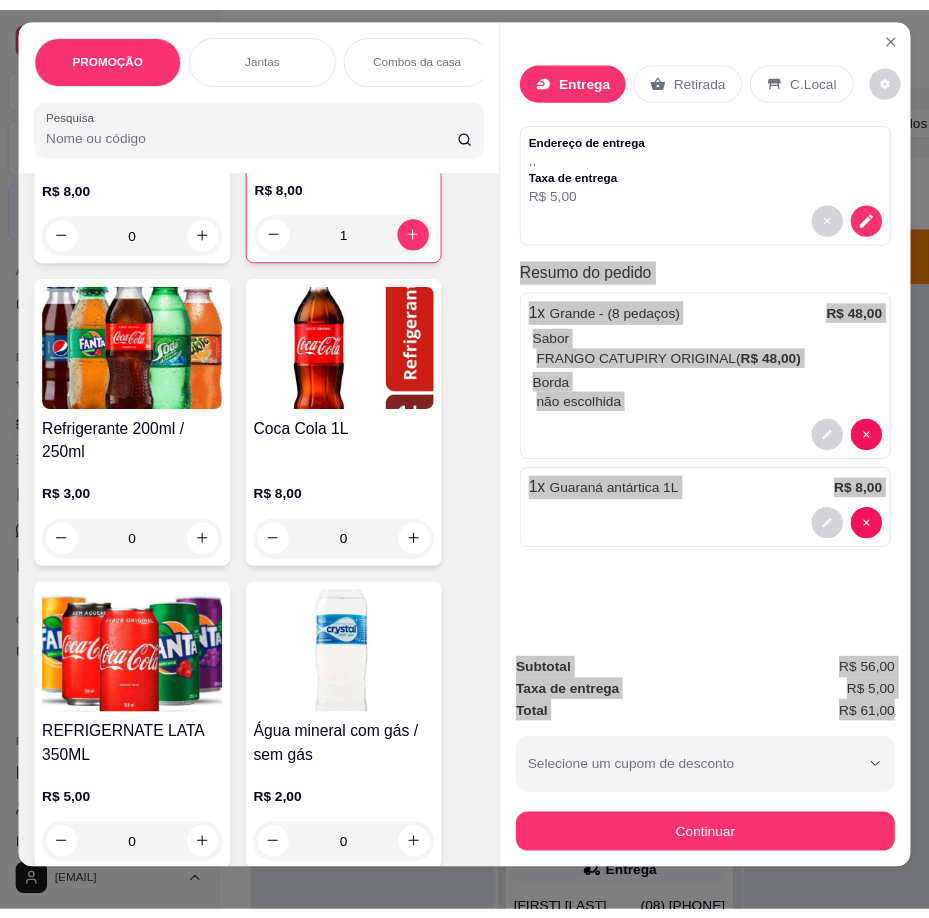 scroll, scrollTop: 0, scrollLeft: 0, axis: both 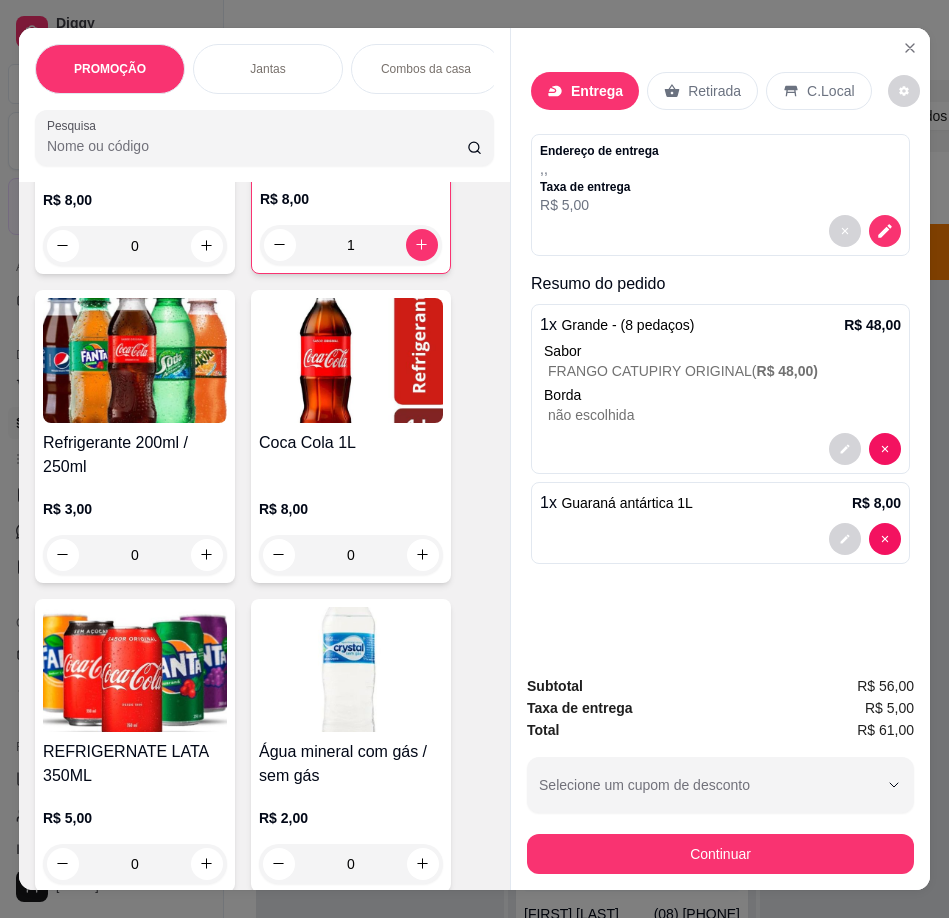 click on "Entrega Retirada C.Local" at bounding box center [720, 91] 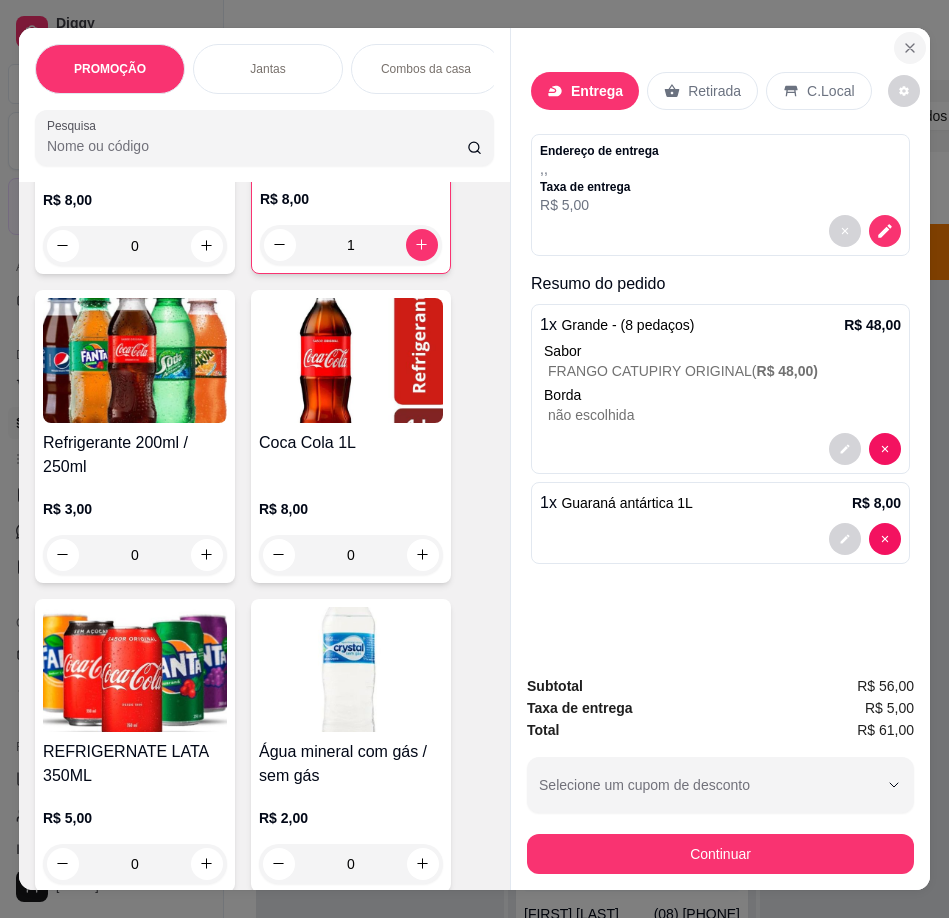 click 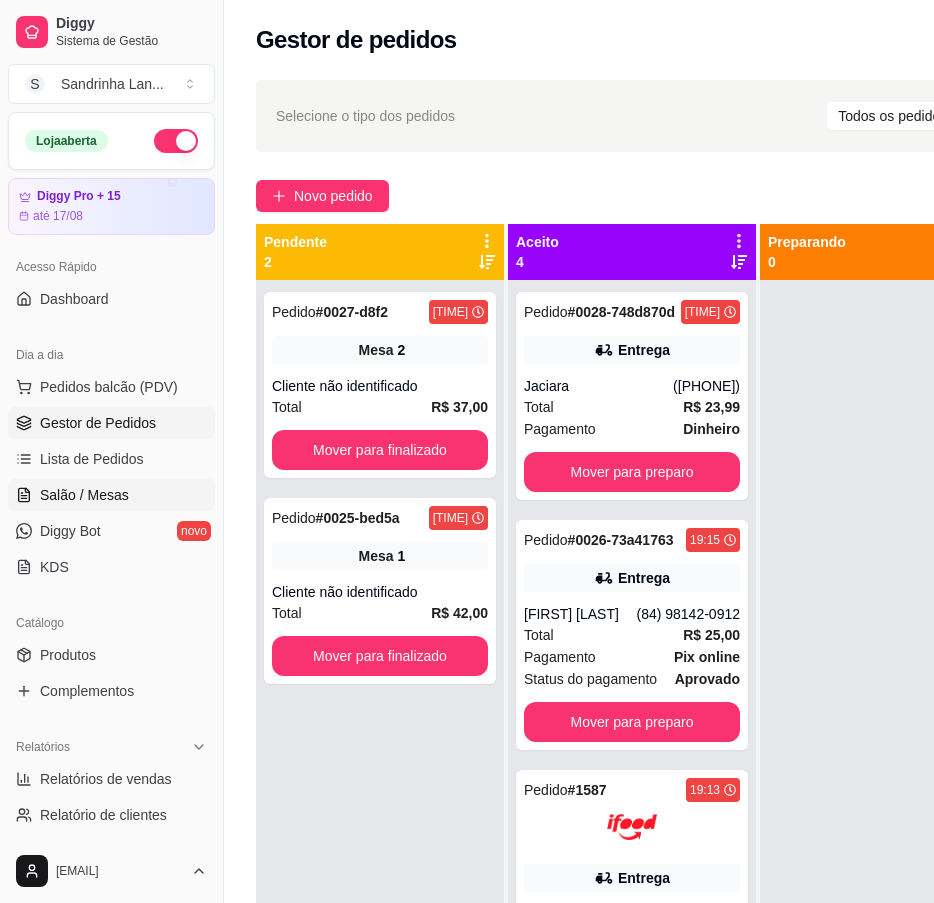 click on "Salão / Mesas" at bounding box center (84, 495) 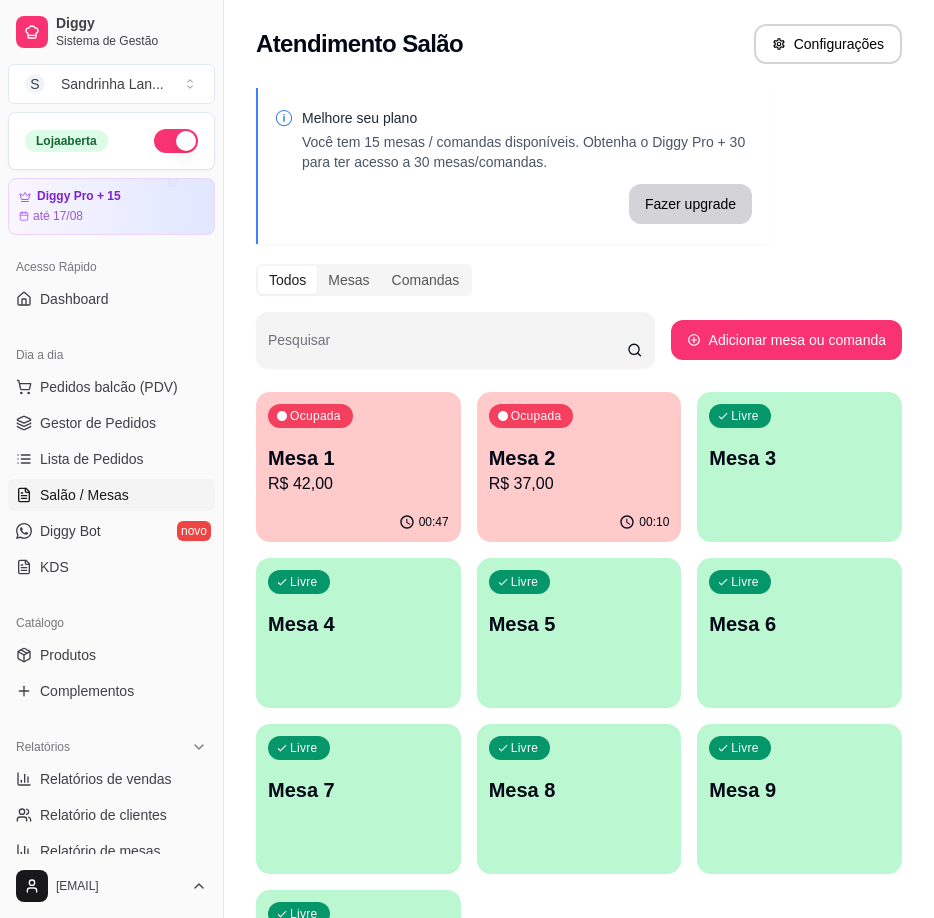 click on "R$ 37,00" at bounding box center [579, 484] 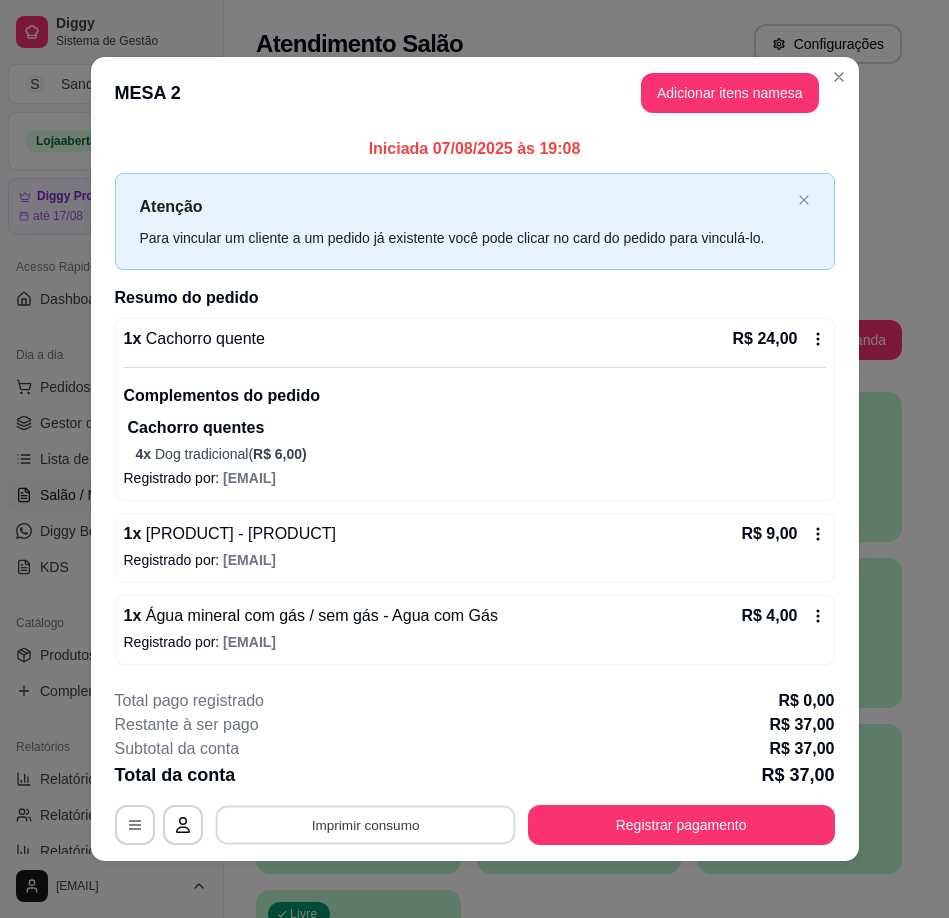 click on "Imprimir consumo" at bounding box center (365, 825) 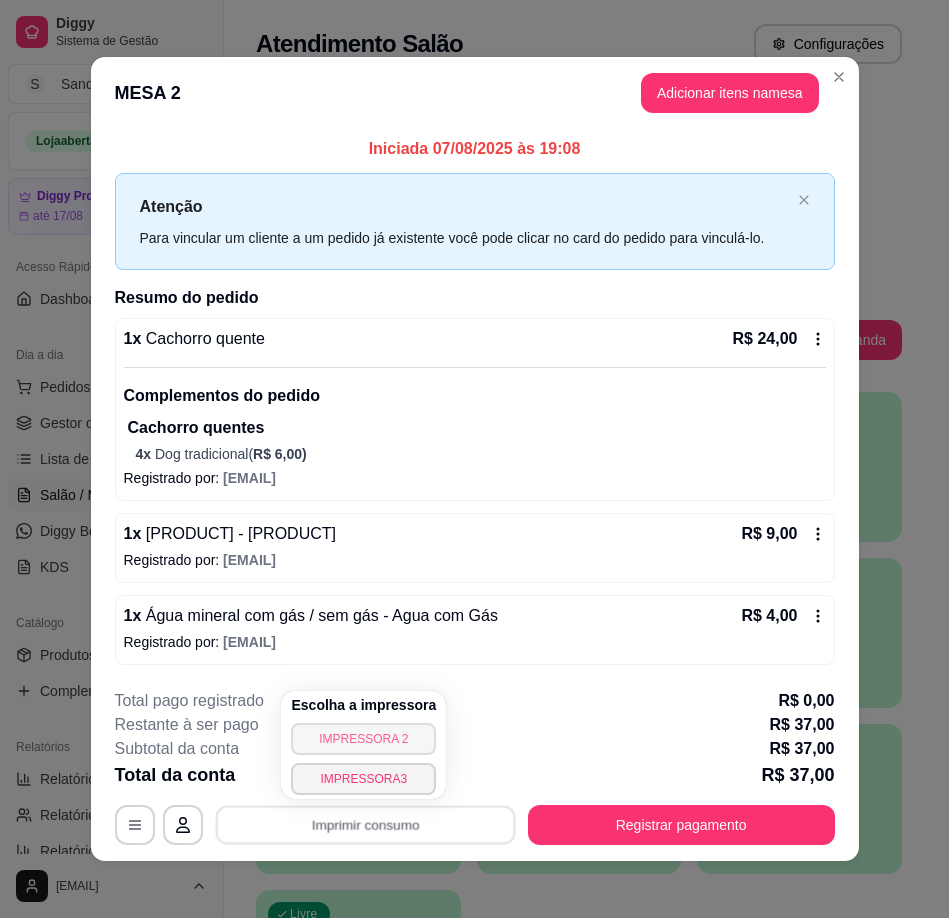 click on "IMPRESSORA 2" at bounding box center (363, 739) 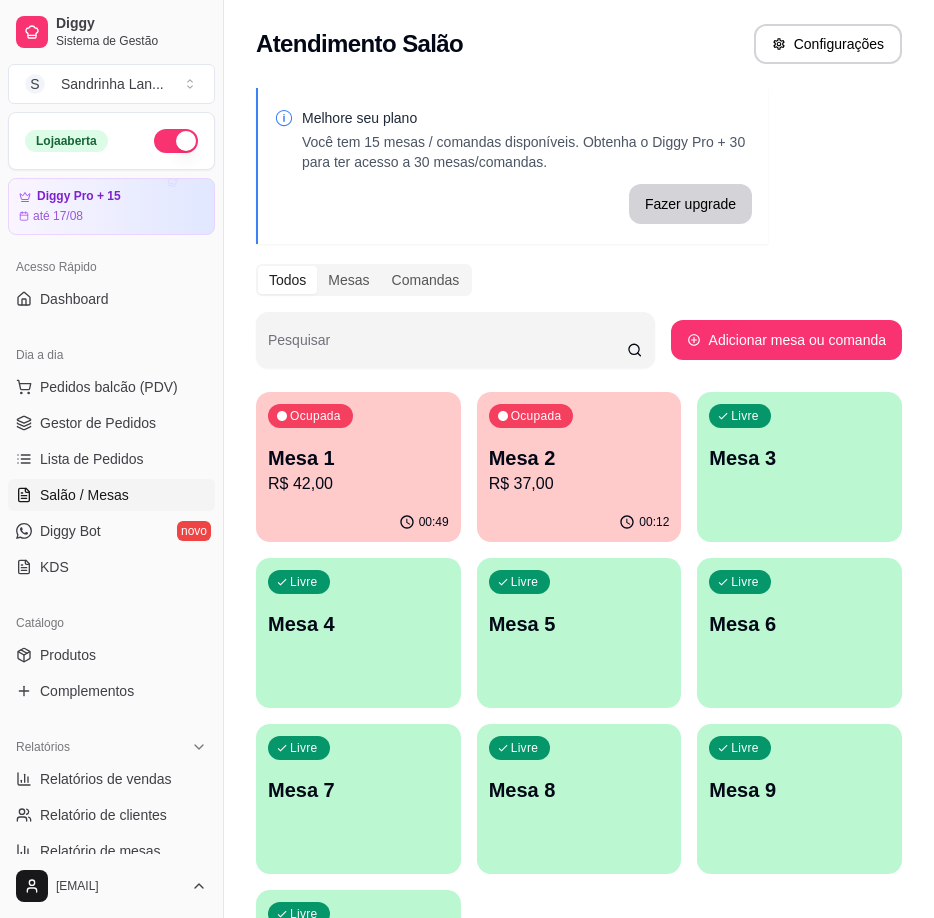 click on "R$ 37,00" at bounding box center (579, 484) 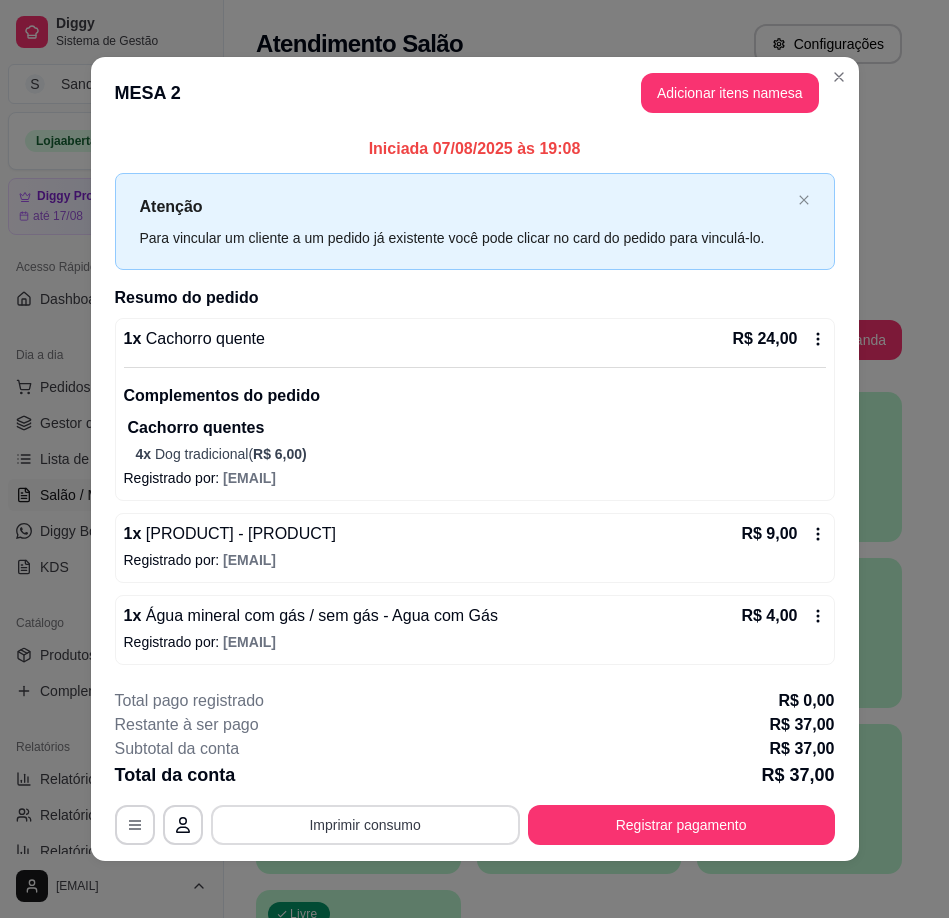 click on "Imprimir consumo" at bounding box center [365, 825] 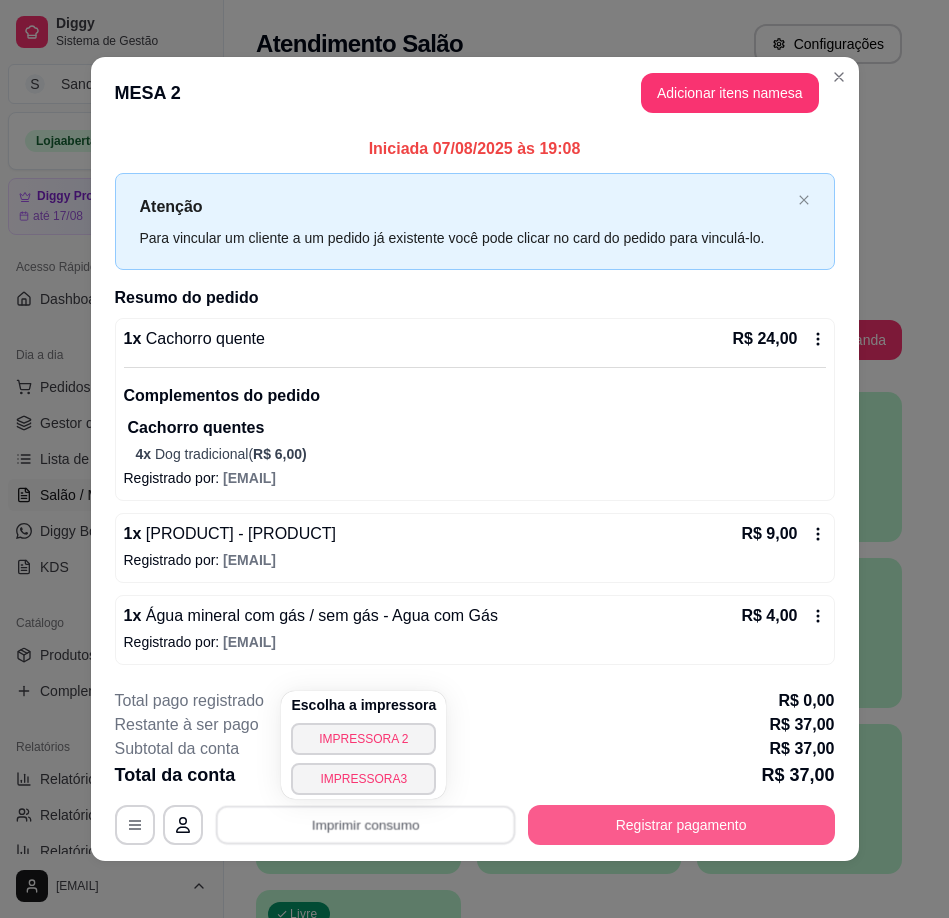 click on "Registrar pagamento" at bounding box center (681, 825) 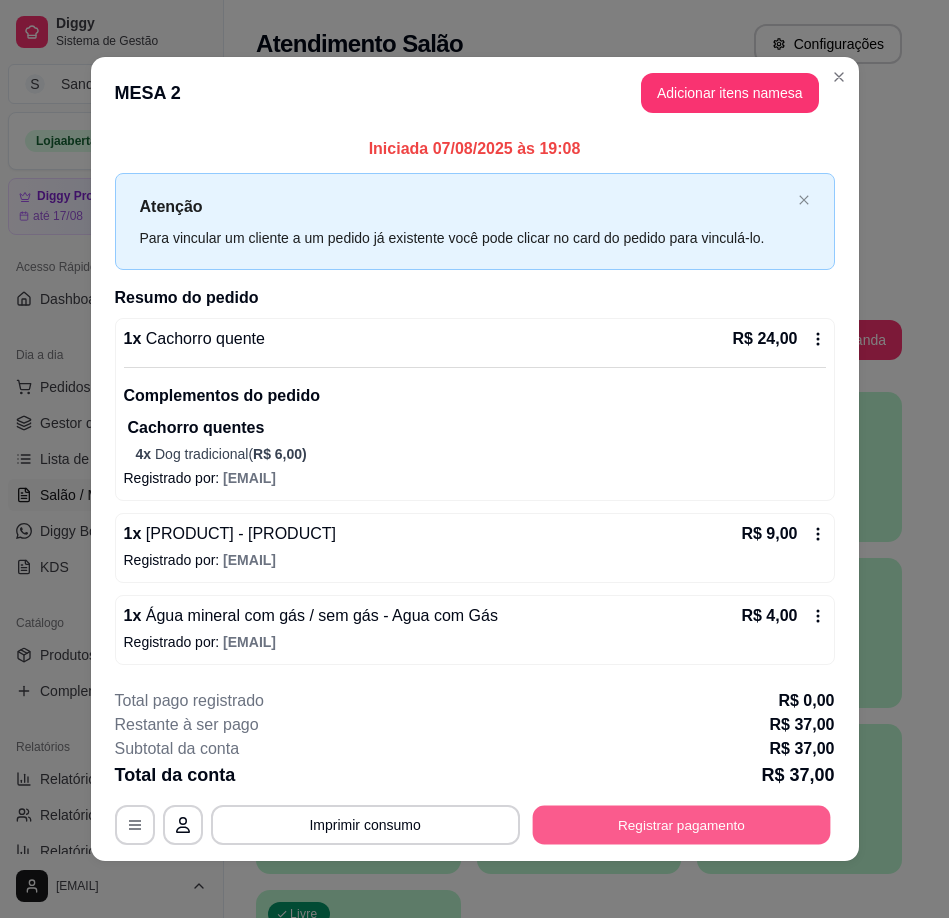 click on "Registrar pagamento" at bounding box center [681, 825] 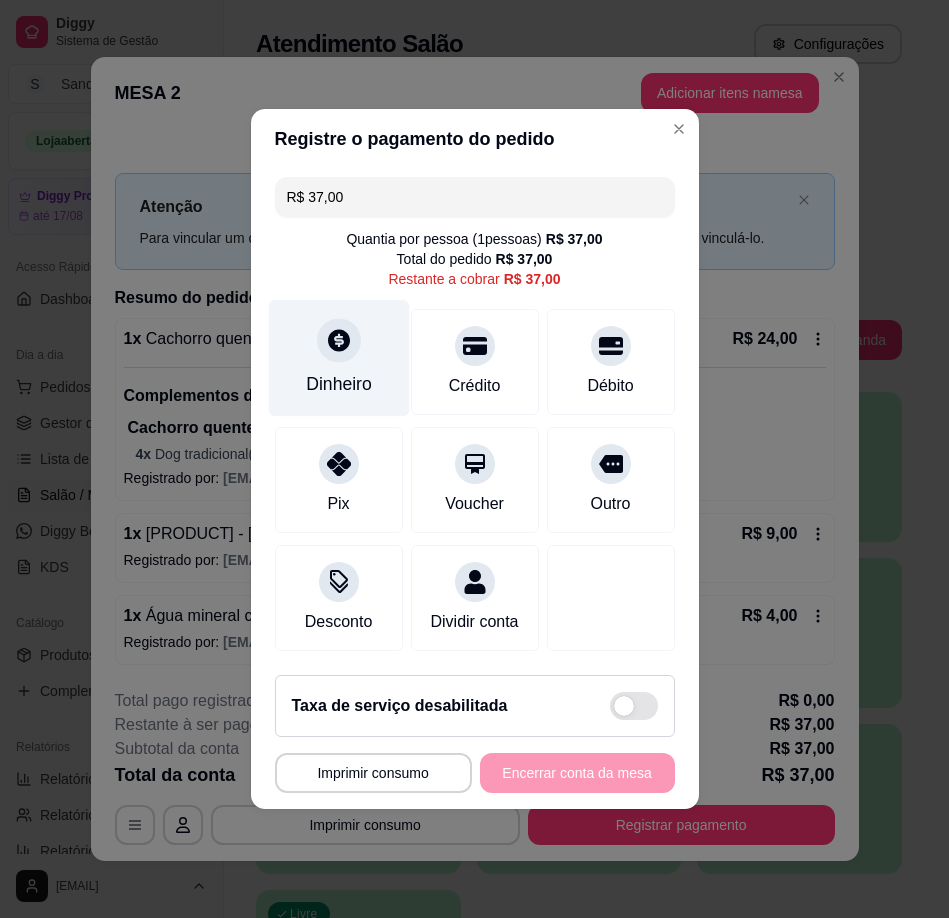 click at bounding box center [339, 340] 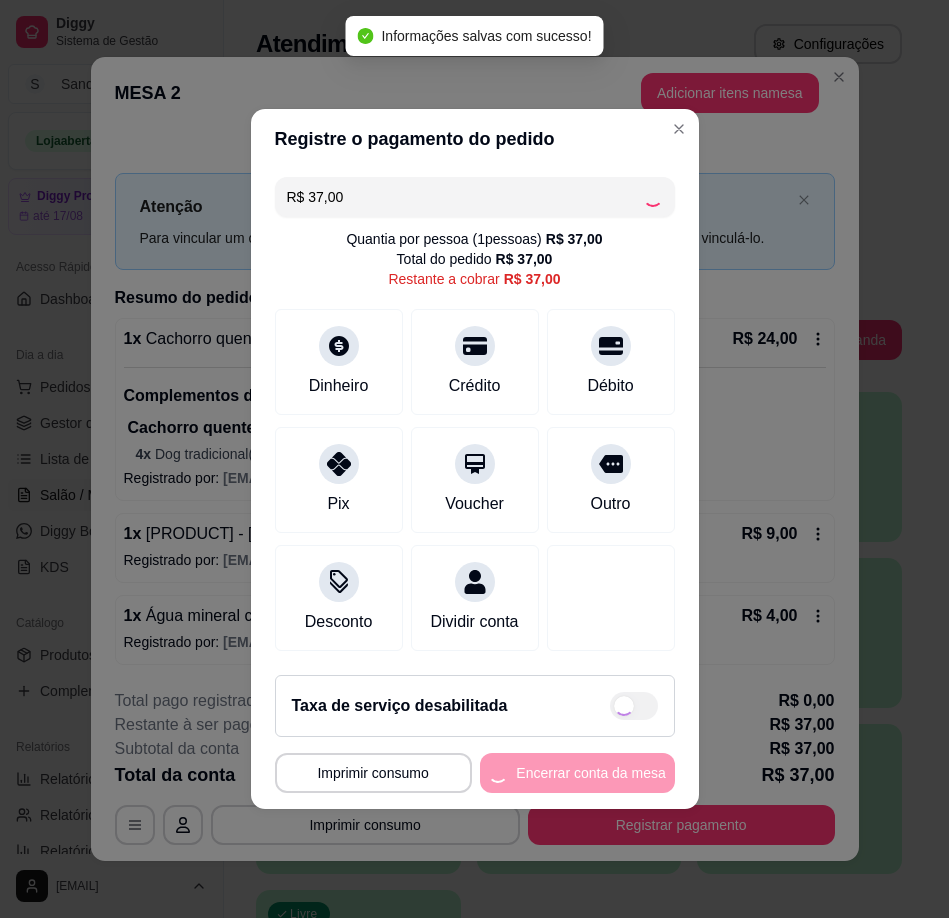 type on "R$ 0,00" 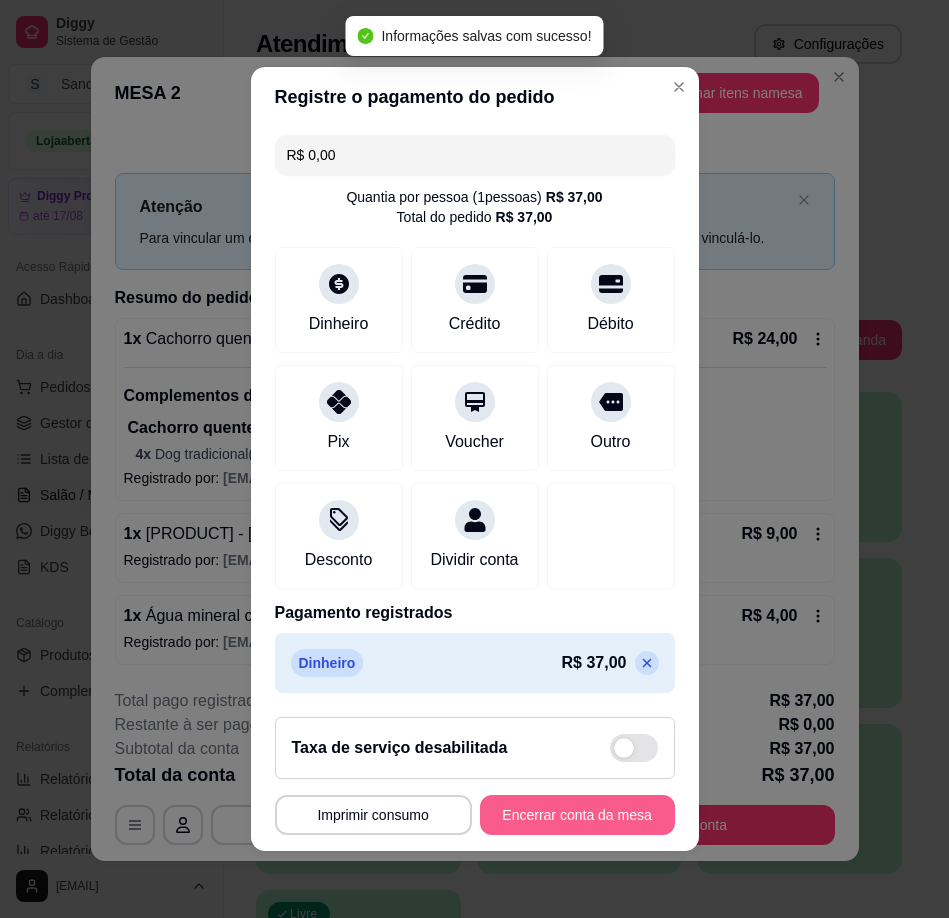 click on "Encerrar conta da mesa" at bounding box center (577, 815) 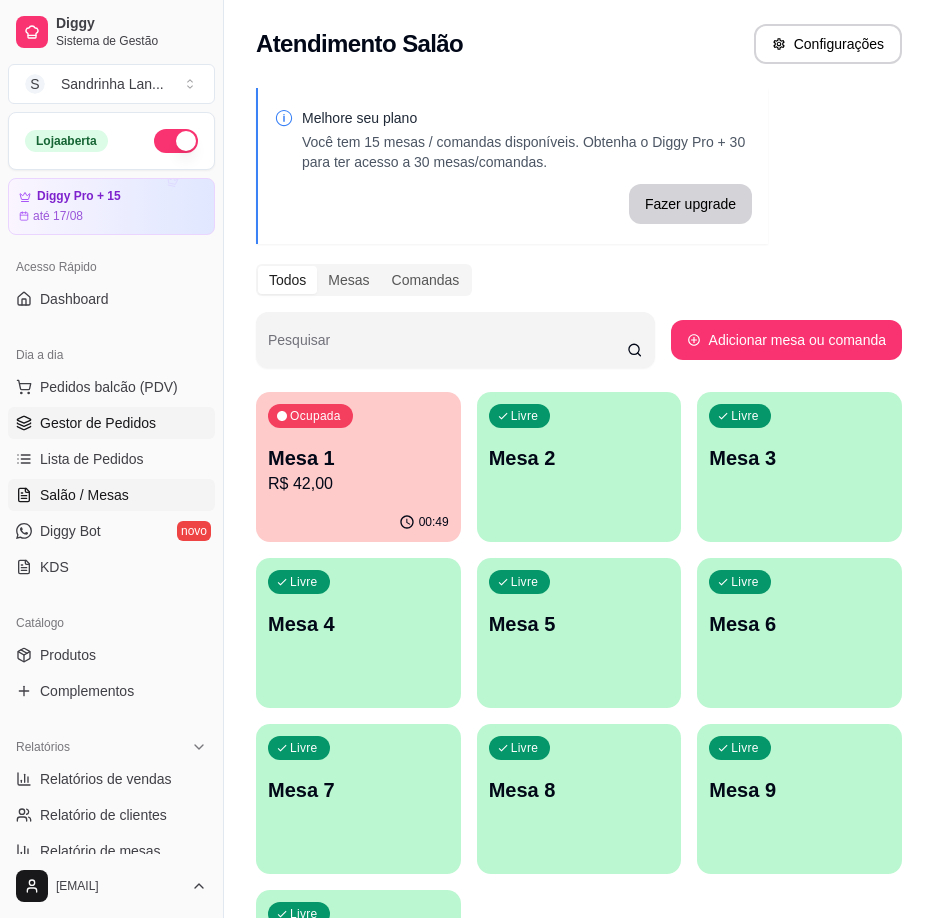 click on "Gestor de Pedidos" at bounding box center [111, 423] 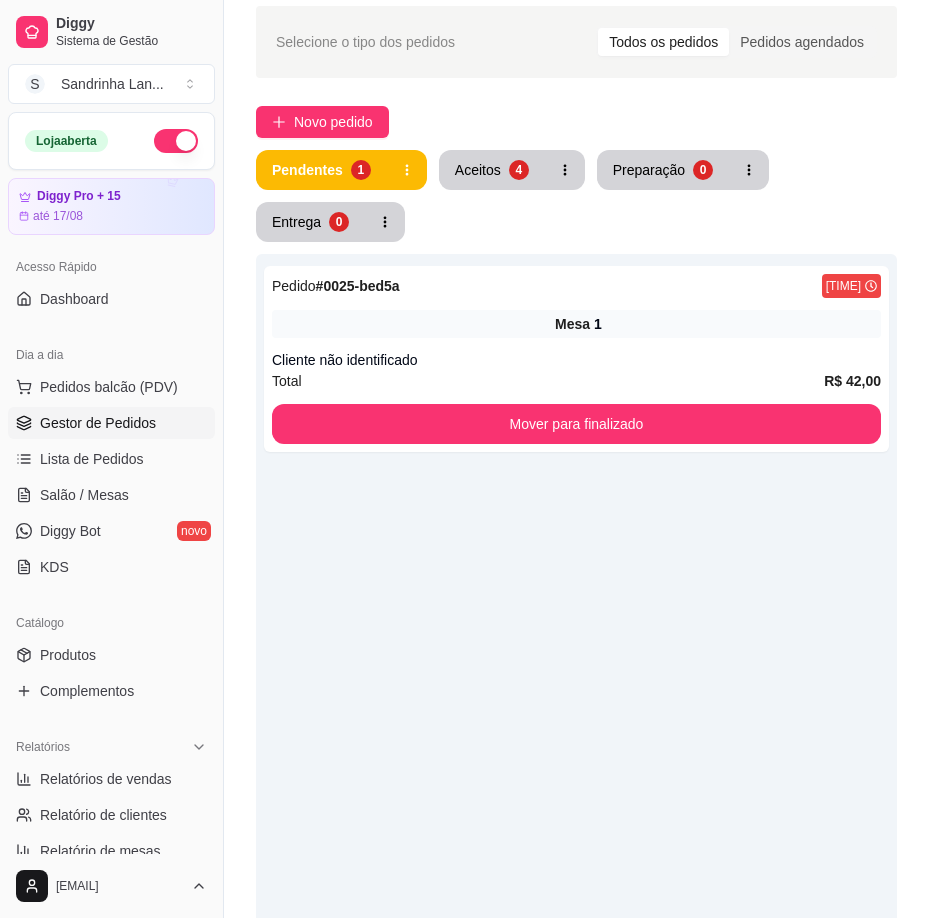 scroll, scrollTop: 0, scrollLeft: 0, axis: both 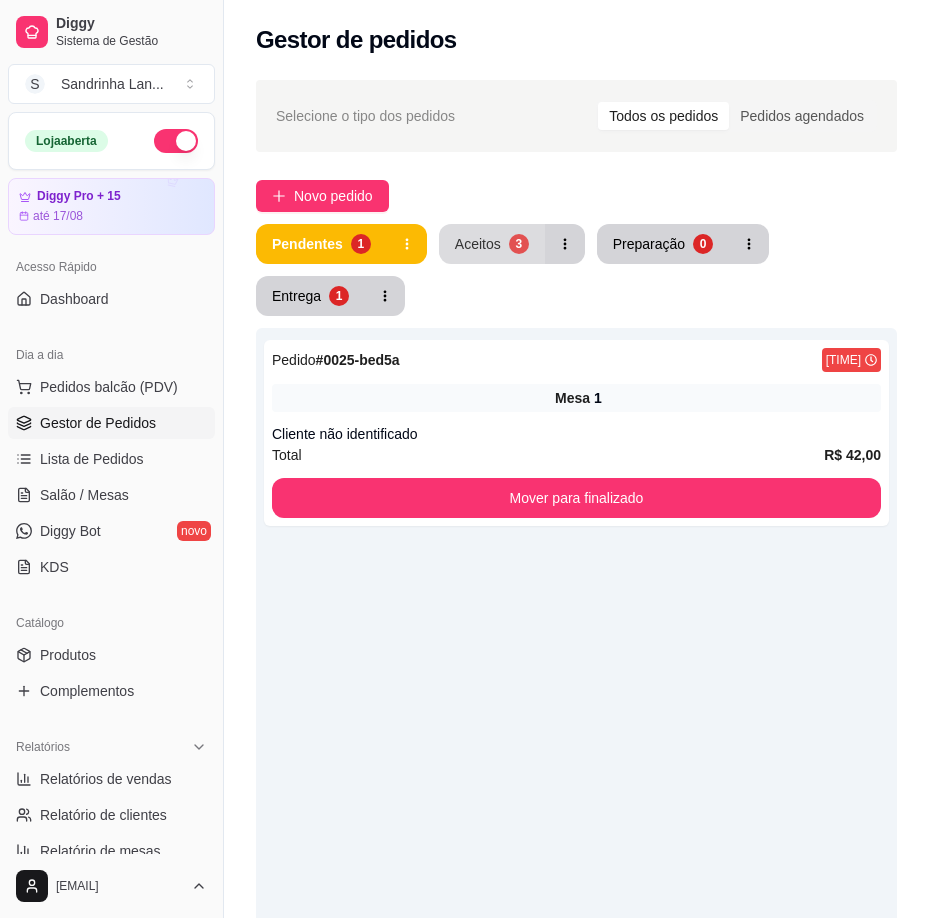 click on "3" at bounding box center [519, 244] 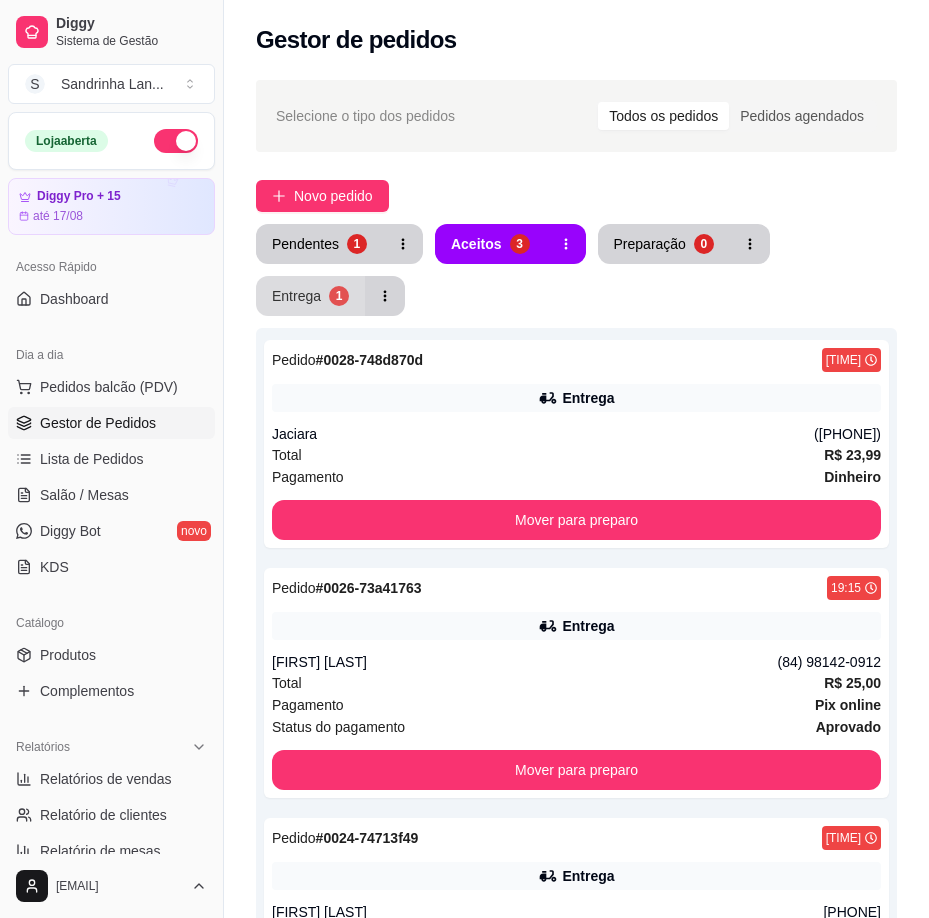 click on "Entrega" at bounding box center [296, 296] 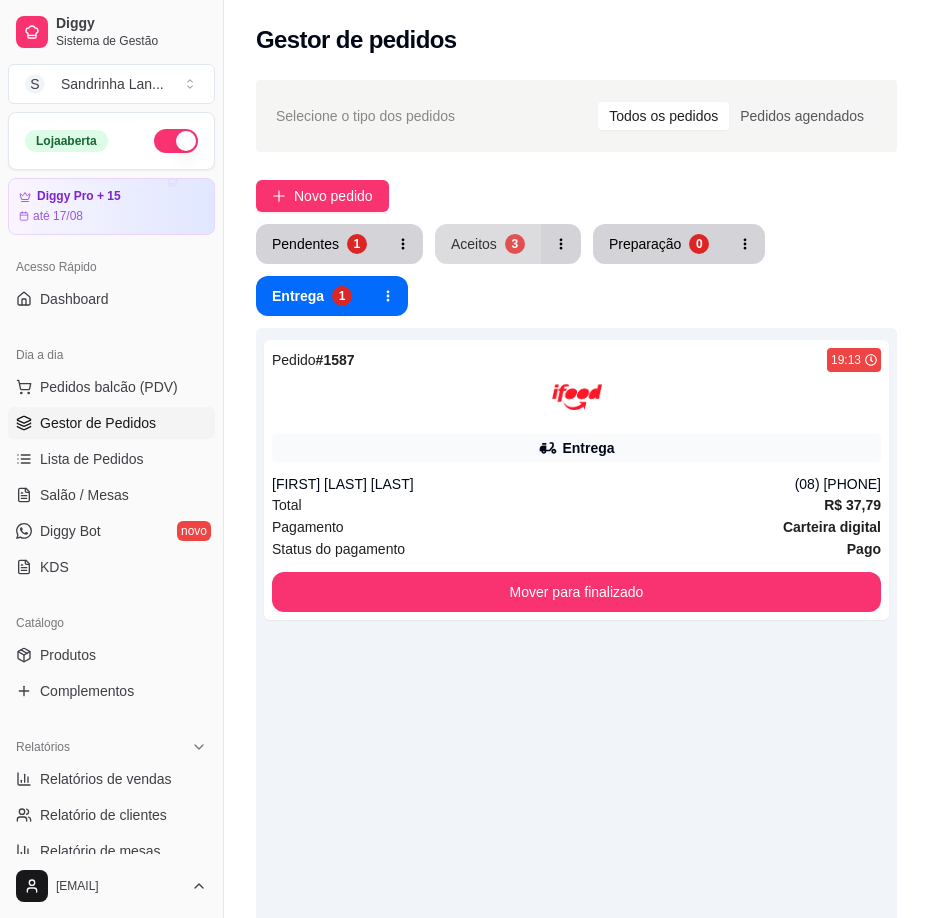 click on "Aceitos 3" at bounding box center [488, 244] 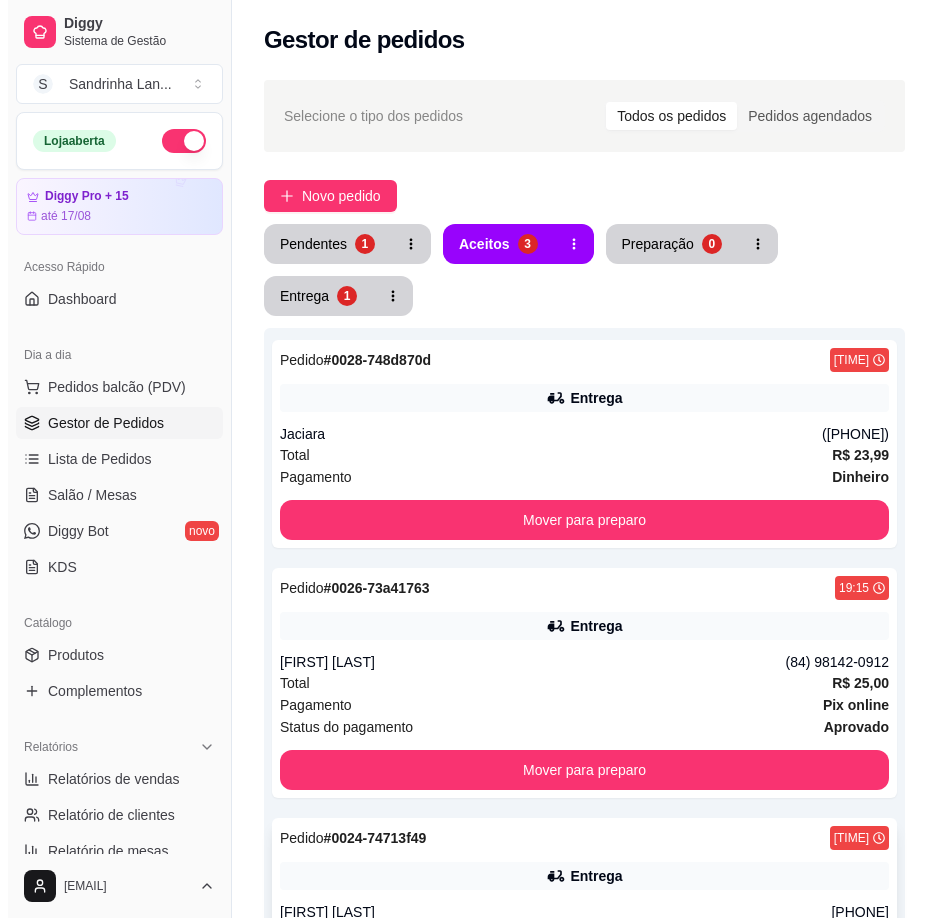 scroll, scrollTop: 409, scrollLeft: 0, axis: vertical 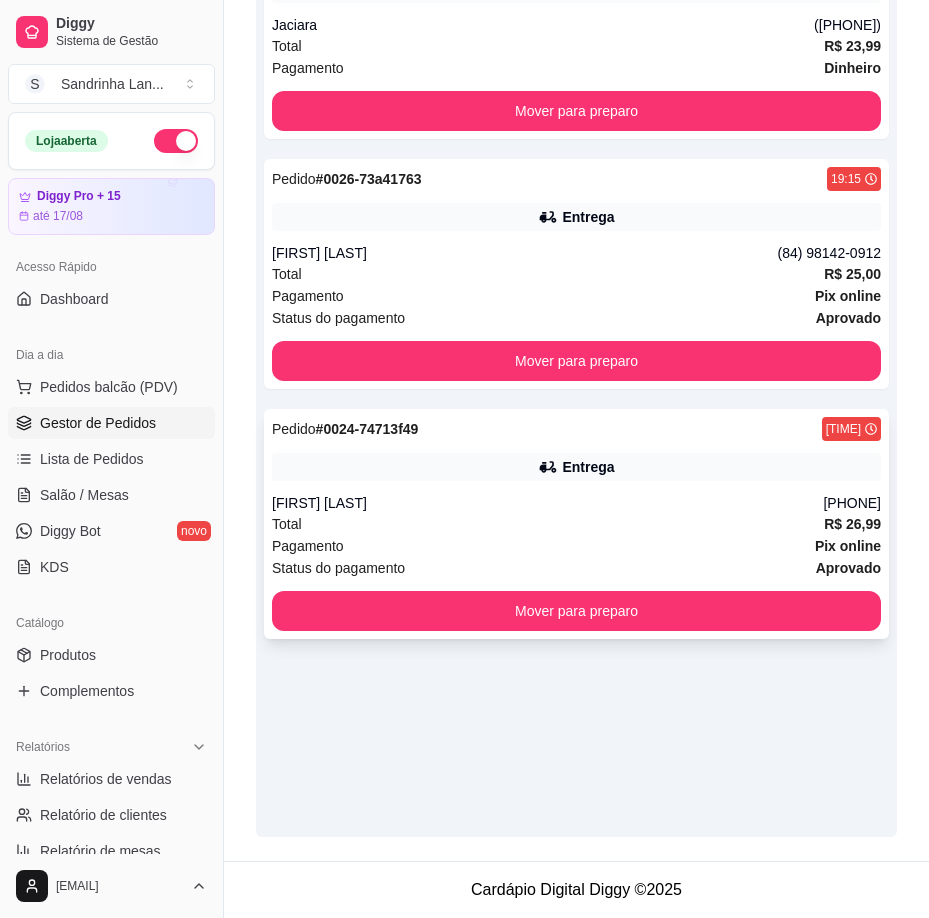 click on "Pagamento Pix online" at bounding box center [576, 546] 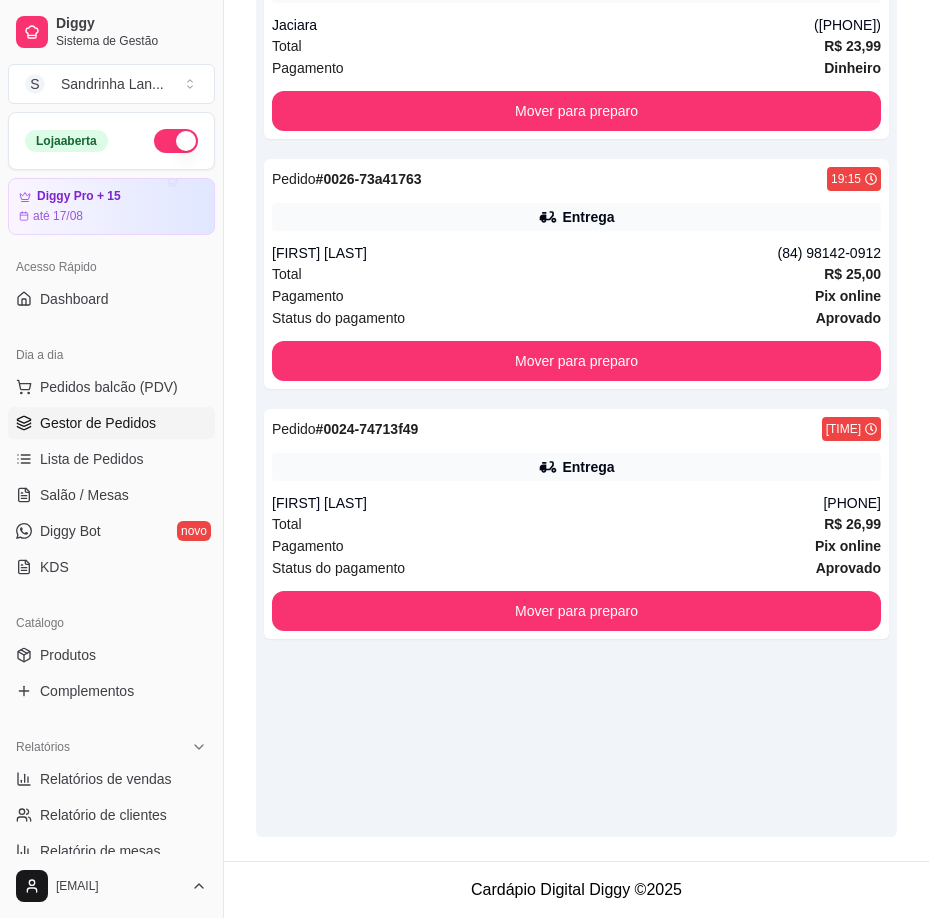 scroll, scrollTop: 271, scrollLeft: 0, axis: vertical 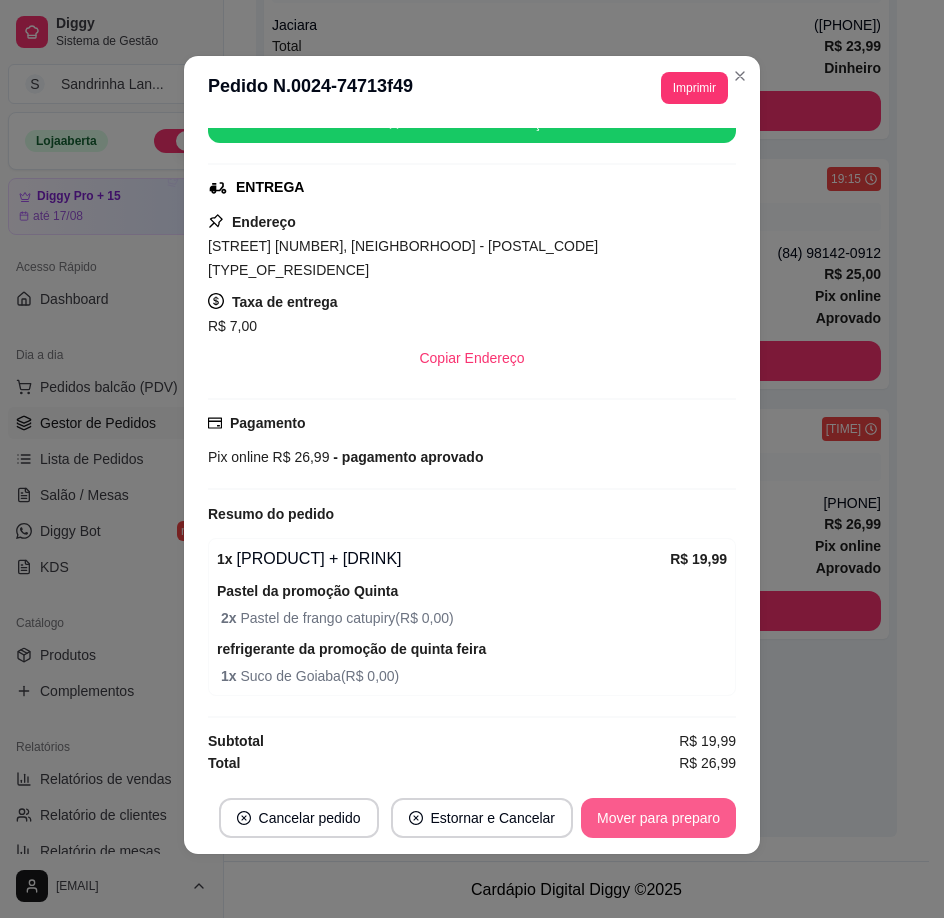 click on "Mover para preparo" at bounding box center (658, 818) 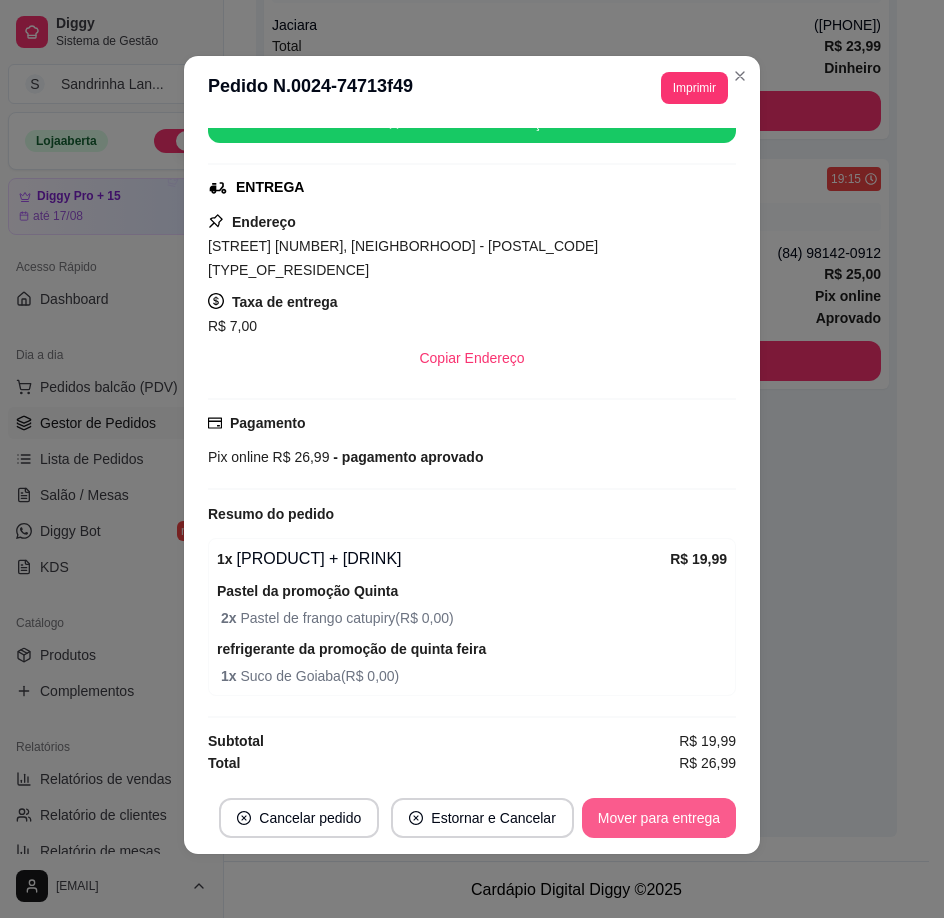 click on "Mover para entrega" at bounding box center [659, 818] 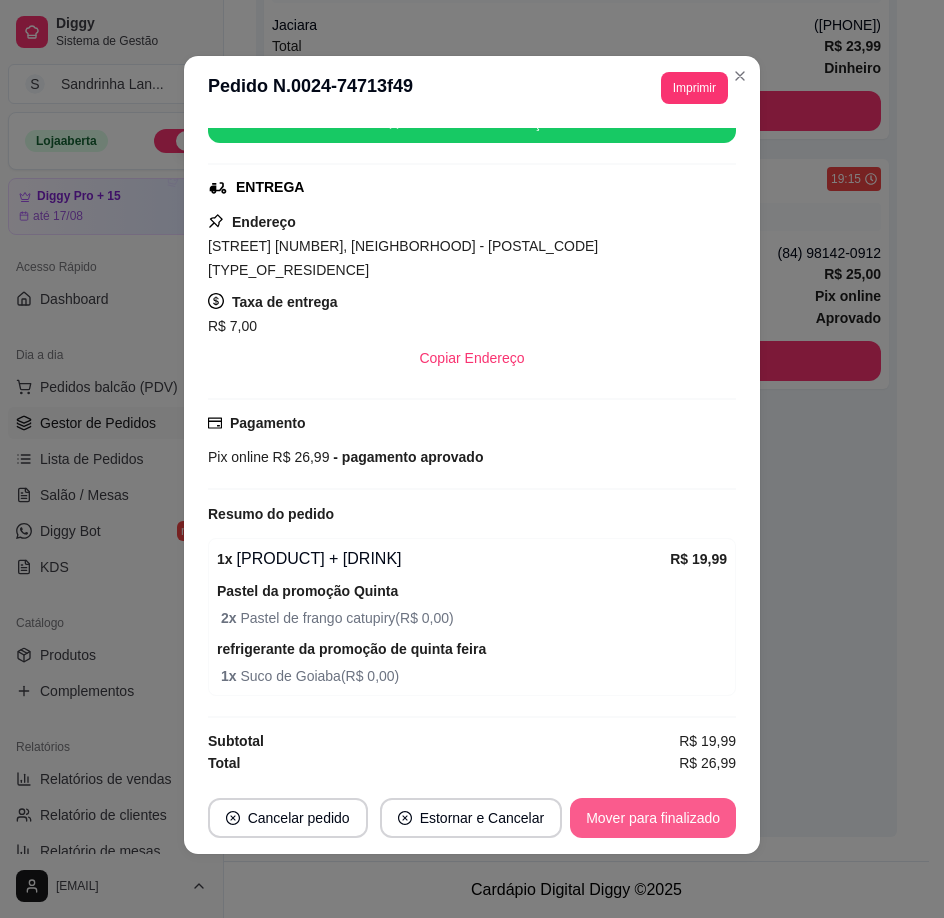 click on "Mover para finalizado" at bounding box center [653, 818] 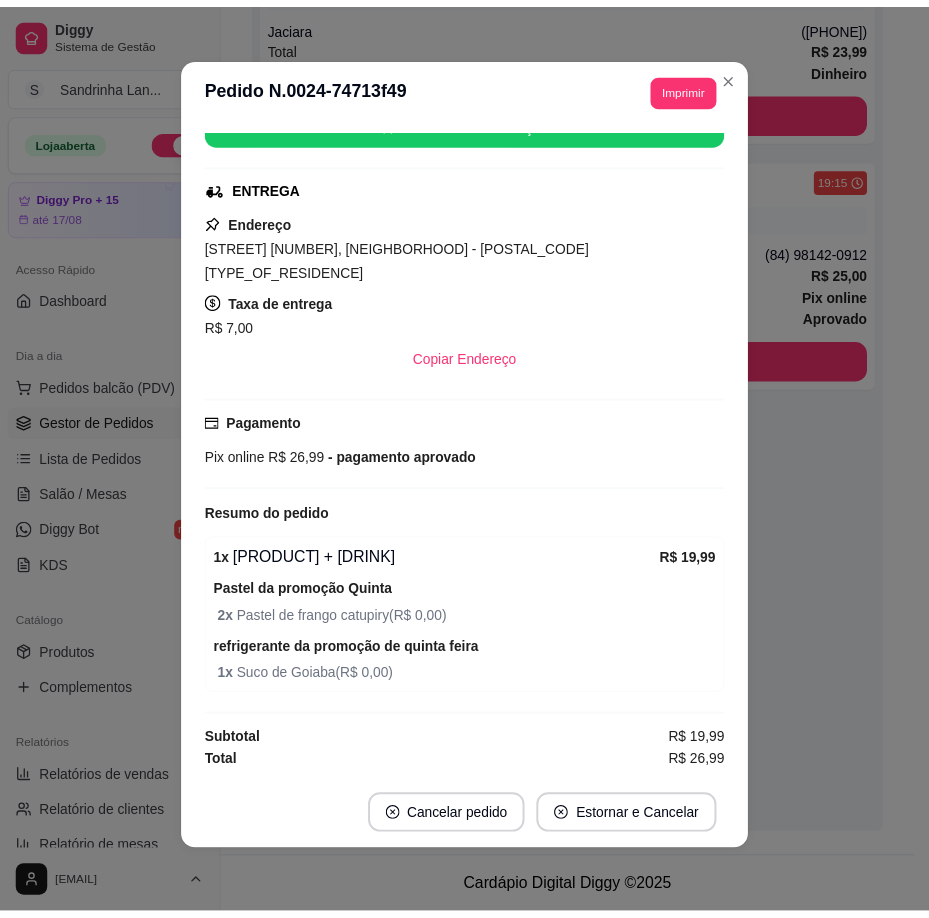 scroll, scrollTop: 225, scrollLeft: 0, axis: vertical 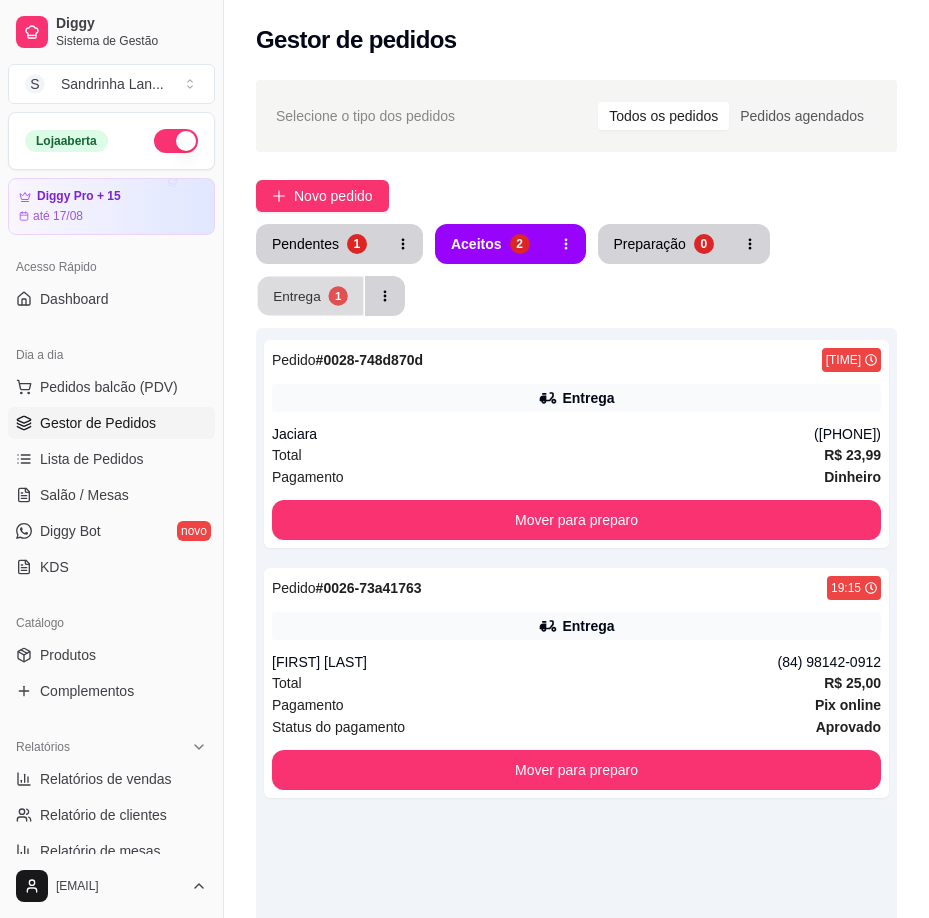 click on "Entrega 1" at bounding box center (311, 296) 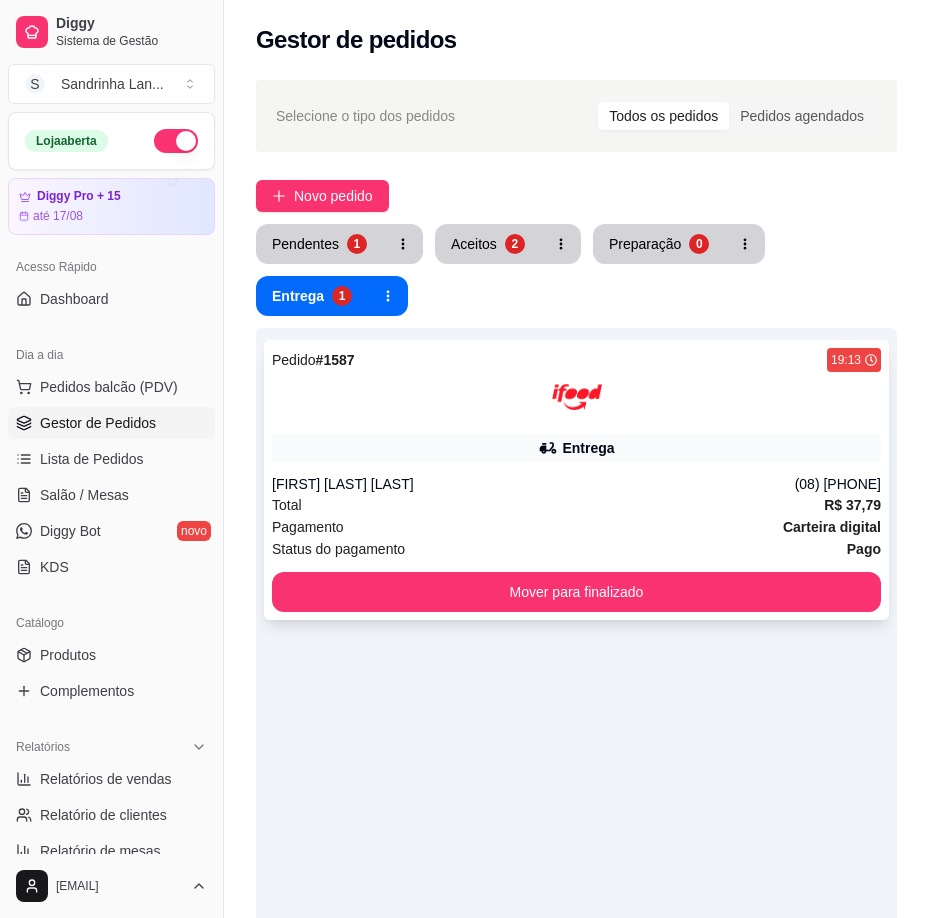 click on "Entrega" at bounding box center [576, 448] 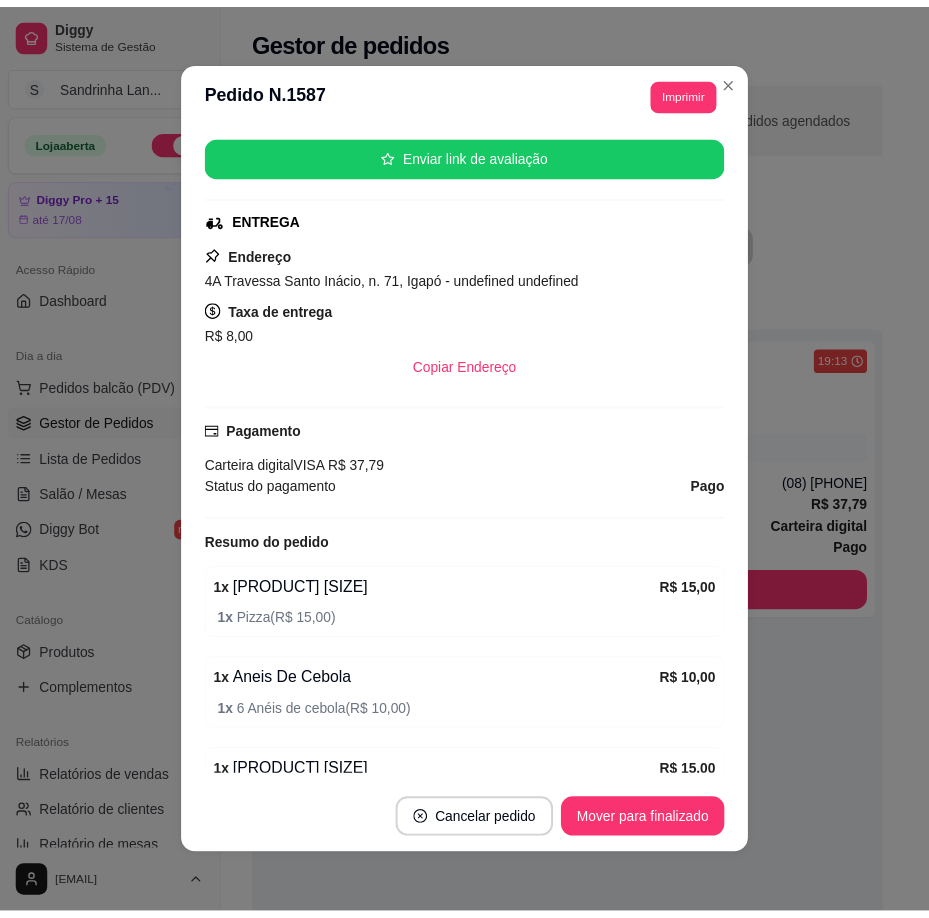 scroll, scrollTop: 600, scrollLeft: 0, axis: vertical 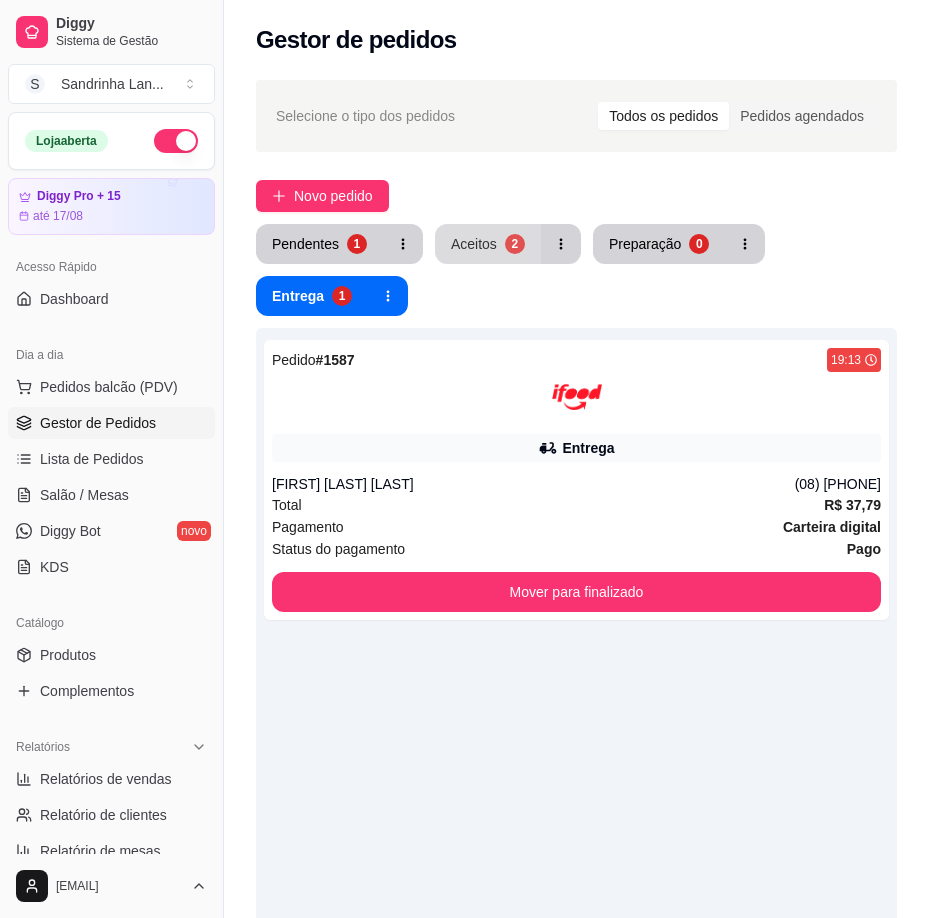 click on "2" at bounding box center (515, 244) 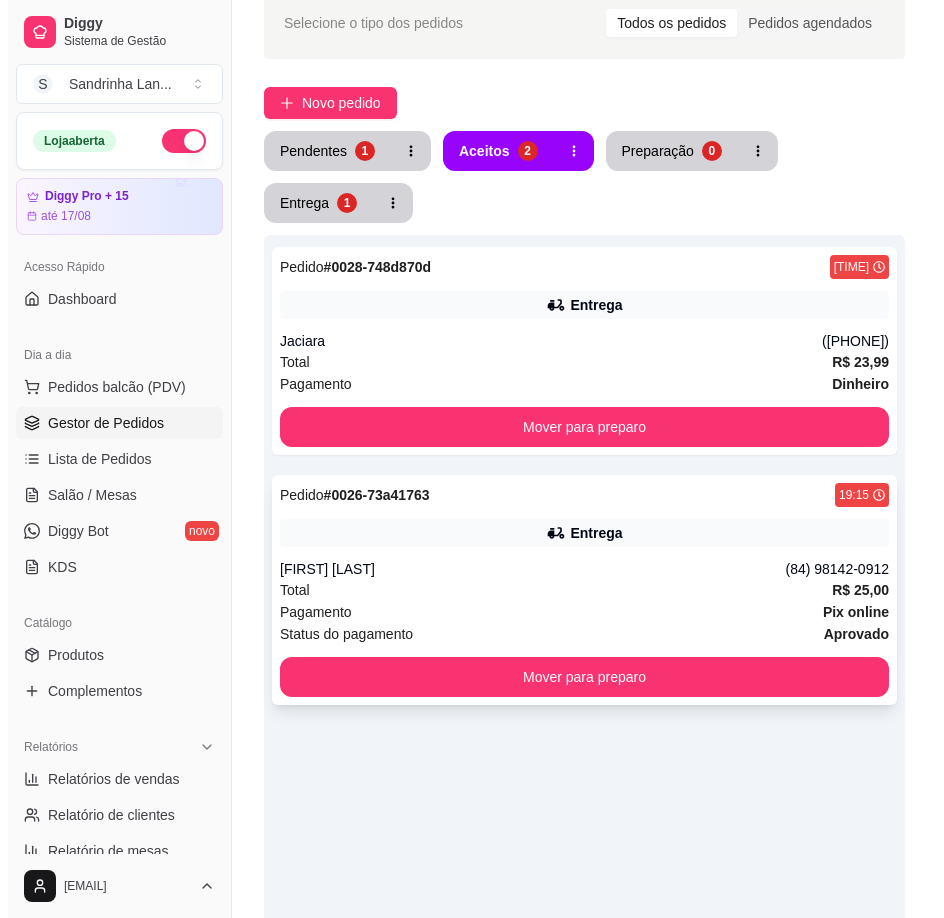 scroll, scrollTop: 200, scrollLeft: 0, axis: vertical 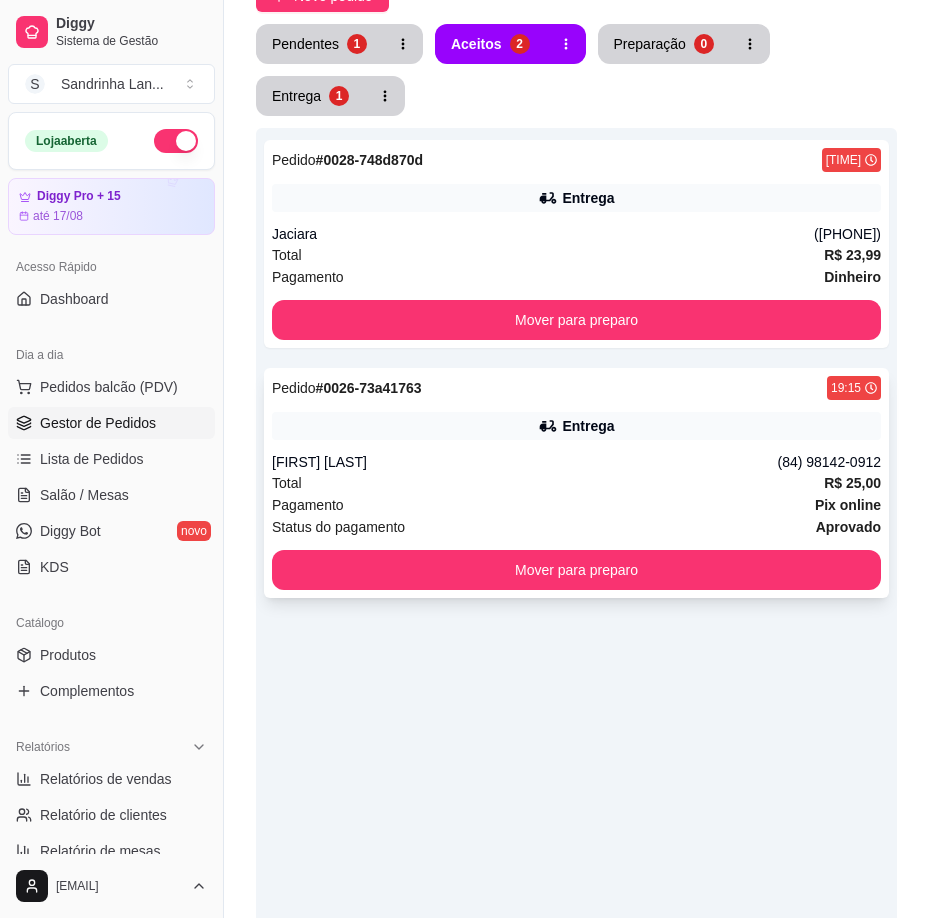 click on "Total R$ 25,00" at bounding box center [576, 483] 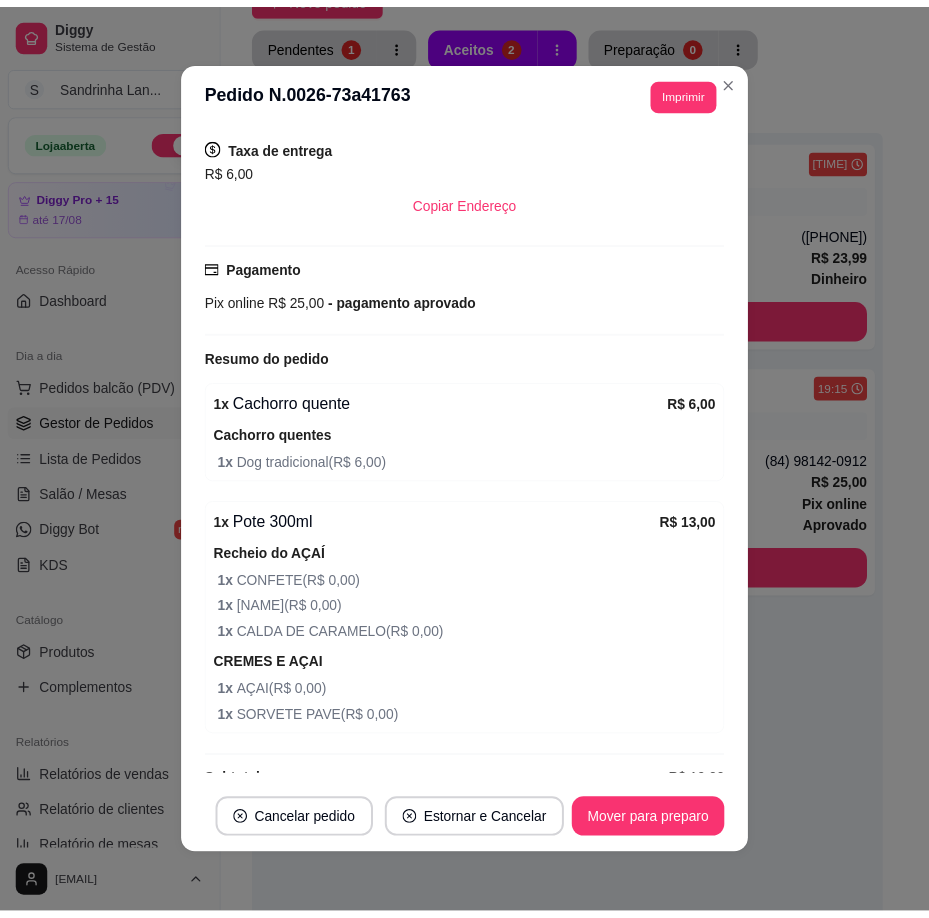 scroll, scrollTop: 445, scrollLeft: 0, axis: vertical 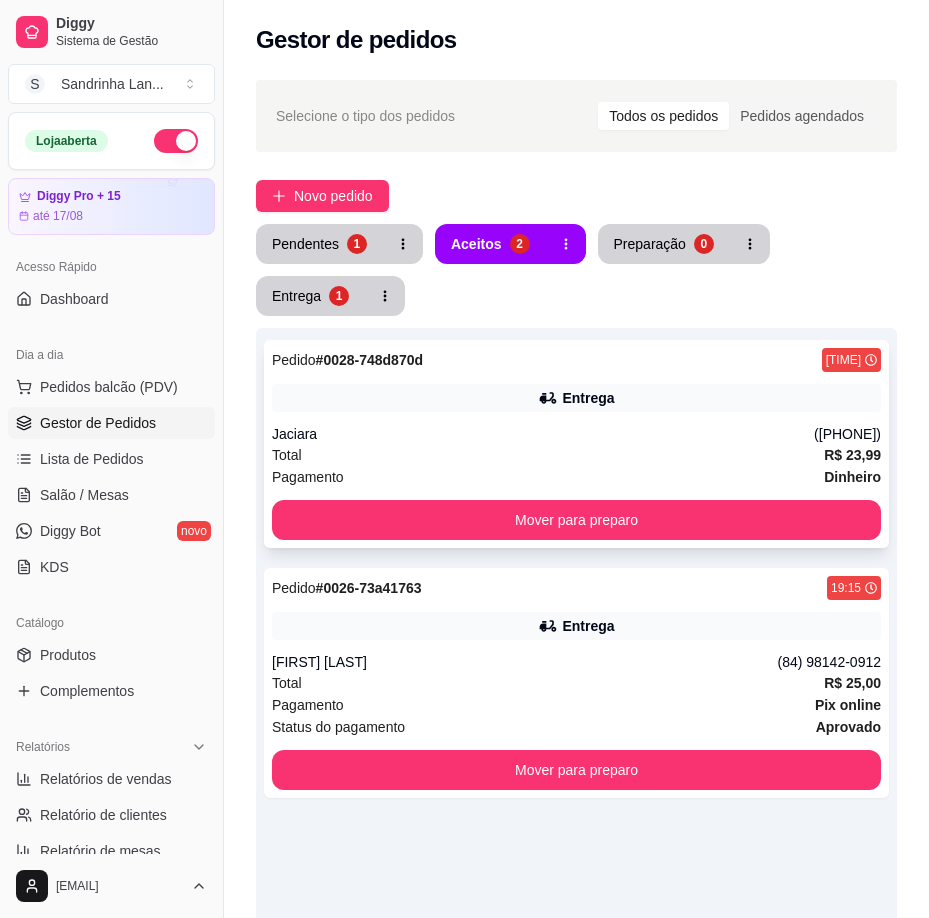 click on "Total R$ 23,99" at bounding box center [576, 455] 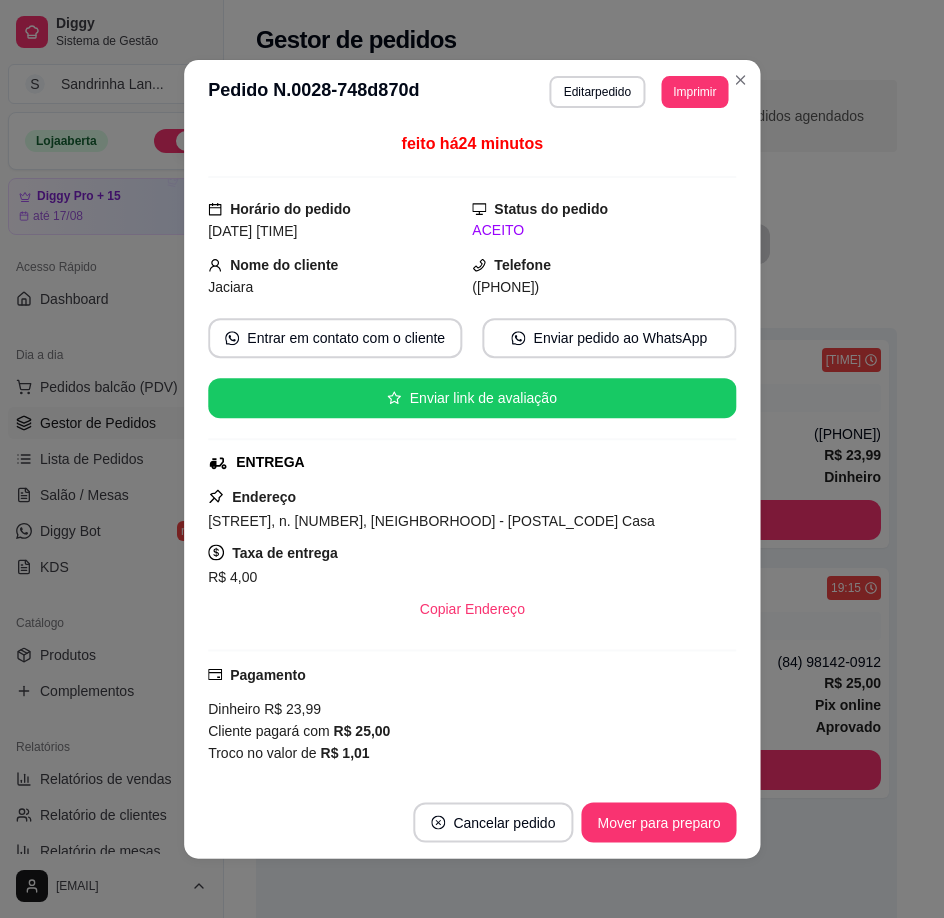 scroll, scrollTop: 317, scrollLeft: 0, axis: vertical 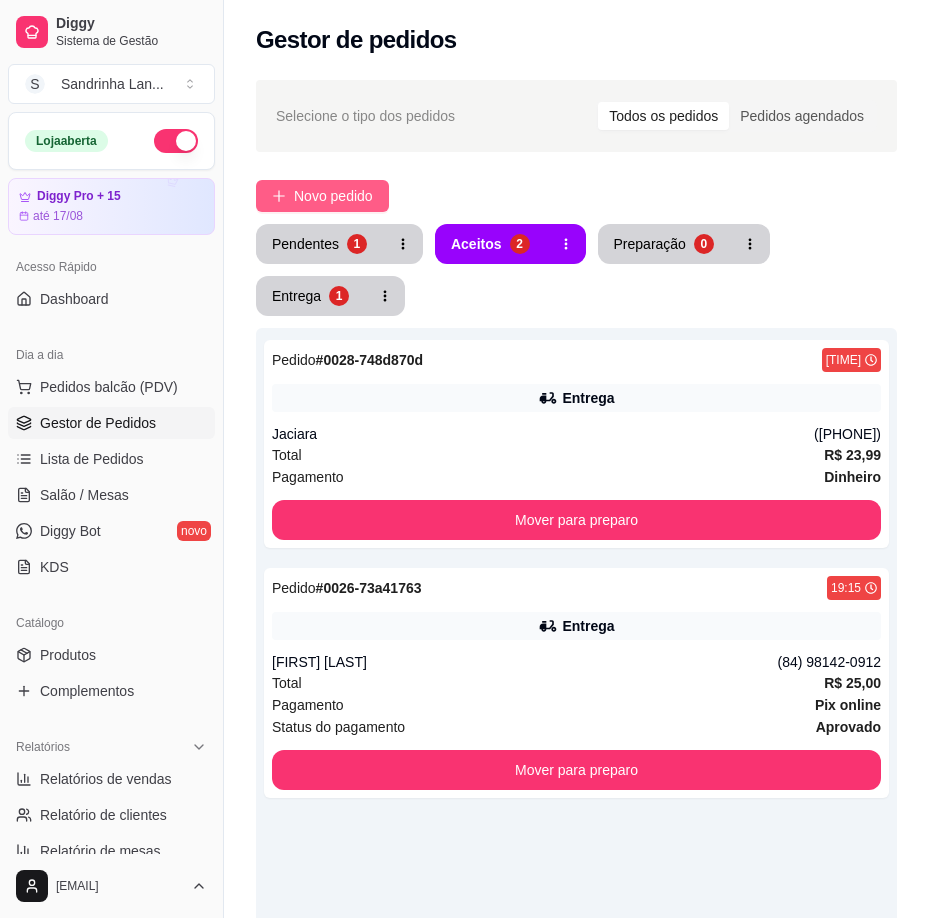 click on "Novo pedido" at bounding box center (322, 196) 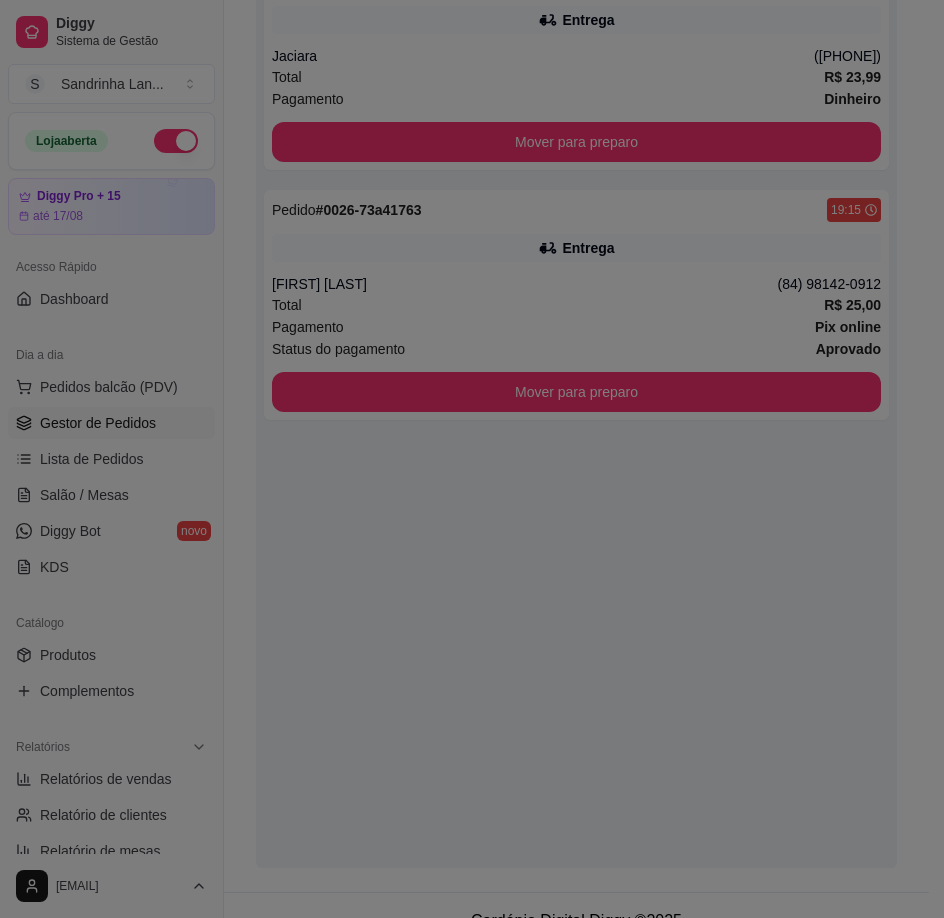 scroll, scrollTop: 409, scrollLeft: 0, axis: vertical 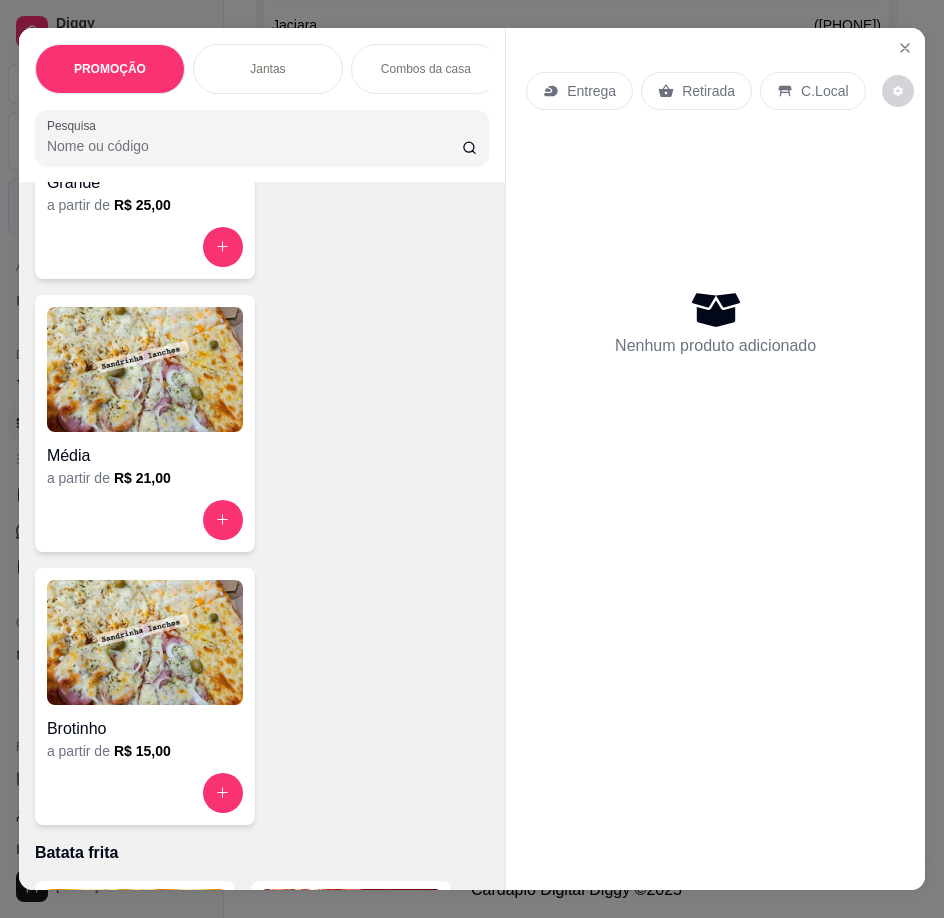 click at bounding box center (145, 642) 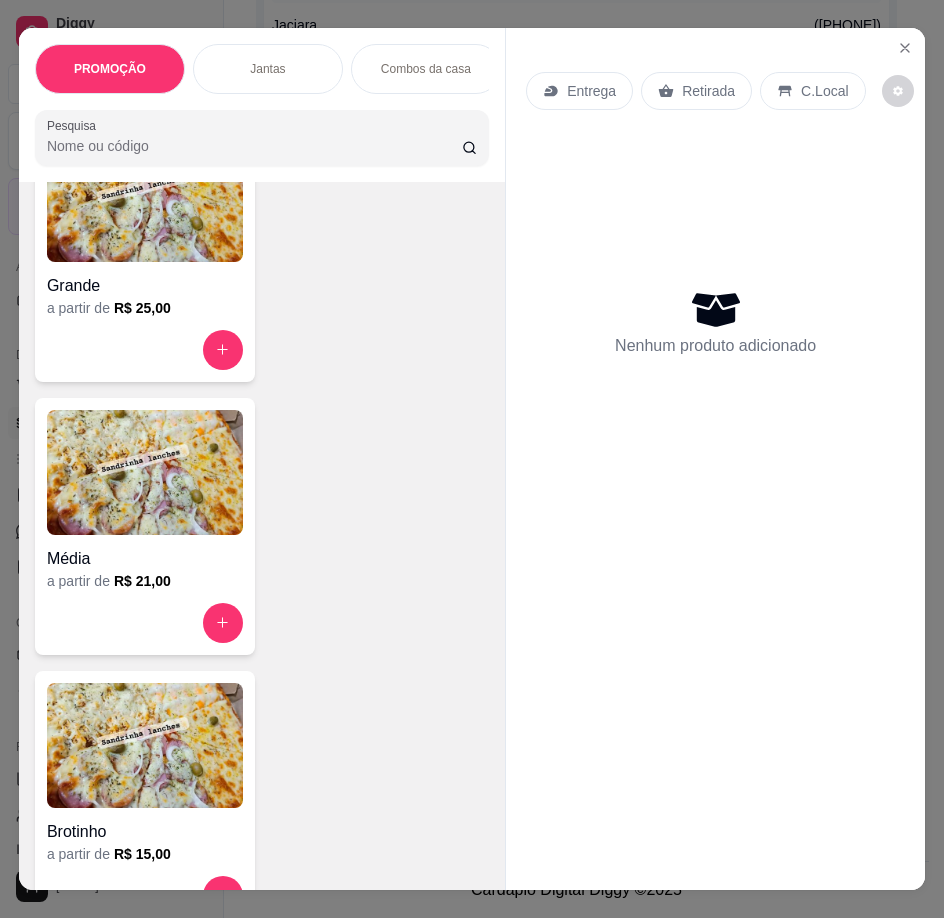 scroll, scrollTop: 4400, scrollLeft: 0, axis: vertical 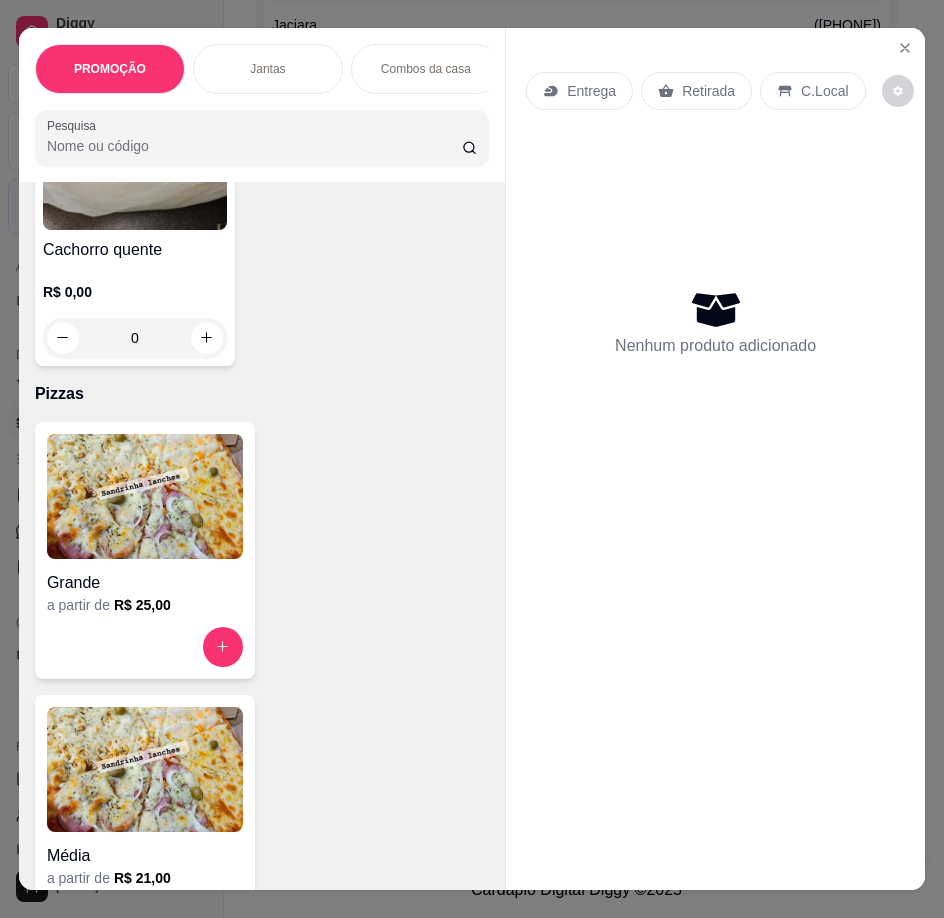 click at bounding box center [145, 496] 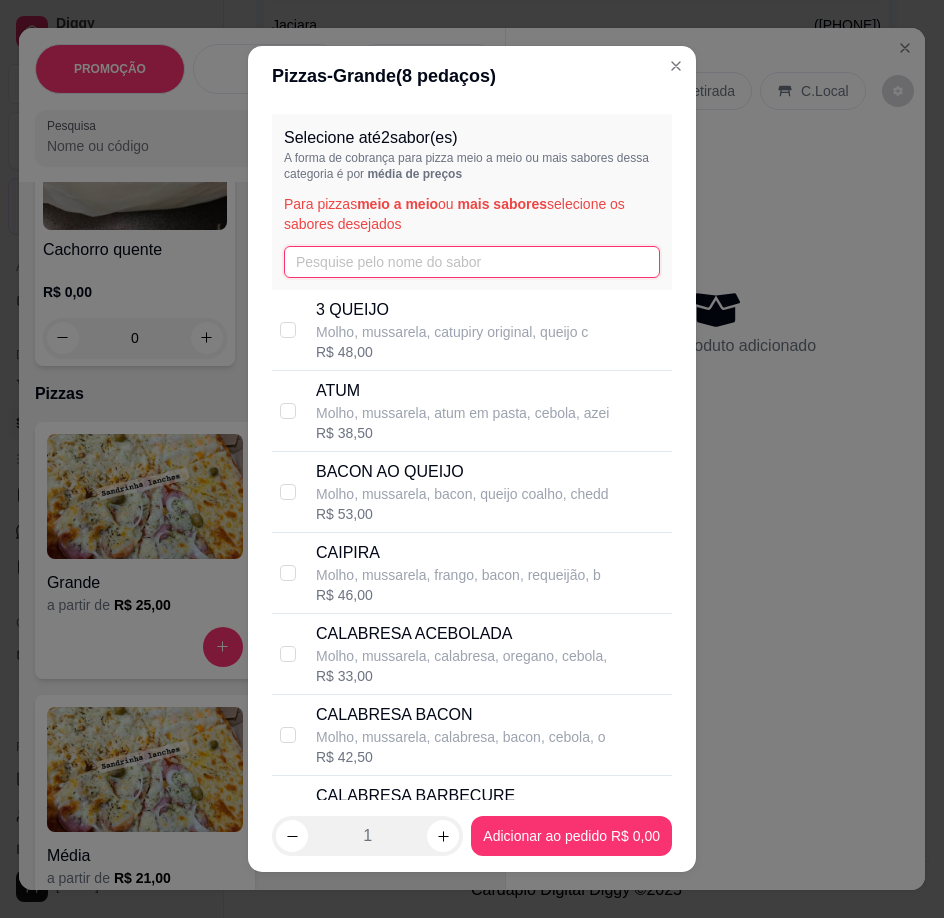 click at bounding box center [472, 262] 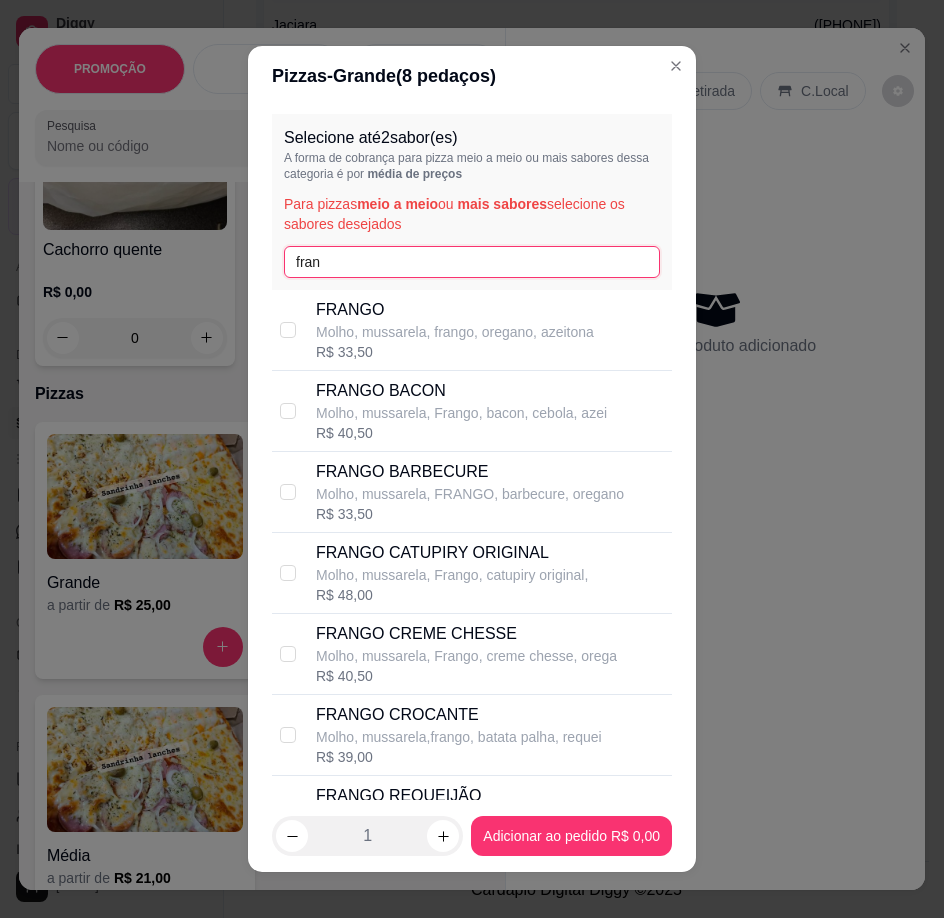 type on "fran" 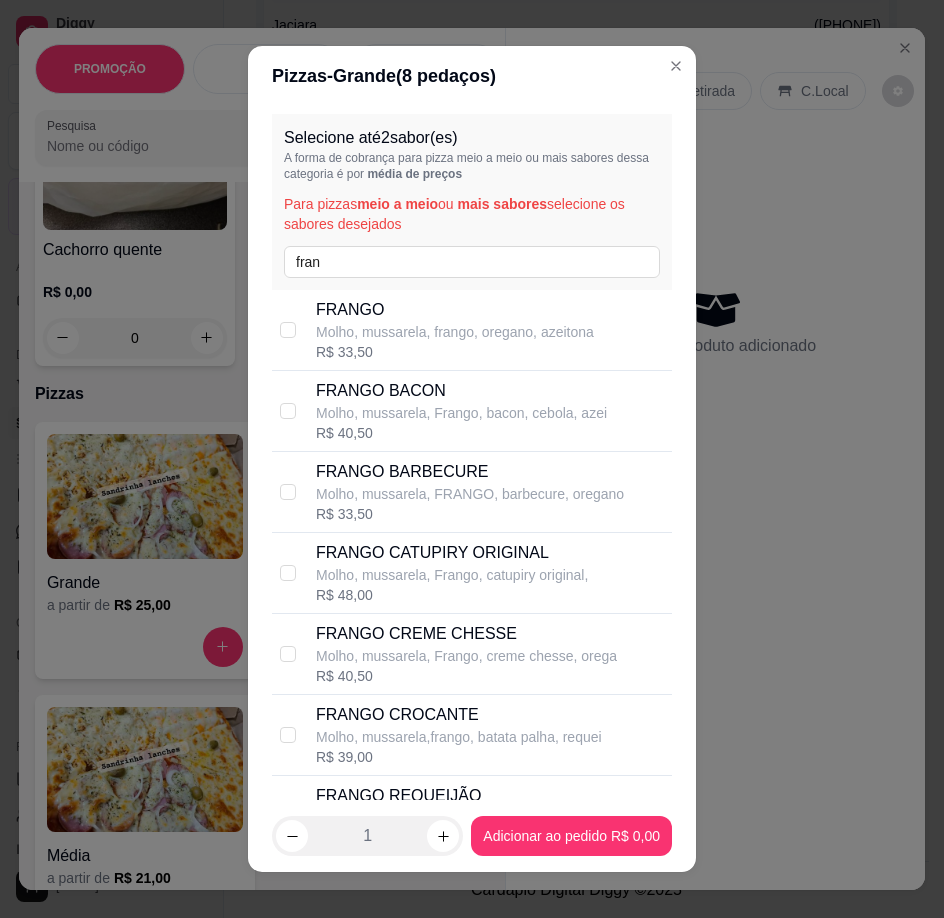 drag, startPoint x: 431, startPoint y: 575, endPoint x: 428, endPoint y: 611, distance: 36.124783 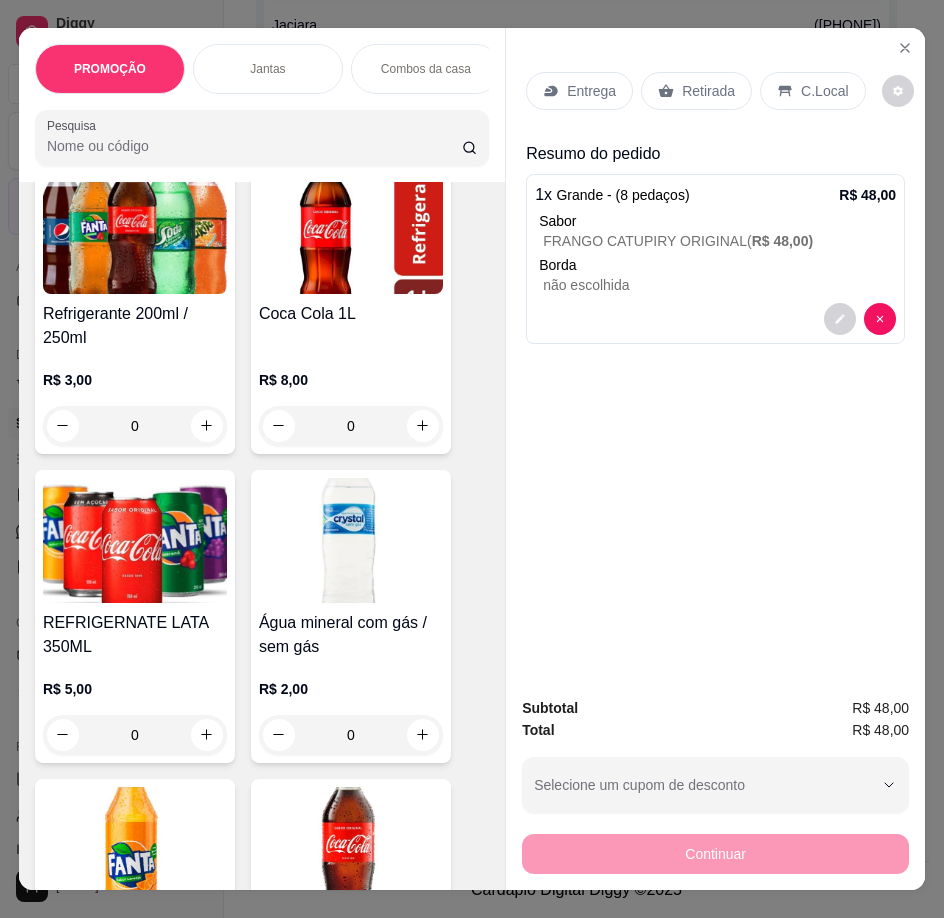 scroll, scrollTop: 7800, scrollLeft: 0, axis: vertical 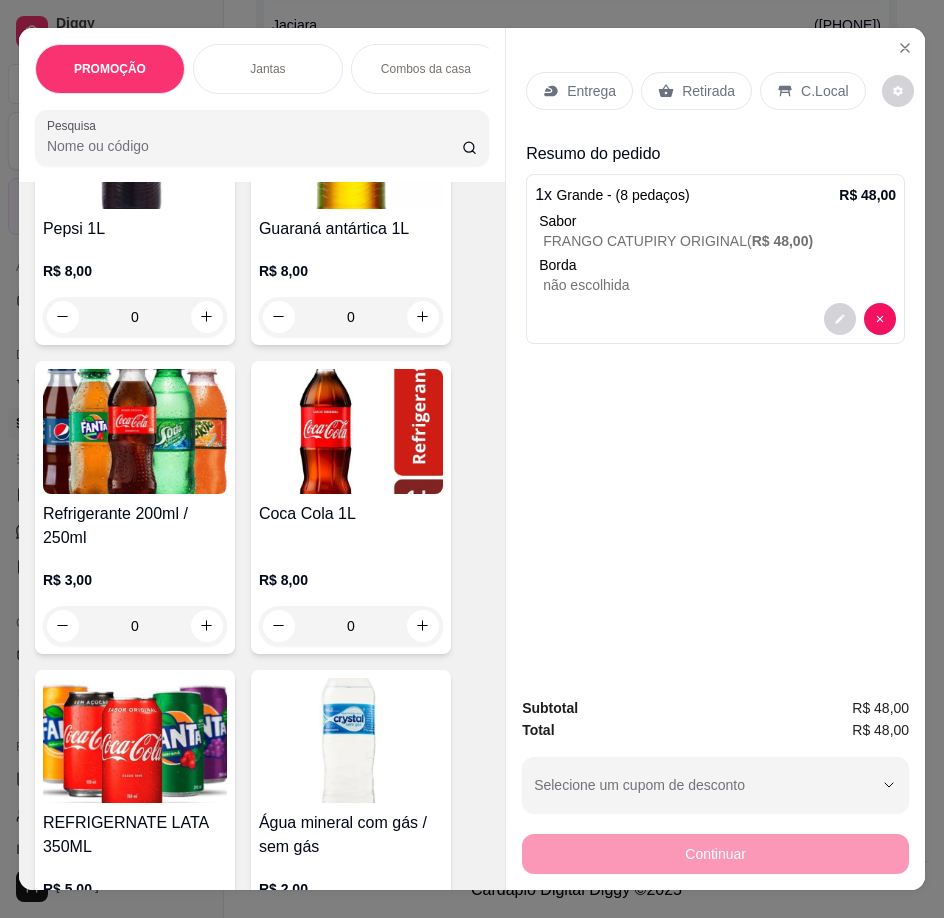 click on "R$ 8,00 0" at bounding box center (351, 289) 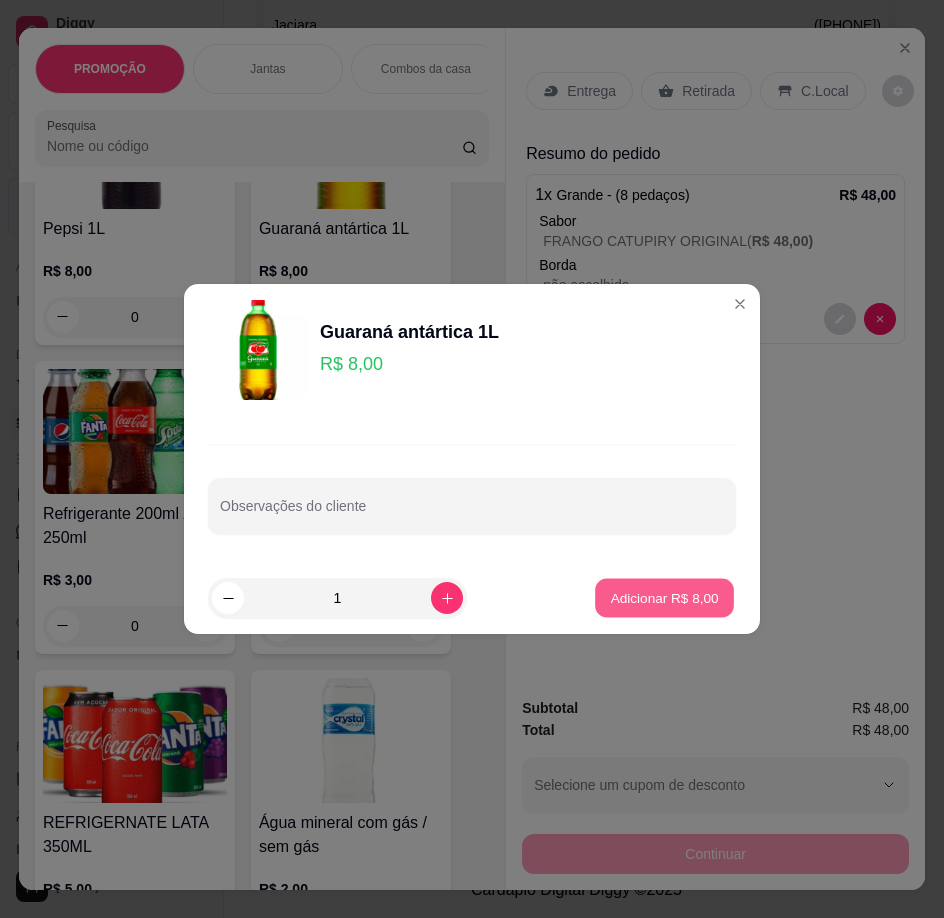 click on "Adicionar   R$ 8,00" at bounding box center [664, 597] 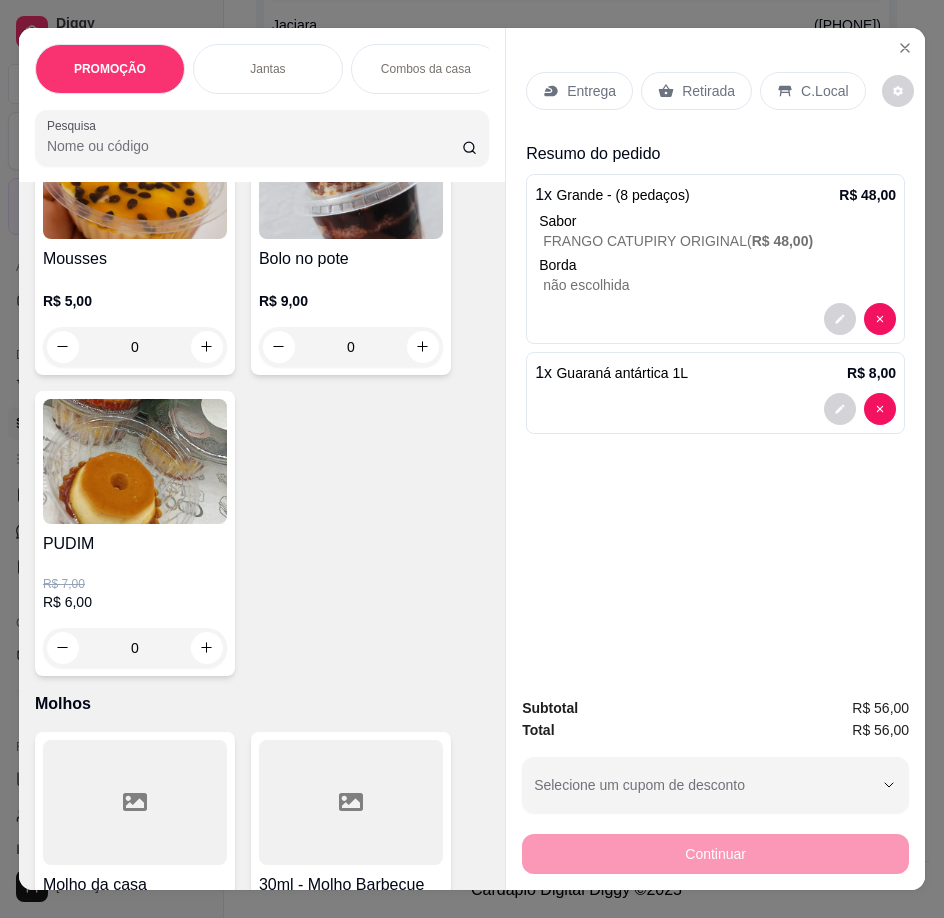 scroll, scrollTop: 9165, scrollLeft: 0, axis: vertical 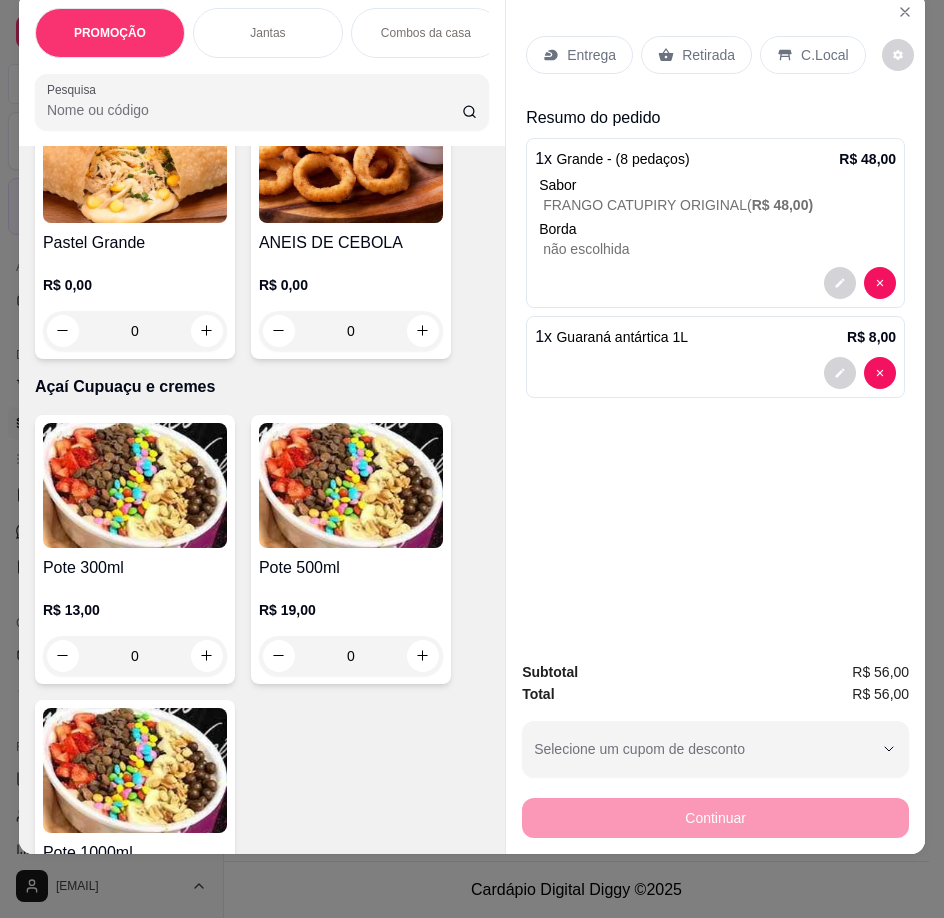 click on "Entrega" at bounding box center [591, 55] 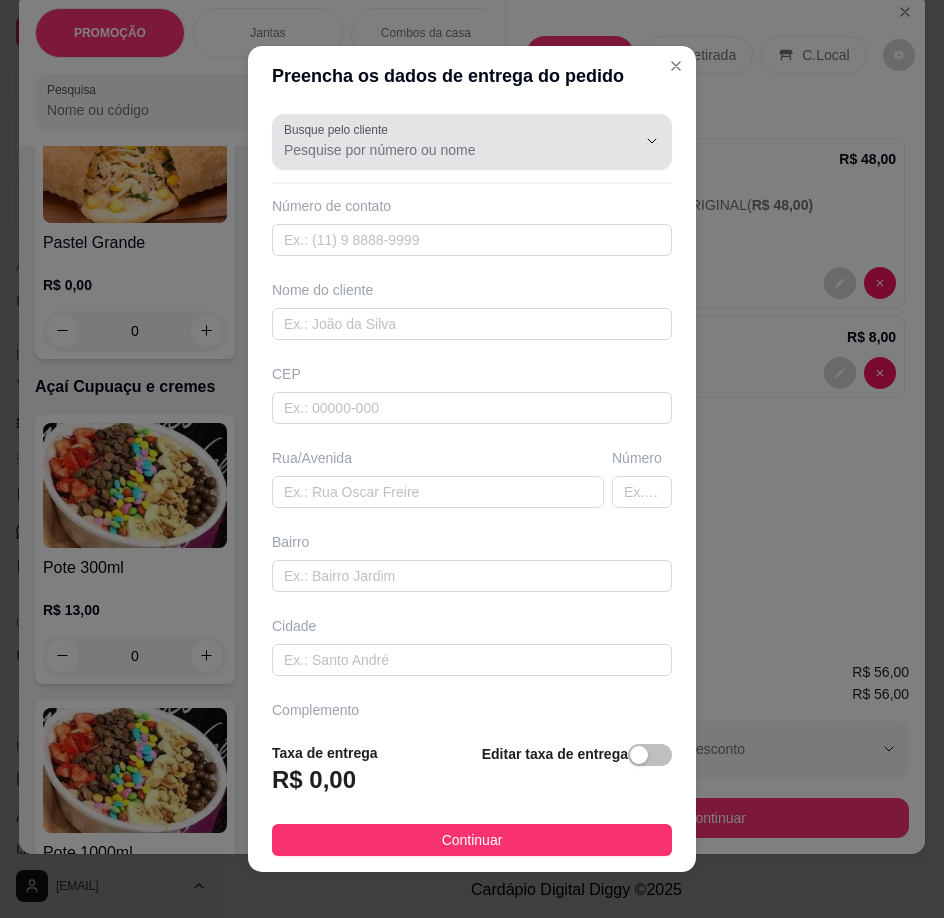 click on "Busque pelo cliente" at bounding box center [444, 150] 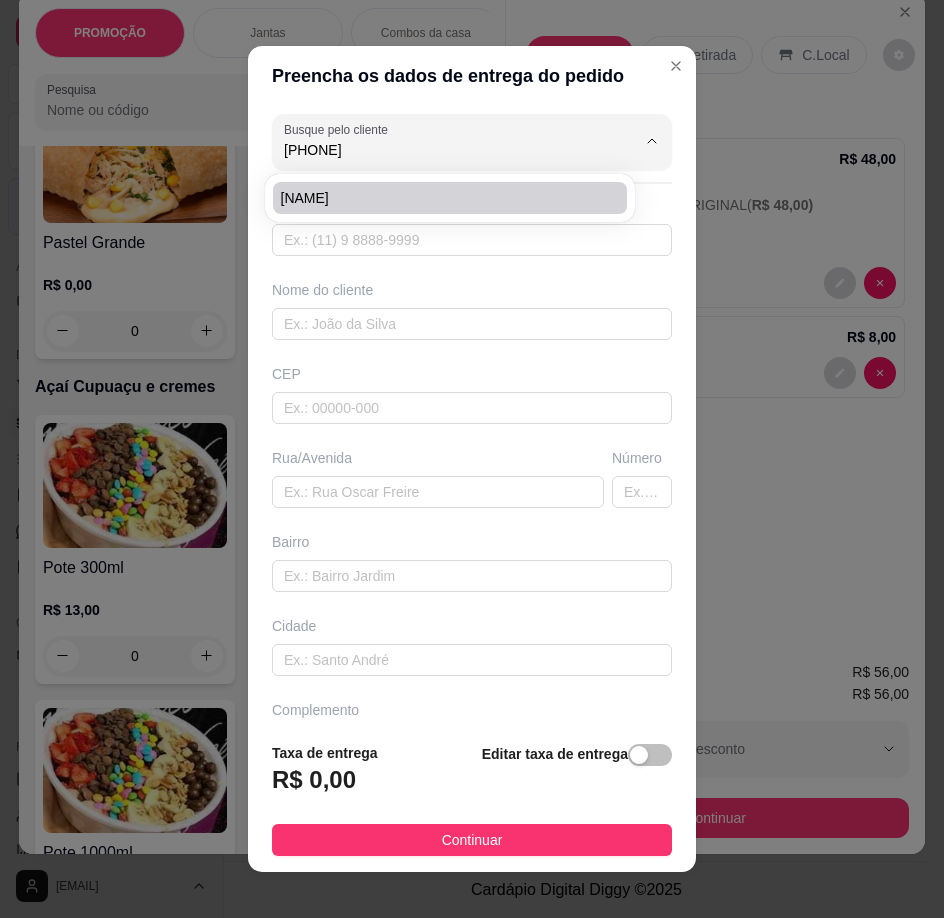 click on "[NAME]" at bounding box center (440, 198) 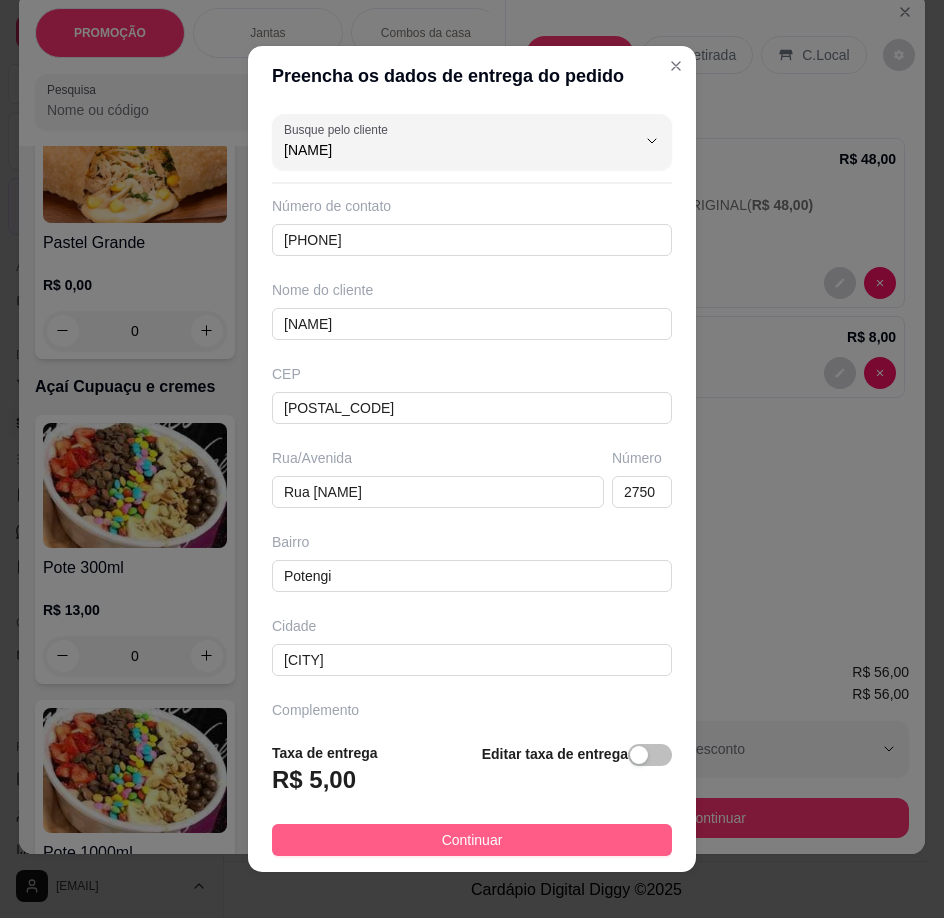 type on "[NAME]" 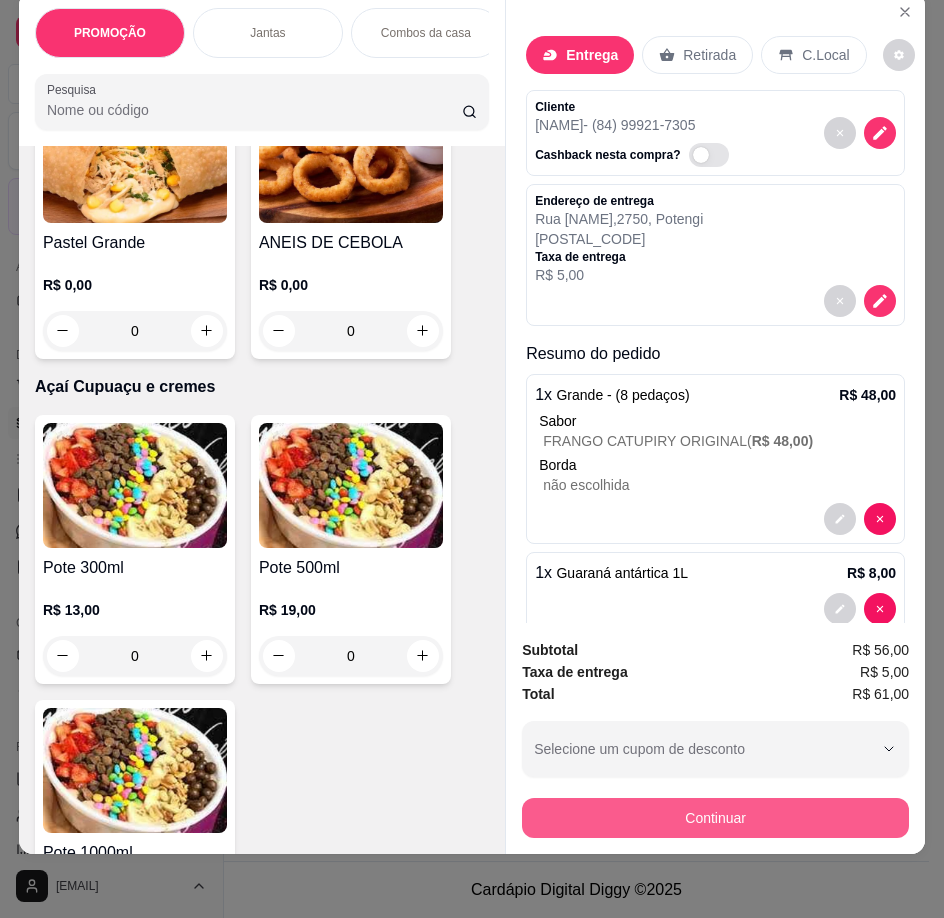 click on "Continuar" at bounding box center [715, 818] 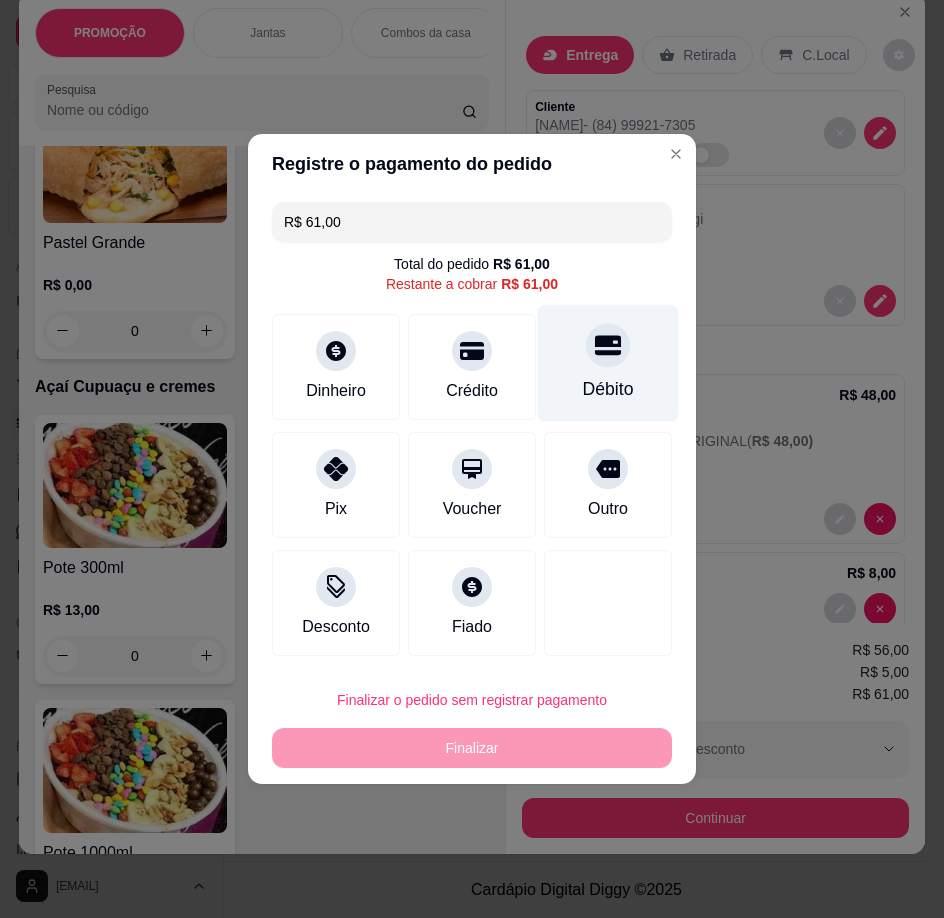 click on "Débito" at bounding box center [608, 363] 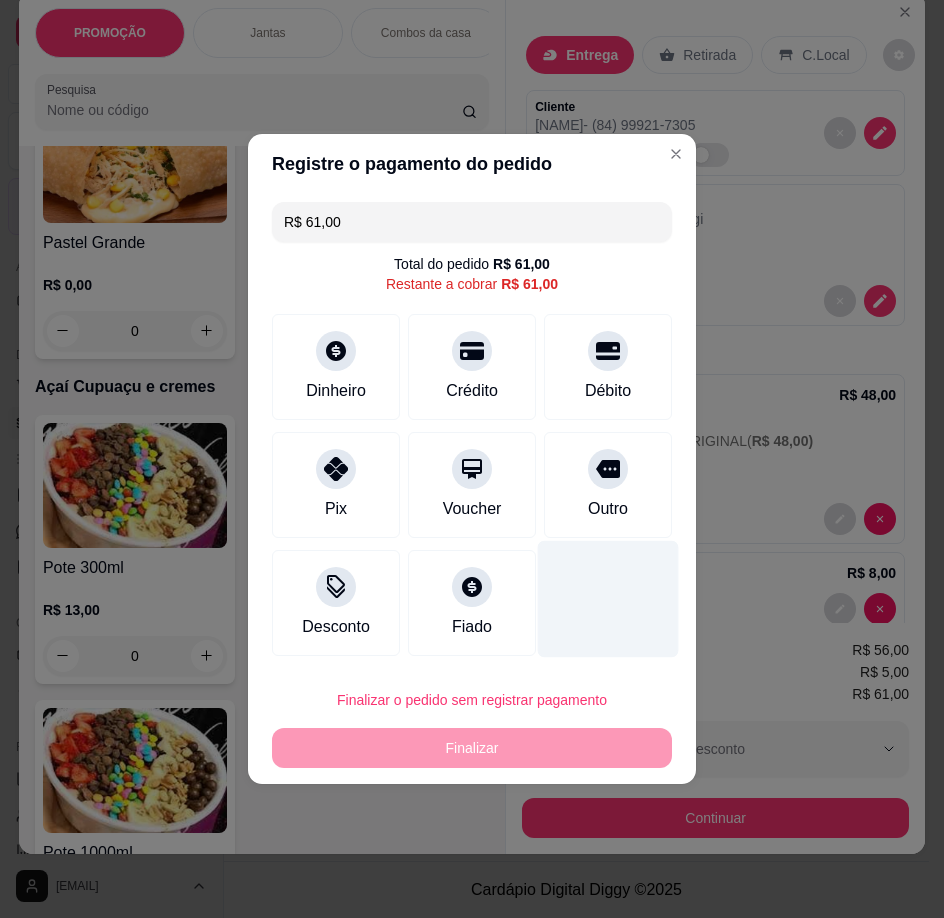 type on "R$ 0,00" 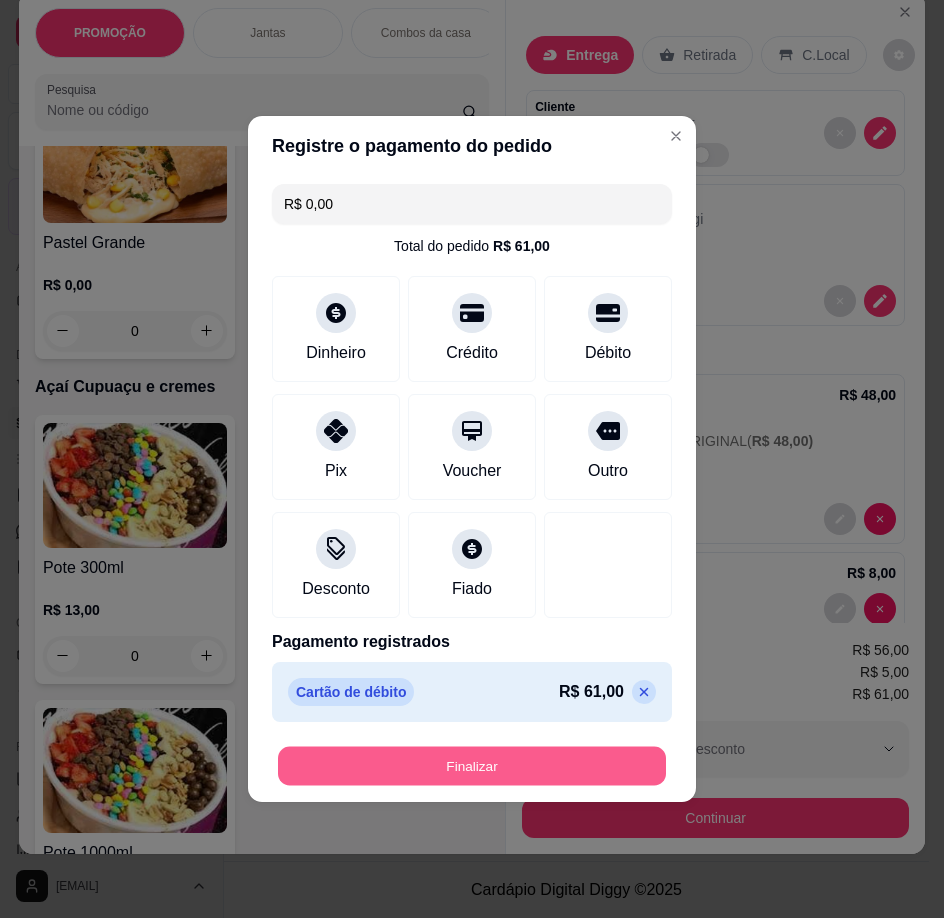 click on "Finalizar" at bounding box center [472, 766] 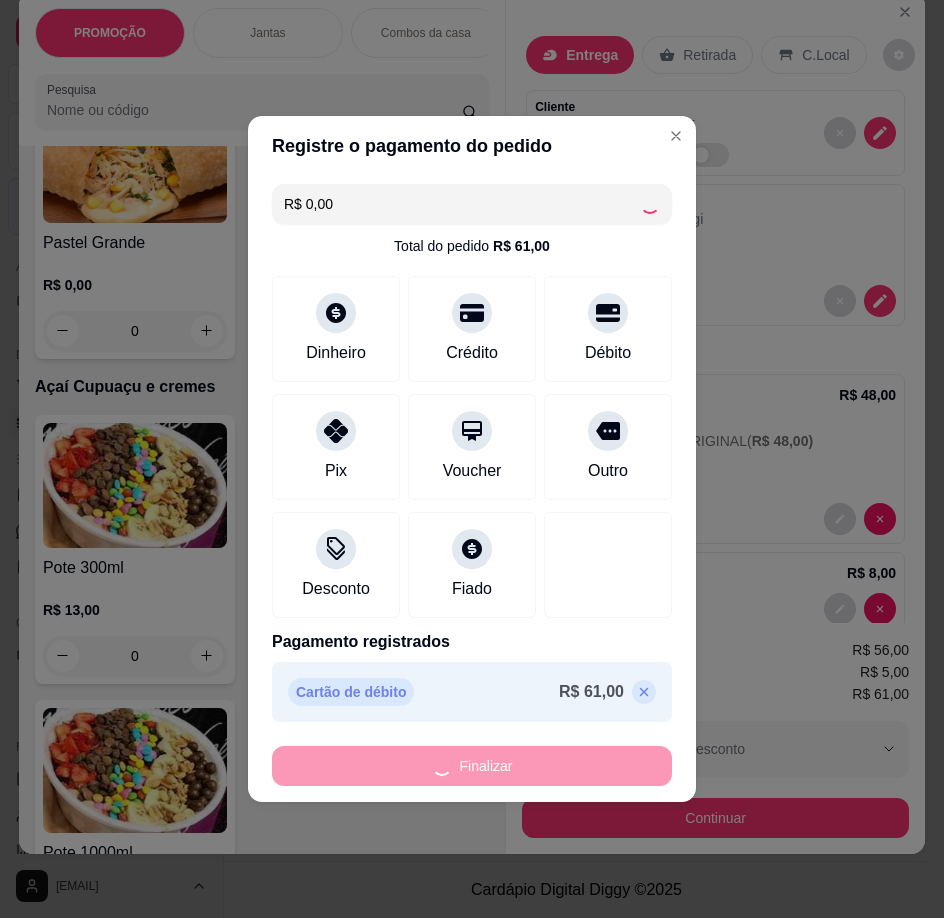 type on "0" 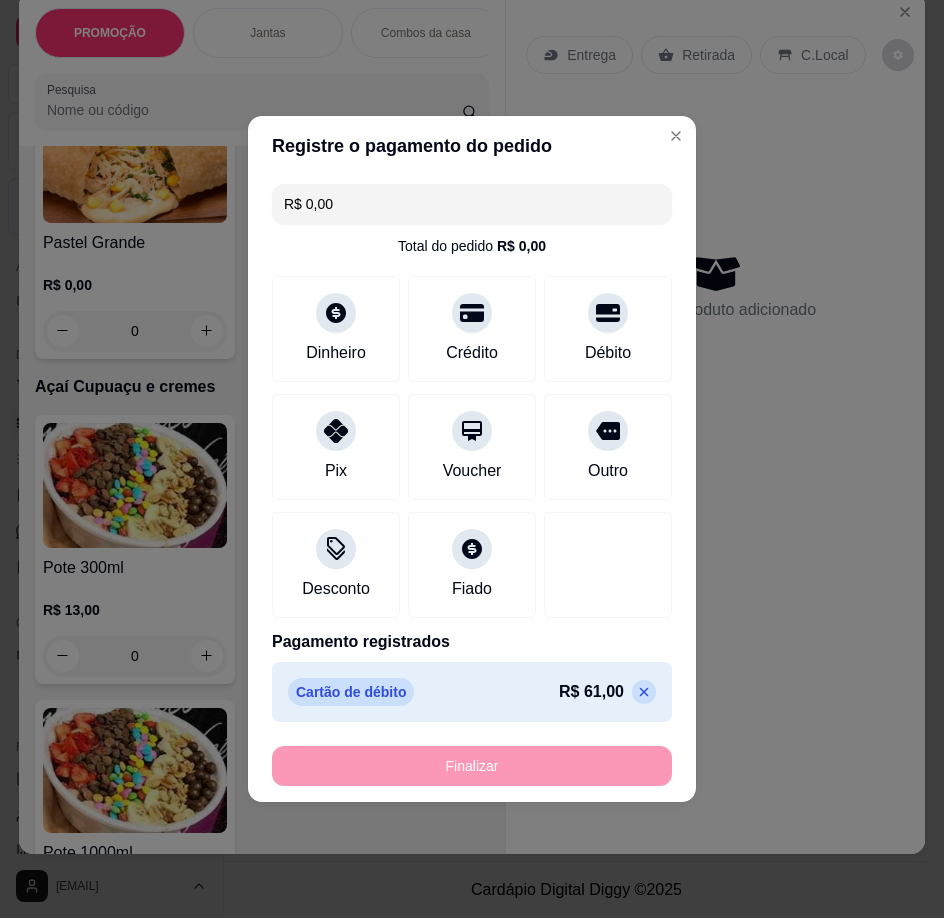 type on "-R$ 61,00" 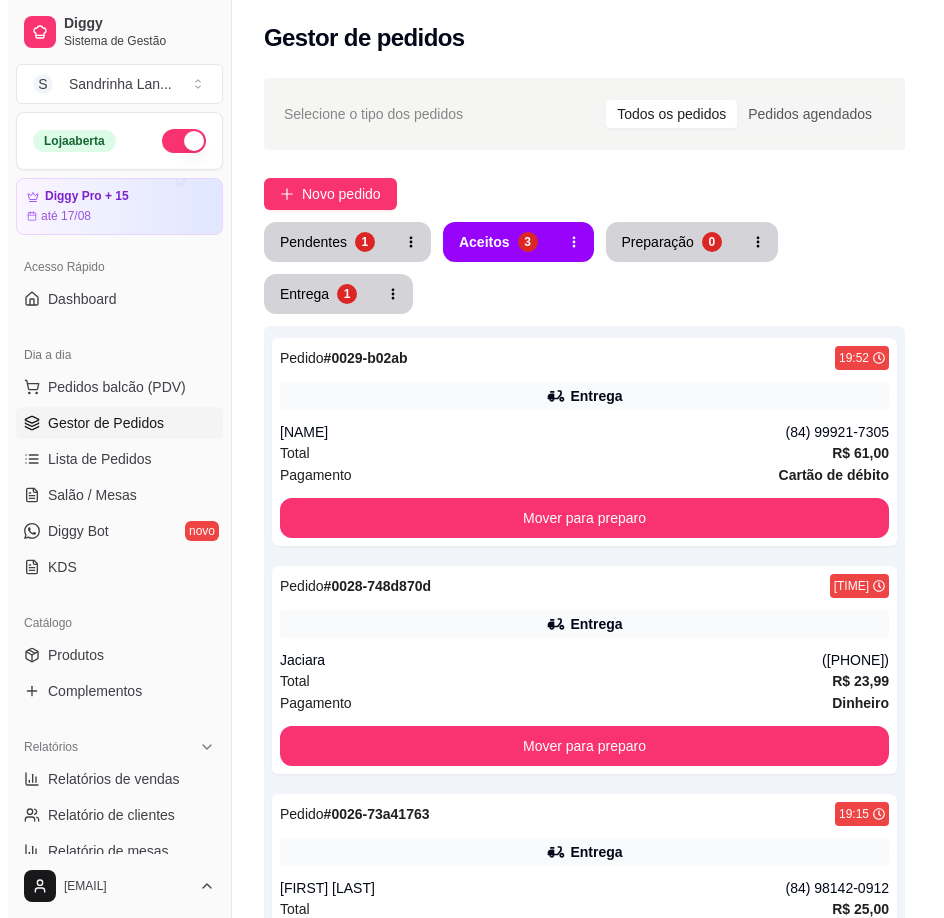 scroll, scrollTop: 0, scrollLeft: 0, axis: both 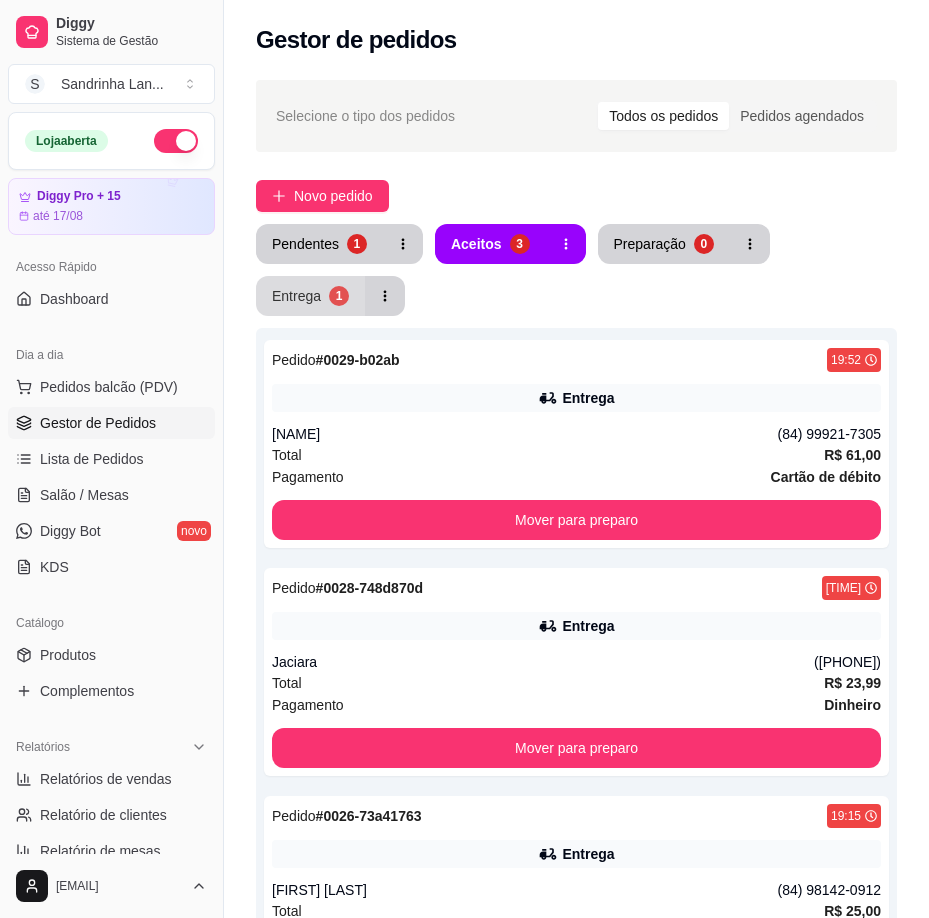 click on "1" at bounding box center [339, 296] 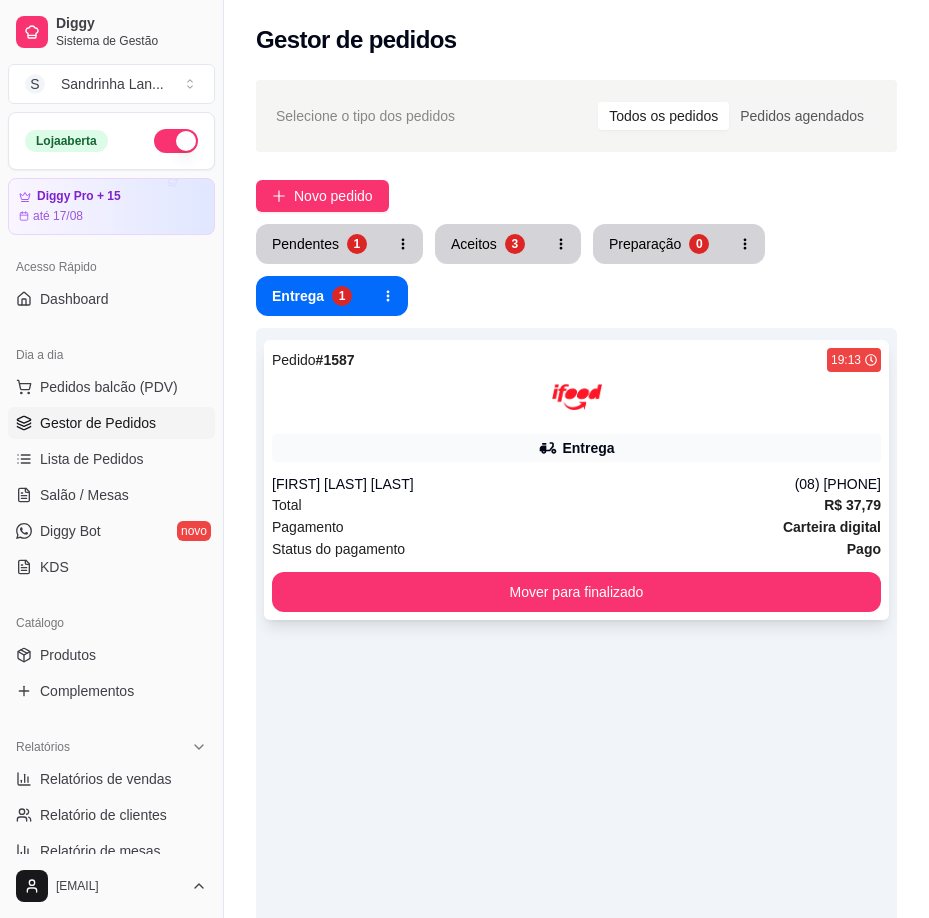 click on "[FIRST] [LAST] [LAST]" at bounding box center (533, 484) 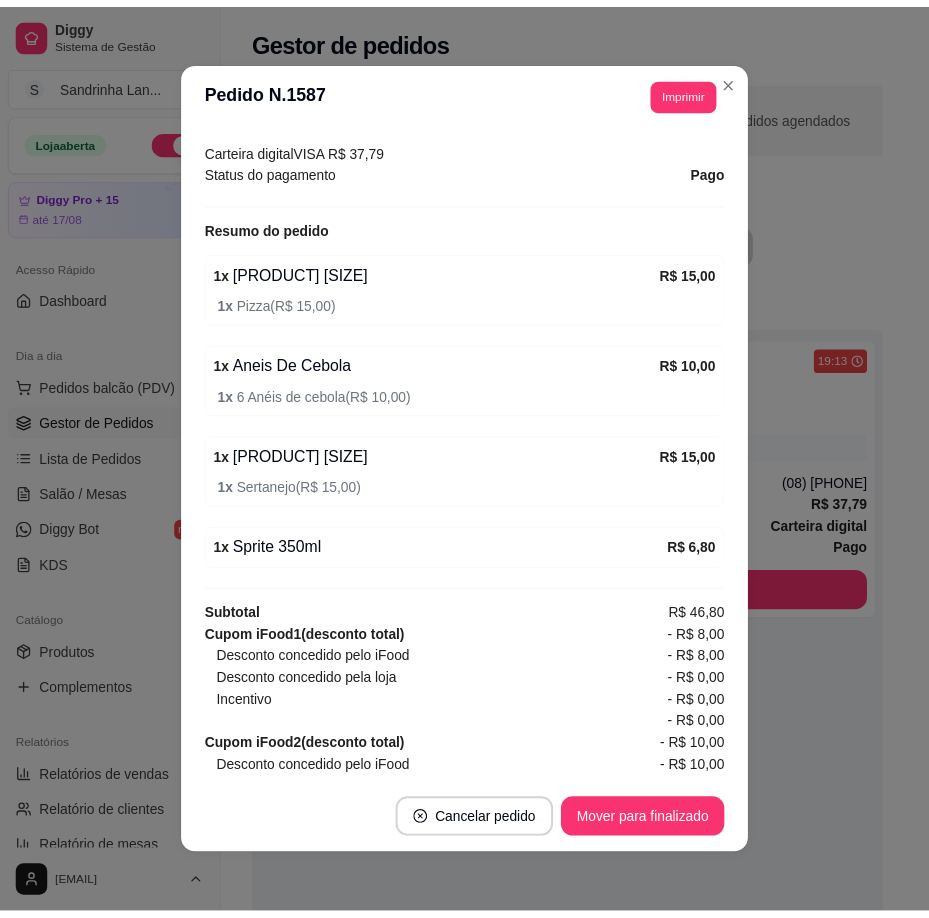 scroll, scrollTop: 700, scrollLeft: 0, axis: vertical 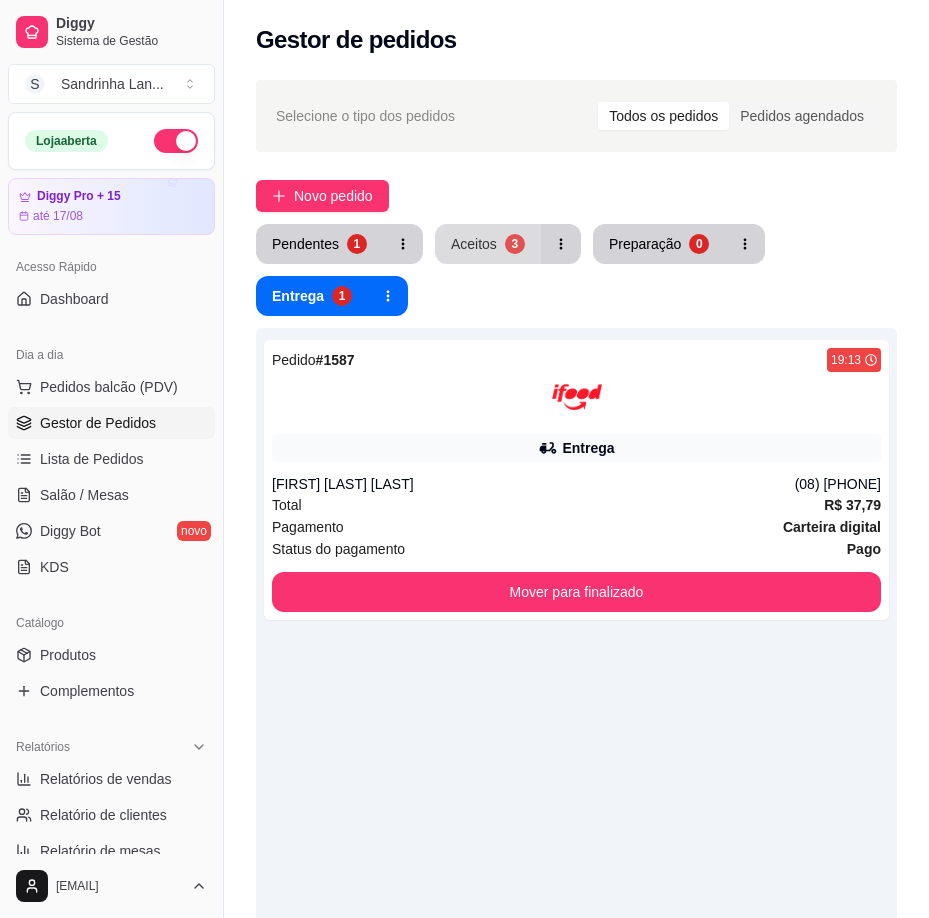 click on "Aceitos 3" at bounding box center (488, 244) 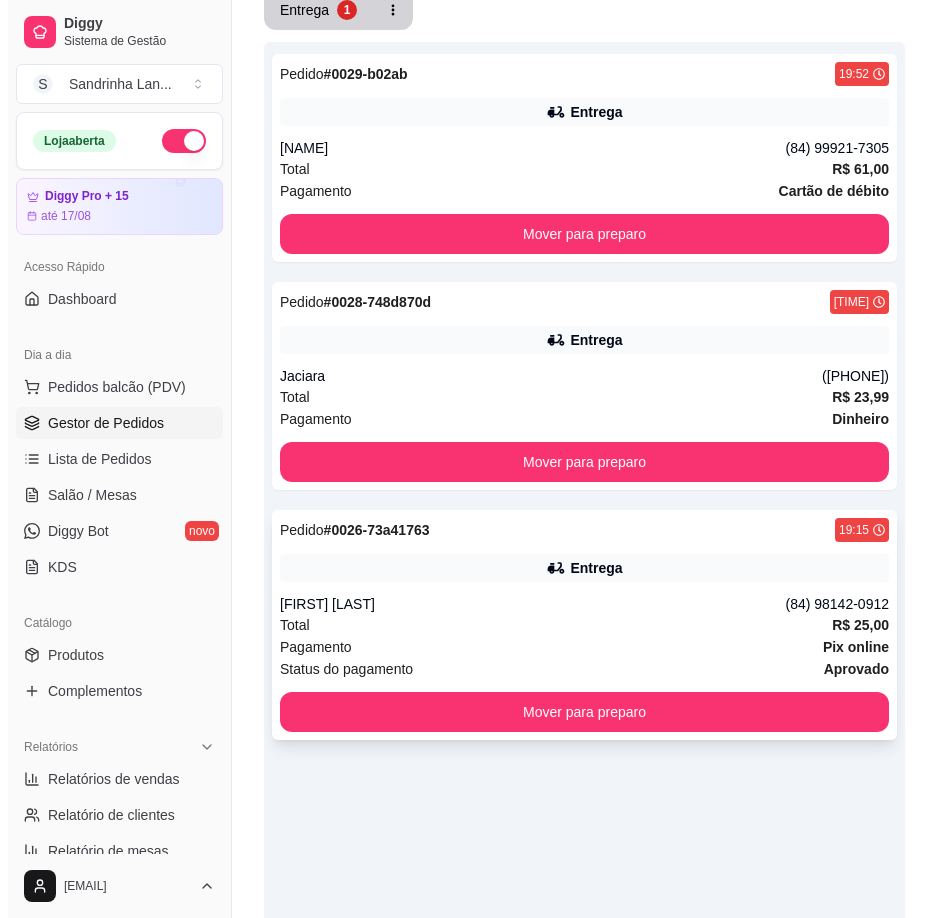 scroll, scrollTop: 409, scrollLeft: 0, axis: vertical 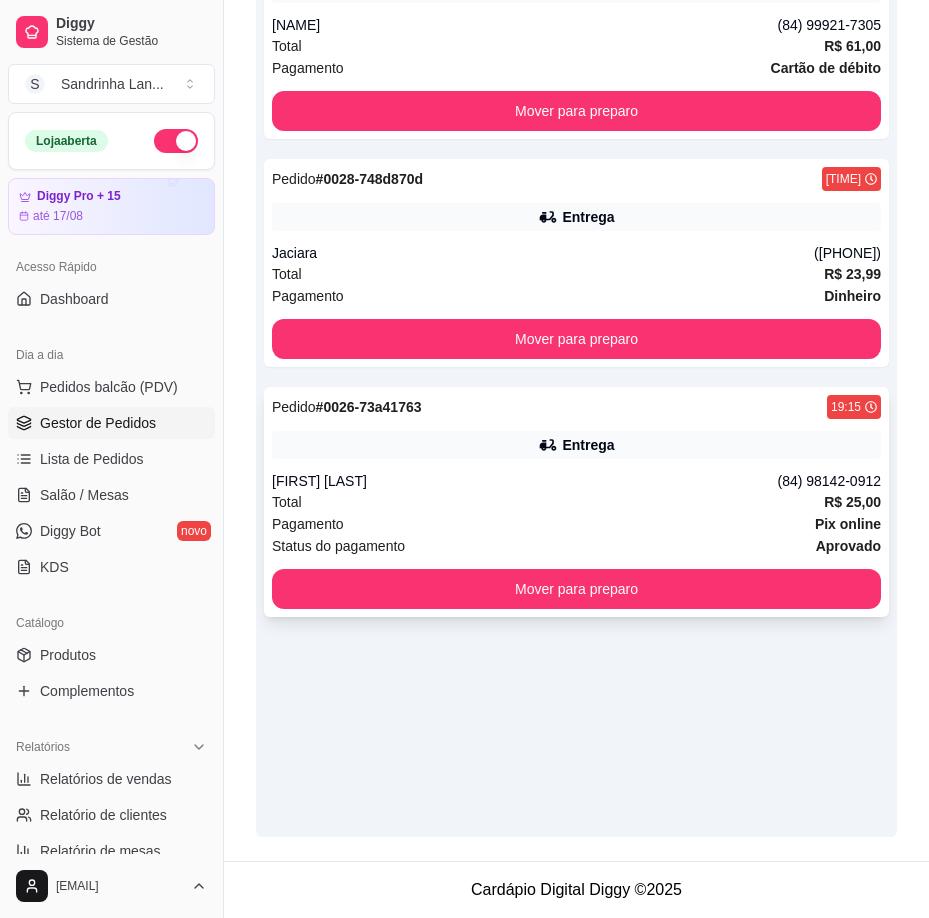 click on "Total R$ 25,00" at bounding box center [576, 502] 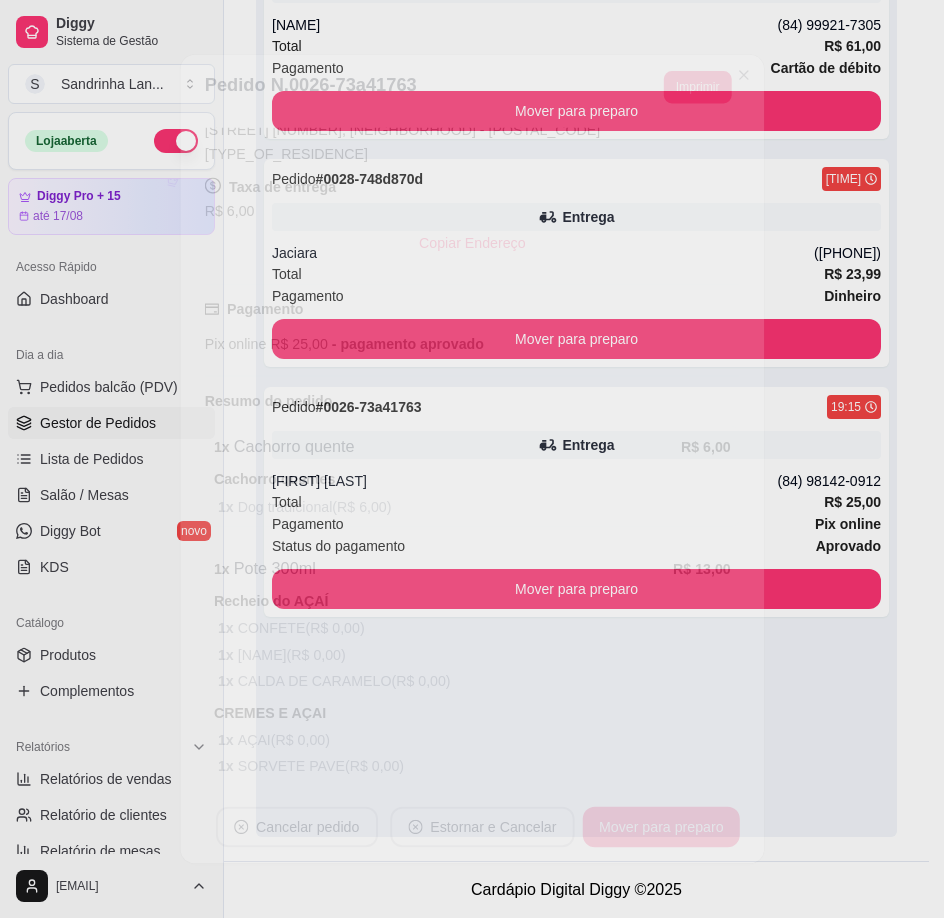 scroll, scrollTop: 445, scrollLeft: 0, axis: vertical 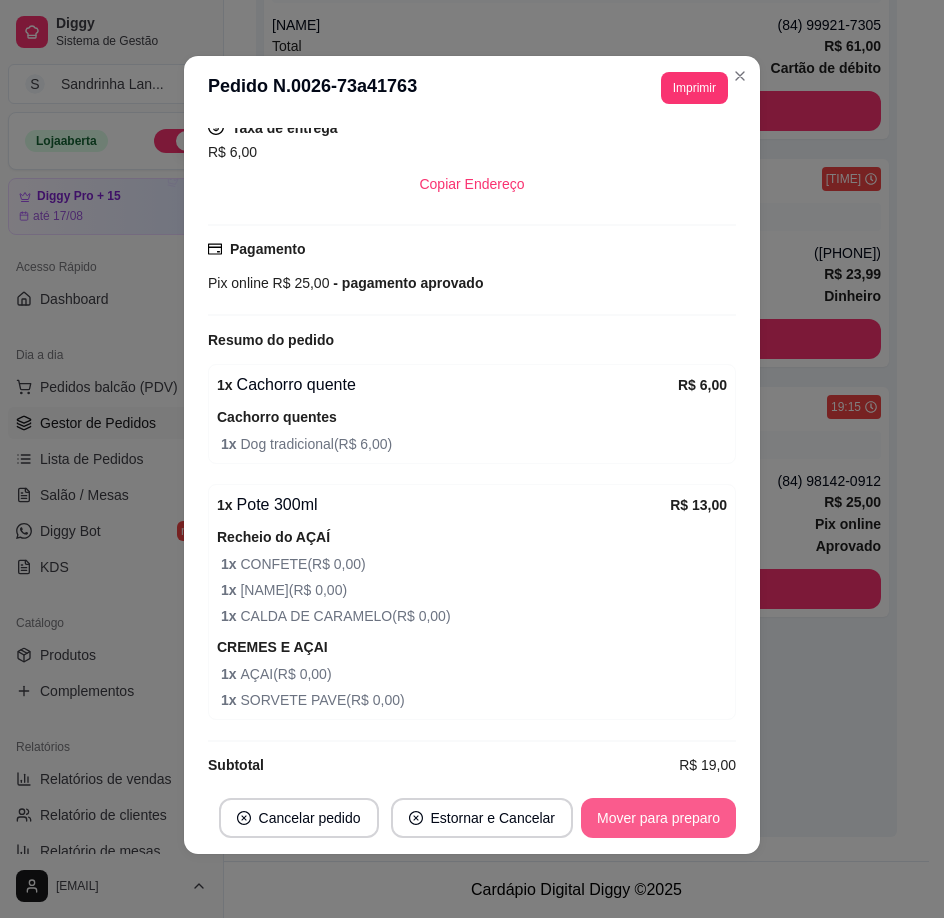 click on "Mover para preparo" at bounding box center [658, 818] 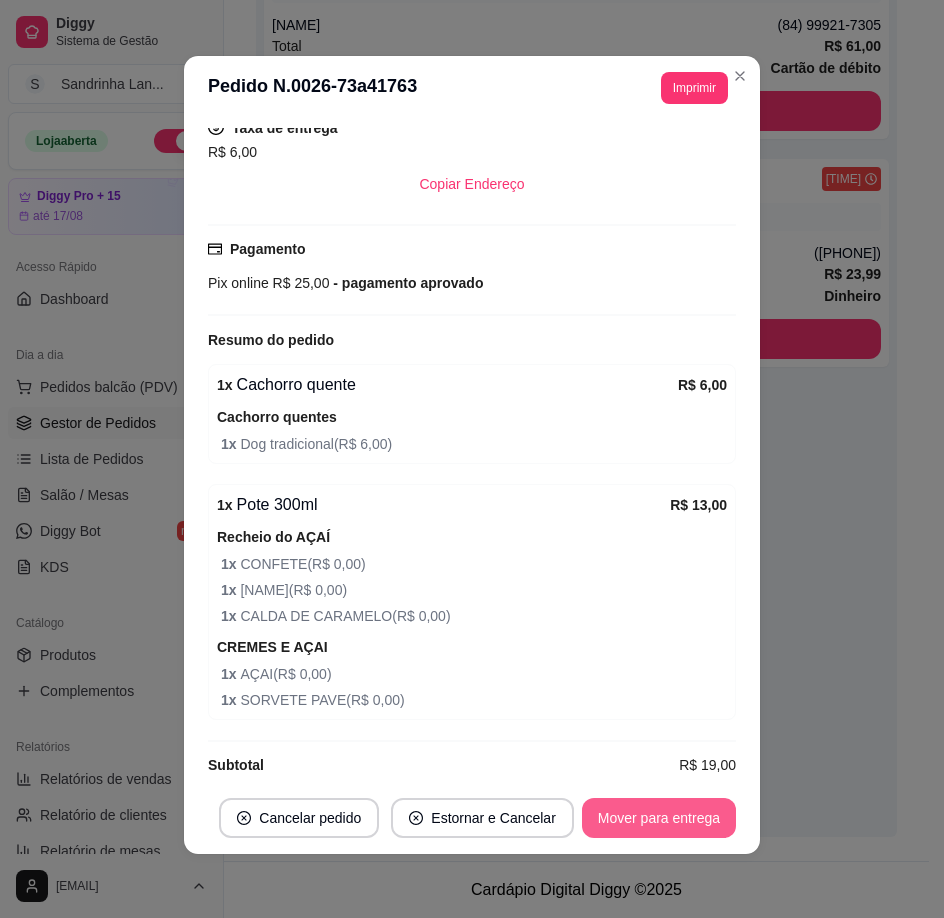 click on "Mover para entrega" at bounding box center [659, 818] 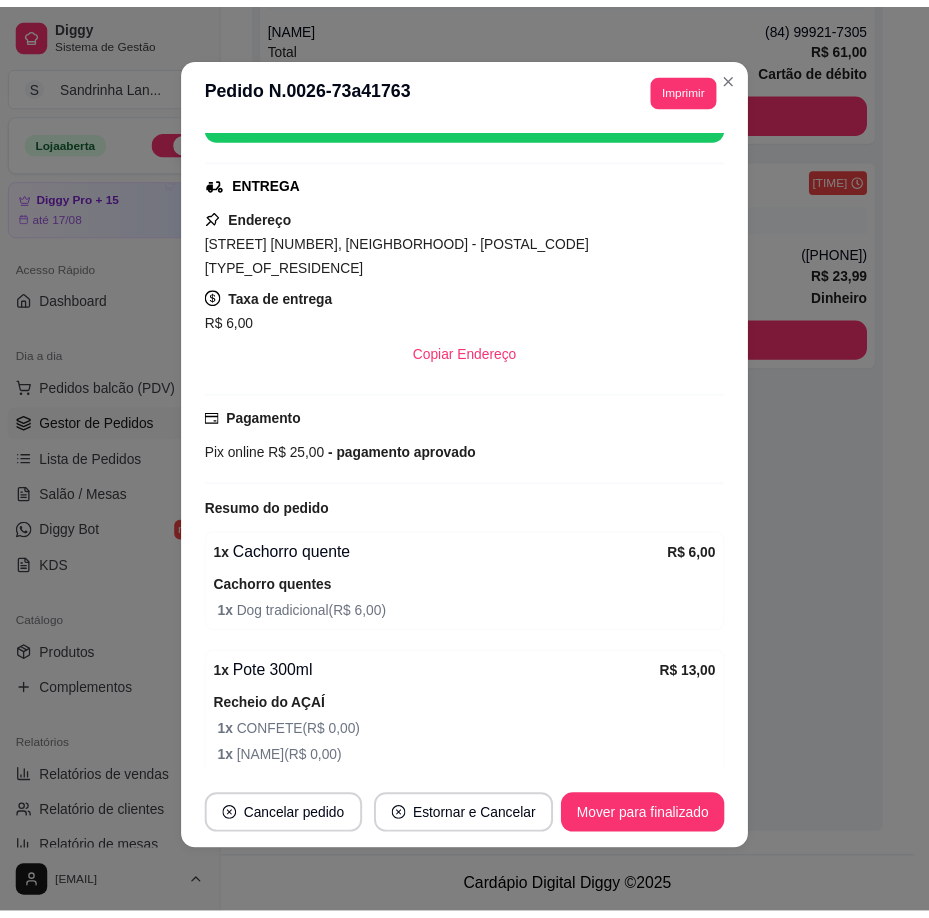 scroll, scrollTop: 445, scrollLeft: 0, axis: vertical 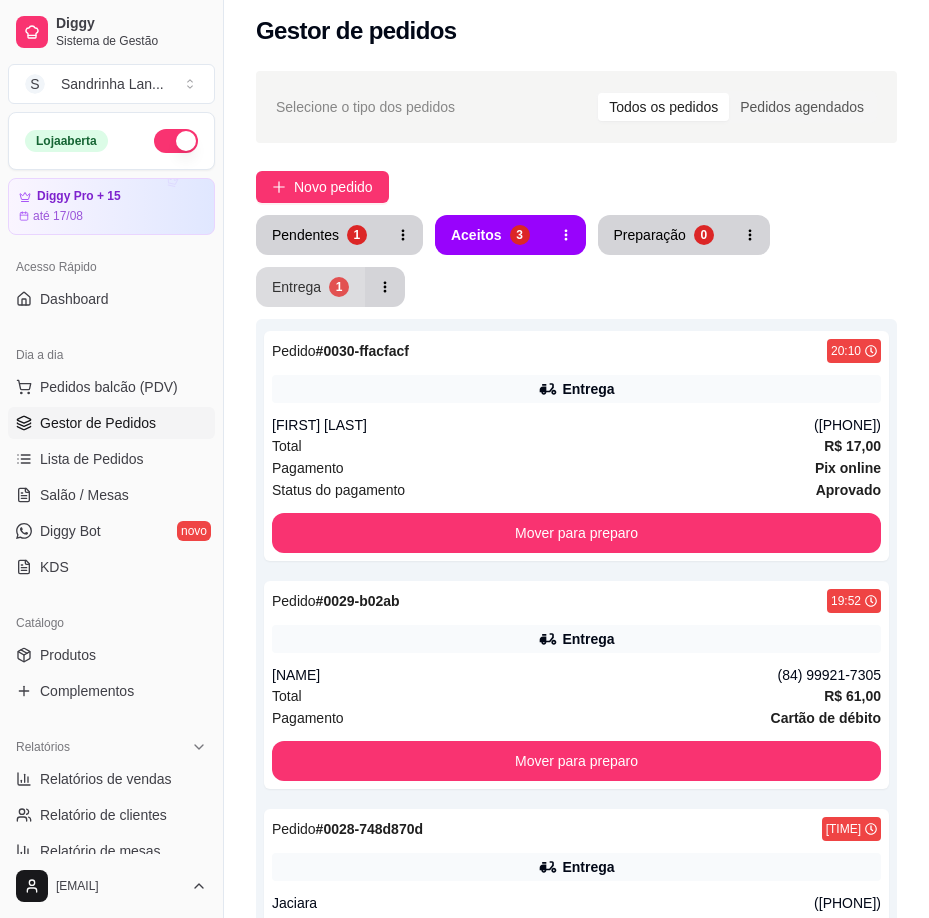 click on "1" at bounding box center [339, 287] 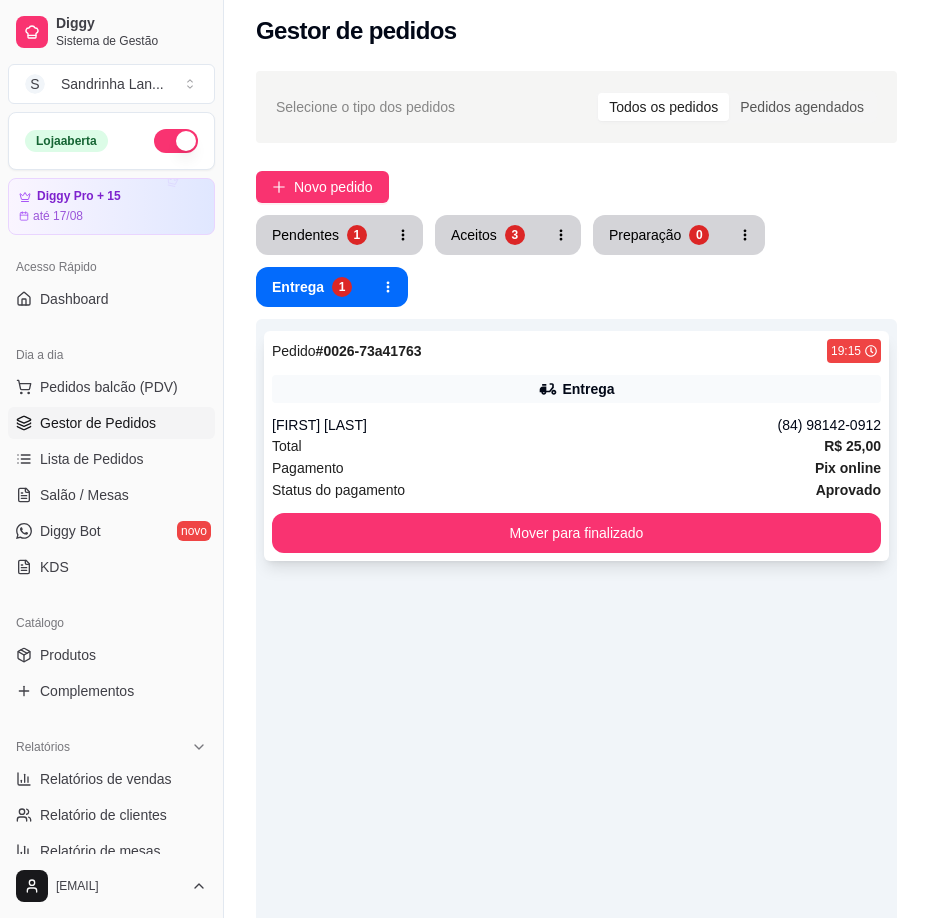 click on "Pagamento Pix online" at bounding box center (576, 468) 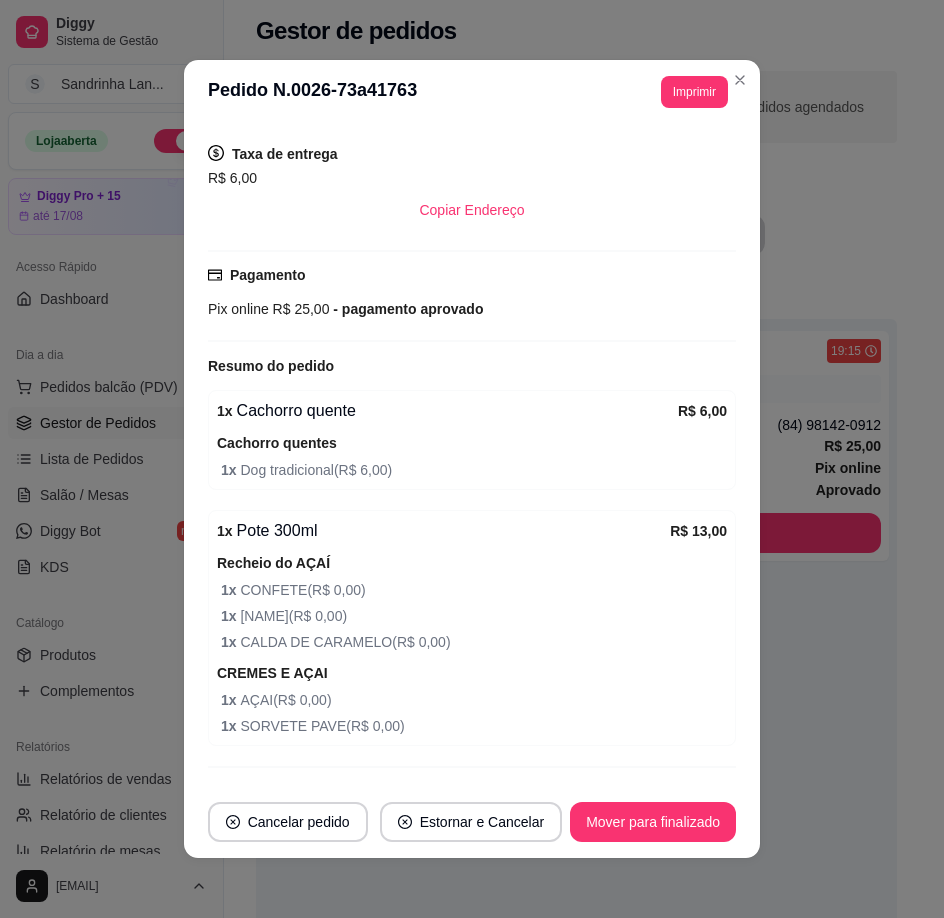 scroll, scrollTop: 445, scrollLeft: 0, axis: vertical 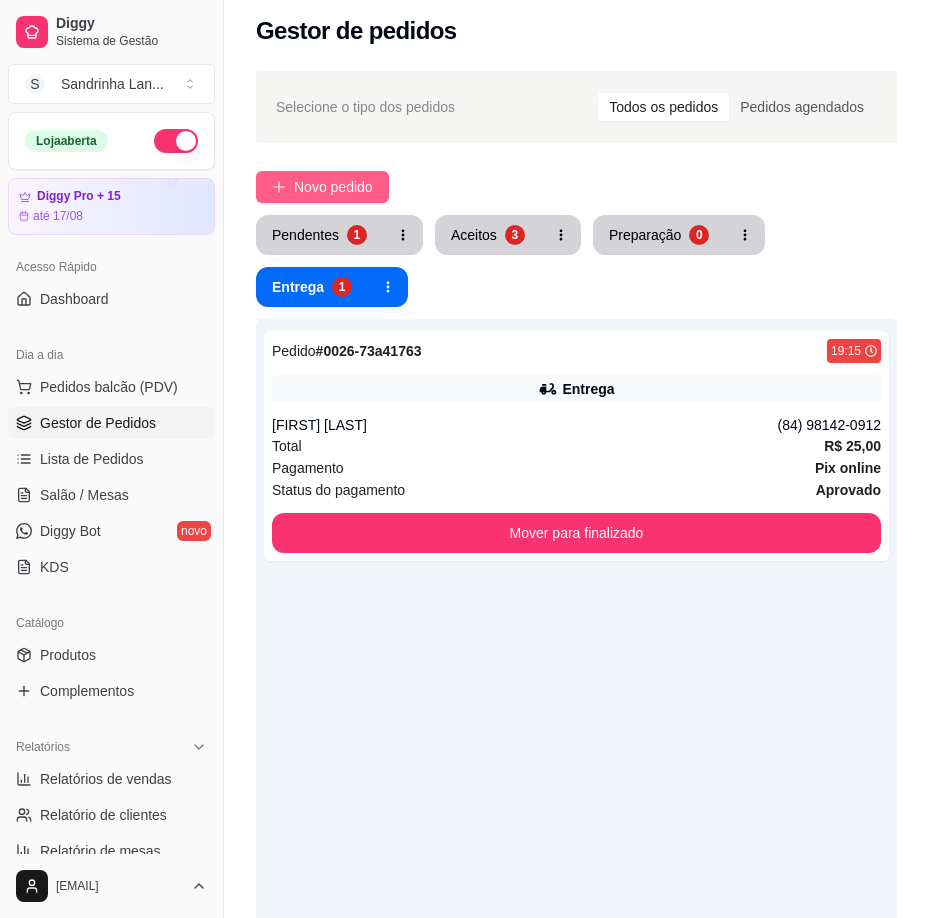 click on "Novo pedido" at bounding box center [322, 187] 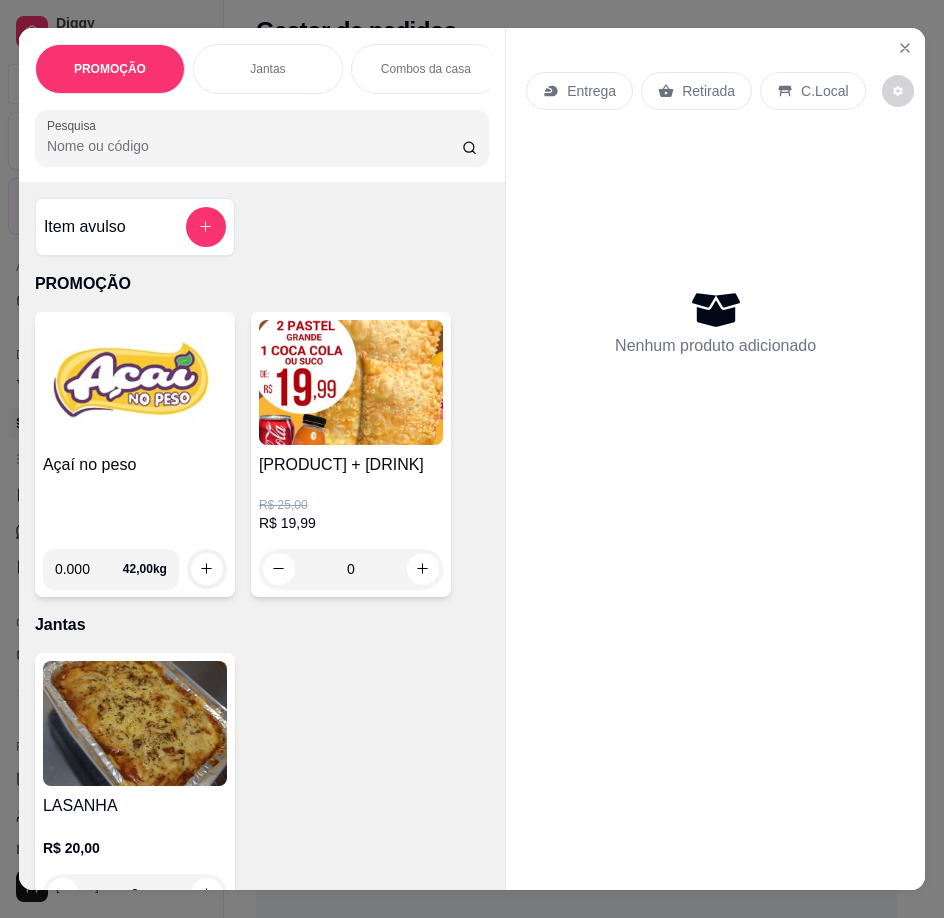 click on "Açaí no peso    0.000 42,00 kg" at bounding box center [135, 454] 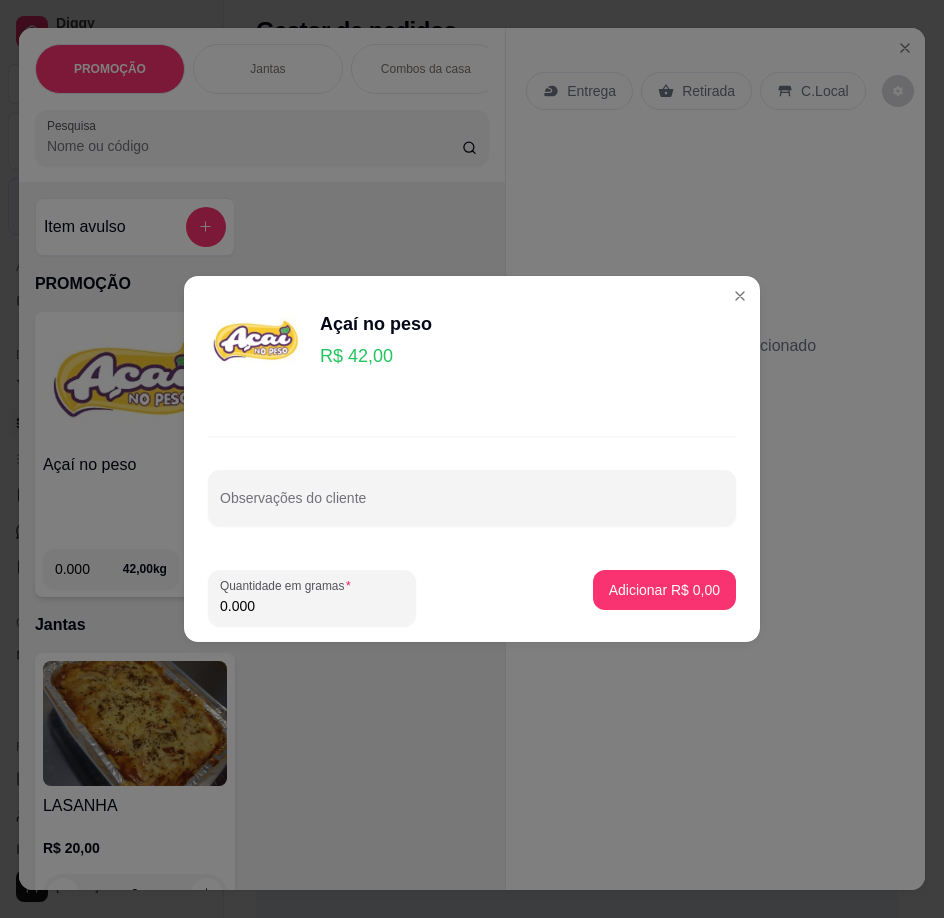 click on "0.000" at bounding box center (312, 606) 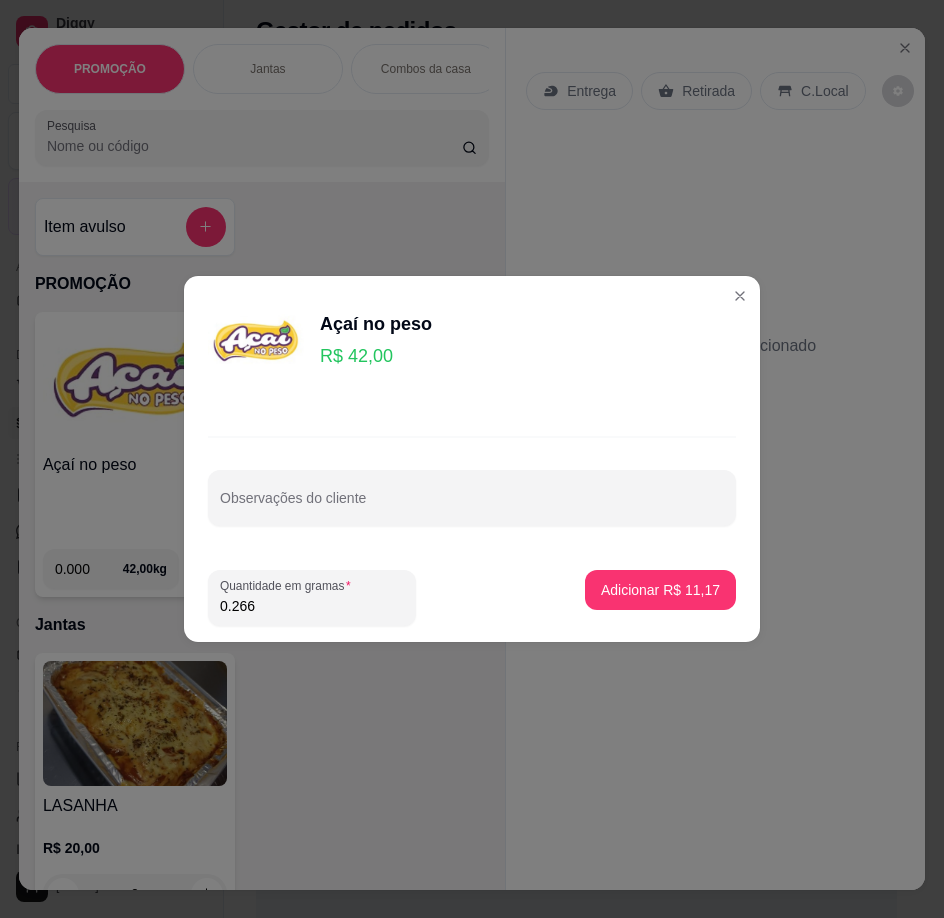 type on "0.266" 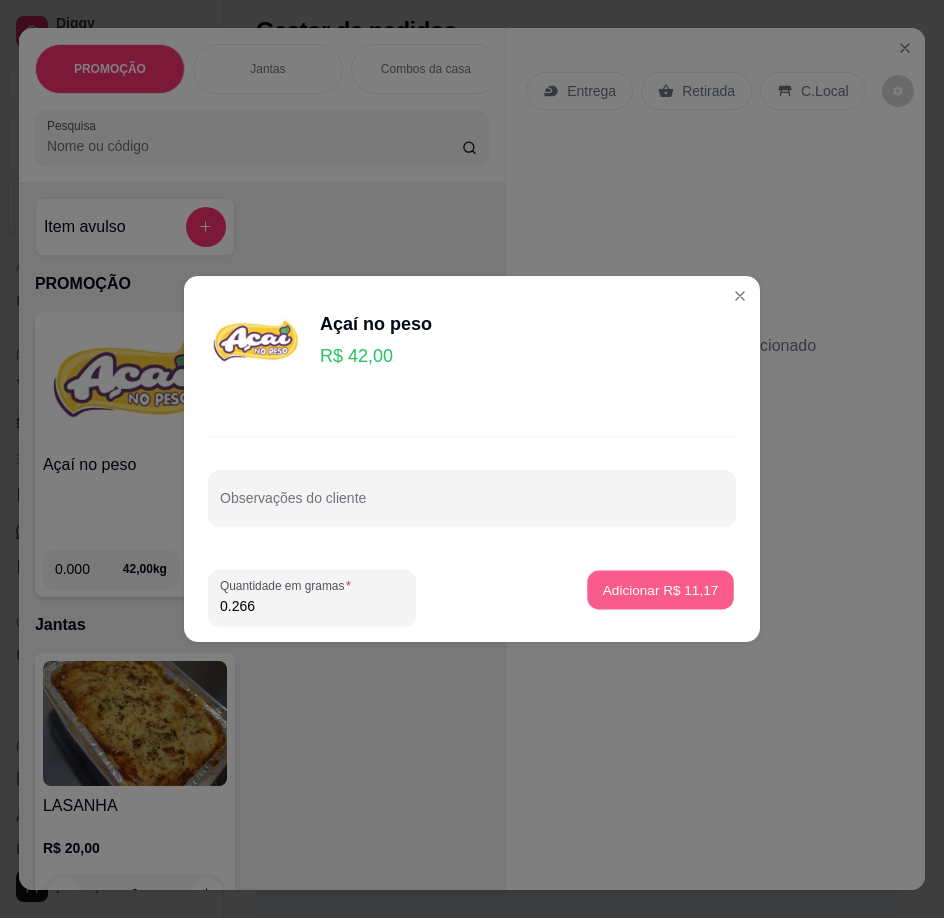 click on "Adicionar   R$ 11,17" at bounding box center [661, 589] 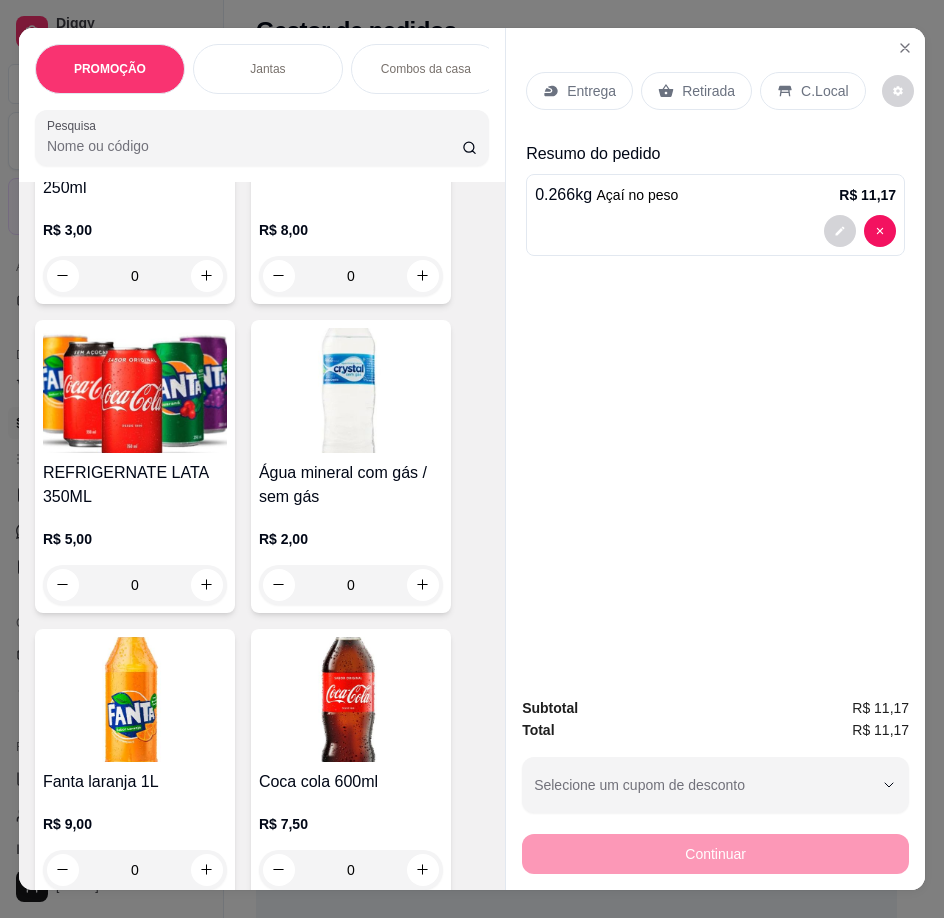 scroll, scrollTop: 8100, scrollLeft: 0, axis: vertical 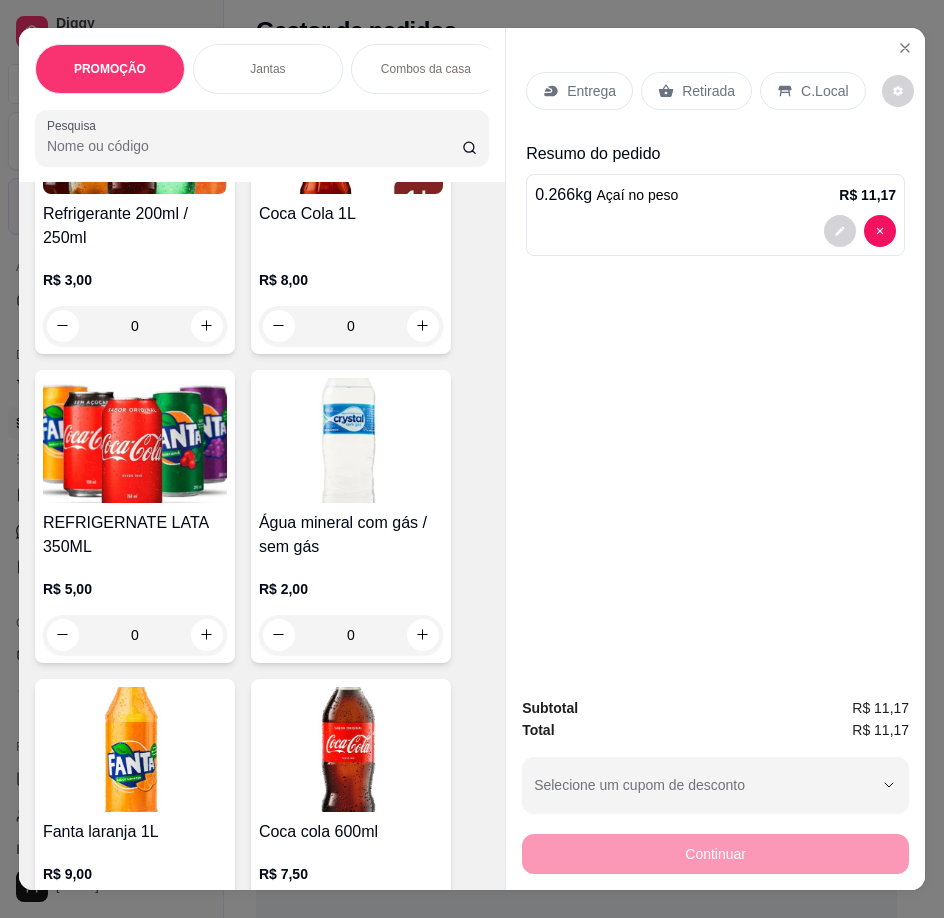 click at bounding box center [351, 440] 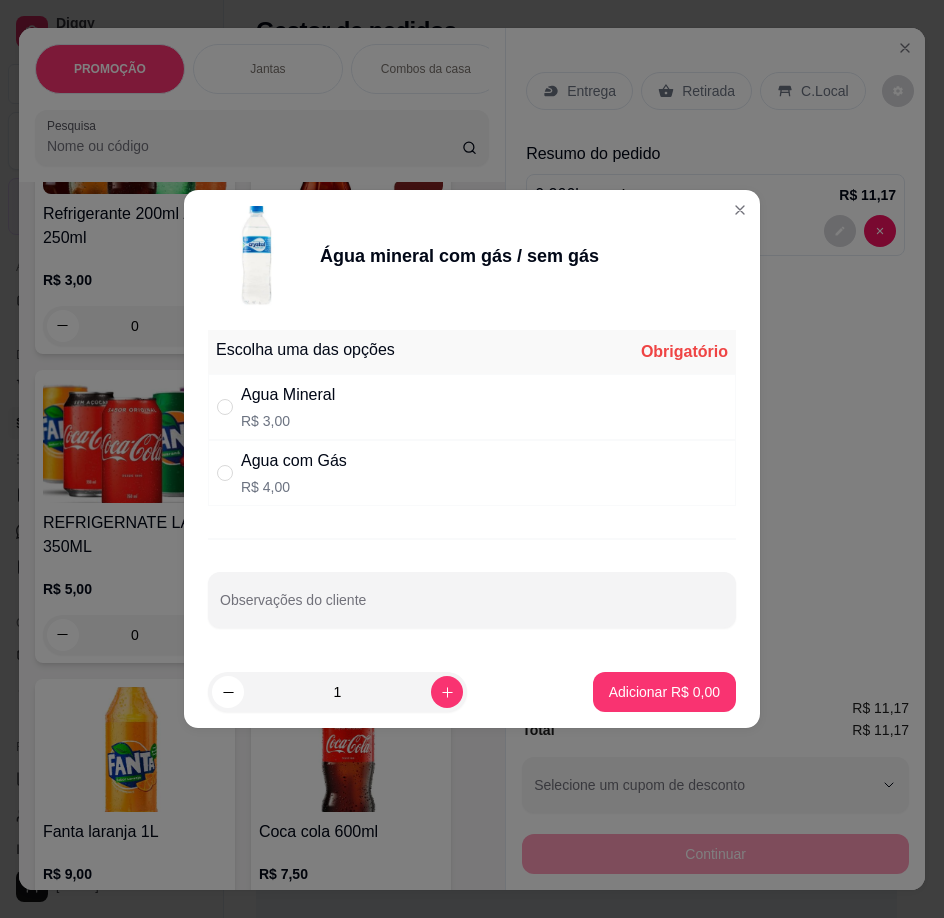 click on "Agua Mineral  R$ 3,00" at bounding box center [472, 407] 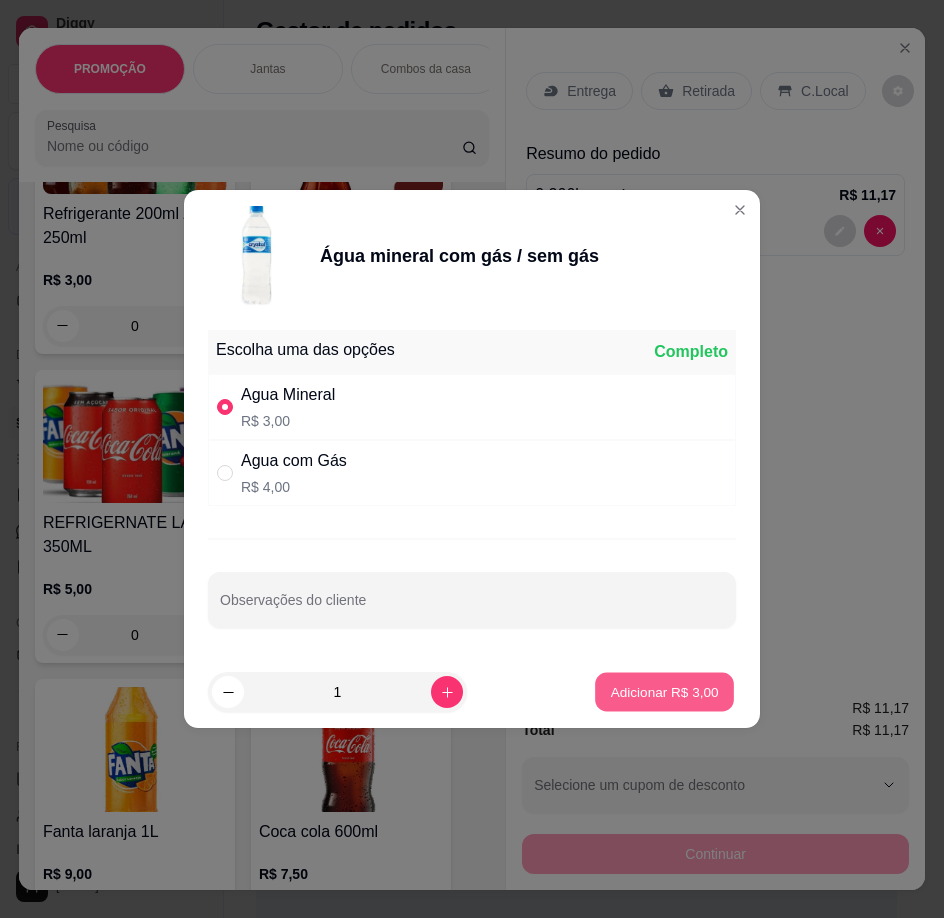 click on "Adicionar   R$ 3,00" at bounding box center [664, 691] 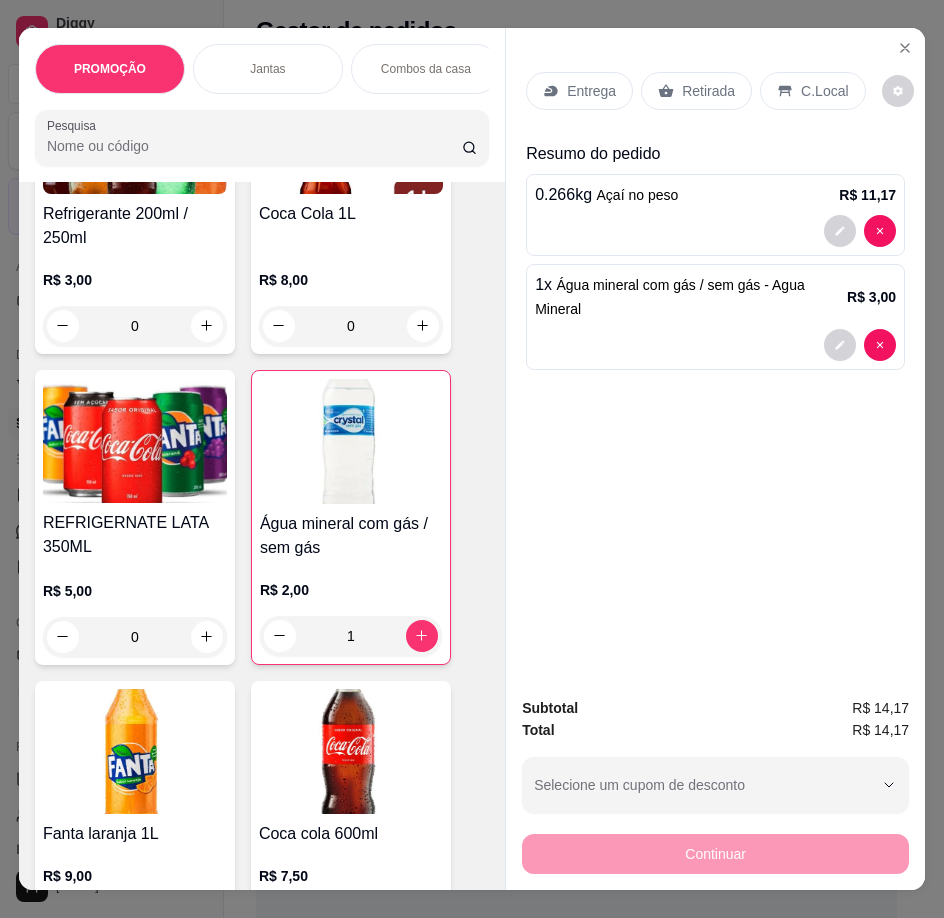 click on "Retirada" at bounding box center (708, 91) 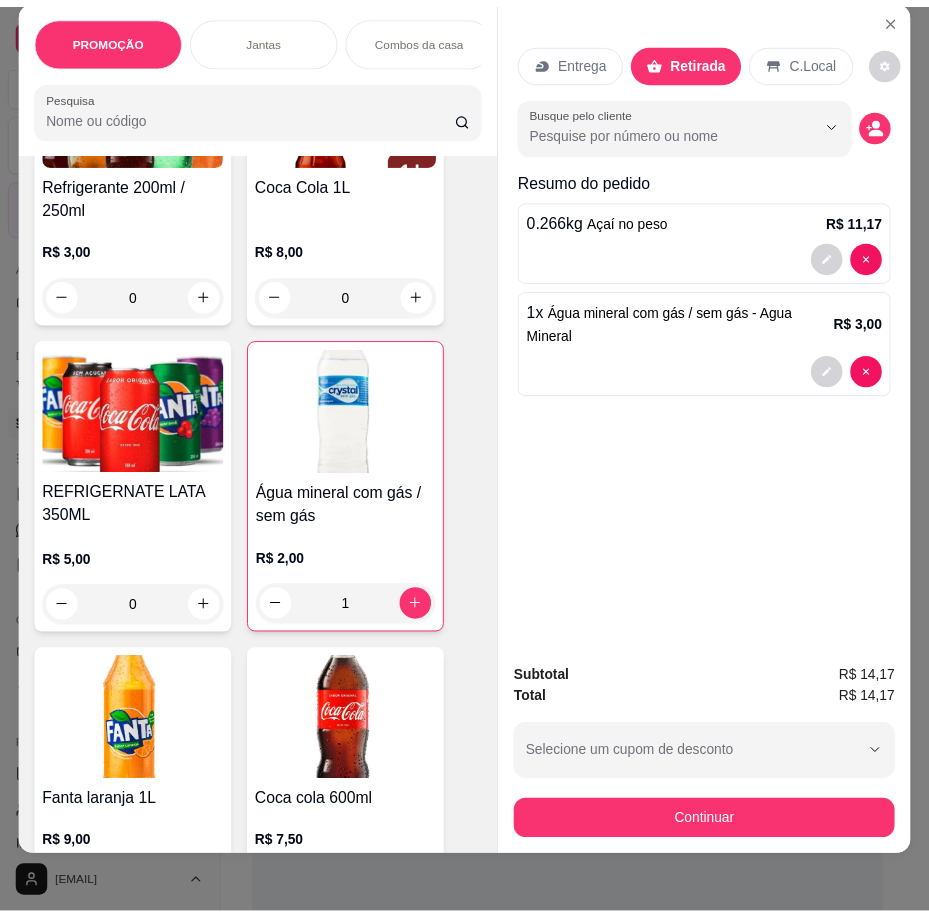 scroll, scrollTop: 44, scrollLeft: 0, axis: vertical 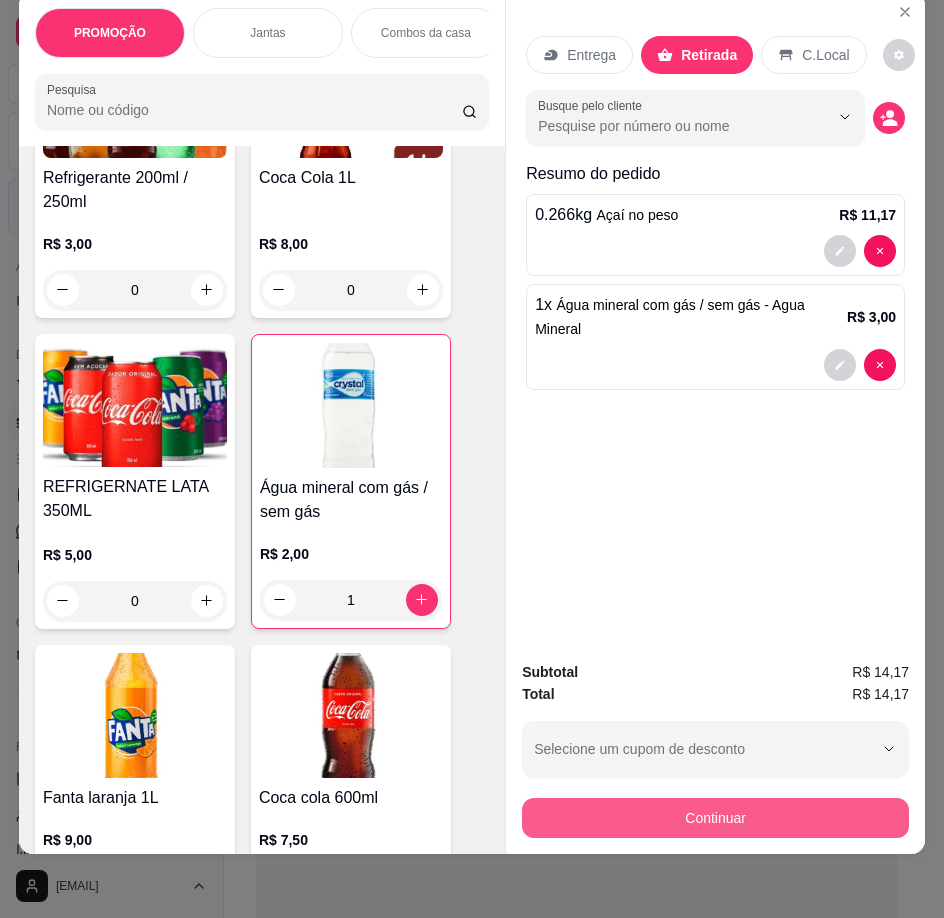 click on "Continuar" at bounding box center [715, 818] 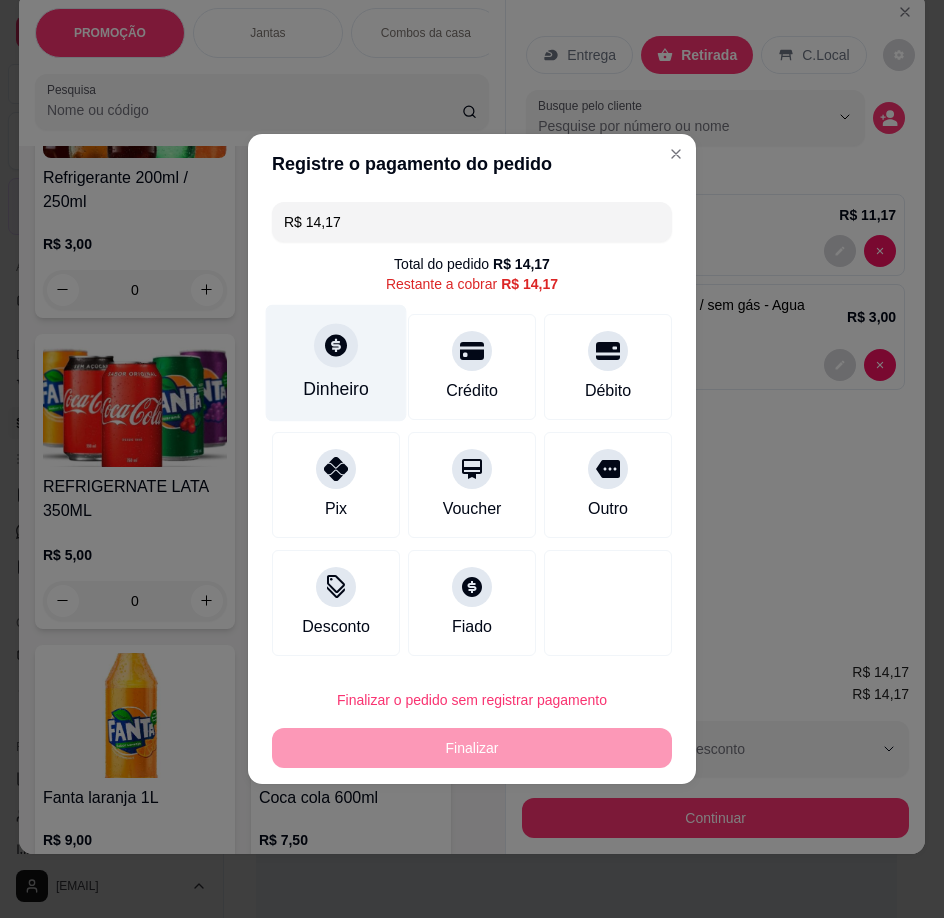 click at bounding box center (336, 345) 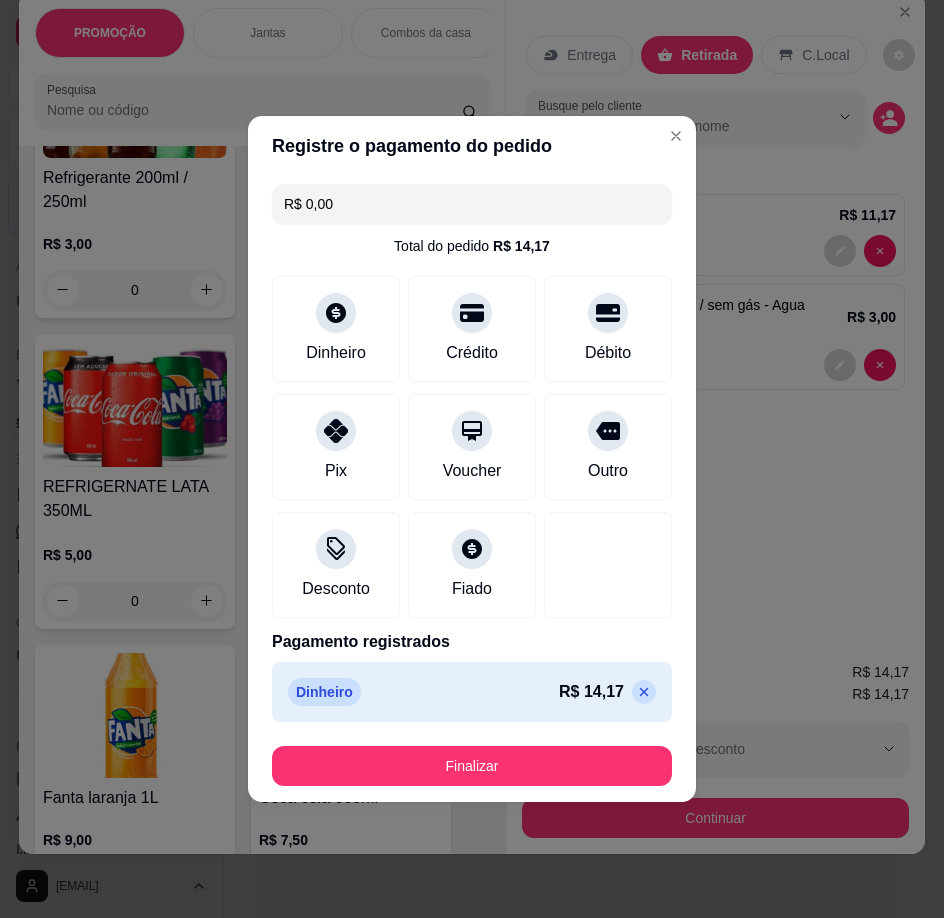 type on "R$ 0,00" 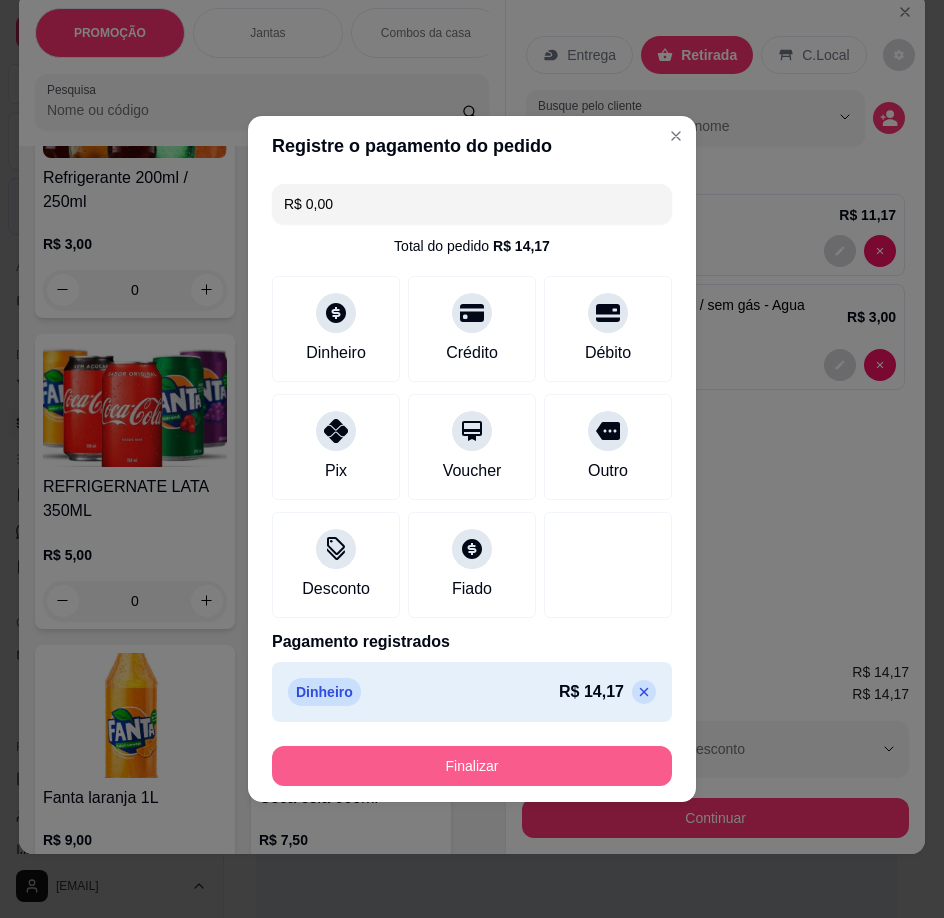 click on "Finalizar" at bounding box center (472, 766) 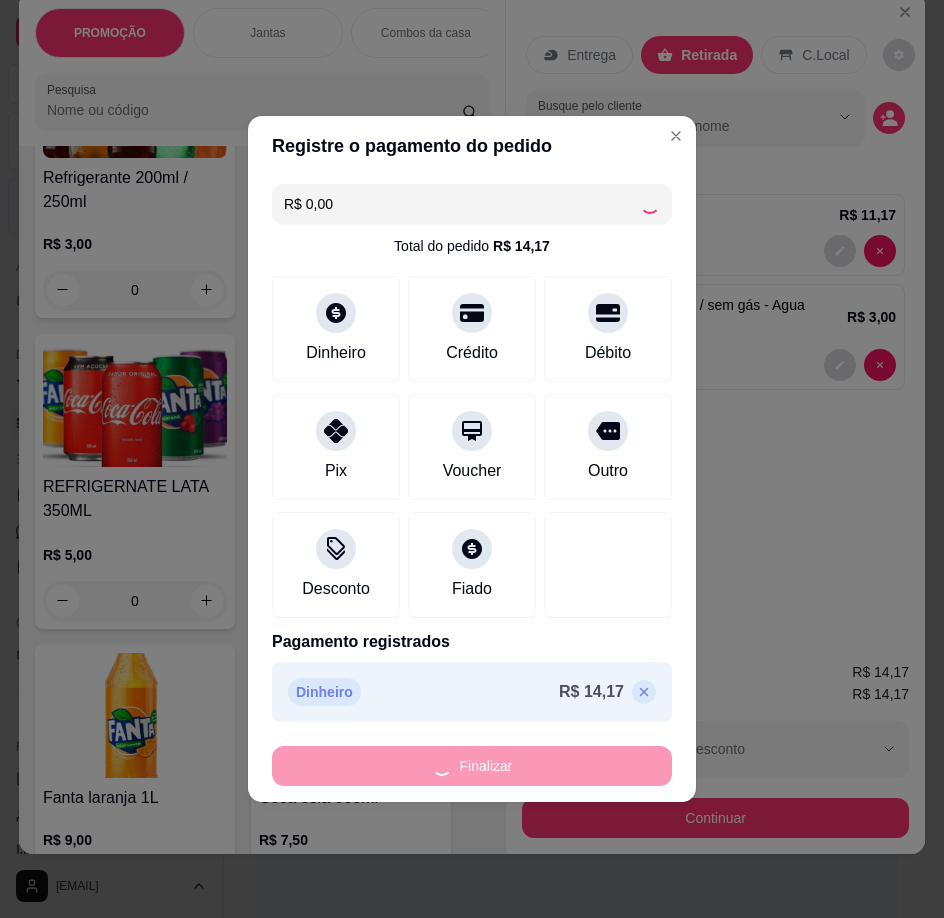 type on "0" 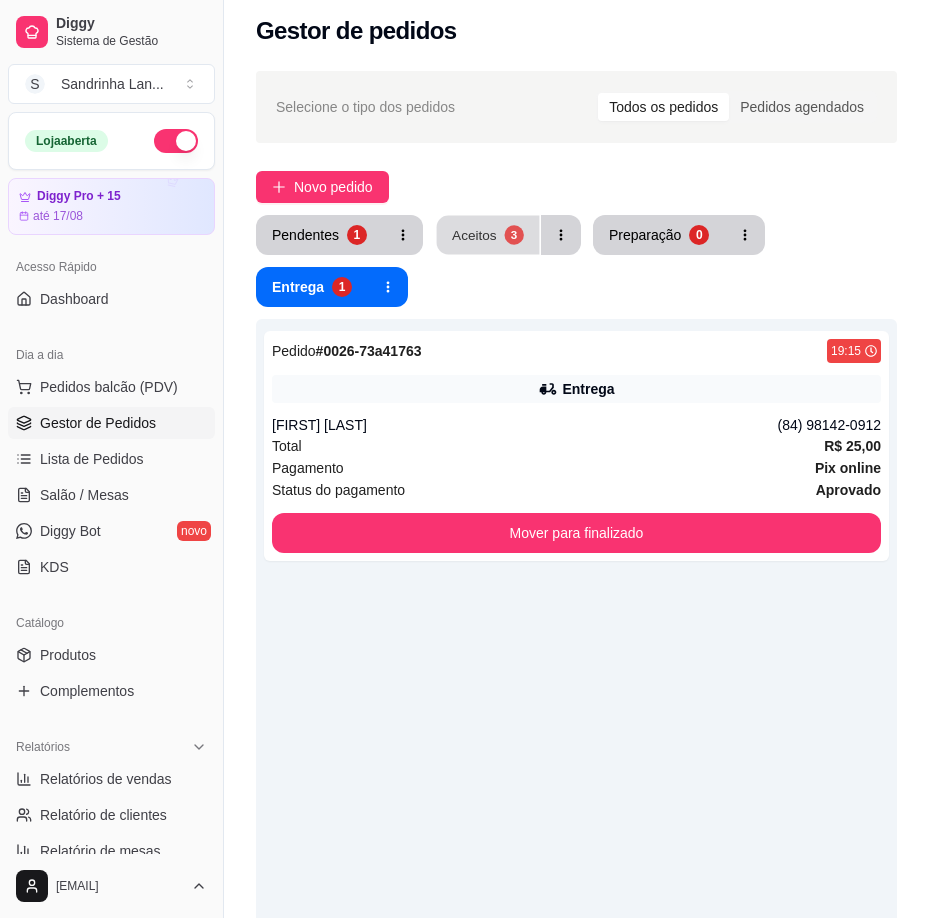 click on "Aceitos 3" at bounding box center (488, 235) 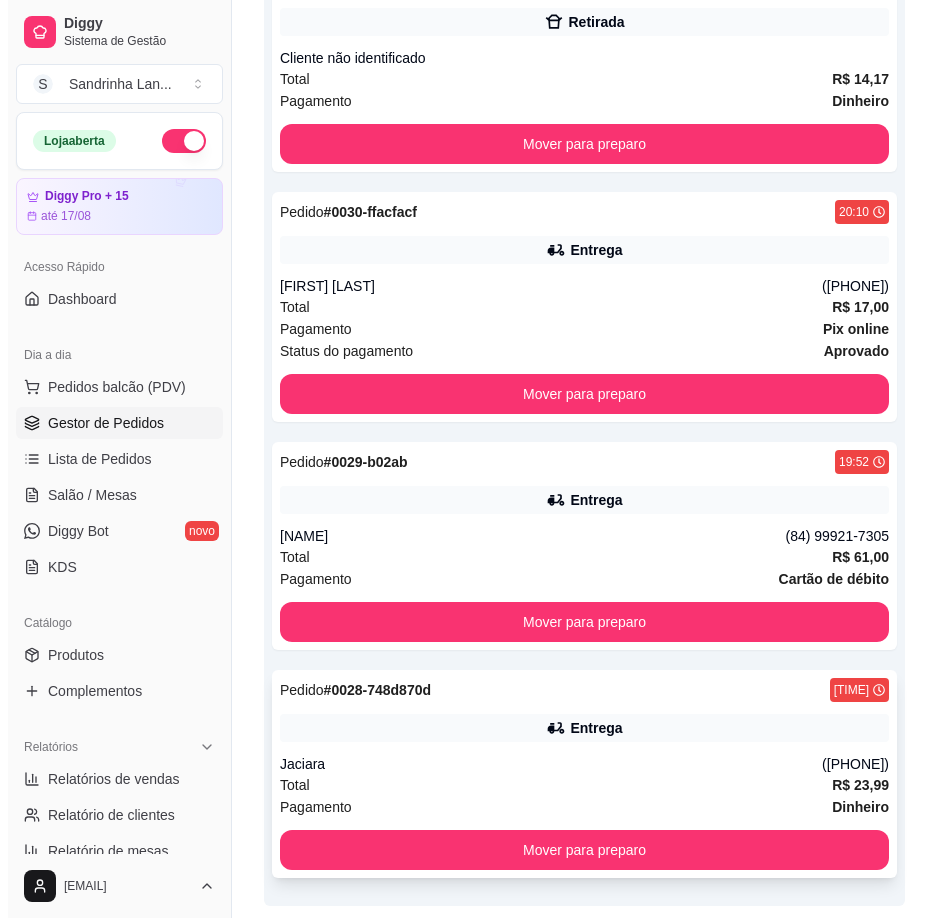 scroll, scrollTop: 445, scrollLeft: 0, axis: vertical 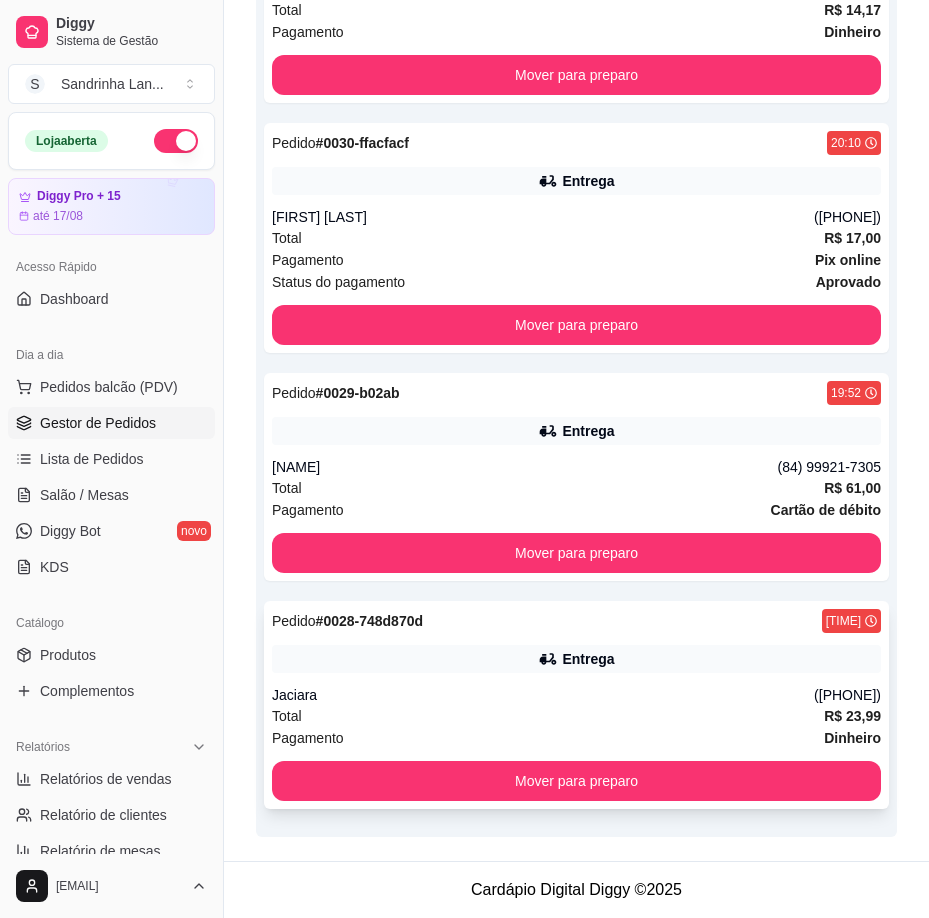 click on "Entrega [CITY] ([PHONE])" at bounding box center [576, 705] 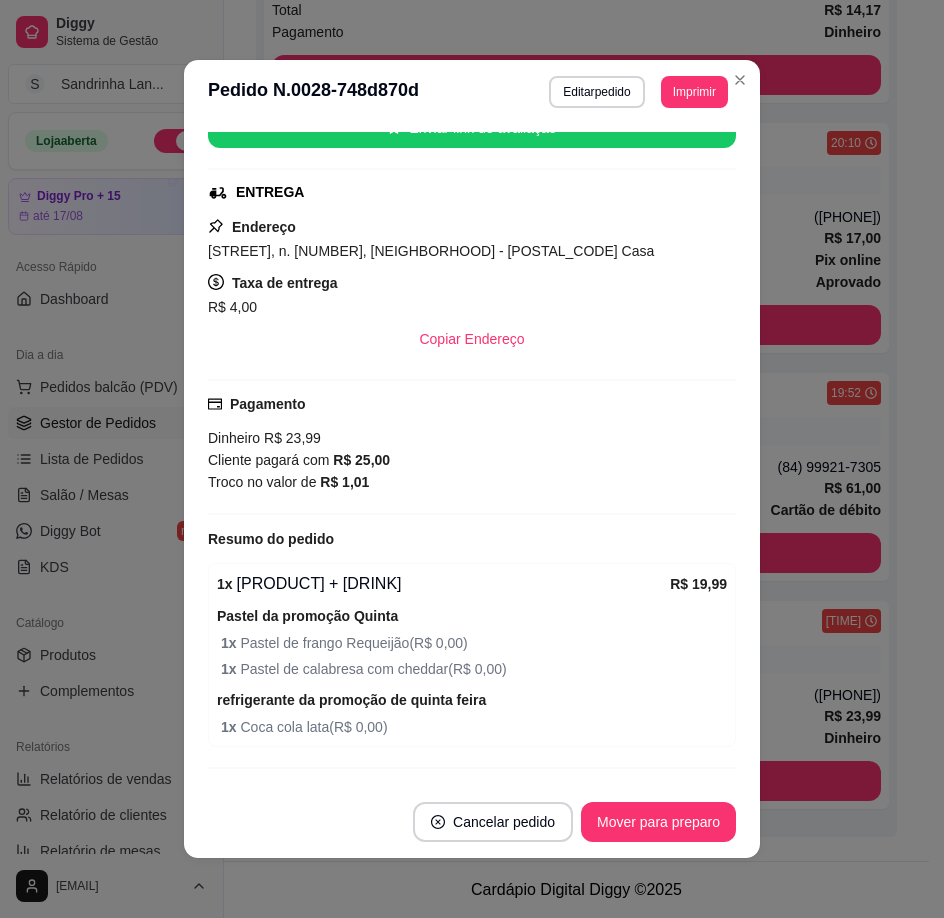 scroll, scrollTop: 317, scrollLeft: 0, axis: vertical 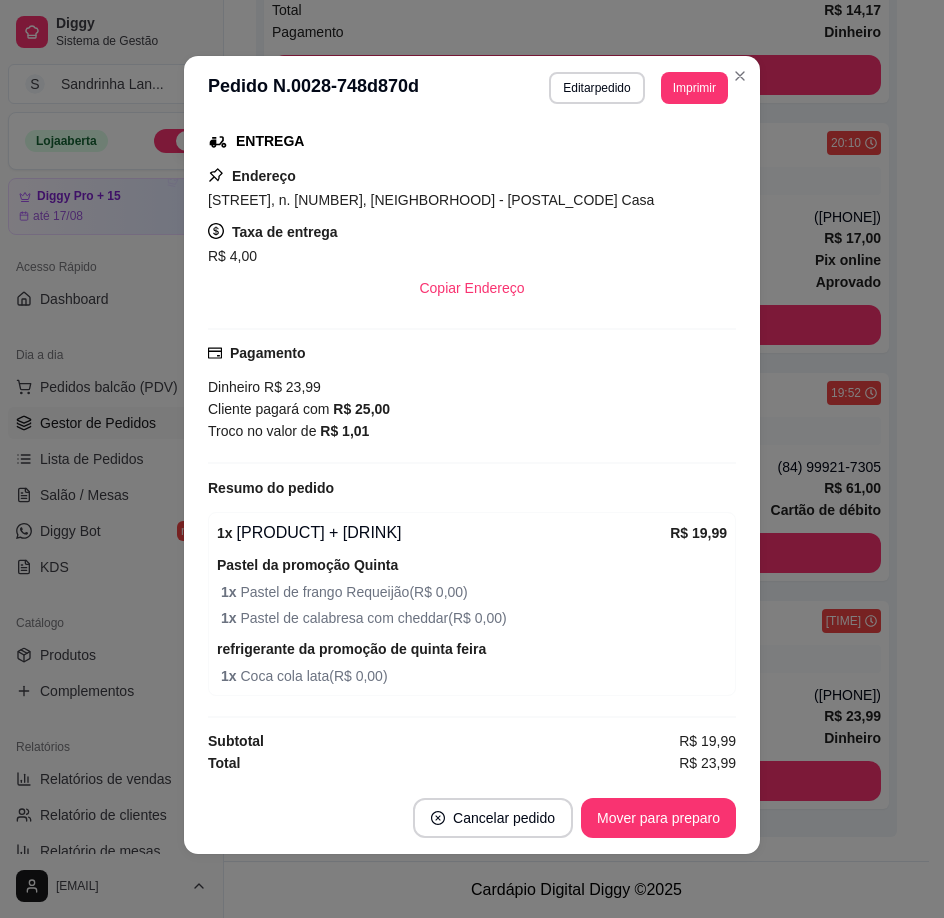 click on "Cancelar pedido Mover para preparo" at bounding box center [472, 818] 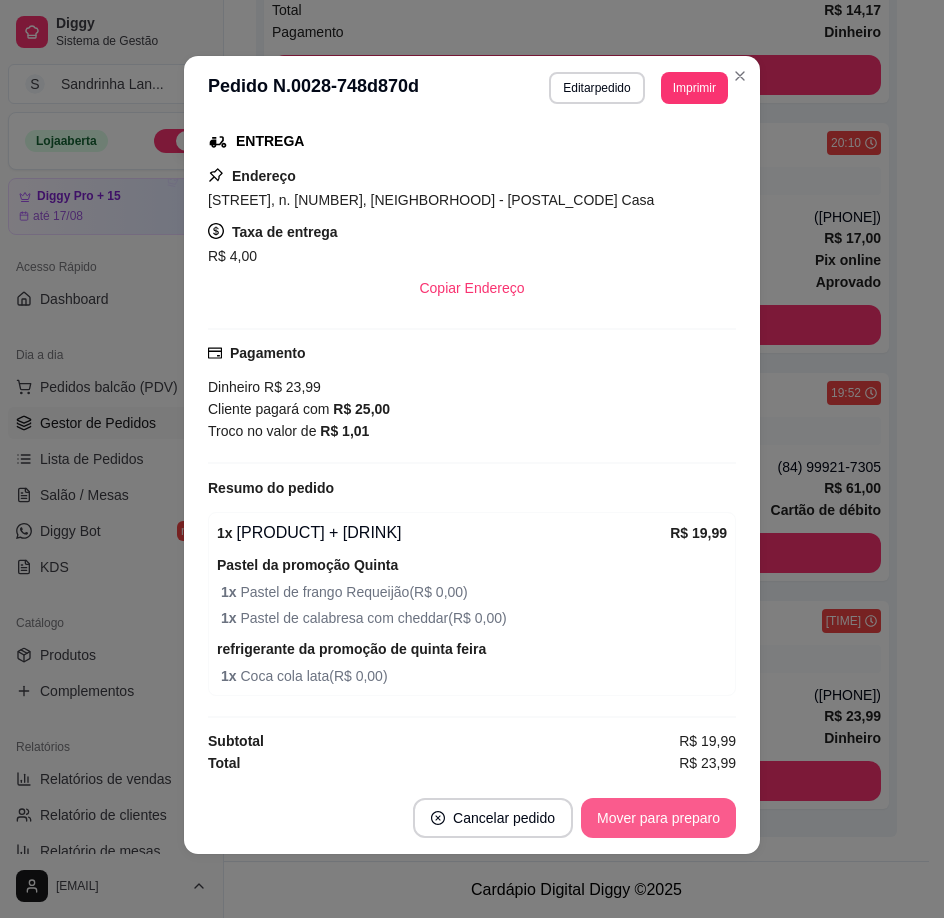 click on "Mover para preparo" at bounding box center (658, 818) 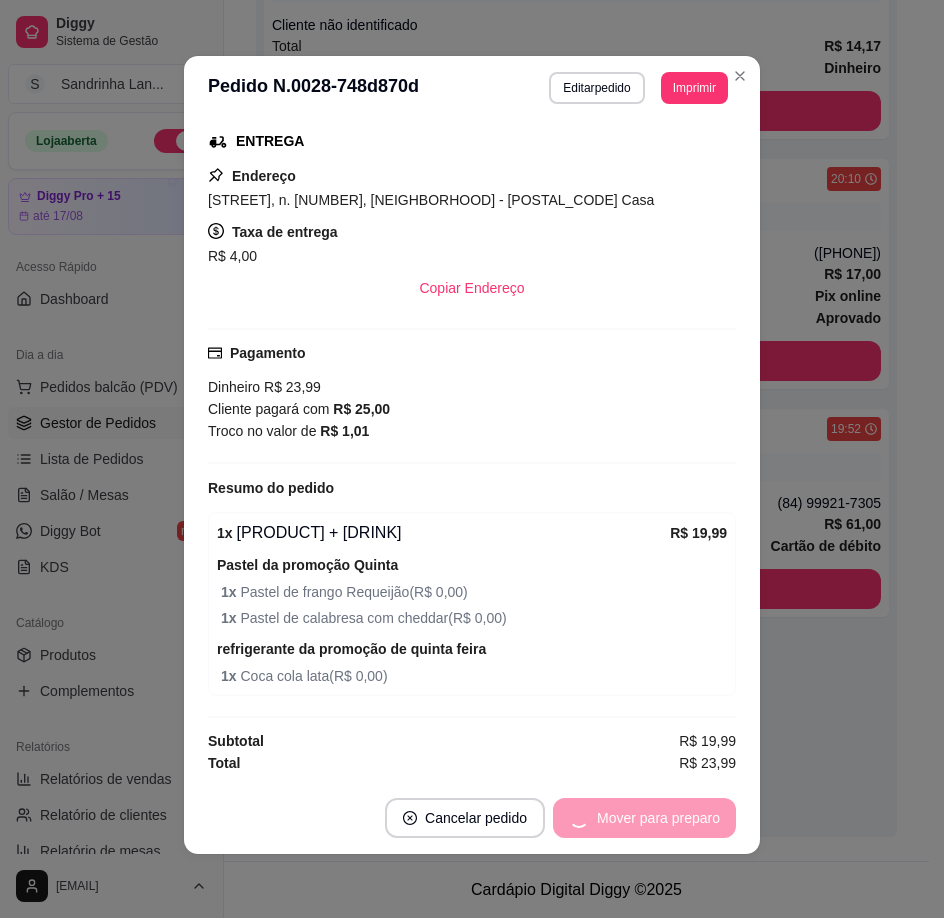 scroll, scrollTop: 409, scrollLeft: 0, axis: vertical 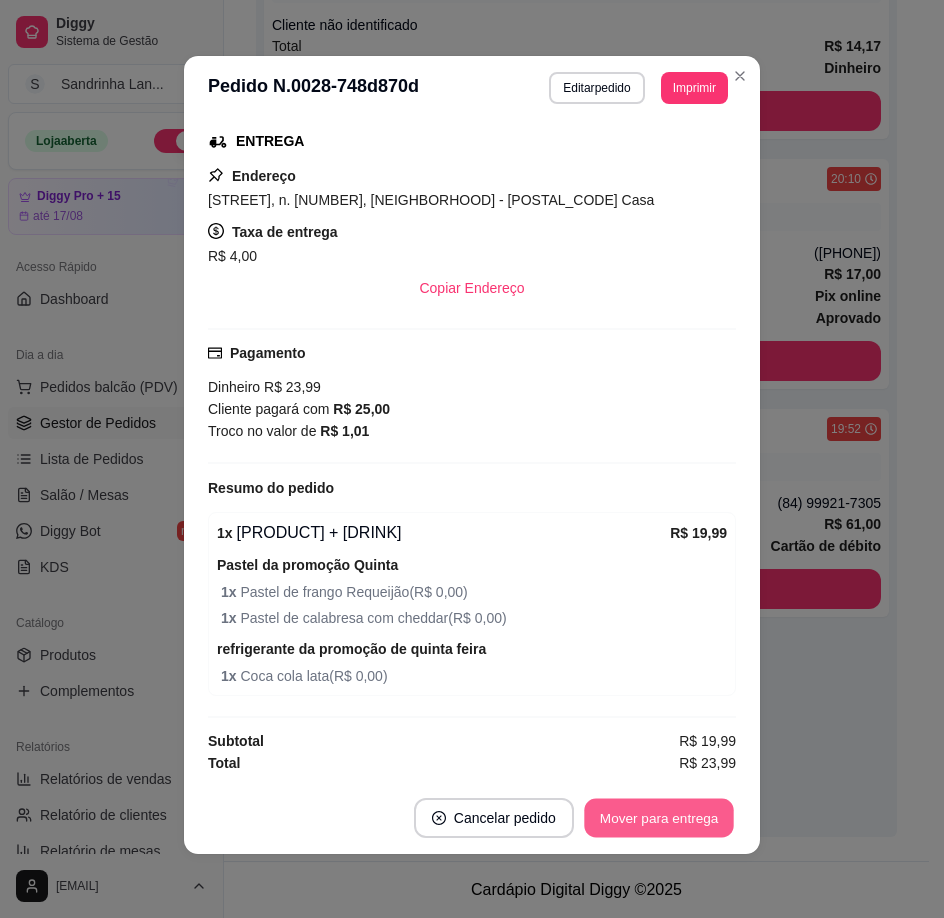 click on "Mover para entrega" at bounding box center (659, 818) 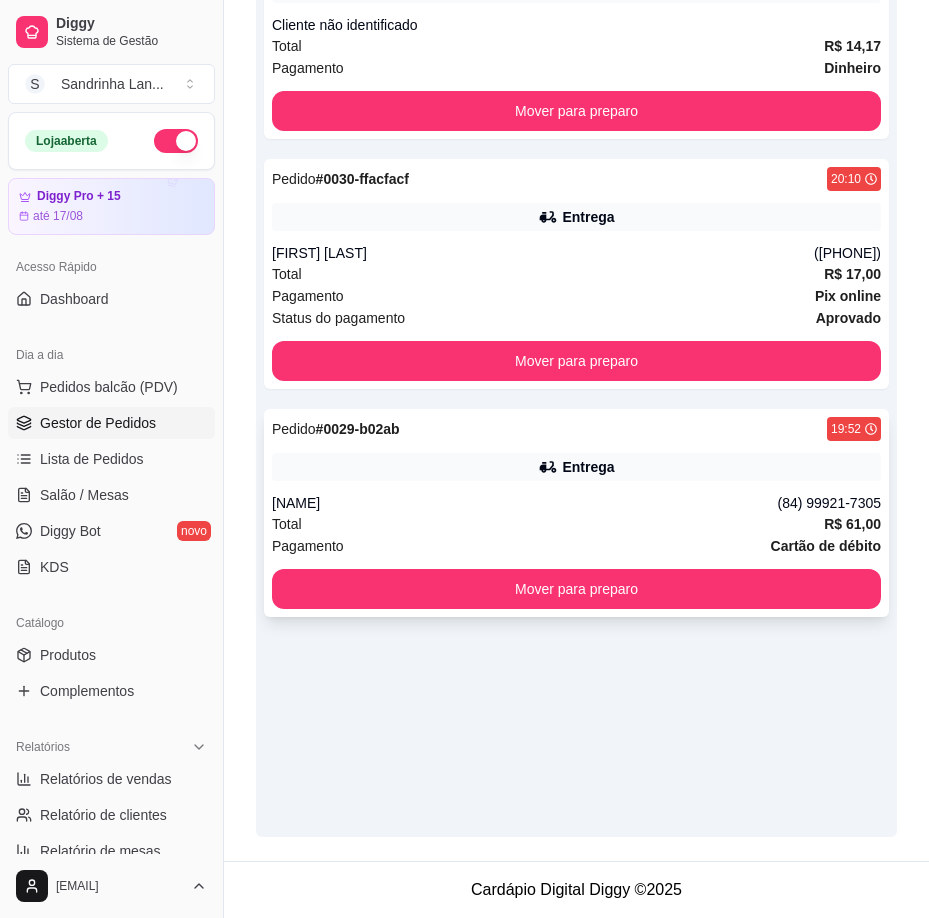click on "Entrega" at bounding box center (576, 467) 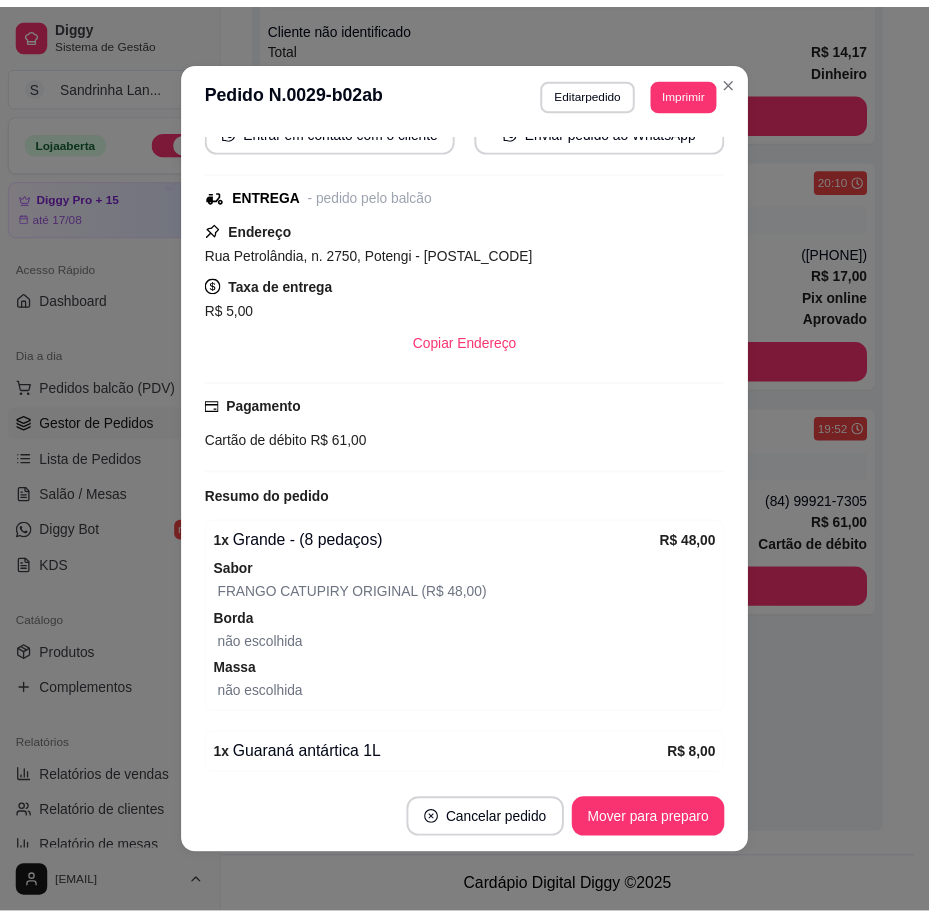 scroll, scrollTop: 285, scrollLeft: 0, axis: vertical 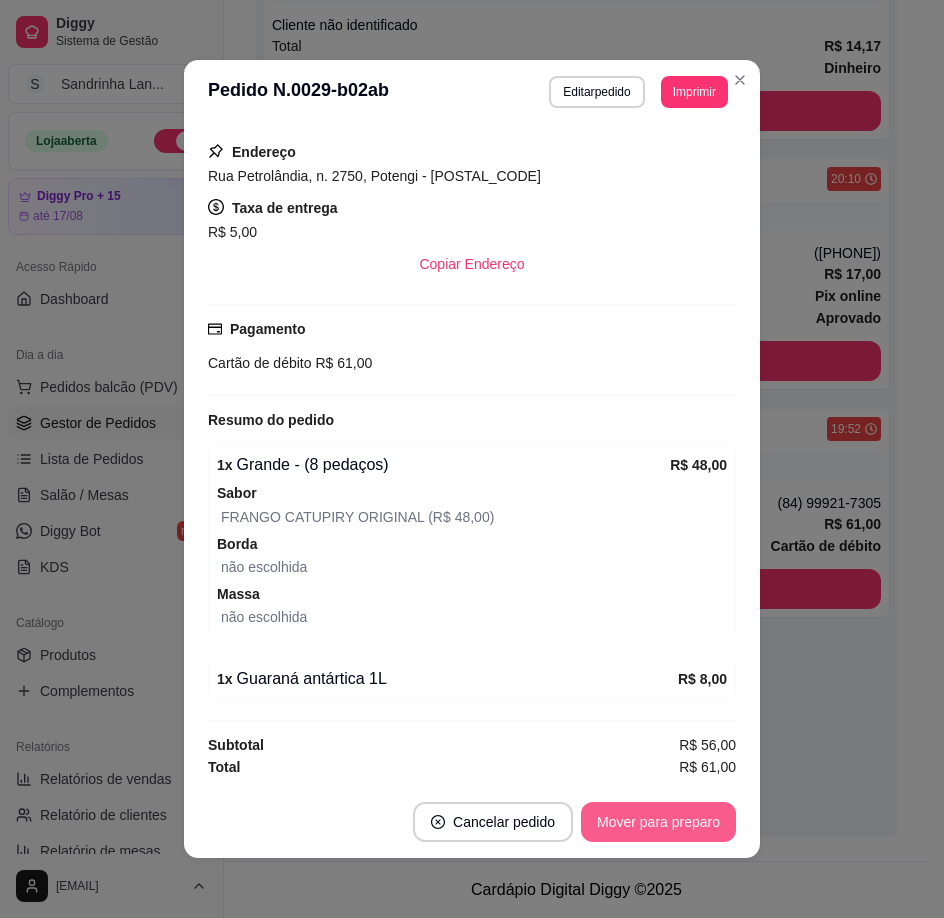click on "Mover para preparo" at bounding box center (658, 822) 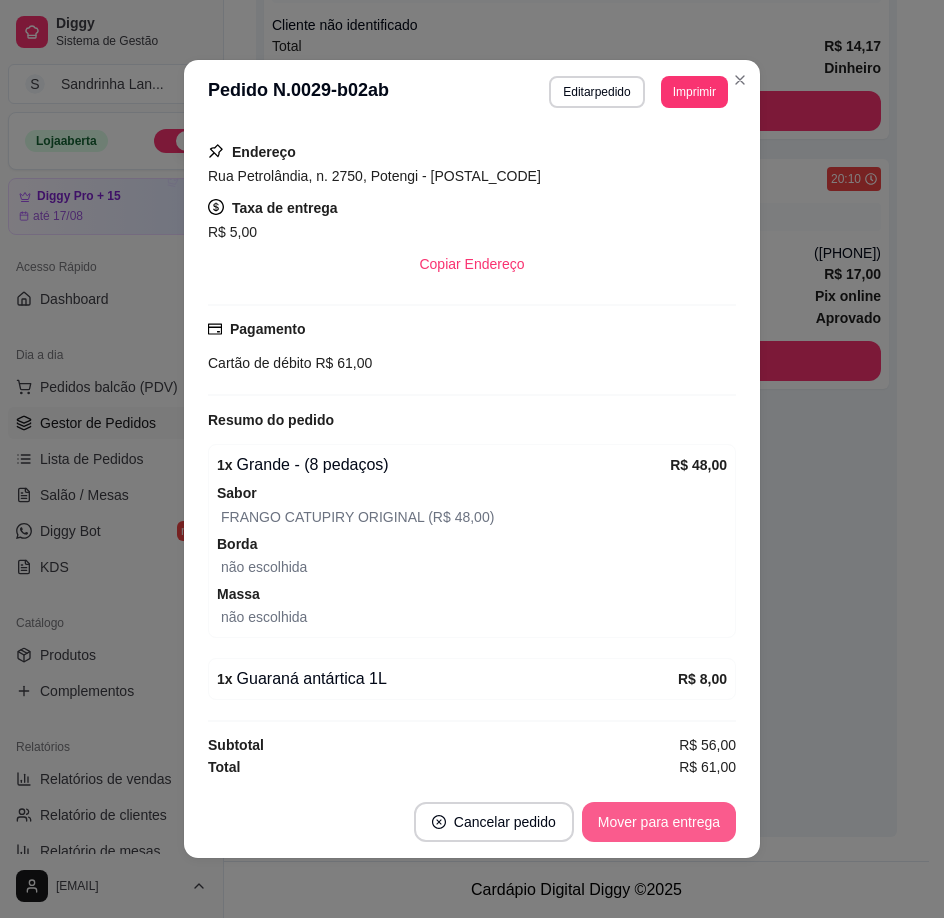 click on "Mover para entrega" at bounding box center [659, 822] 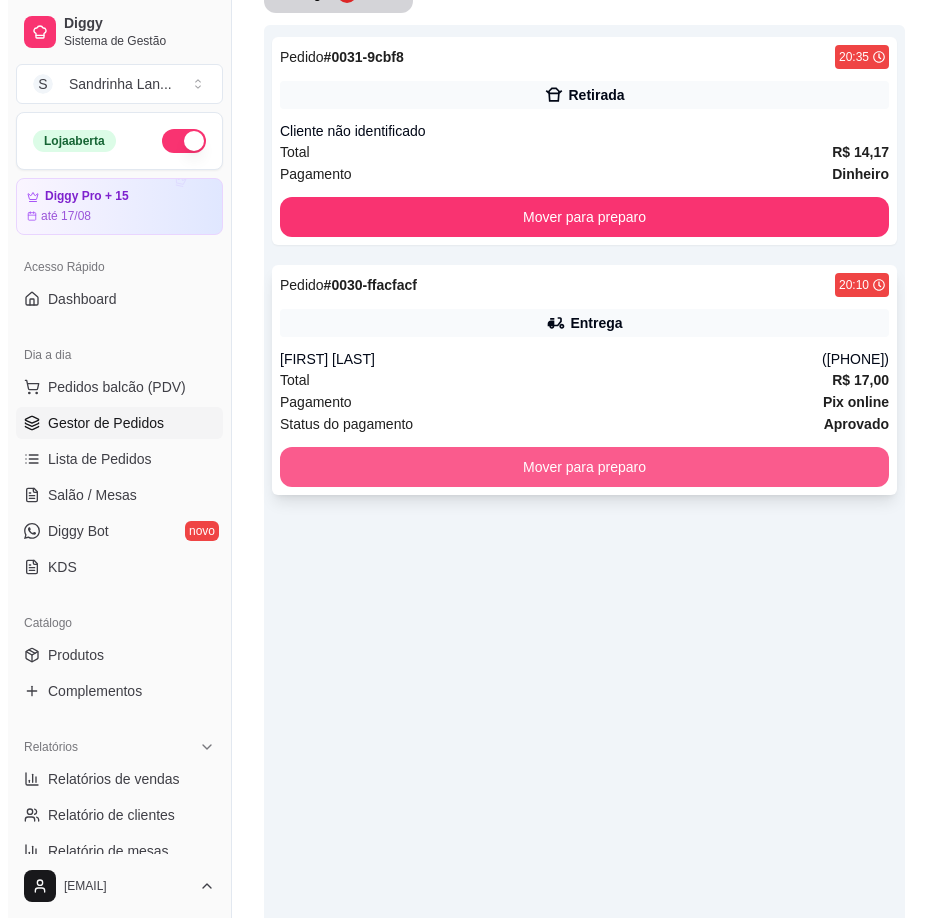 scroll, scrollTop: 9, scrollLeft: 0, axis: vertical 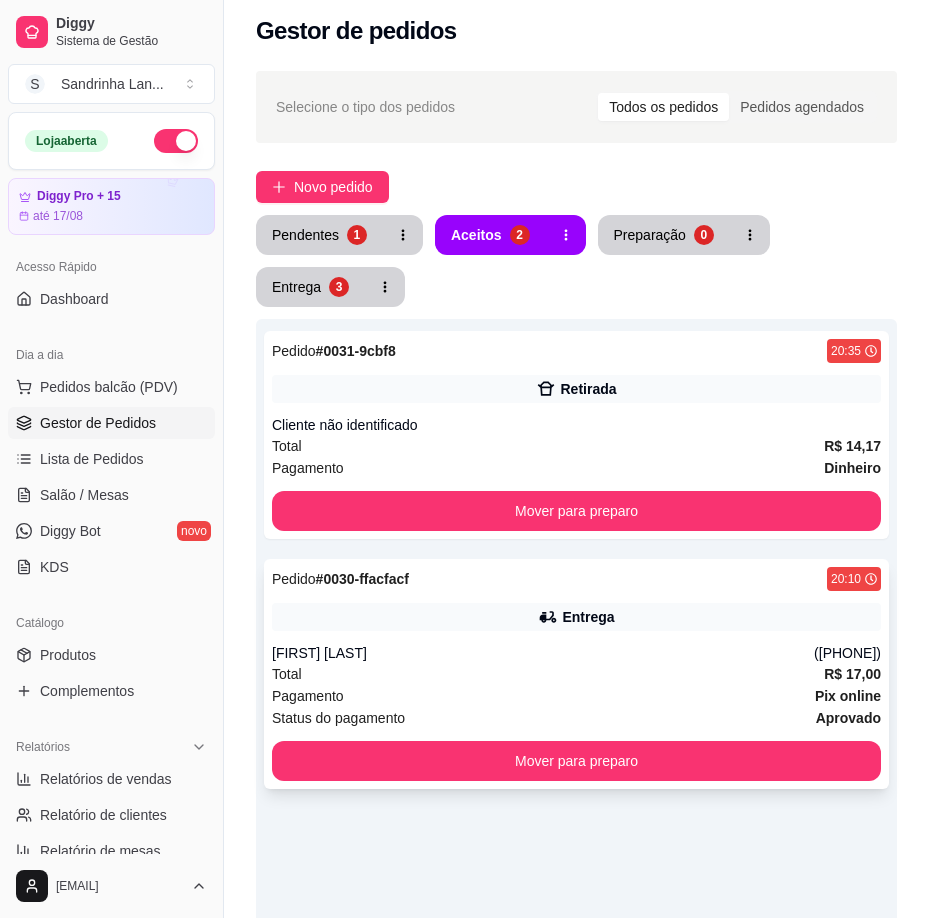 click on "Status do pagamento aprovado" at bounding box center (576, 718) 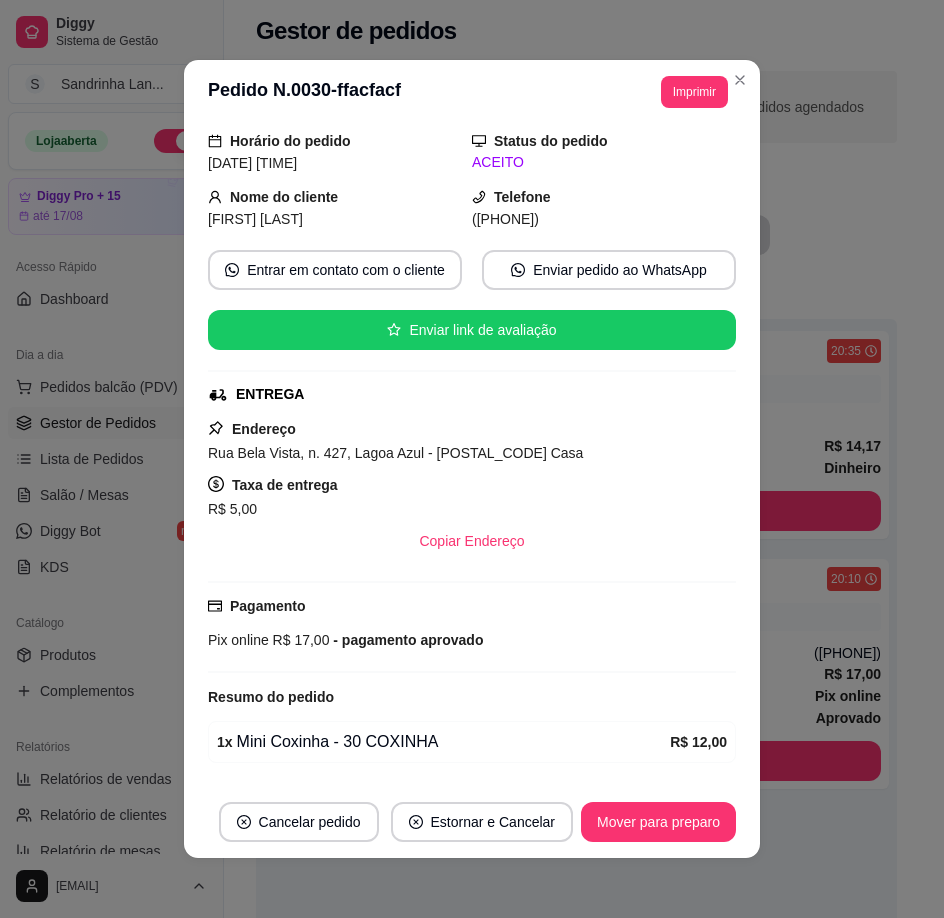 scroll, scrollTop: 131, scrollLeft: 0, axis: vertical 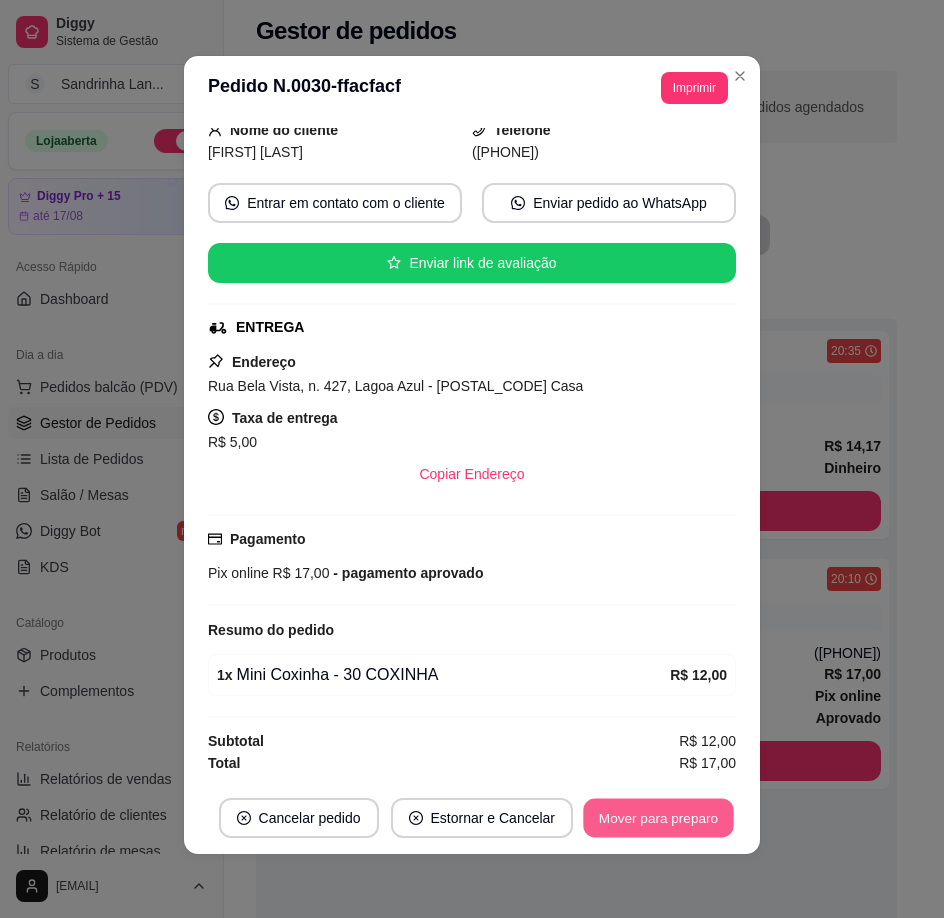 click on "Mover para preparo" at bounding box center (658, 818) 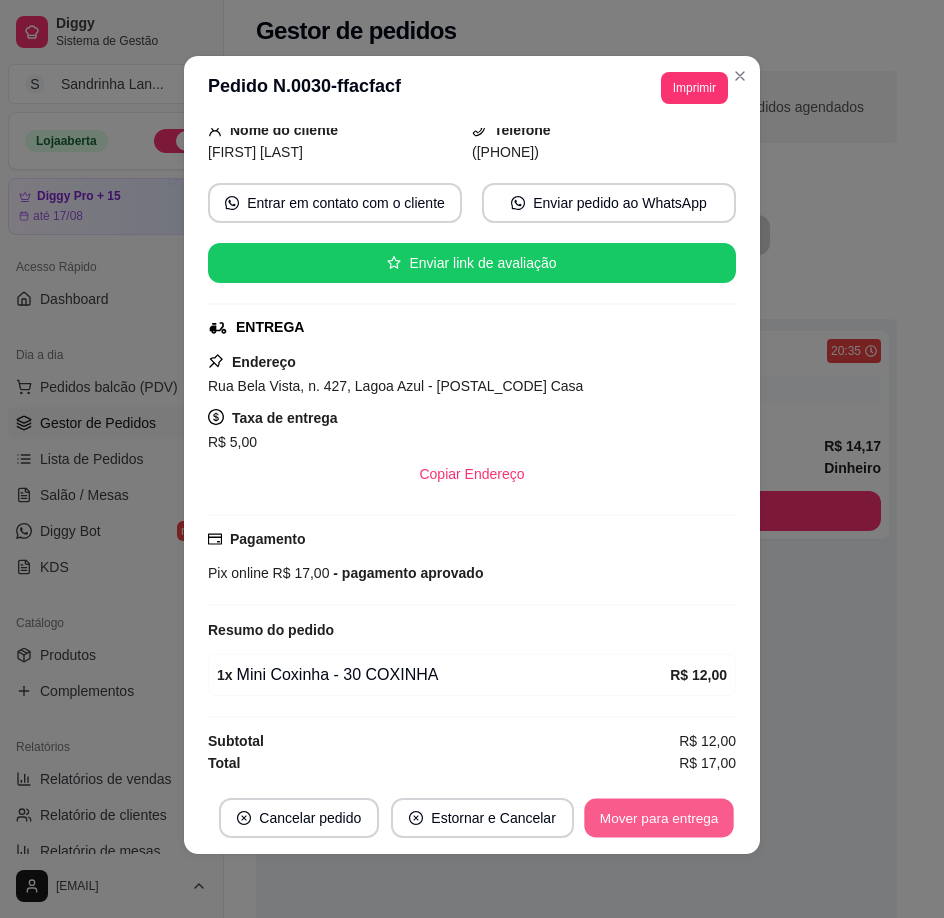 click on "Mover para entrega" at bounding box center [659, 818] 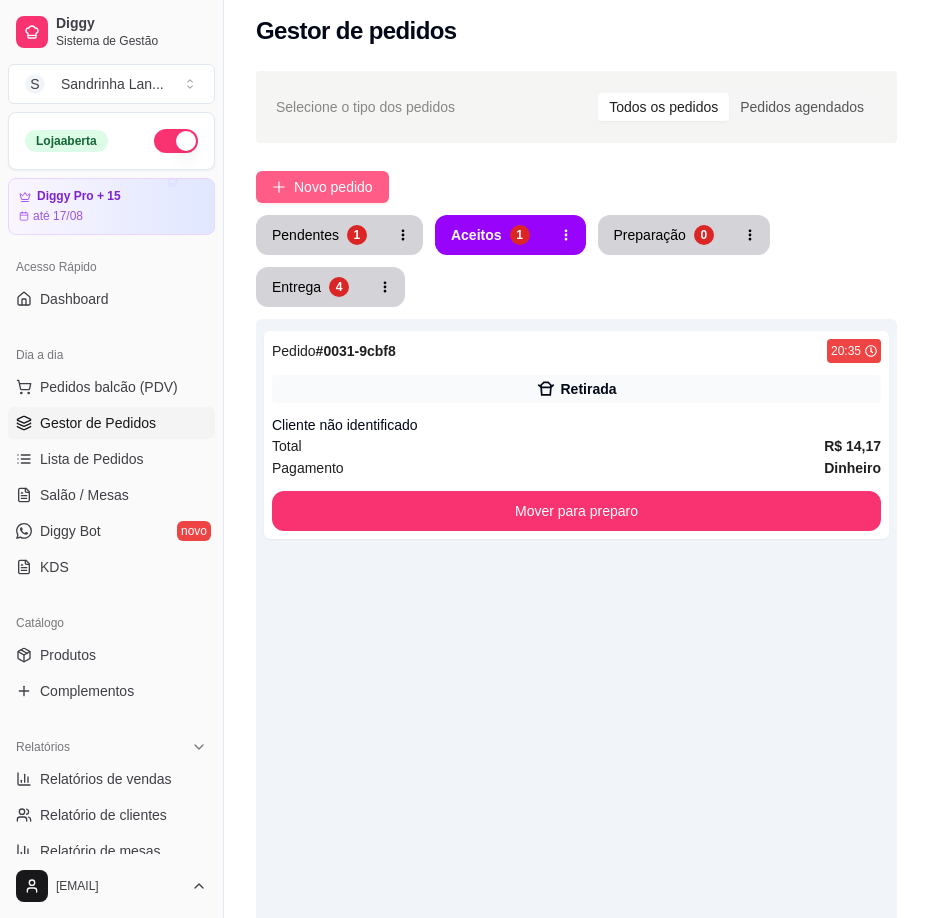 click on "Novo pedido" at bounding box center (322, 187) 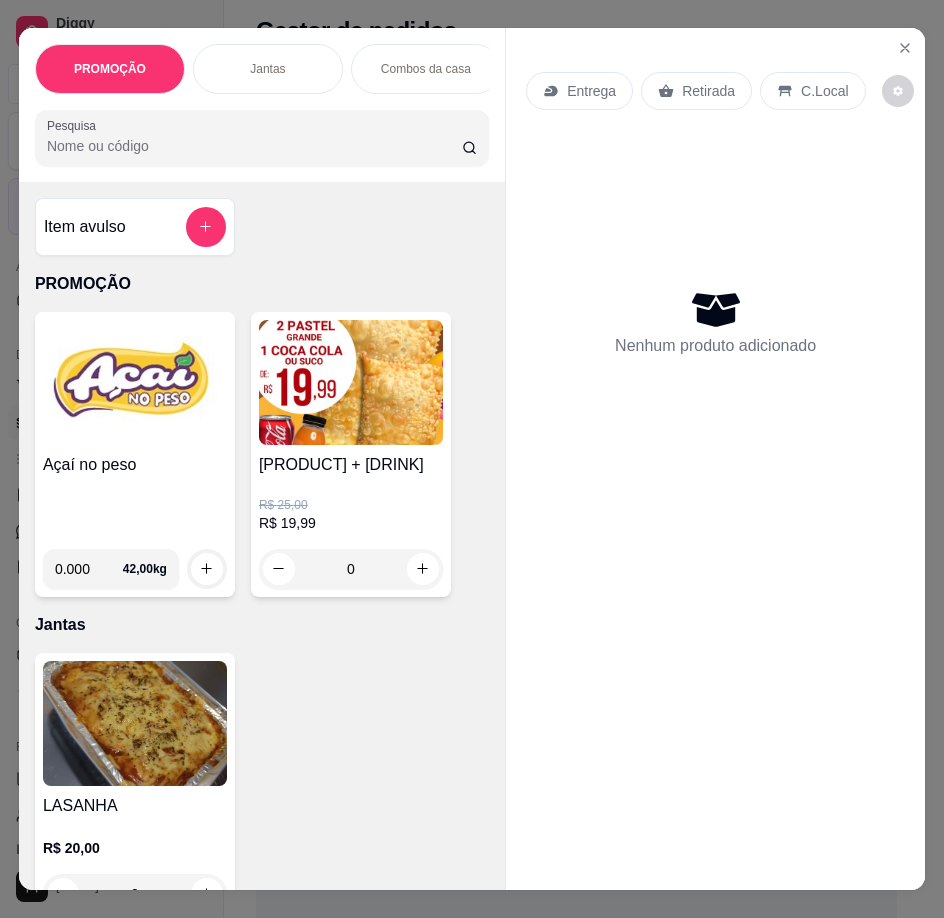 click at bounding box center [351, 382] 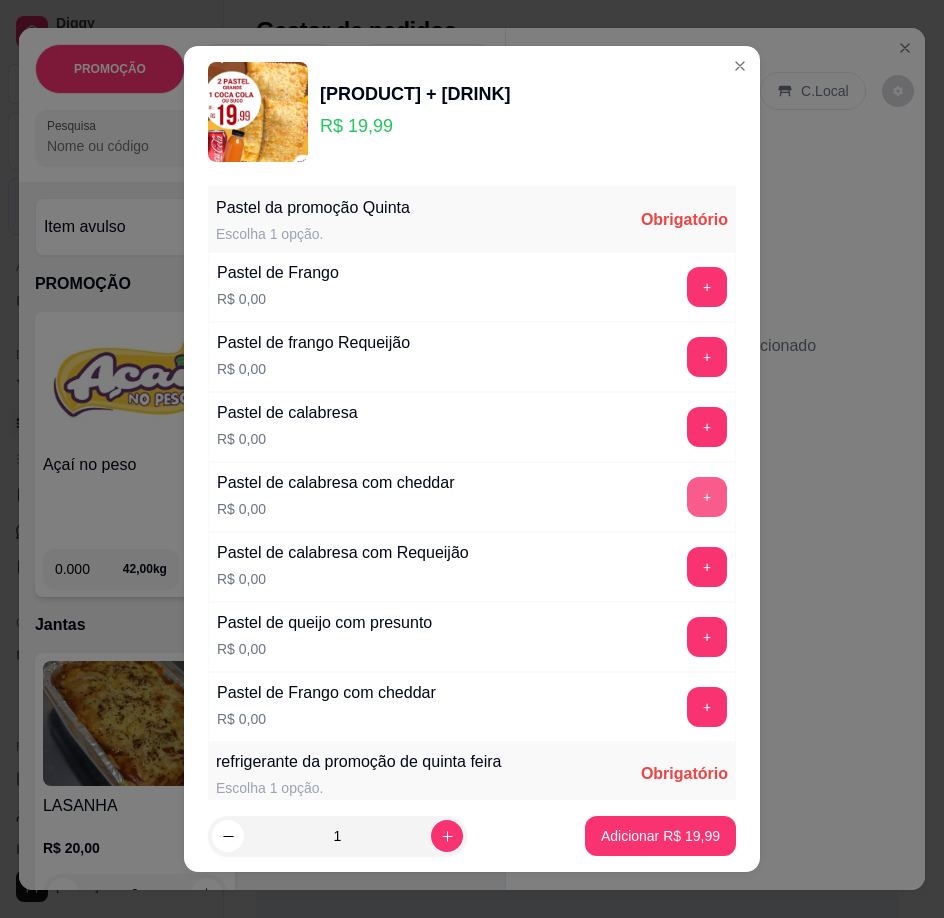 click on "+" at bounding box center [707, 497] 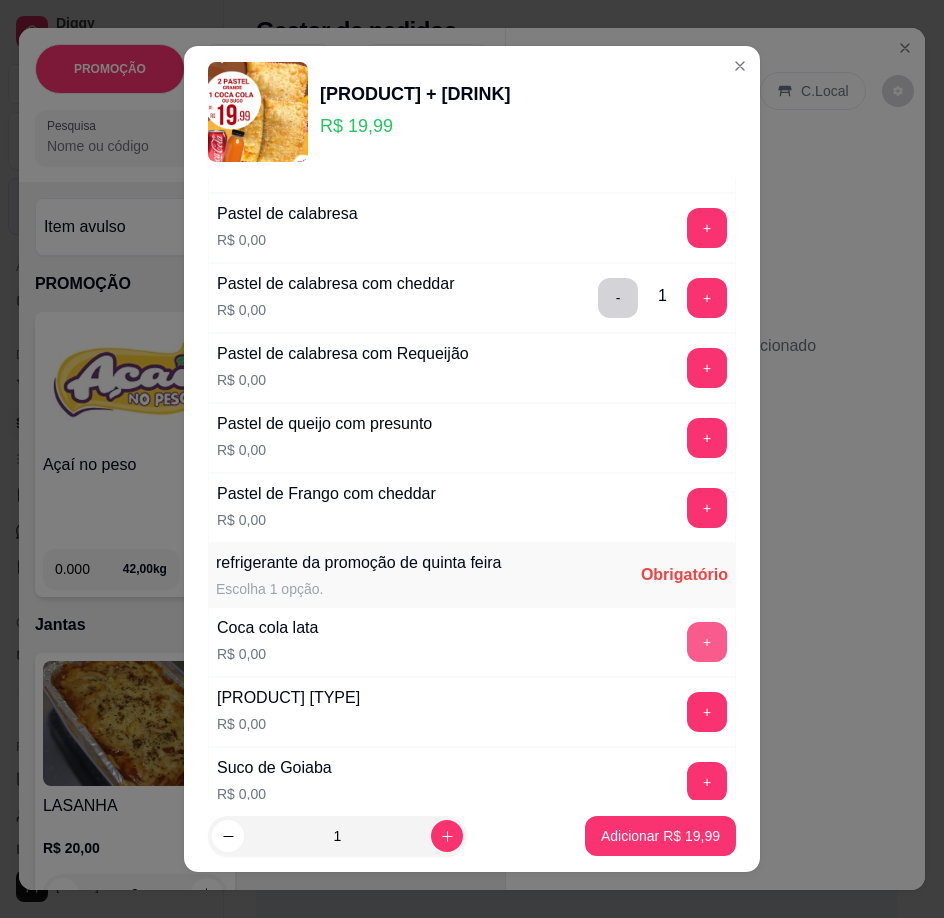 scroll, scrollTop: 200, scrollLeft: 0, axis: vertical 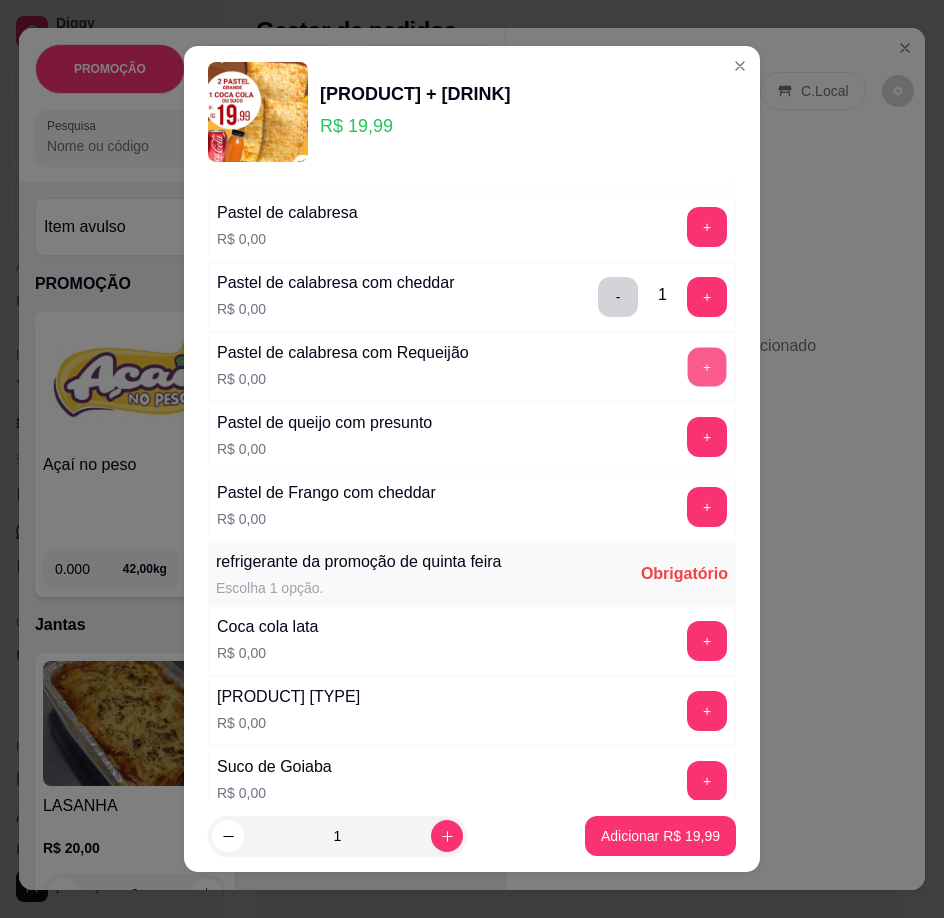 click on "+" at bounding box center (707, 366) 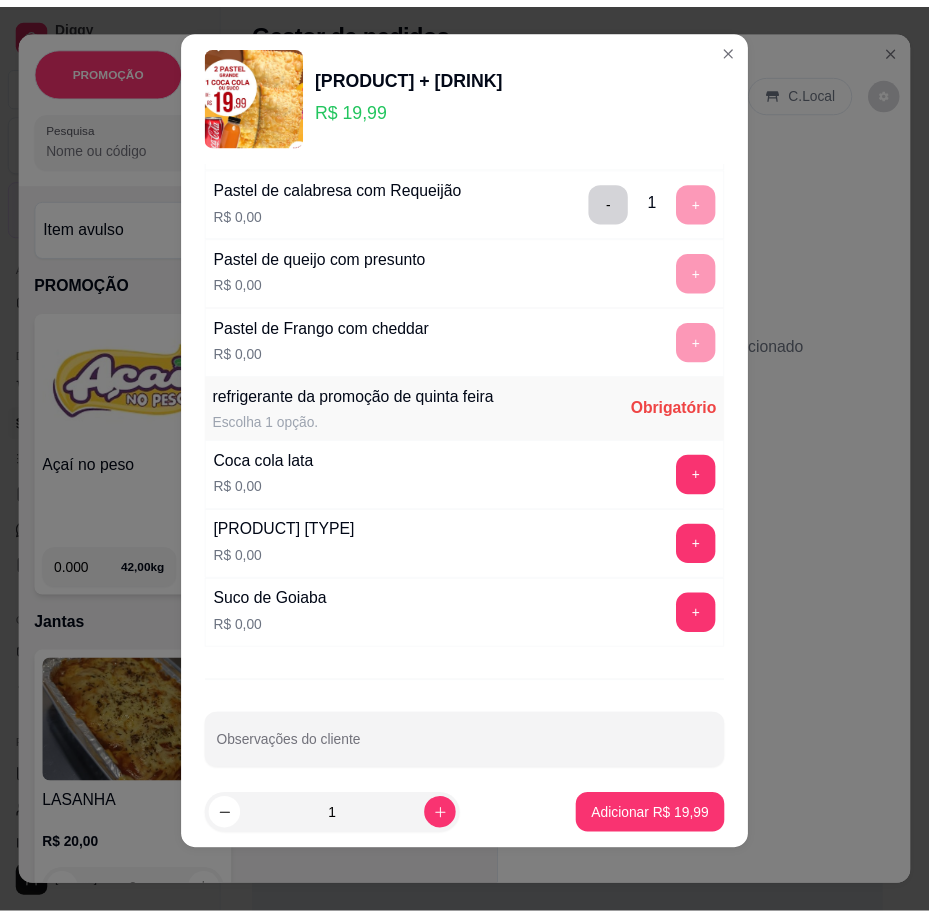 scroll, scrollTop: 366, scrollLeft: 0, axis: vertical 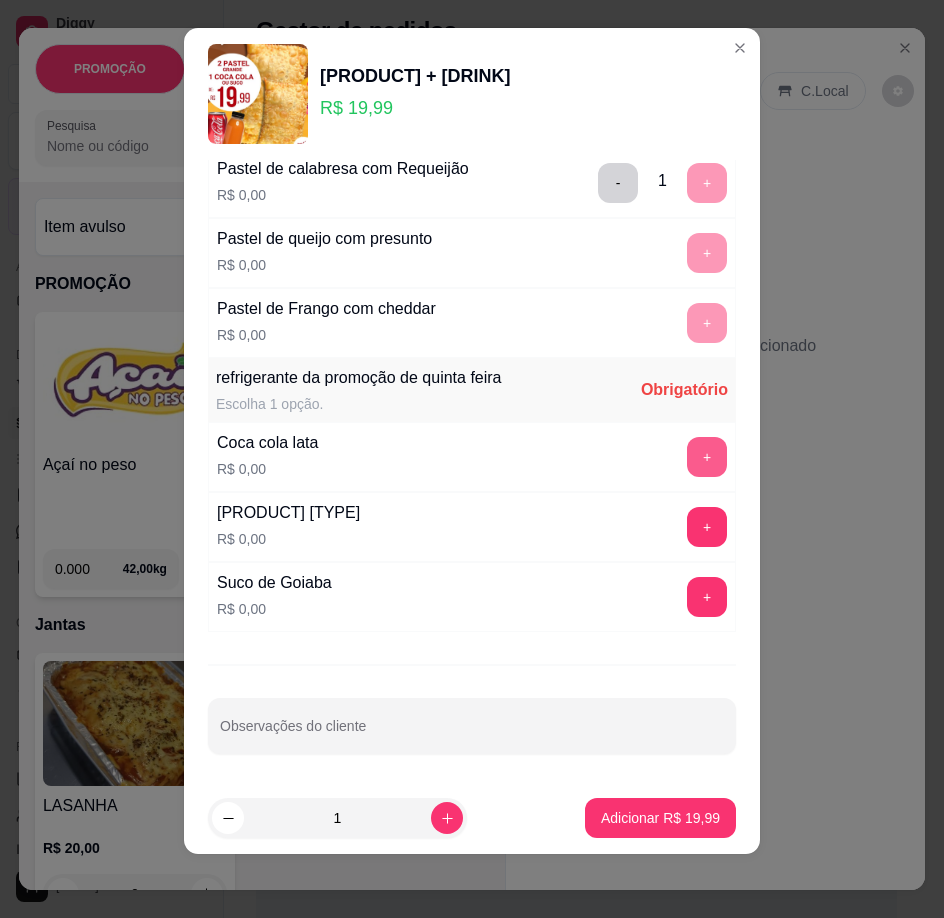 click on "+" at bounding box center (707, 457) 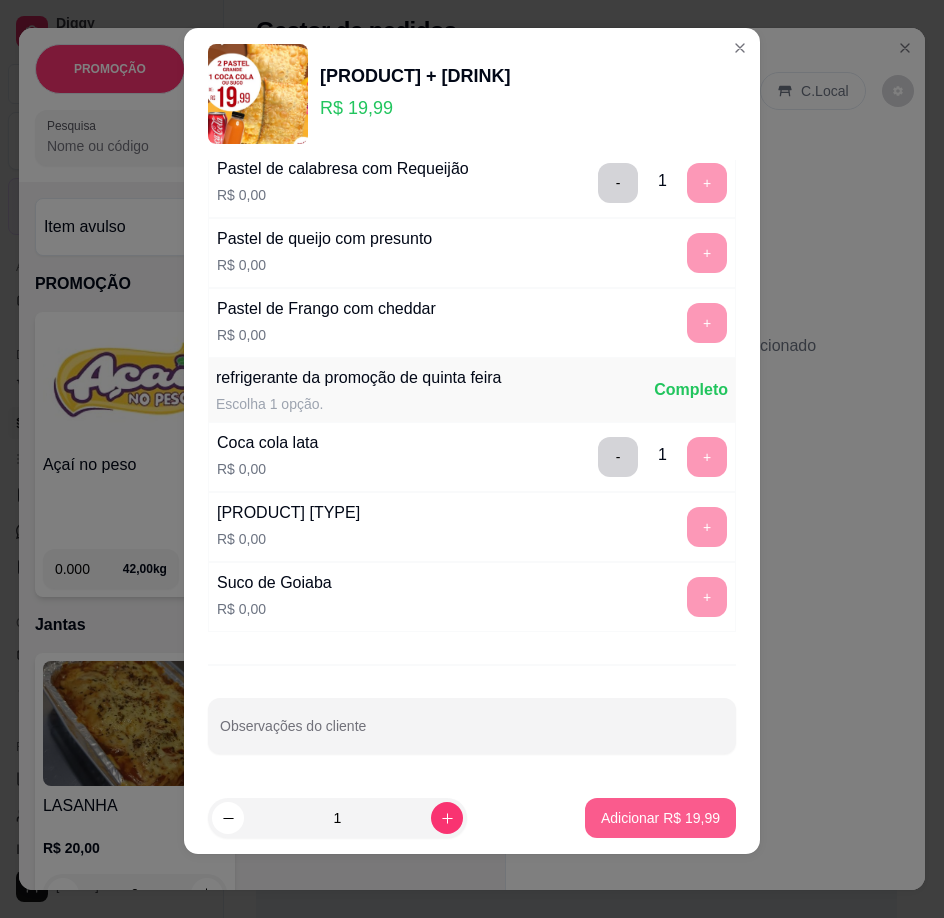 click on "Adicionar   R$ 19,99" at bounding box center (660, 818) 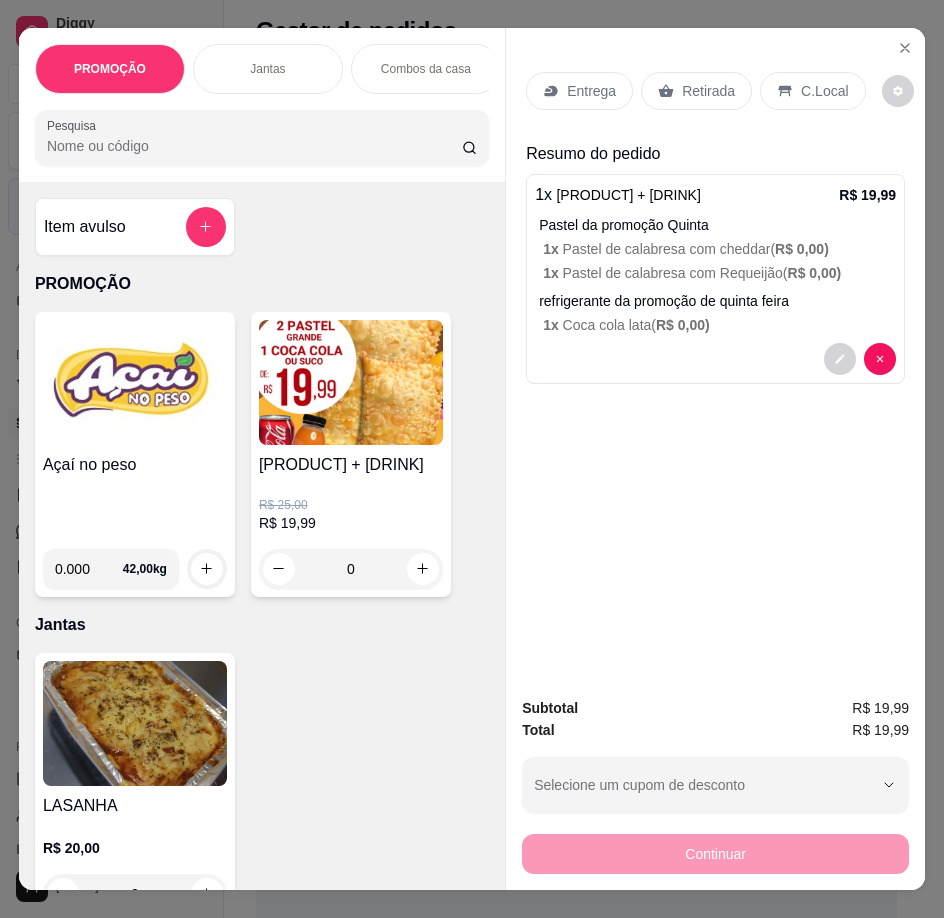 click on "Entrega" at bounding box center (591, 91) 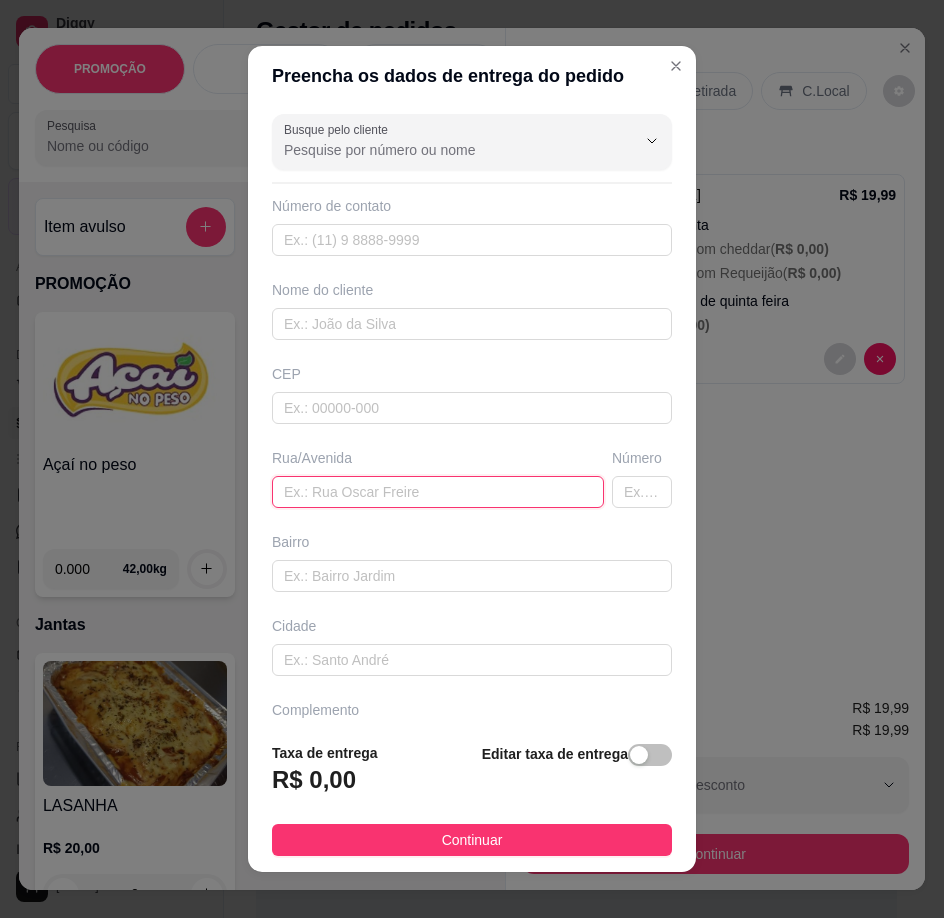 click at bounding box center (438, 492) 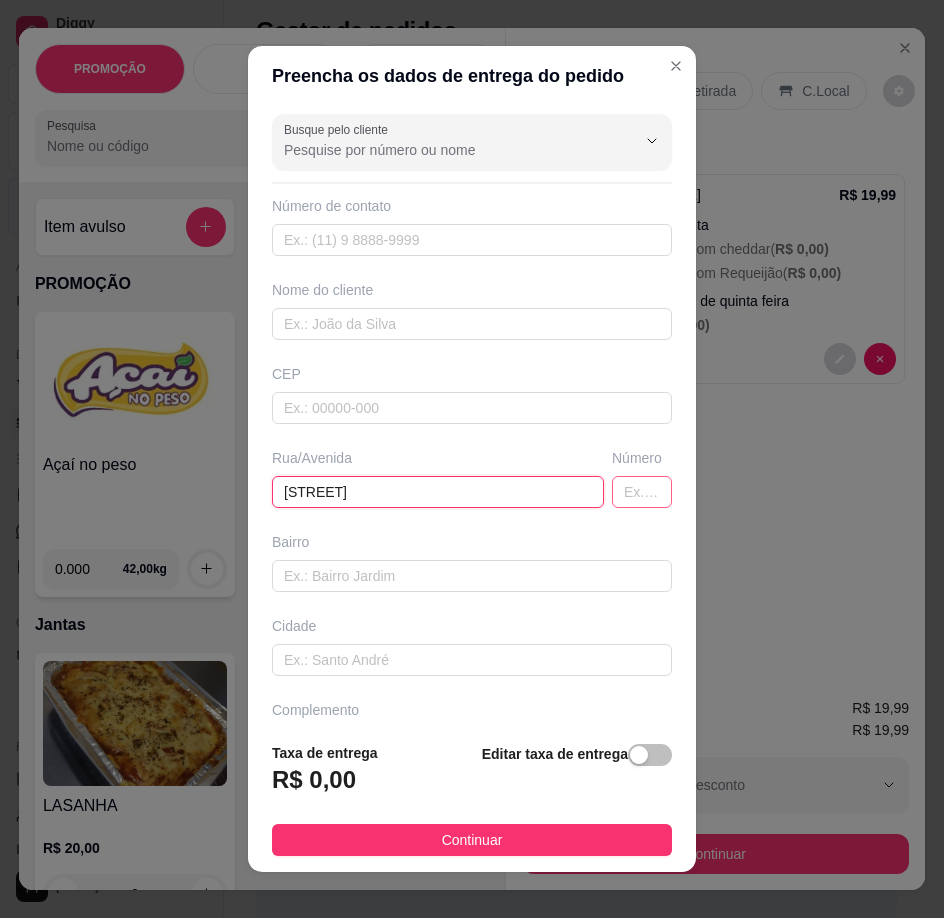 type on "[STREET]" 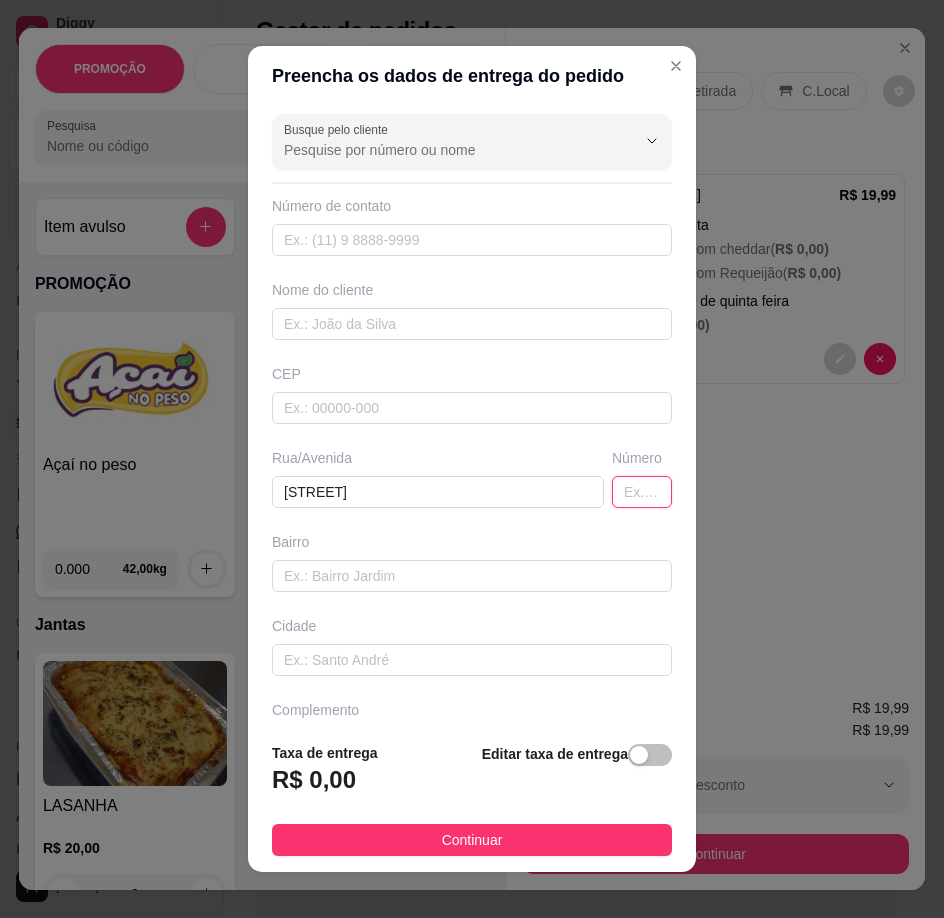 click at bounding box center (642, 492) 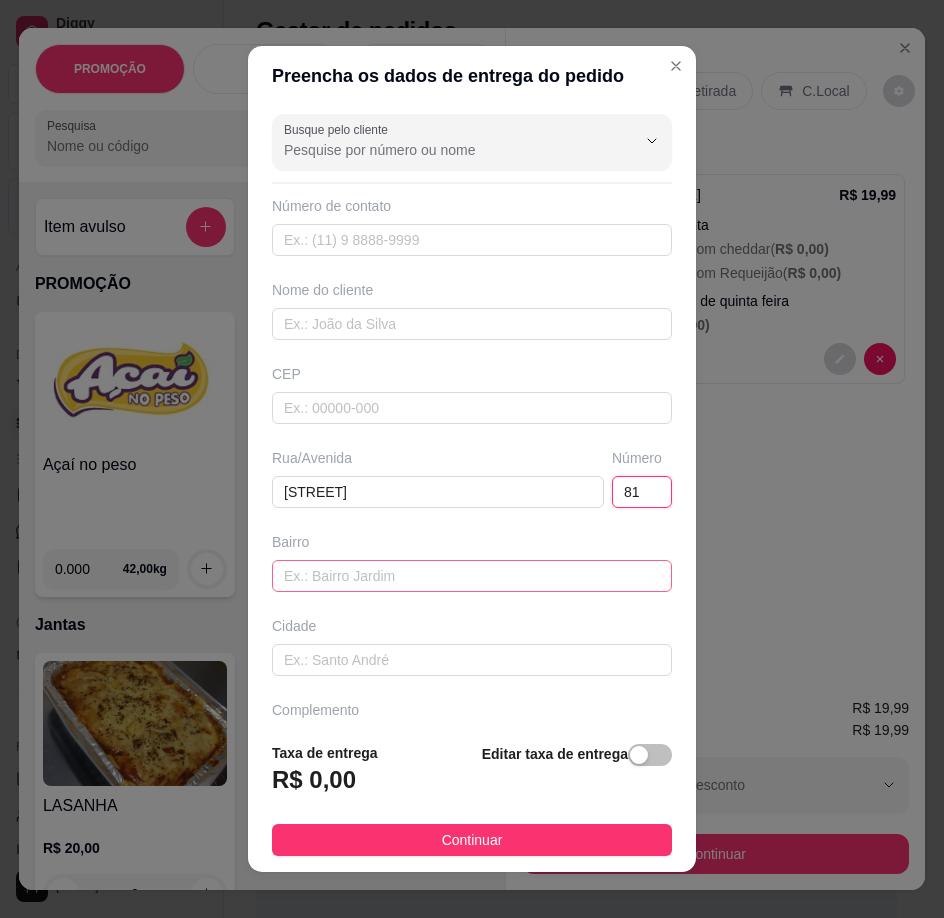 type on "81" 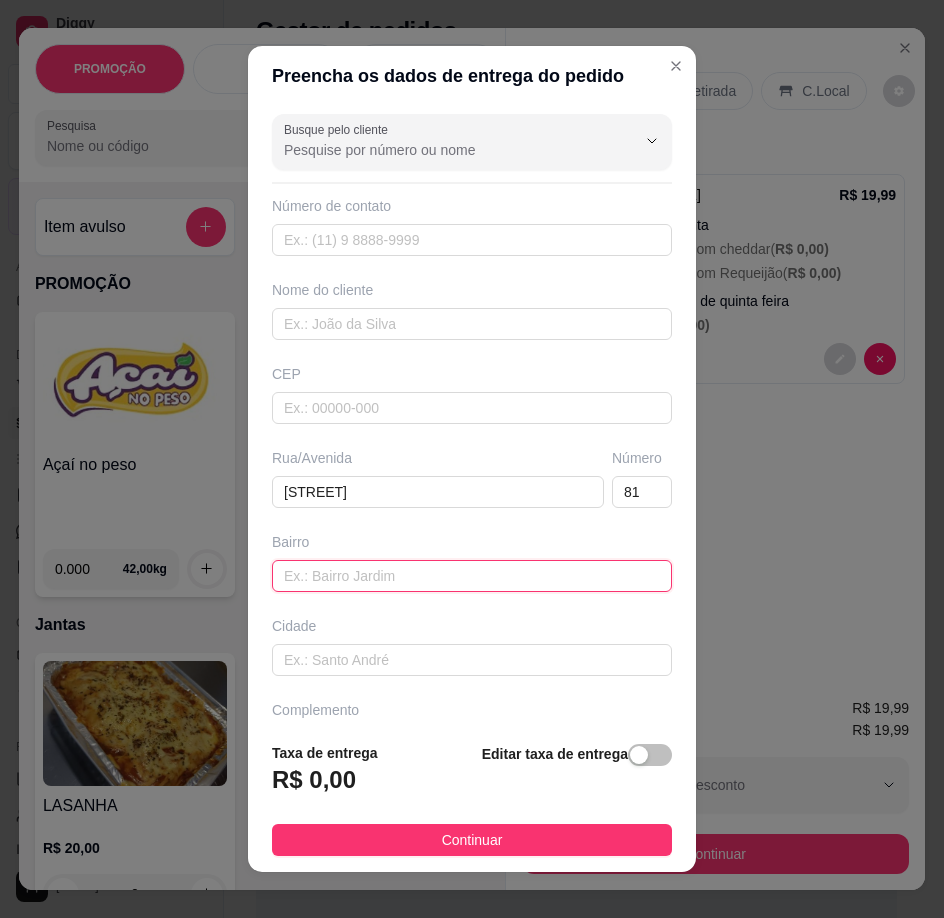 click at bounding box center [472, 576] 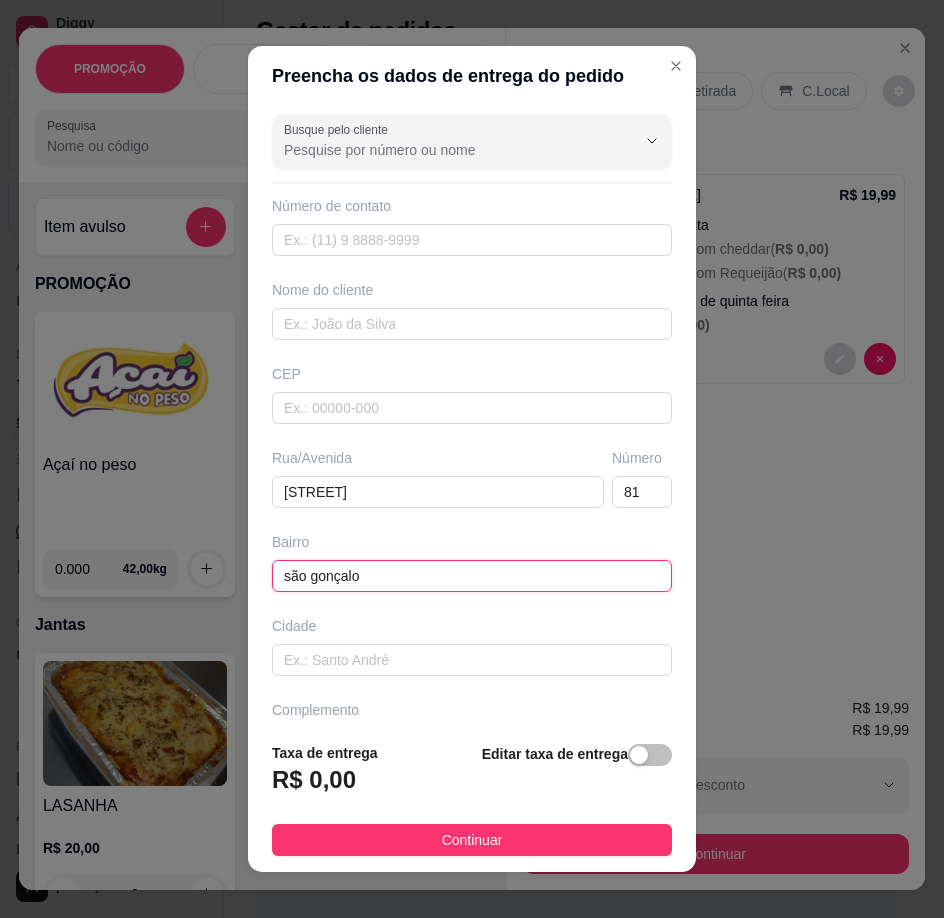 type on "são gonçalo" 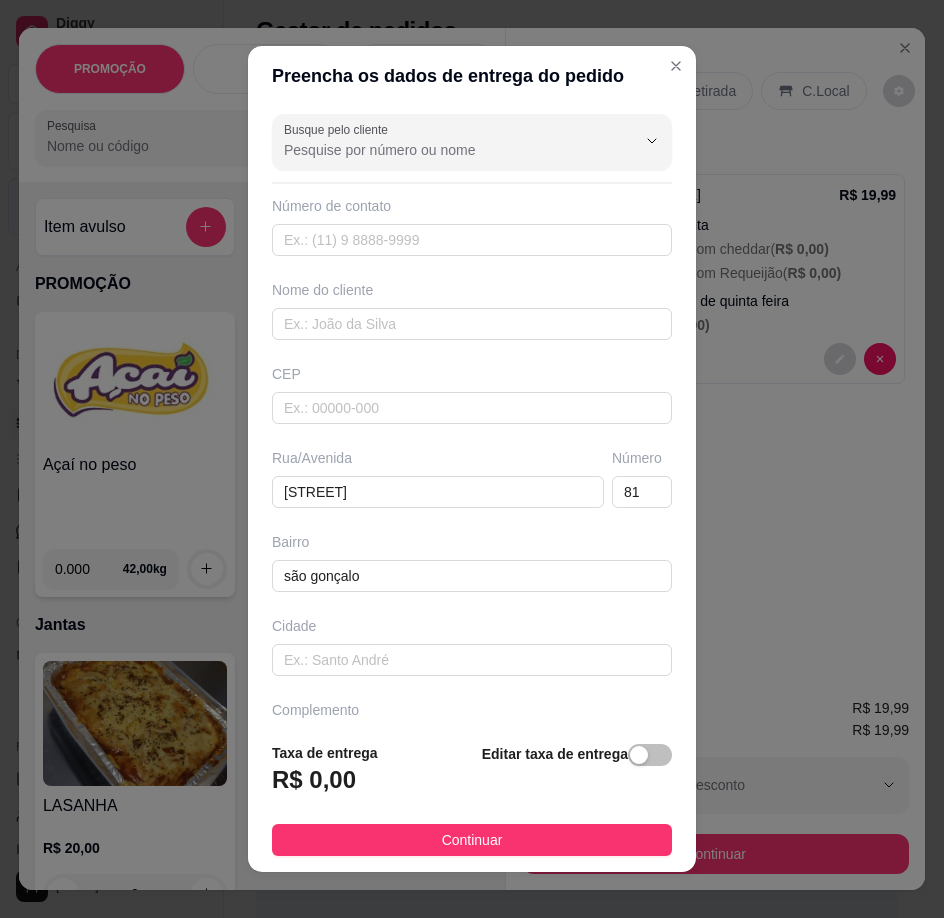 click at bounding box center [639, 755] 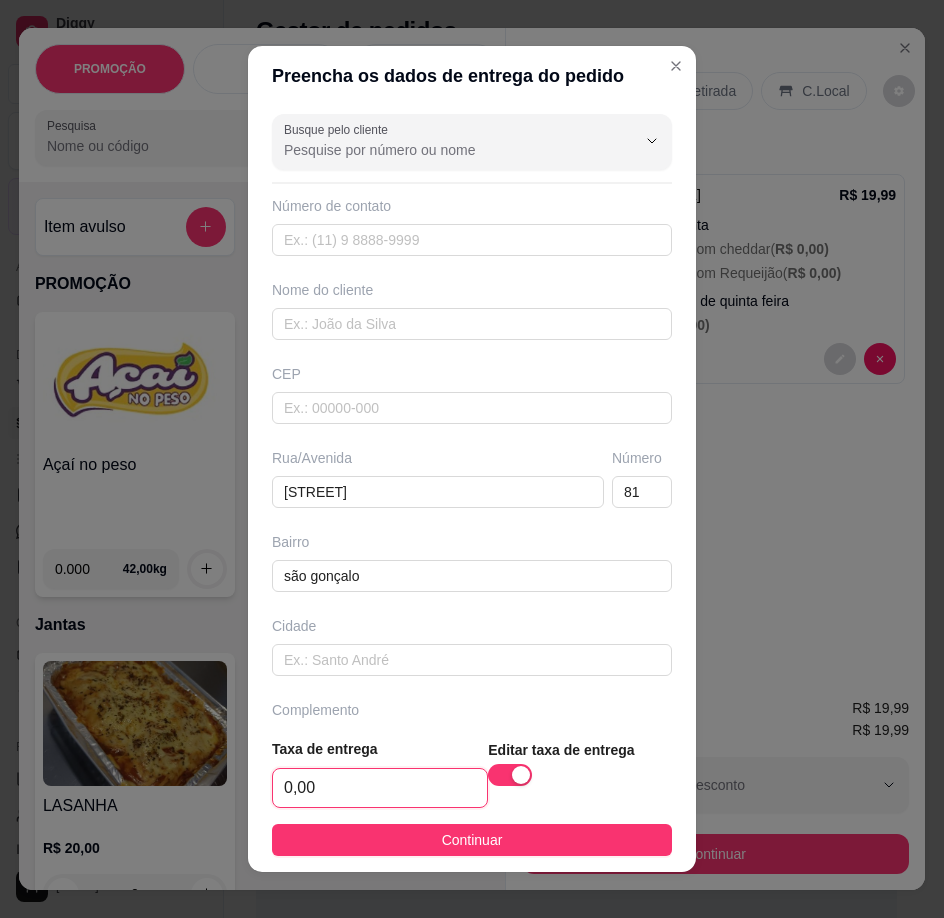 click on "0,00" at bounding box center (380, 788) 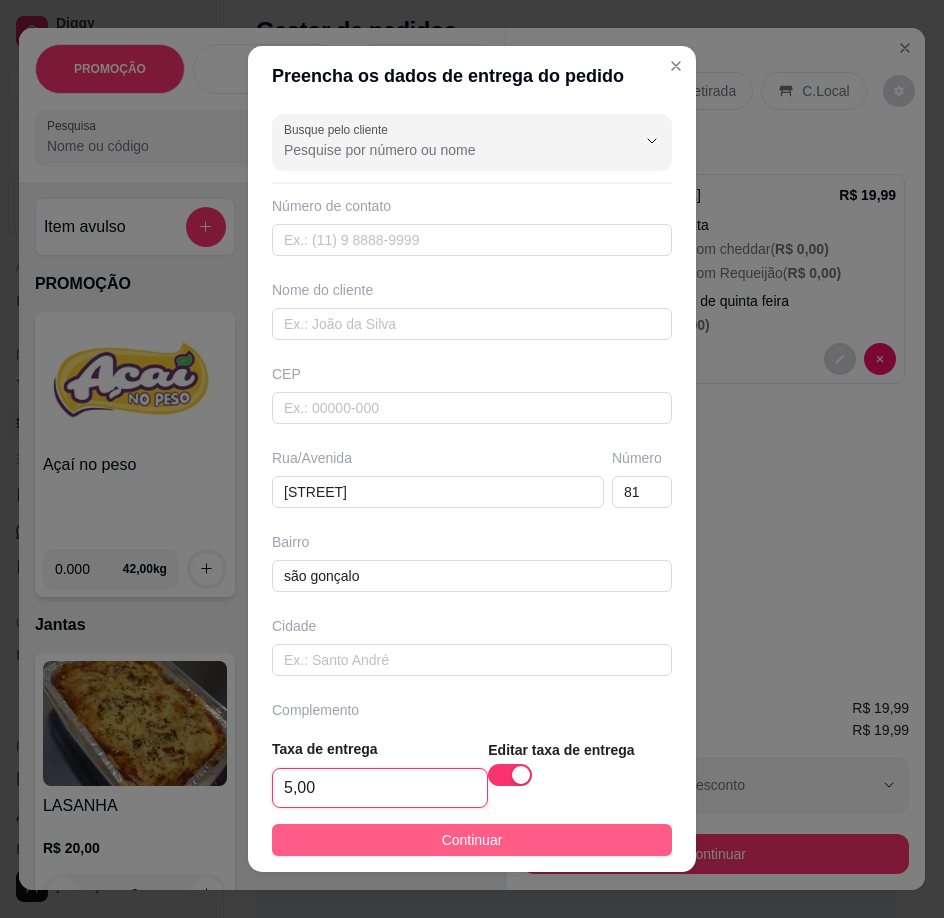 type on "5,00" 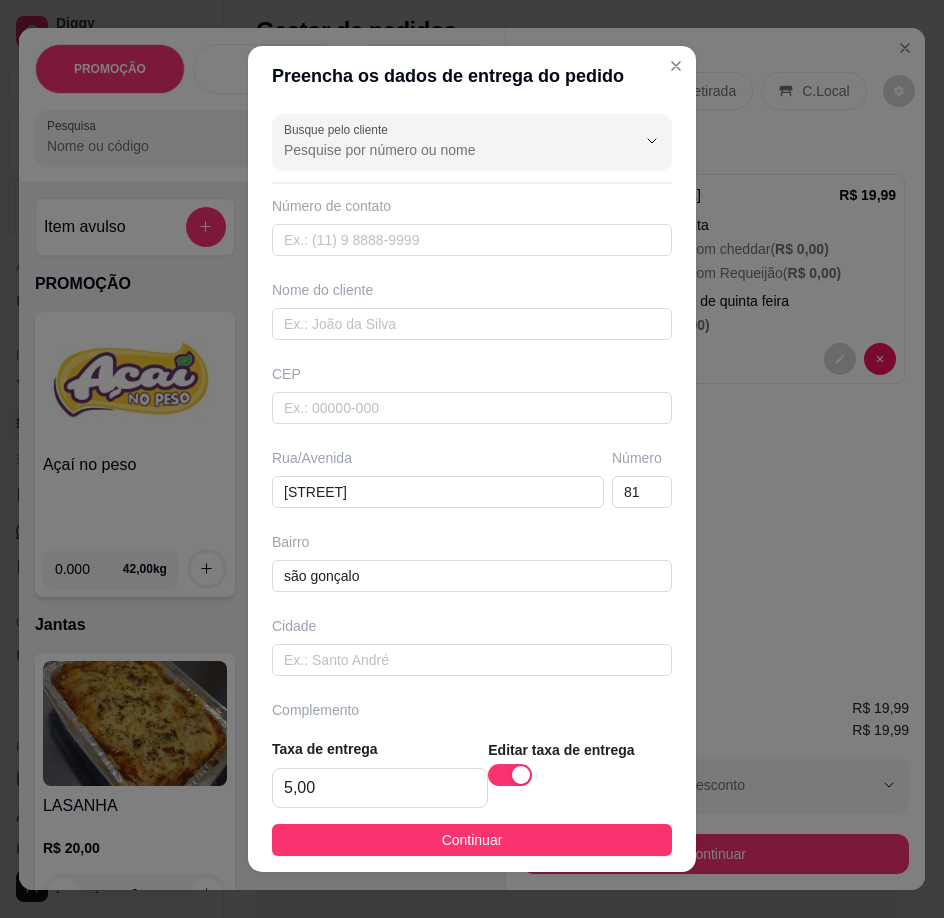 drag, startPoint x: 446, startPoint y: 833, endPoint x: 743, endPoint y: 830, distance: 297.01514 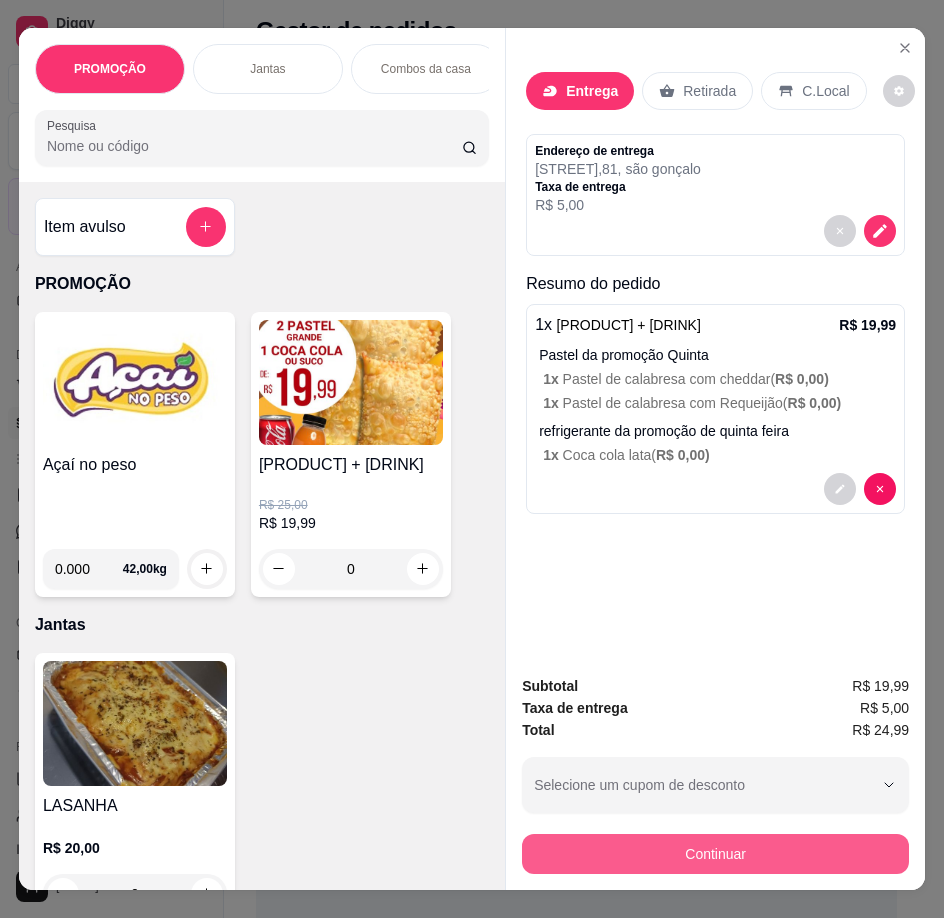 click on "Continuar" at bounding box center (715, 854) 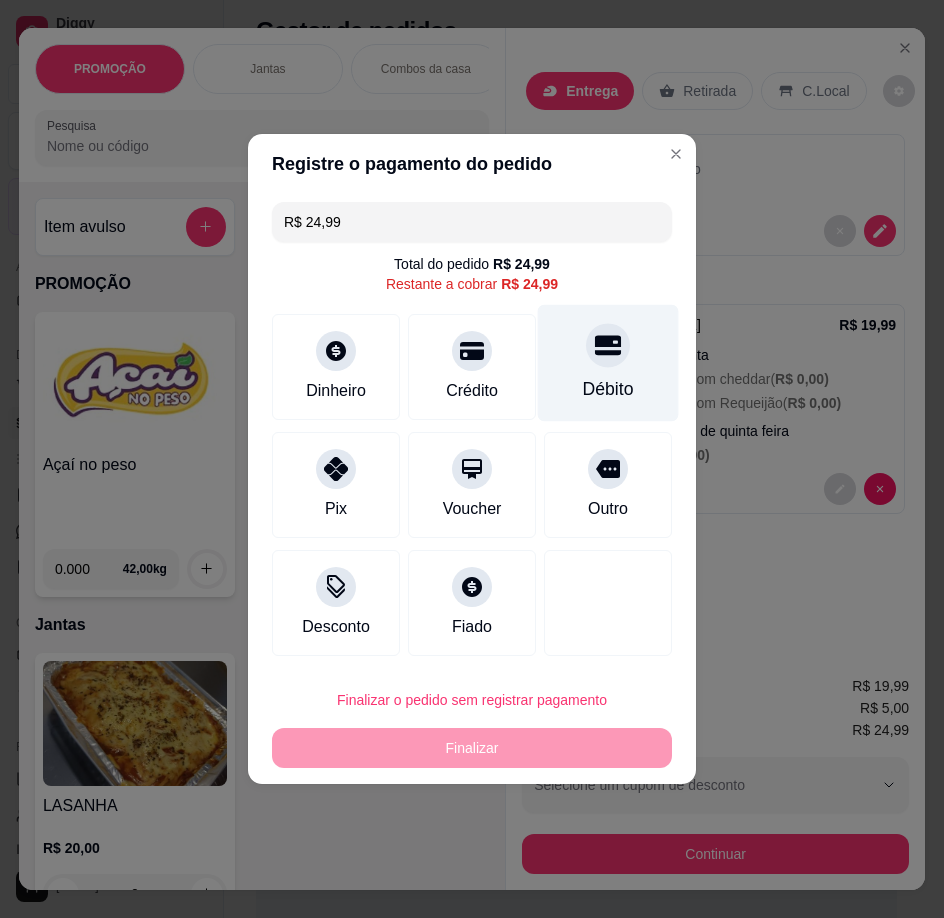 click at bounding box center [608, 345] 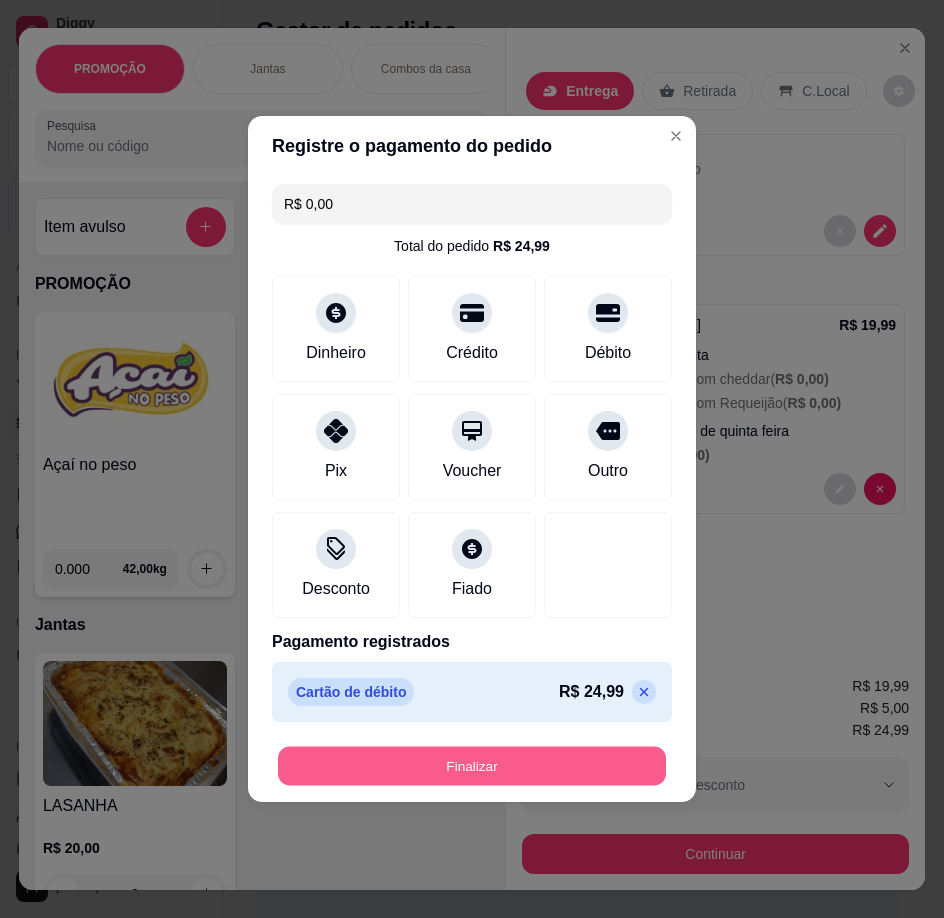 click on "Finalizar" at bounding box center (472, 766) 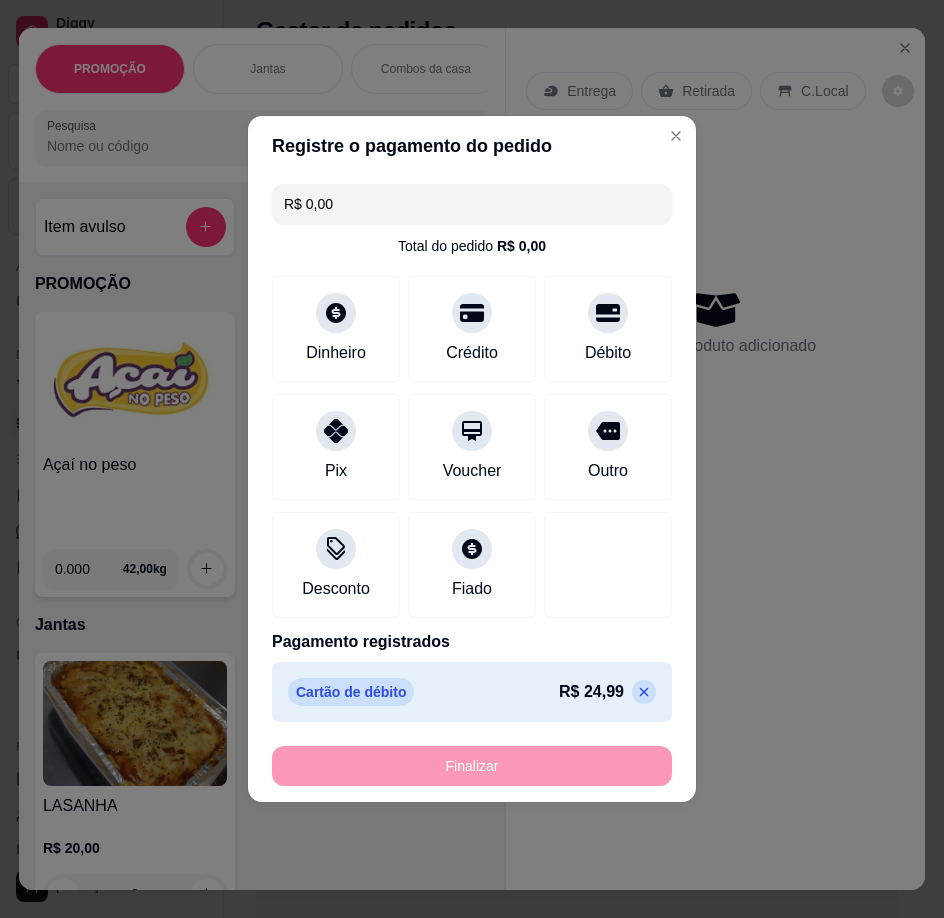 type on "-R$ 24,99" 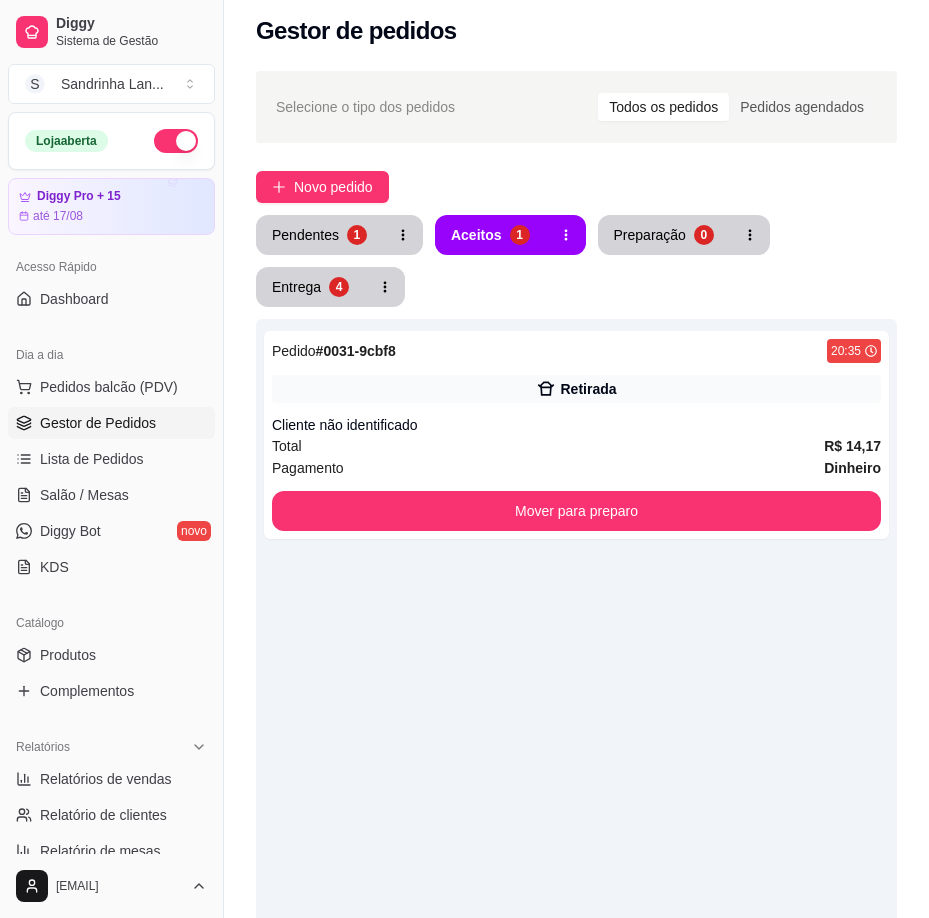 click on "Pedido  # [ID] [TIME] Retirada Cliente não identificado Total R$ 14,17 Pagamento Dinheiro Mover para preparo" at bounding box center [576, 778] 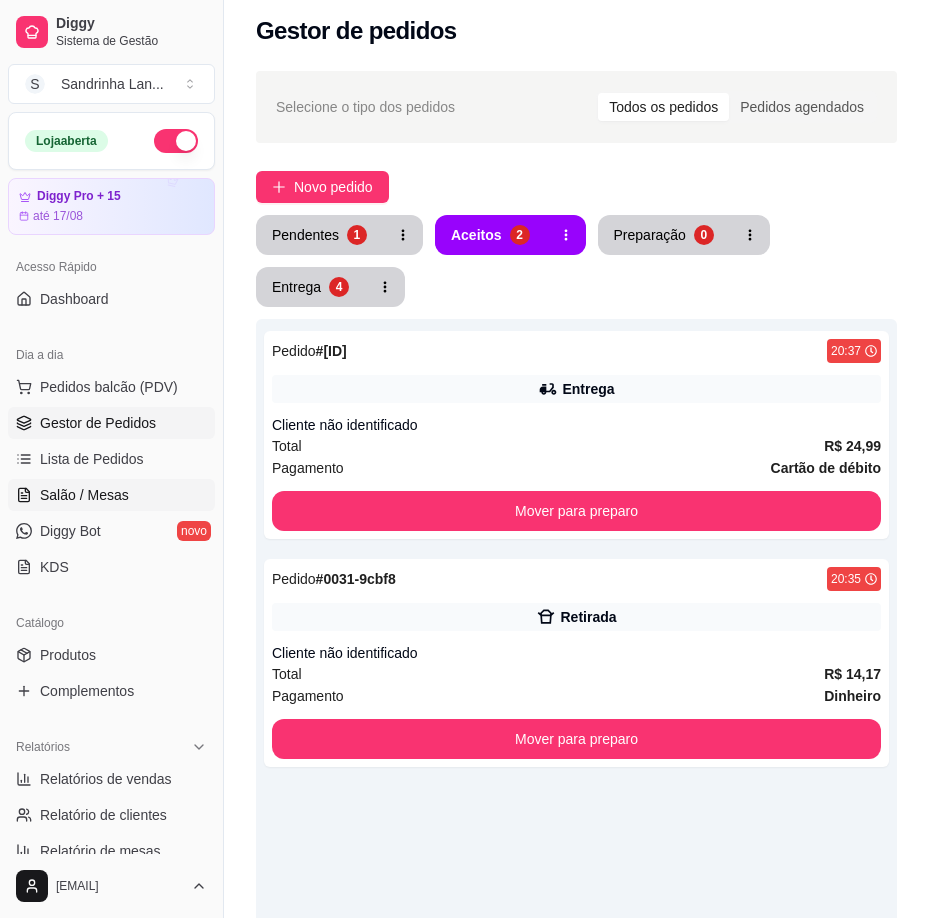 click on "Salão / Mesas" at bounding box center (84, 495) 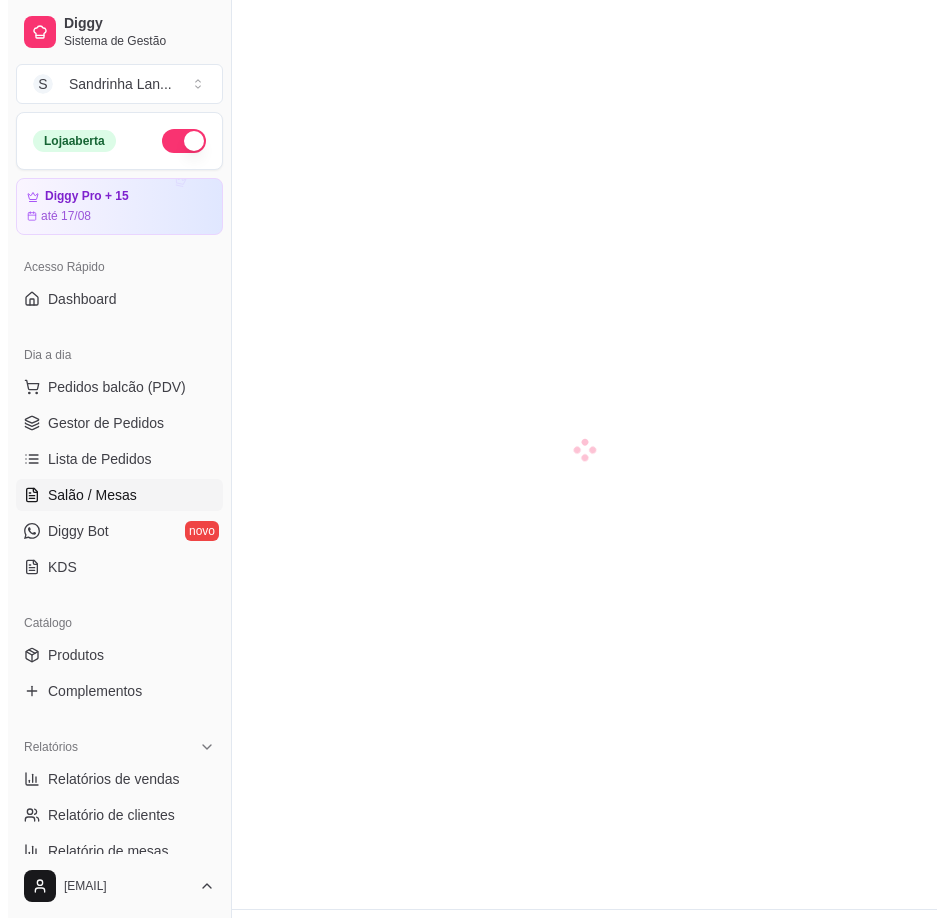 scroll, scrollTop: 0, scrollLeft: 0, axis: both 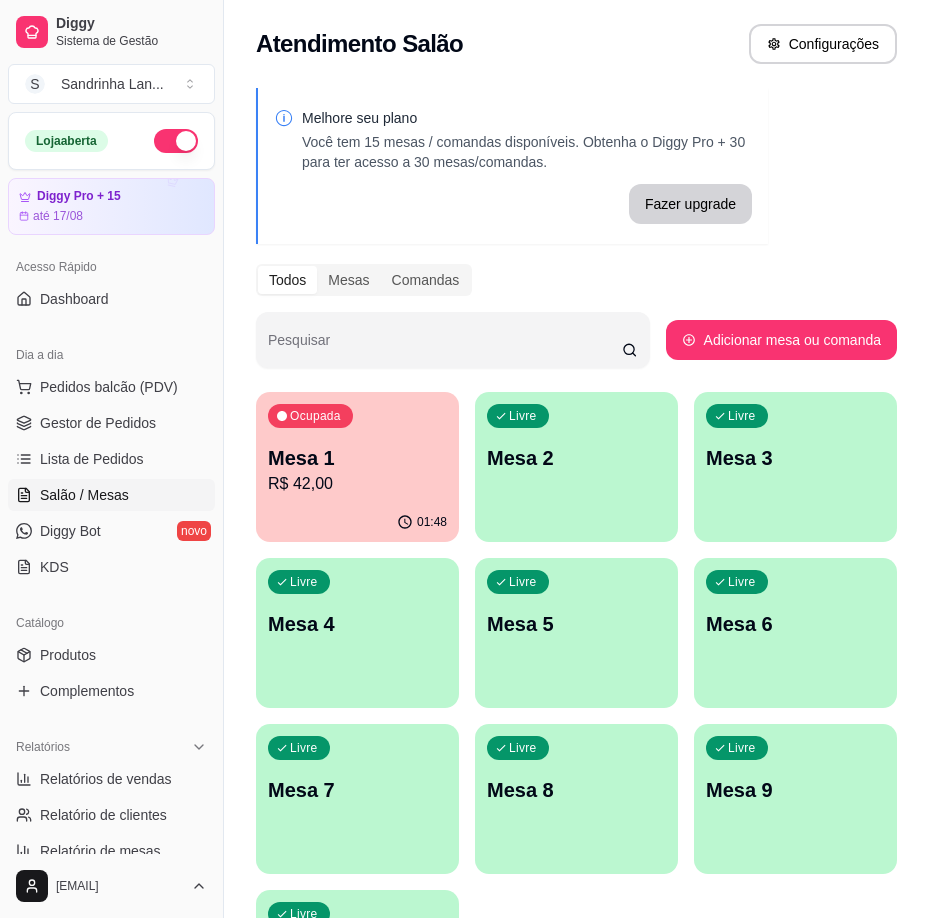 click on "R$ 42,00" at bounding box center (357, 484) 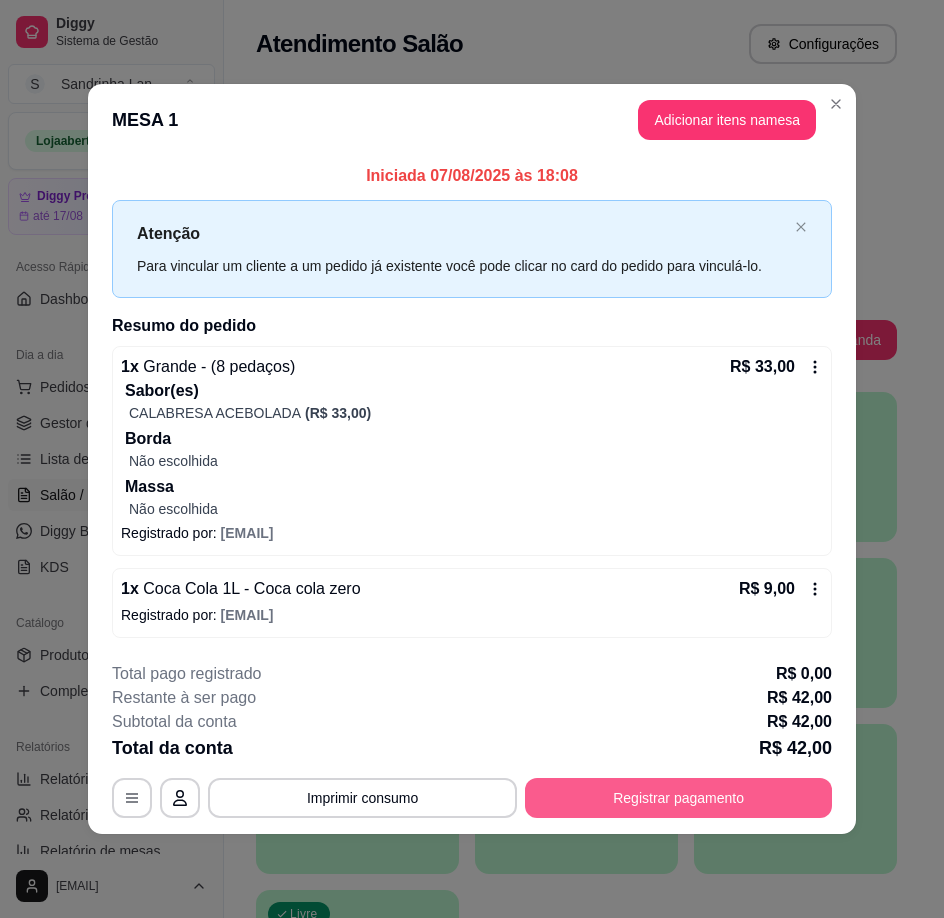 click on "Registrar pagamento" at bounding box center (678, 798) 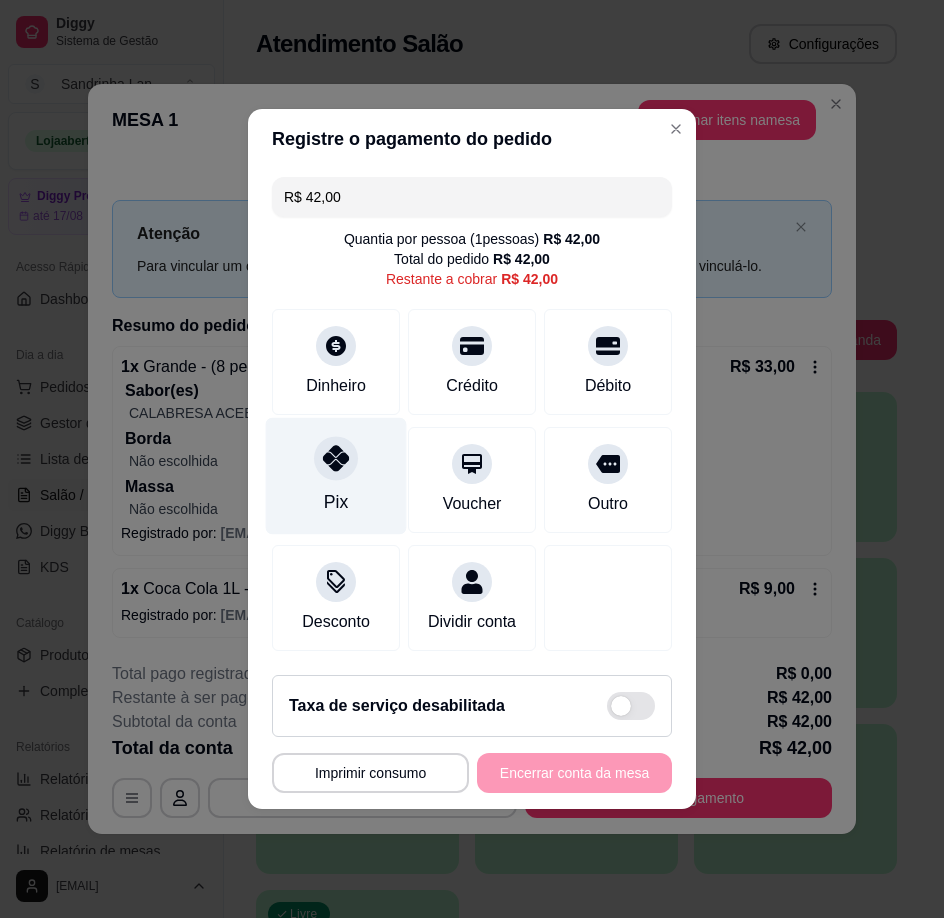 click on "Pix" at bounding box center [336, 476] 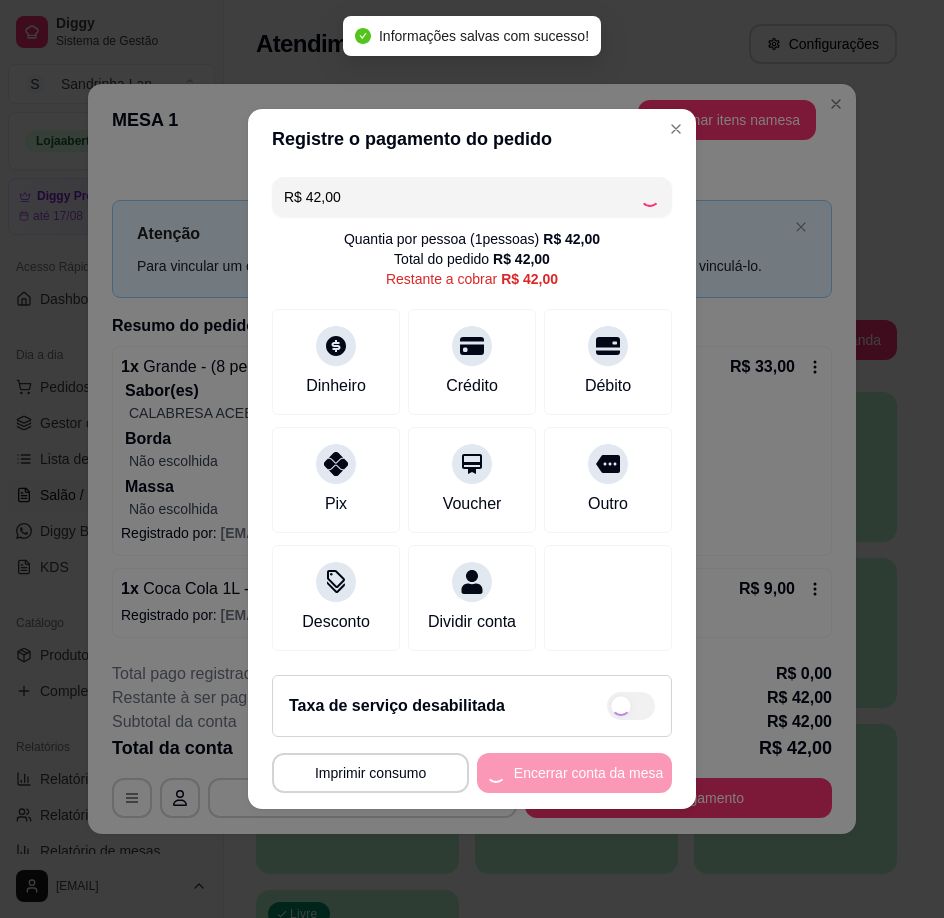 type on "R$ 0,00" 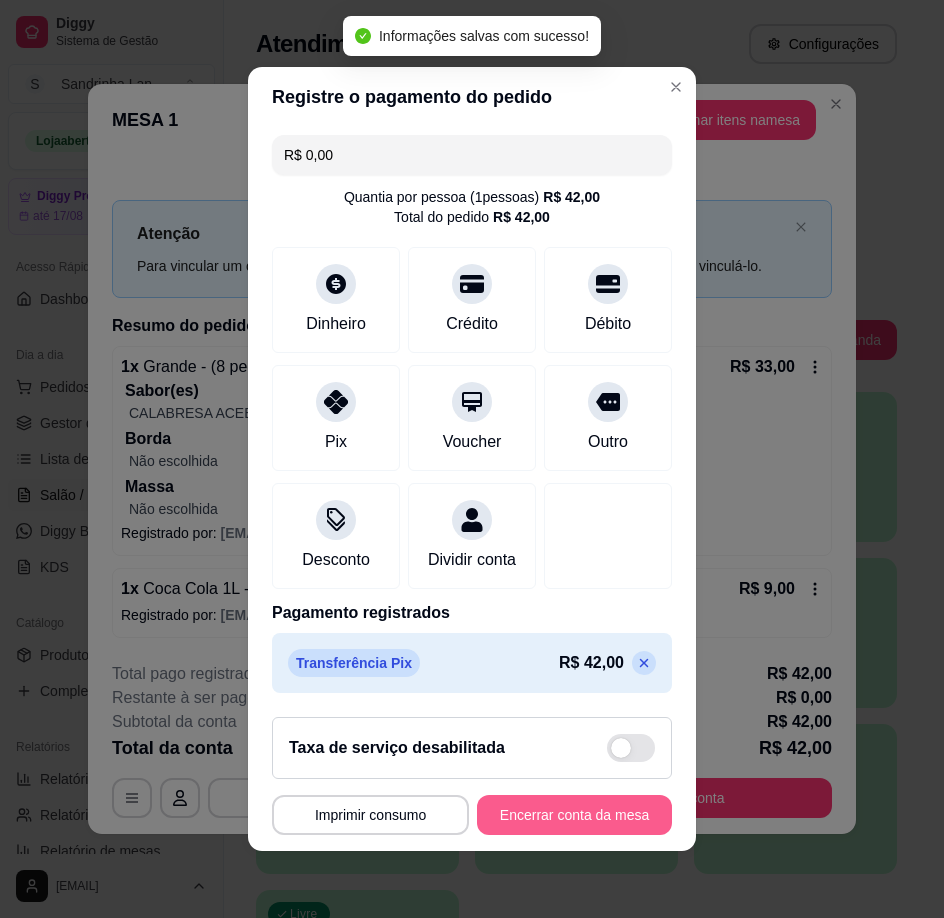 click on "Encerrar conta da mesa" at bounding box center [574, 815] 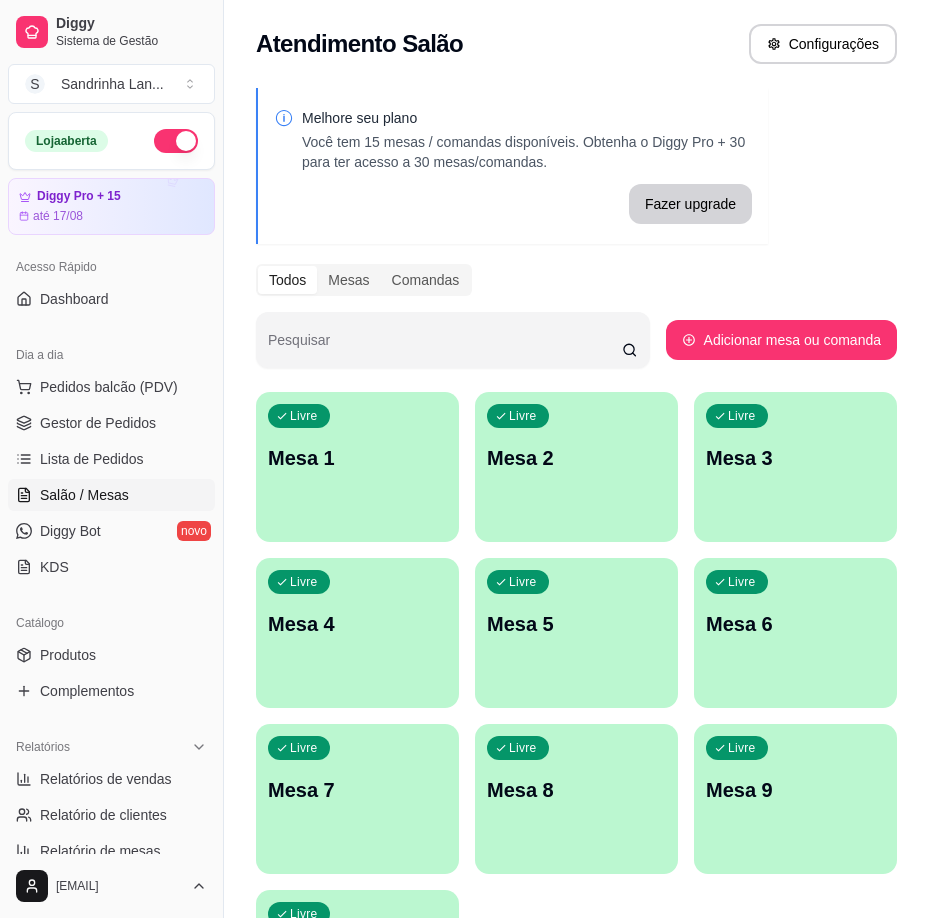 click on "Livre Mesa 1" at bounding box center (357, 455) 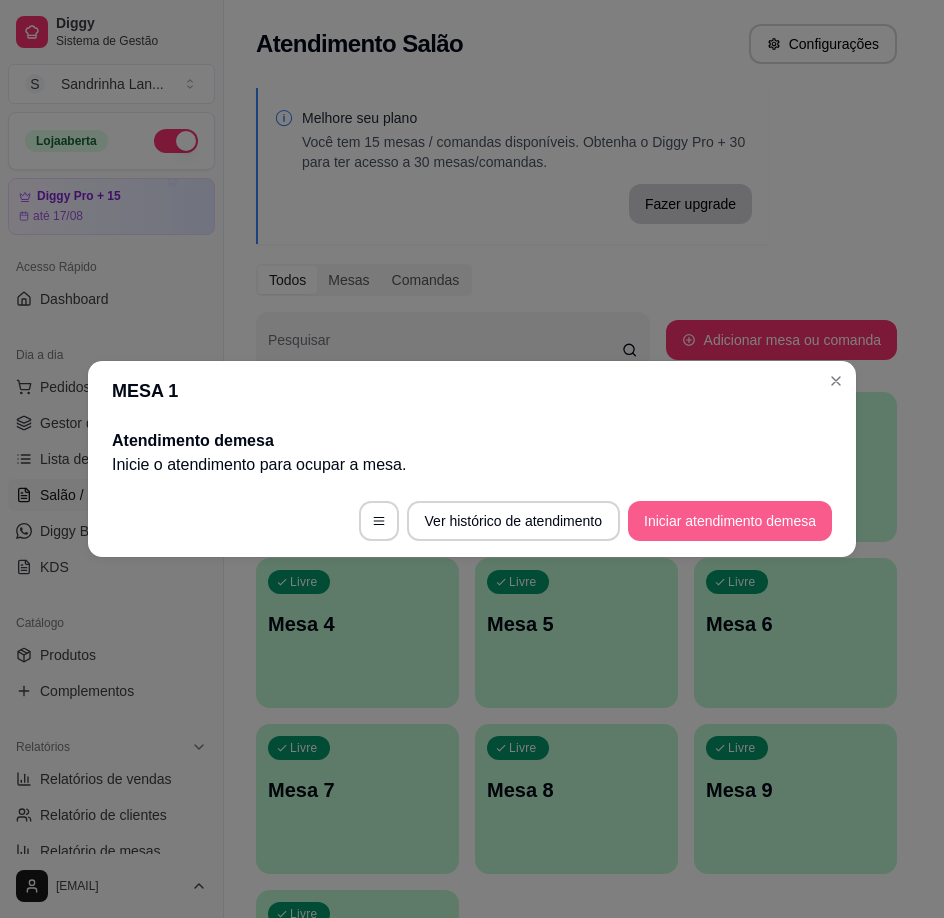 click on "Iniciar atendimento de  mesa" at bounding box center [730, 521] 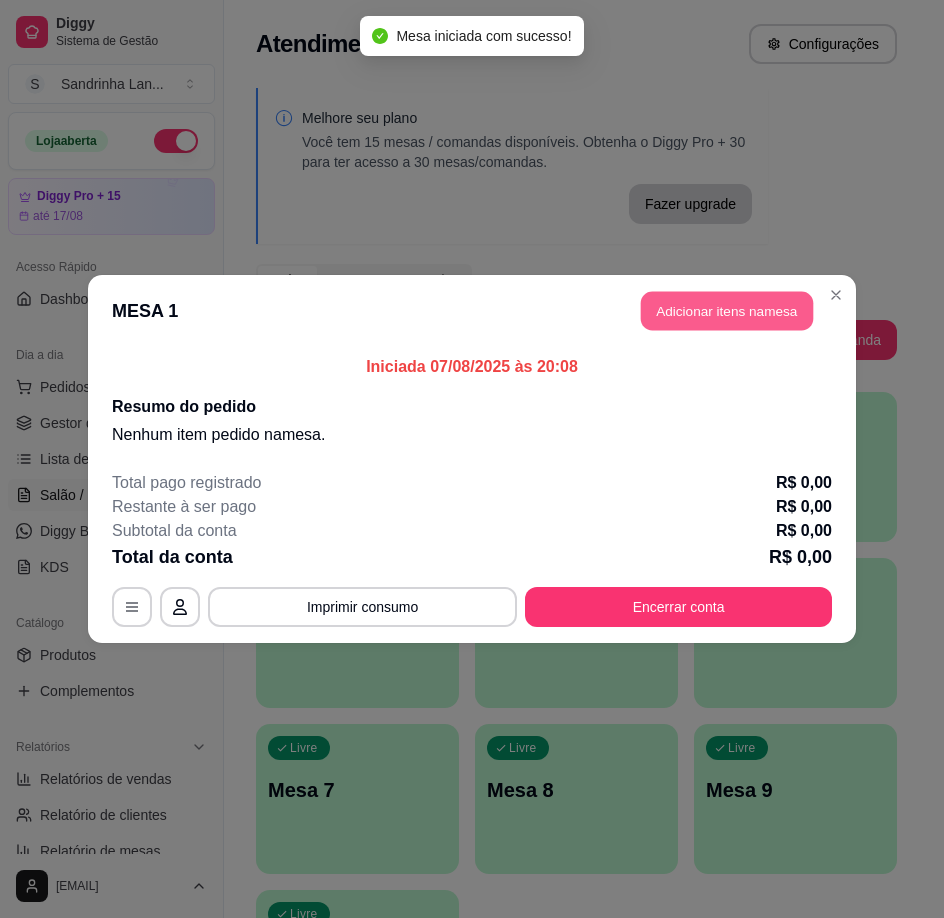 click on "Adicionar itens na  mesa" at bounding box center (727, 311) 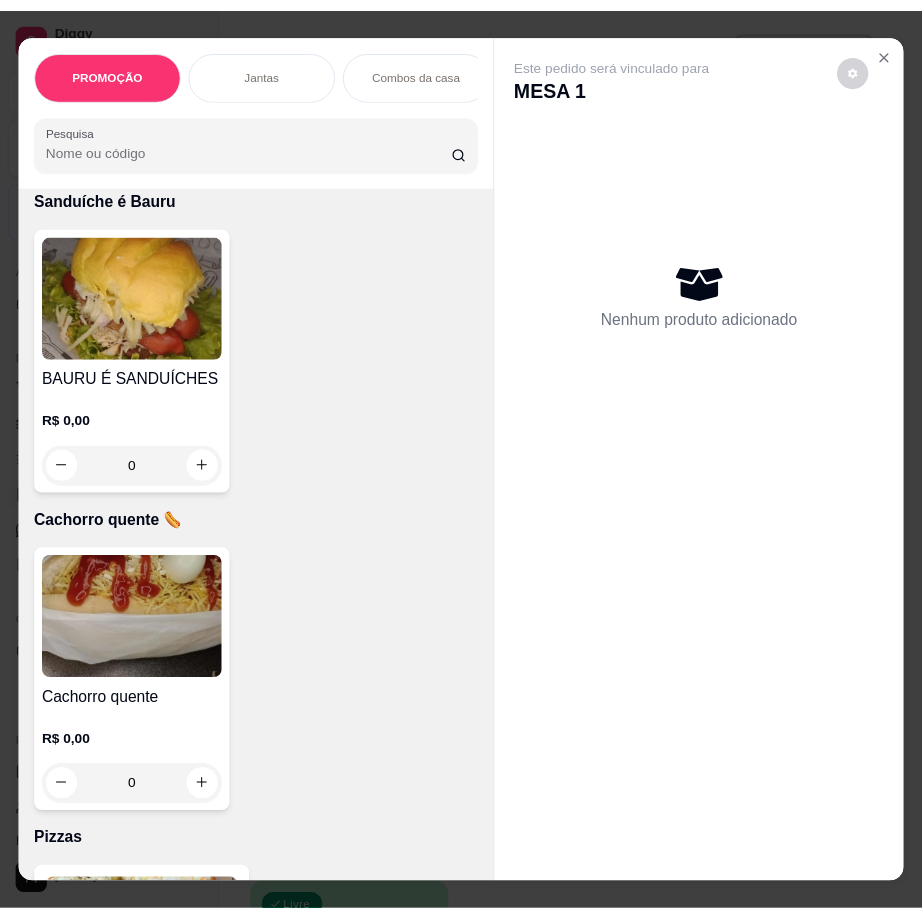 scroll, scrollTop: 3900, scrollLeft: 0, axis: vertical 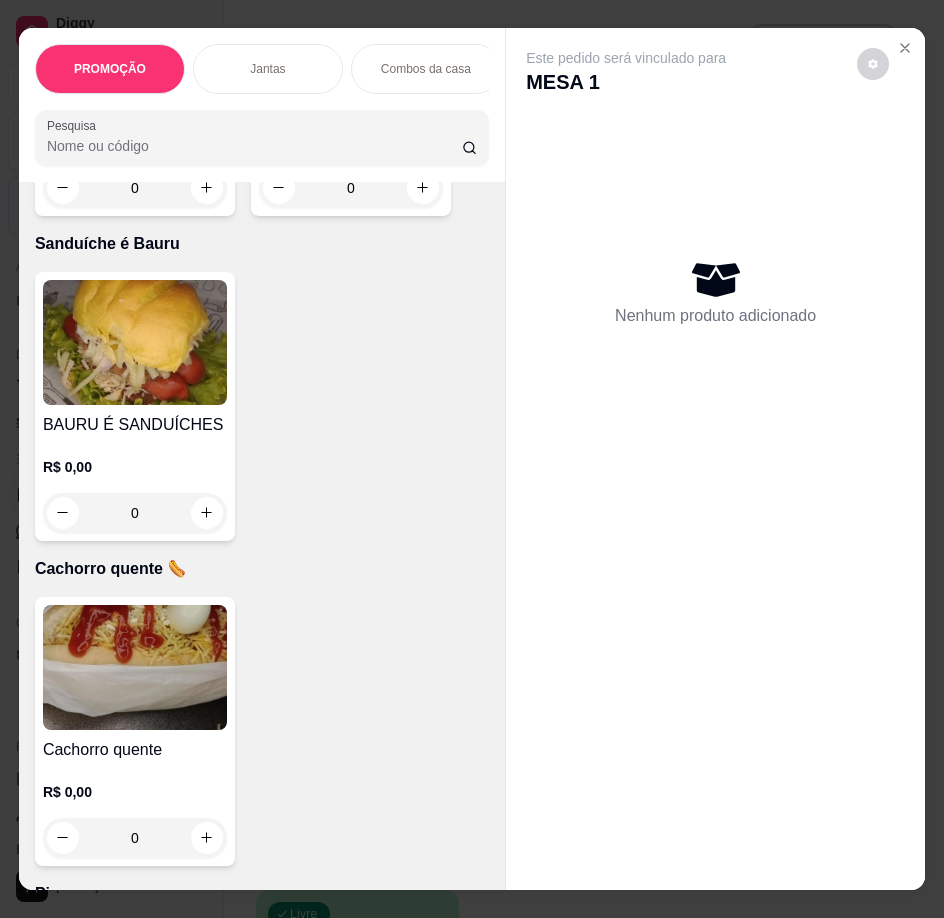 click at bounding box center [135, 667] 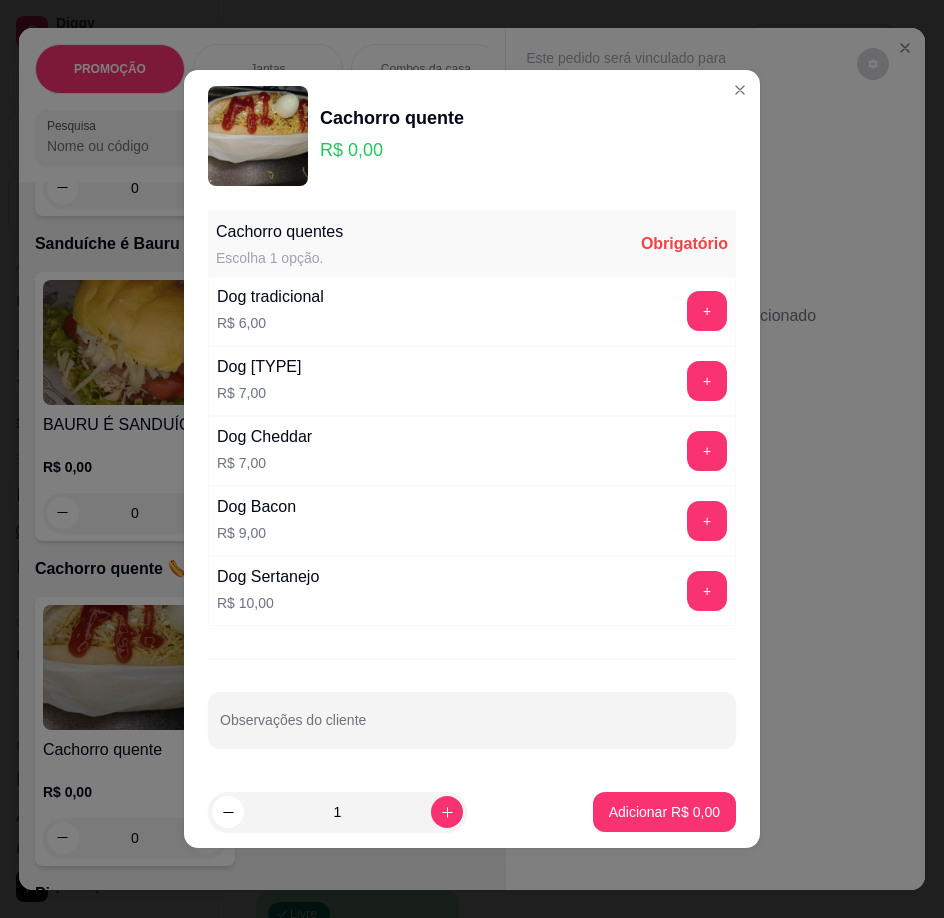 click on "+" at bounding box center (707, 311) 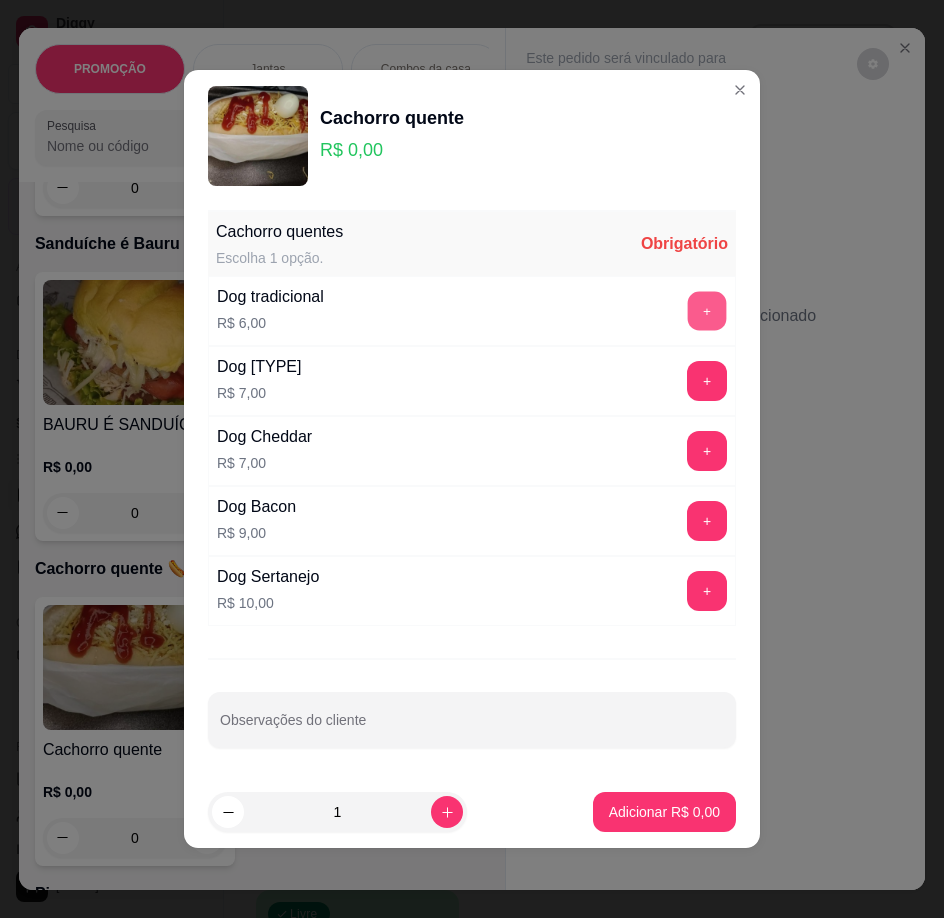 click on "+" at bounding box center (707, 311) 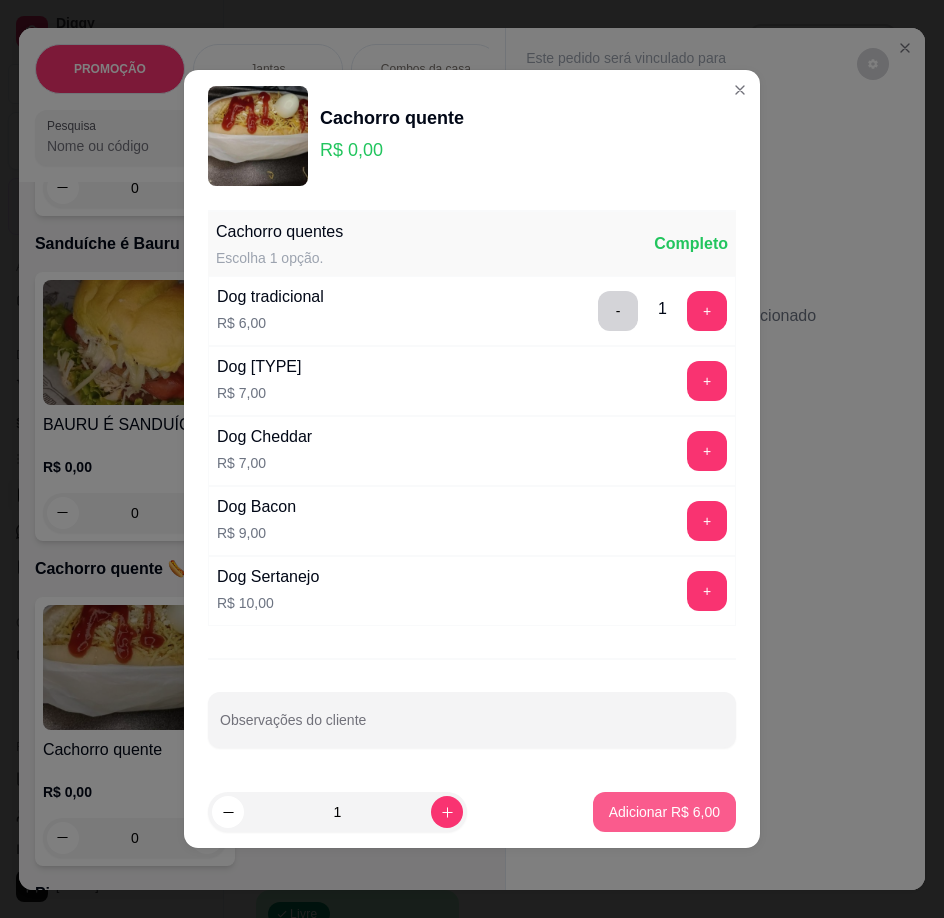click on "Adicionar   R$ 6,00" at bounding box center [664, 812] 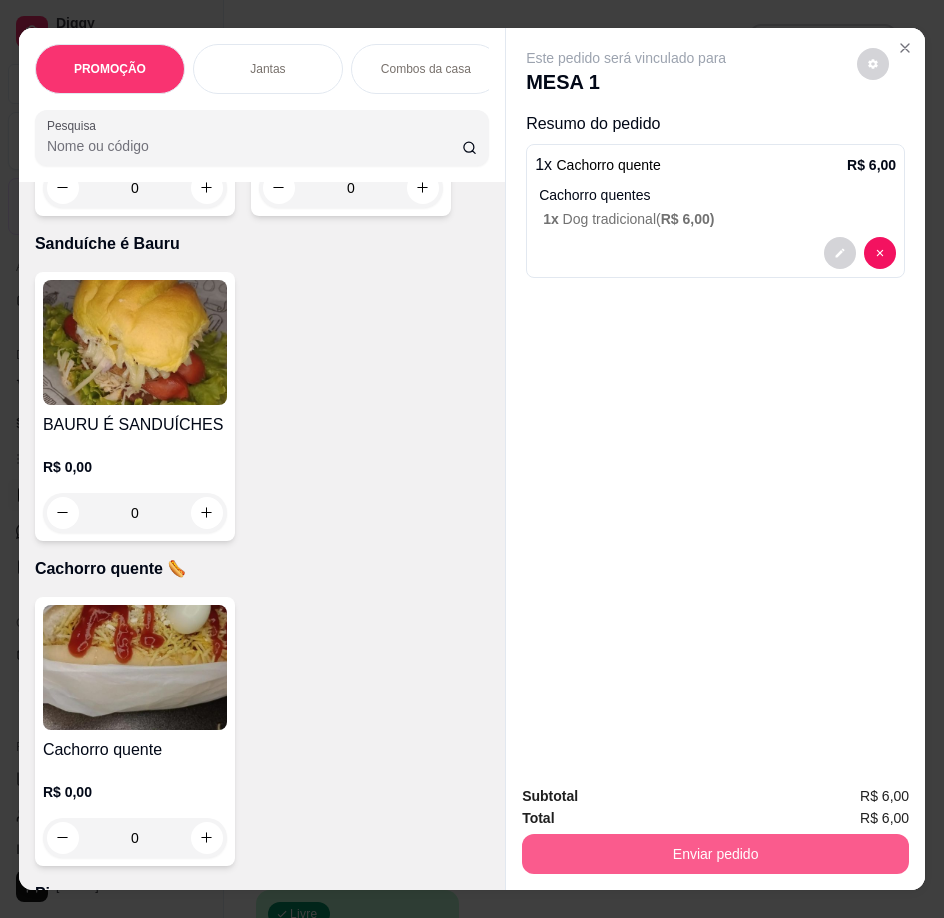 click on "Enviar pedido" at bounding box center [715, 854] 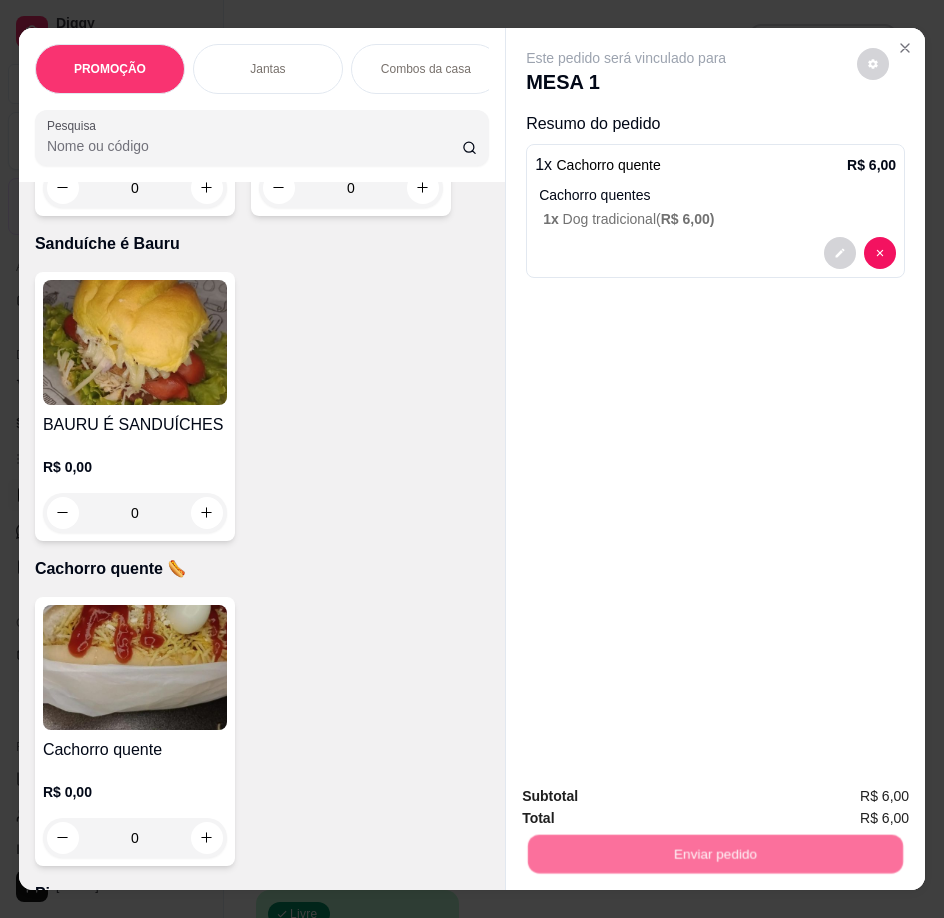 click on "Não registrar e enviar pedido" at bounding box center [649, 798] 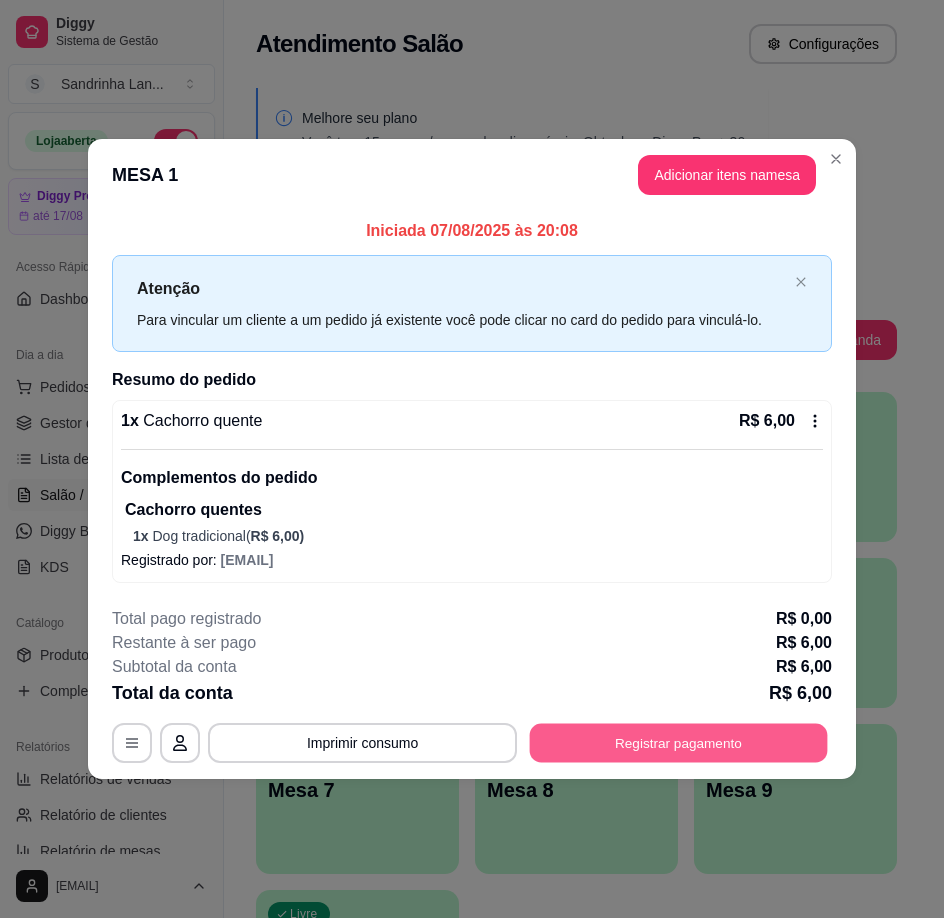 click on "Registrar pagamento" at bounding box center (679, 743) 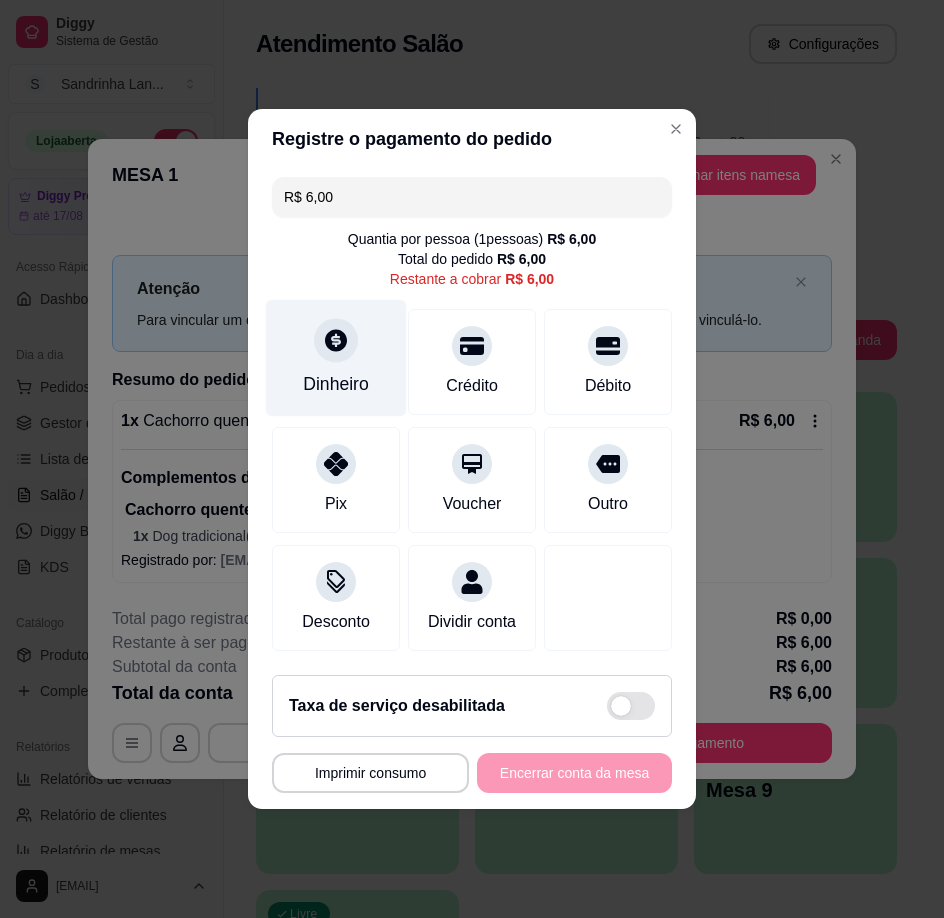 drag, startPoint x: 357, startPoint y: 366, endPoint x: 365, endPoint y: 390, distance: 25.298222 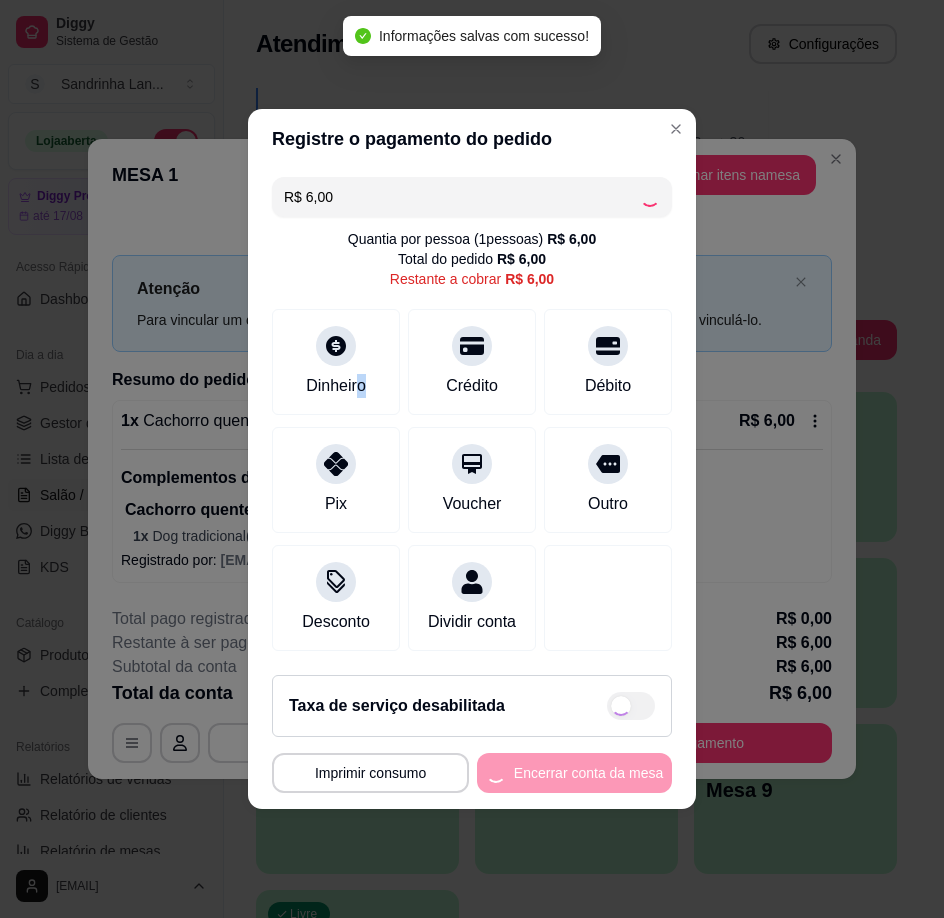 type on "R$ 0,00" 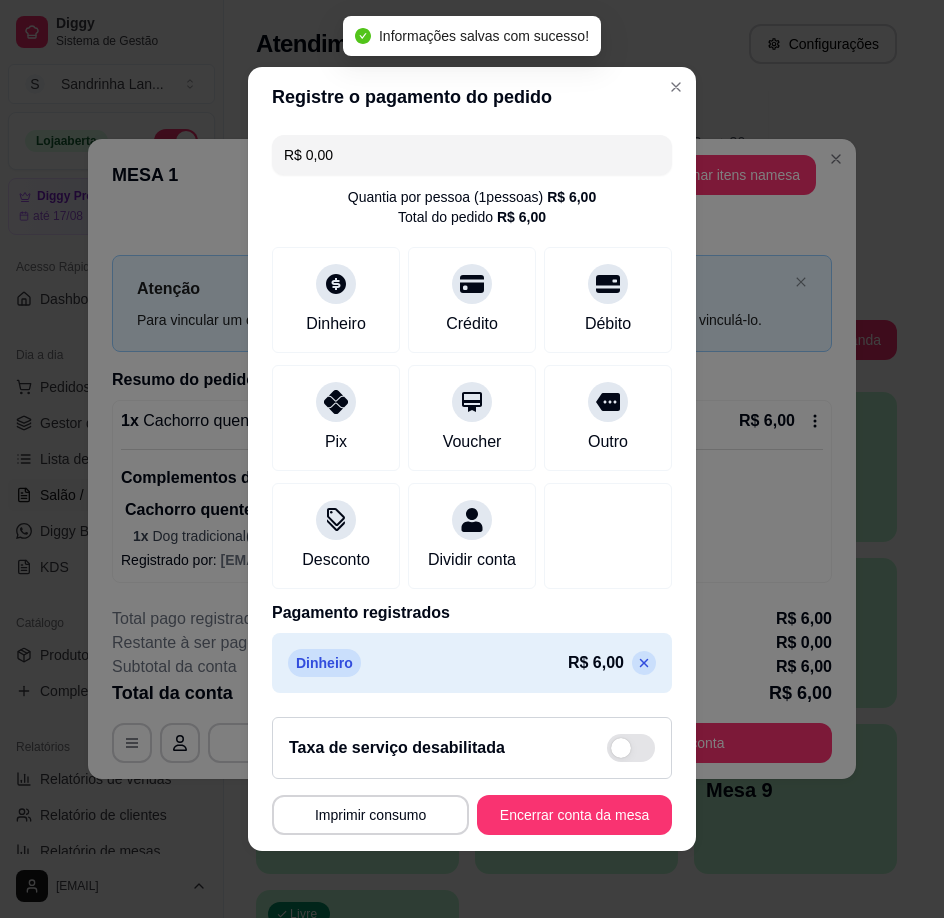 click on "Taxa de serviço   desabilitada" at bounding box center [472, 748] 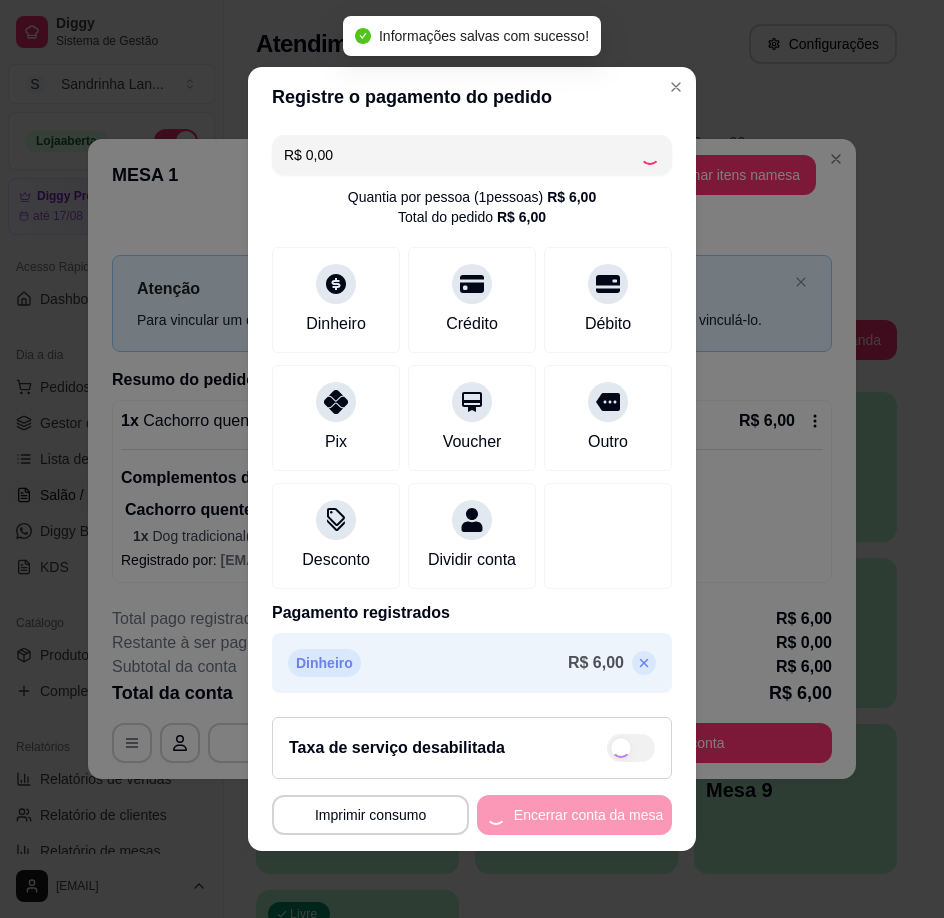 click on "**********" at bounding box center (472, 815) 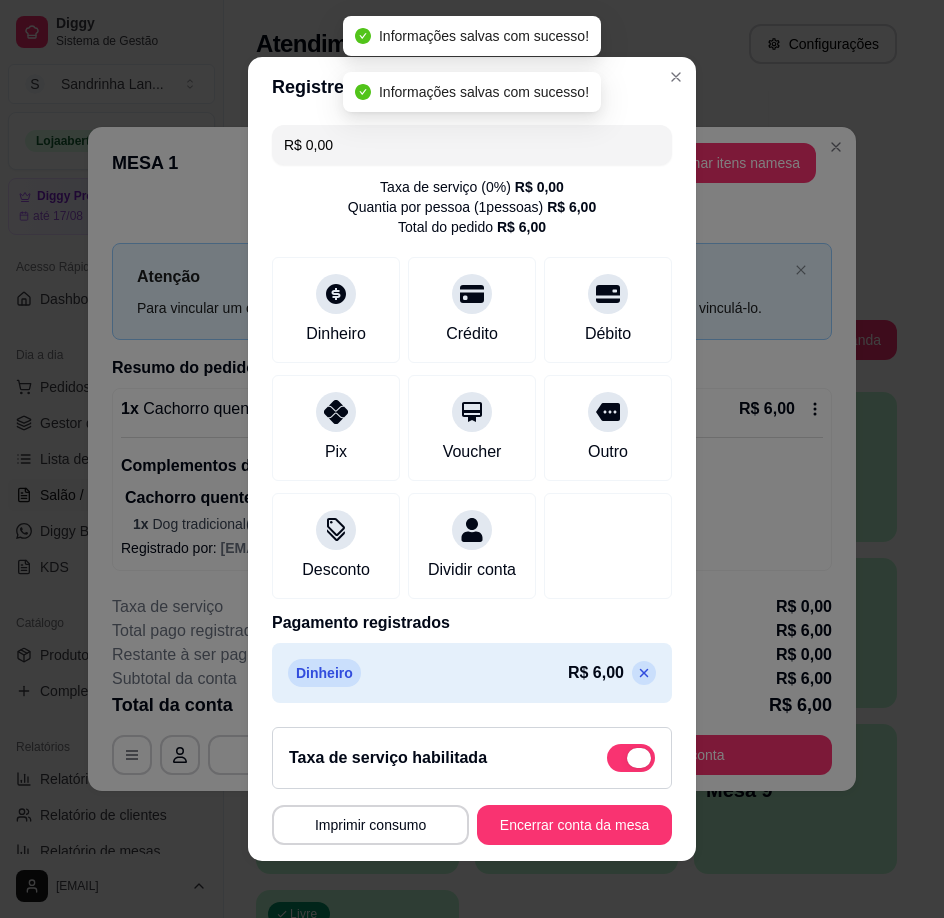 click at bounding box center (631, 758) 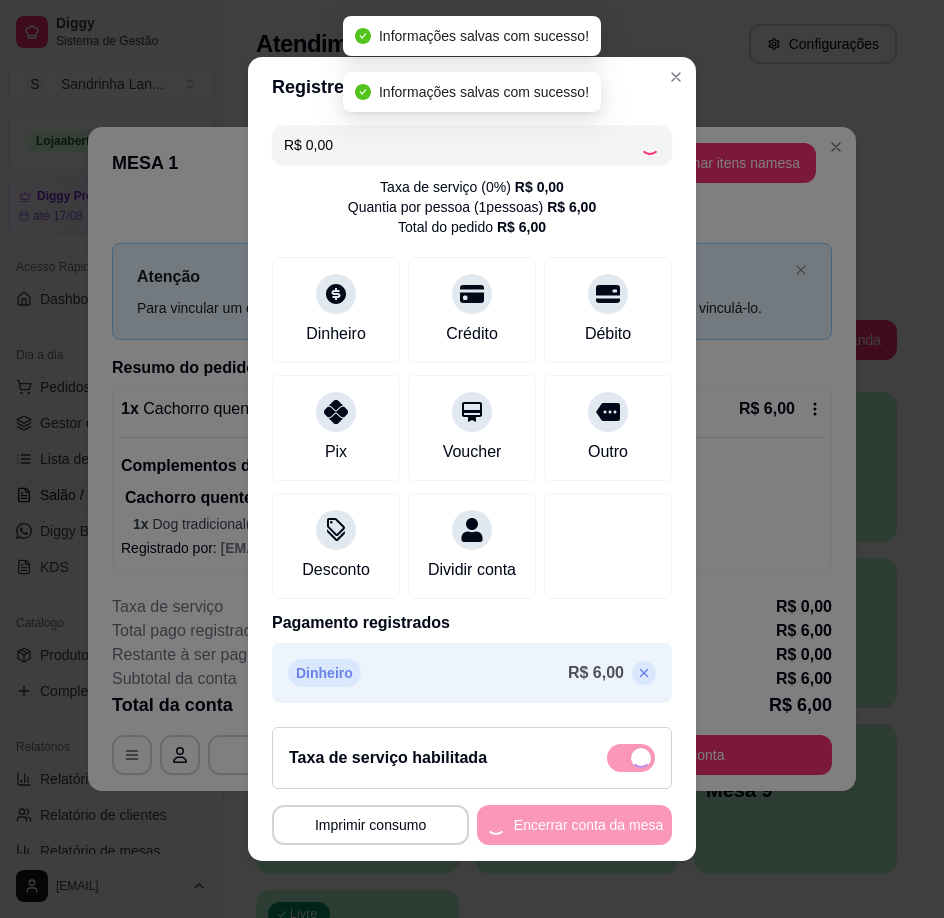 checkbox on "false" 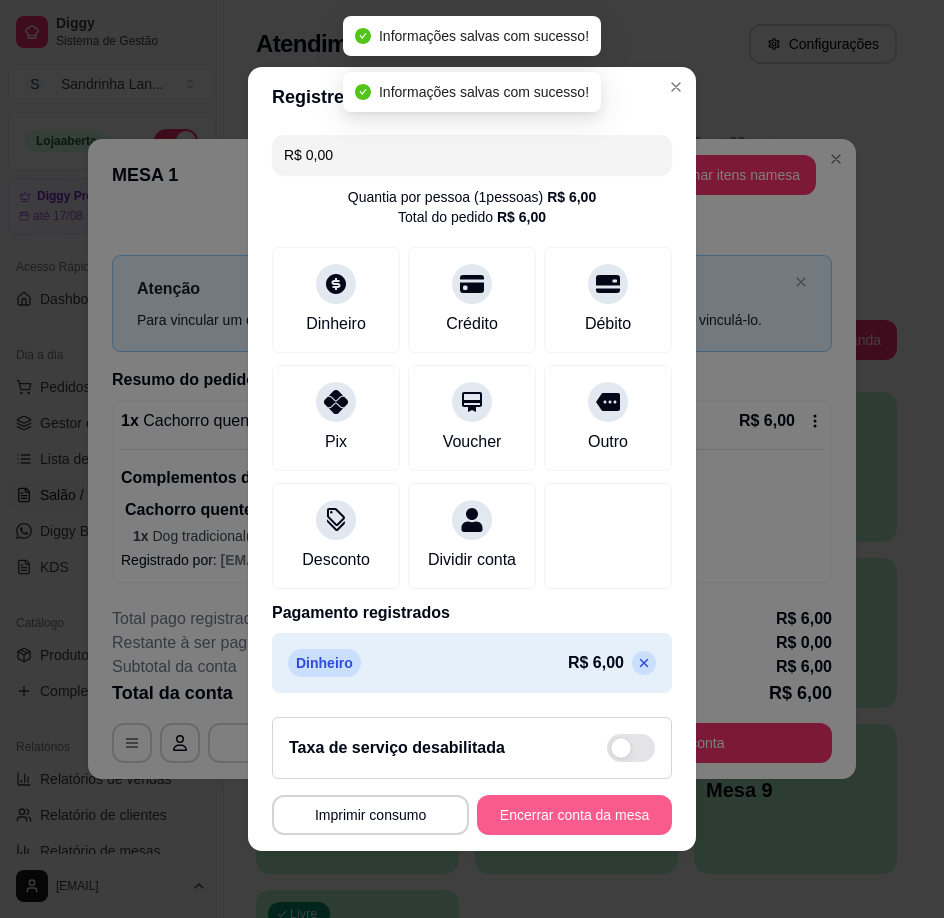 click on "Encerrar conta da mesa" at bounding box center (574, 815) 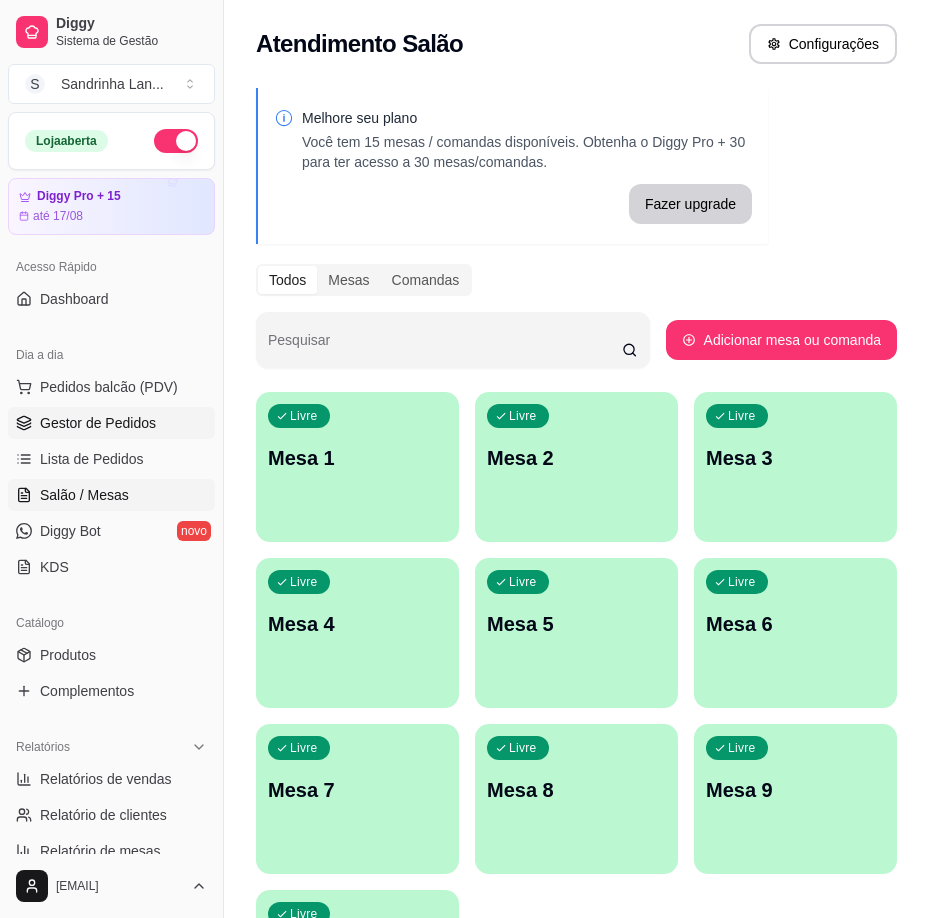 click on "Gestor de Pedidos" at bounding box center [98, 423] 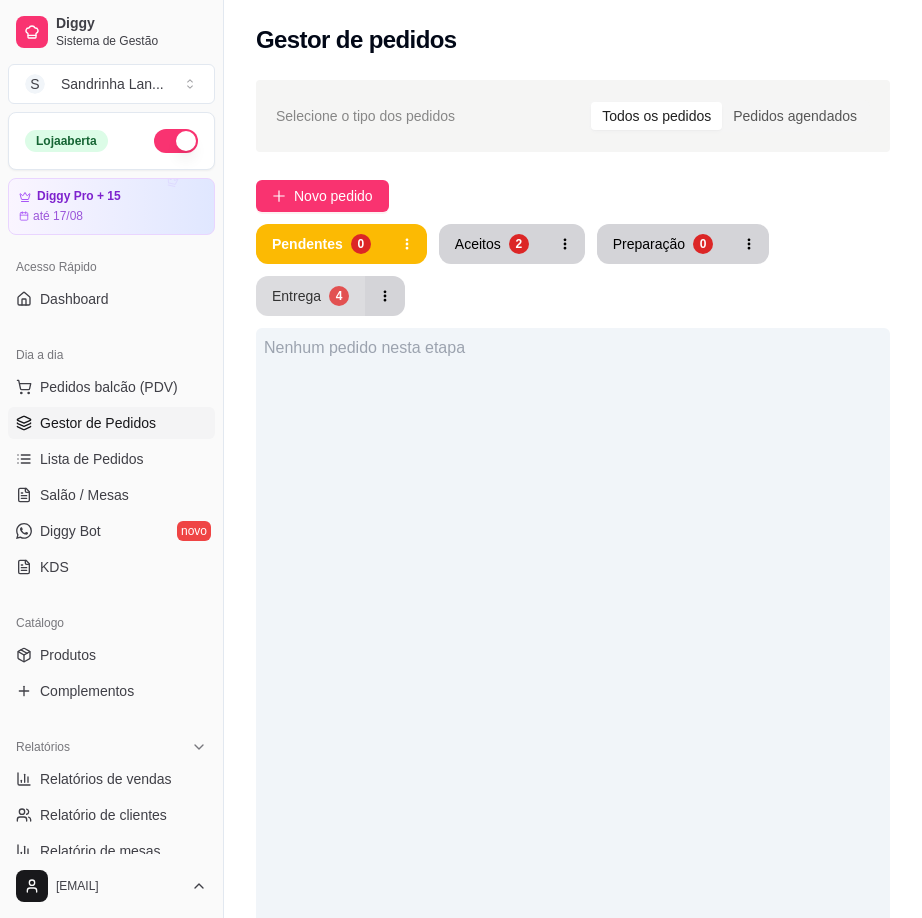 click on "Entrega 4" at bounding box center [310, 296] 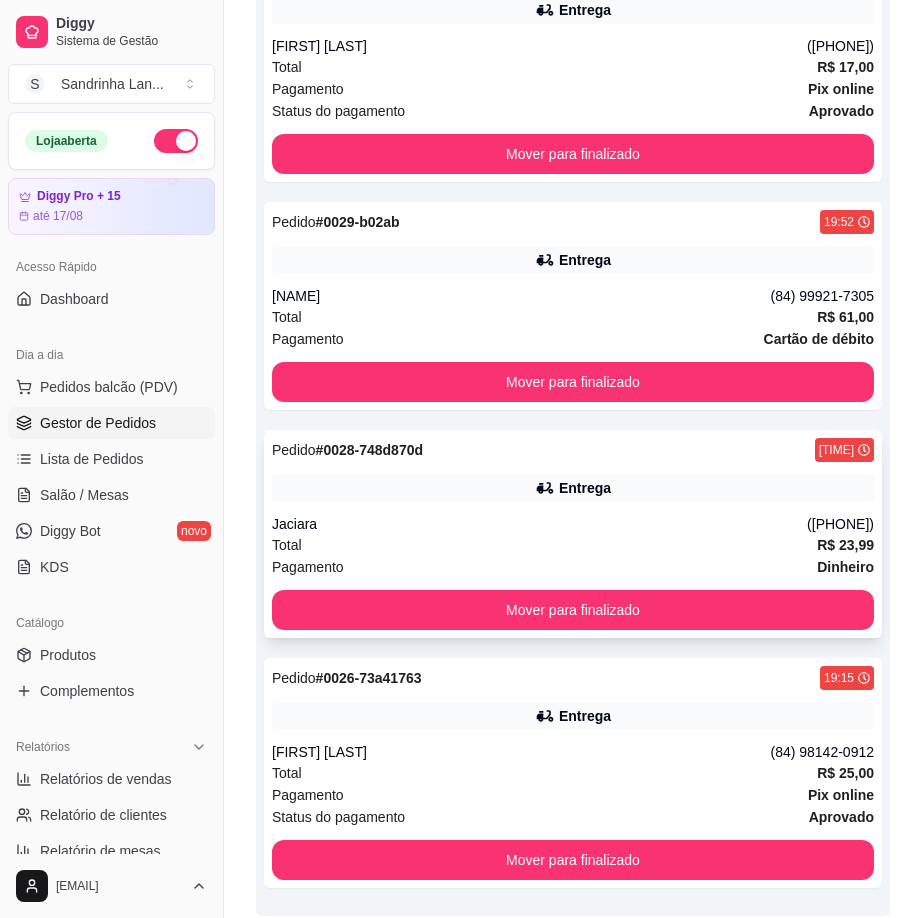 scroll, scrollTop: 400, scrollLeft: 0, axis: vertical 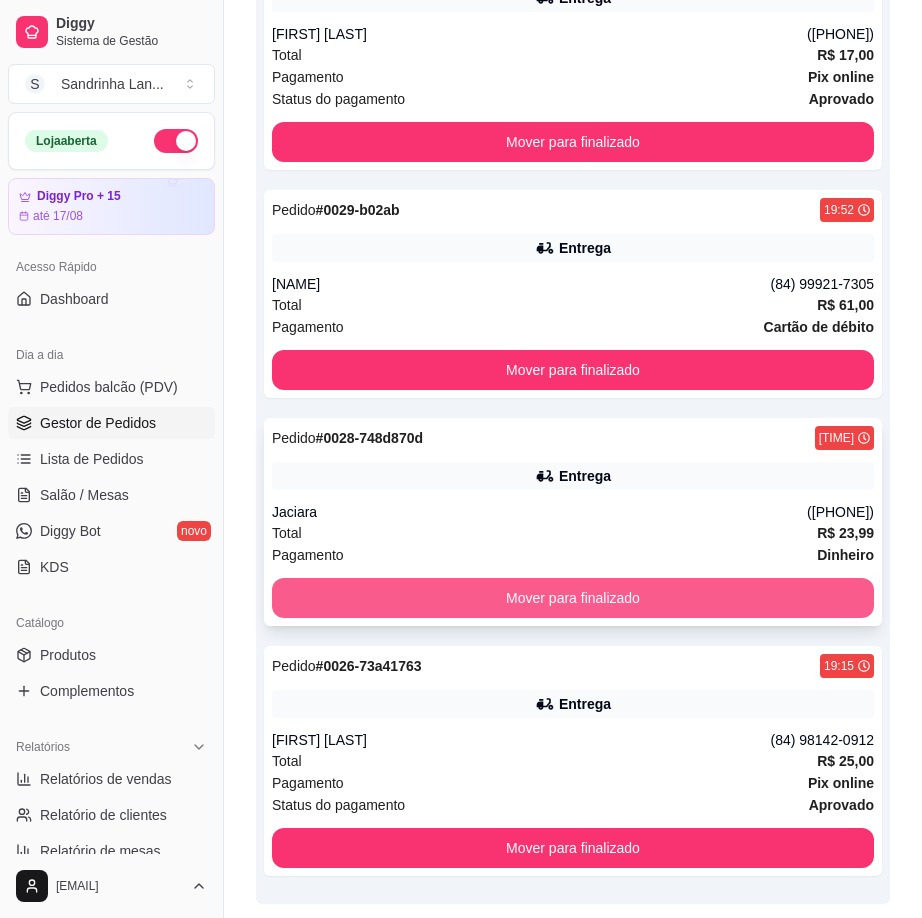 click on "Mover para finalizado" at bounding box center [573, 598] 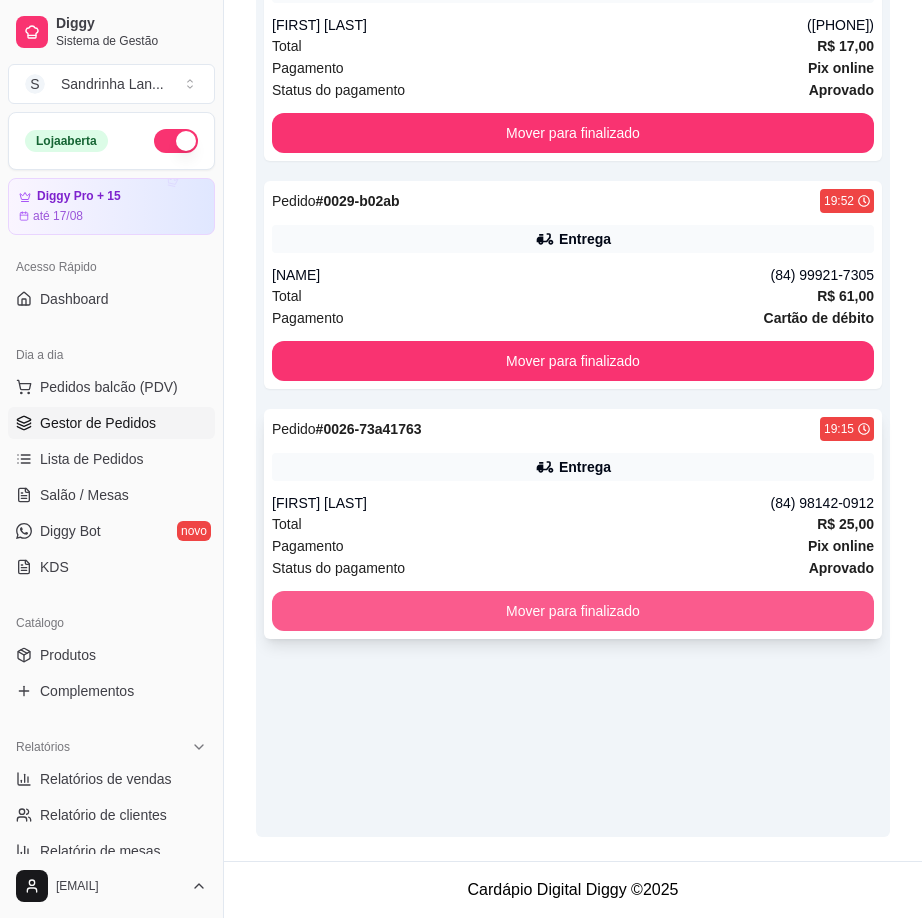 click on "Mover para finalizado" at bounding box center [573, 611] 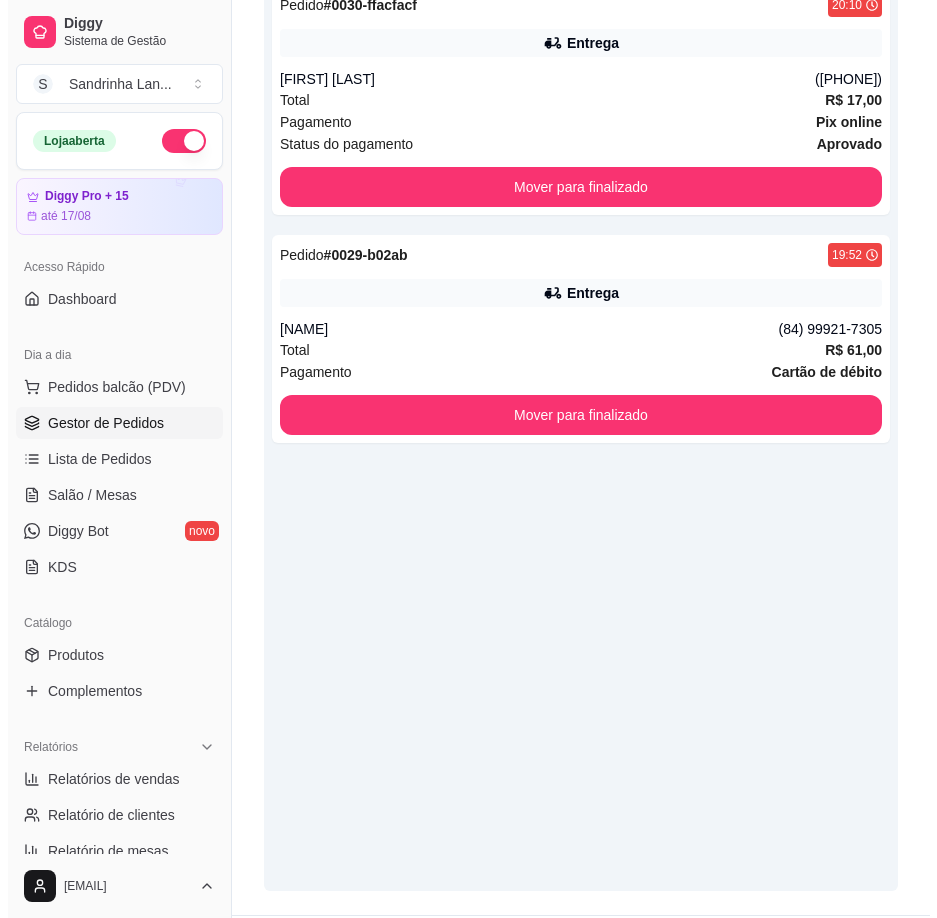 scroll, scrollTop: 209, scrollLeft: 0, axis: vertical 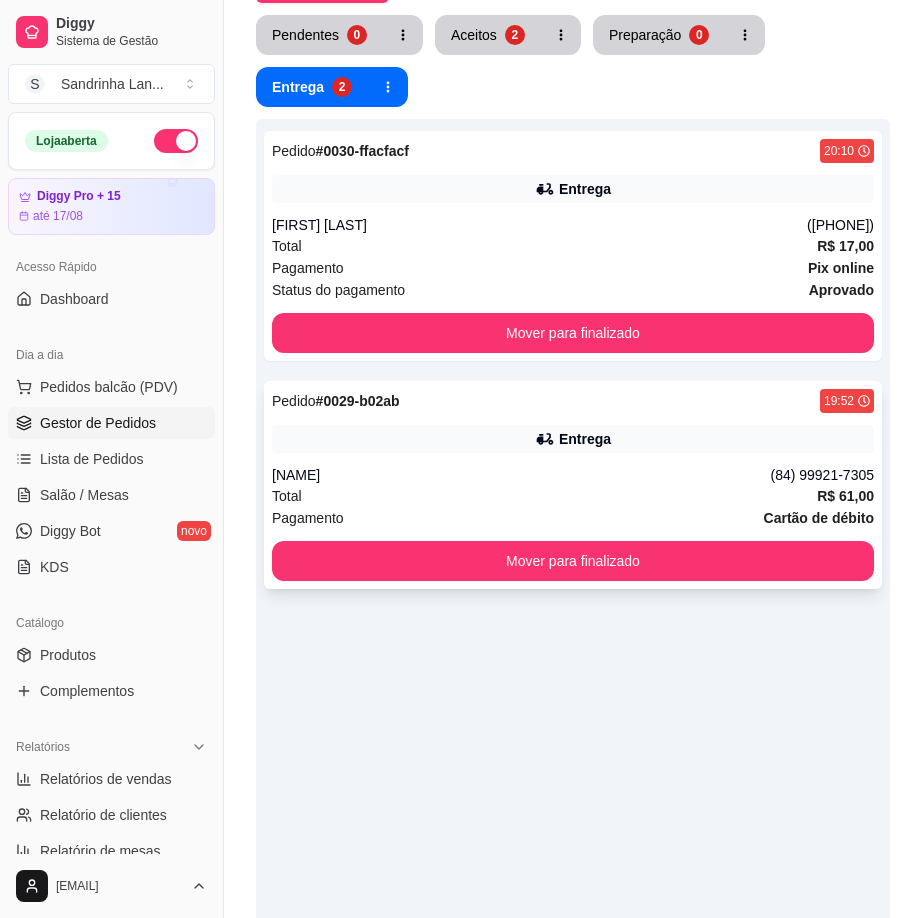 click on "[NAME]" at bounding box center [521, 475] 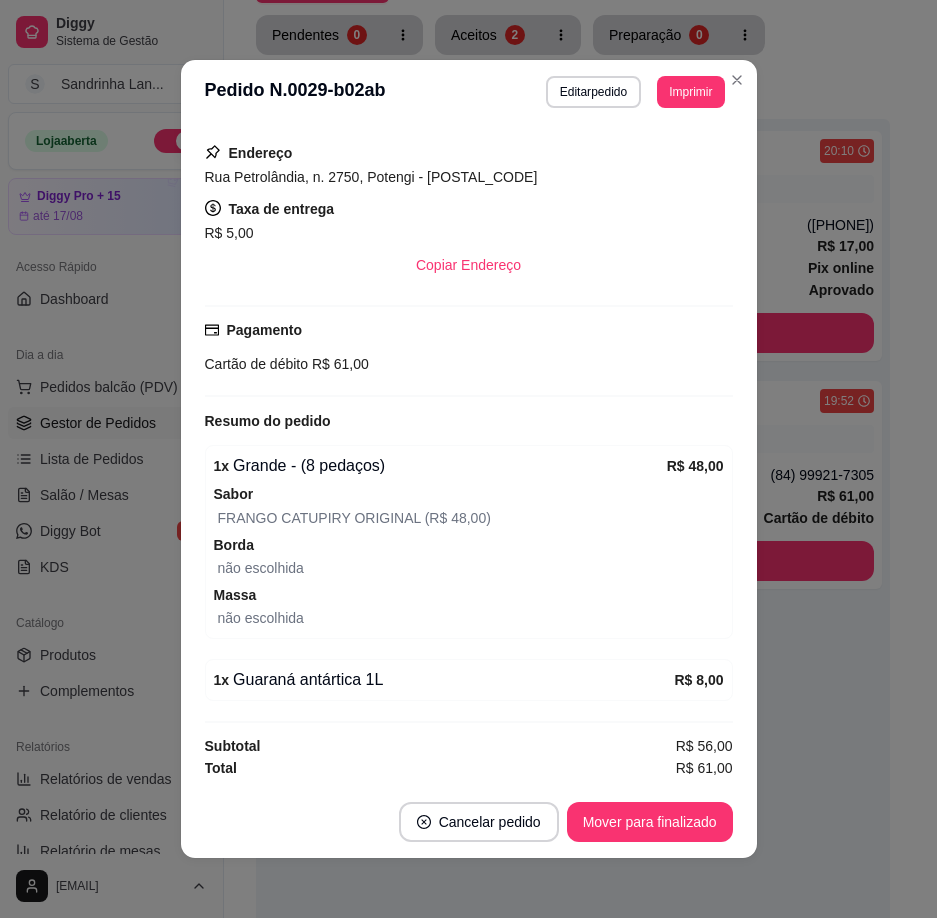 scroll, scrollTop: 285, scrollLeft: 0, axis: vertical 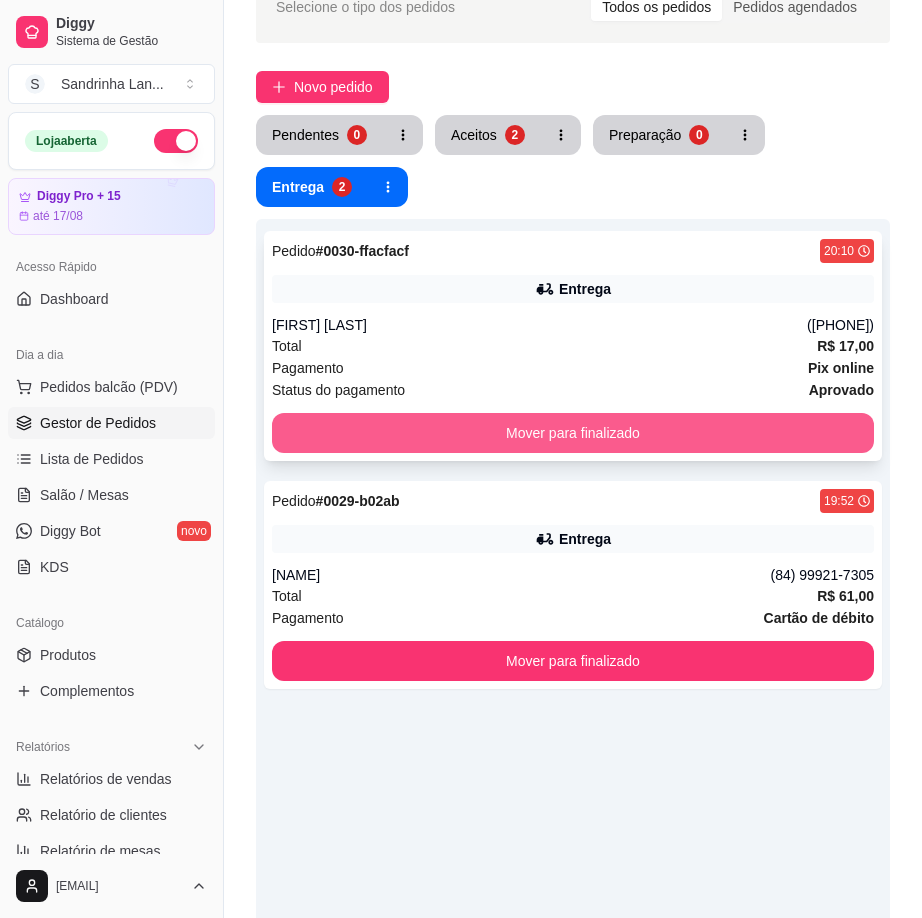 click on "Mover para finalizado" at bounding box center [573, 433] 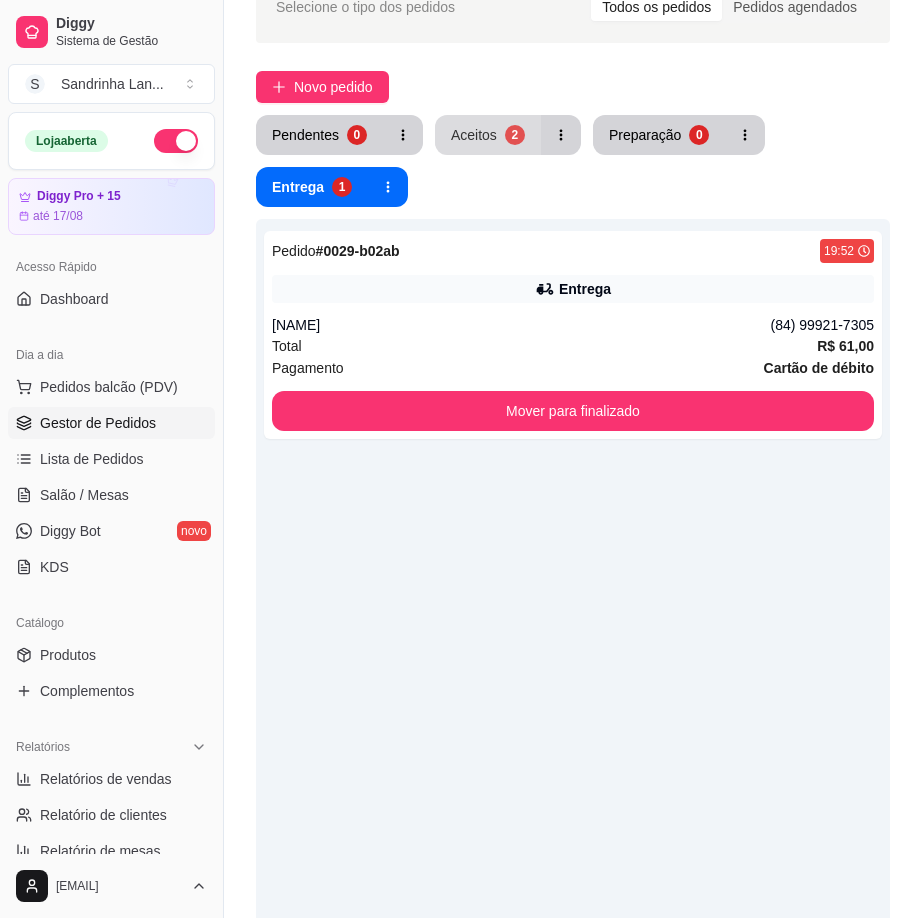 click on "Aceitos 2" at bounding box center [488, 135] 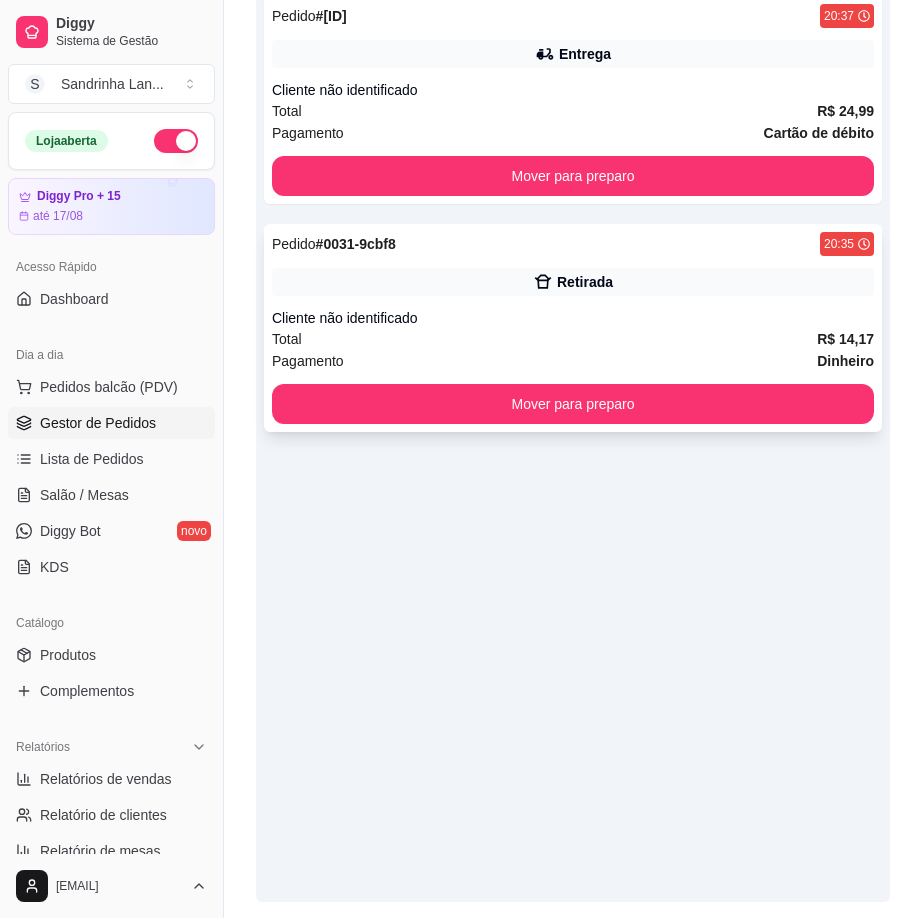 scroll, scrollTop: 309, scrollLeft: 0, axis: vertical 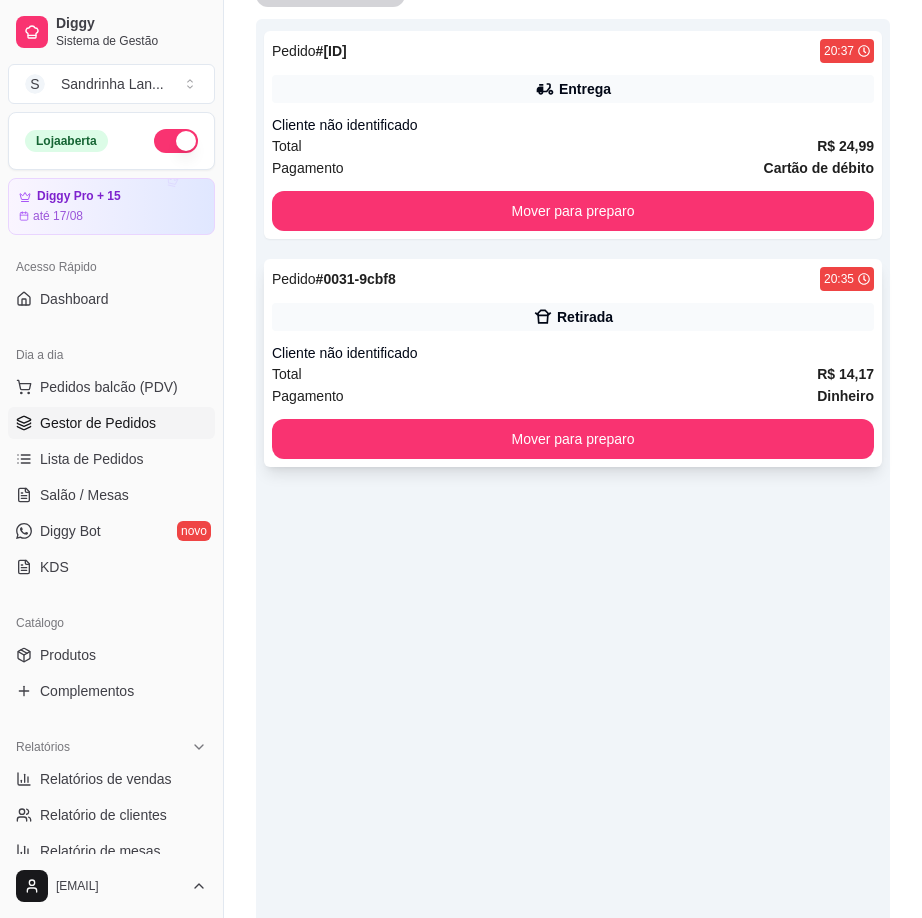 click on "Total R$ 14,17" at bounding box center (573, 374) 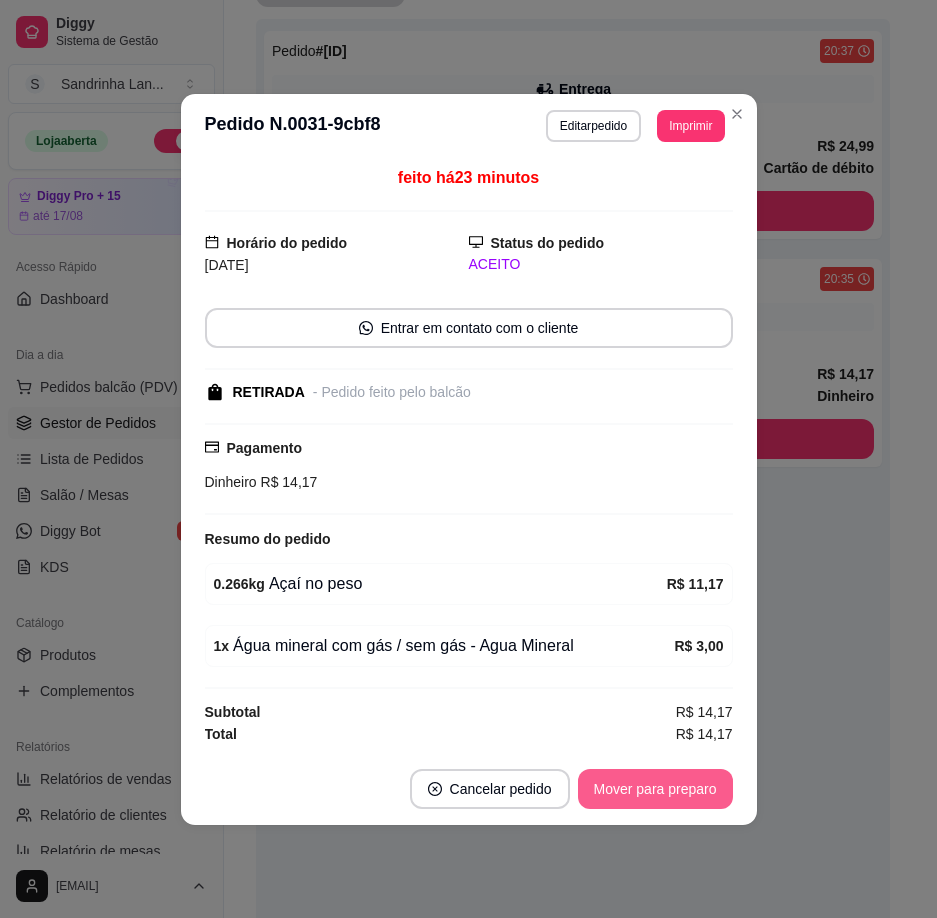click on "Mover para preparo" at bounding box center [655, 789] 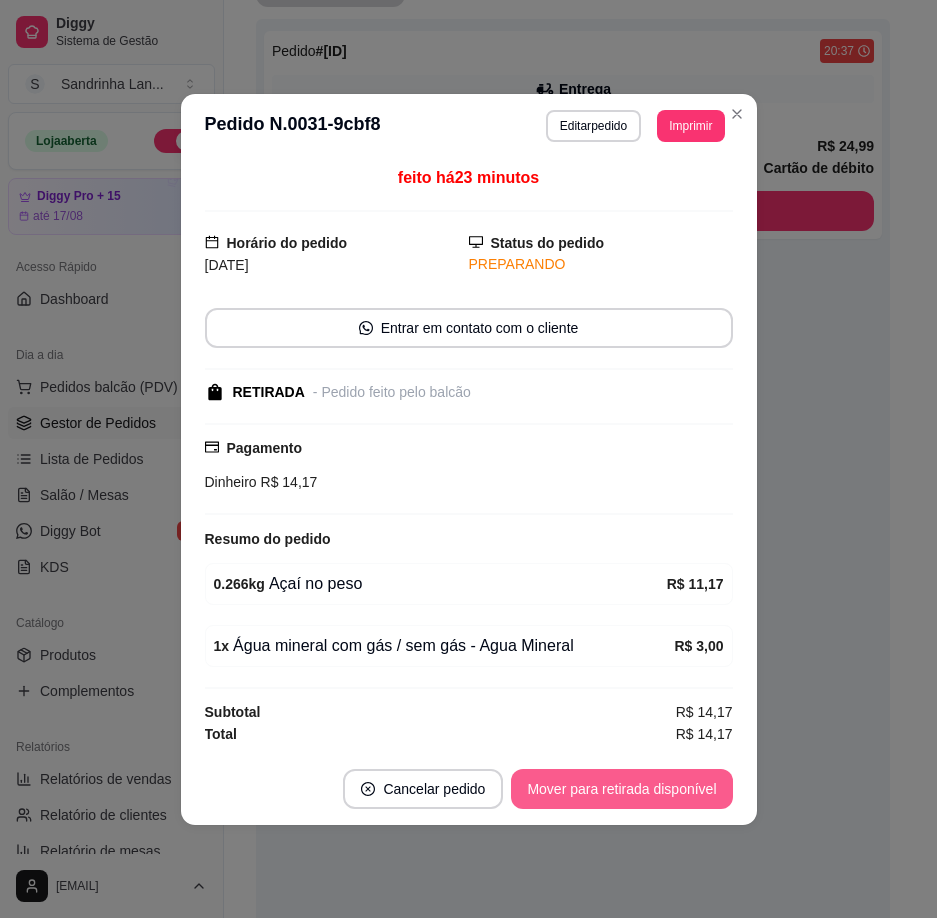 click on "Mover para retirada disponível" at bounding box center (621, 789) 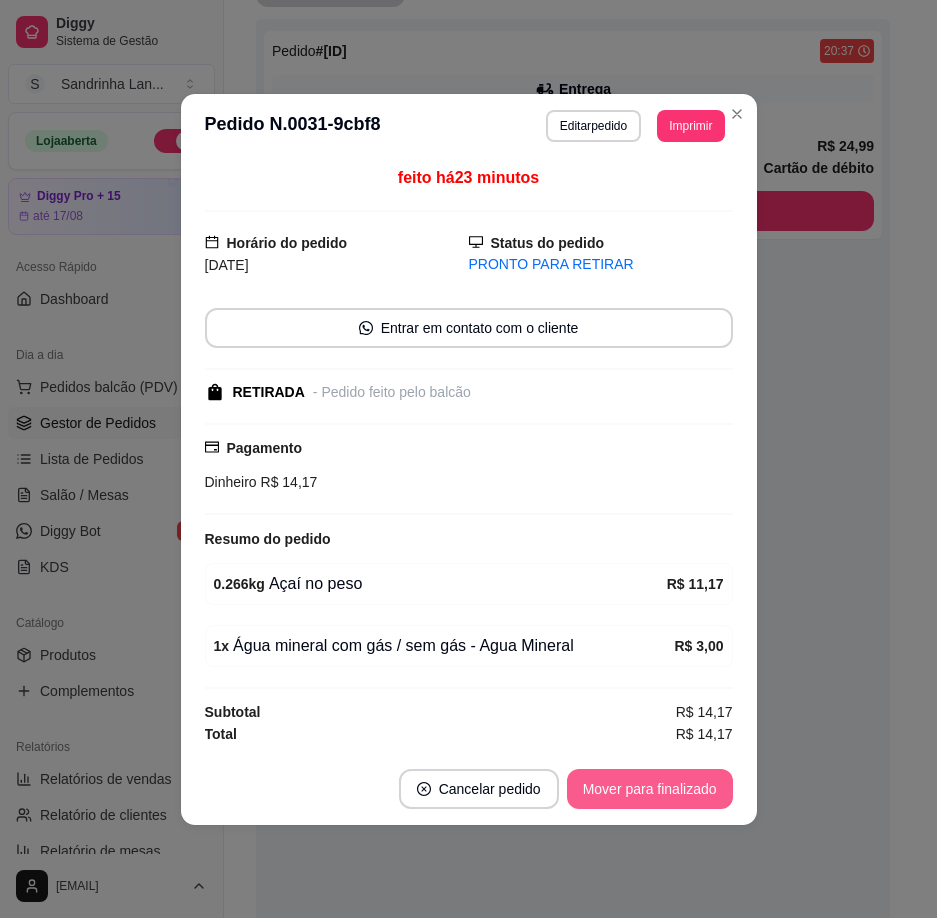 click on "Mover para finalizado" at bounding box center (650, 789) 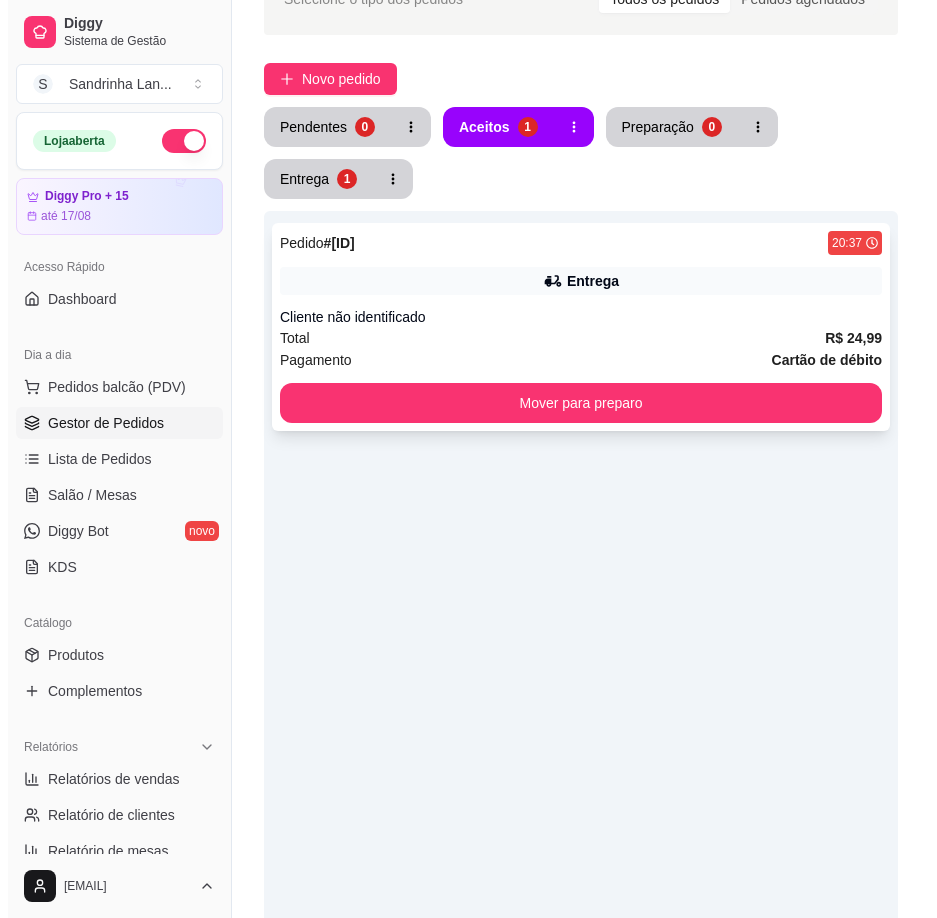 scroll, scrollTop: 109, scrollLeft: 0, axis: vertical 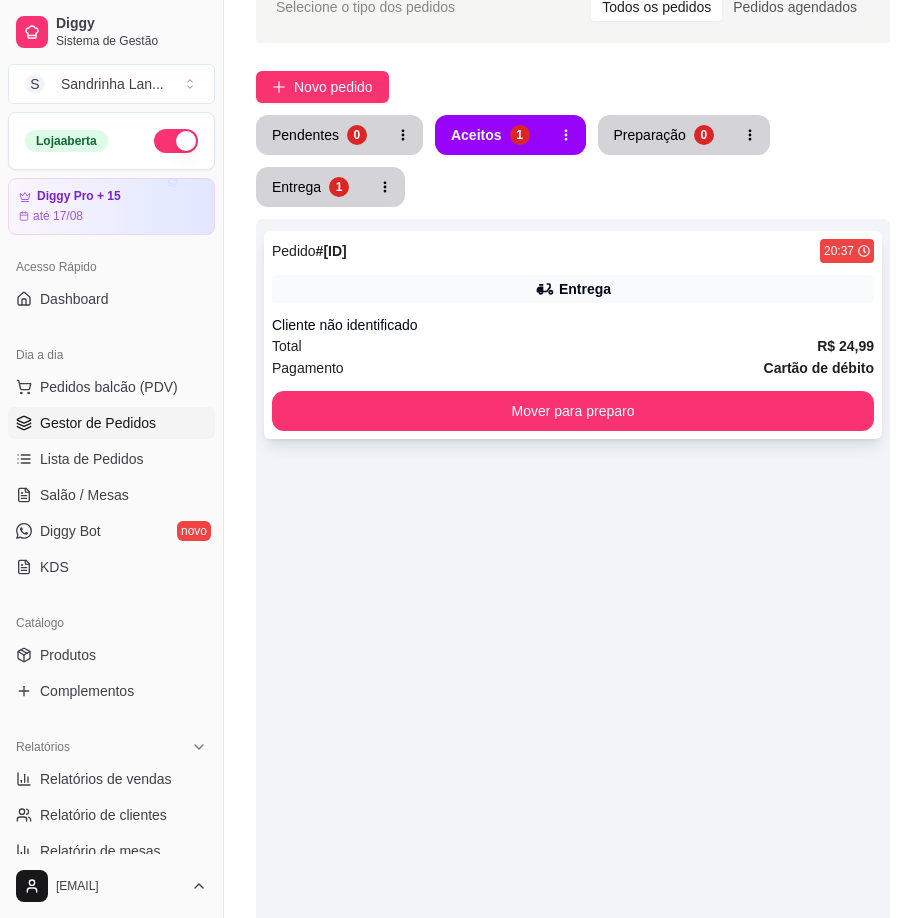 click on "Pedido  # 0032-930b5 20:37 Entrega Cliente não identificado Total R$ 24,99 Pagamento Cartão de débito Mover para preparo" at bounding box center [573, 335] 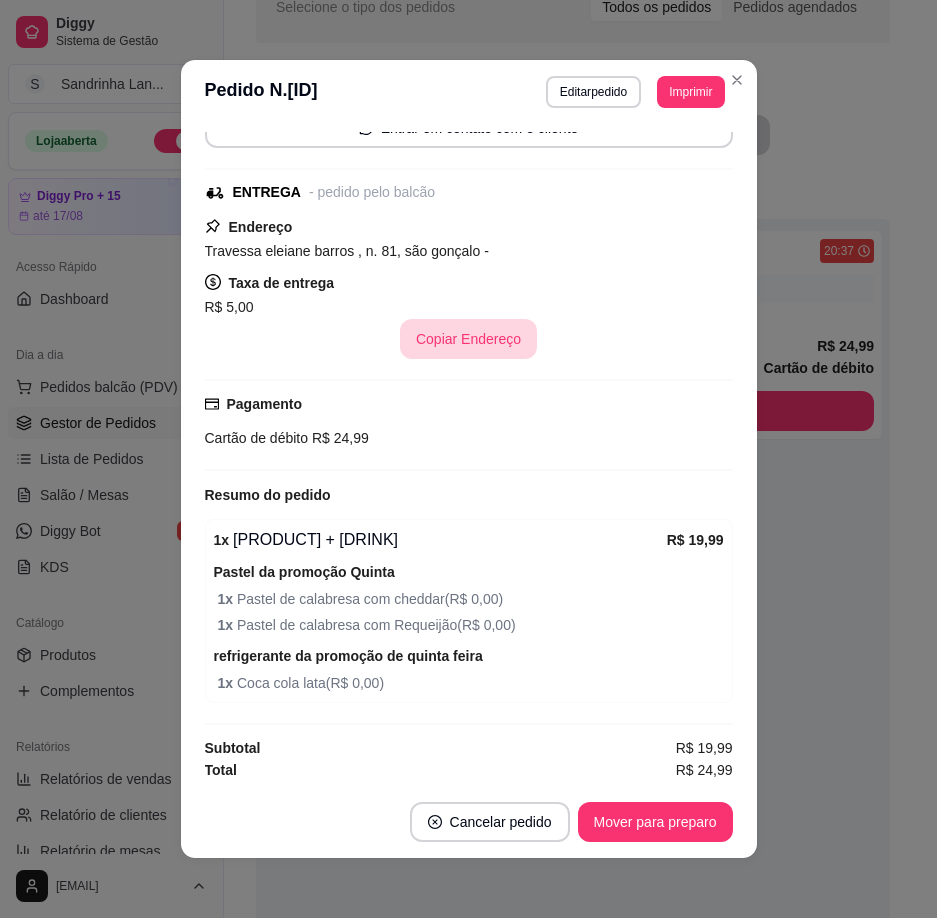 scroll, scrollTop: 169, scrollLeft: 0, axis: vertical 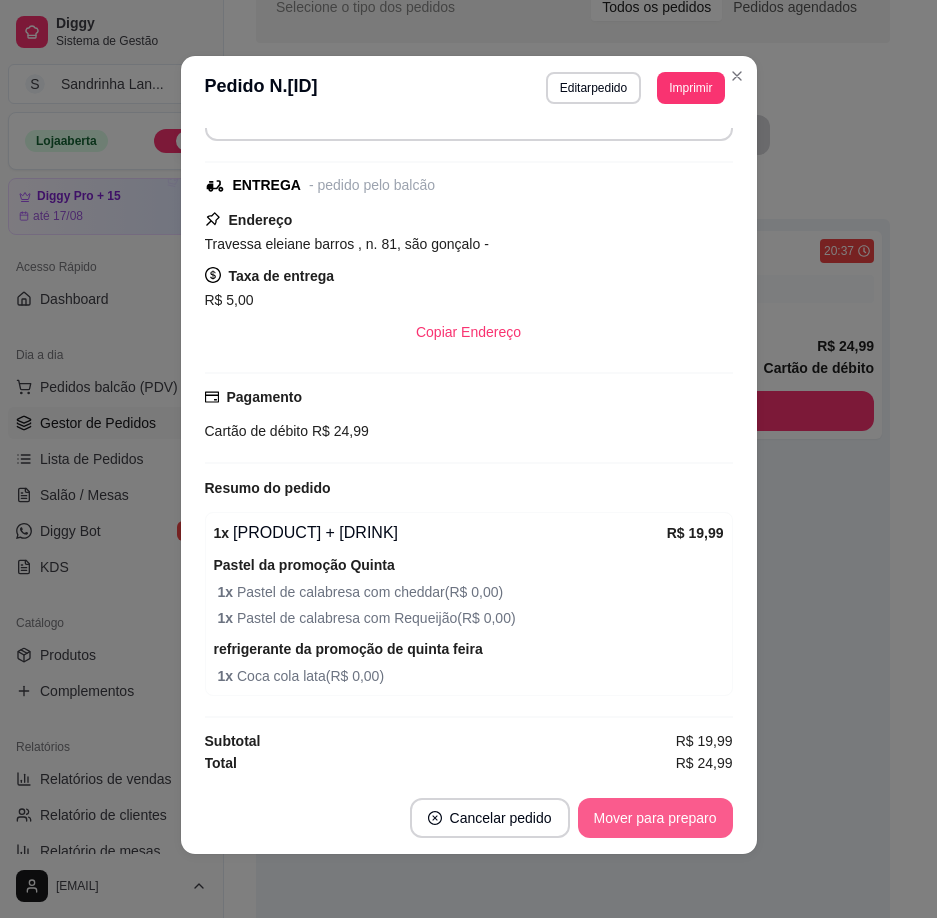 click on "Mover para preparo" at bounding box center [655, 818] 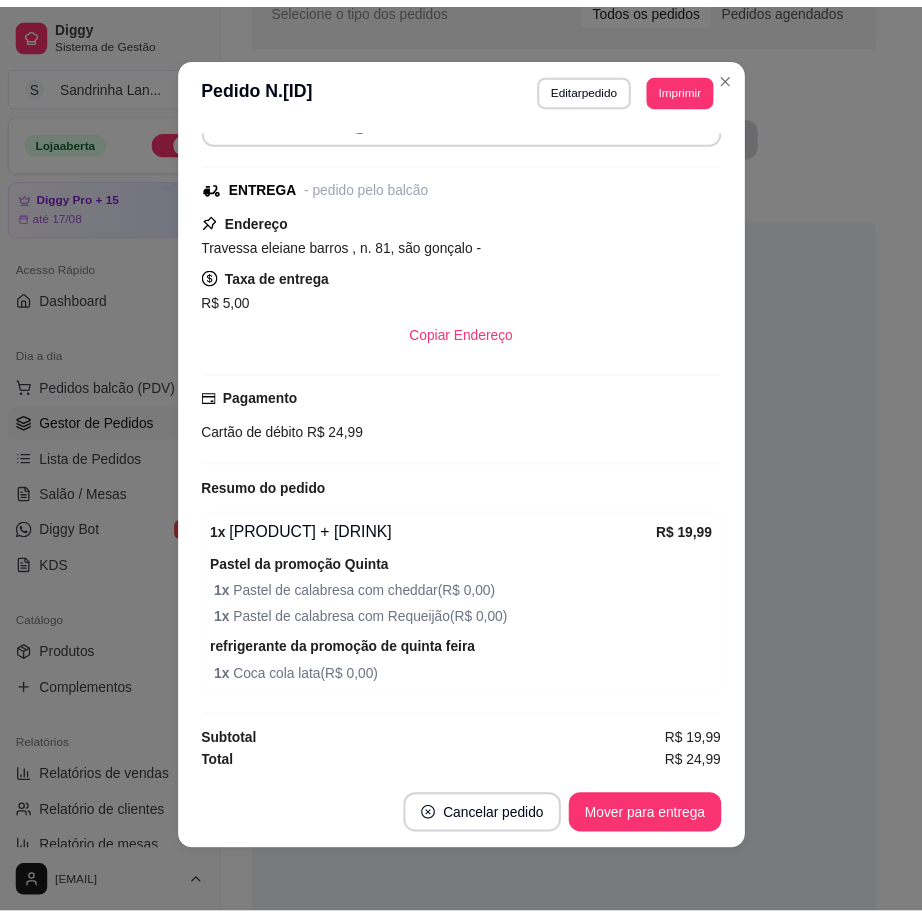 scroll, scrollTop: 169, scrollLeft: 0, axis: vertical 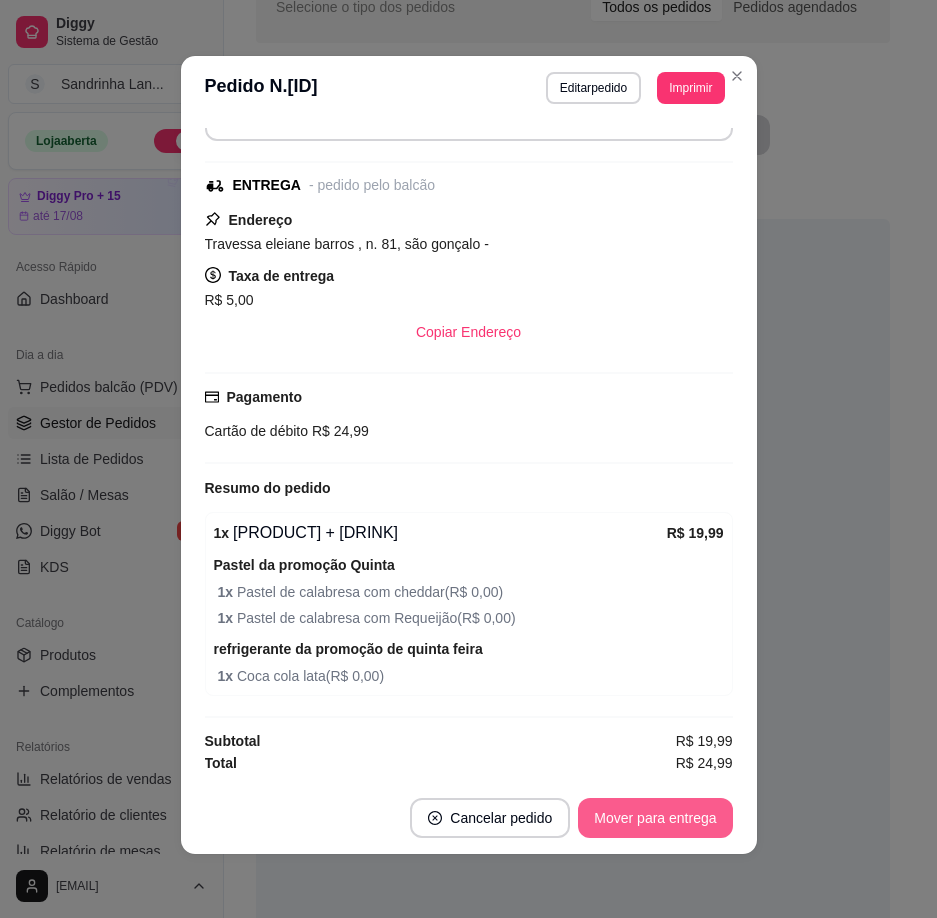 click on "Mover para entrega" at bounding box center [655, 818] 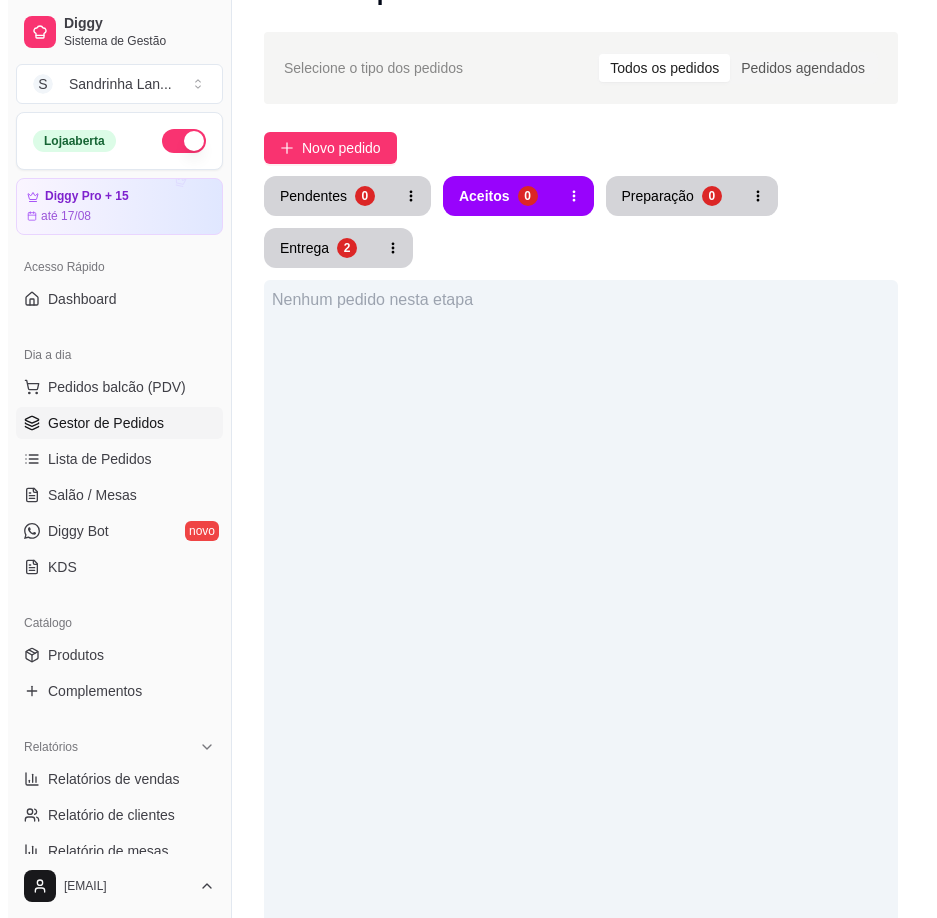 scroll, scrollTop: 0, scrollLeft: 0, axis: both 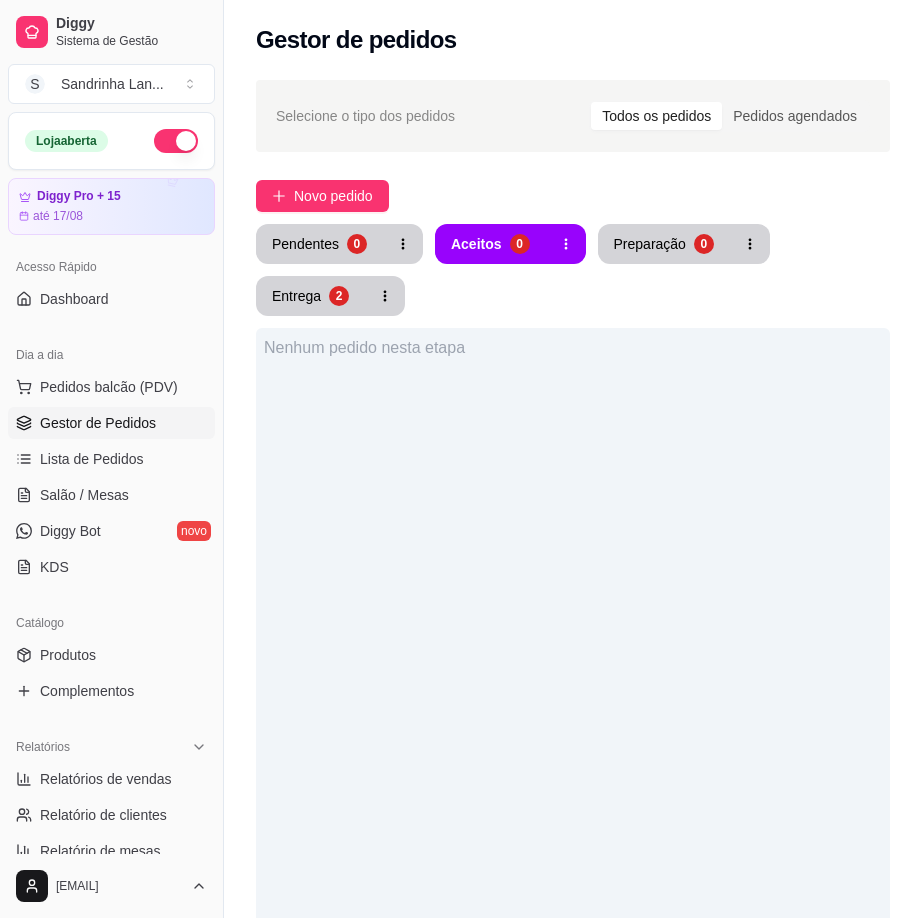 click on "Selecione o tipo dos pedidos Todos os pedidos Pedidos agendados Novo pedido Pendentes 0 Aceitos 0 Preparação 0 Entrega 2 Nenhum pedido nesta etapa" at bounding box center (573, 669) 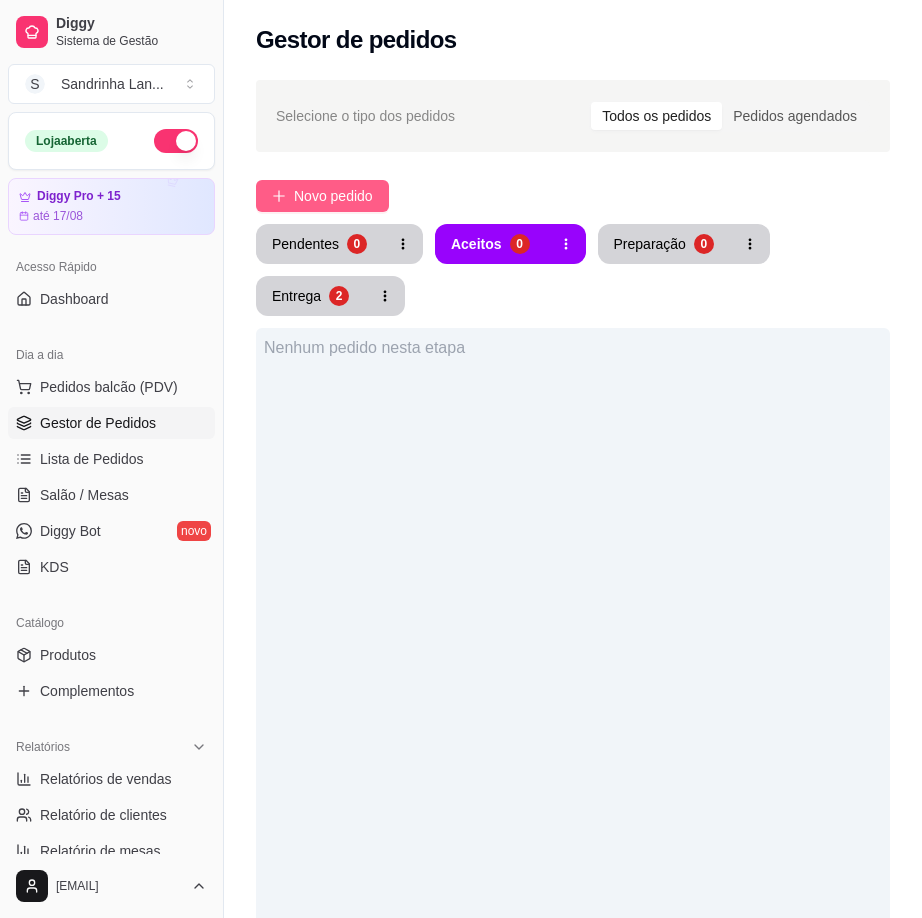 click on "Novo pedido" at bounding box center (333, 196) 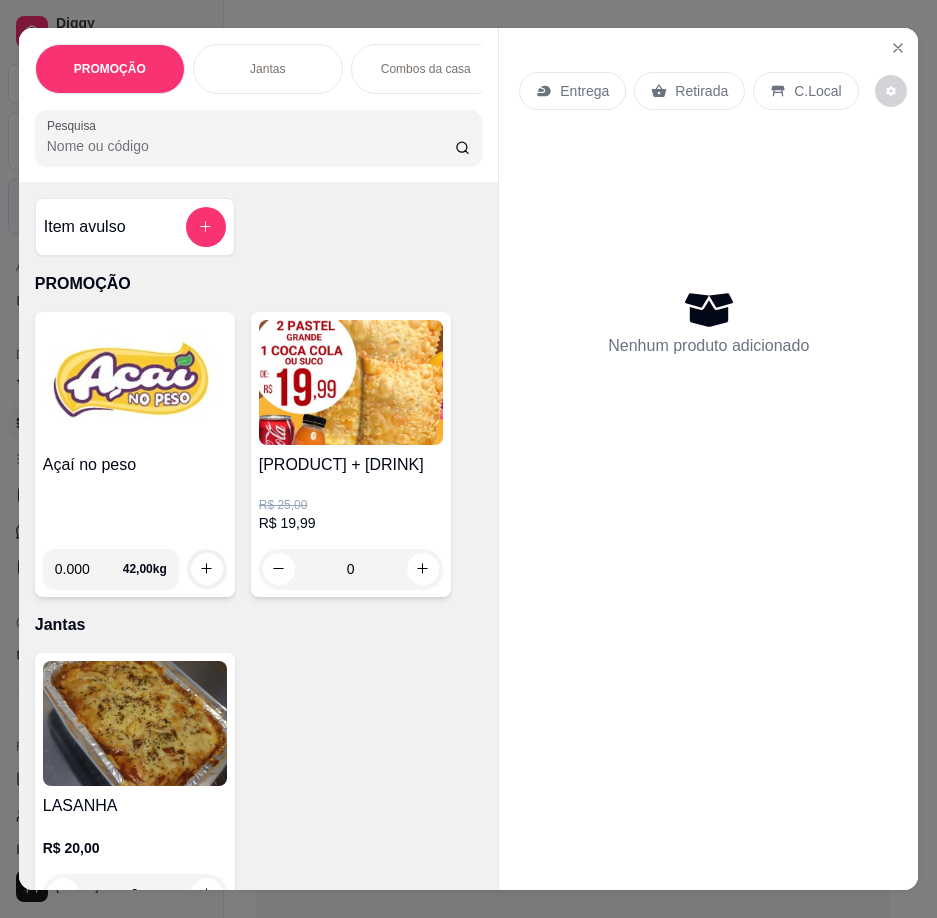 click on "Pesquisa" at bounding box center (251, 146) 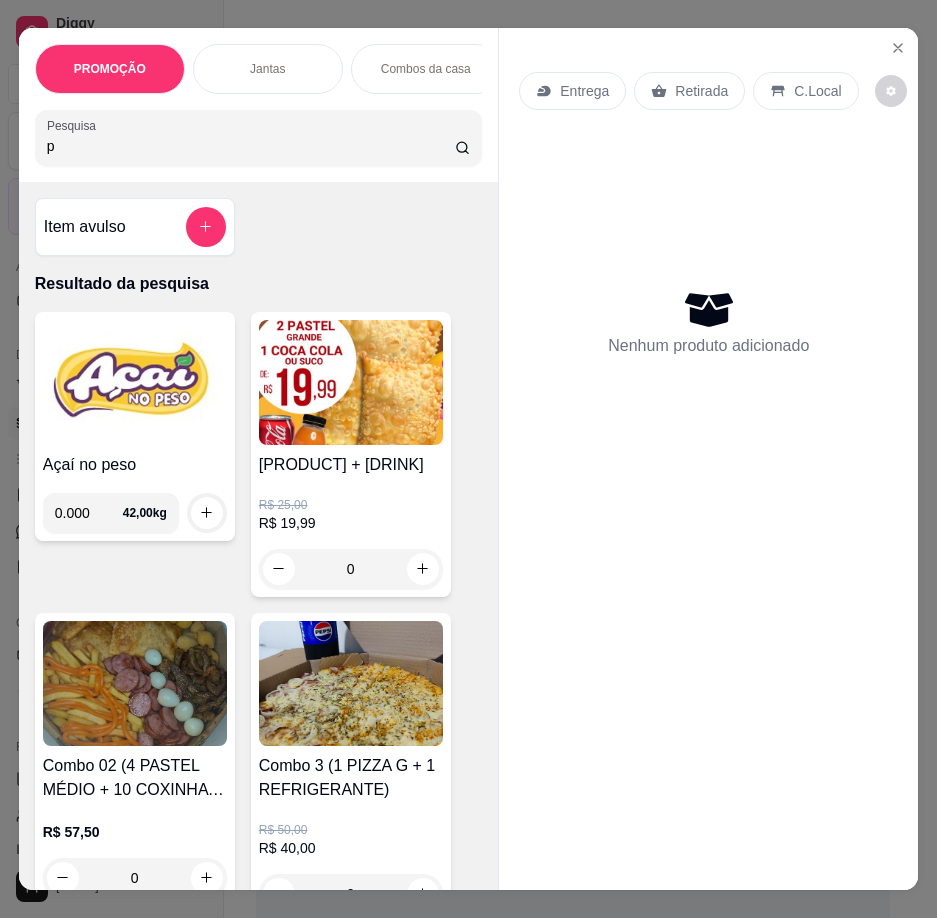 type on "p" 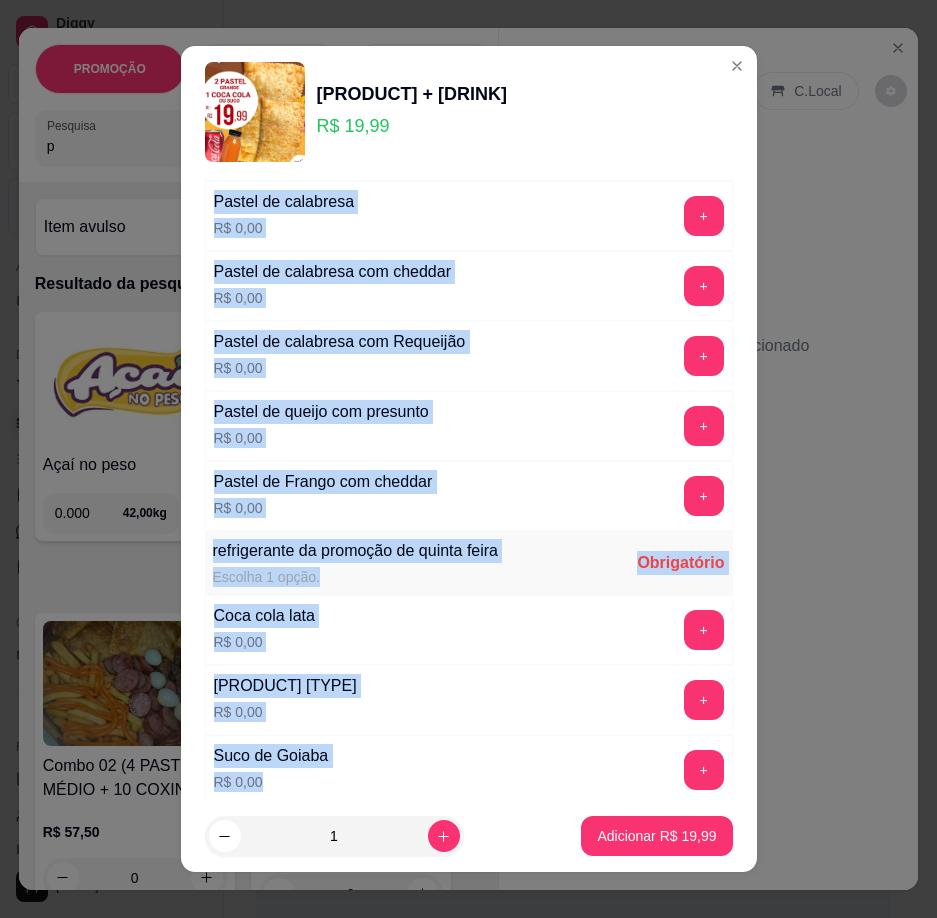 scroll, scrollTop: 300, scrollLeft: 0, axis: vertical 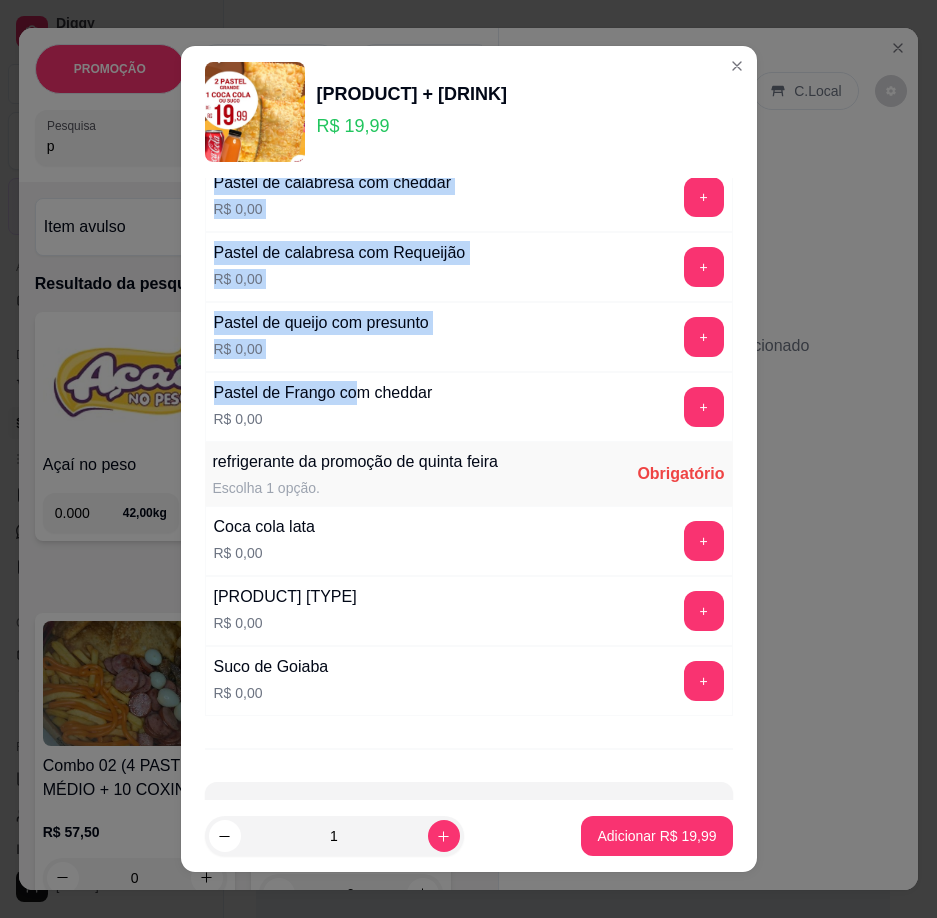 drag, startPoint x: 191, startPoint y: 269, endPoint x: 352, endPoint y: 404, distance: 210.1095 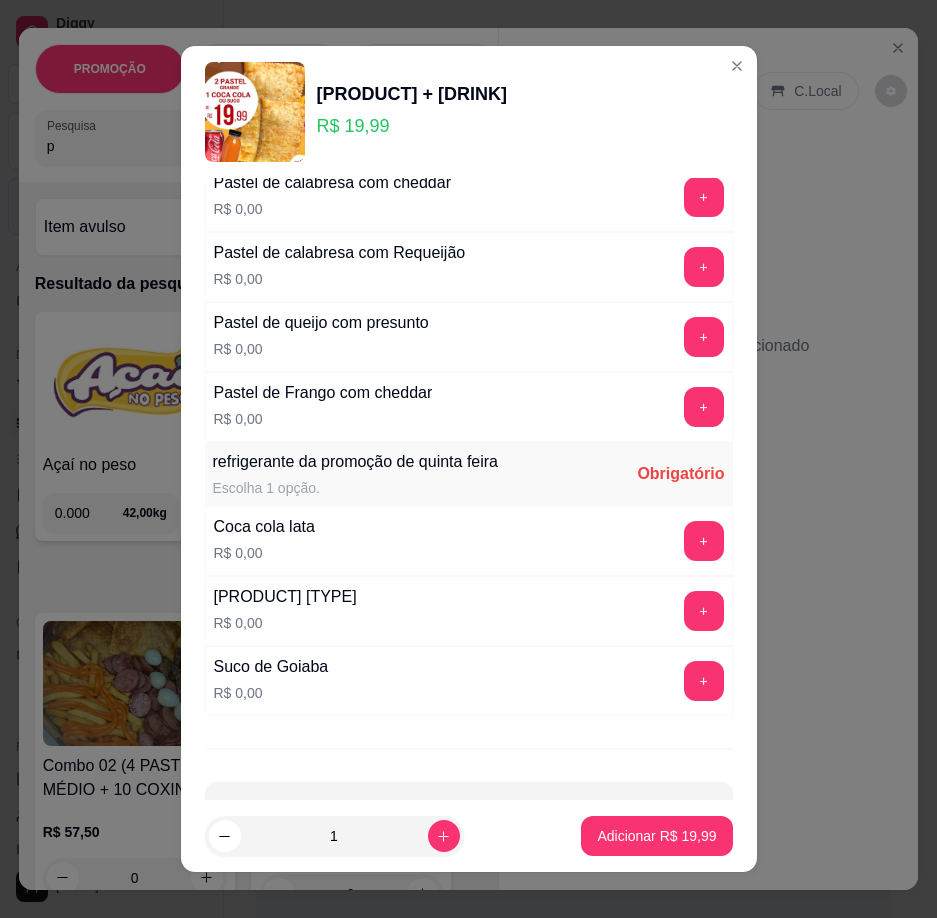 click on "[PRODUCT] R$ 0,00" at bounding box center (323, 407) 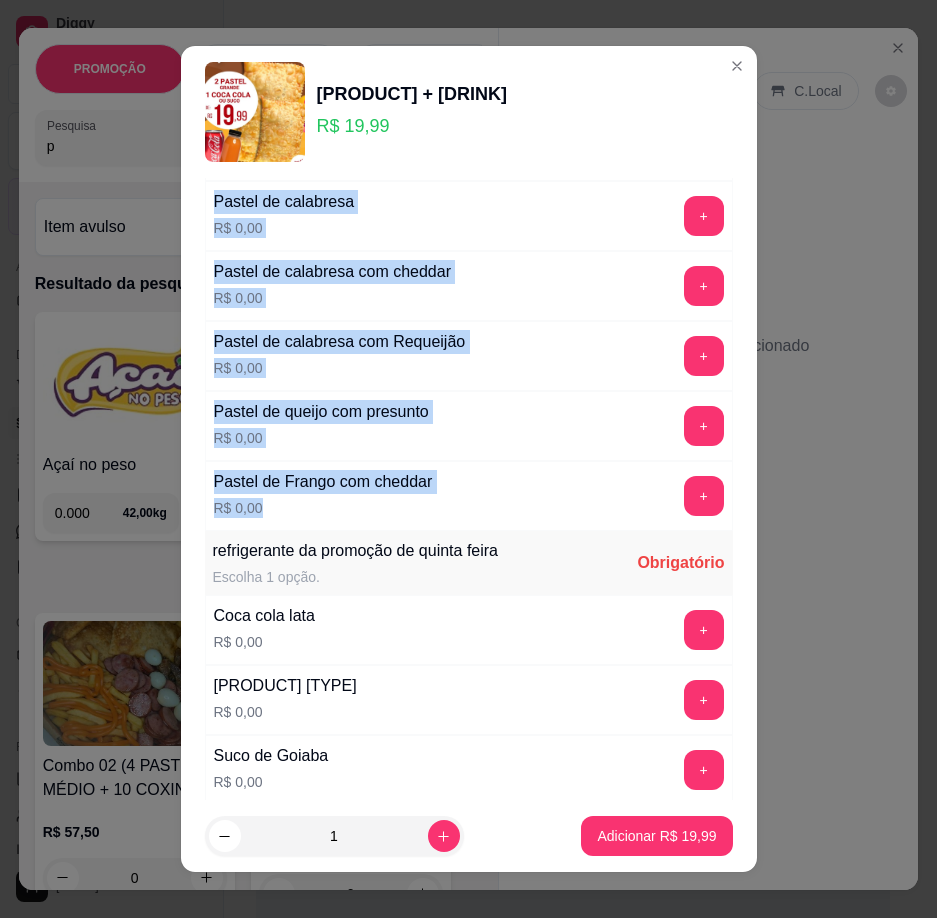 scroll, scrollTop: 0, scrollLeft: 0, axis: both 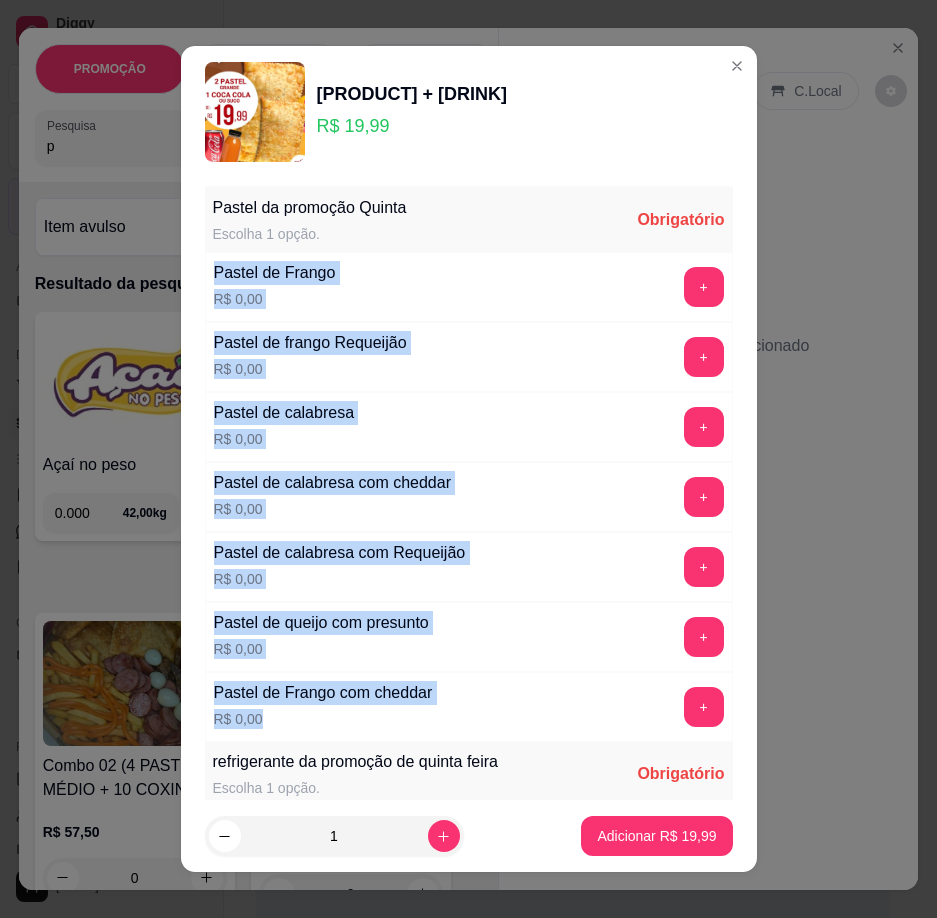 drag, startPoint x: 325, startPoint y: 430, endPoint x: 192, endPoint y: 262, distance: 214.2732 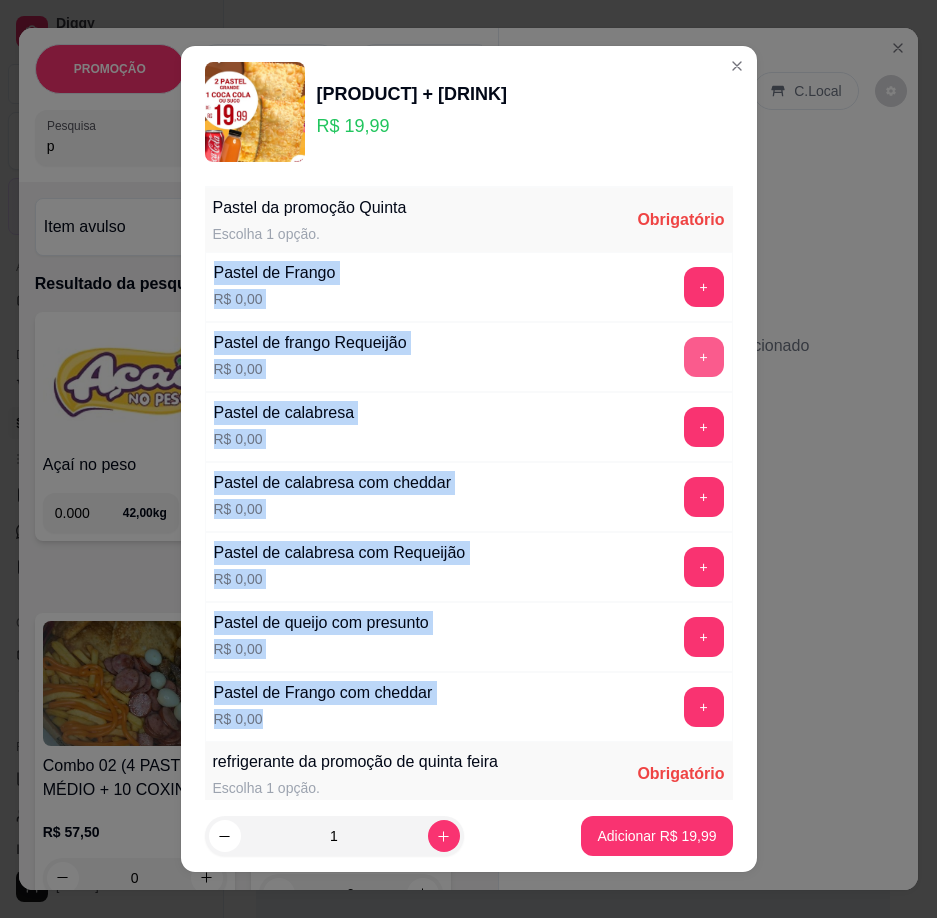 click on "+" at bounding box center (704, 357) 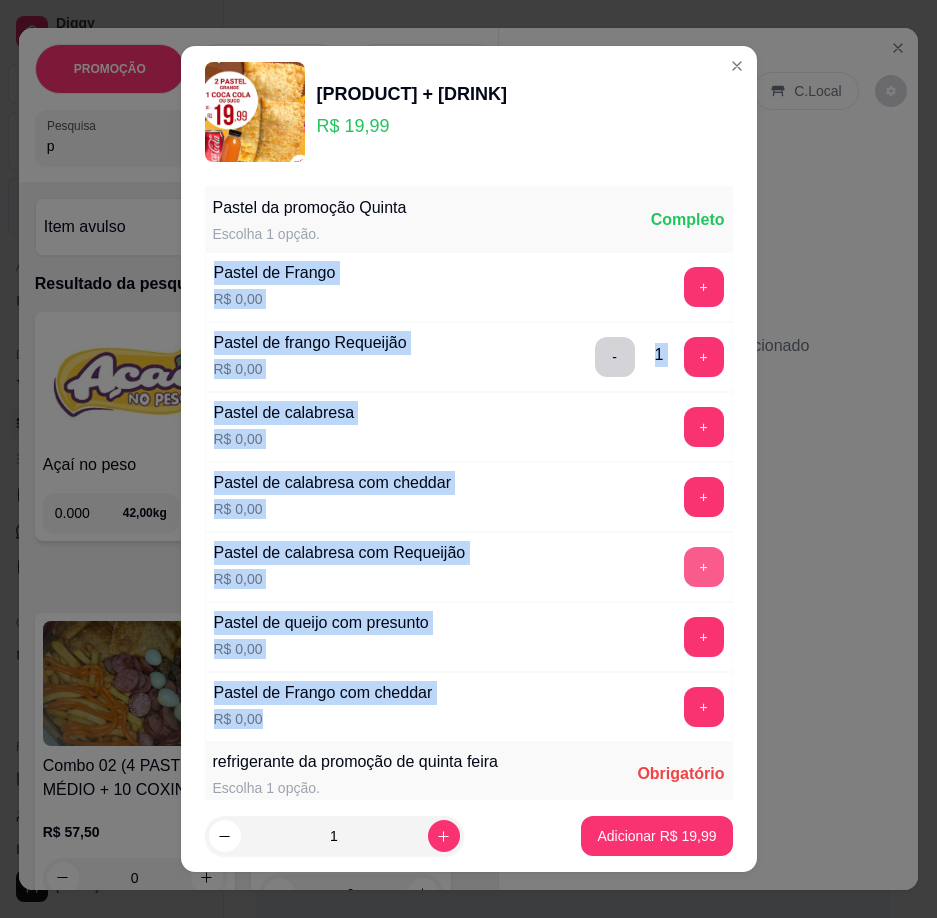 click on "+" at bounding box center (704, 567) 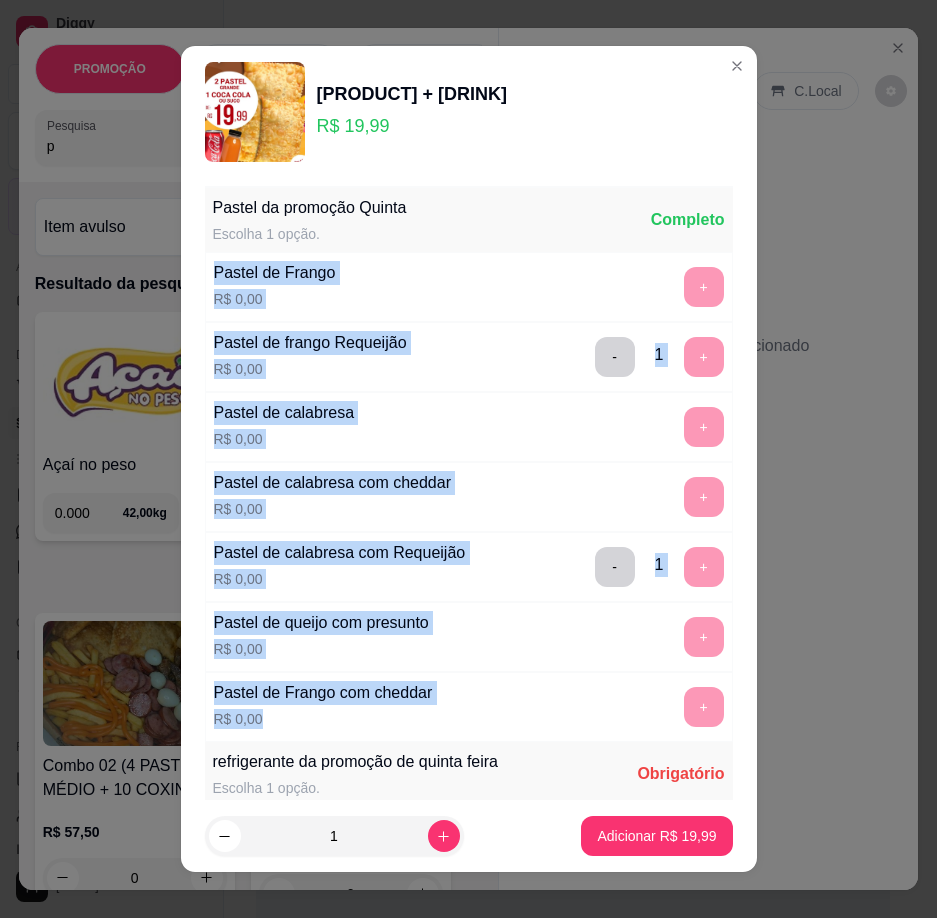 scroll, scrollTop: 18, scrollLeft: 0, axis: vertical 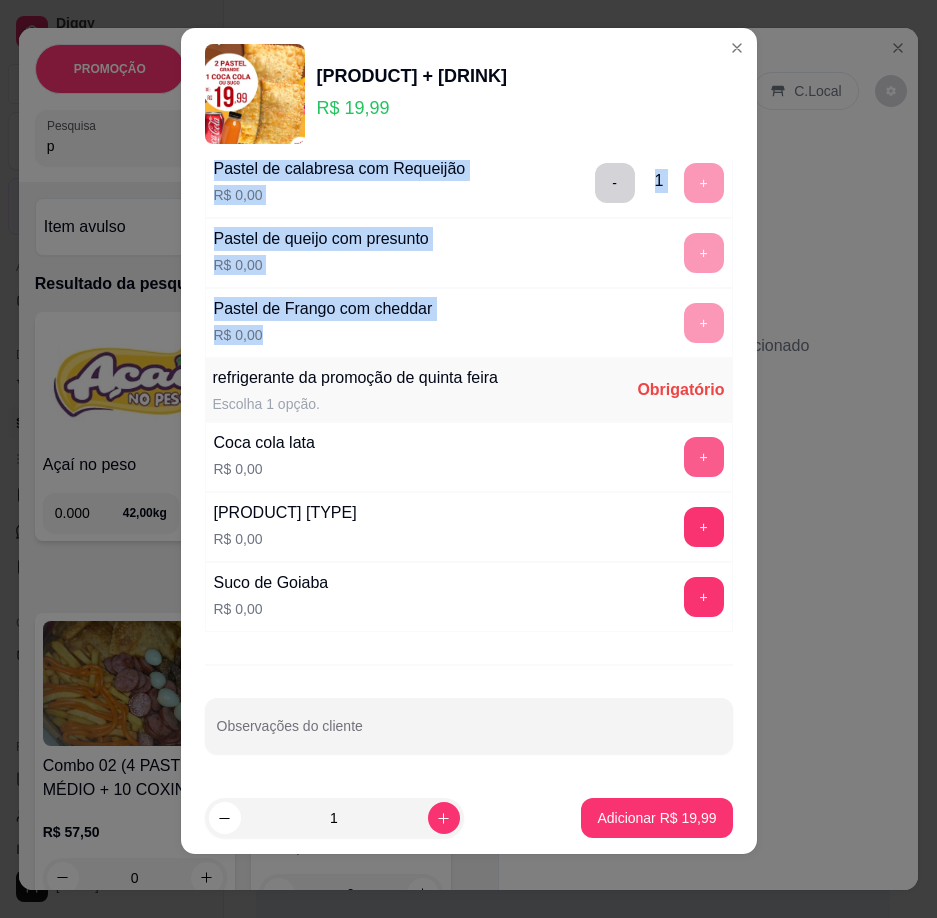 click on "+" at bounding box center [704, 457] 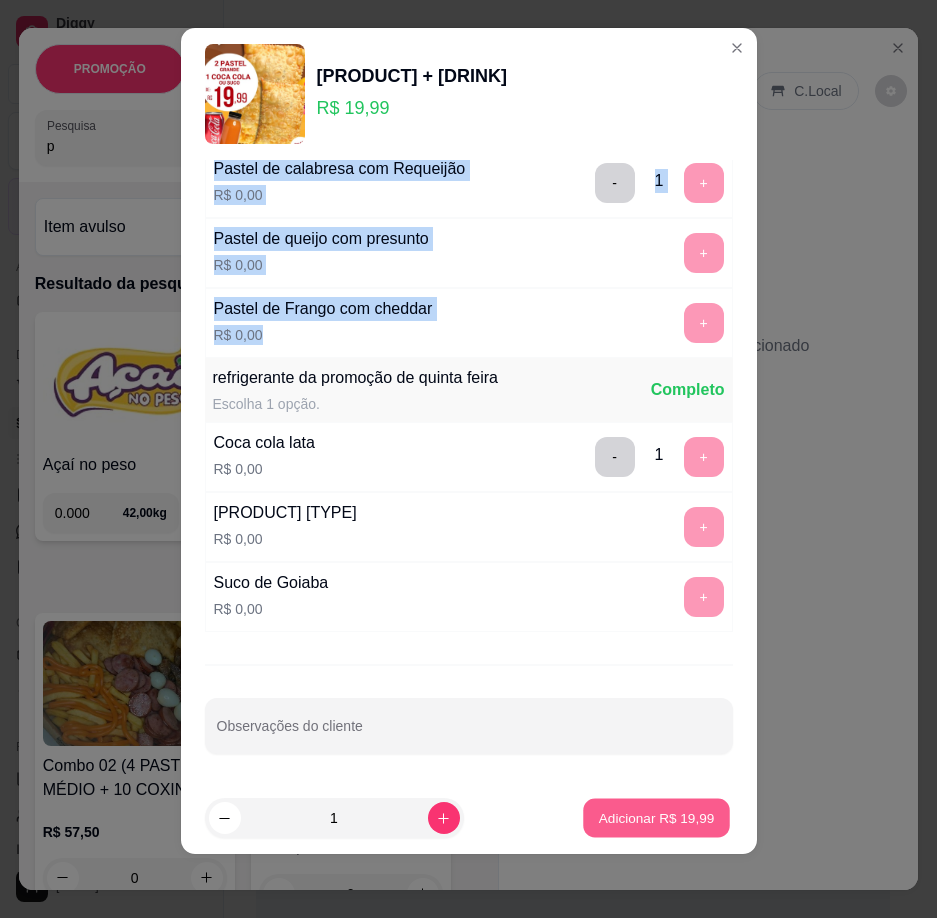 click on "Adicionar   R$ 19,99" at bounding box center (657, 818) 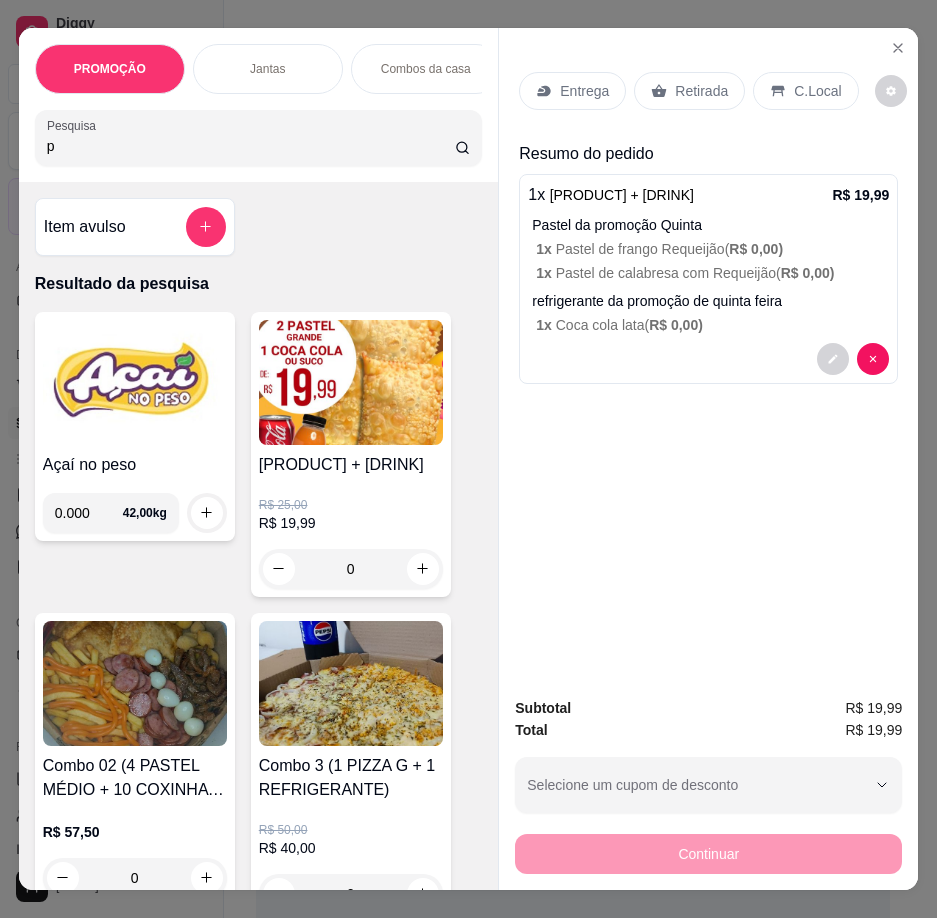 click on "Entrega" at bounding box center [584, 91] 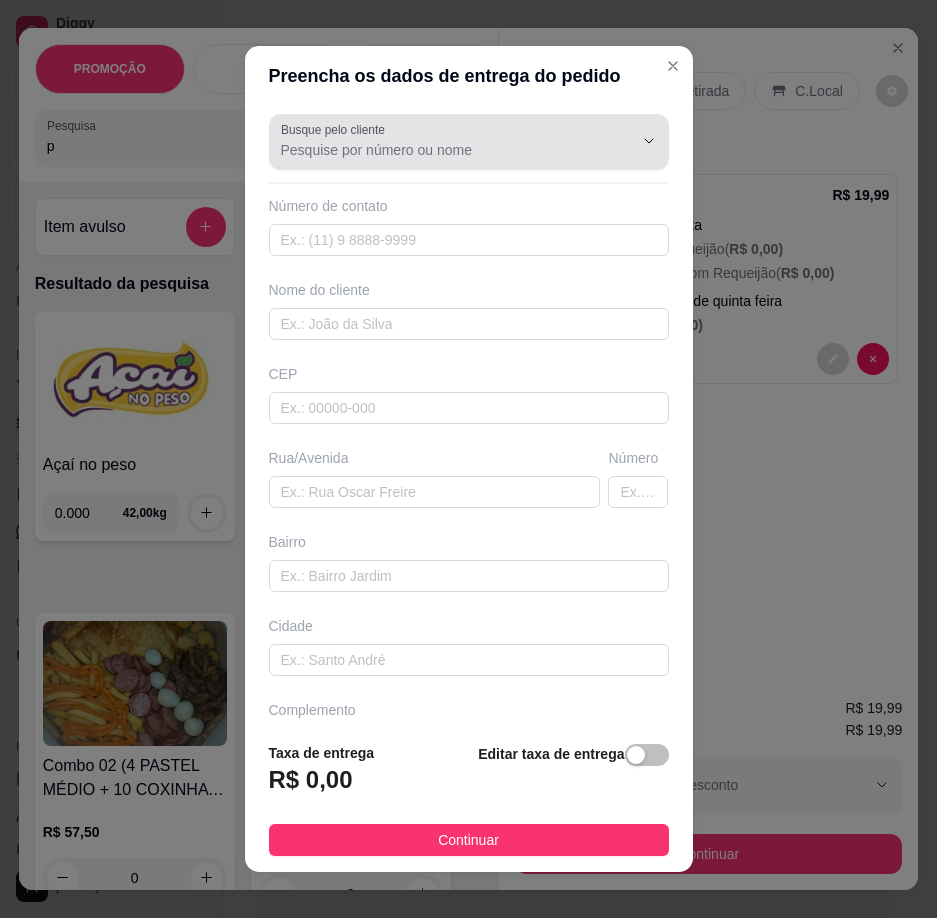 click on "Busque pelo cliente" at bounding box center [441, 150] 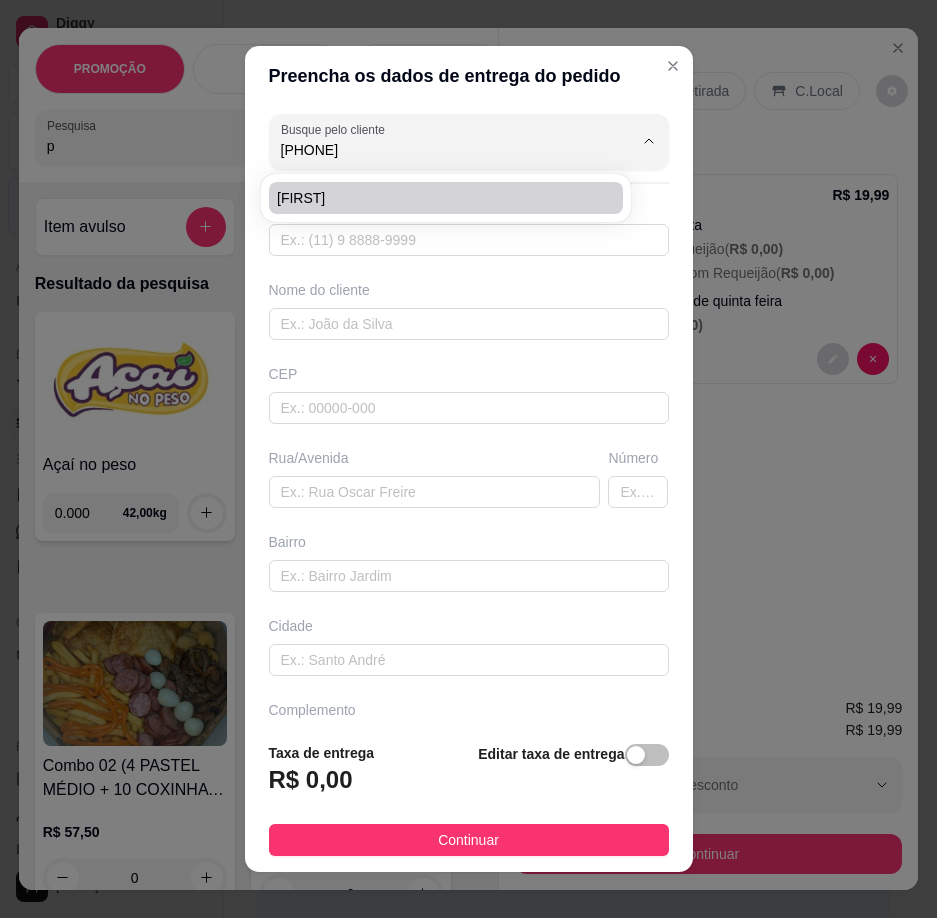 click on "[FIRST]" at bounding box center (436, 198) 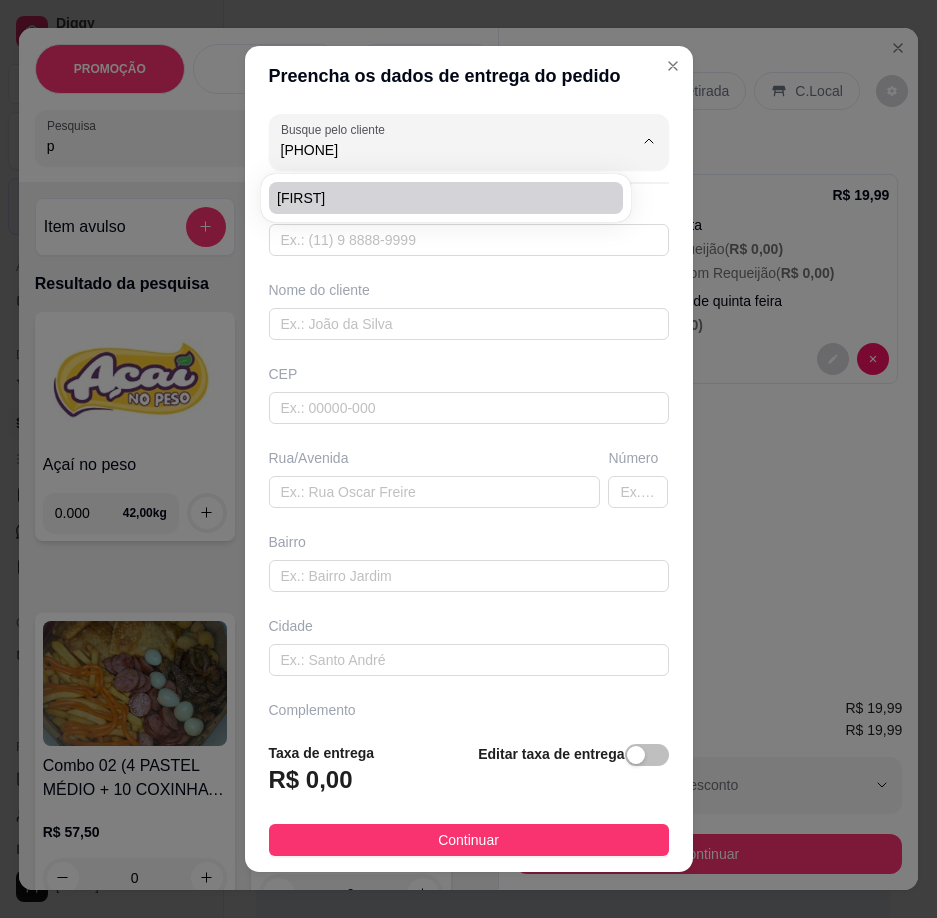 type on "[FIRST]" 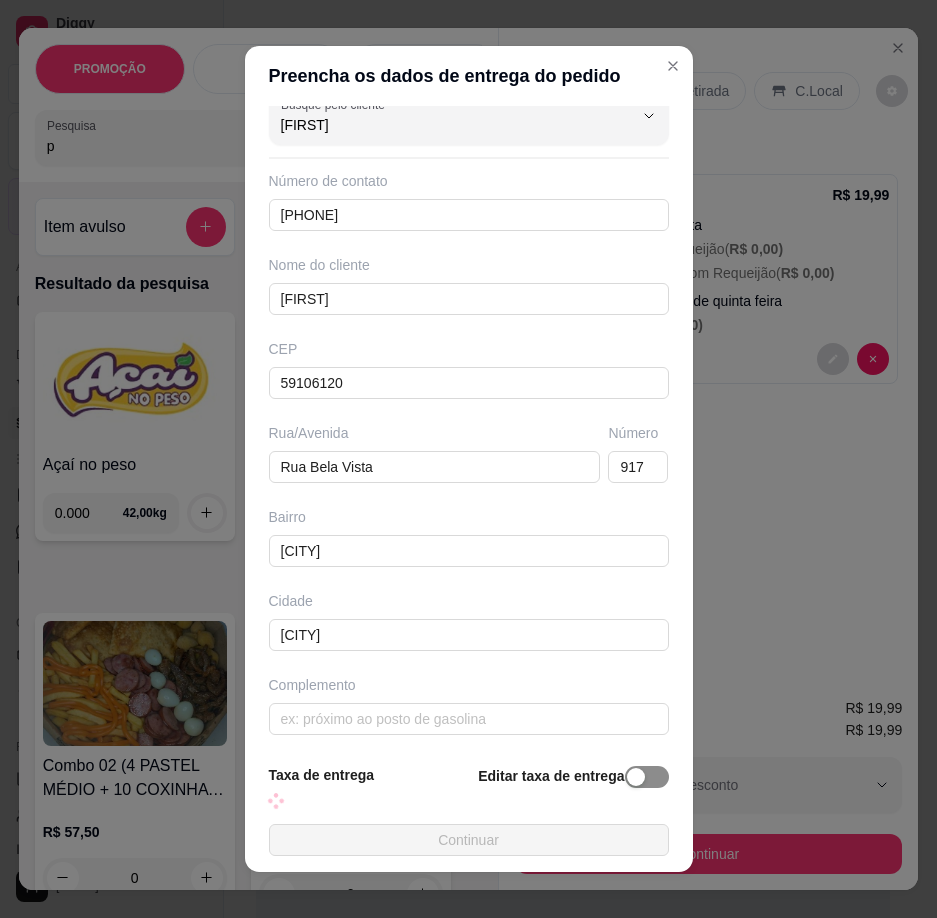 scroll, scrollTop: 32, scrollLeft: 0, axis: vertical 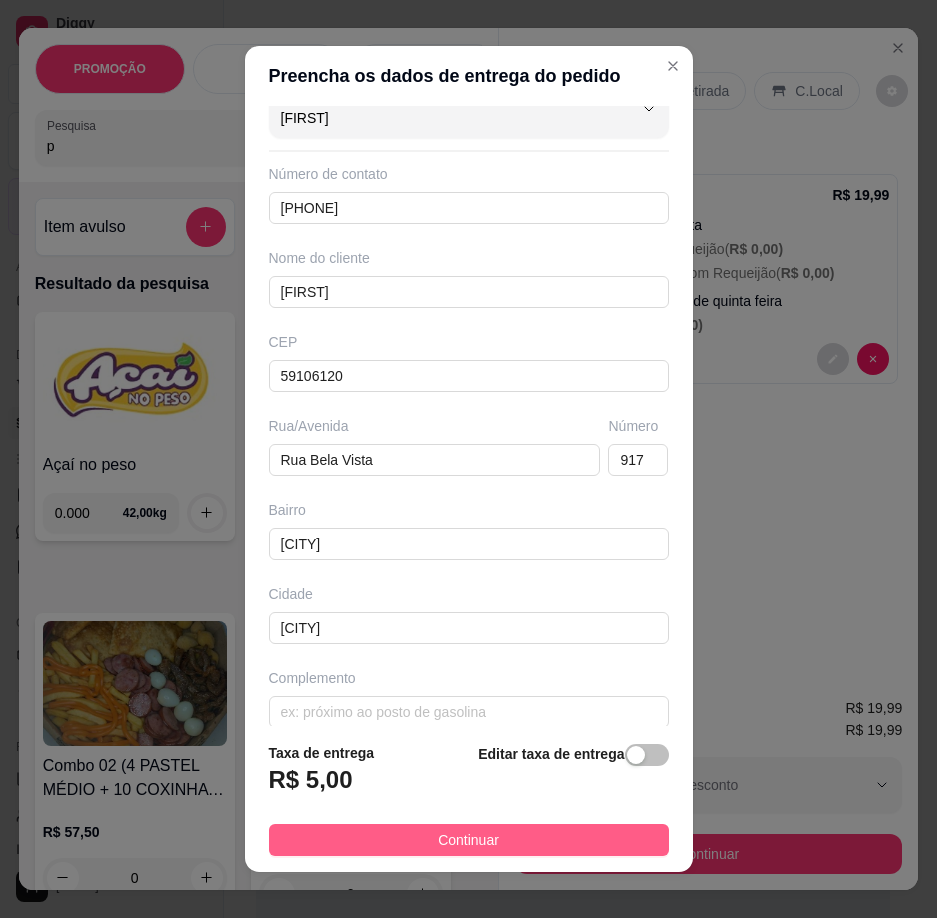 type on "[FIRST]" 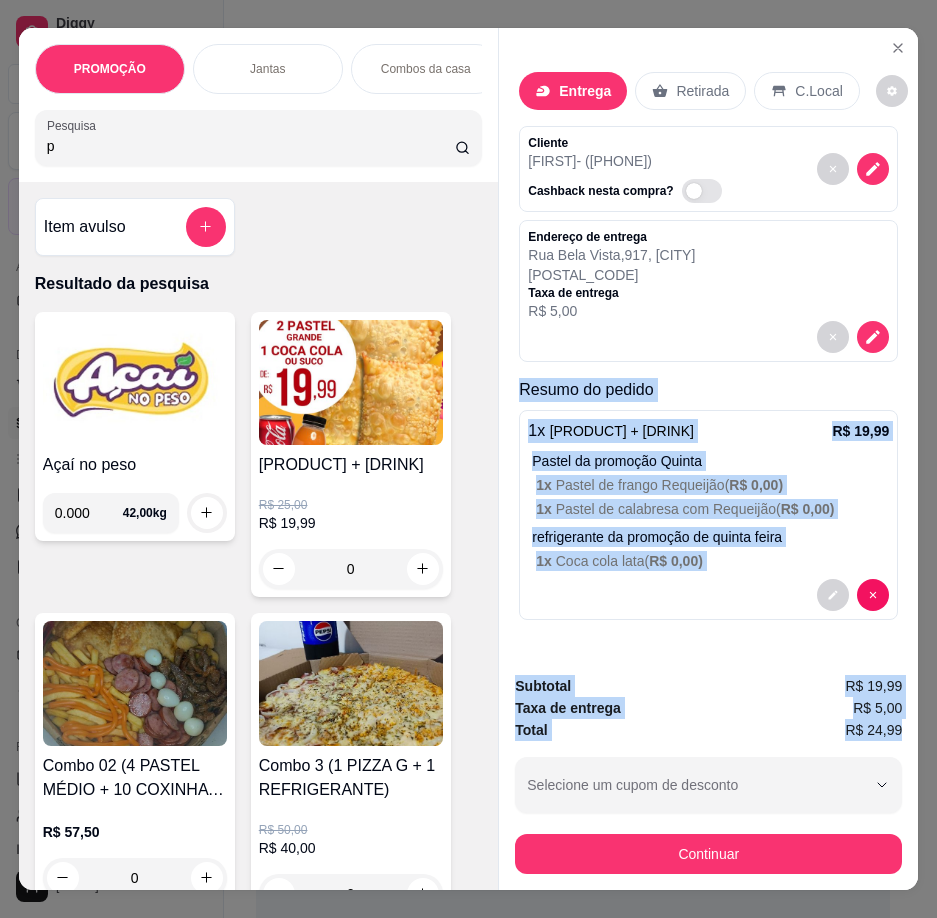 scroll, scrollTop: 0, scrollLeft: 13, axis: horizontal 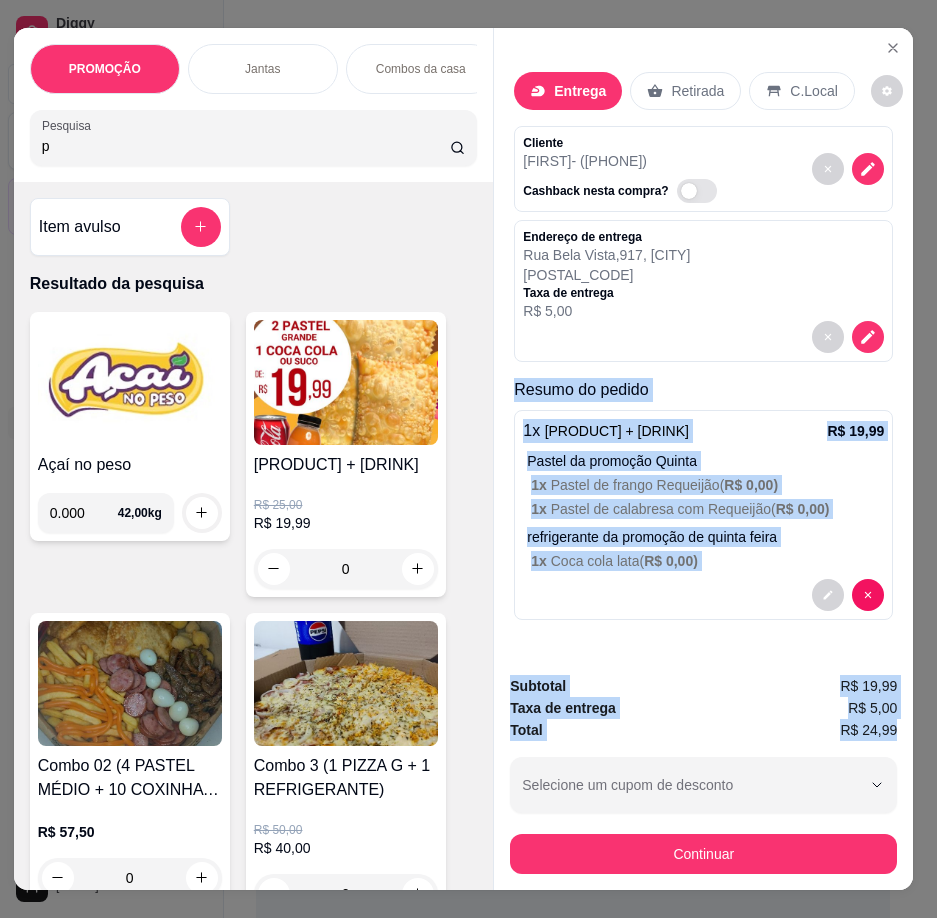 drag, startPoint x: 527, startPoint y: 379, endPoint x: 904, endPoint y: 718, distance: 507.00098 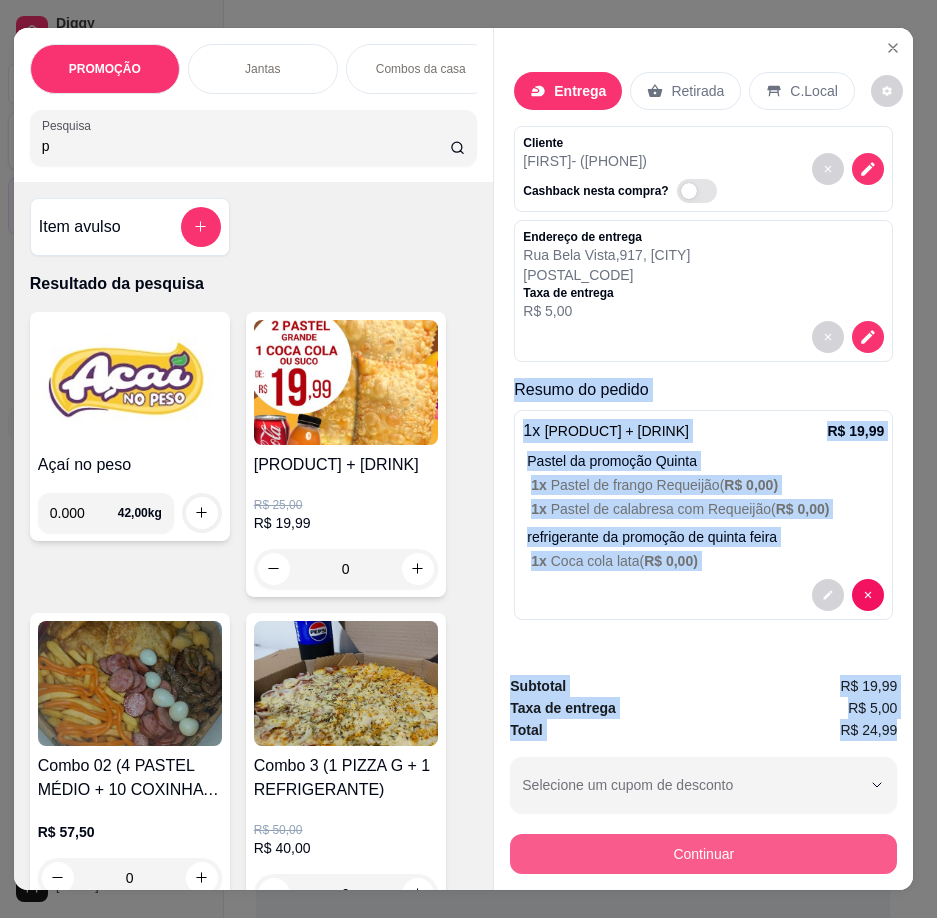 click on "Continuar" at bounding box center (703, 854) 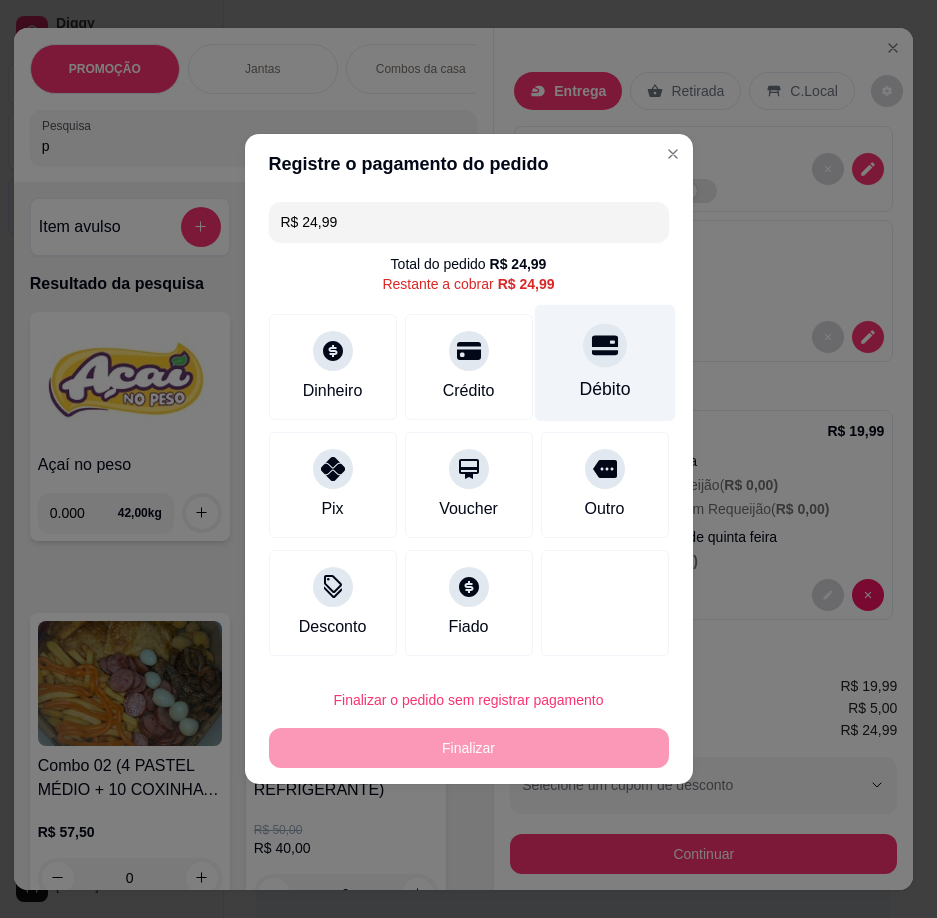 click on "Débito" at bounding box center (604, 389) 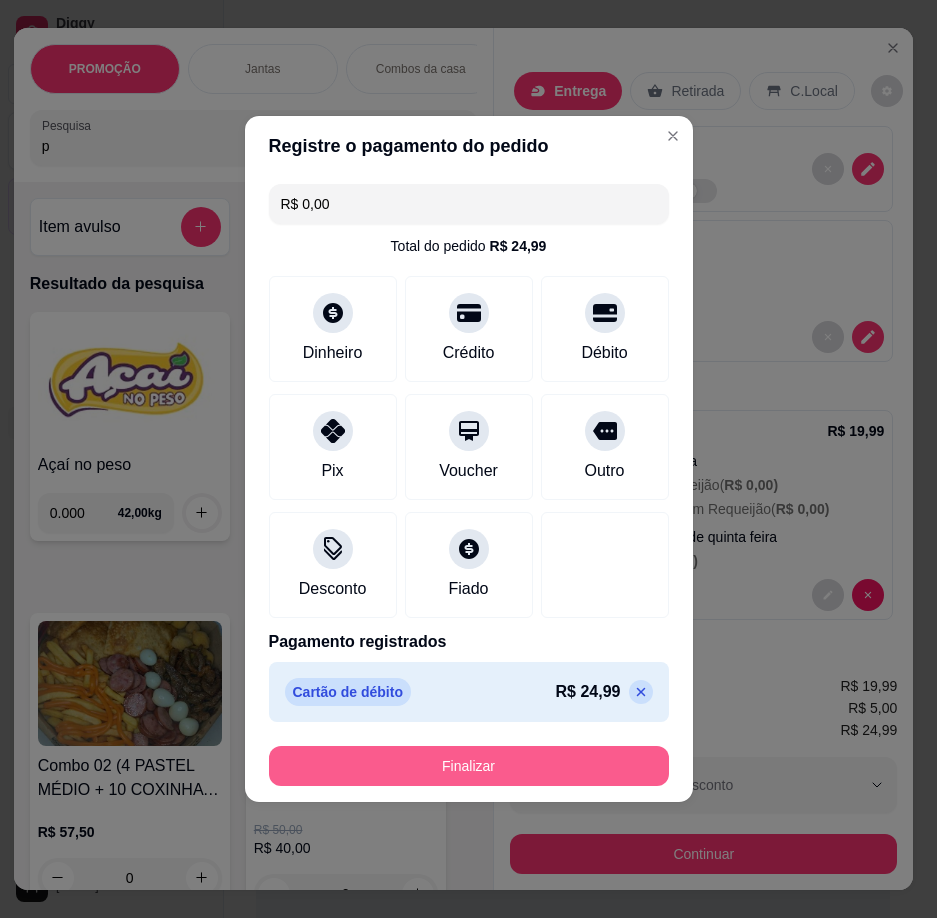 click on "Finalizar" at bounding box center (469, 766) 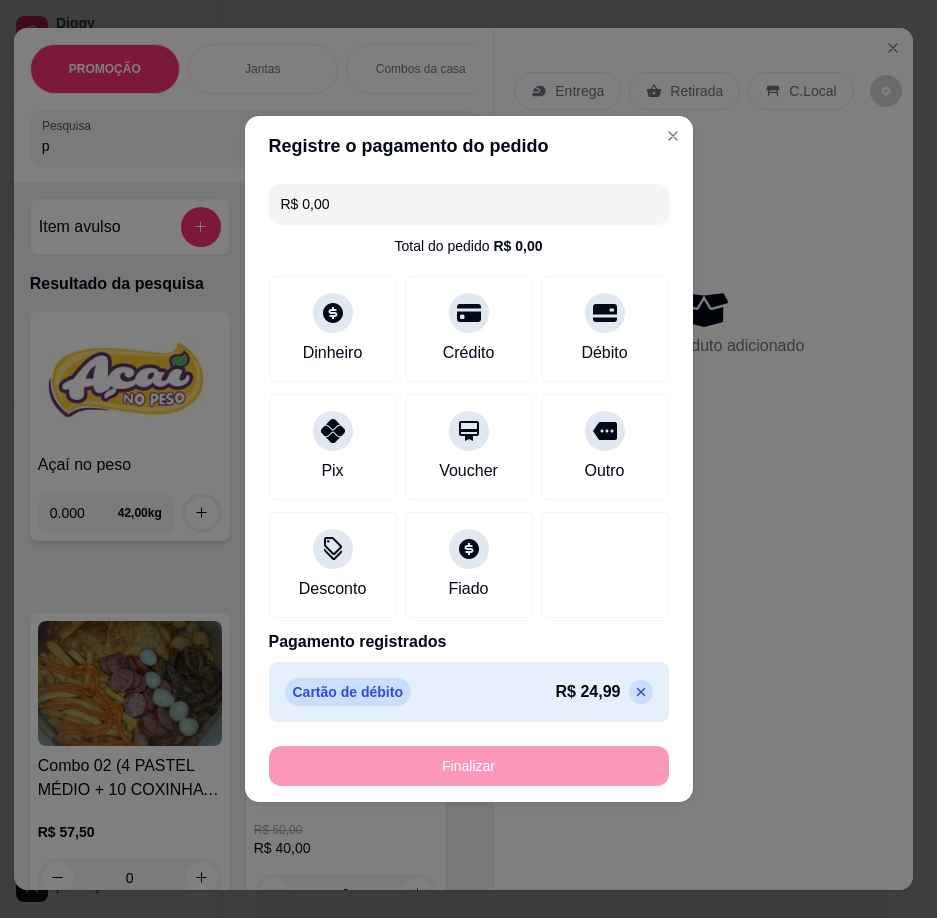 type on "-R$ 24,99" 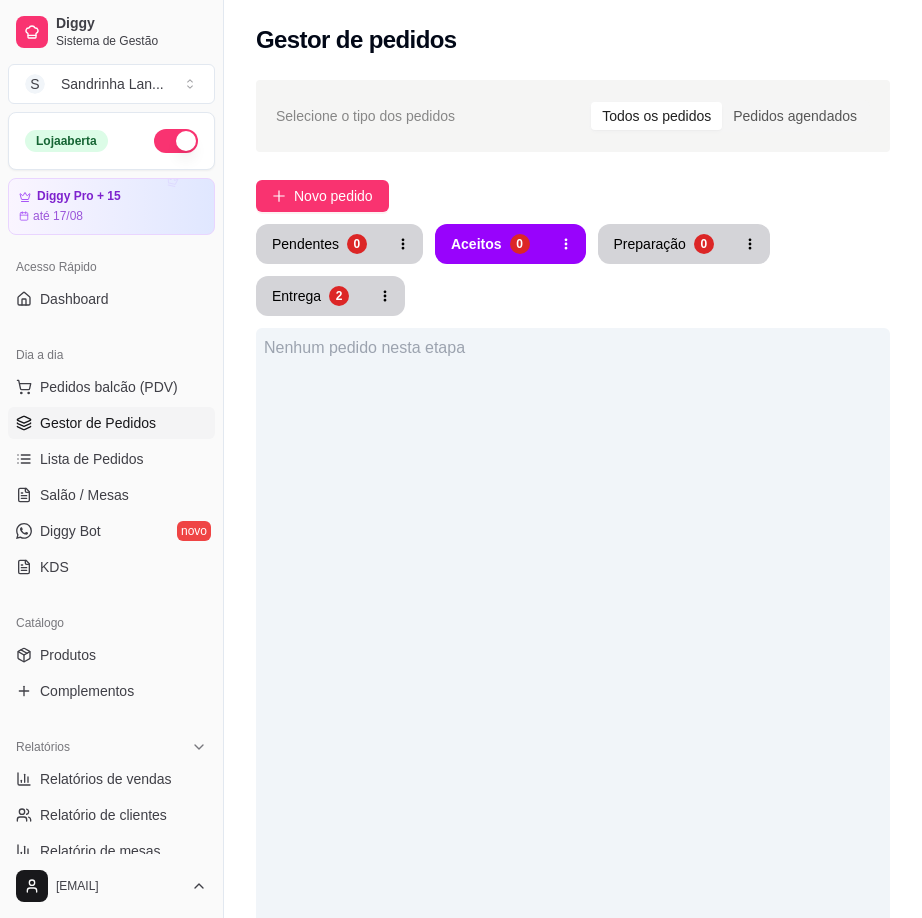 click on "Nenhum pedido nesta etapa" at bounding box center [573, 787] 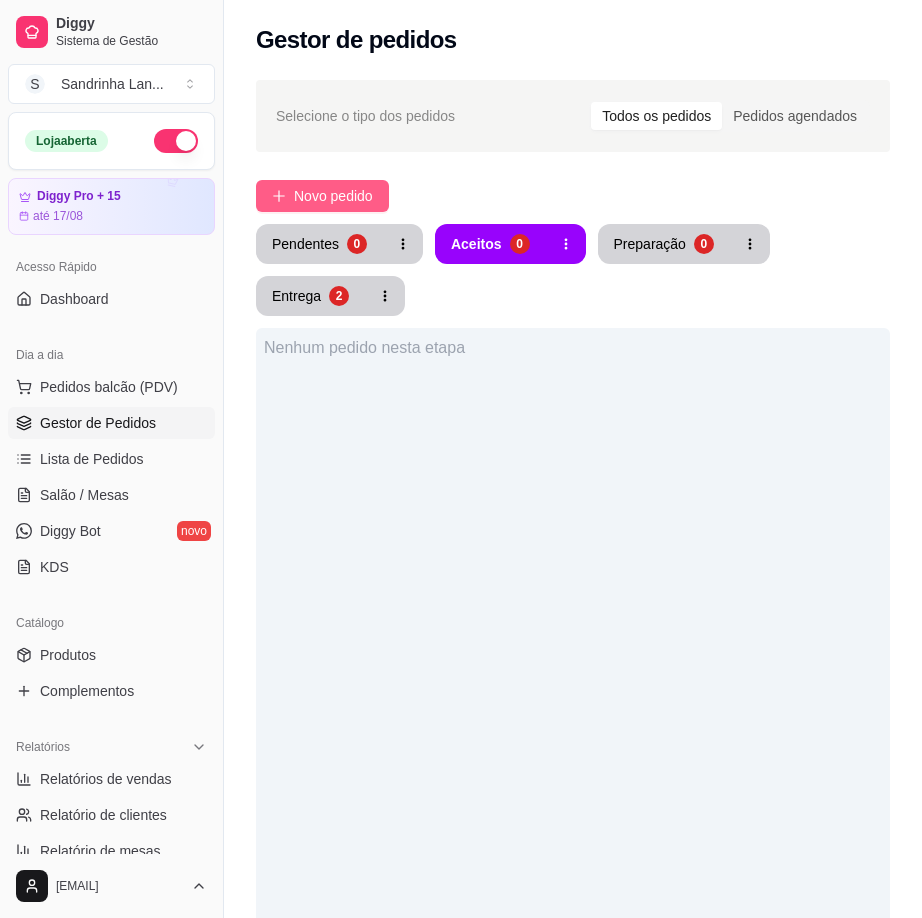 click on "Novo pedido" at bounding box center (333, 196) 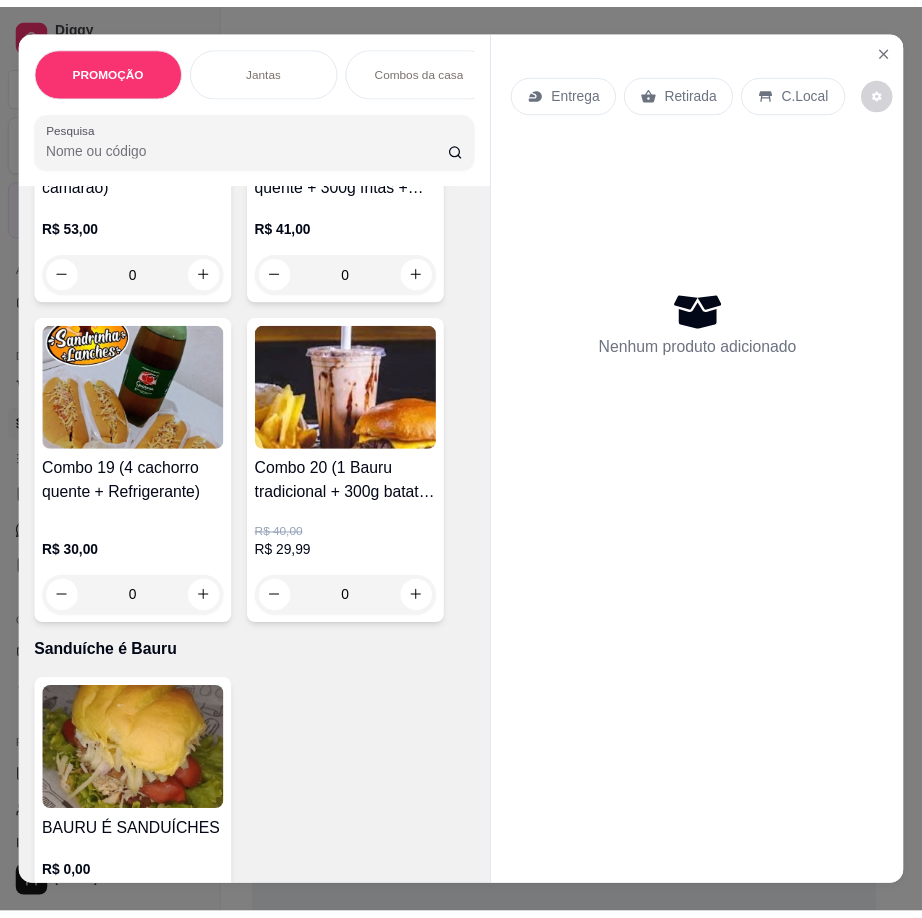 scroll, scrollTop: 3500, scrollLeft: 0, axis: vertical 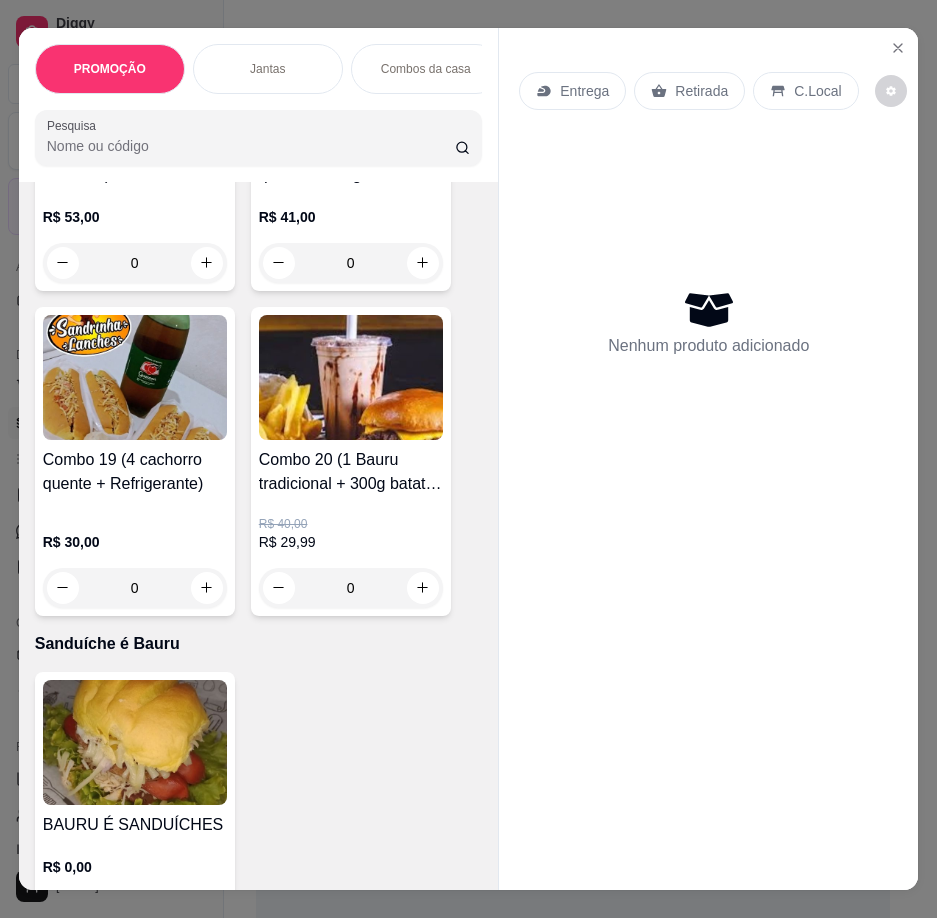 click at bounding box center (135, 377) 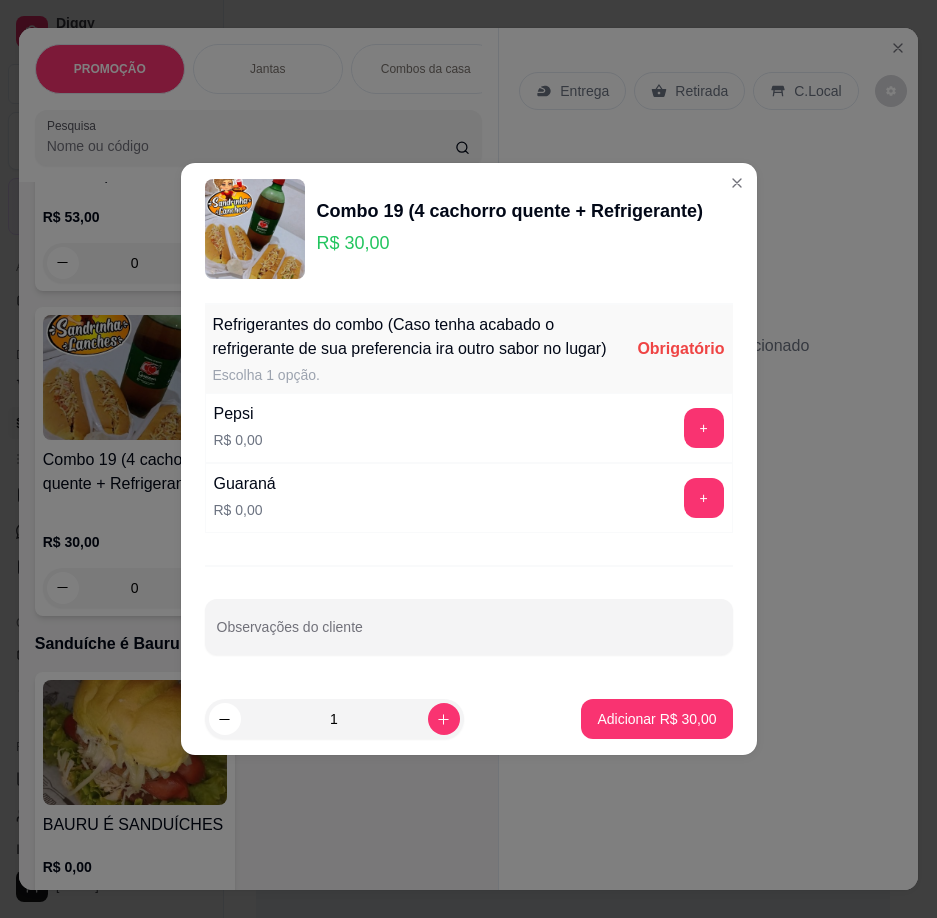drag, startPoint x: 713, startPoint y: 407, endPoint x: 690, endPoint y: 417, distance: 25.079872 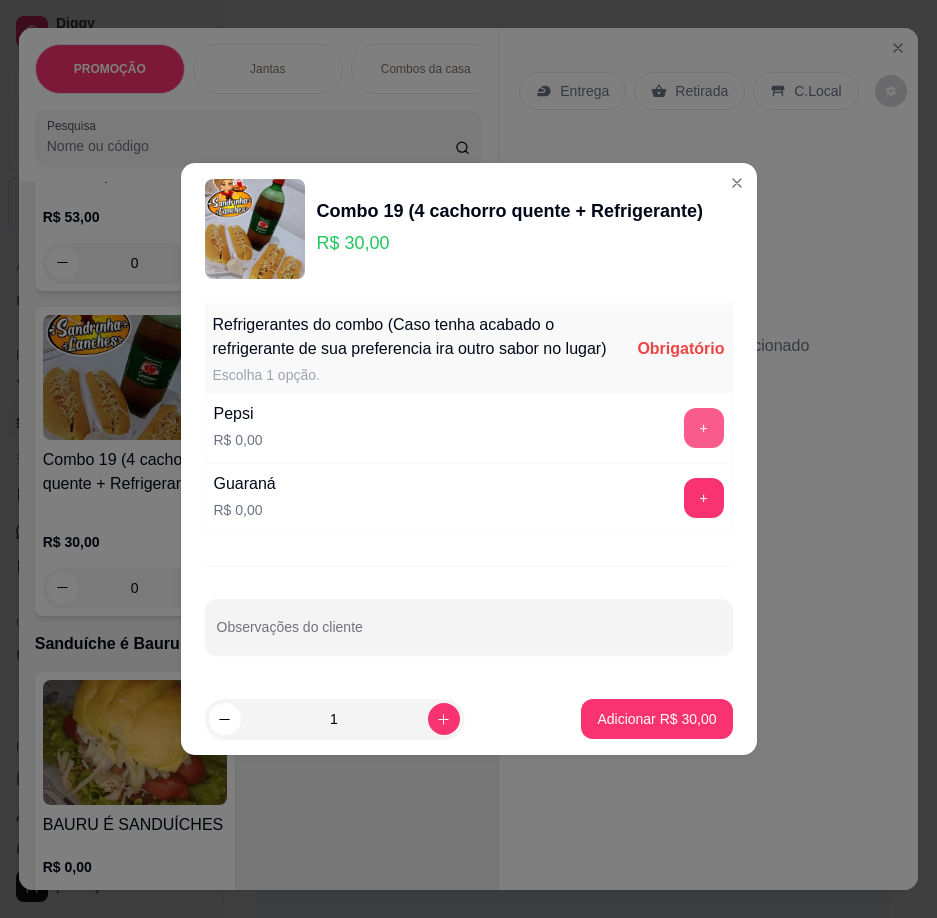 click on "+" at bounding box center [704, 428] 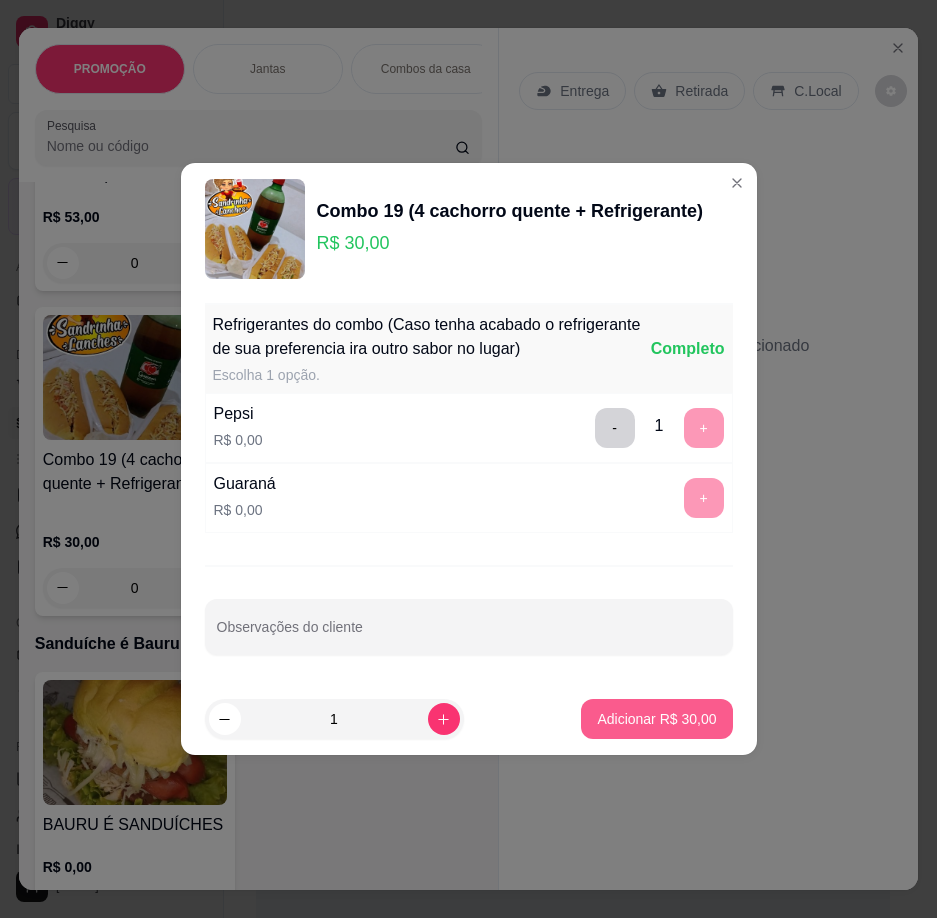click on "Adicionar   R$ 30,00" at bounding box center [656, 719] 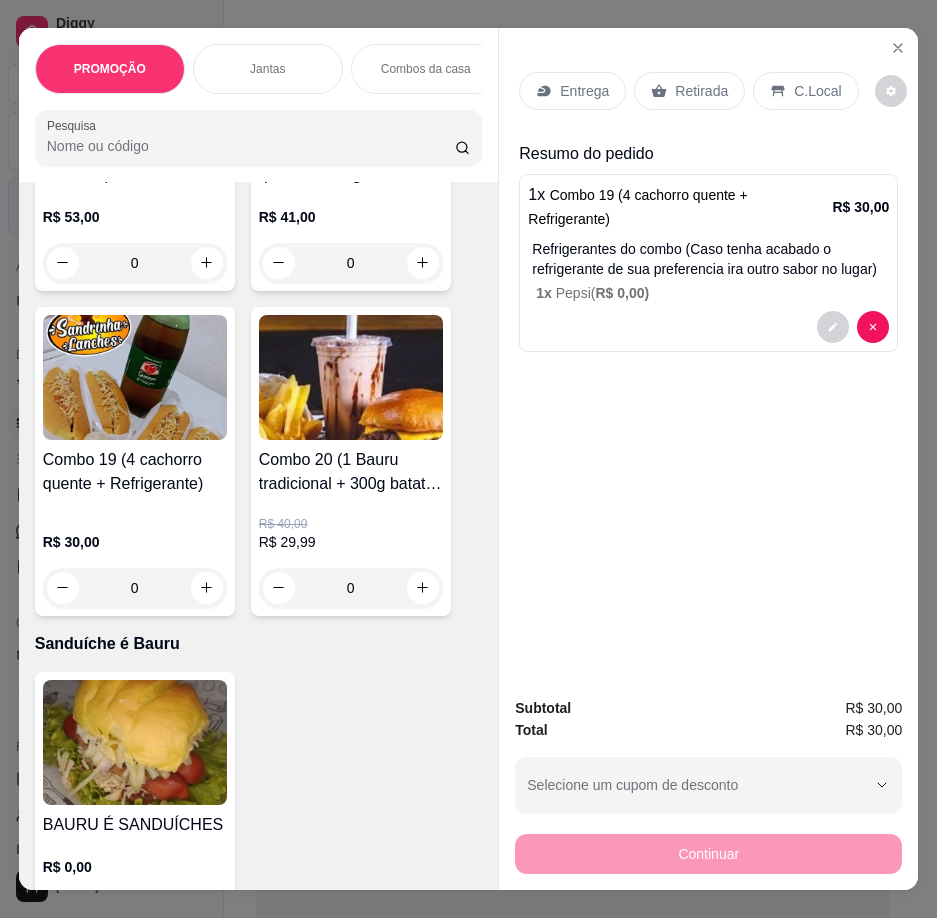 click on "Entrega" at bounding box center [584, 91] 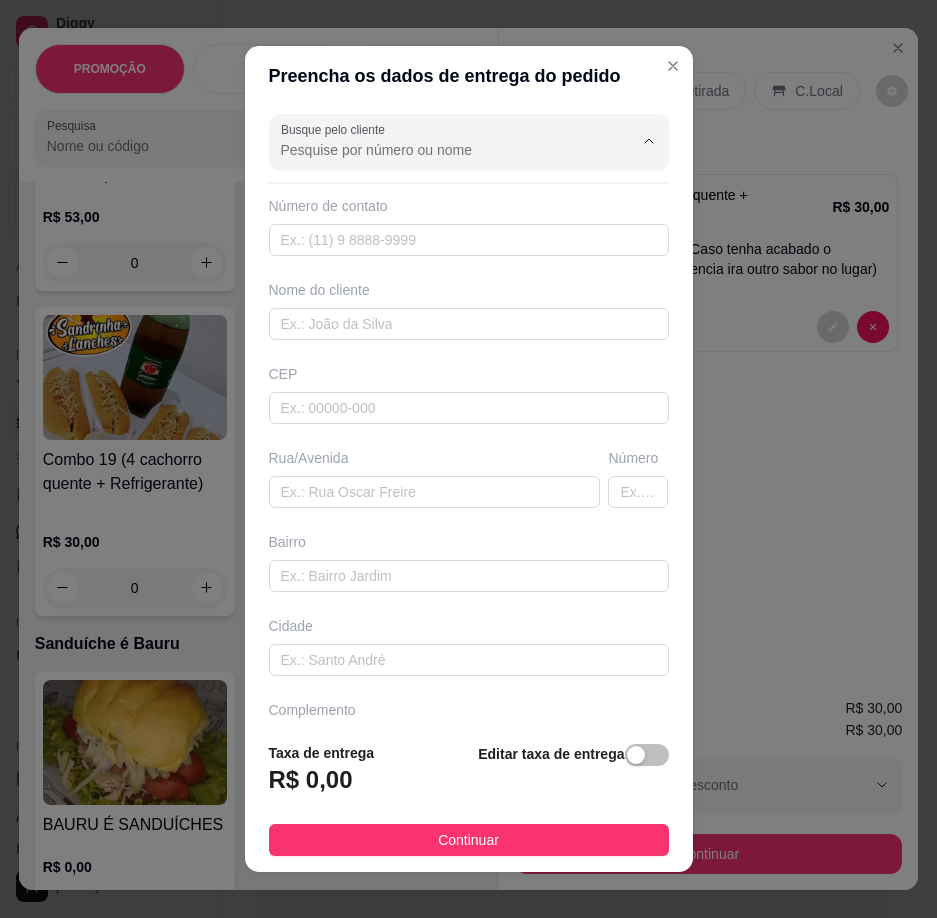 click on "Busque pelo cliente" at bounding box center [441, 150] 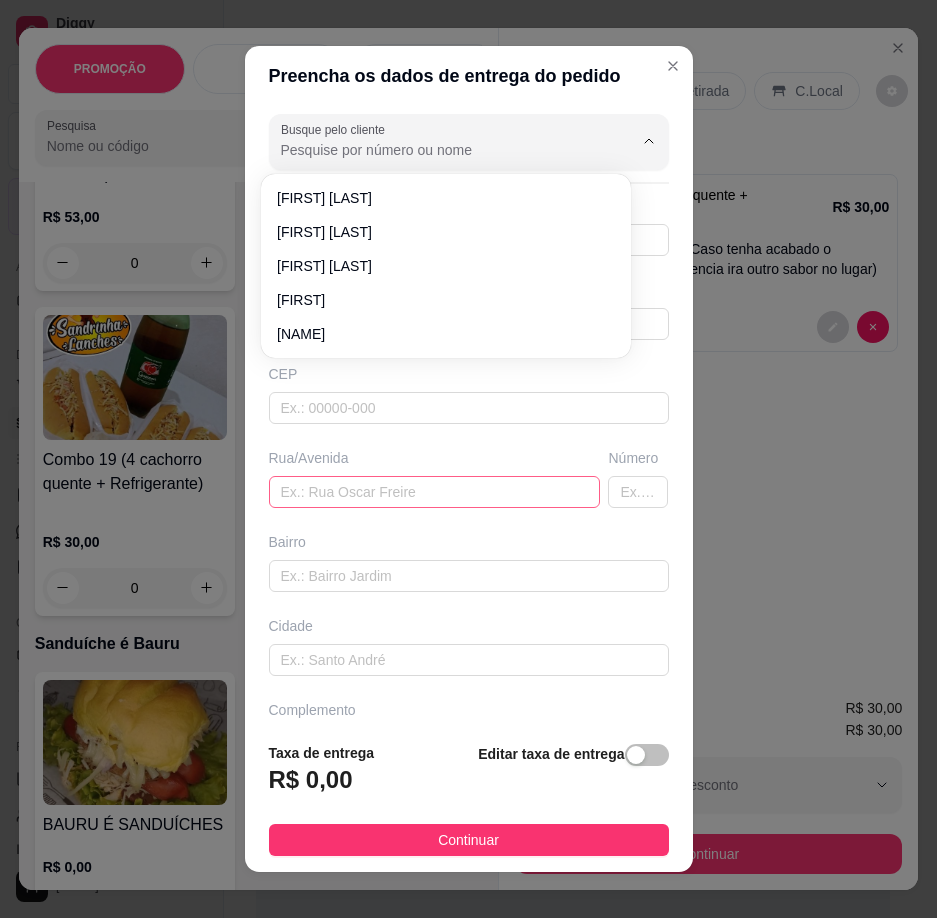 click at bounding box center [435, 492] 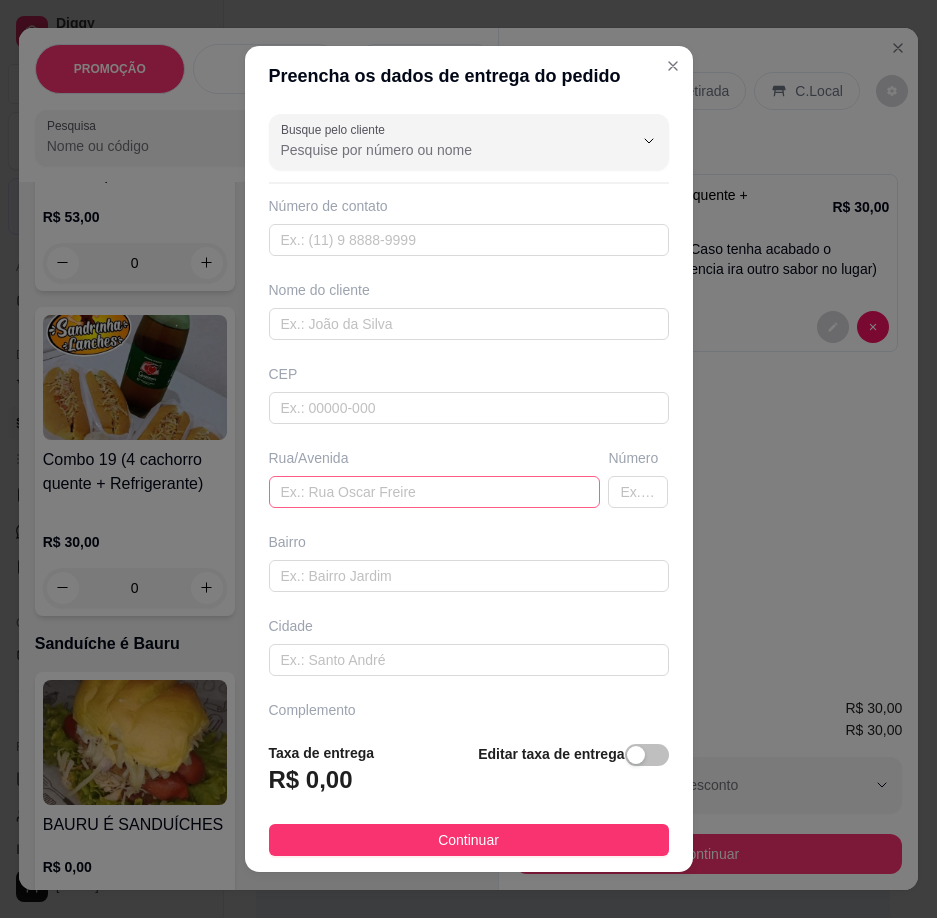 drag, startPoint x: 287, startPoint y: 469, endPoint x: 286, endPoint y: 495, distance: 26.019224 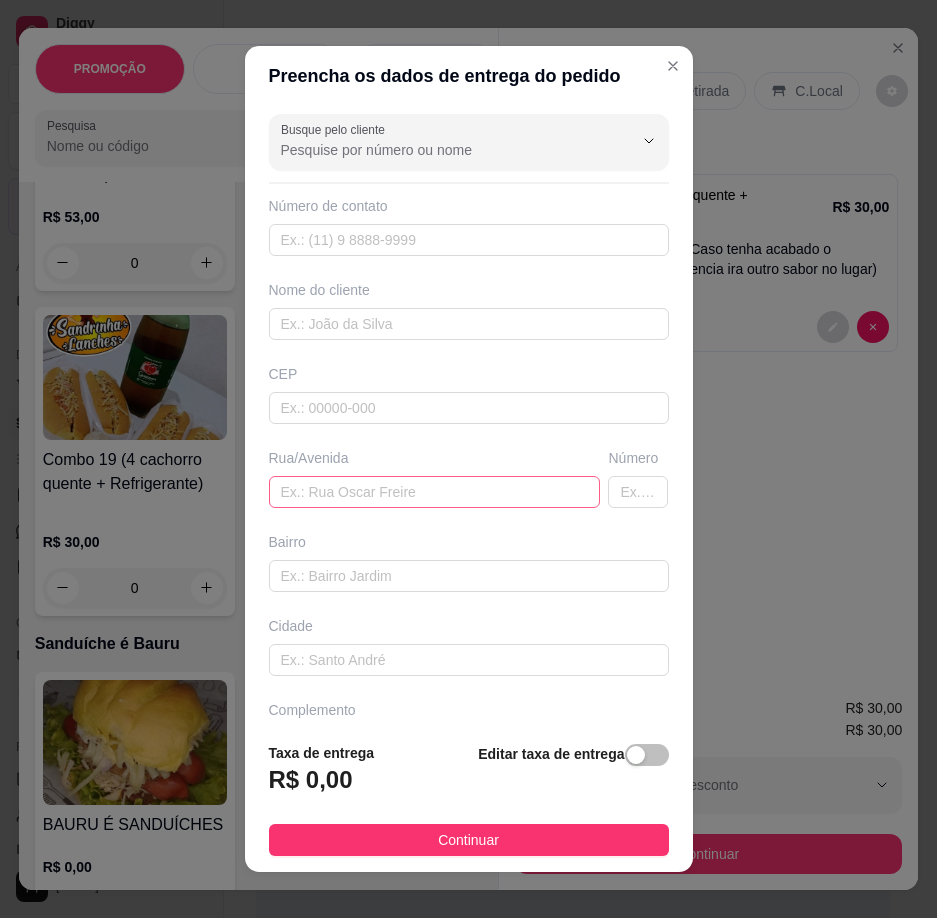 click on "Rua/Avenida" at bounding box center (435, 478) 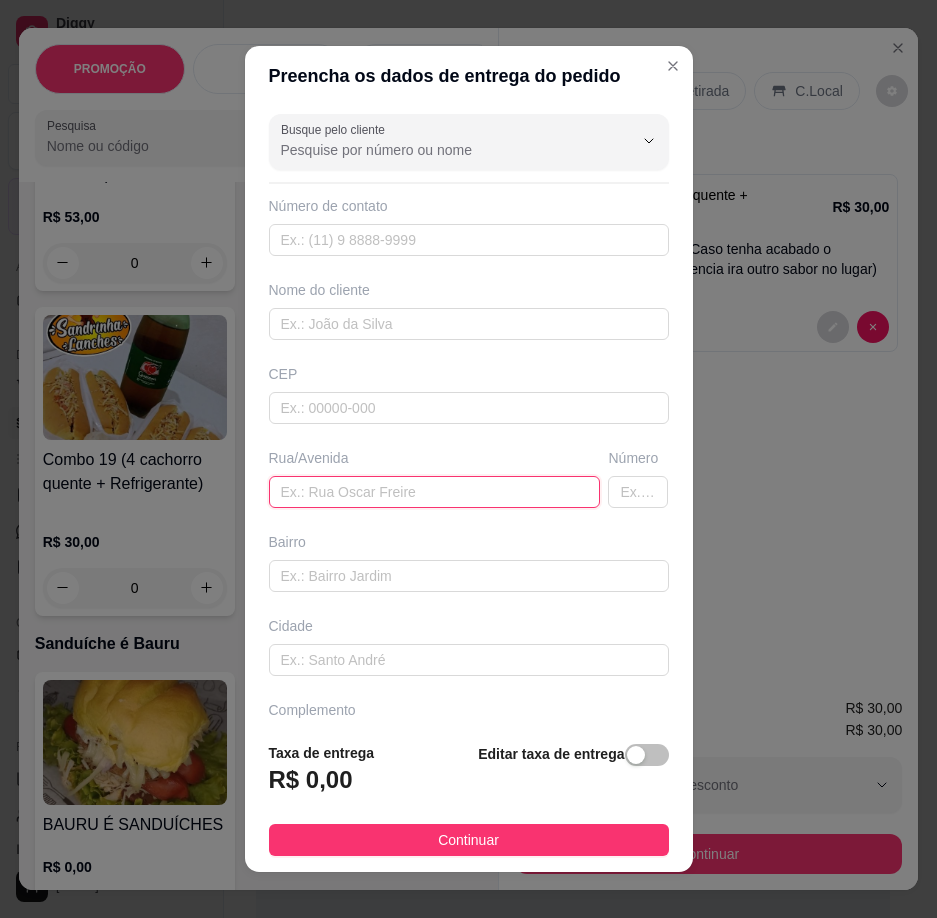 click at bounding box center (435, 492) 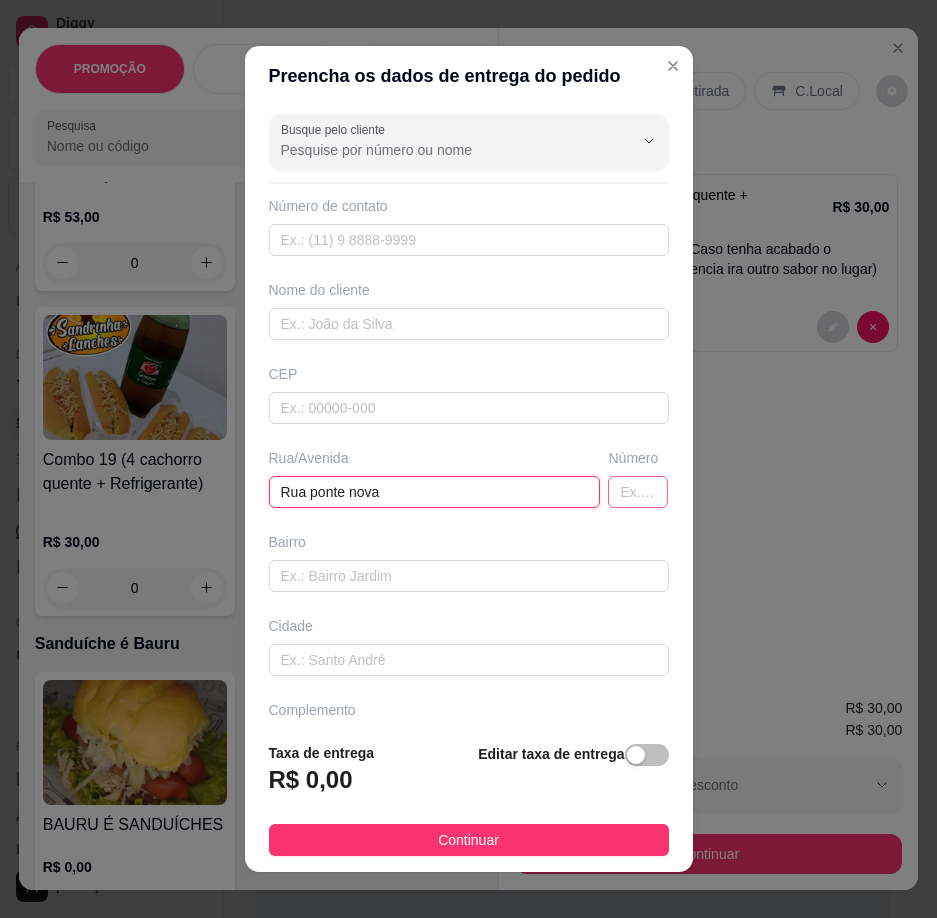 type on "Rua ponte nova" 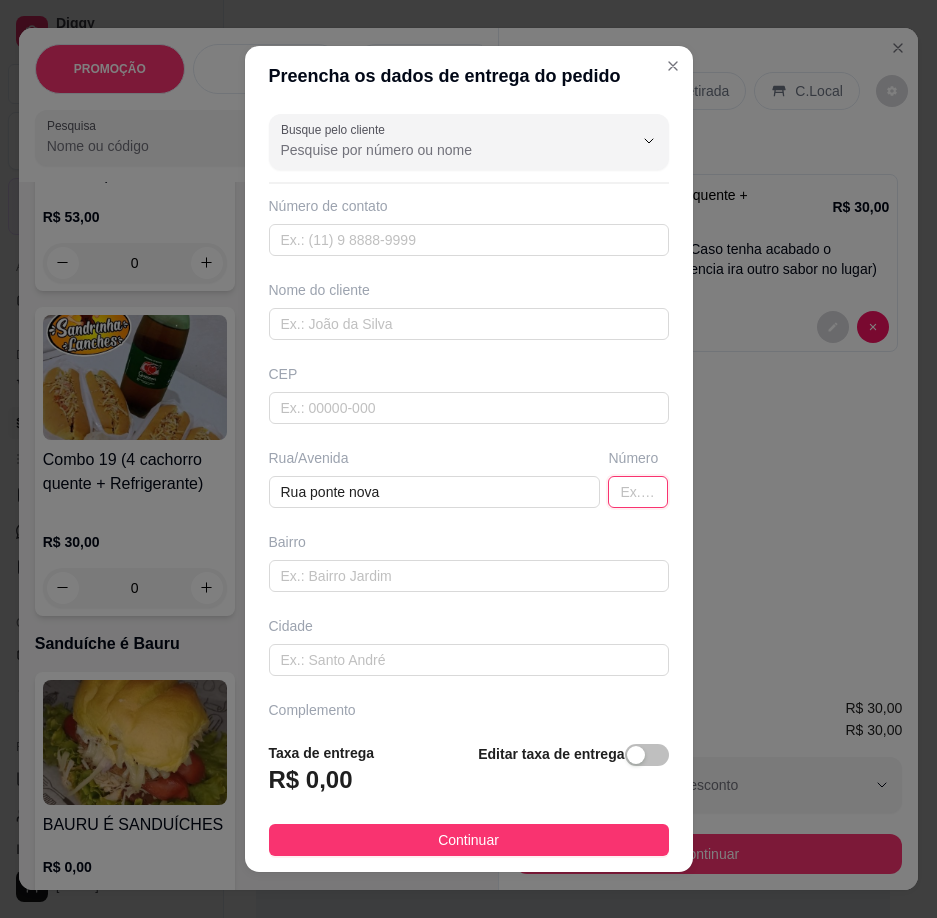 click at bounding box center (638, 492) 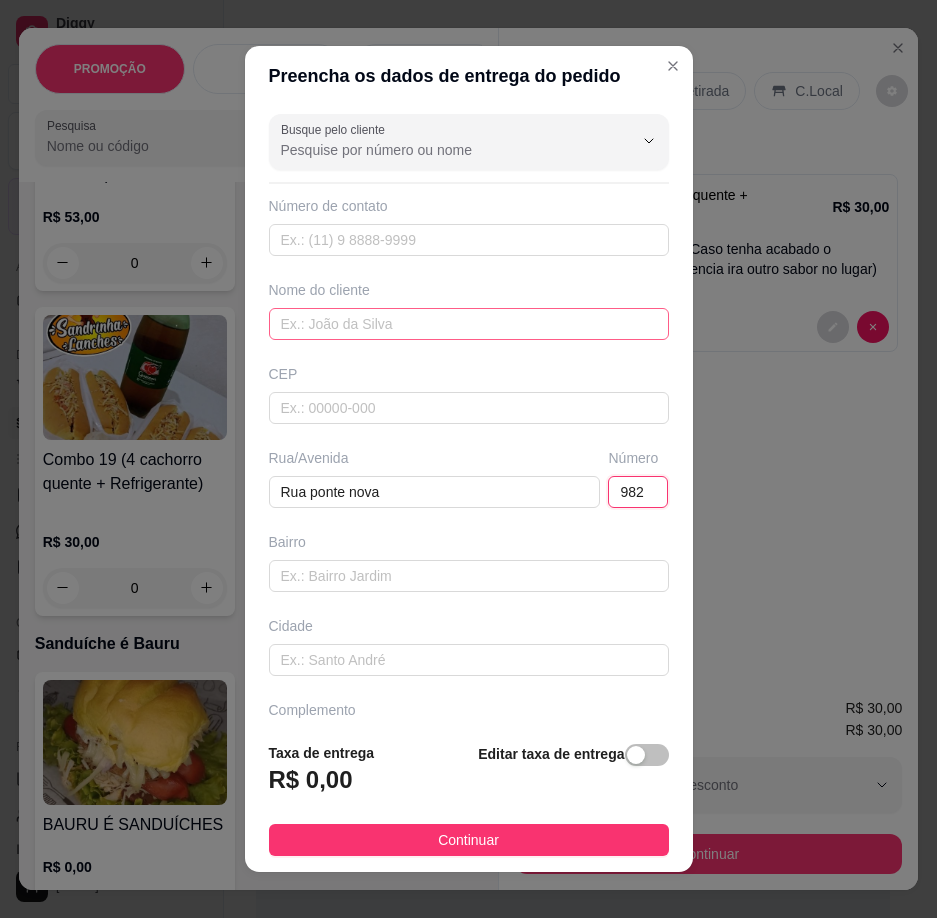 type on "982" 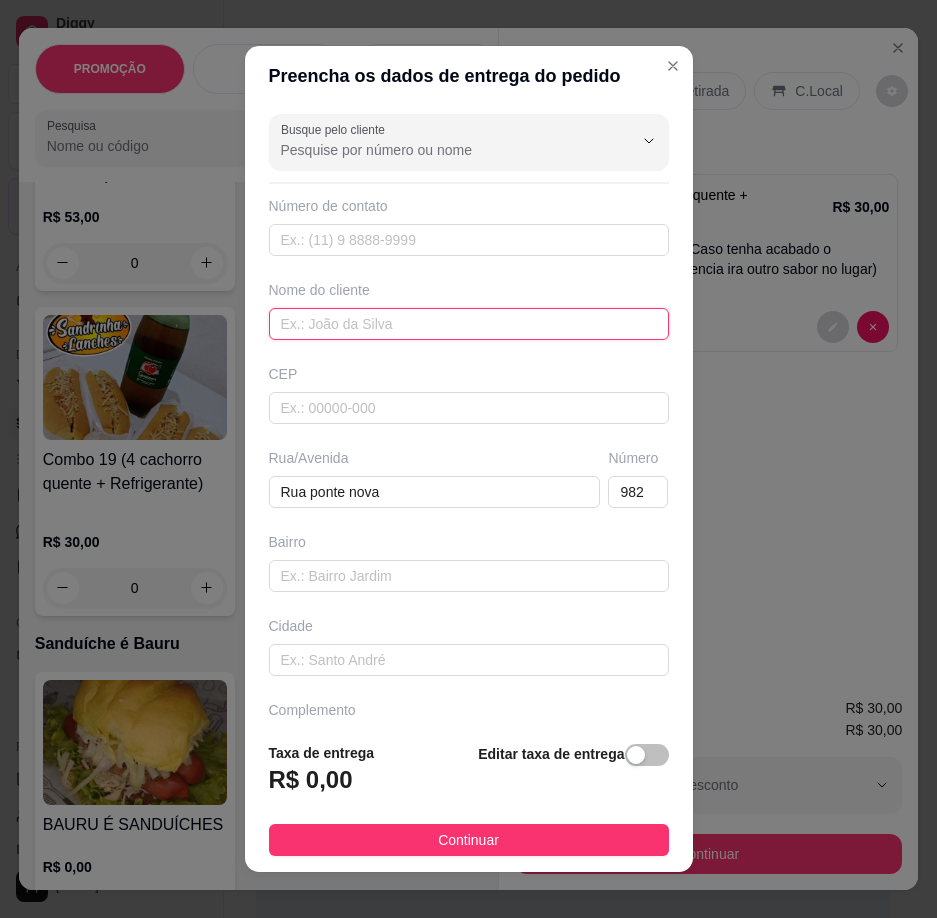 click at bounding box center [469, 324] 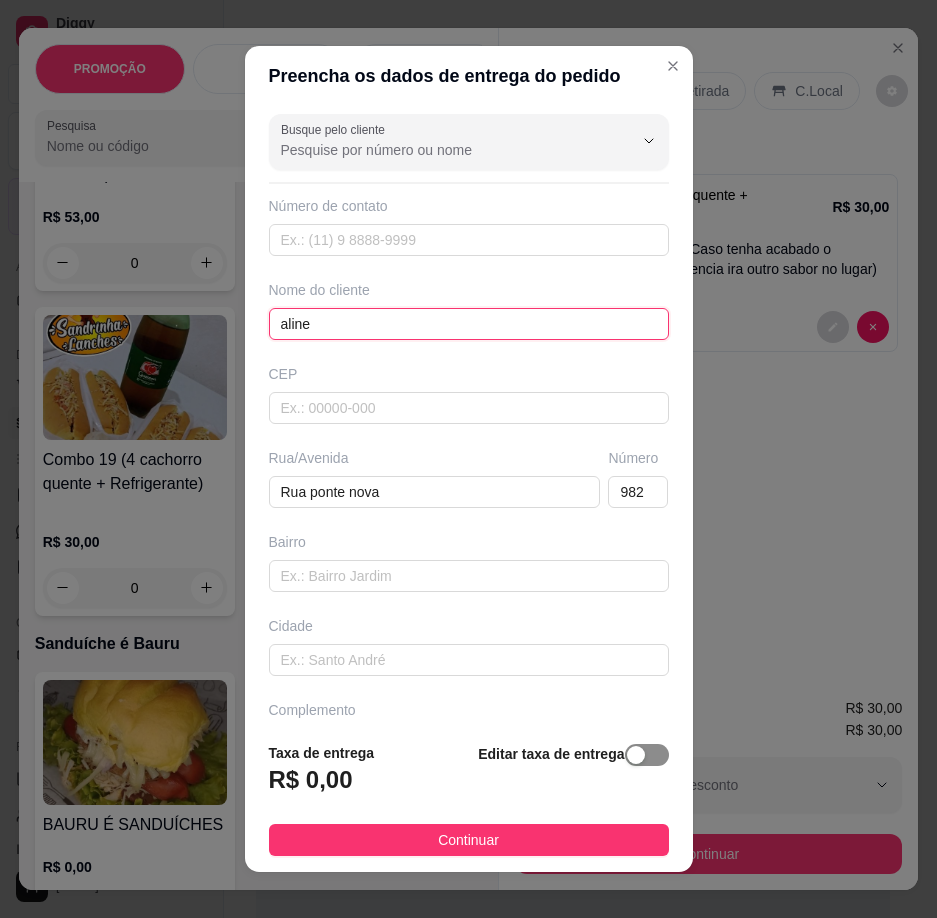 type on "aline" 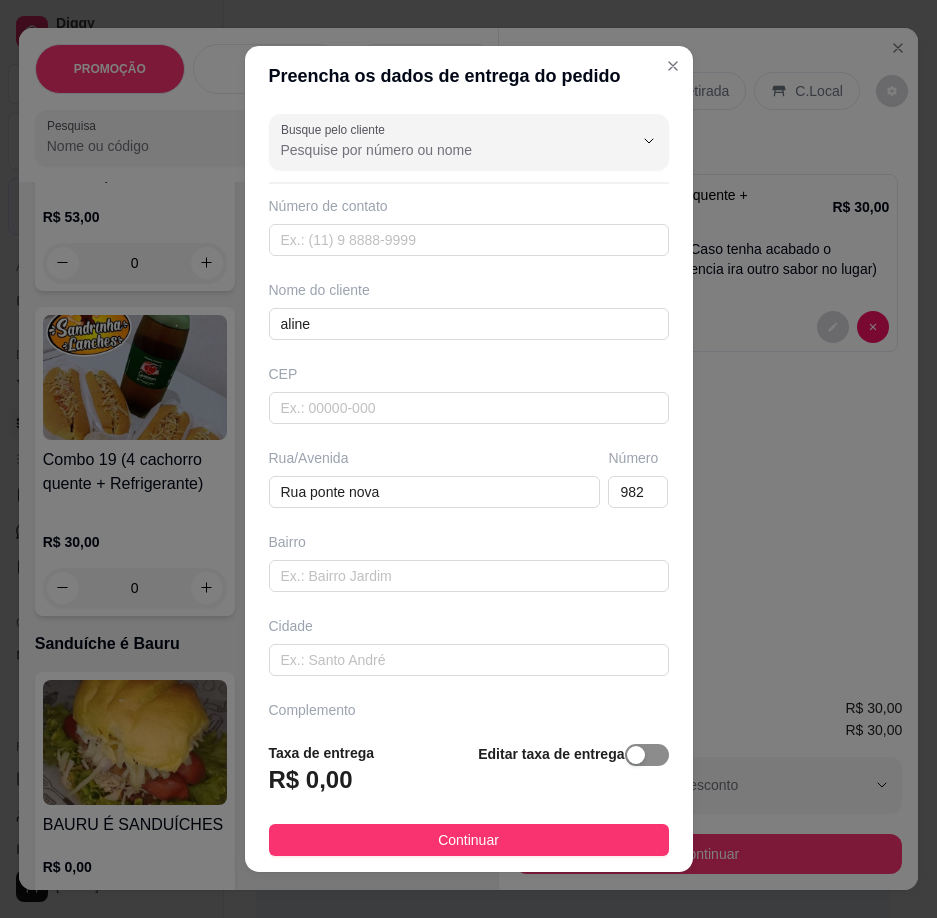 click at bounding box center (636, 755) 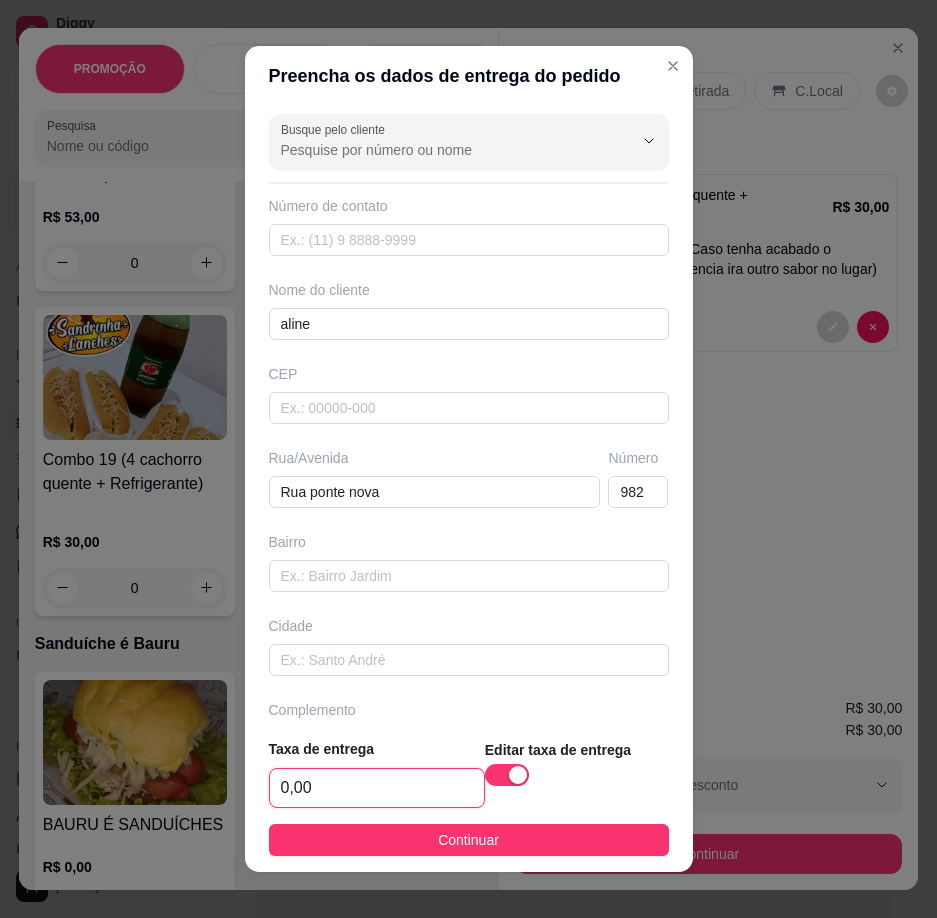 click on "0,00" at bounding box center (377, 788) 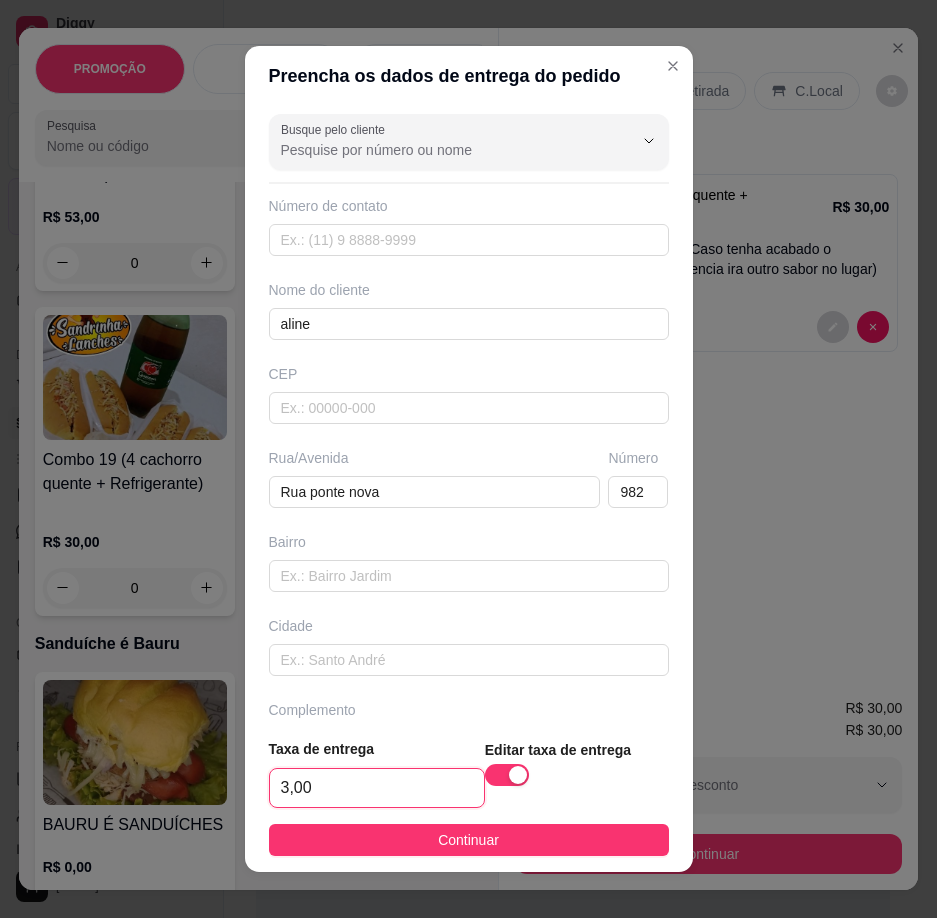 type on "3,00" 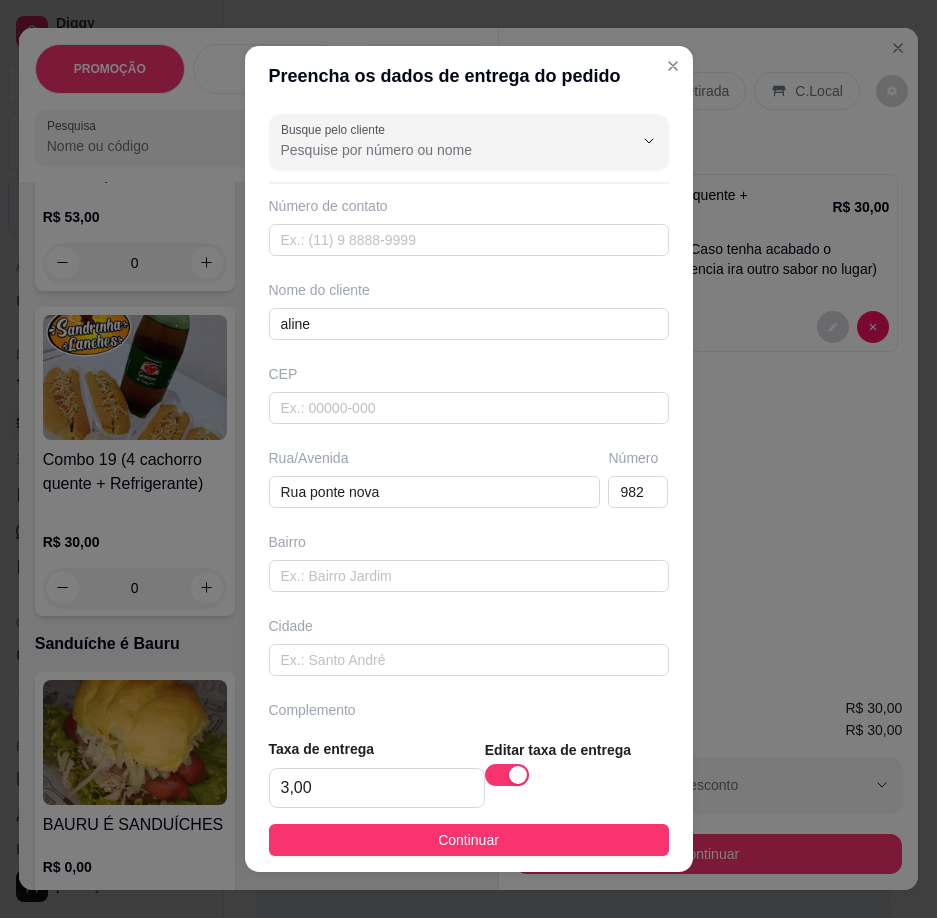 click on "Continuar" at bounding box center [469, 840] 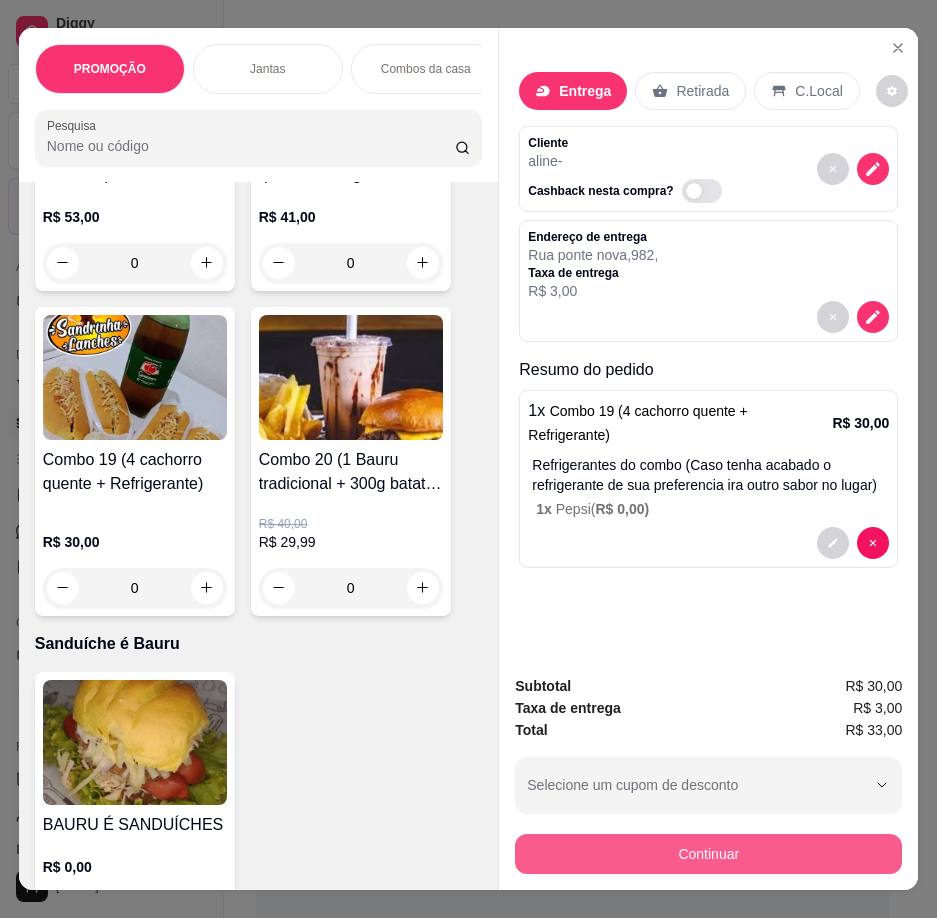 click on "Continuar" at bounding box center [708, 854] 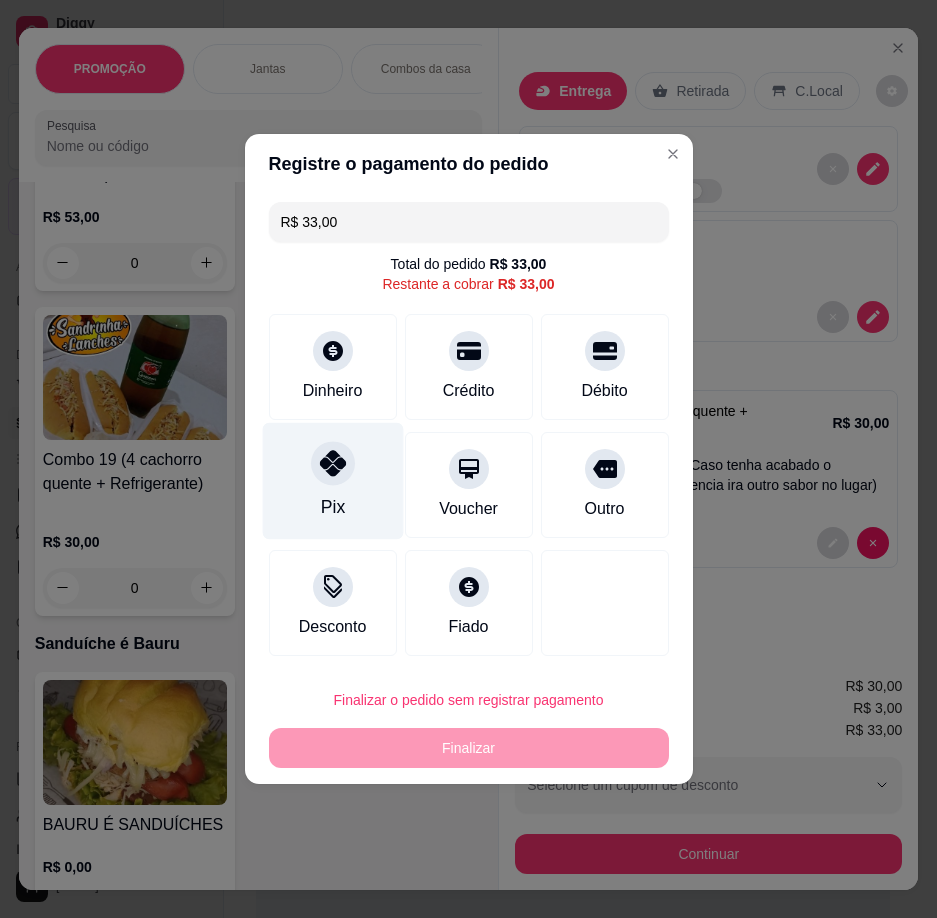 drag, startPoint x: 351, startPoint y: 495, endPoint x: 352, endPoint y: 547, distance: 52.009613 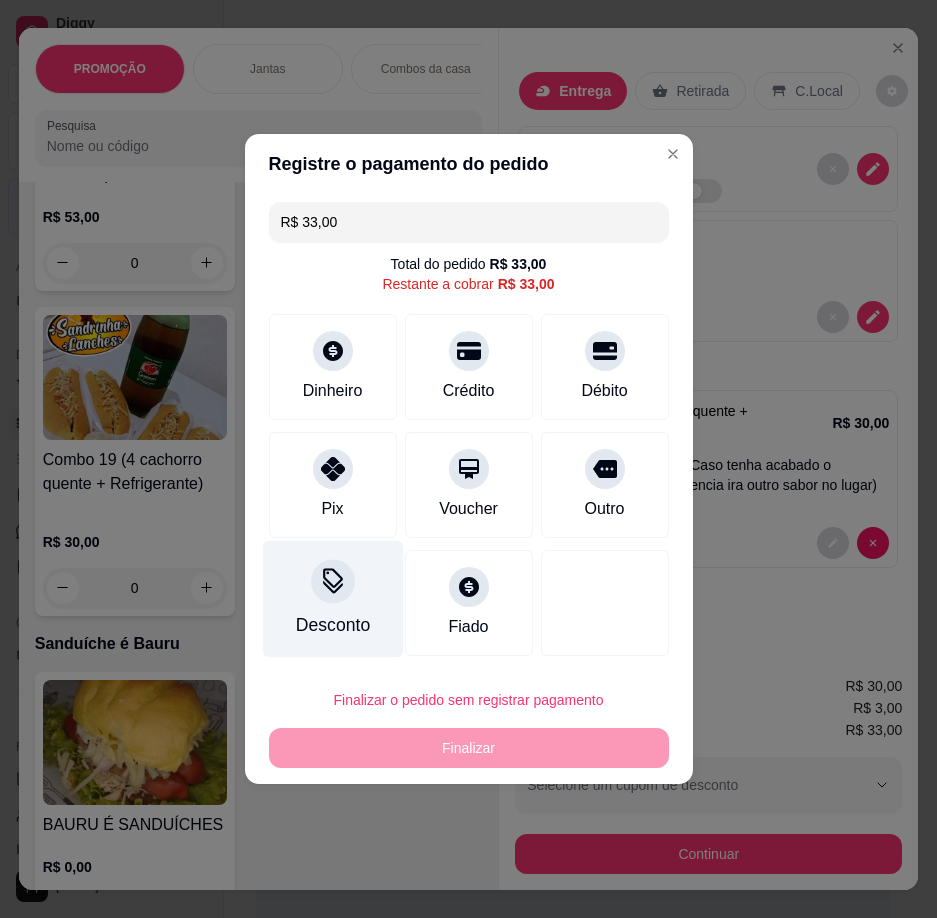 click on "Pix" at bounding box center (333, 485) 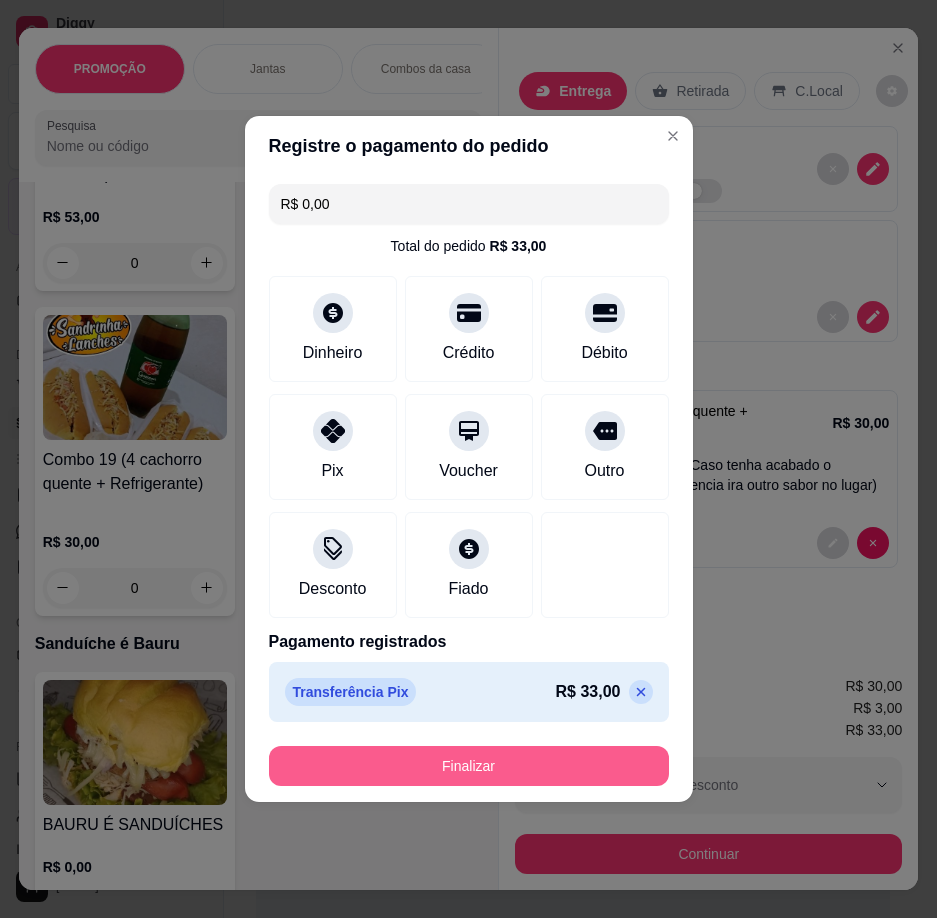 click on "Finalizar" at bounding box center [469, 766] 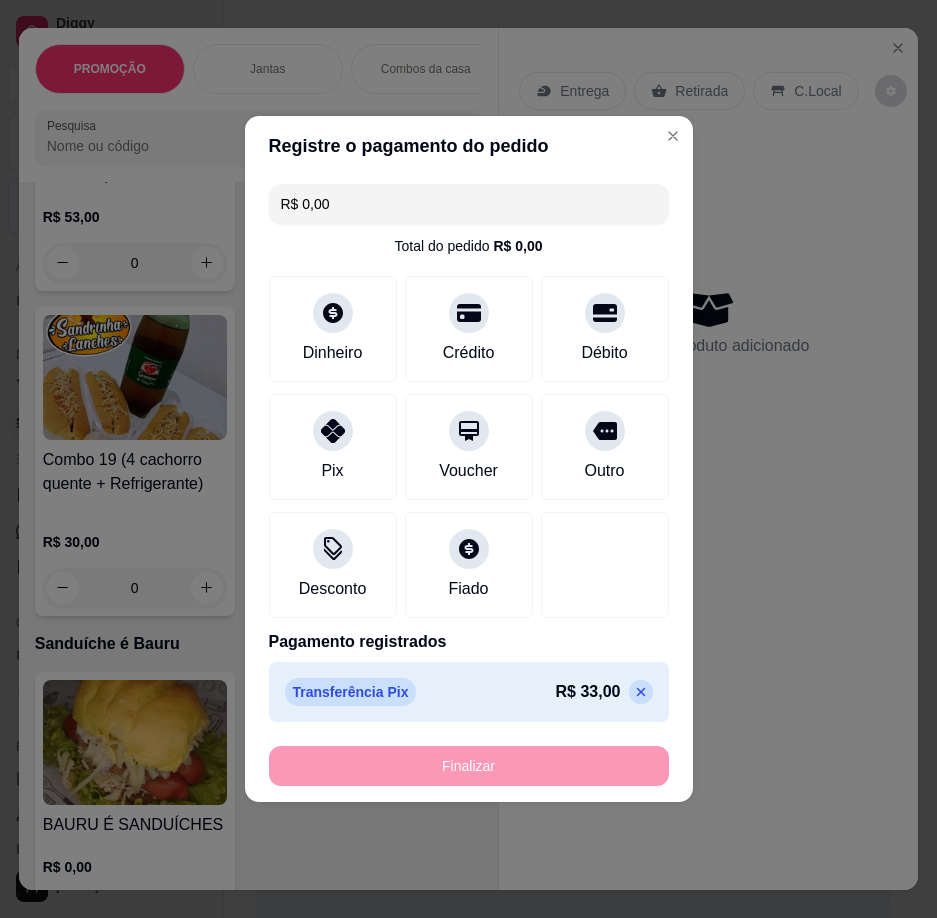 type on "-R$ 33,00" 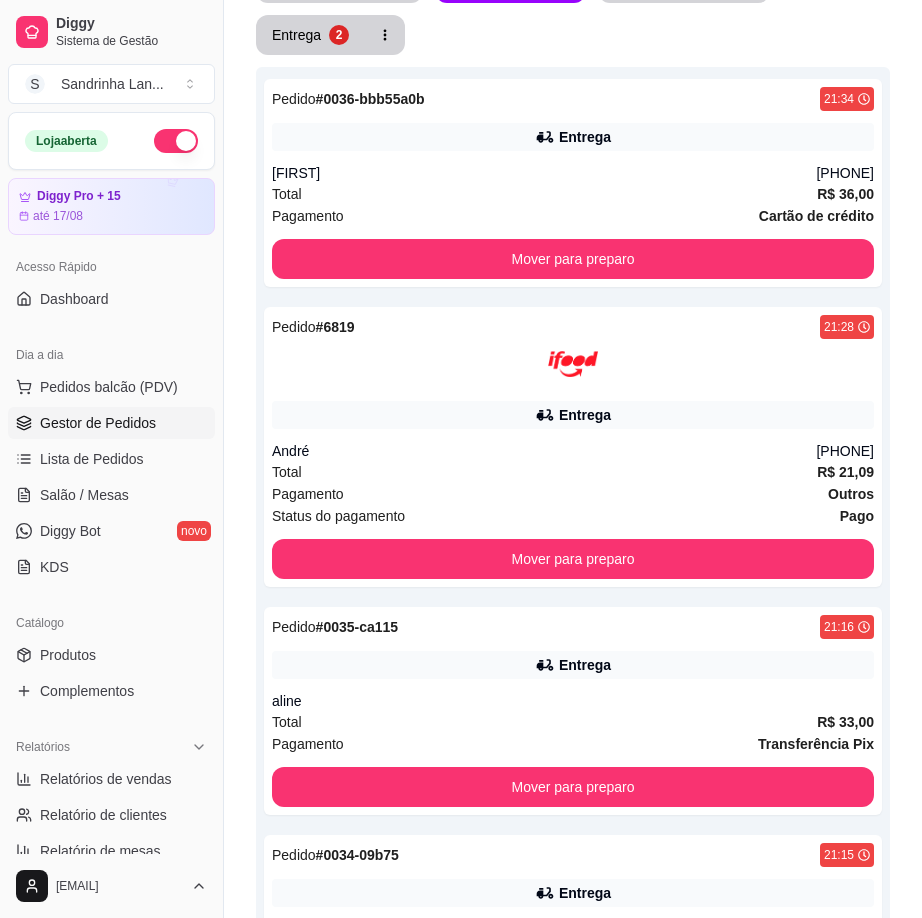 scroll, scrollTop: 0, scrollLeft: 0, axis: both 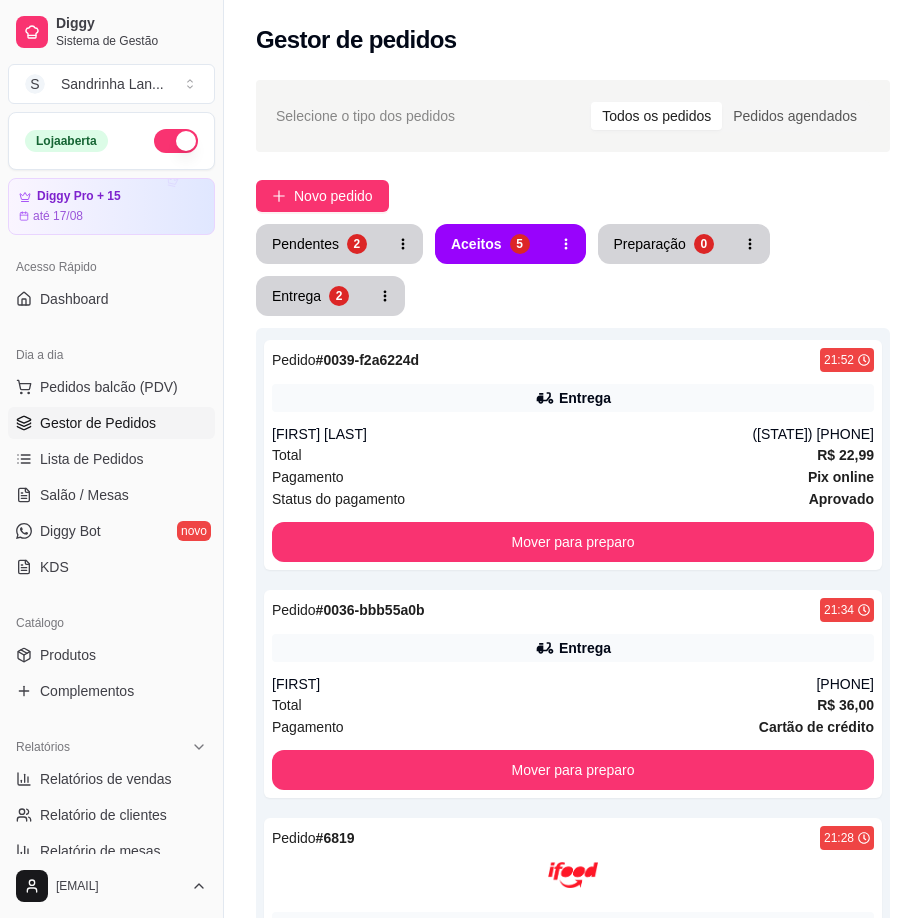 click on "Pedido  # 0039-f2a6224d [TIME] Entrega [FIRST] [LAST]  [PHONE] Total R$ 22,99 Pagamento Pix online Status do pagamento aprovado Mover para preparo Pedido  # 0036-bbb55a0b [TIME] Entrega [FIRST] [PHONE] Total R$ 36,00 Pagamento Cartão de crédito Mover para preparo Pedido  # 6819 [TIME] Entrega [FIRST] [PHONE] Total R$ 21,09 Pagamento Outros Status do pagamento Pago Mover para preparo Pedido  # 0035-ca115 [TIME] Entrega [FIRST]  Total R$ 33,00 Pagamento Transferência Pix Mover para preparo Pedido  # 0034-09b75 [TIME] Entrega [FIRST]  [PHONE] Total R$ 24,99 Pagamento Cartão de débito Mover para preparo" at bounding box center (573, 955) 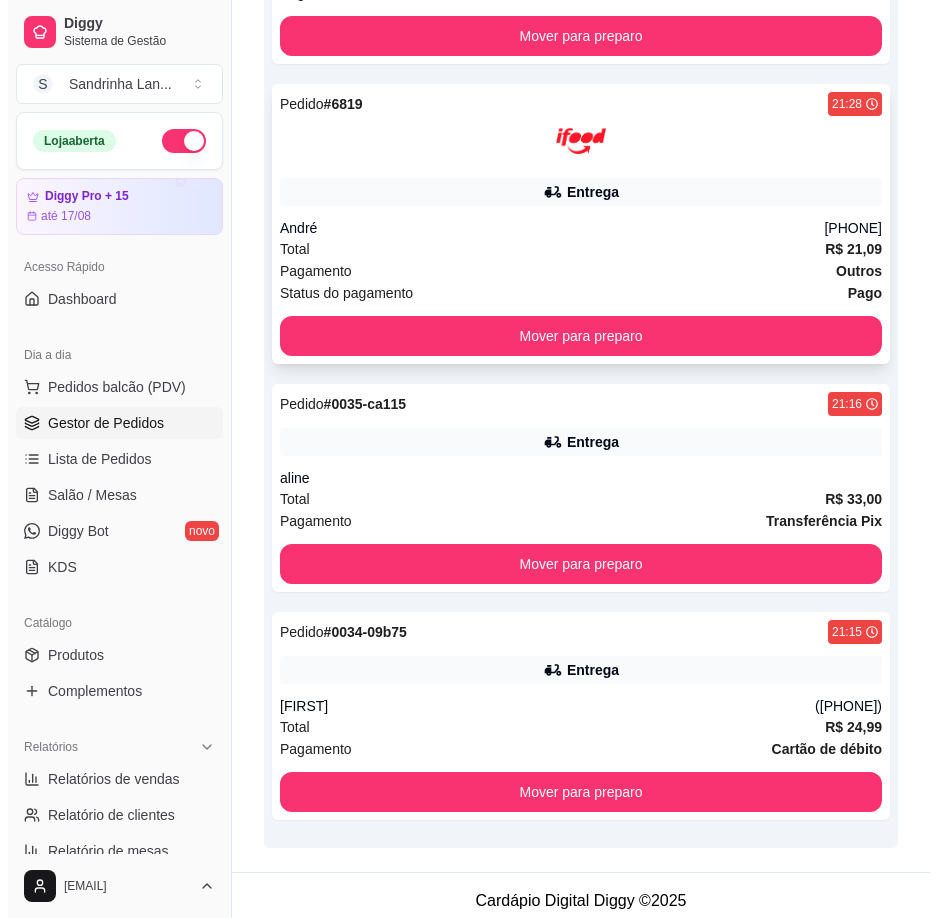 scroll, scrollTop: 745, scrollLeft: 0, axis: vertical 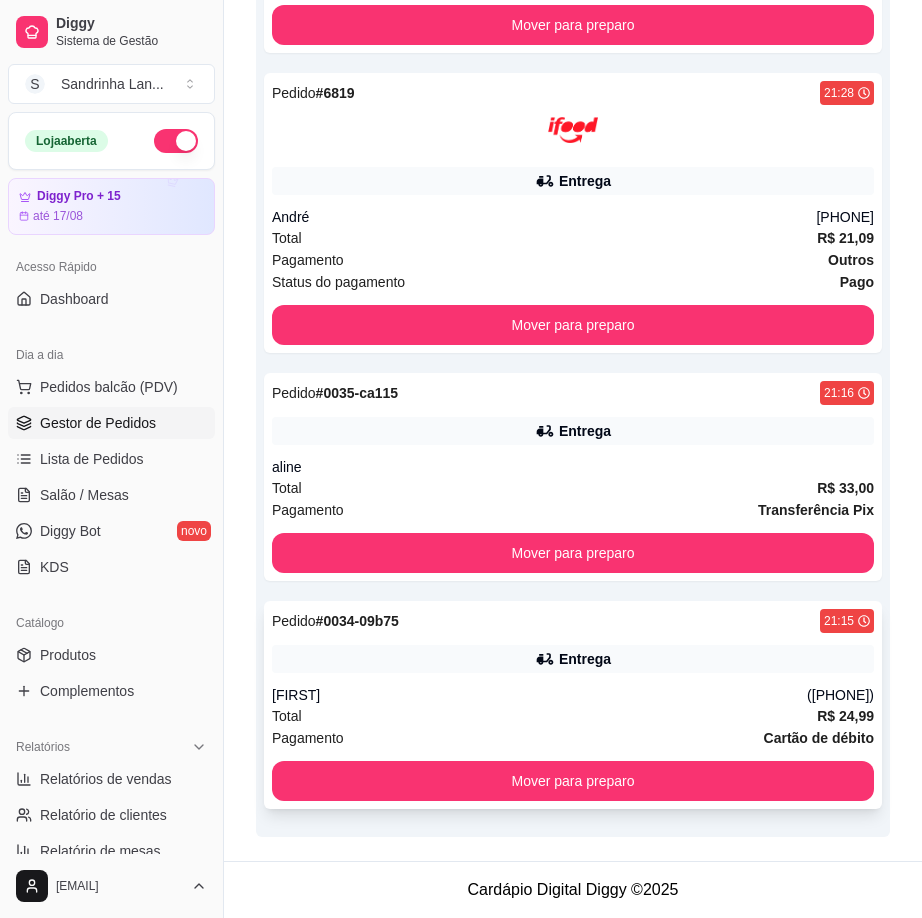 click on "Entrega" at bounding box center [573, 659] 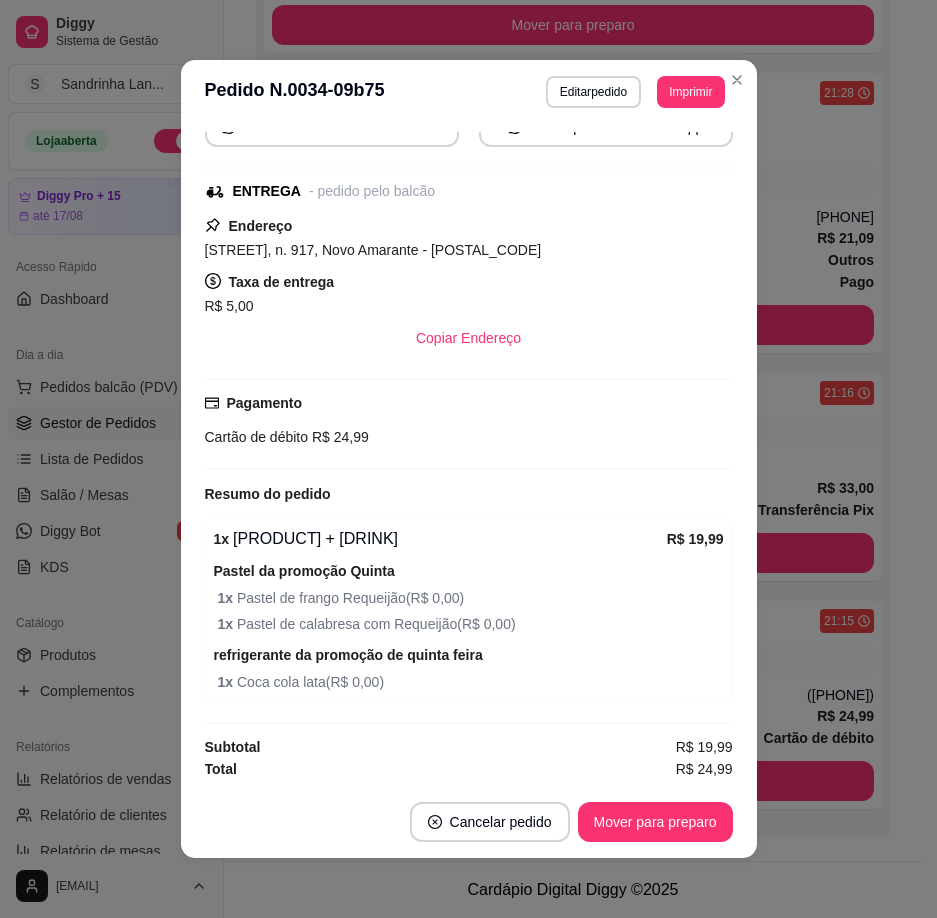 scroll, scrollTop: 213, scrollLeft: 0, axis: vertical 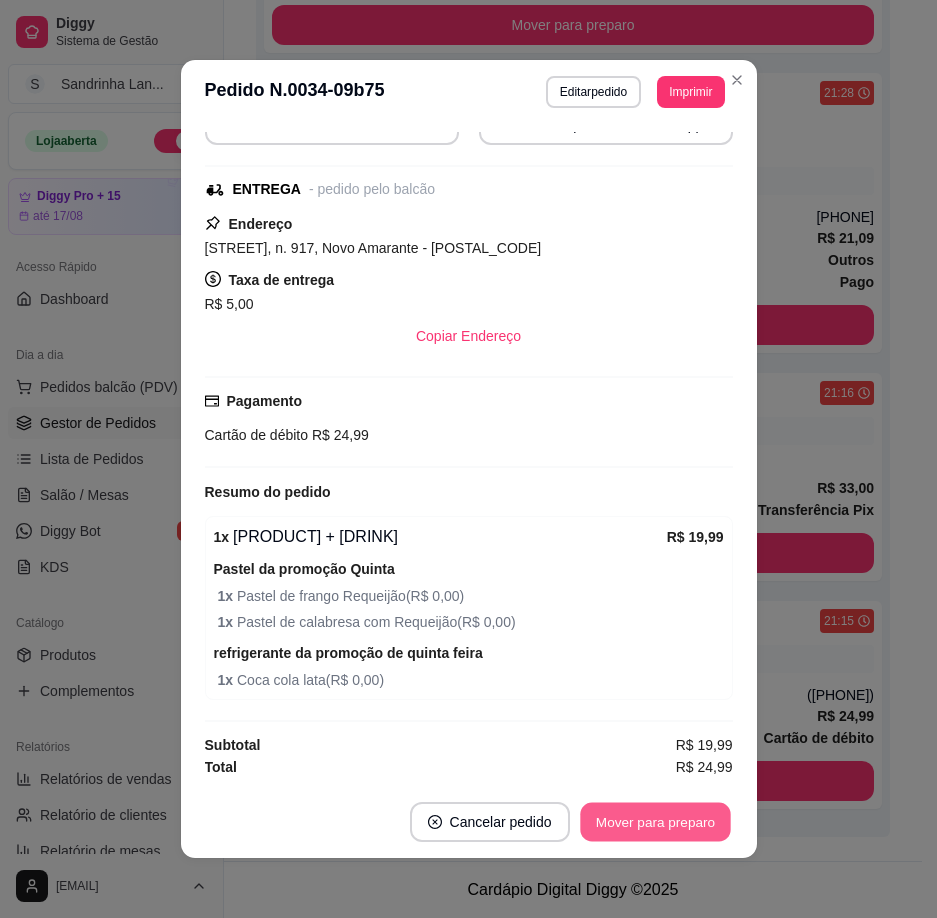 click on "Mover para preparo" at bounding box center [655, 822] 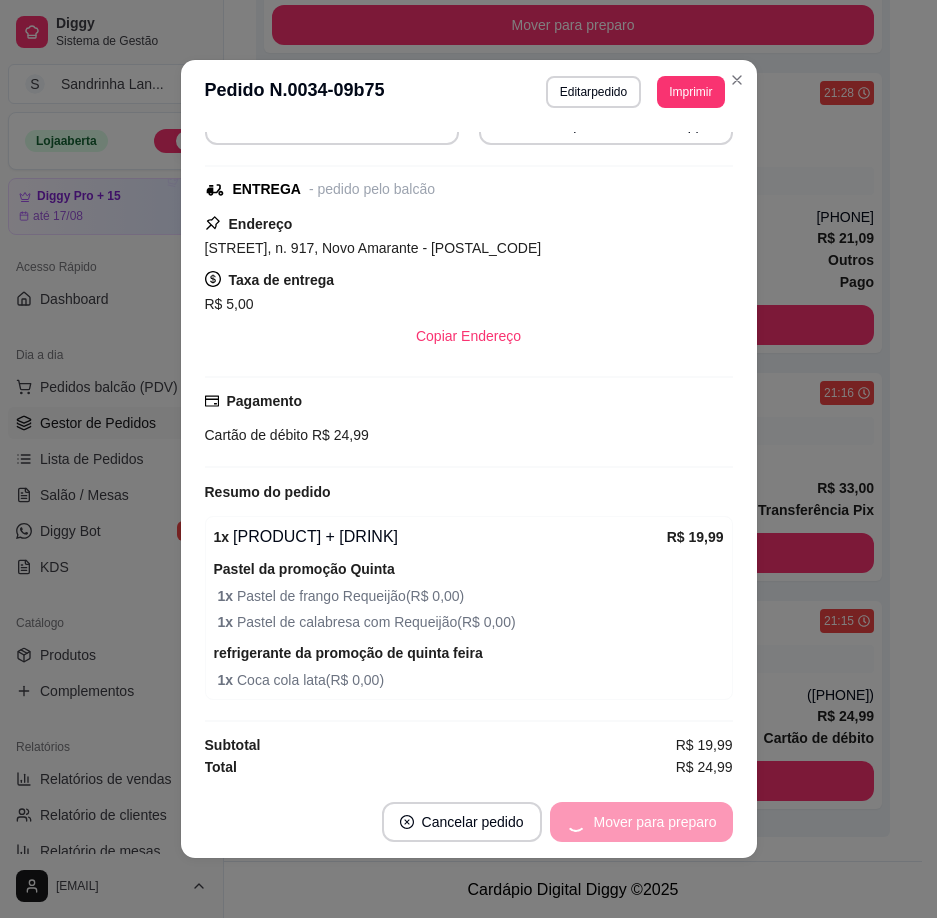 scroll, scrollTop: 517, scrollLeft: 0, axis: vertical 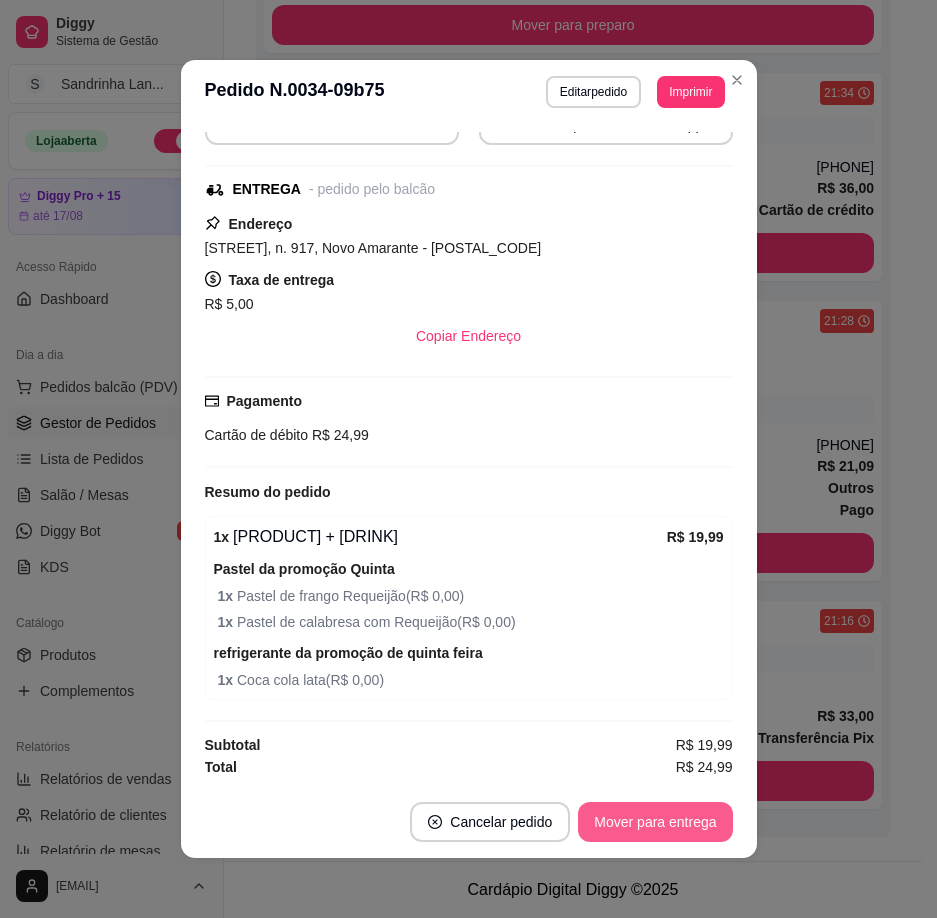 click on "Mover para entrega" at bounding box center [655, 822] 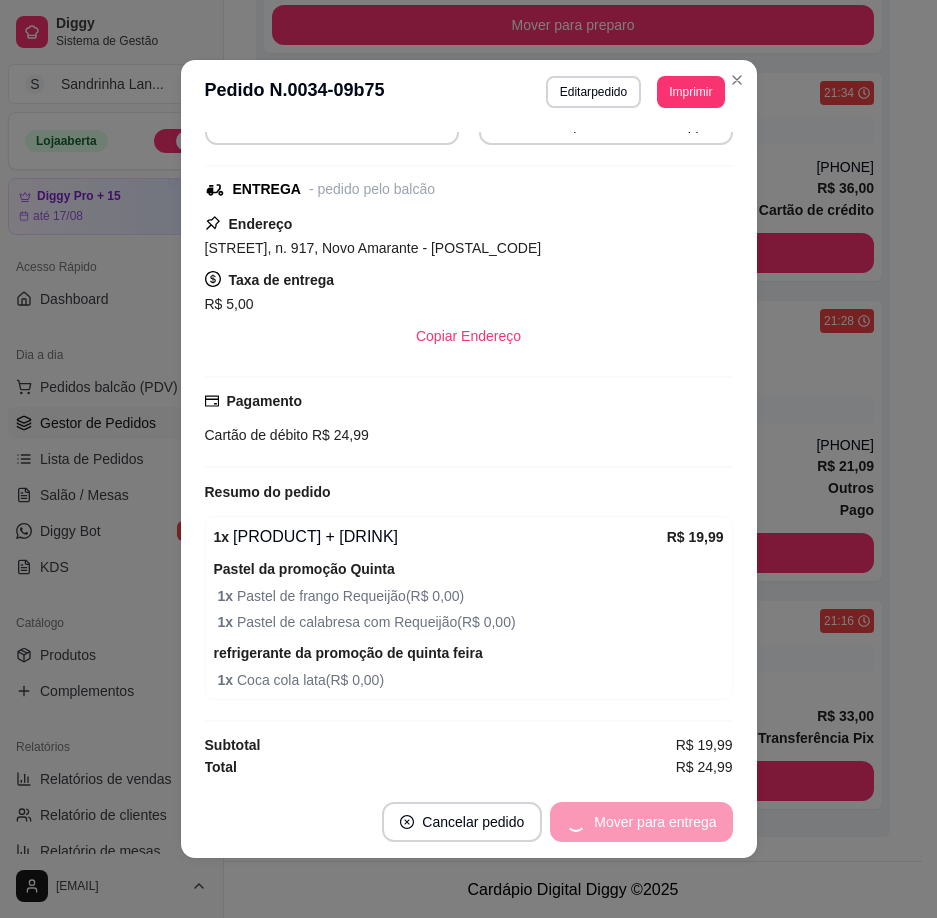 click on "Mover para entrega" at bounding box center [641, 822] 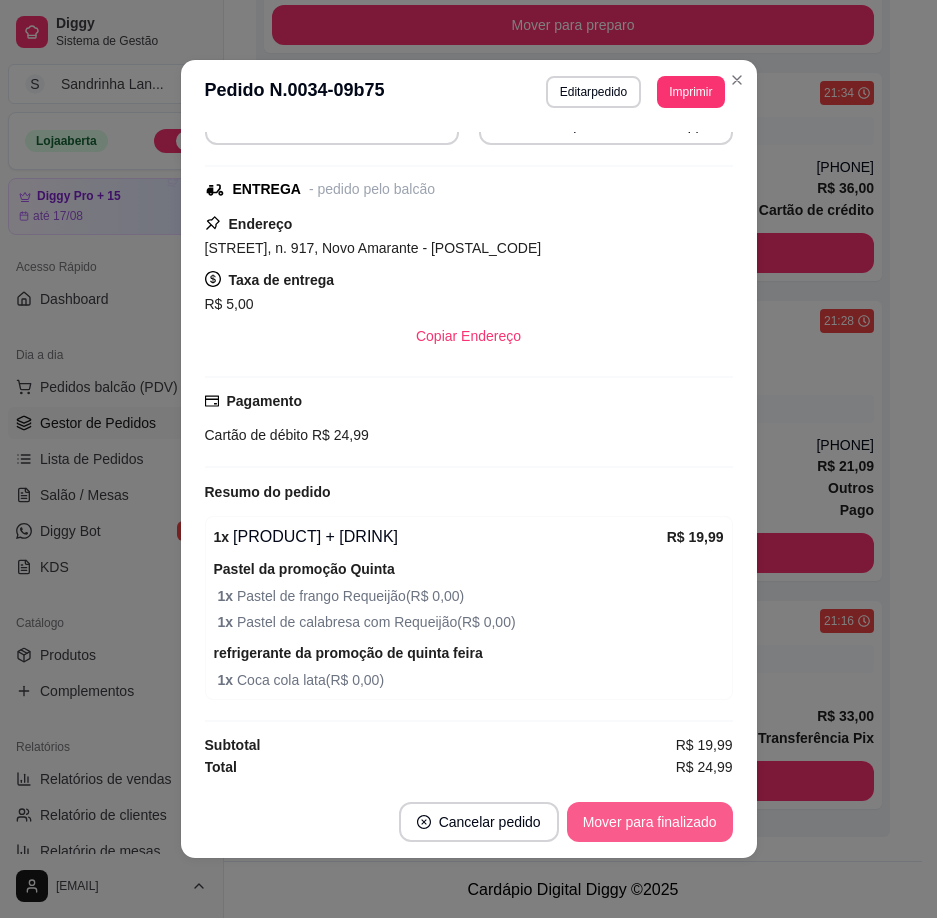 click on "Mover para finalizado" at bounding box center [650, 822] 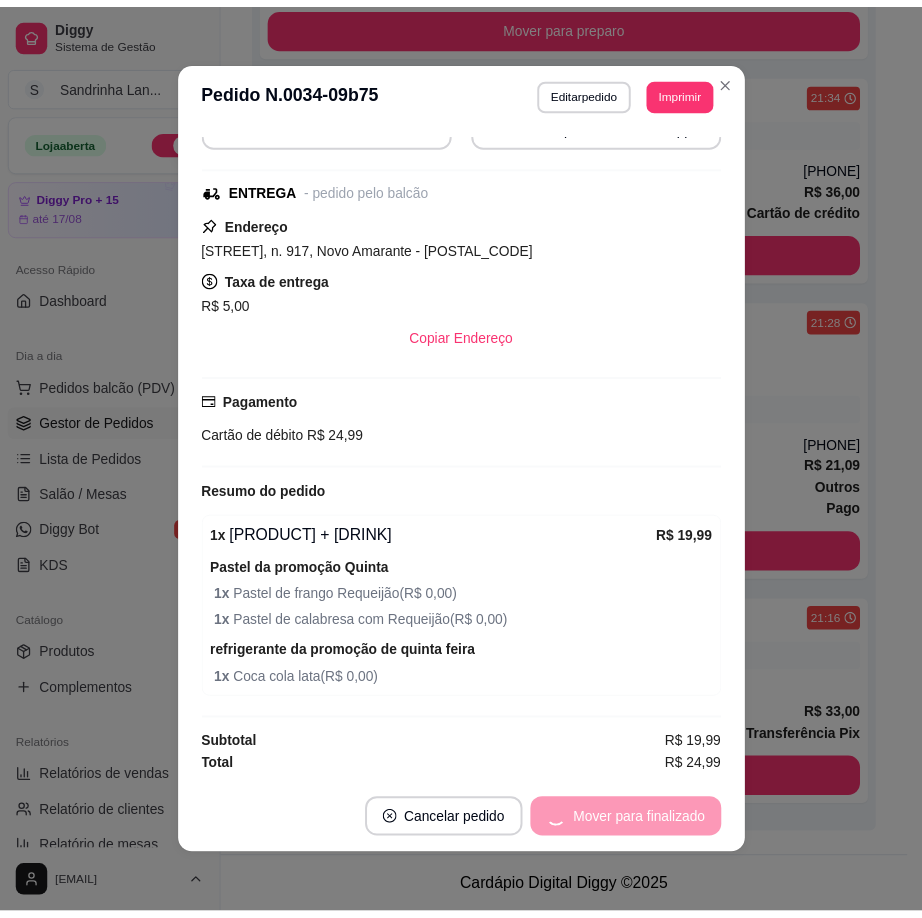 scroll, scrollTop: 167, scrollLeft: 0, axis: vertical 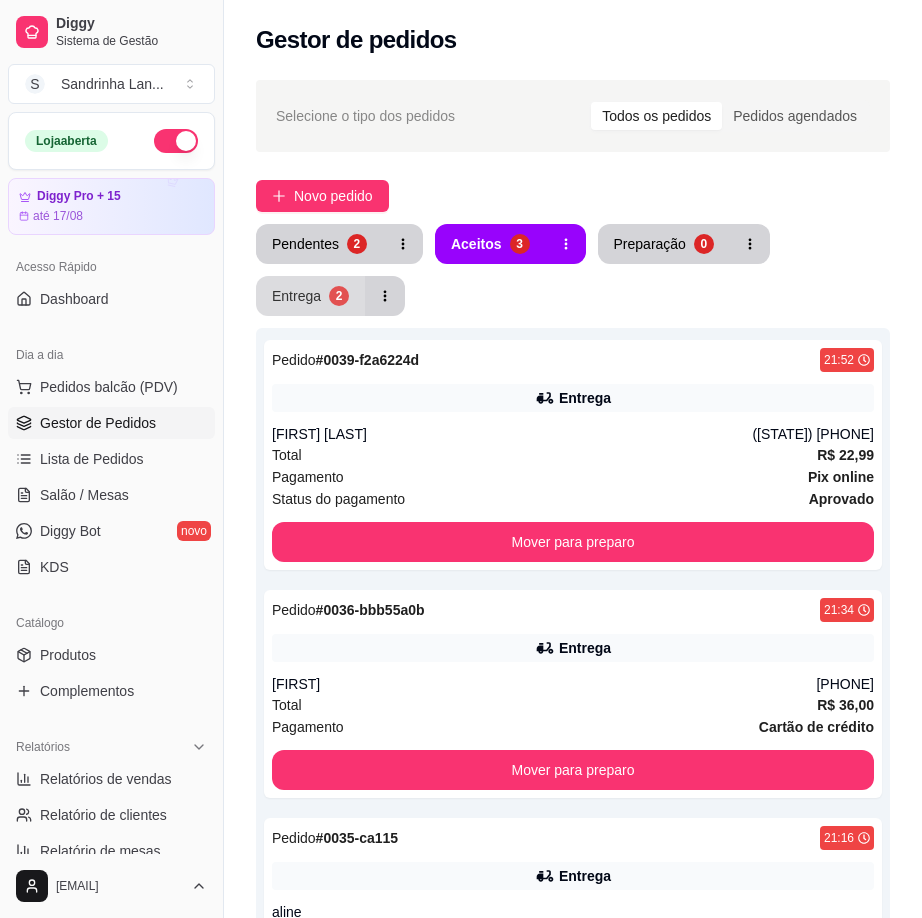 click on "Entrega" at bounding box center [296, 296] 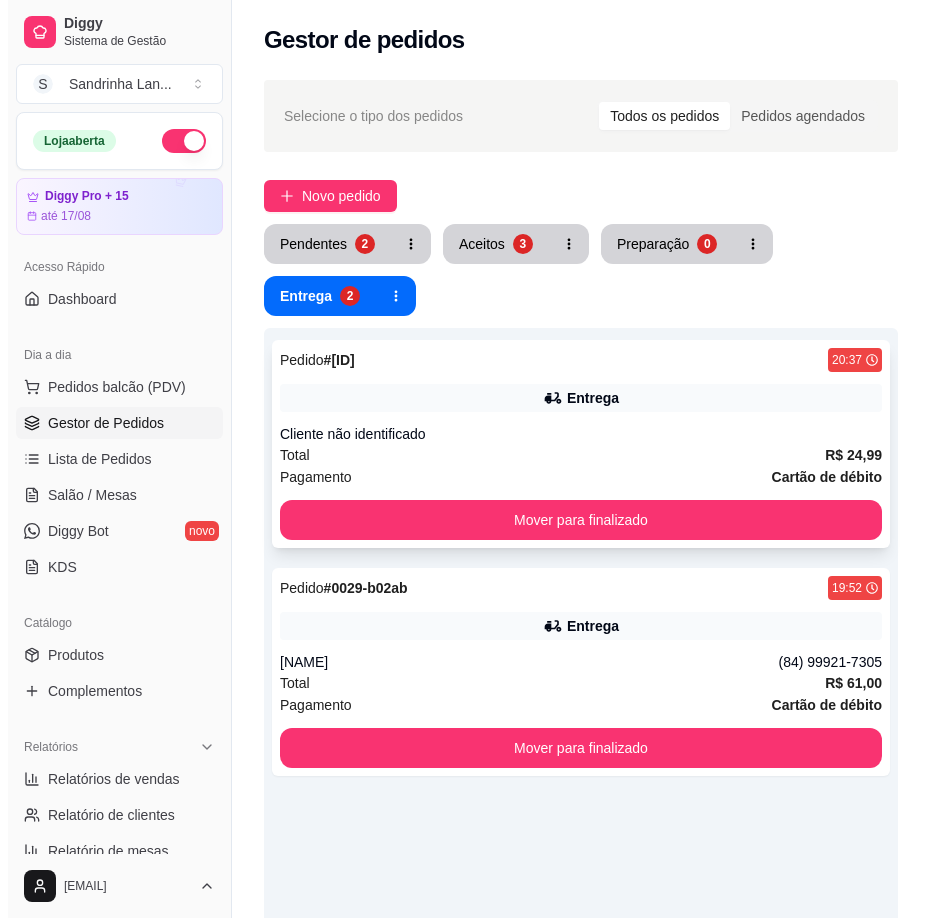 scroll, scrollTop: 100, scrollLeft: 0, axis: vertical 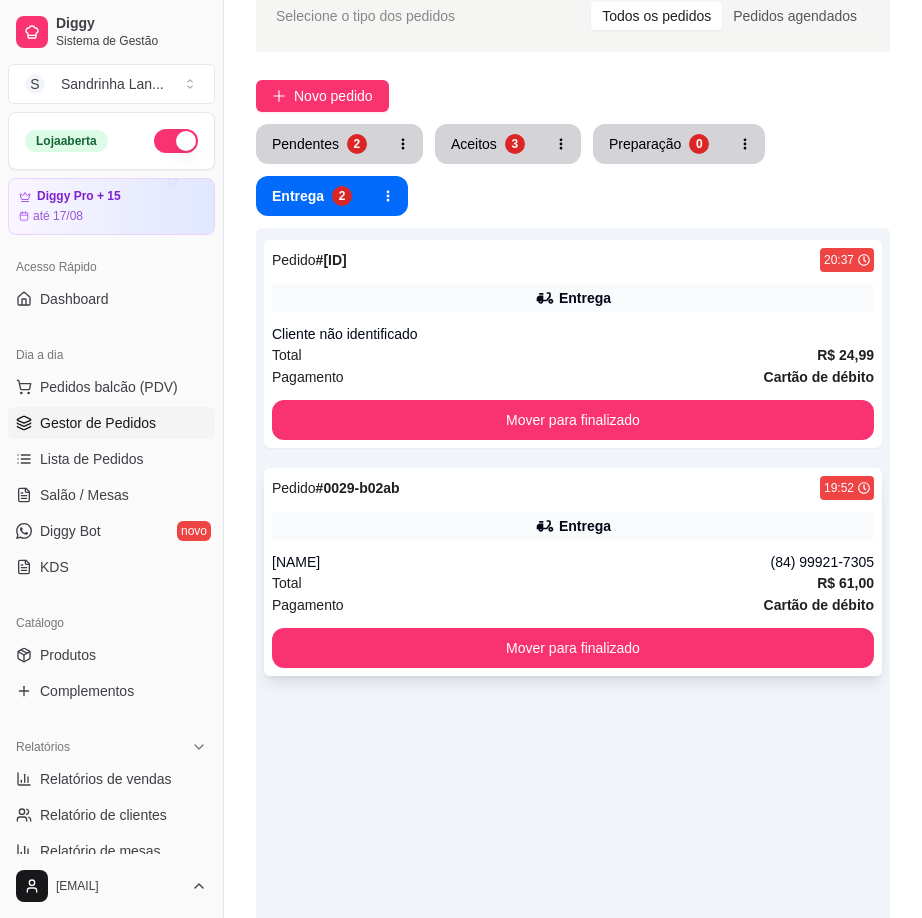 click on "Entrega" at bounding box center [573, 526] 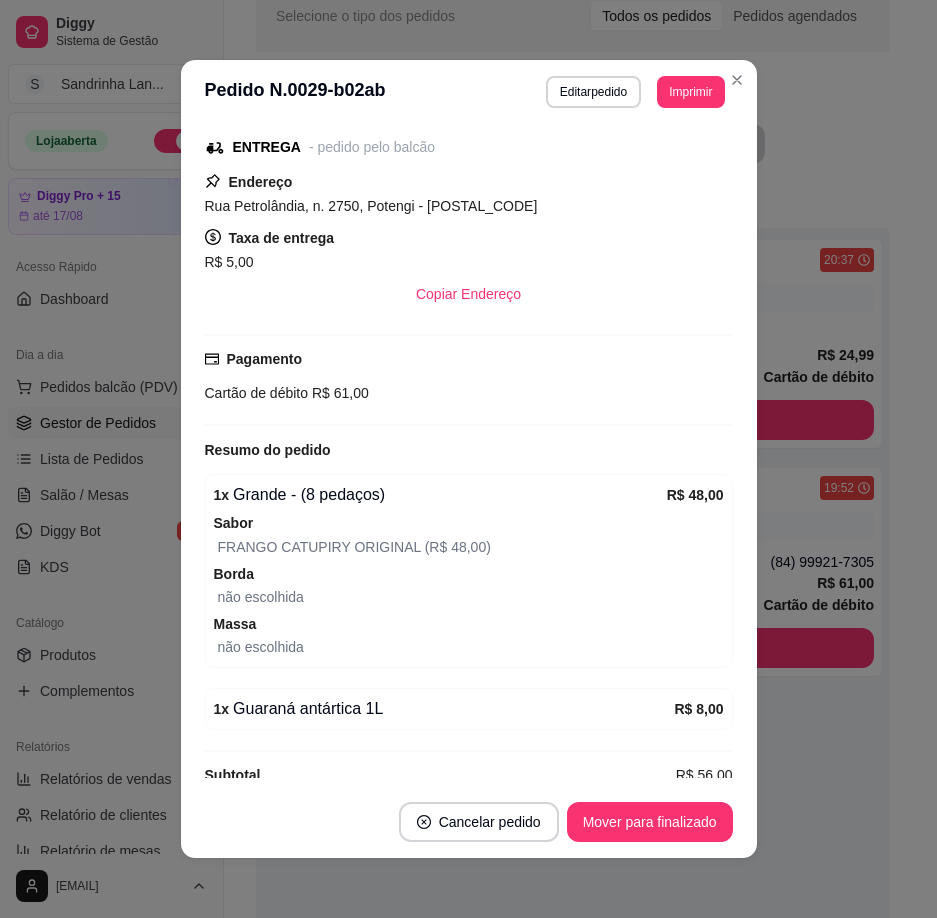 scroll, scrollTop: 285, scrollLeft: 0, axis: vertical 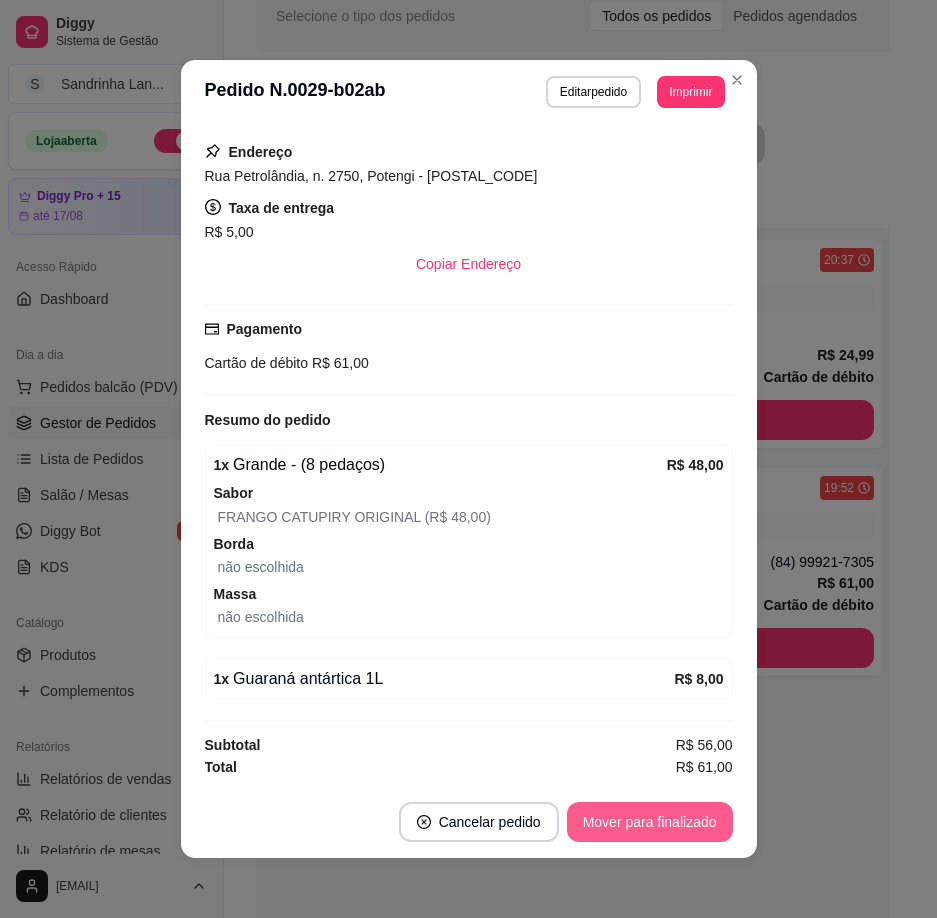 click on "Mover para finalizado" at bounding box center (650, 822) 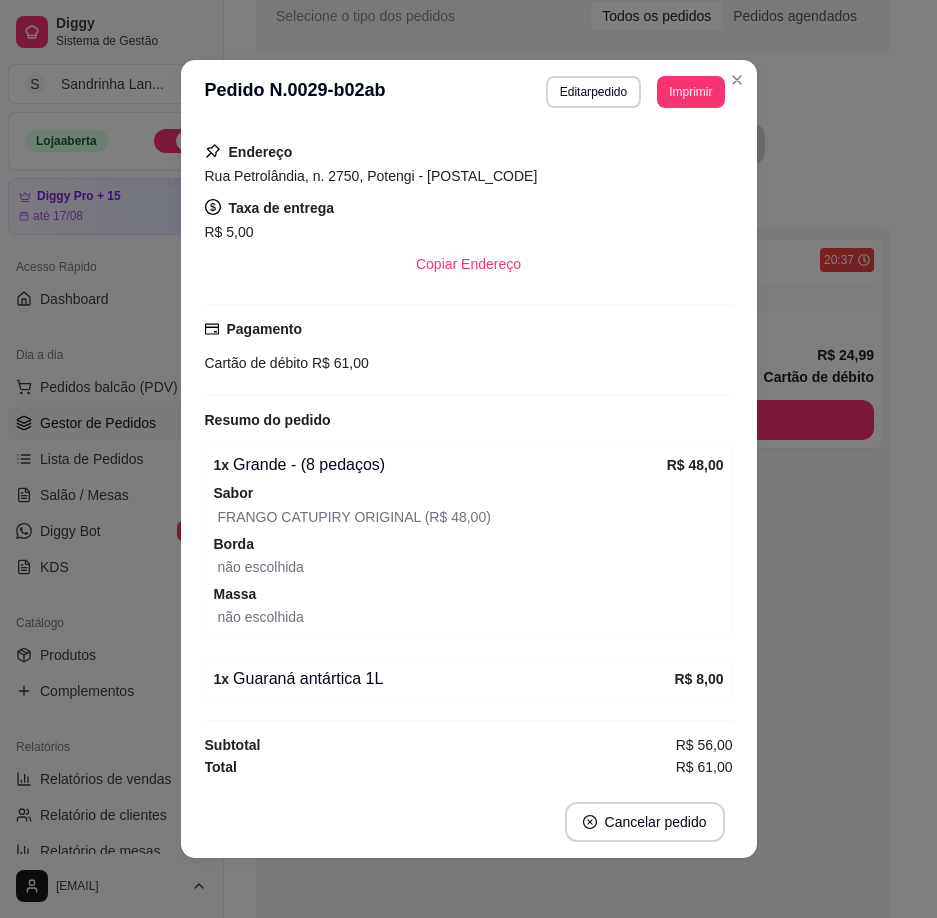 scroll, scrollTop: 239, scrollLeft: 0, axis: vertical 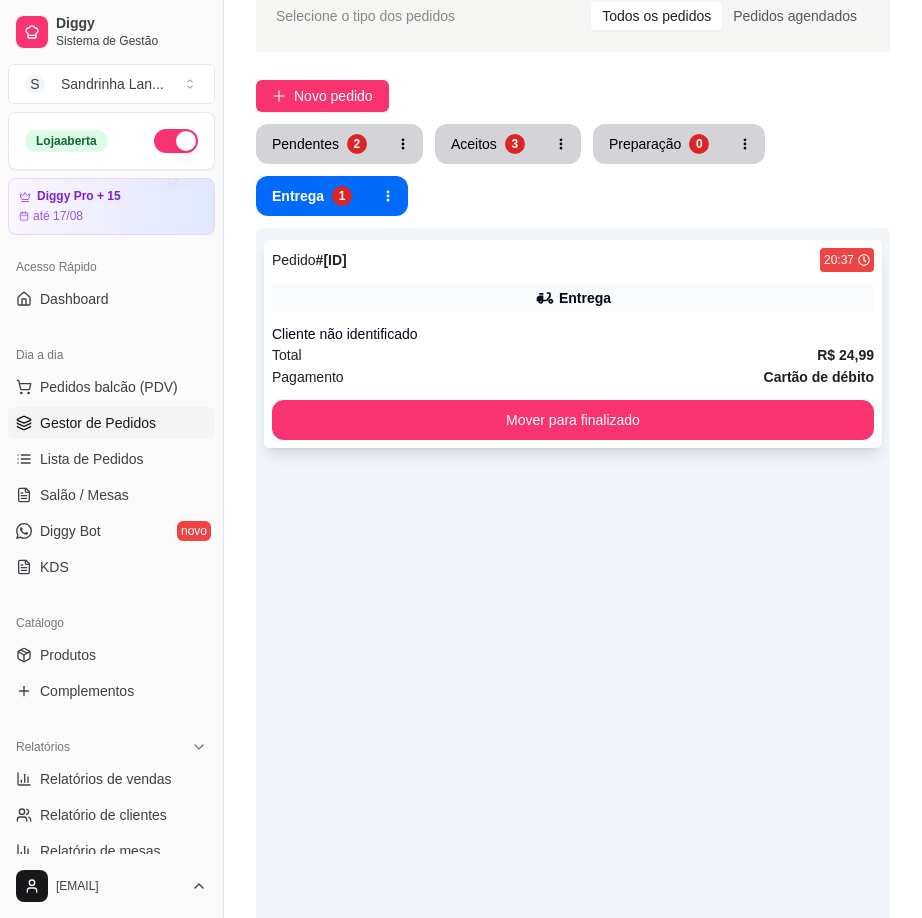 click on "Entrega" at bounding box center (573, 298) 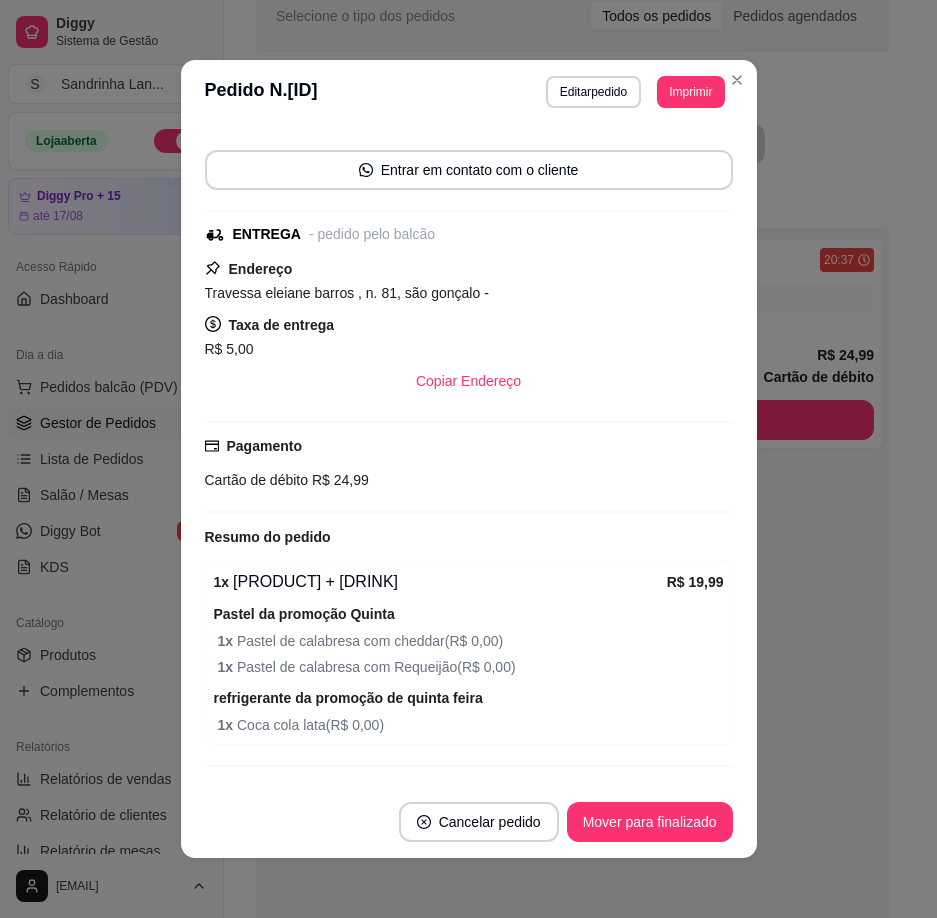 scroll, scrollTop: 169, scrollLeft: 0, axis: vertical 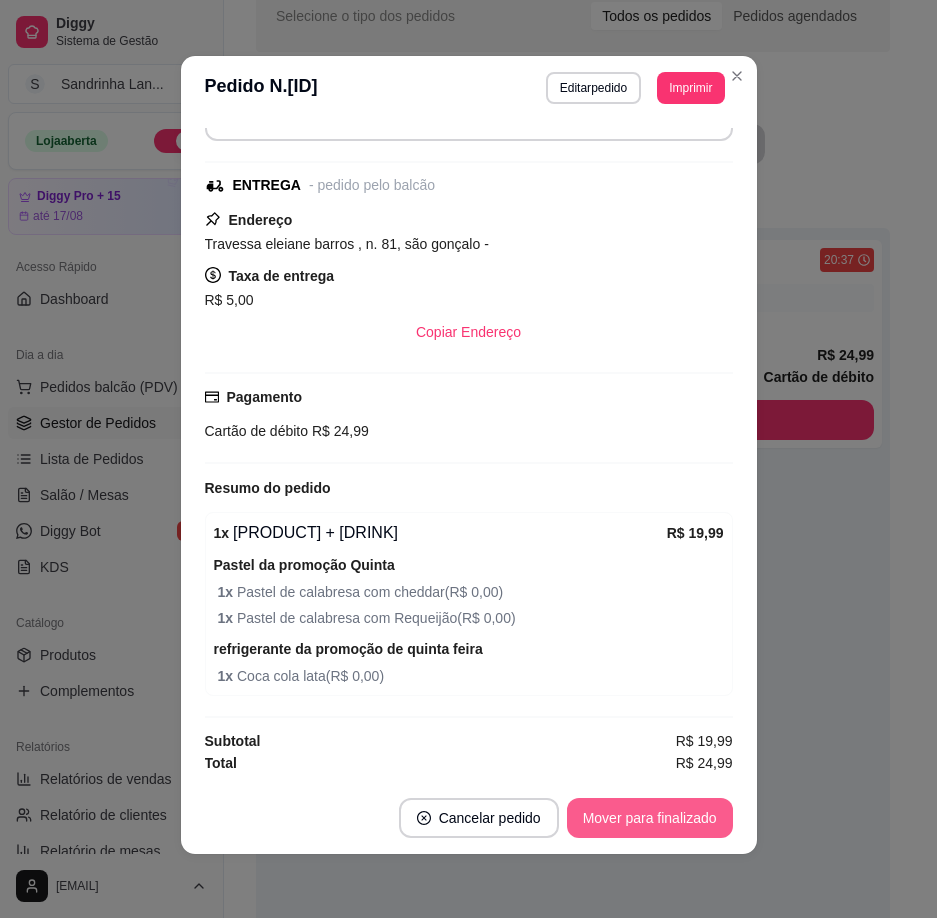 click on "Mover para finalizado" at bounding box center [650, 818] 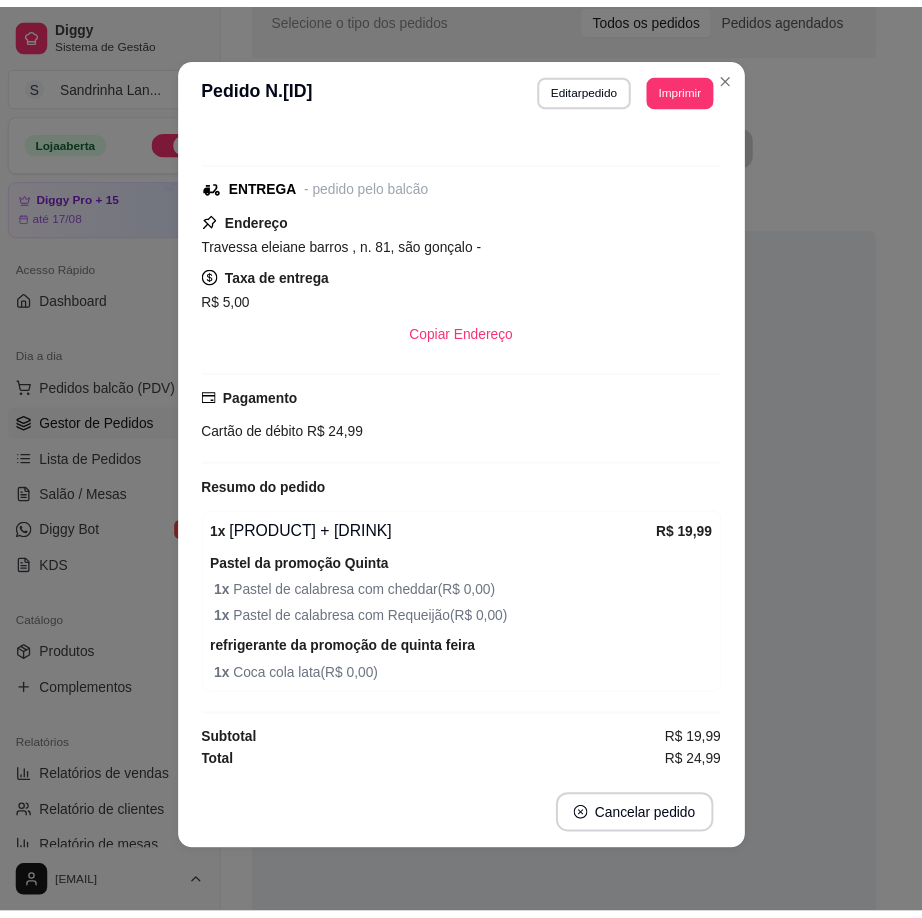 scroll, scrollTop: 83, scrollLeft: 0, axis: vertical 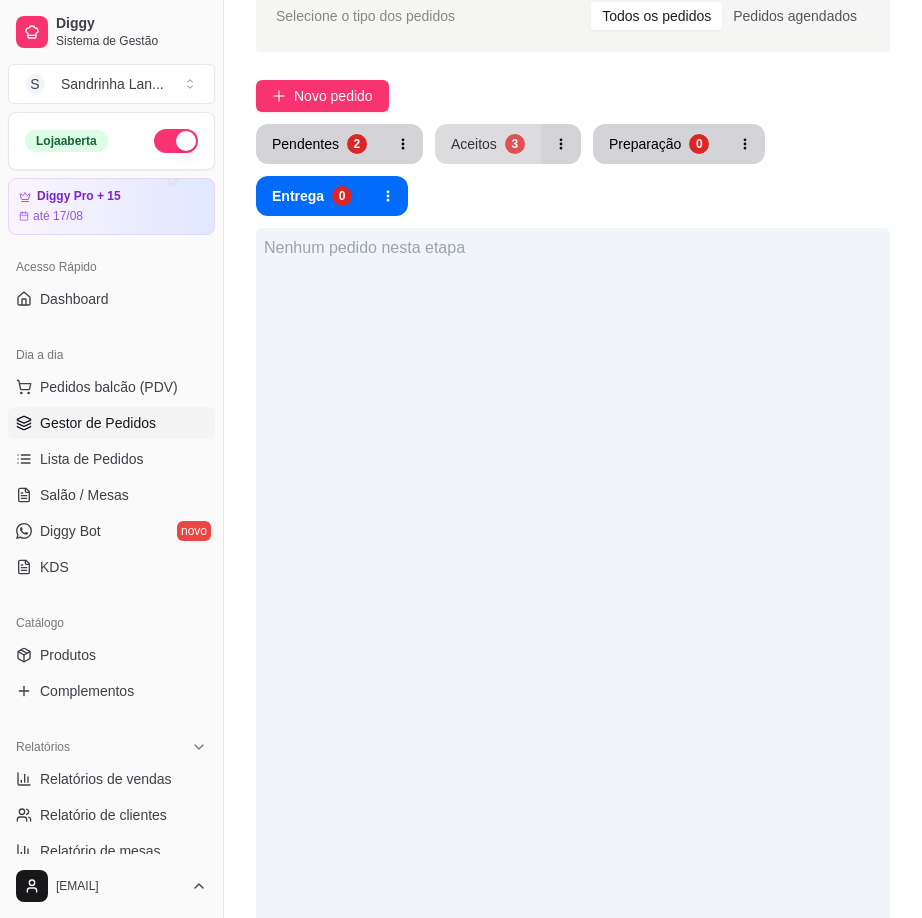 click on "Aceitos" at bounding box center [474, 144] 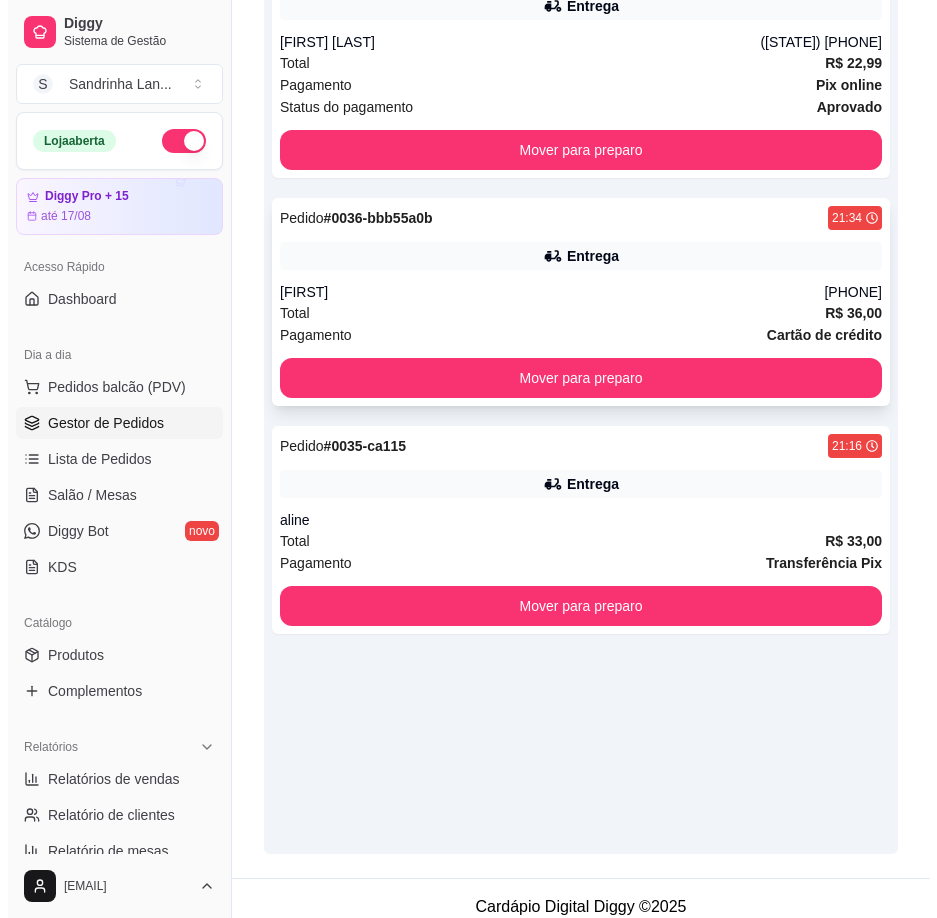 scroll, scrollTop: 409, scrollLeft: 0, axis: vertical 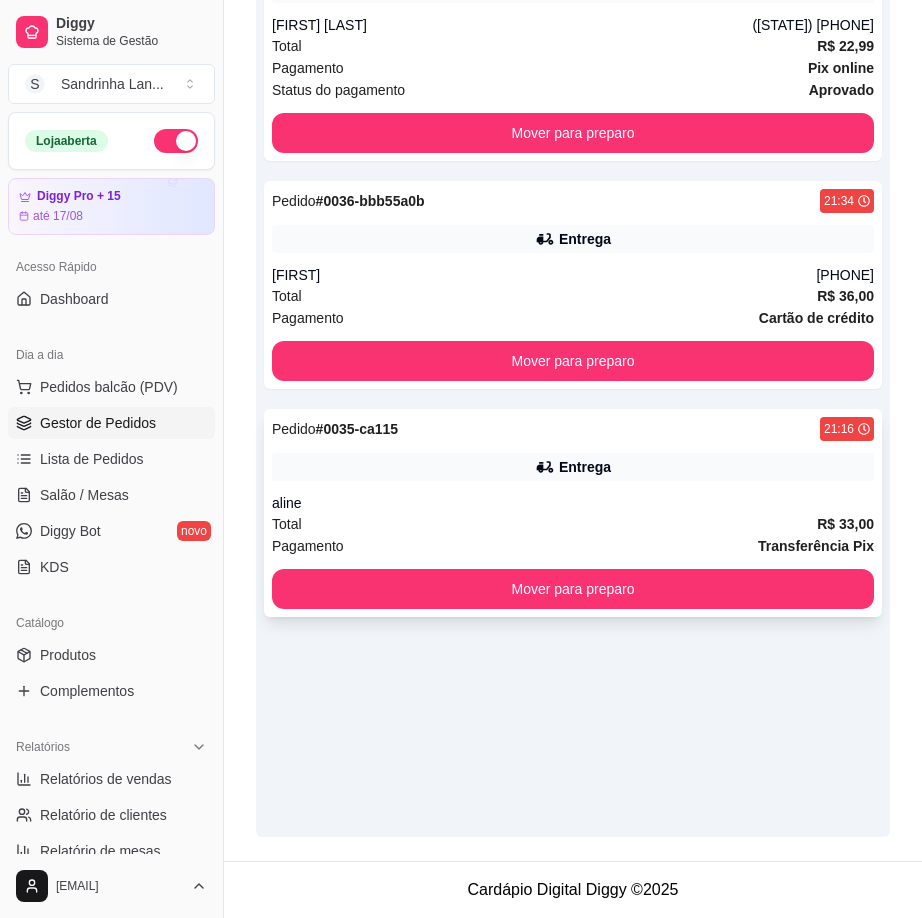 click on "Pedido  # 0035-ca115 [TIME] Entrega [NAME]  Total R$ 33,00 Pagamento Transferência Pix Mover para preparo" at bounding box center (573, 513) 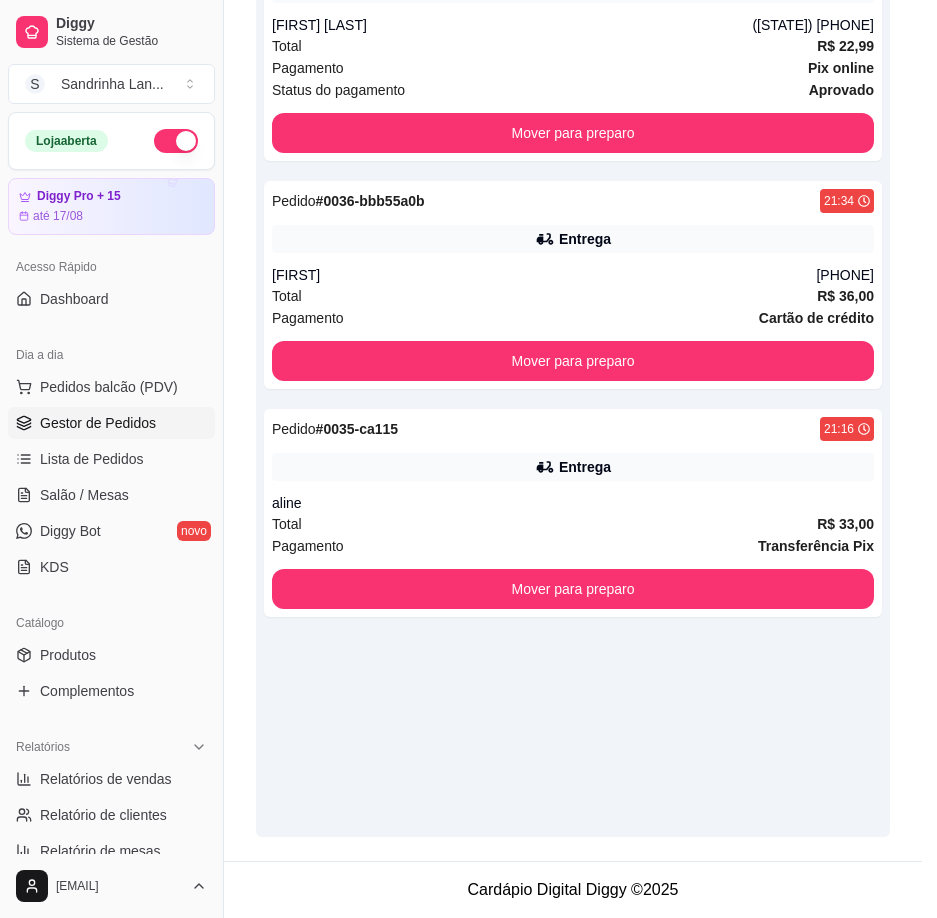 scroll, scrollTop: 153, scrollLeft: 0, axis: vertical 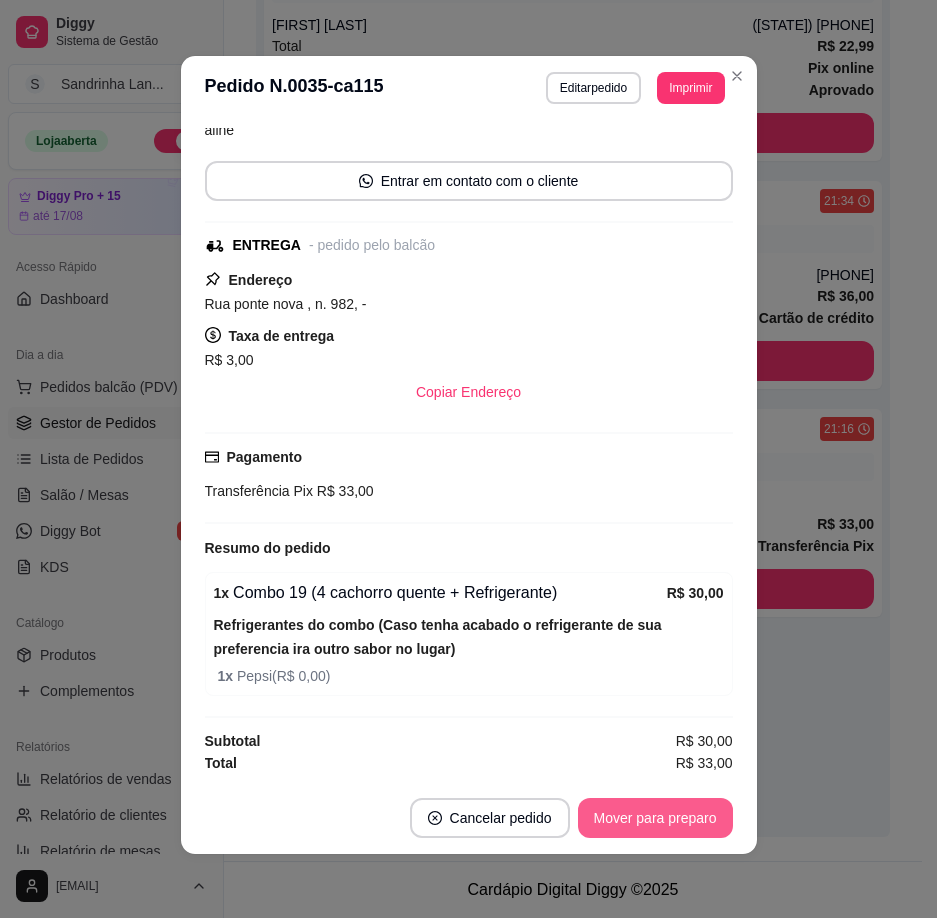 click on "Mover para preparo" at bounding box center [655, 818] 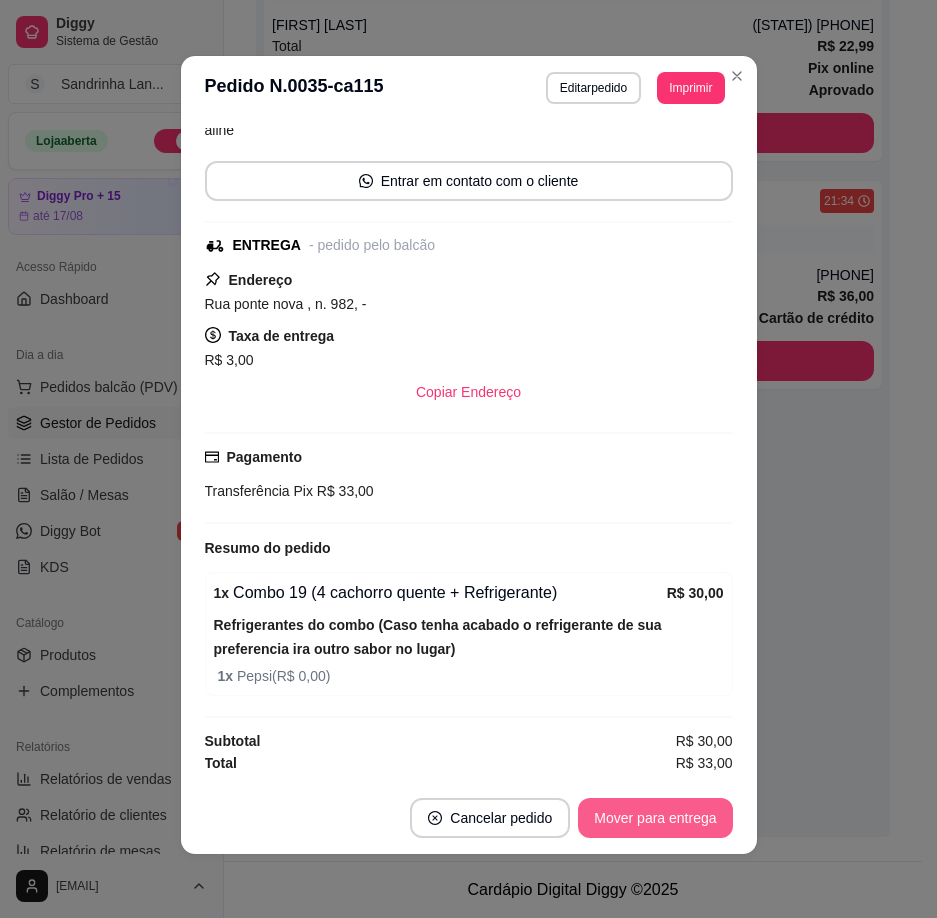 click on "Mover para entrega" at bounding box center (655, 818) 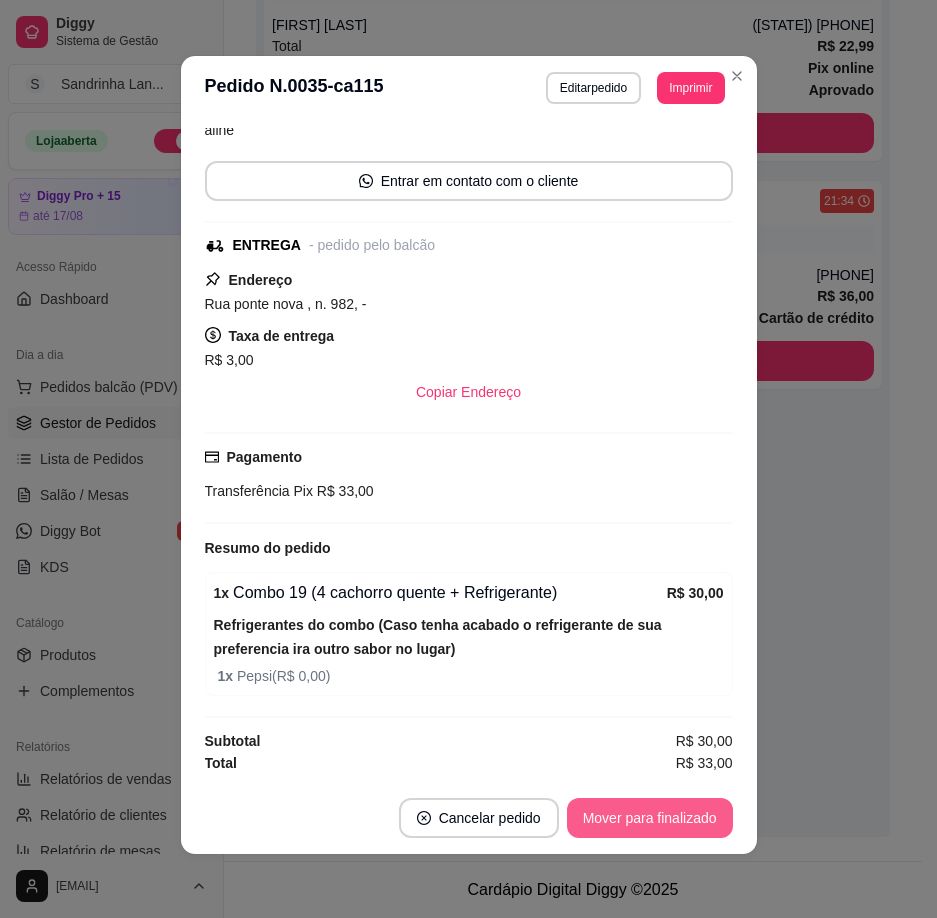 click on "Mover para finalizado" at bounding box center [650, 818] 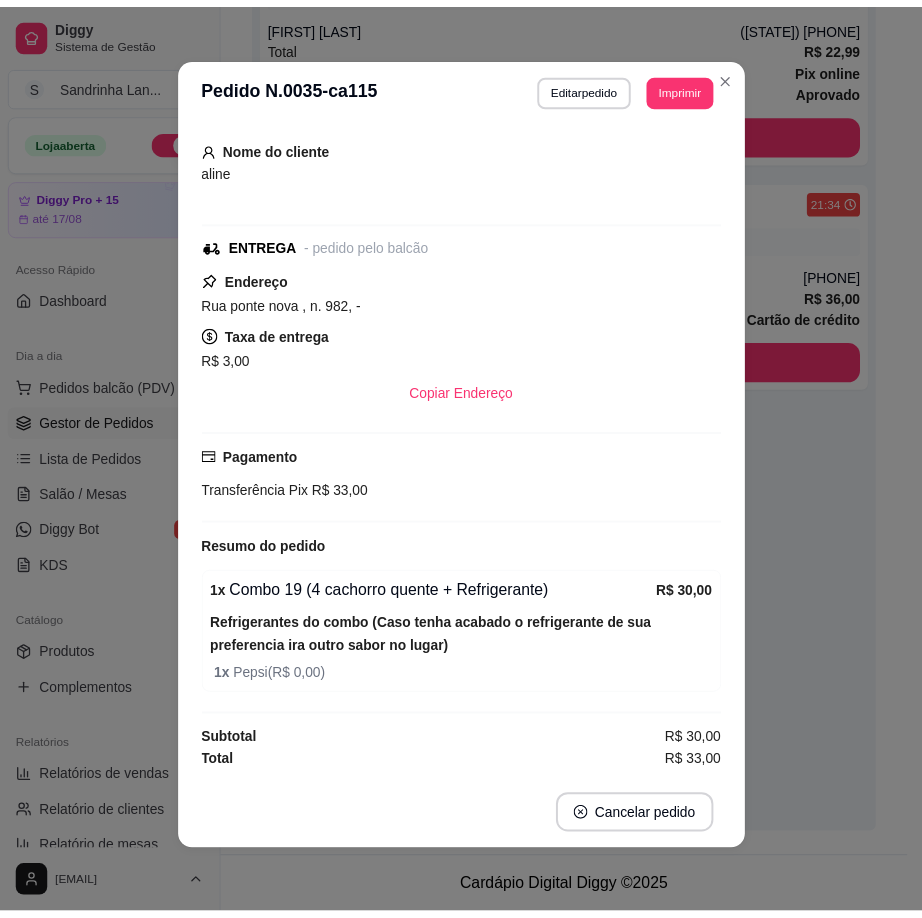 scroll, scrollTop: 67, scrollLeft: 0, axis: vertical 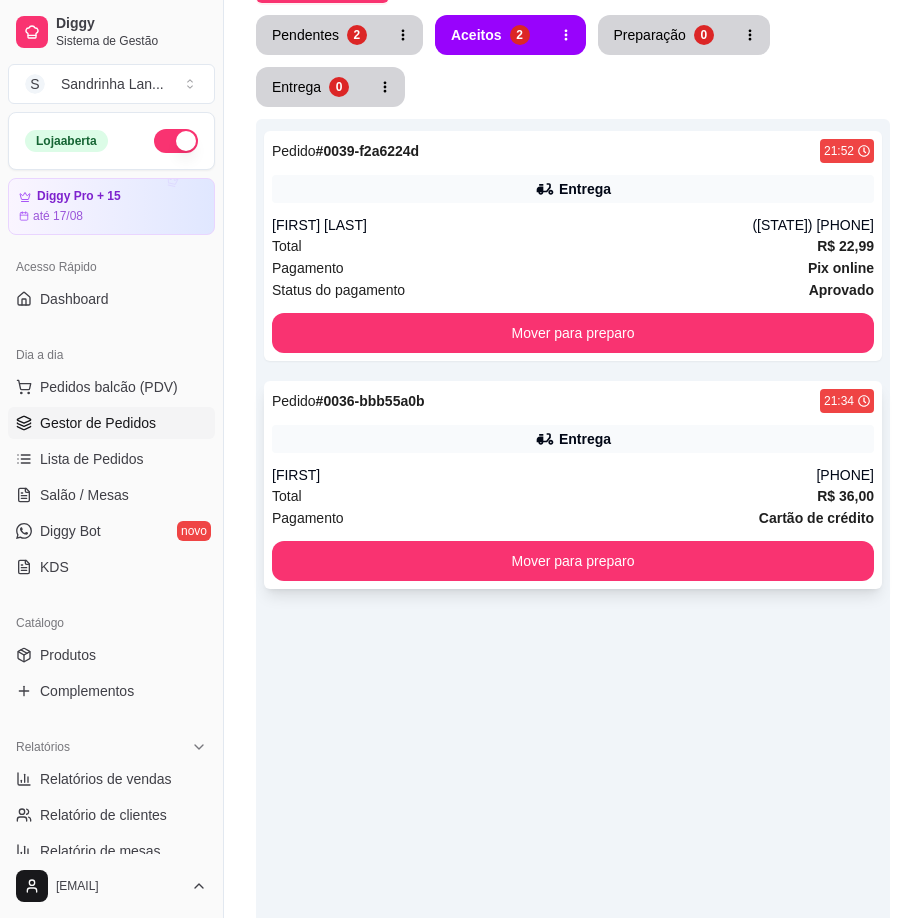 click on "Total R$ 36,00" at bounding box center (573, 496) 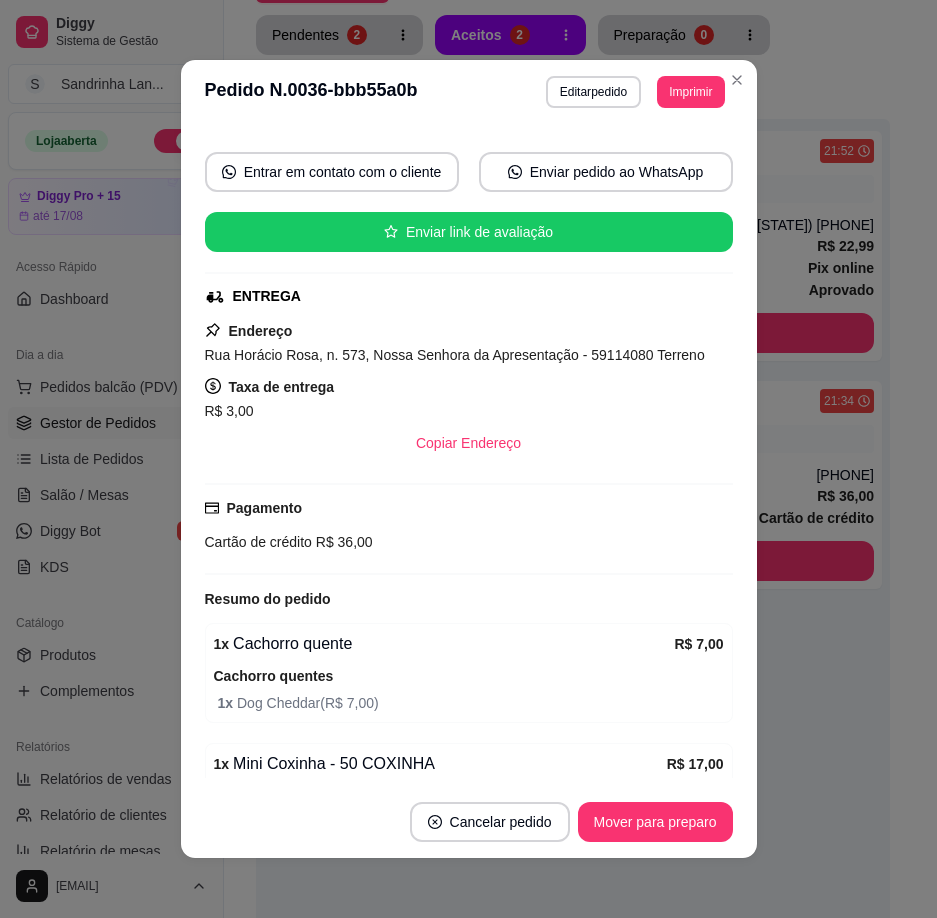scroll, scrollTop: 371, scrollLeft: 0, axis: vertical 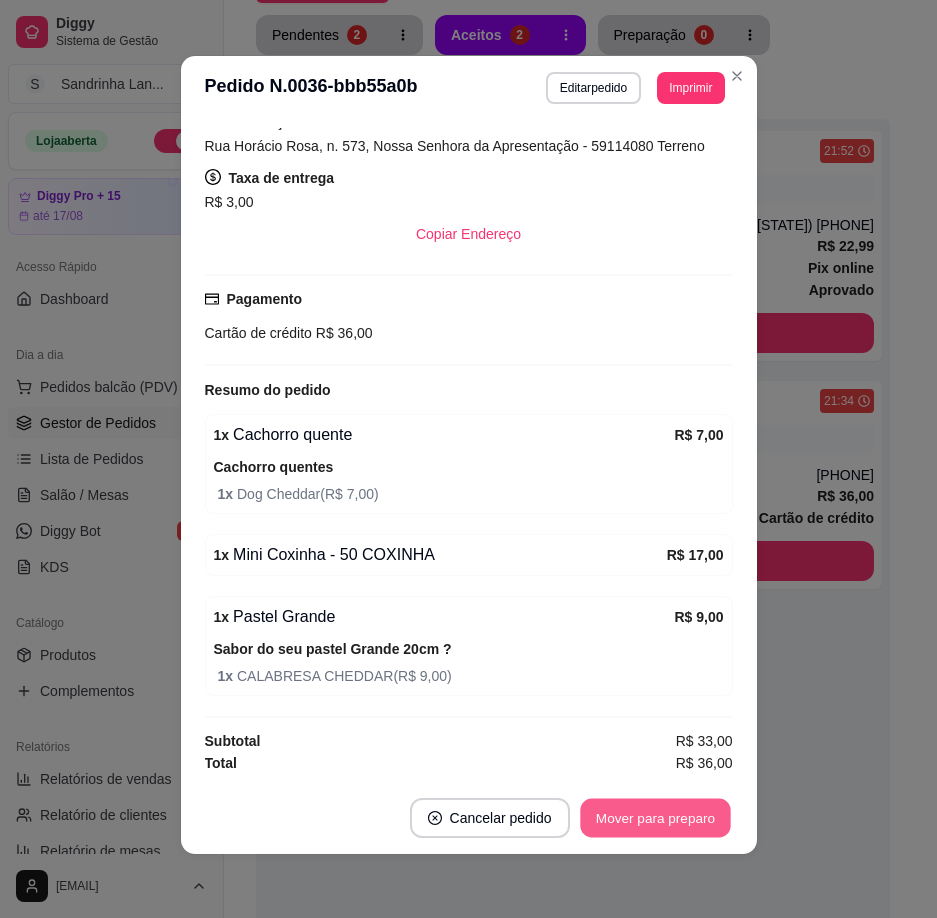 click on "Mover para preparo" at bounding box center (655, 818) 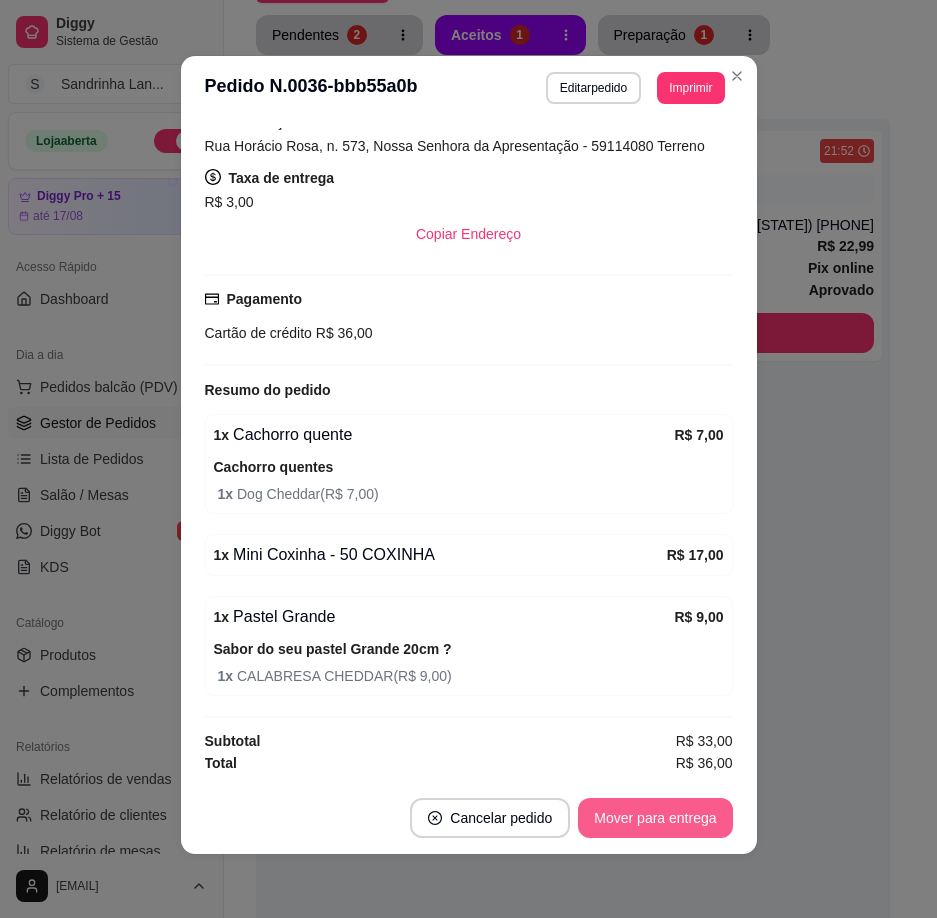 click on "Mover para entrega" at bounding box center (655, 818) 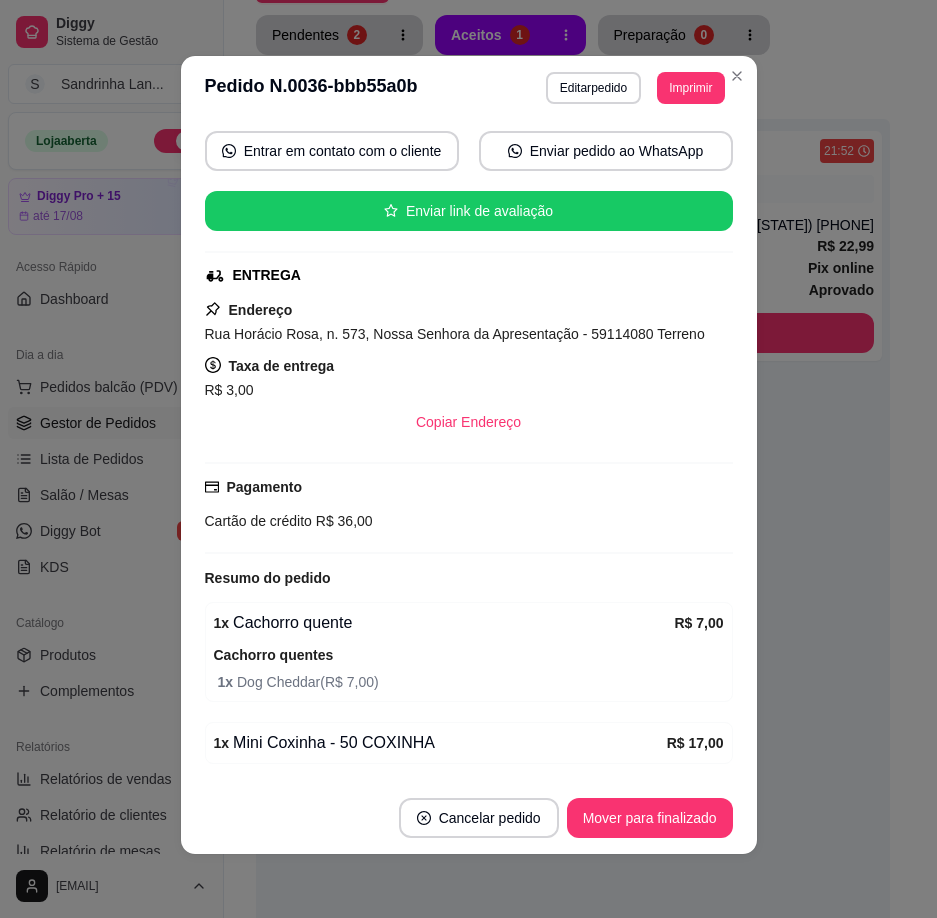 scroll, scrollTop: 0, scrollLeft: 0, axis: both 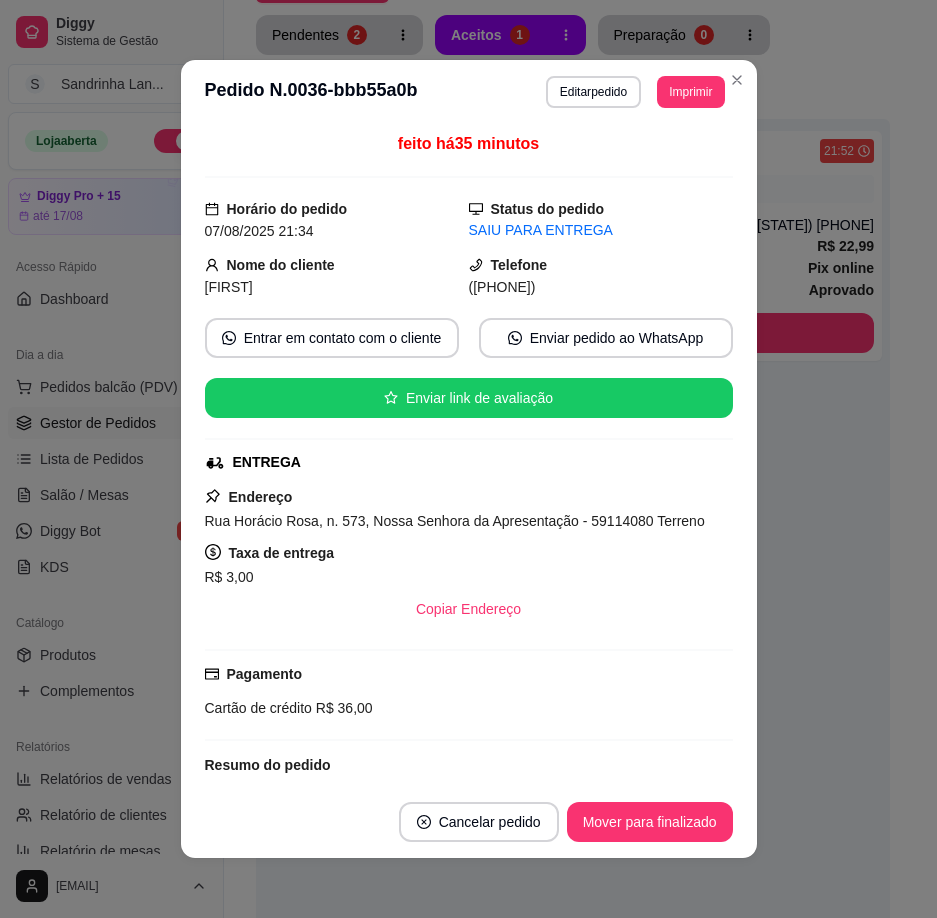 drag, startPoint x: 494, startPoint y: 283, endPoint x: 560, endPoint y: 281, distance: 66.0303 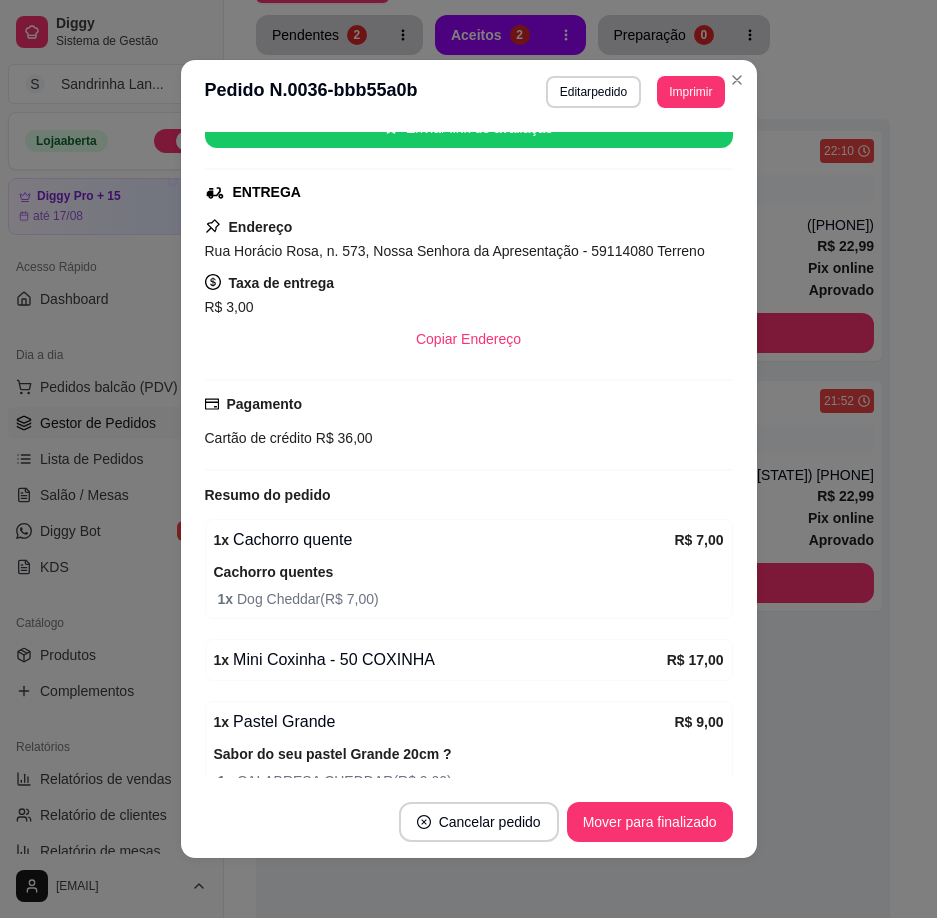 scroll, scrollTop: 300, scrollLeft: 0, axis: vertical 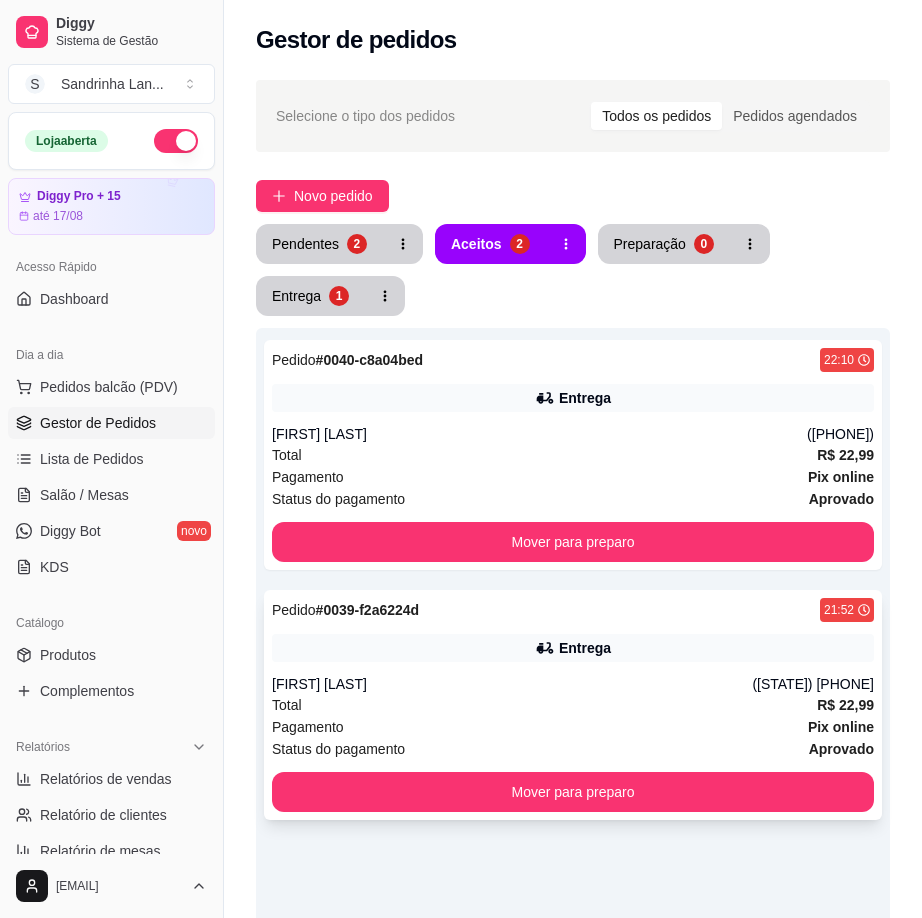 click on "Pedido  # 0039-f2a6224d 21:52 Entrega [FIRST]  [LAST] ([PHONE]) Total R$ 22,99 Pagamento Pix online Status do pagamento aprovado Mover para preparo" at bounding box center [573, 705] 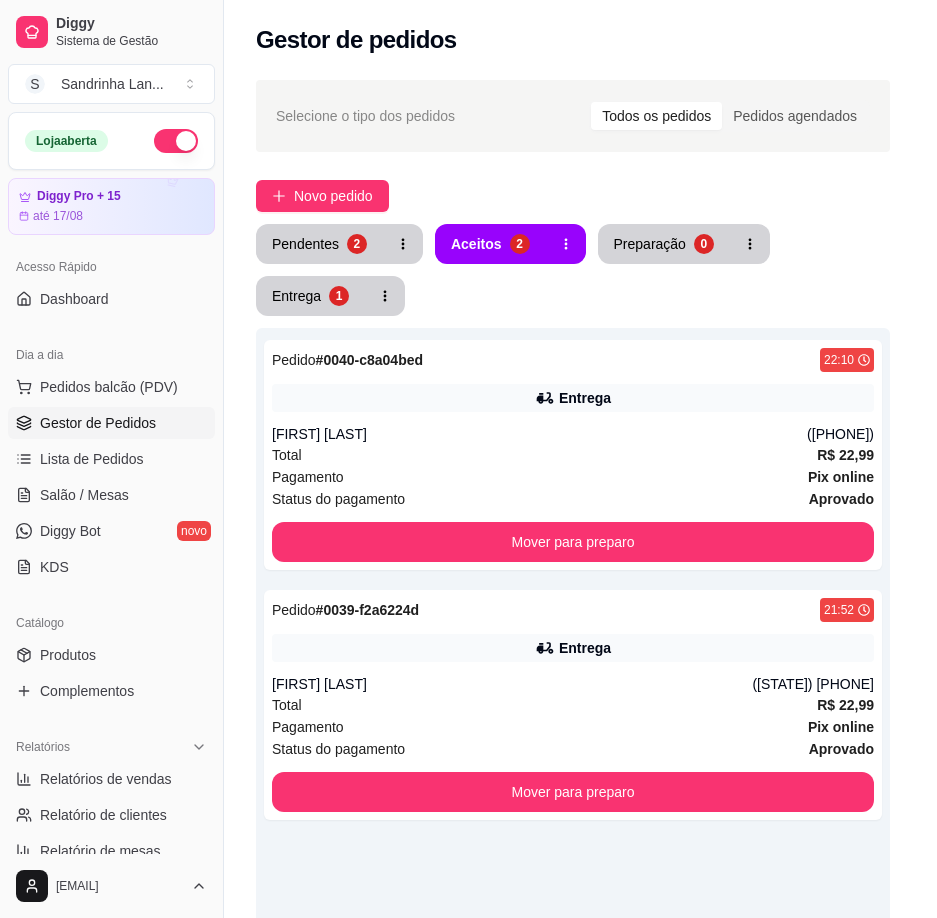 scroll, scrollTop: 297, scrollLeft: 0, axis: vertical 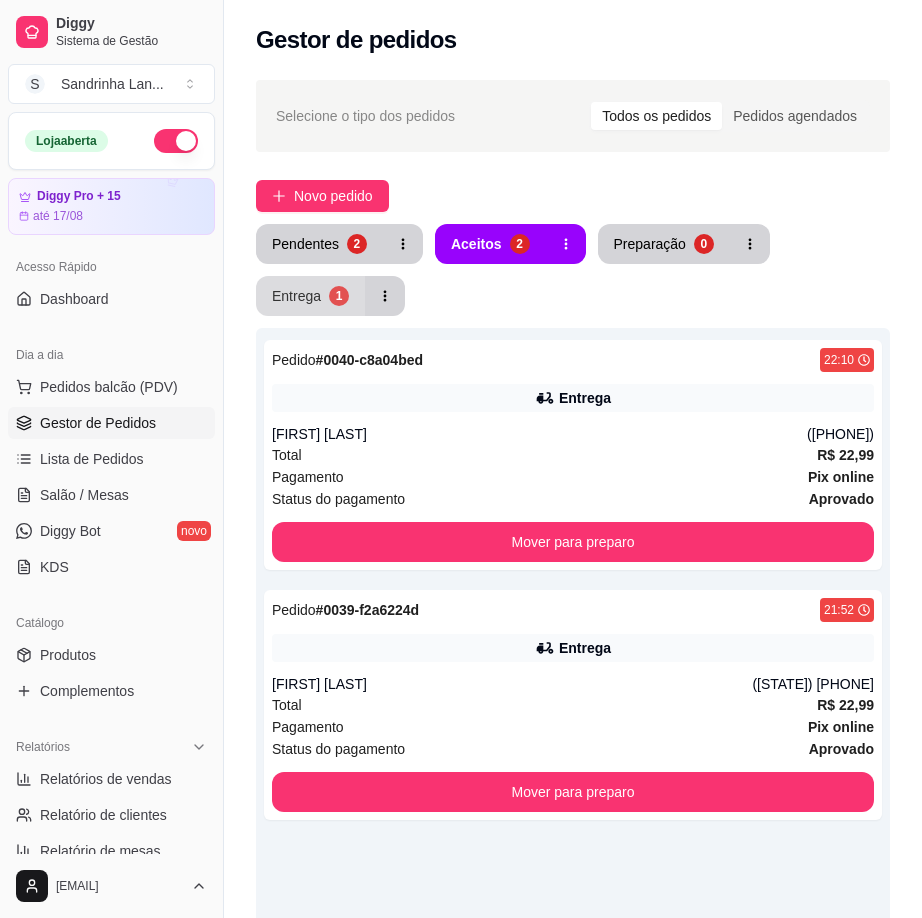 click on "Entrega" at bounding box center (296, 296) 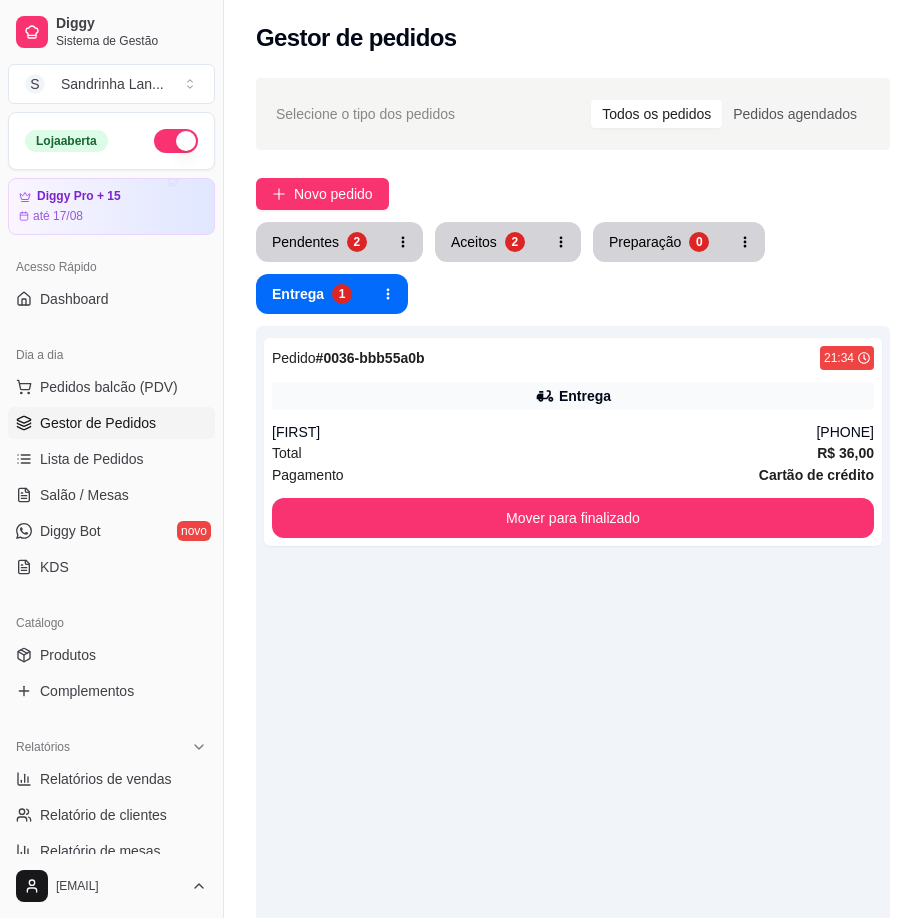scroll, scrollTop: 0, scrollLeft: 0, axis: both 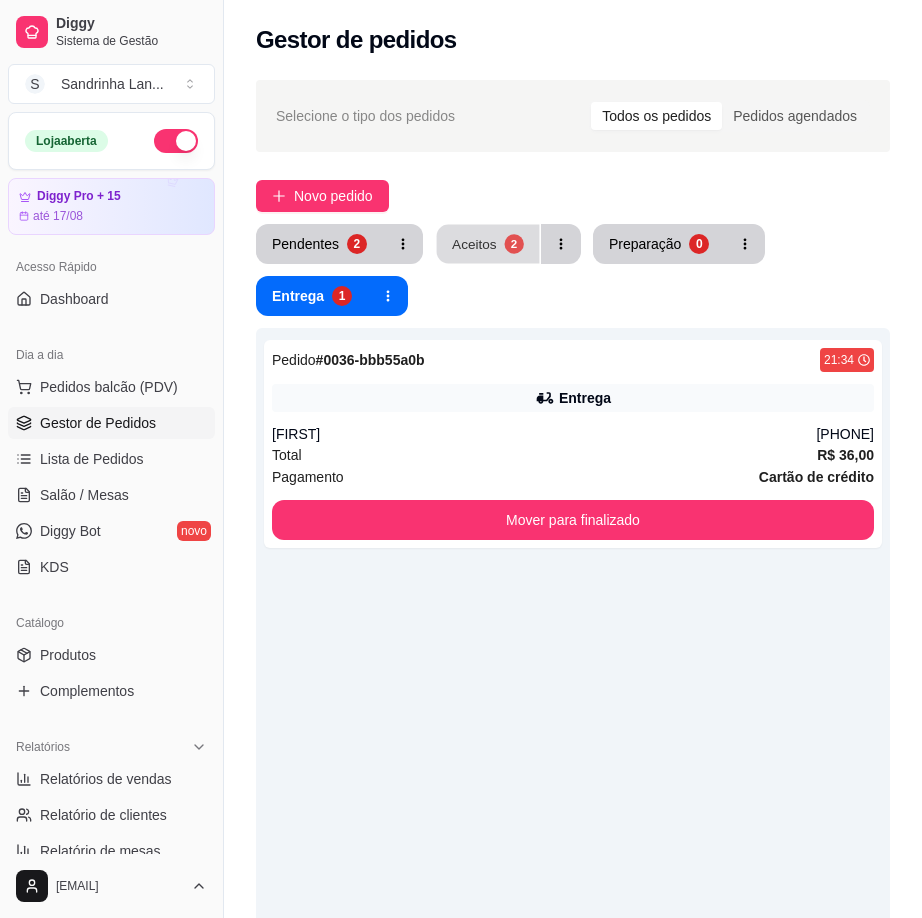 click on "2" at bounding box center (513, 243) 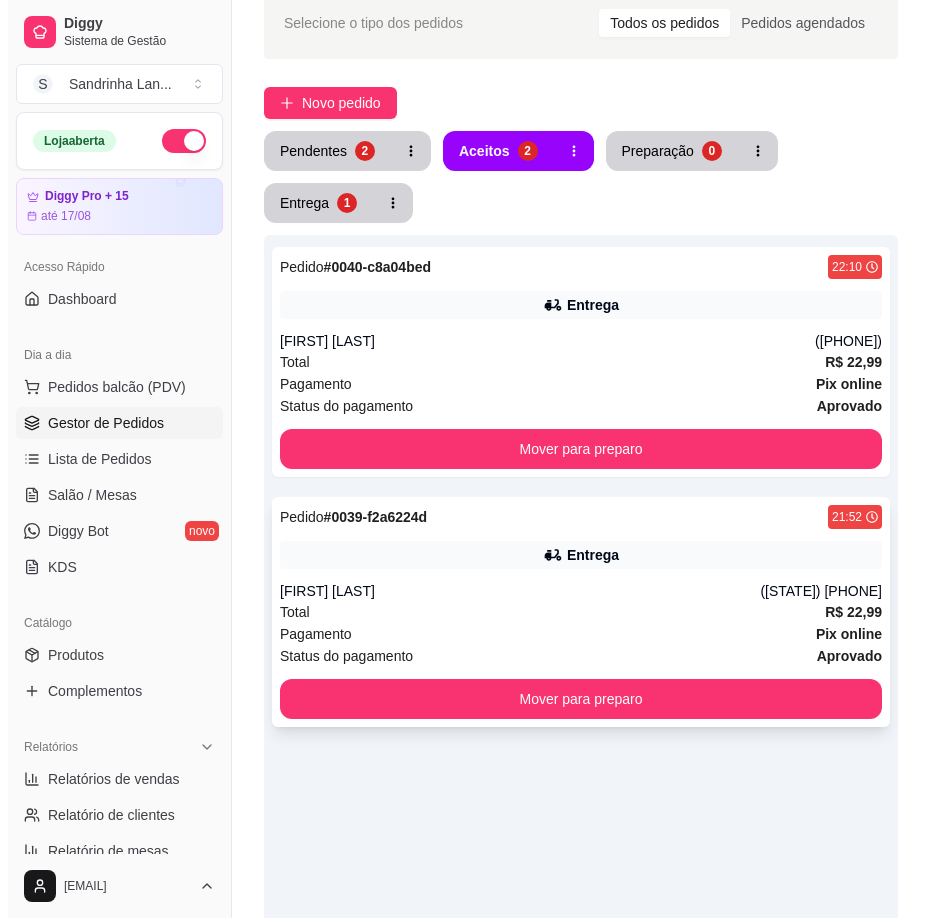 scroll, scrollTop: 200, scrollLeft: 0, axis: vertical 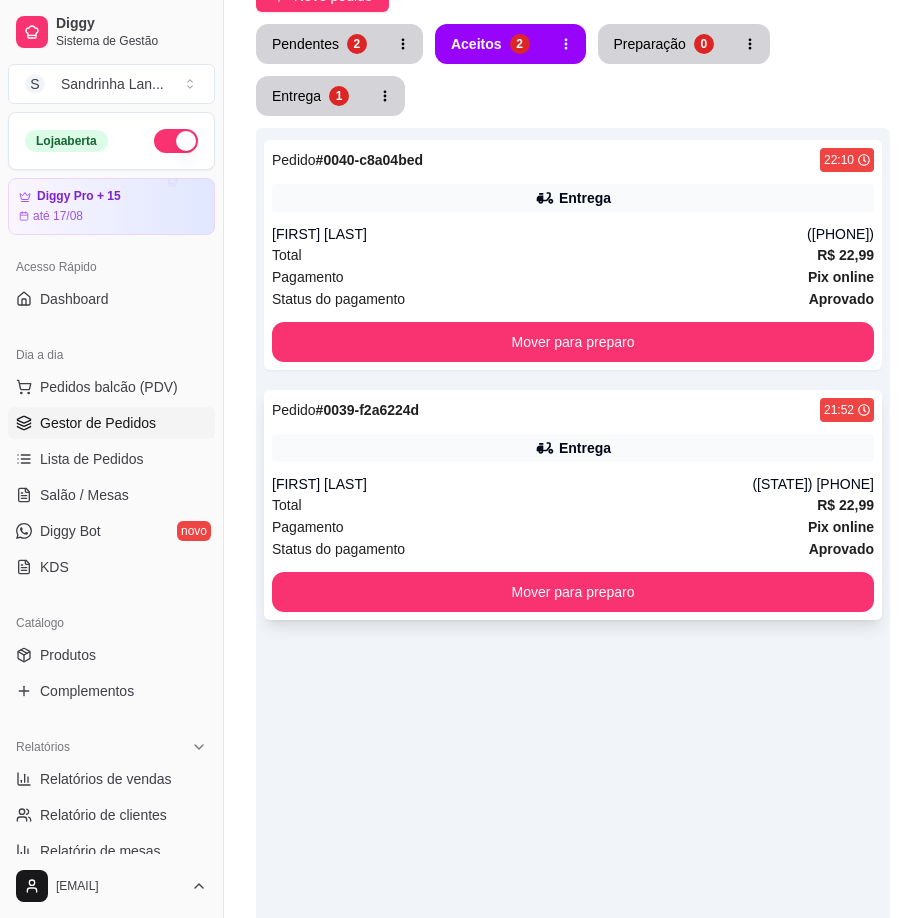 click on "Entrega" at bounding box center (573, 448) 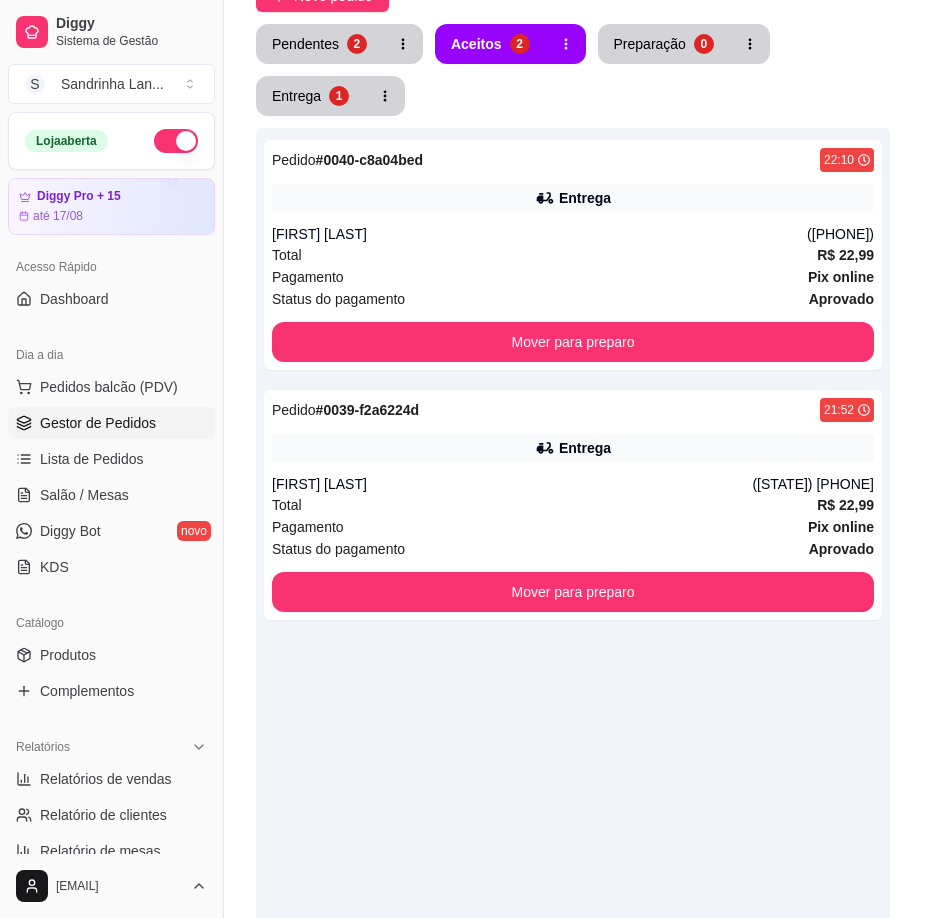 scroll, scrollTop: 297, scrollLeft: 0, axis: vertical 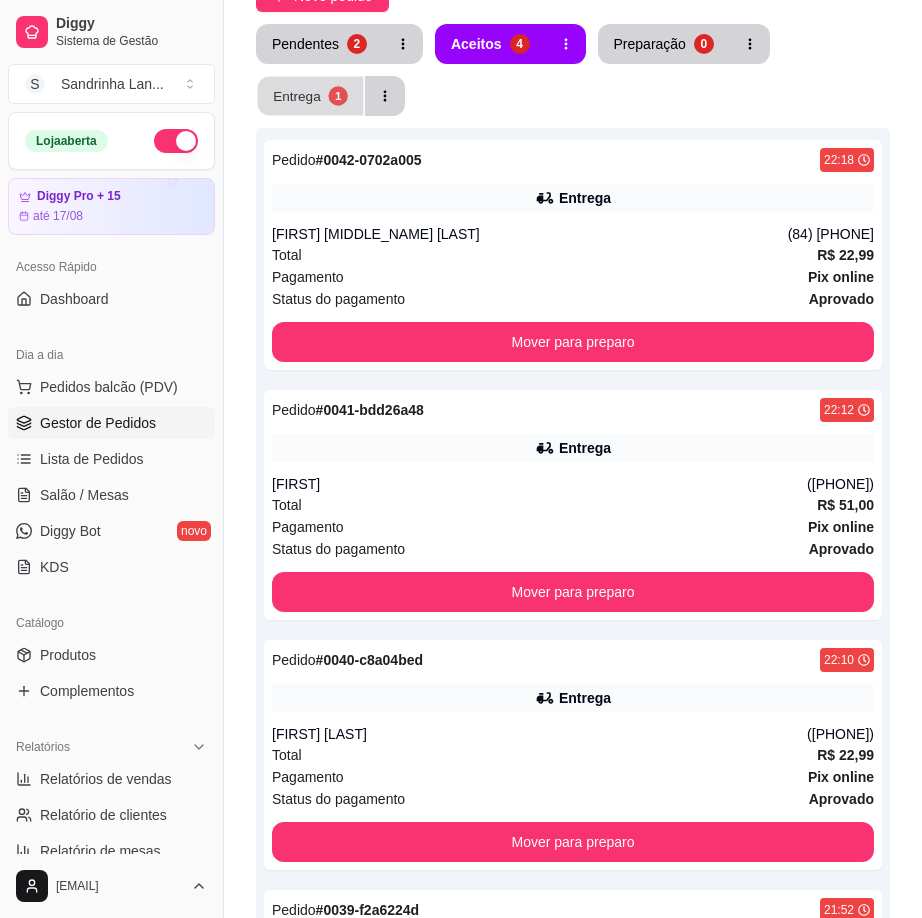 click on "Entrega" at bounding box center (297, 95) 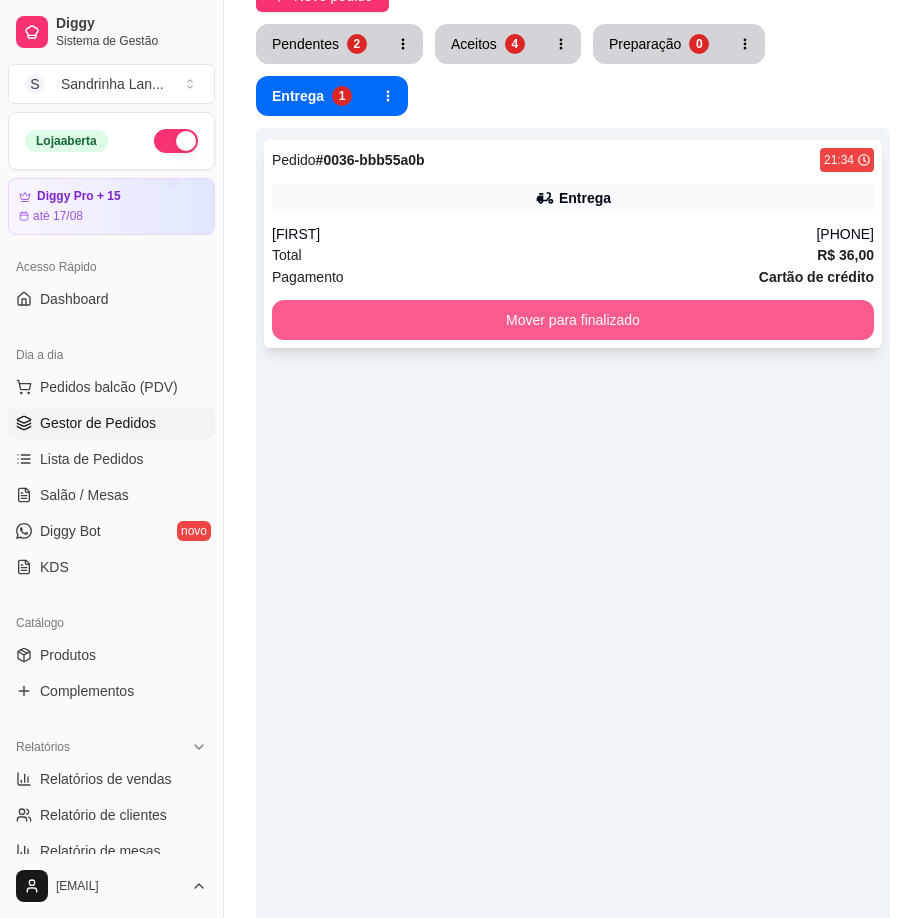 click on "Mover para finalizado" at bounding box center [573, 320] 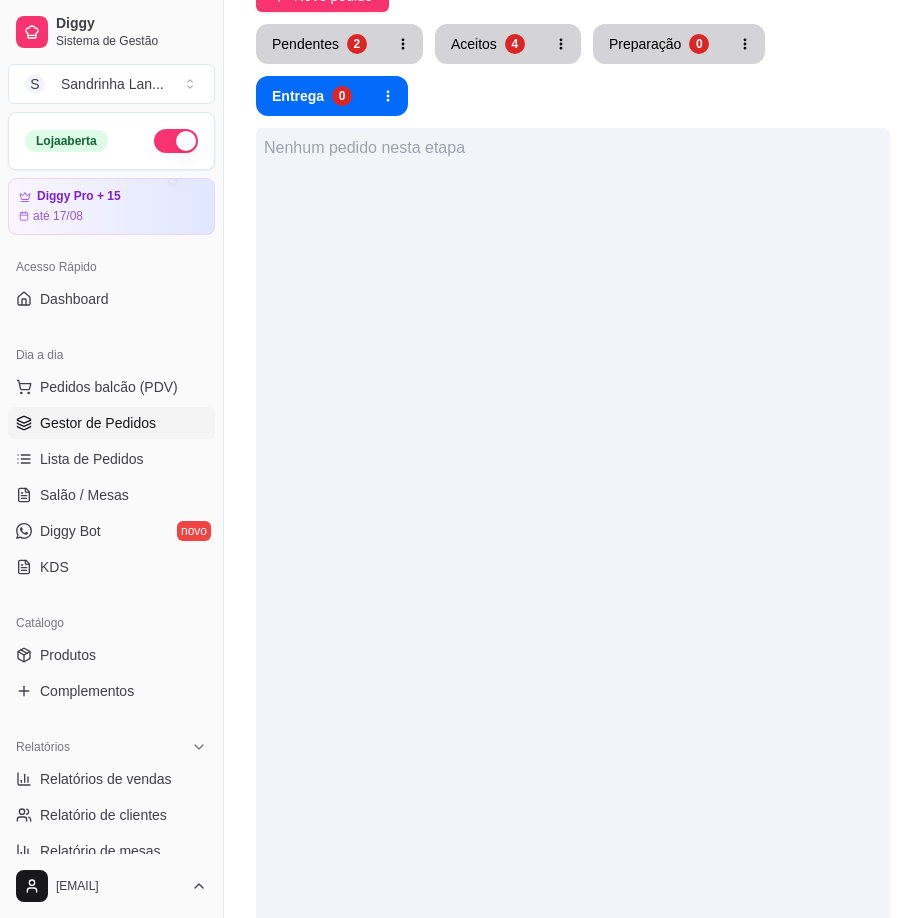 click on "Aceitos 4" at bounding box center [488, 44] 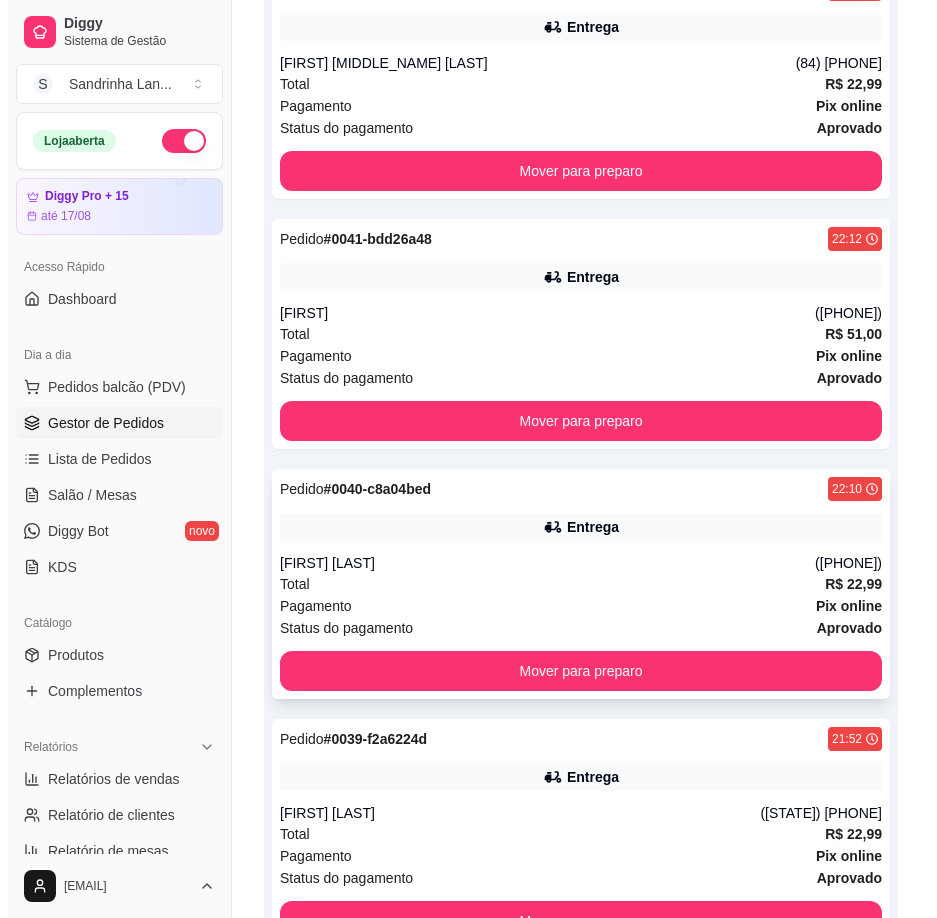 scroll, scrollTop: 511, scrollLeft: 0, axis: vertical 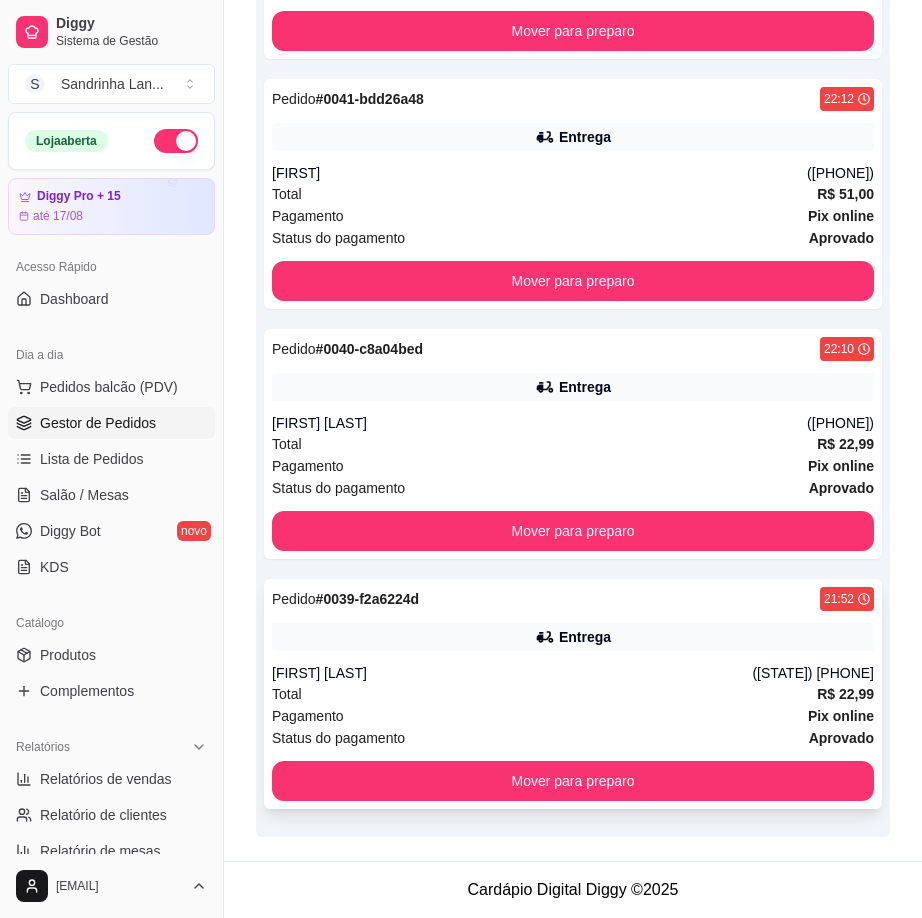 click on "Pagamento Pix online" at bounding box center (573, 716) 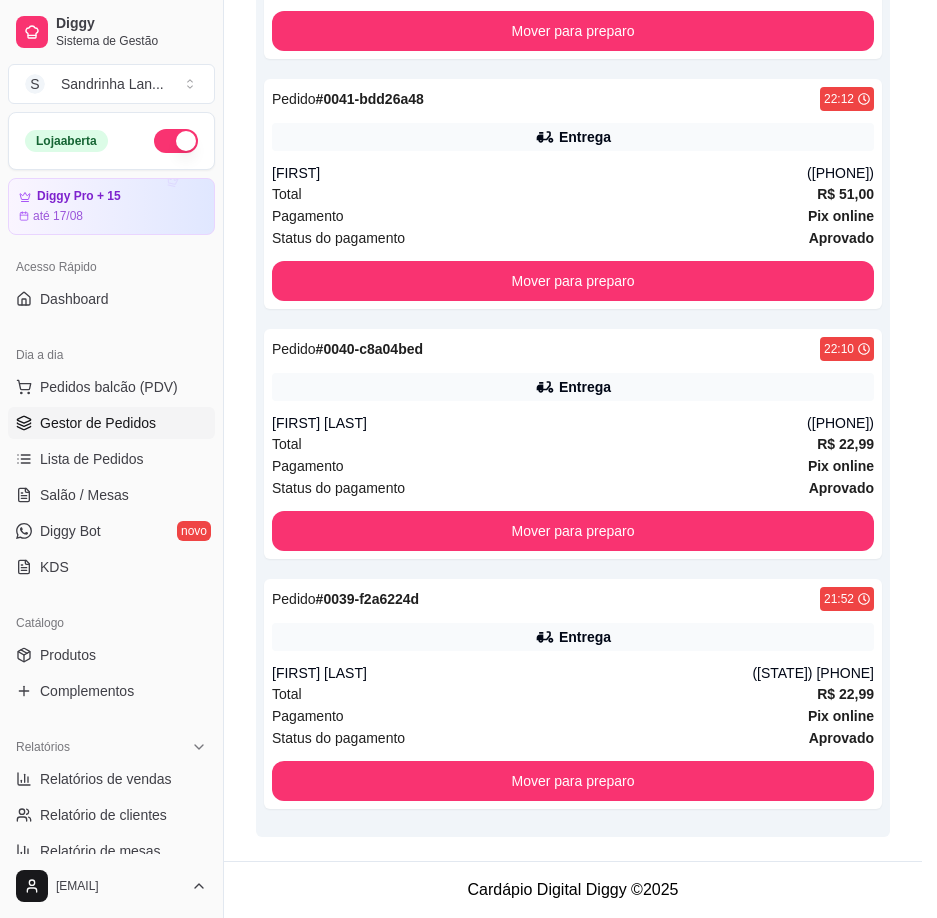 scroll, scrollTop: 297, scrollLeft: 0, axis: vertical 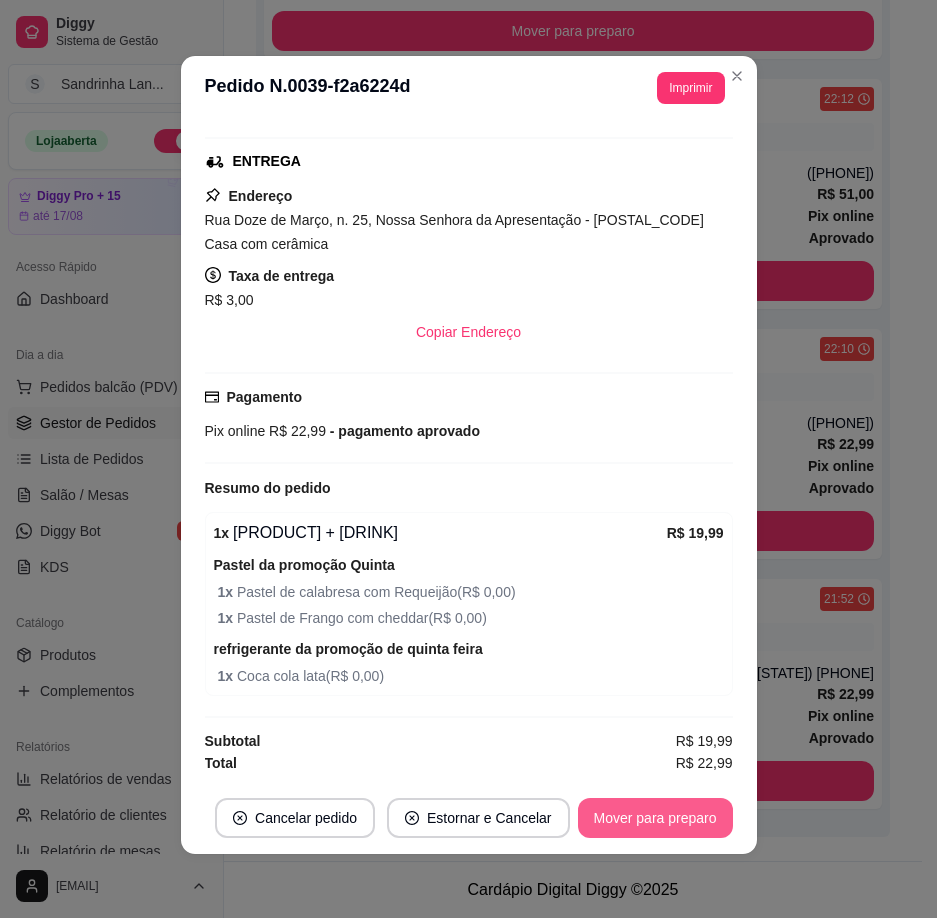 click on "Mover para preparo" at bounding box center (655, 818) 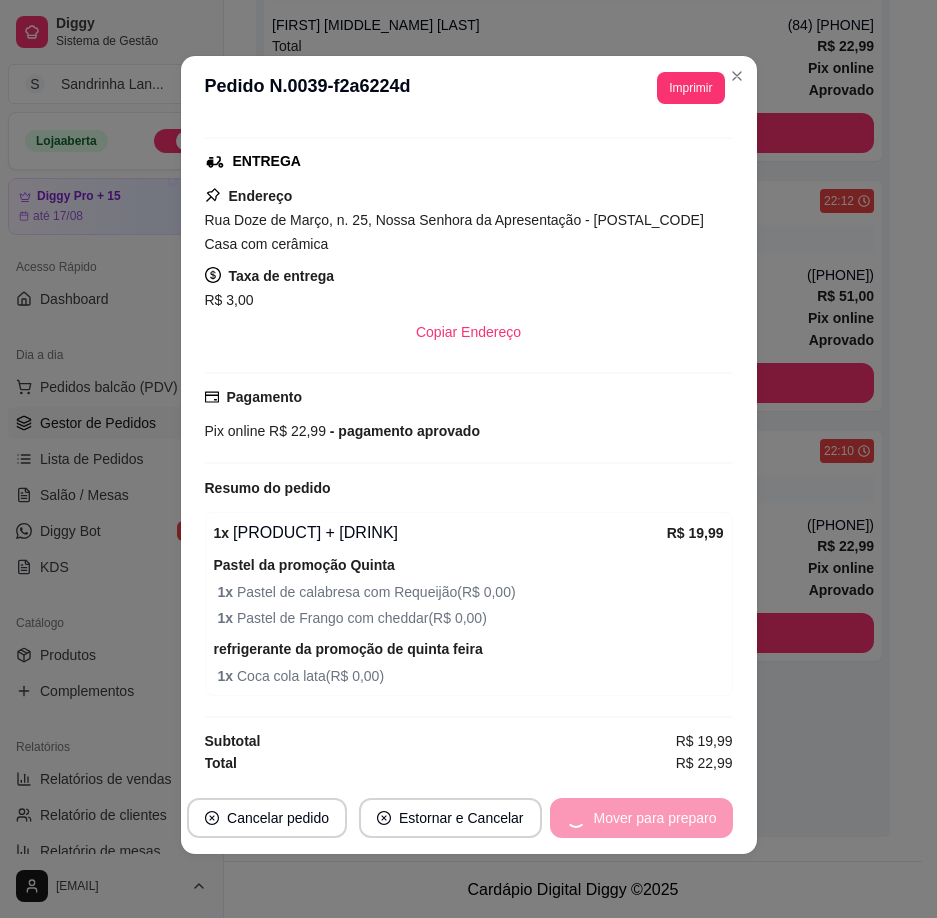 scroll, scrollTop: 409, scrollLeft: 0, axis: vertical 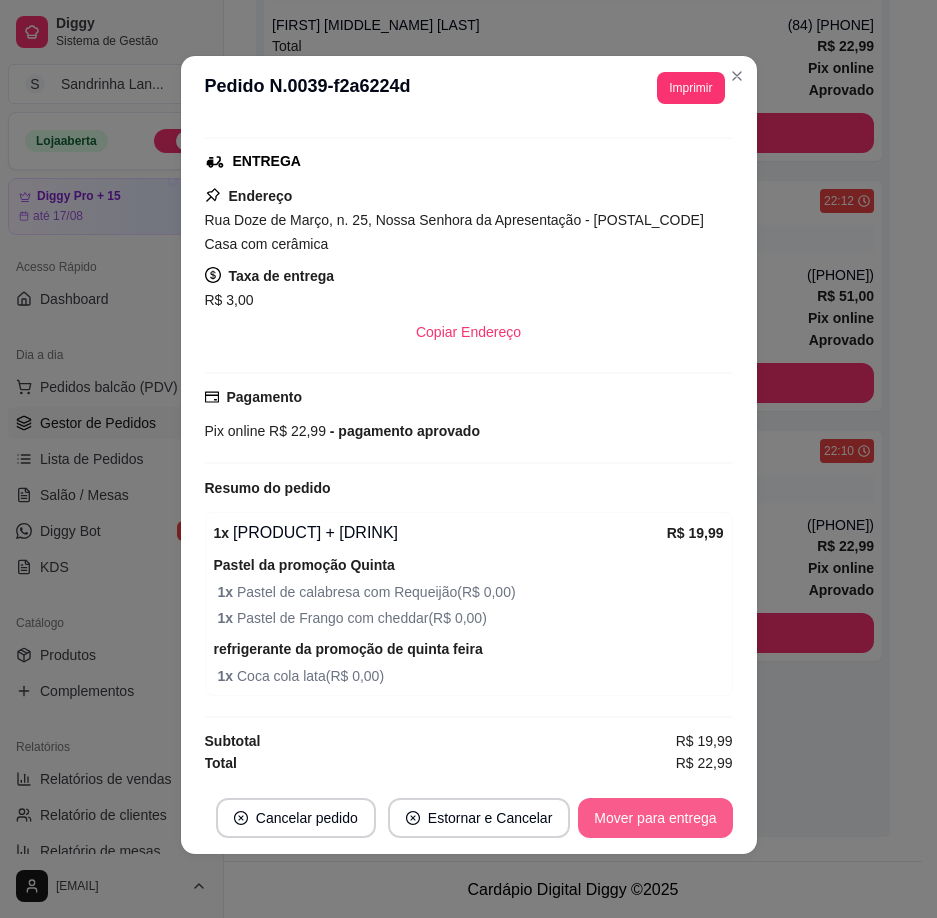 click on "Mover para entrega" at bounding box center (655, 818) 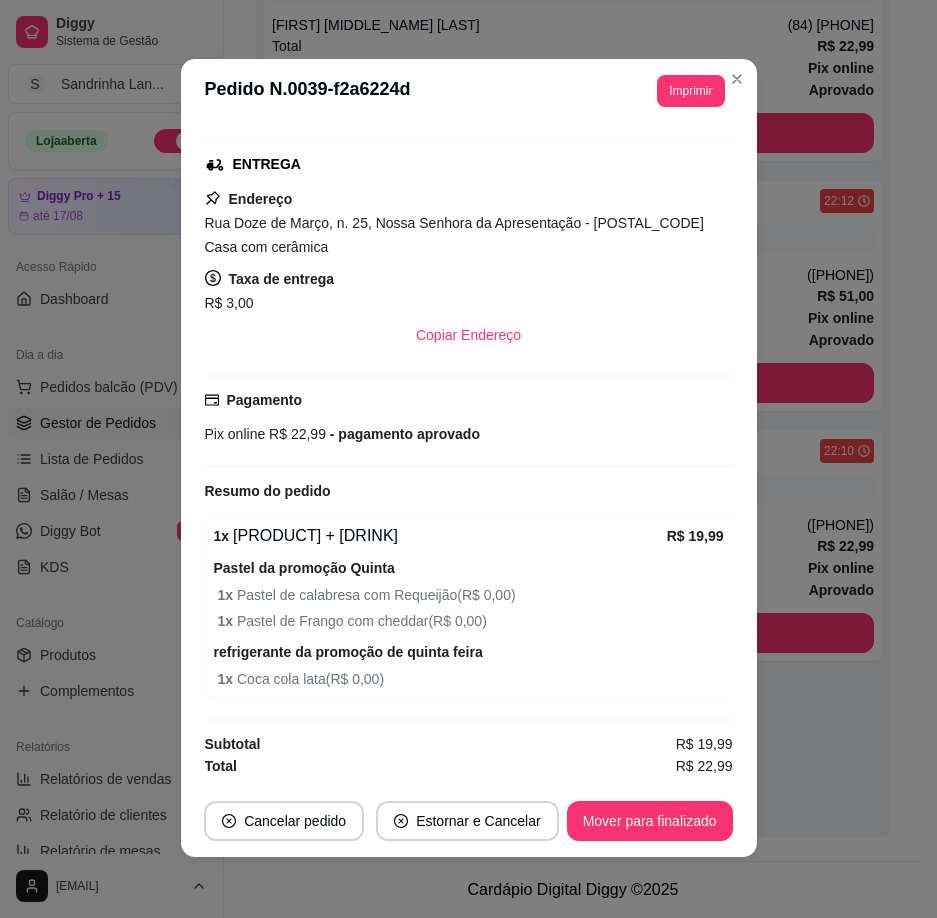 scroll, scrollTop: 0, scrollLeft: 0, axis: both 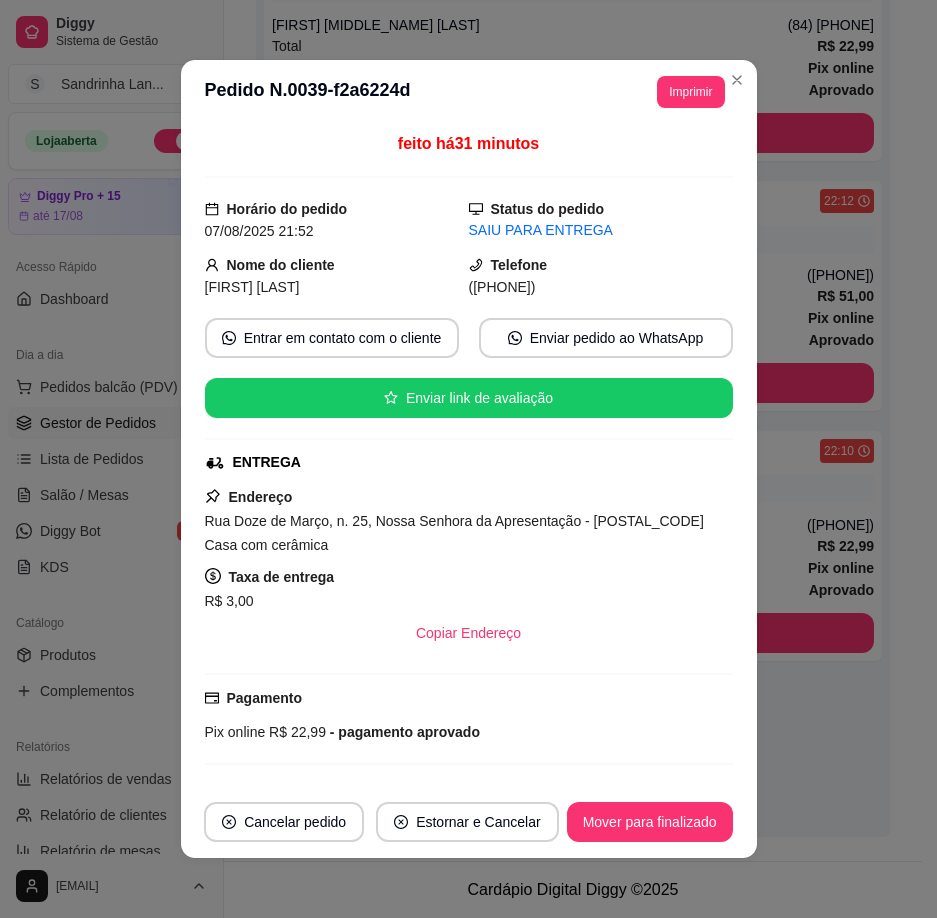 drag, startPoint x: 482, startPoint y: 284, endPoint x: 577, endPoint y: 274, distance: 95.524864 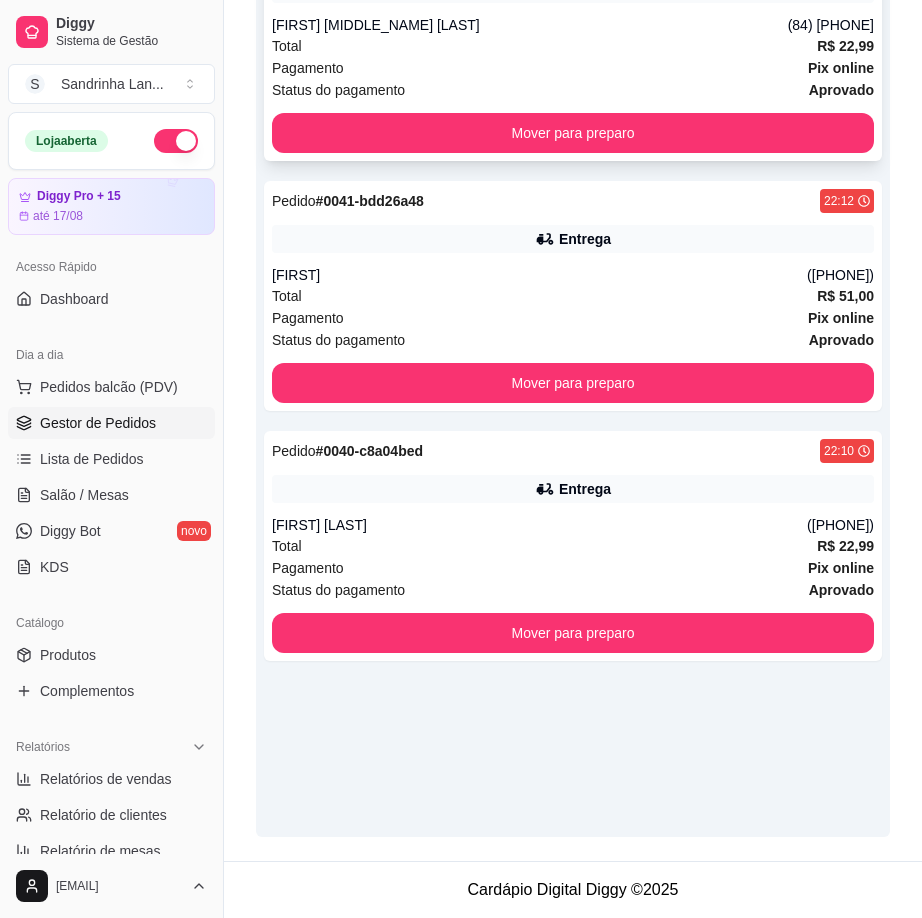 click on "Status do pagamento aprovado" at bounding box center (573, 90) 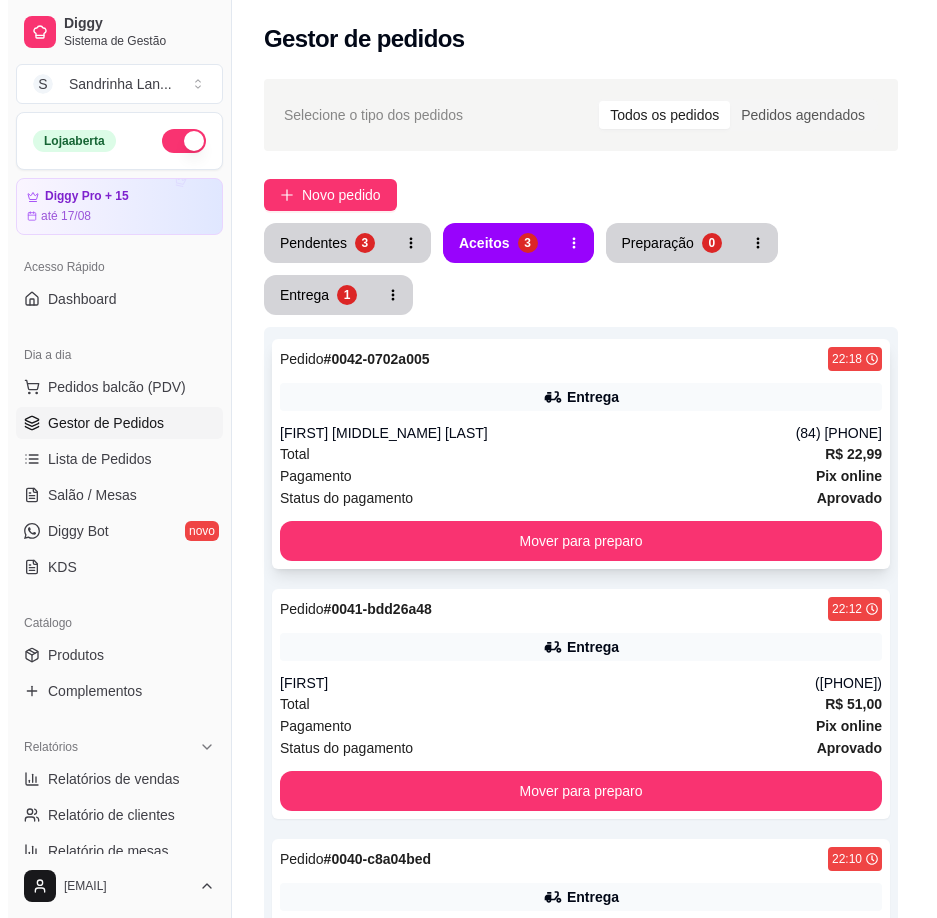 scroll, scrollTop: 0, scrollLeft: 0, axis: both 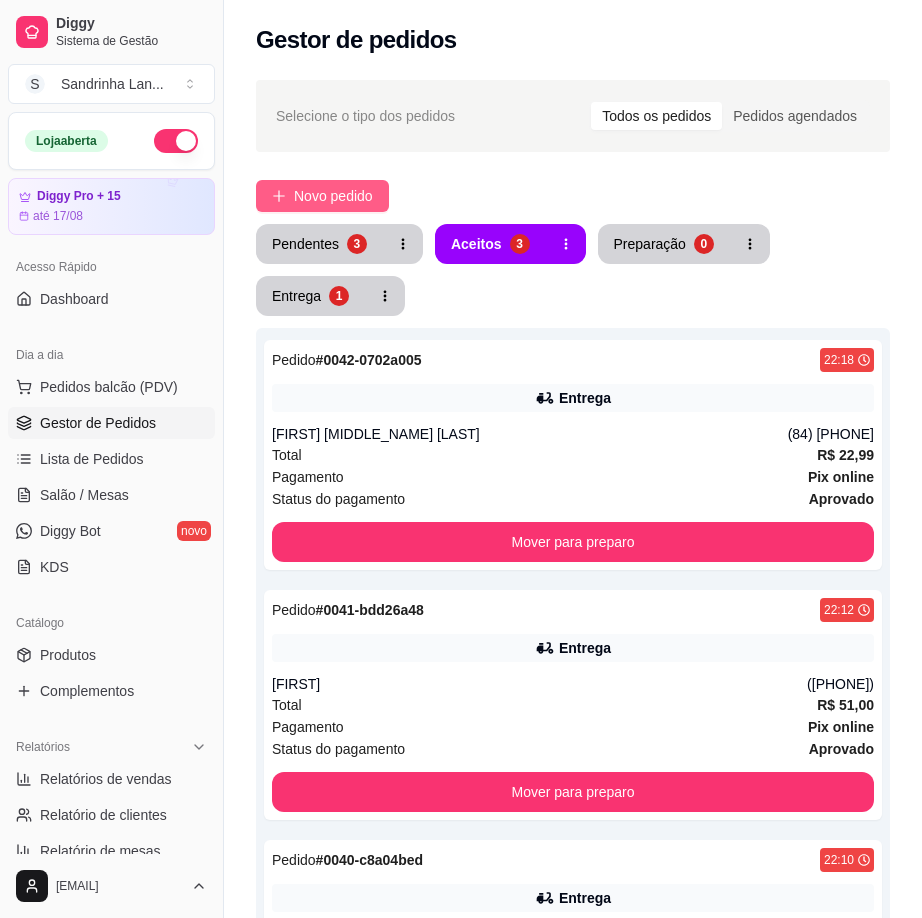 click on "Novo pedido" at bounding box center (333, 196) 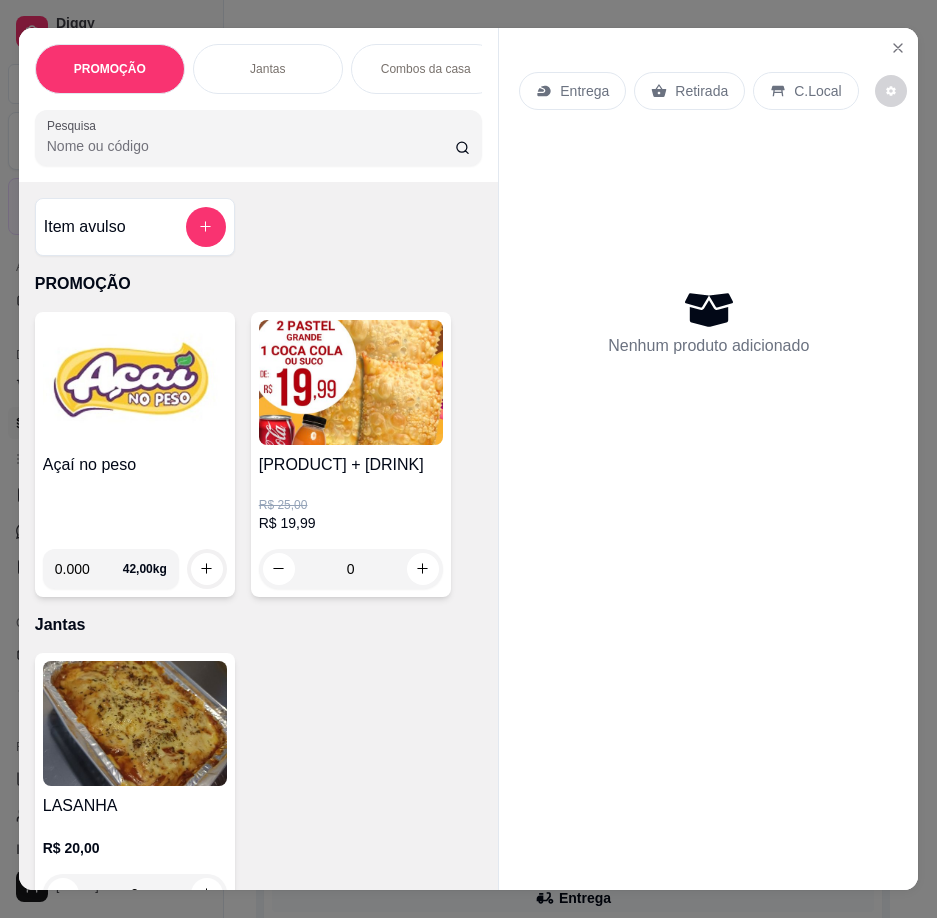 click on "Açaí no peso" at bounding box center [135, 465] 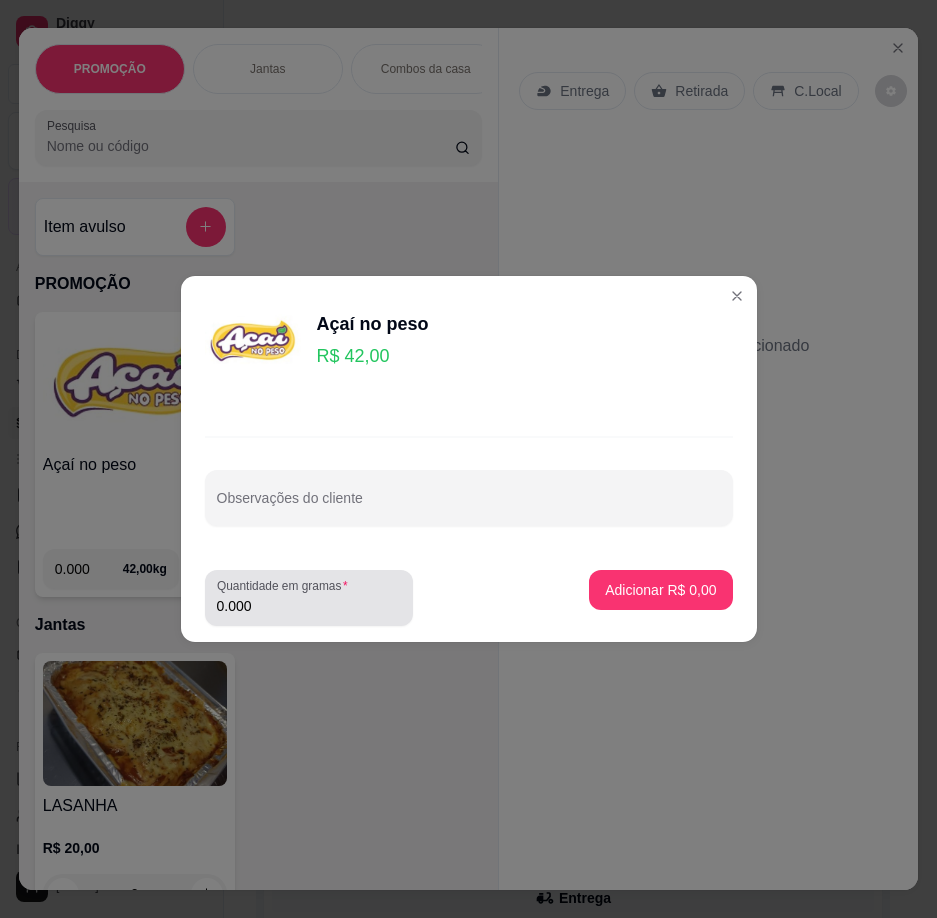 drag, startPoint x: 274, startPoint y: 591, endPoint x: 280, endPoint y: 603, distance: 13.416408 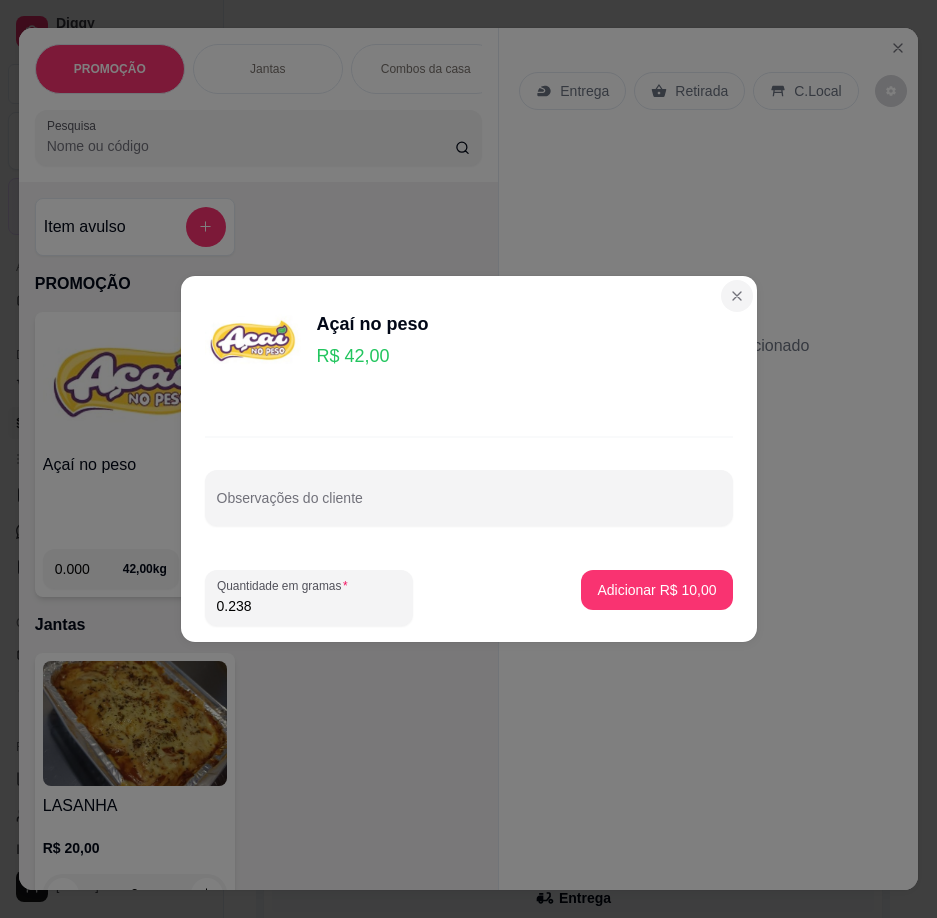 type on "0.238" 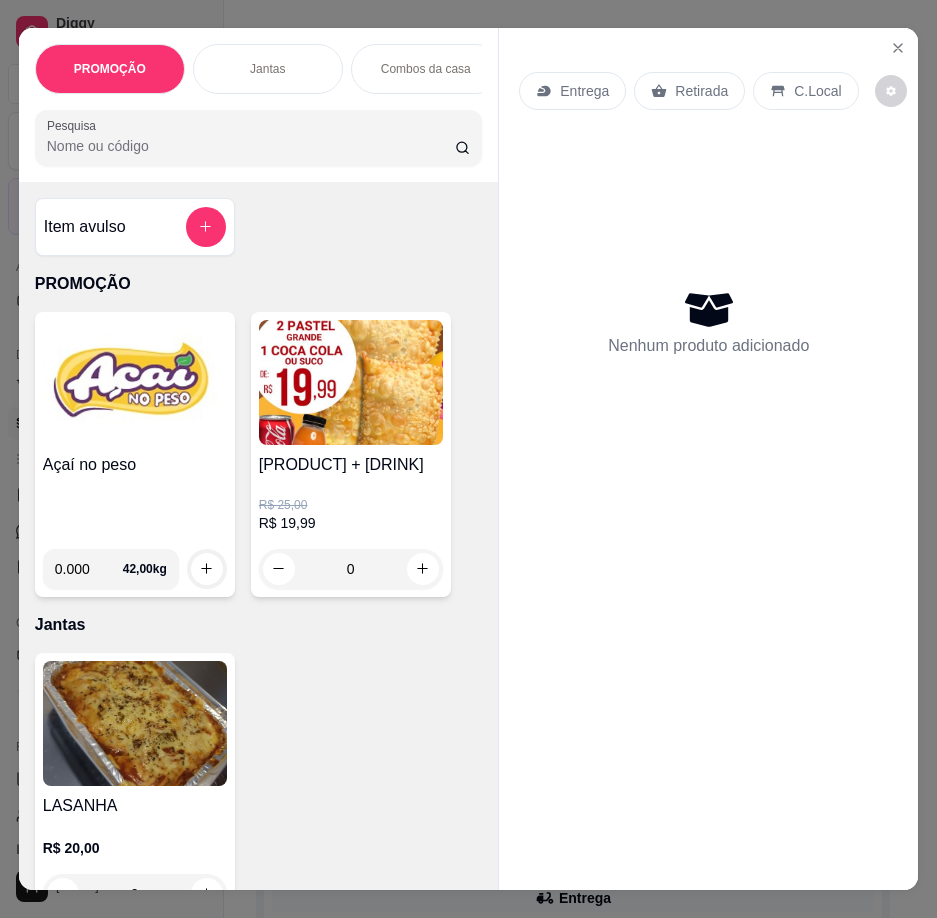 click on "Açaí no peso" at bounding box center (135, 493) 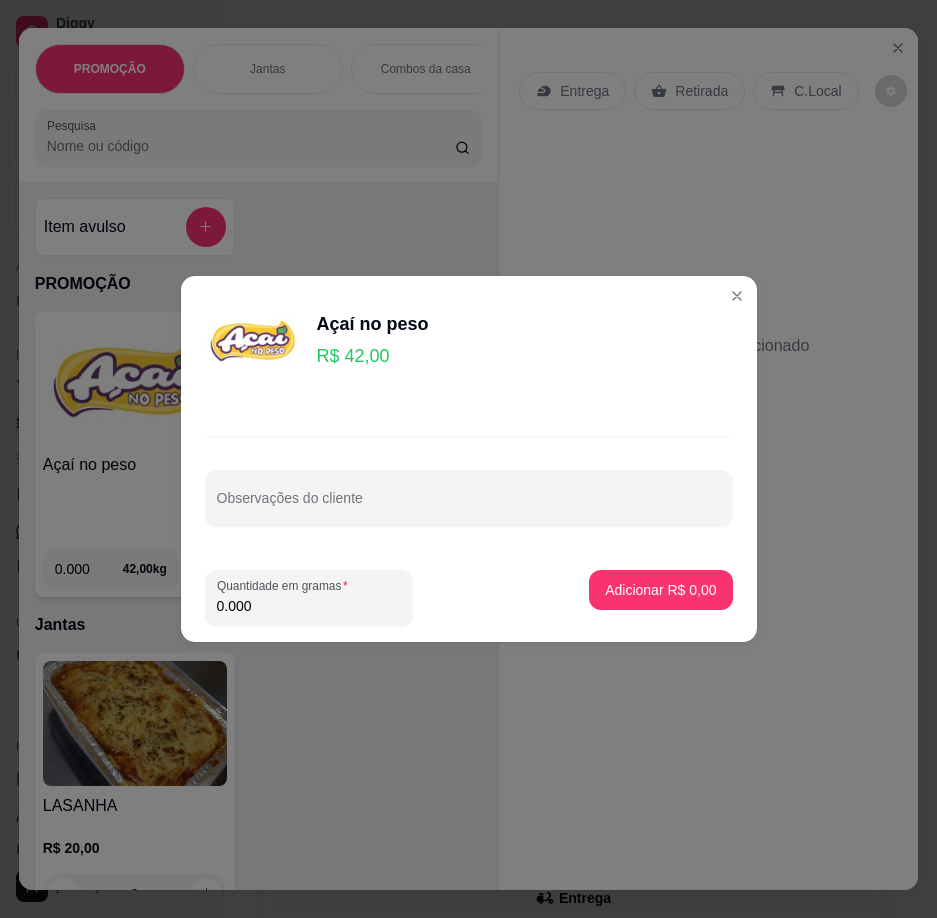 click on "0.000" at bounding box center [309, 606] 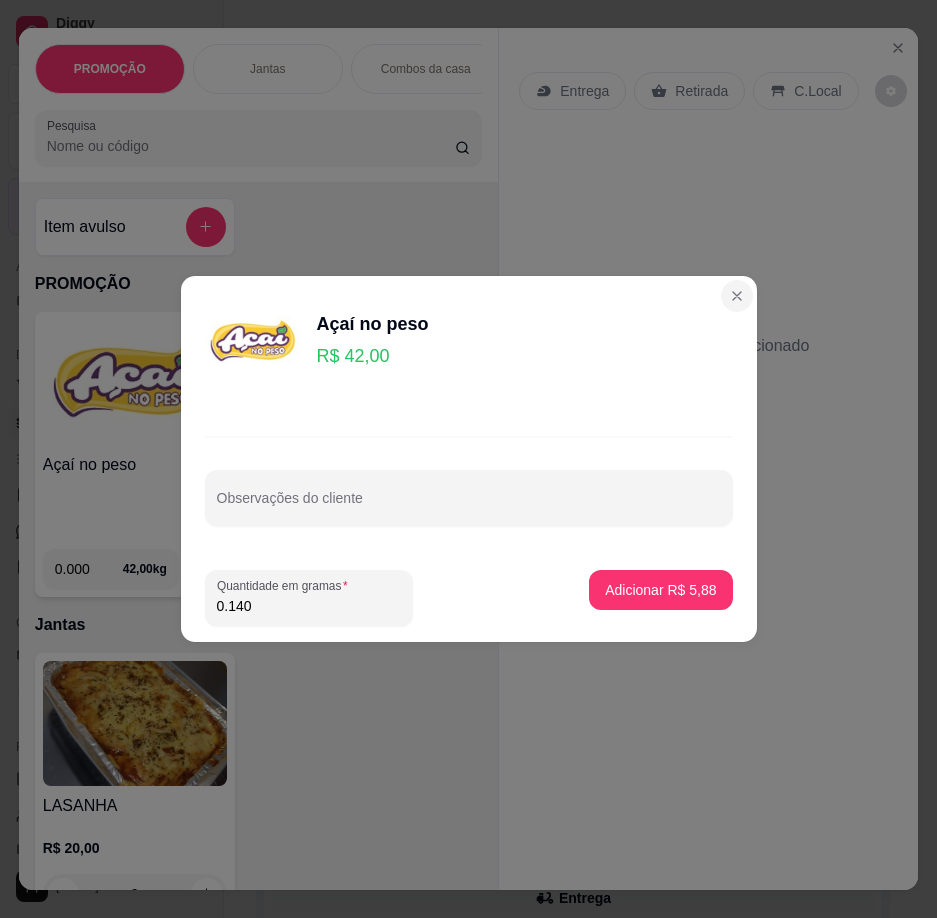 type on "0.140" 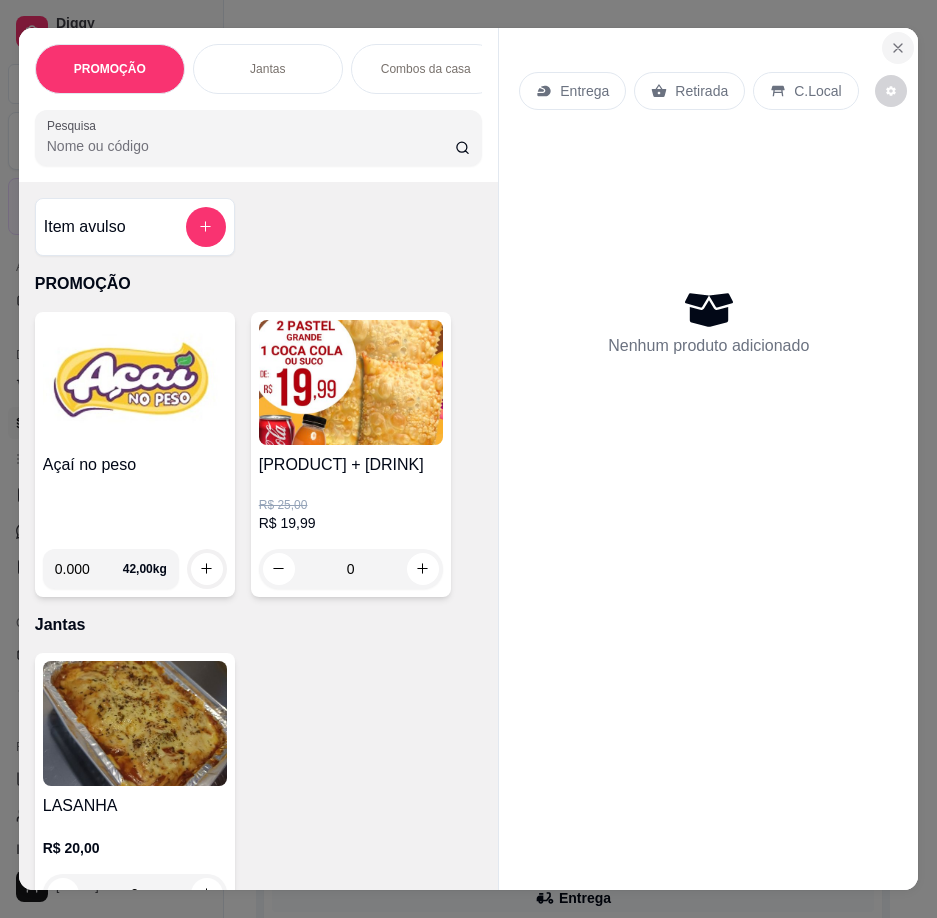 click 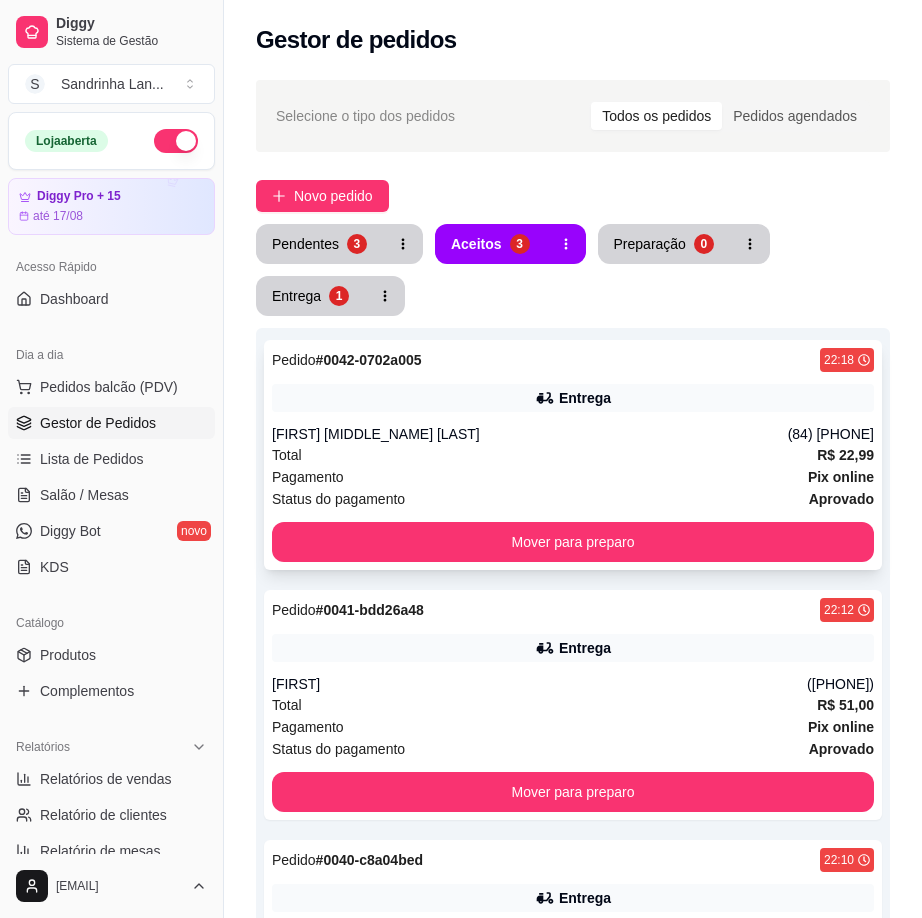 click on "Total R$ 22,99" at bounding box center (573, 455) 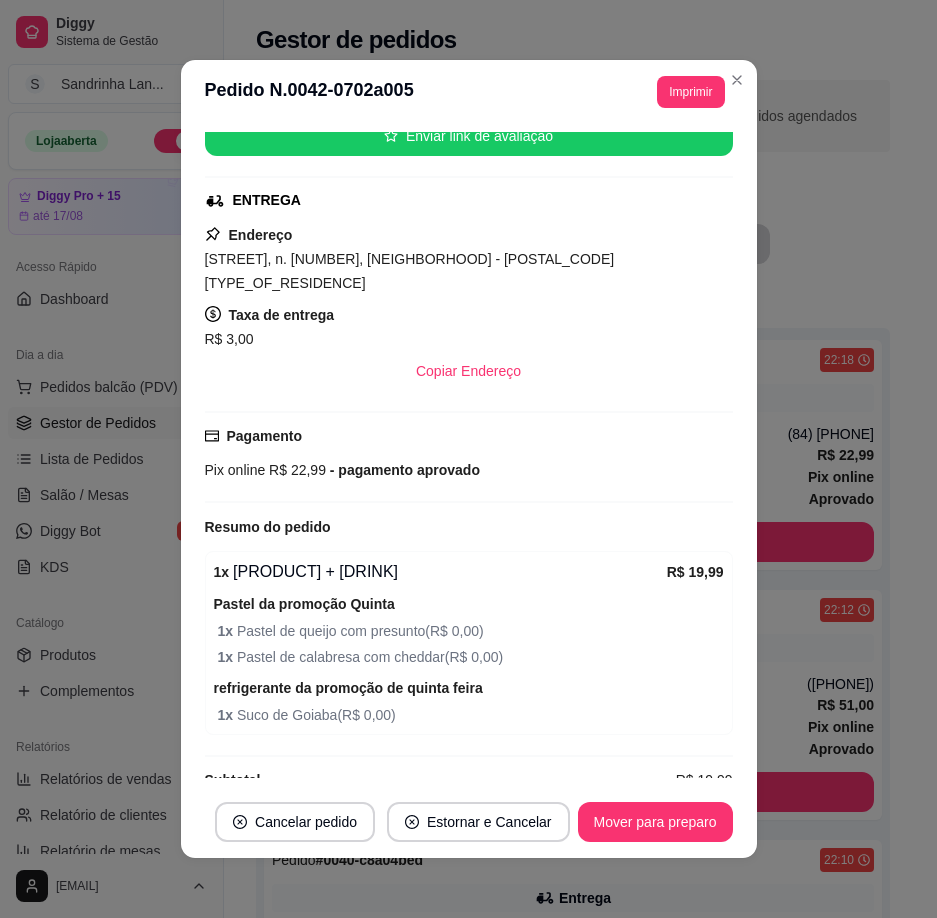 scroll, scrollTop: 273, scrollLeft: 0, axis: vertical 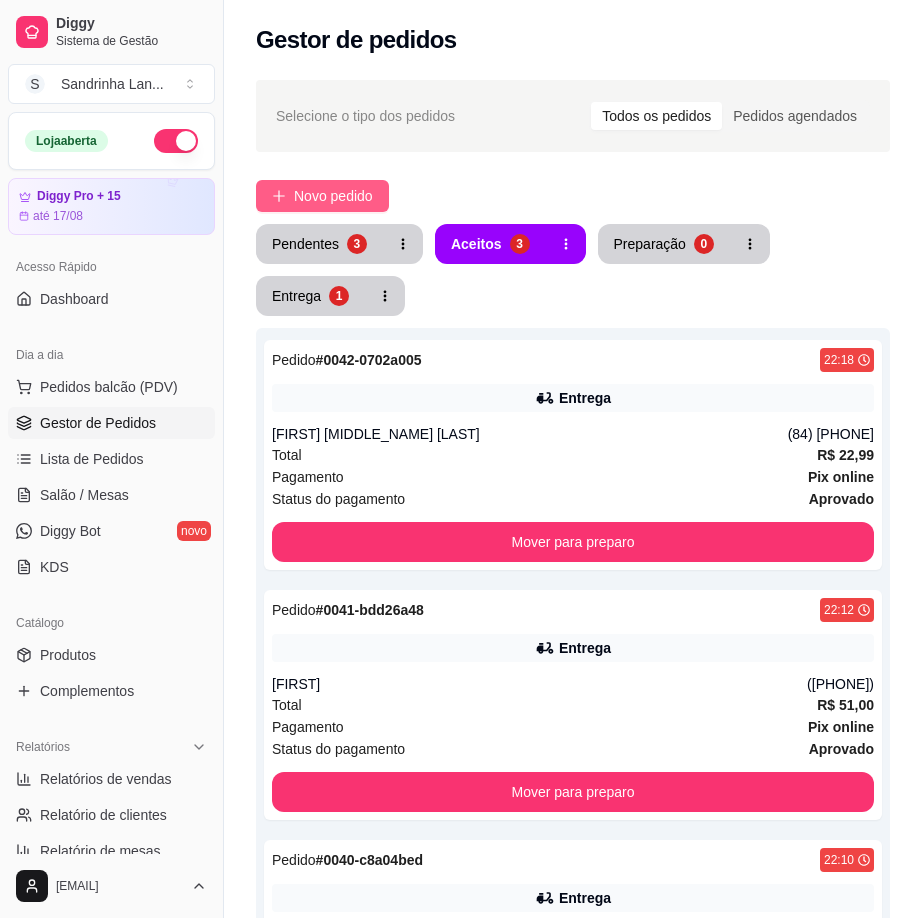 click on "Novo pedido" at bounding box center (333, 196) 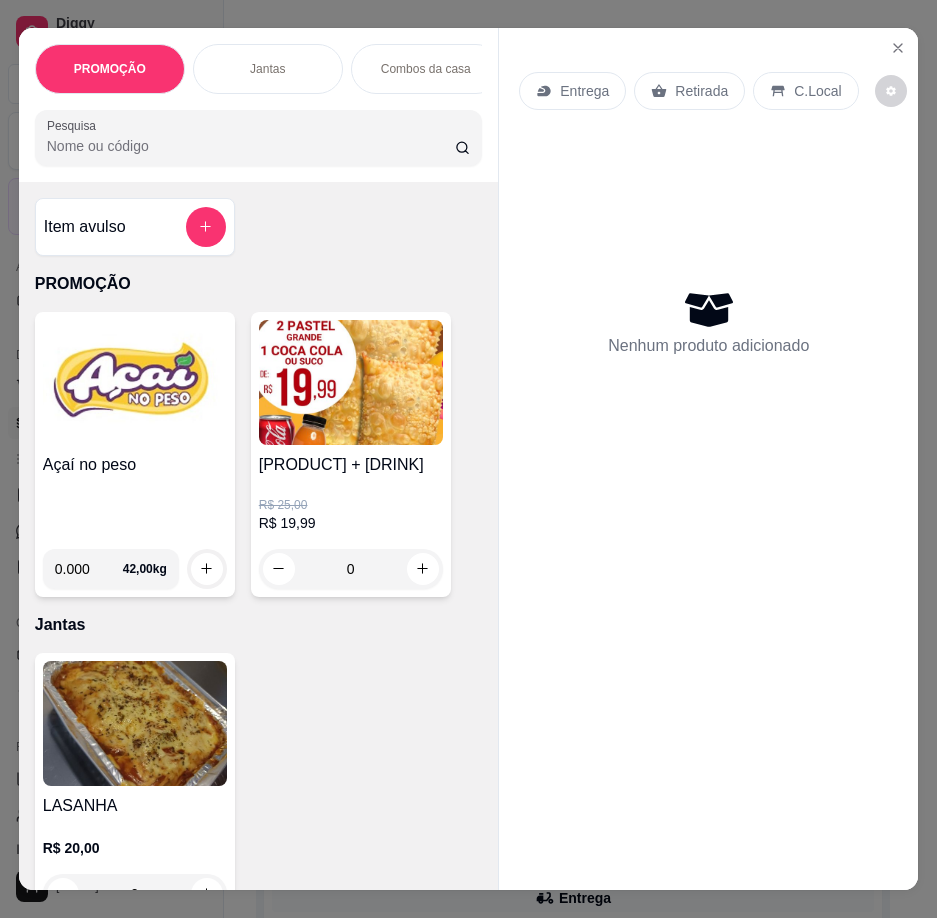 click on "Açaí no peso" at bounding box center (135, 493) 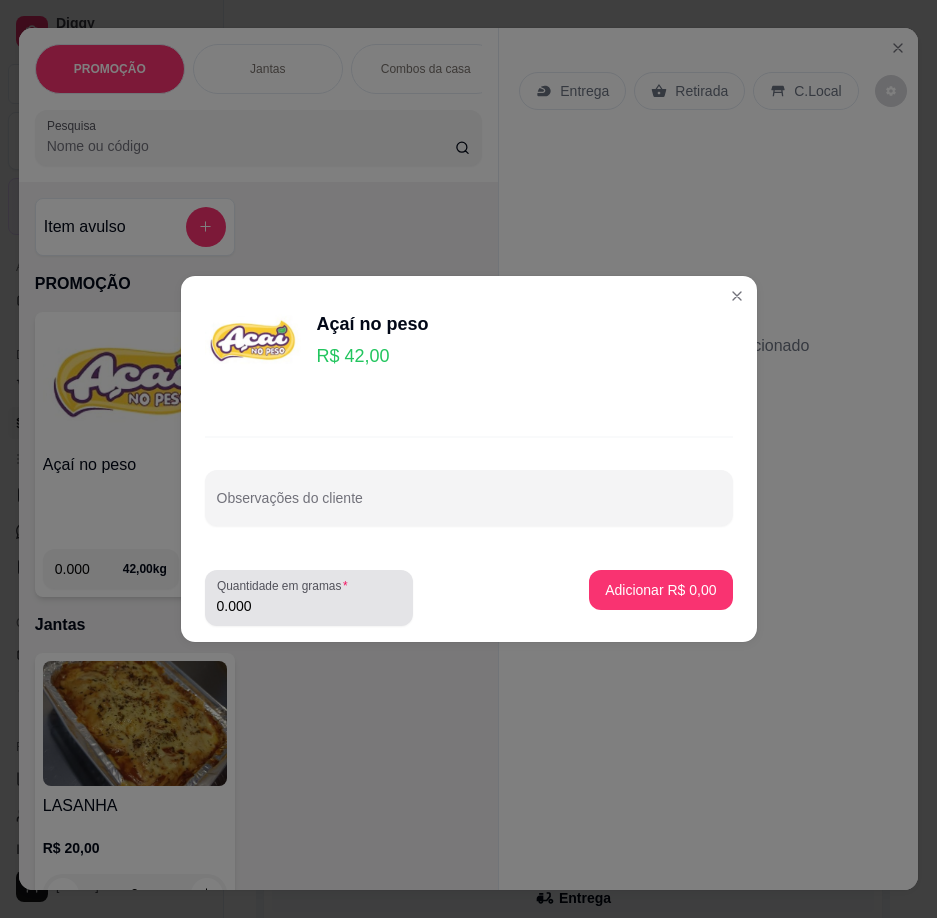click on "0.000" at bounding box center [309, 606] 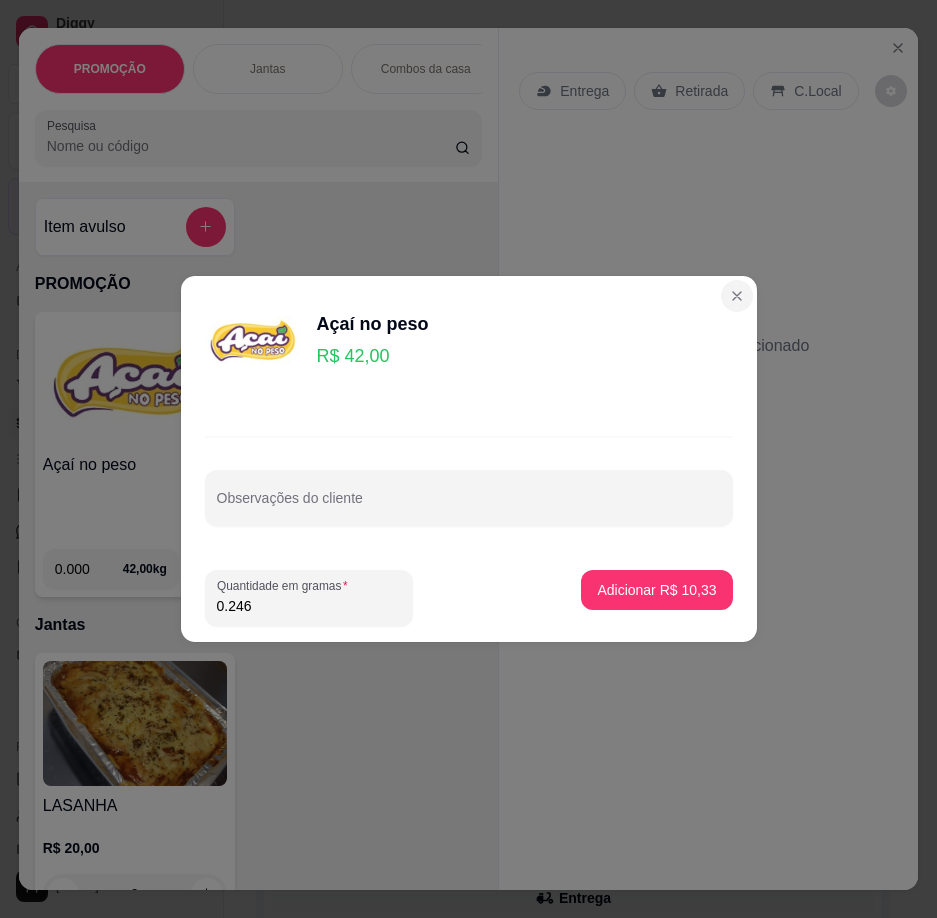 type on "0.246" 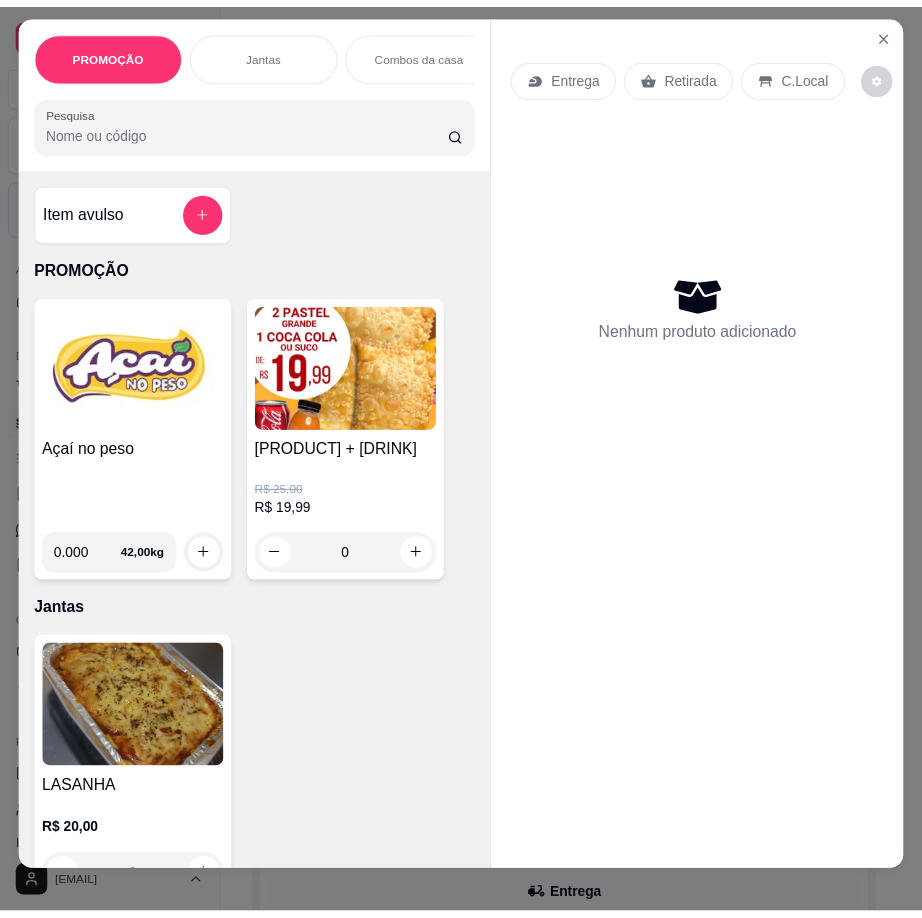 scroll, scrollTop: 0, scrollLeft: 0, axis: both 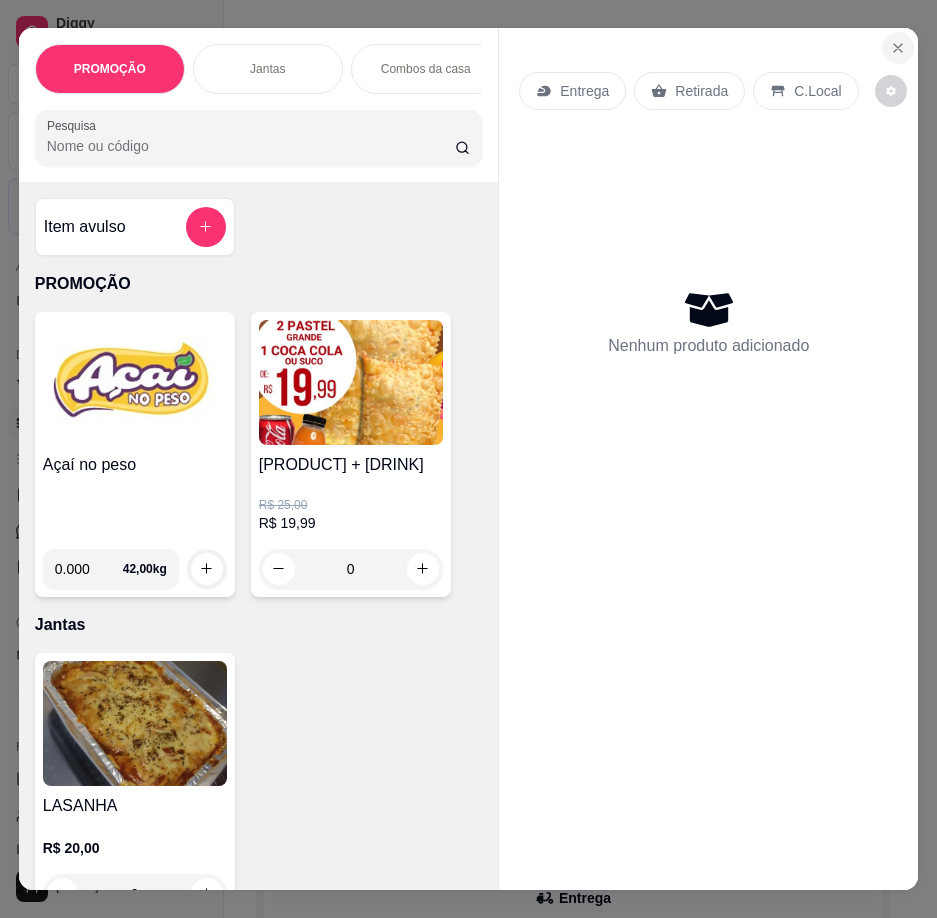 click 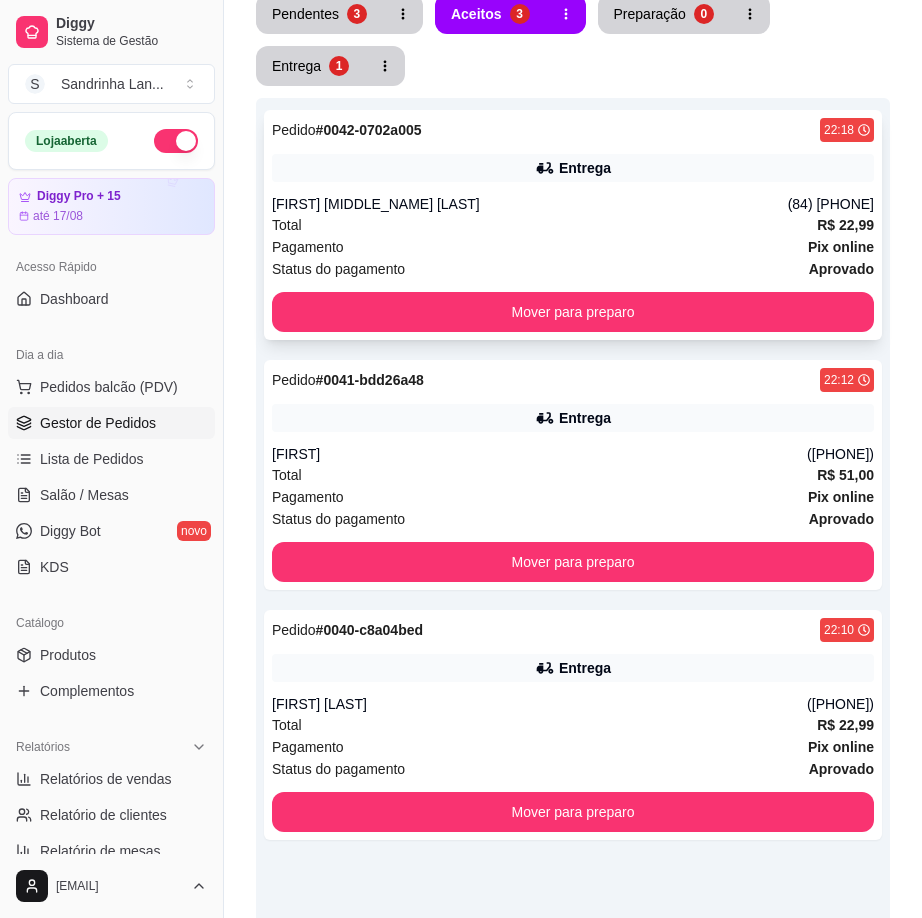 scroll, scrollTop: 0, scrollLeft: 0, axis: both 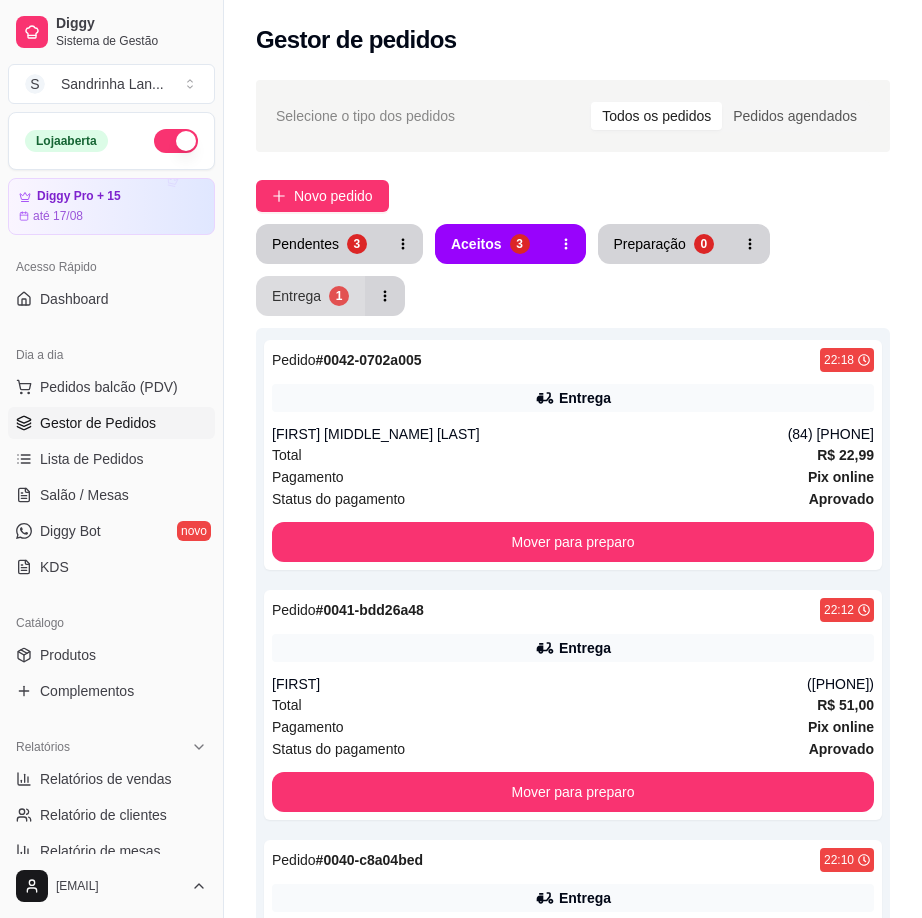 click on "Entrega 1" at bounding box center [310, 296] 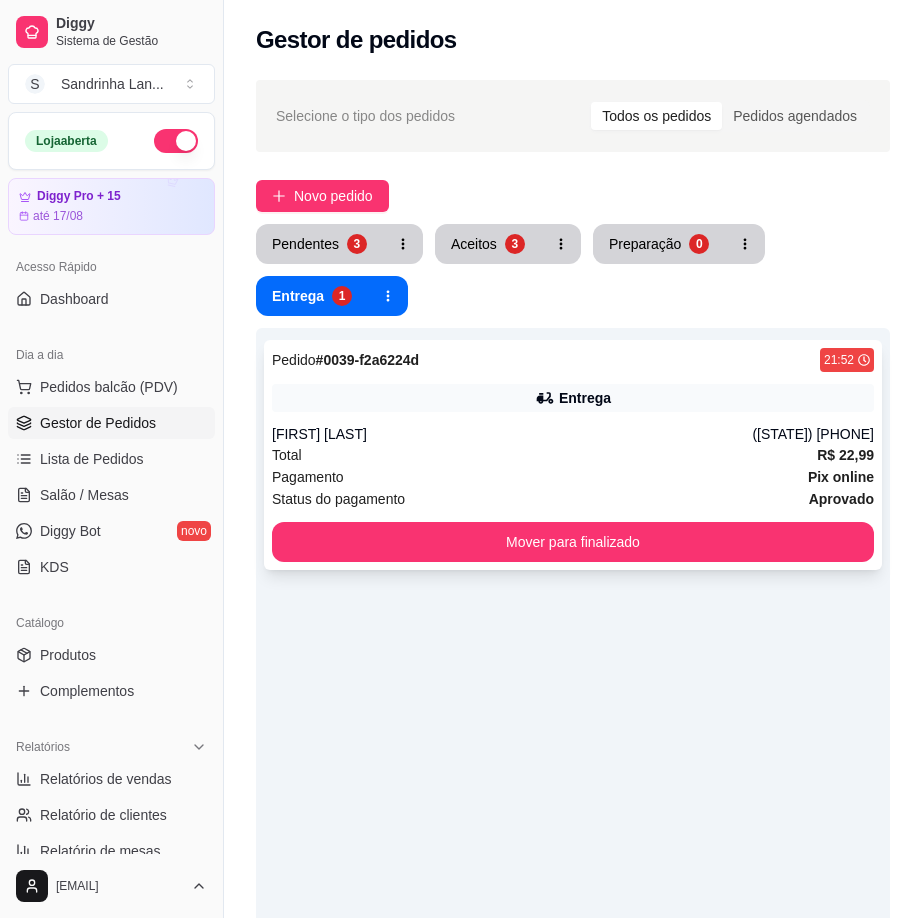 click on "Pedido # 0039-f2a6224d 21:52 Entrega [FIRST] [LAST] ([PHONE]) Total R$ 22,99 Pagamento Pix online Status do pagamento aprovado Mover para finalizado" at bounding box center (573, 455) 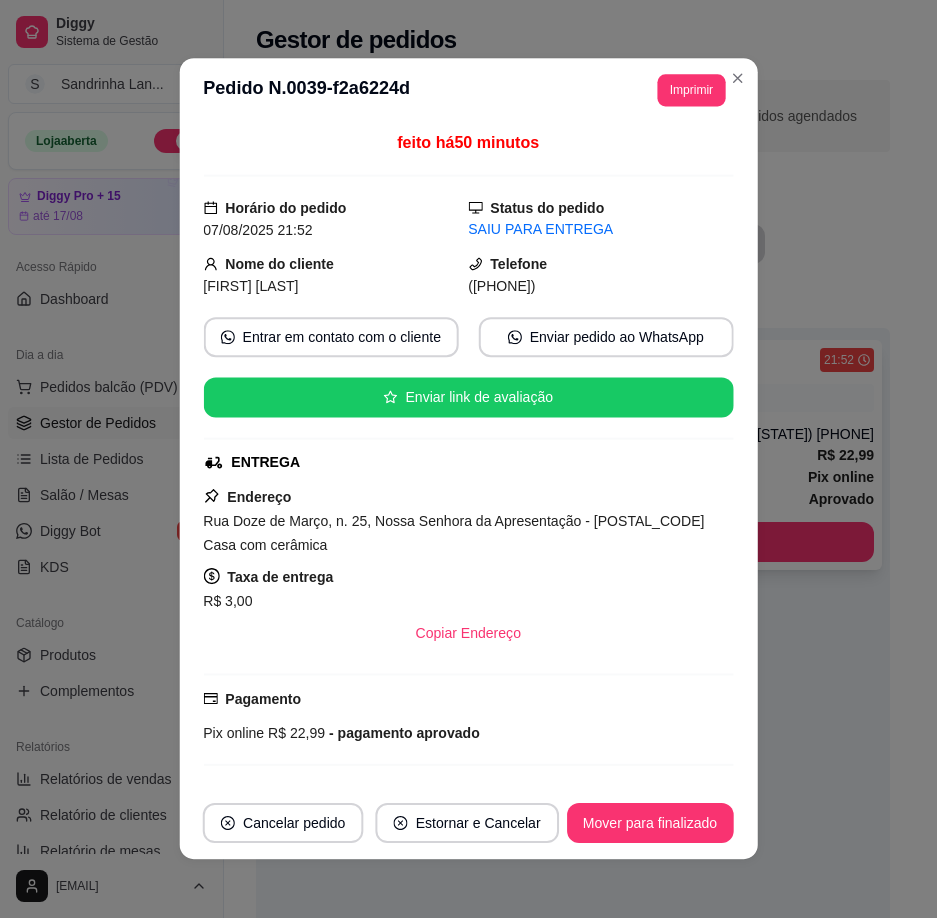 click on "Rua Doze de Março, n. 25, Nossa Senhora da Apresentação - [POSTAL_CODE] Casa com cerâmica" at bounding box center [469, 533] 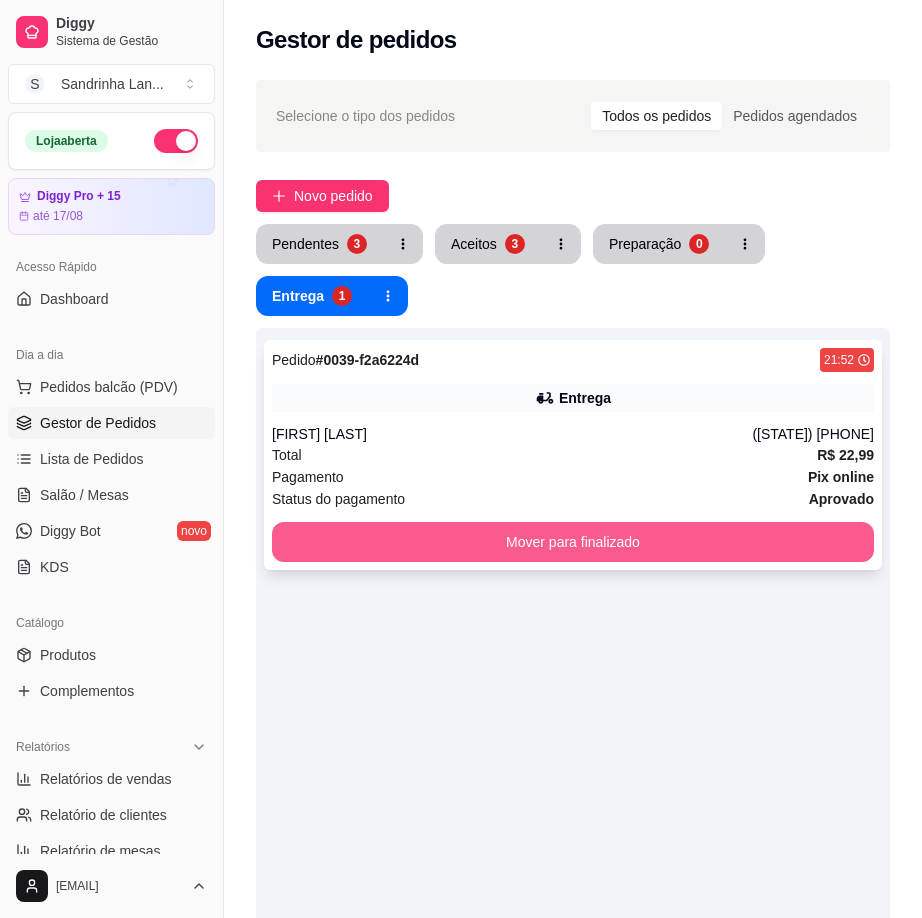 click on "Mover para finalizado" at bounding box center [573, 542] 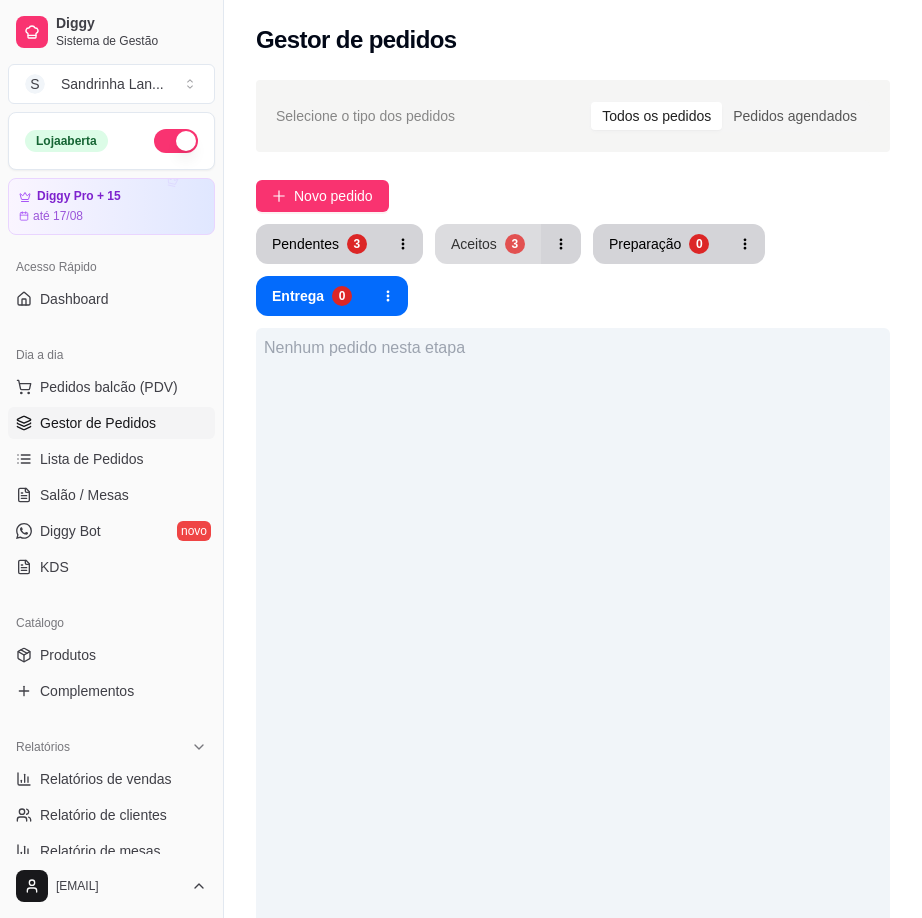 click on "Aceitos" at bounding box center [474, 244] 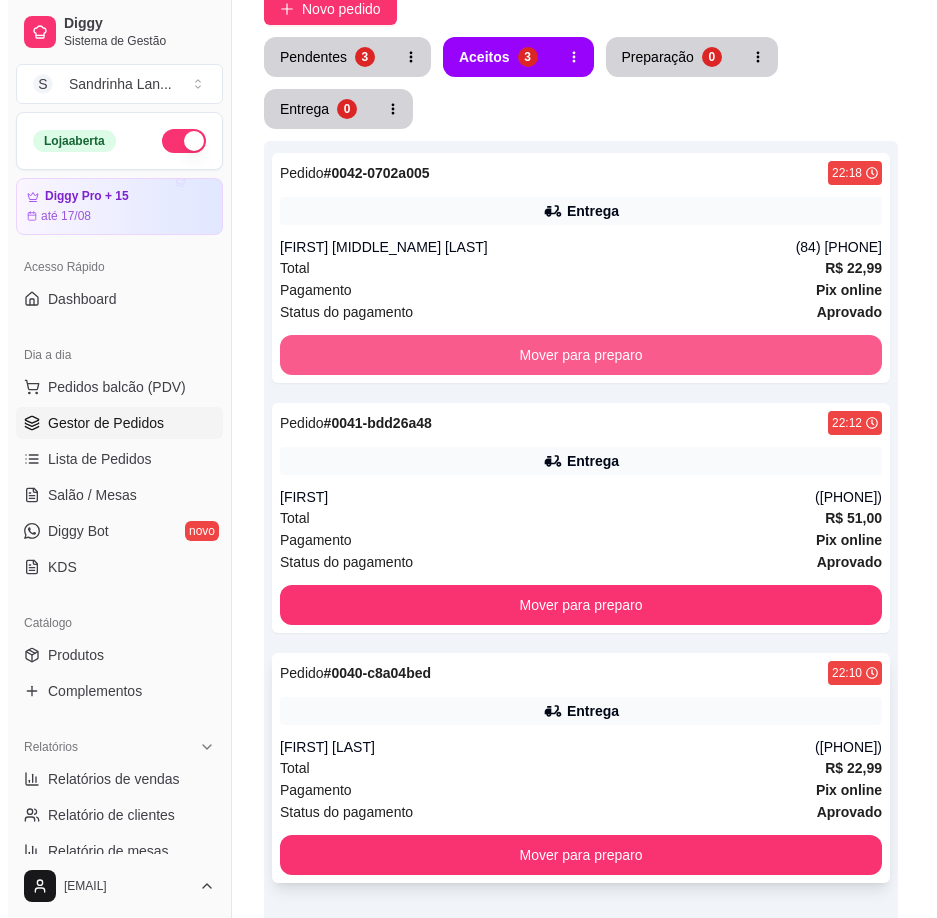scroll, scrollTop: 409, scrollLeft: 0, axis: vertical 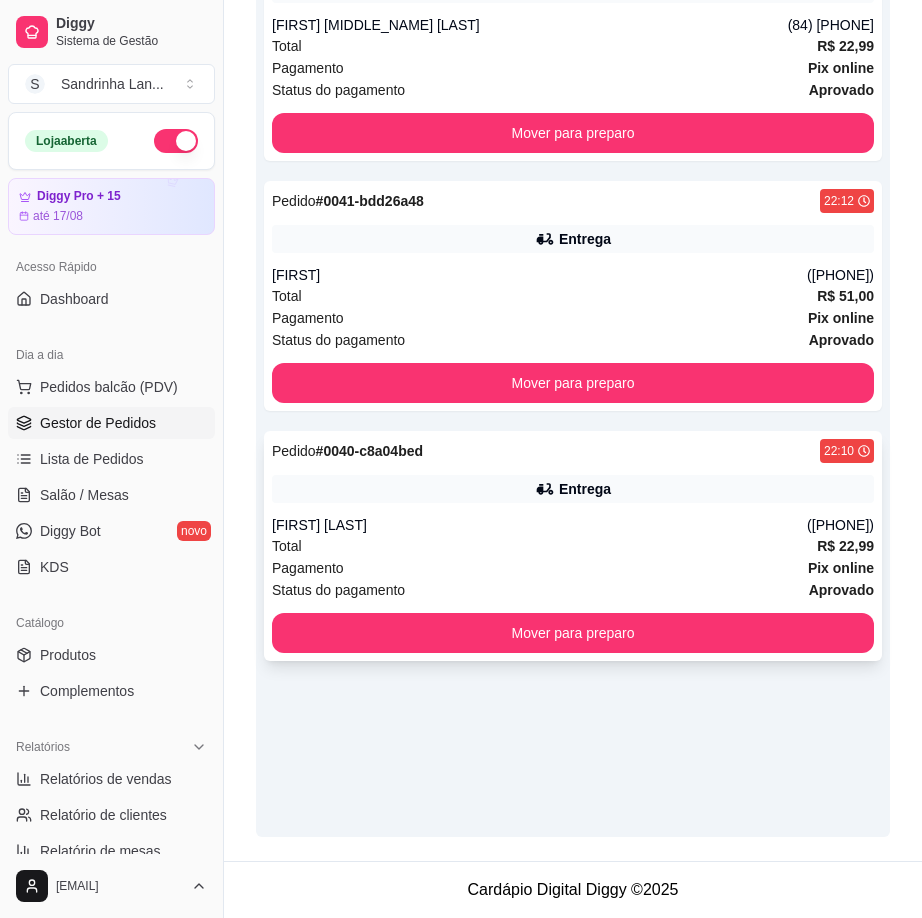 click on "[FIRST] [LAST]" at bounding box center [539, 525] 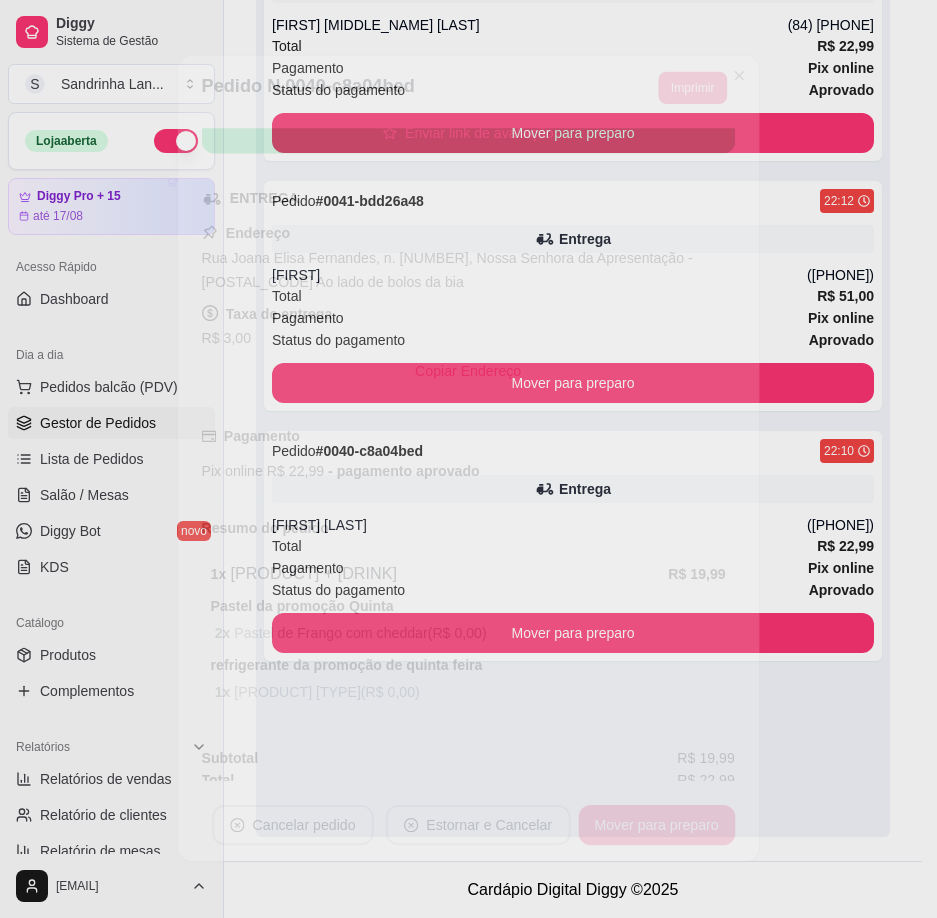 scroll, scrollTop: 271, scrollLeft: 0, axis: vertical 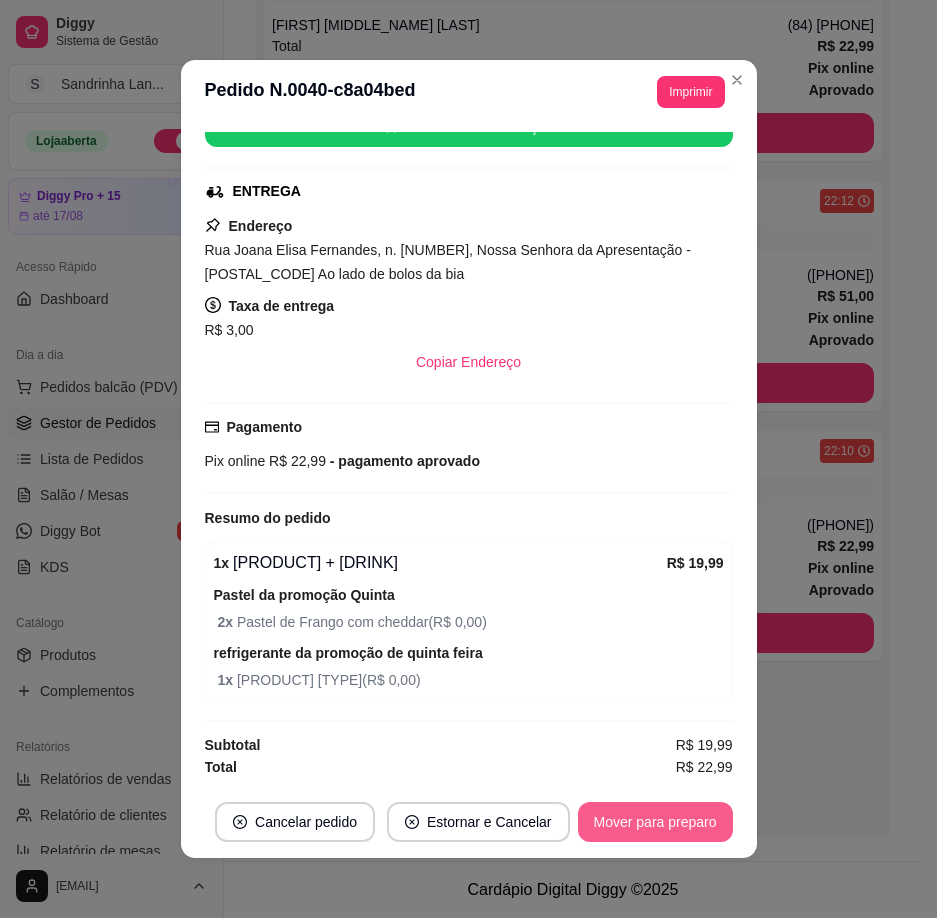 click on "Mover para preparo" at bounding box center (655, 822) 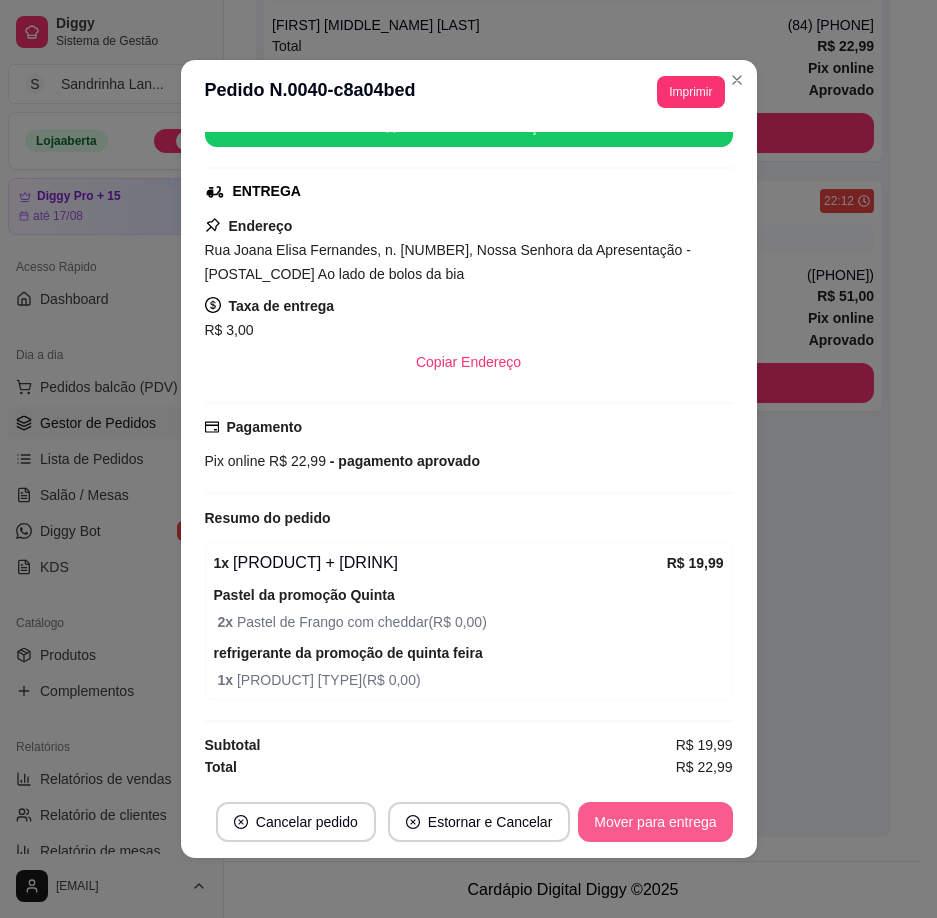 click on "Mover para entrega" at bounding box center (655, 822) 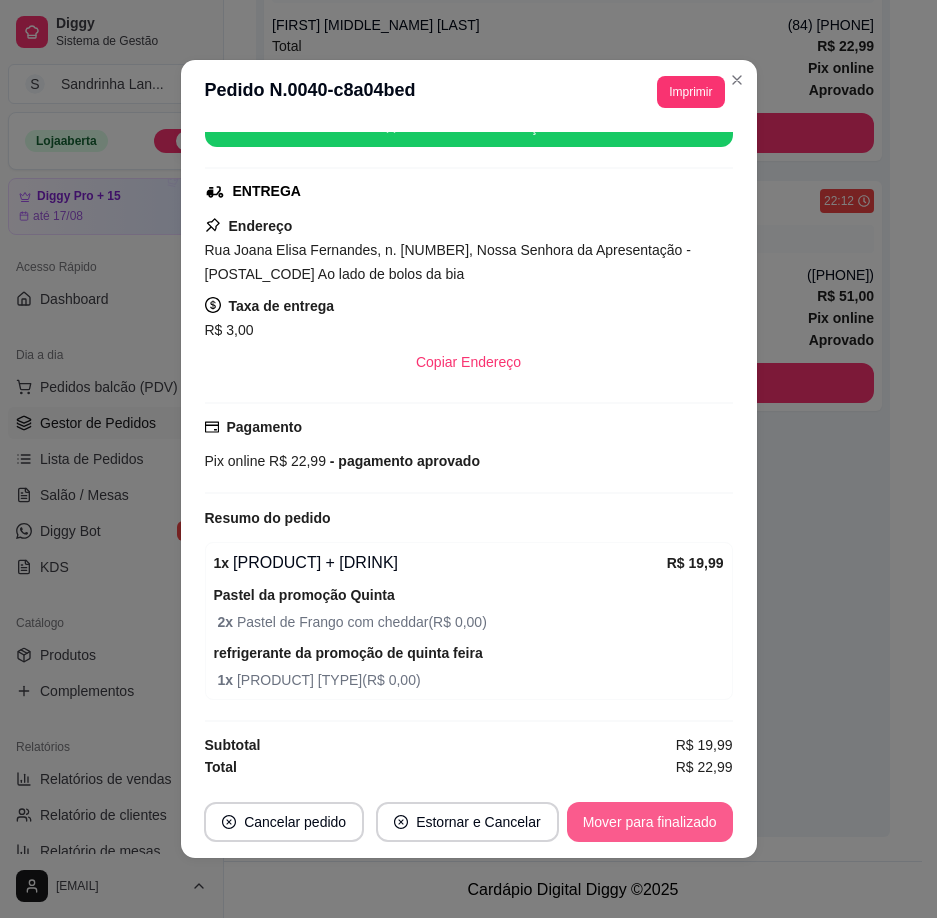 click on "Mover para finalizado" at bounding box center [650, 822] 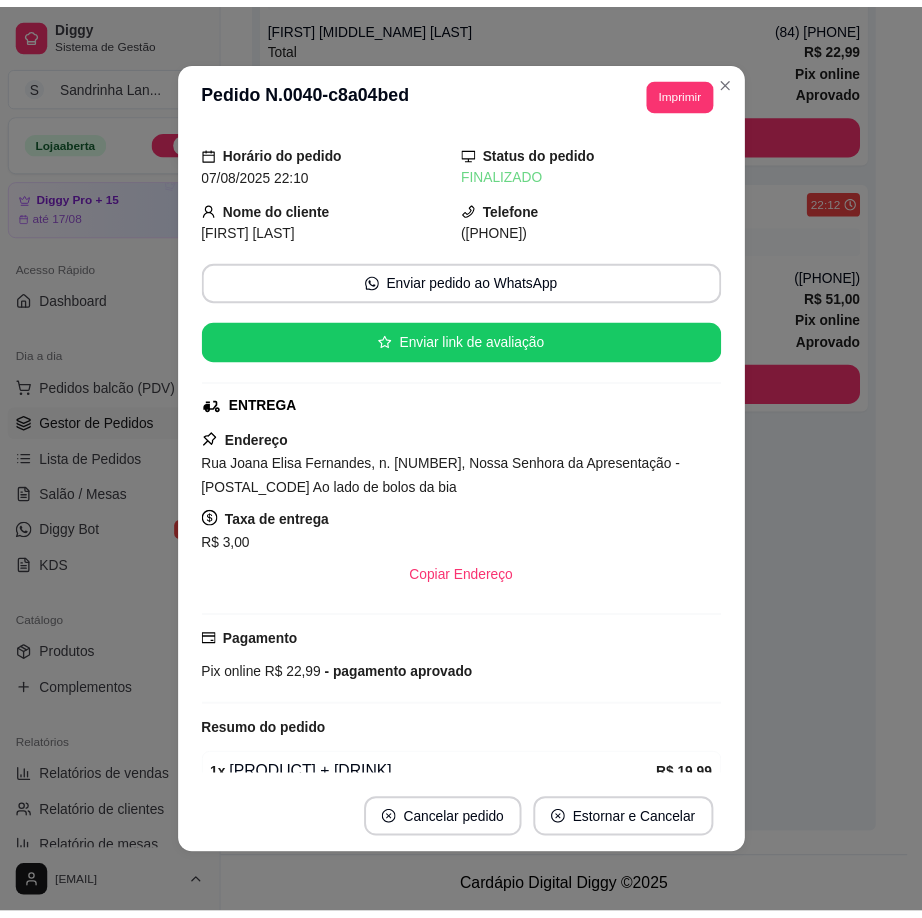 scroll, scrollTop: 0, scrollLeft: 0, axis: both 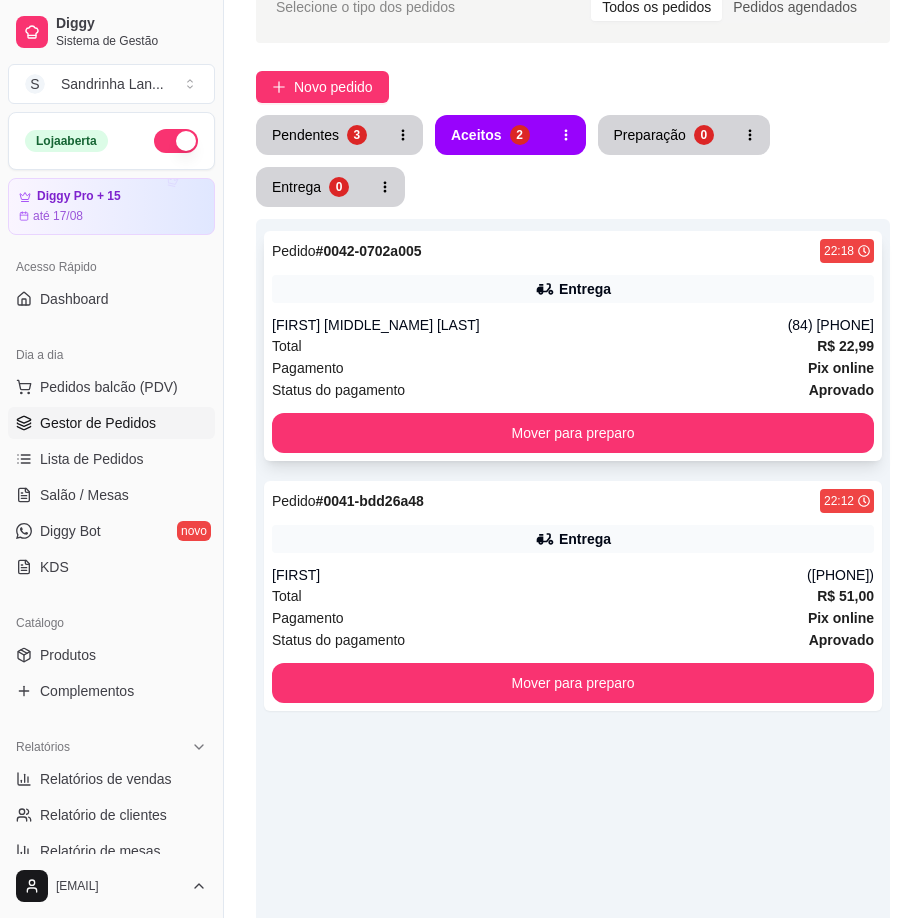 click on "[FIRST] [MIDDLE_NAME] [LAST]" at bounding box center (530, 325) 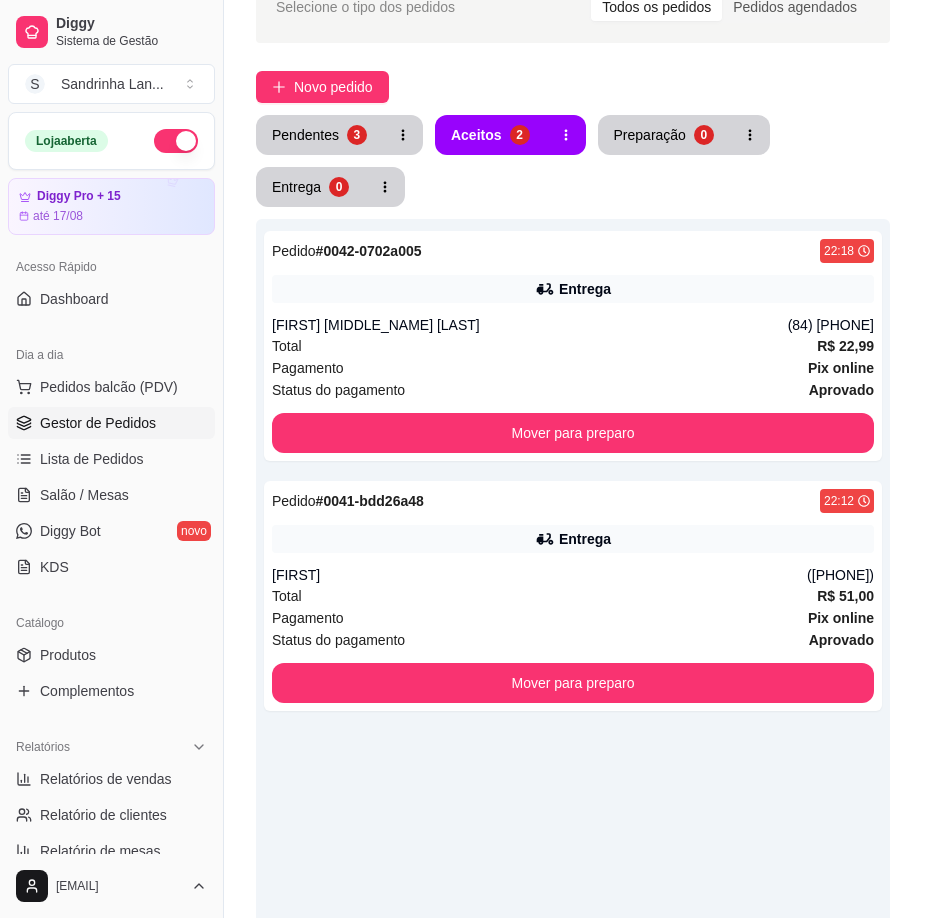 scroll, scrollTop: 273, scrollLeft: 0, axis: vertical 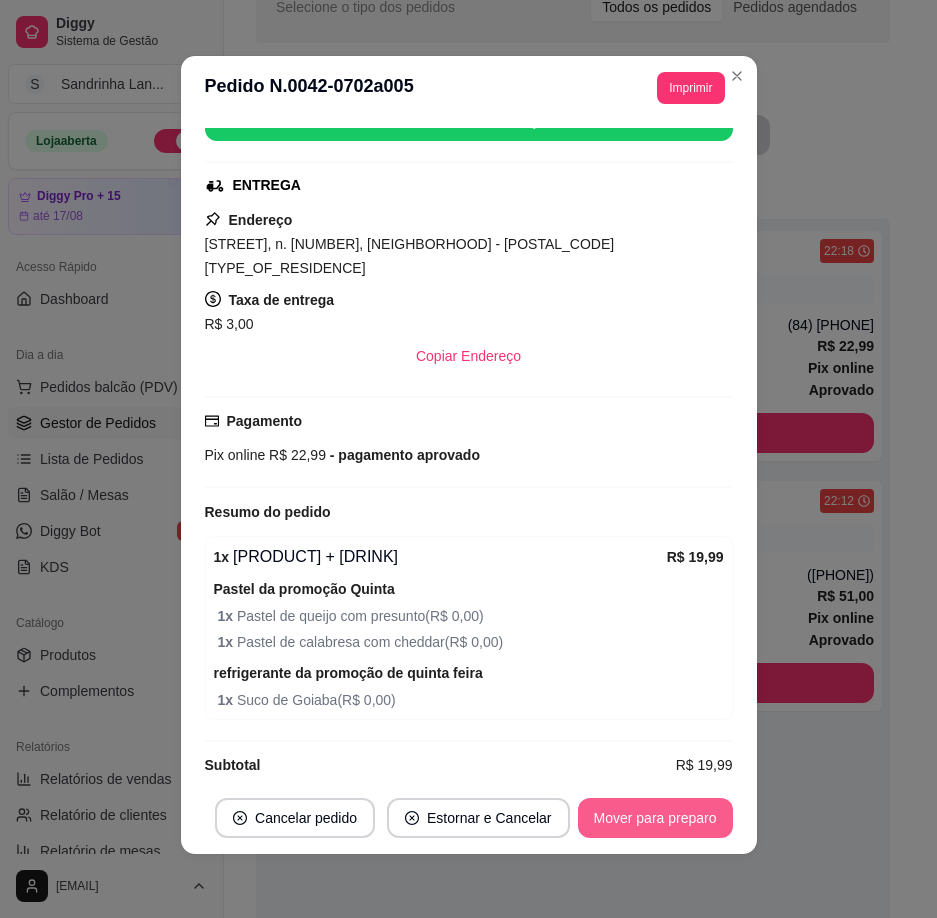 click on "Mover para preparo" at bounding box center [655, 818] 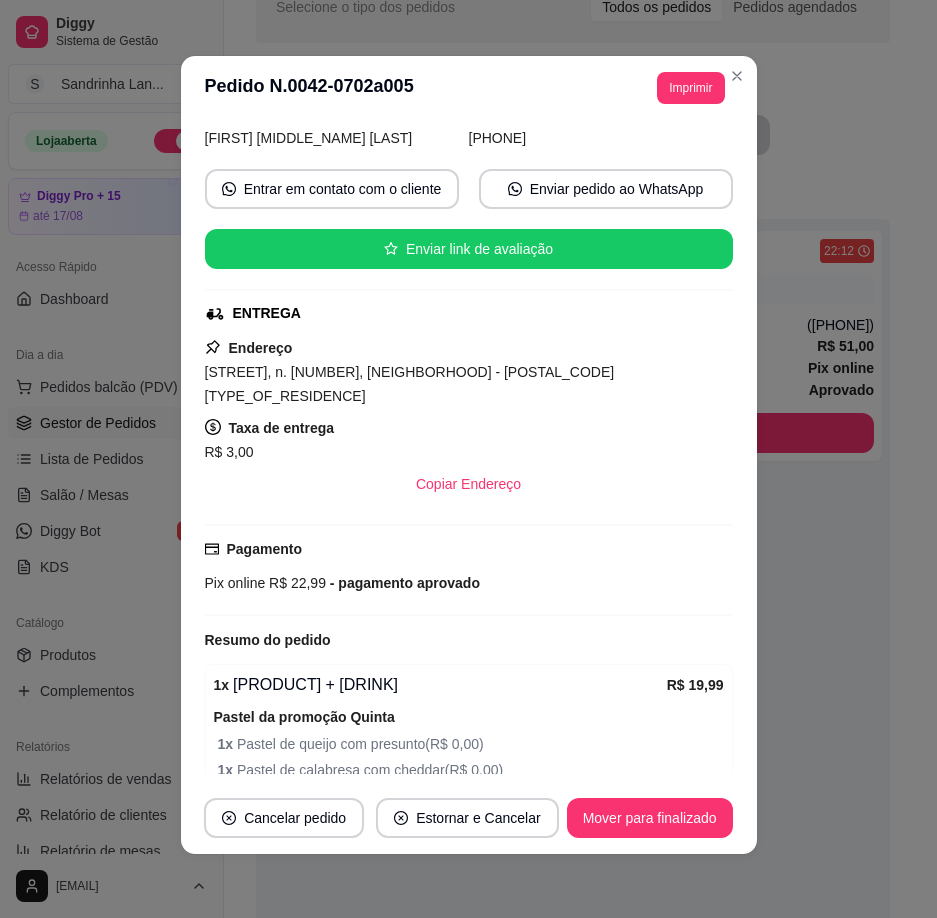 scroll, scrollTop: 0, scrollLeft: 0, axis: both 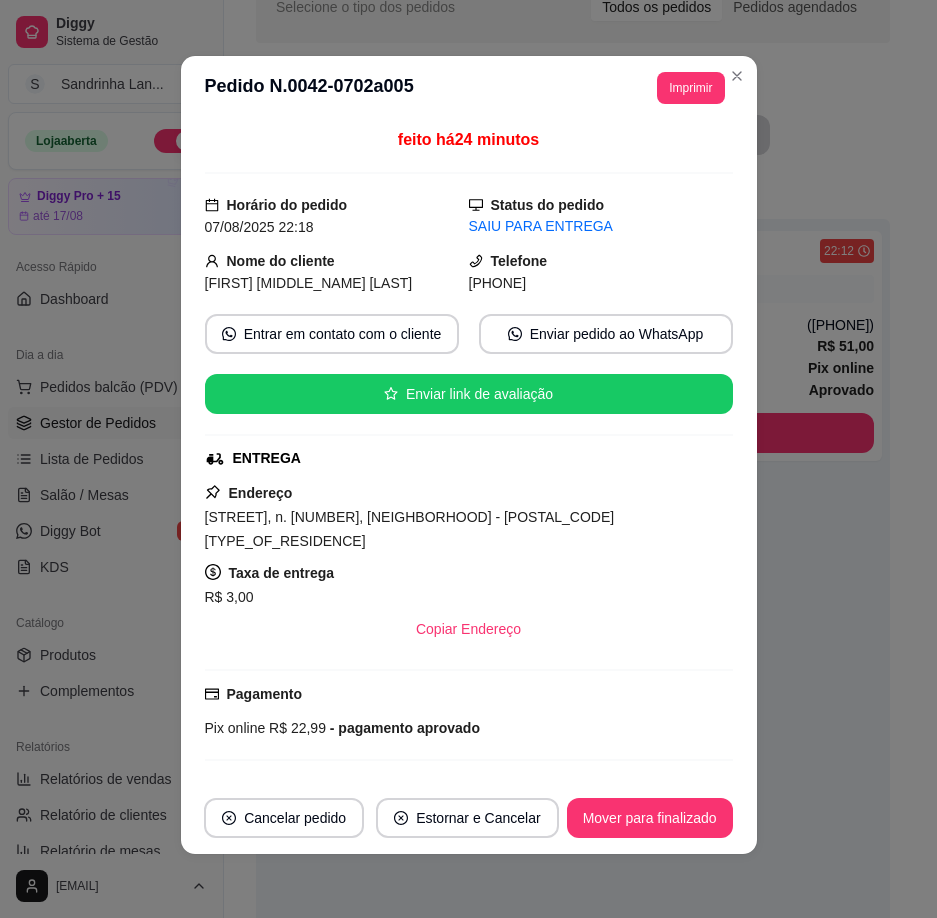 drag, startPoint x: 490, startPoint y: 284, endPoint x: 629, endPoint y: 287, distance: 139.03236 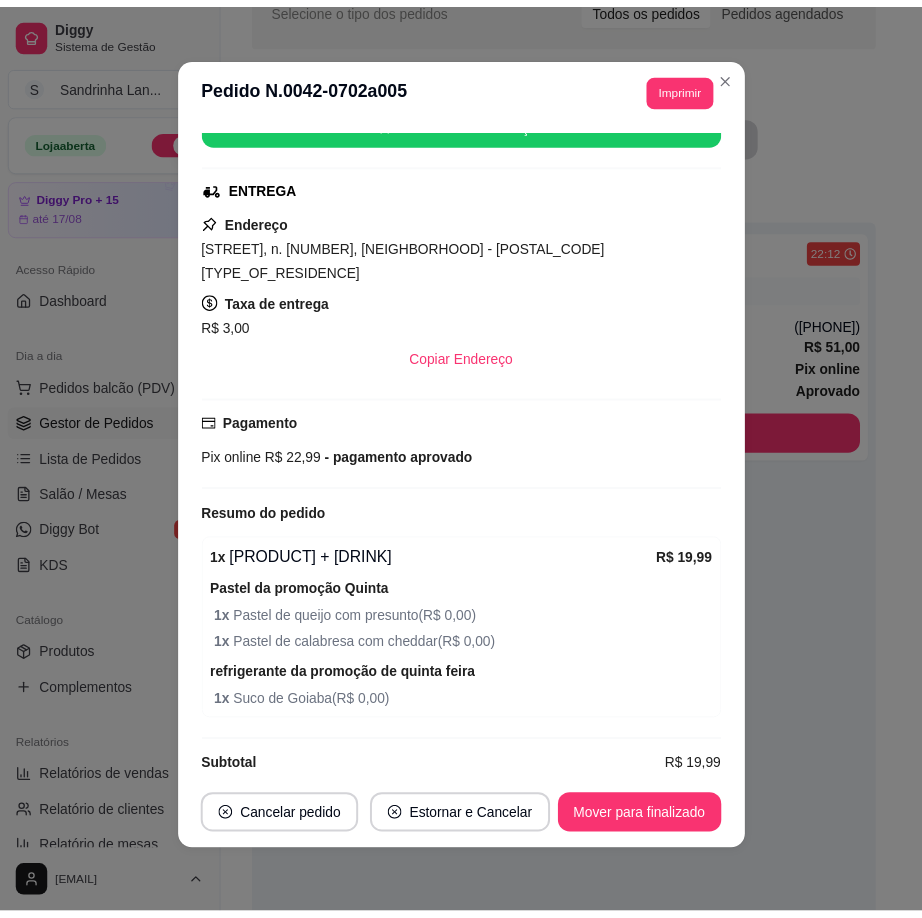 scroll, scrollTop: 273, scrollLeft: 0, axis: vertical 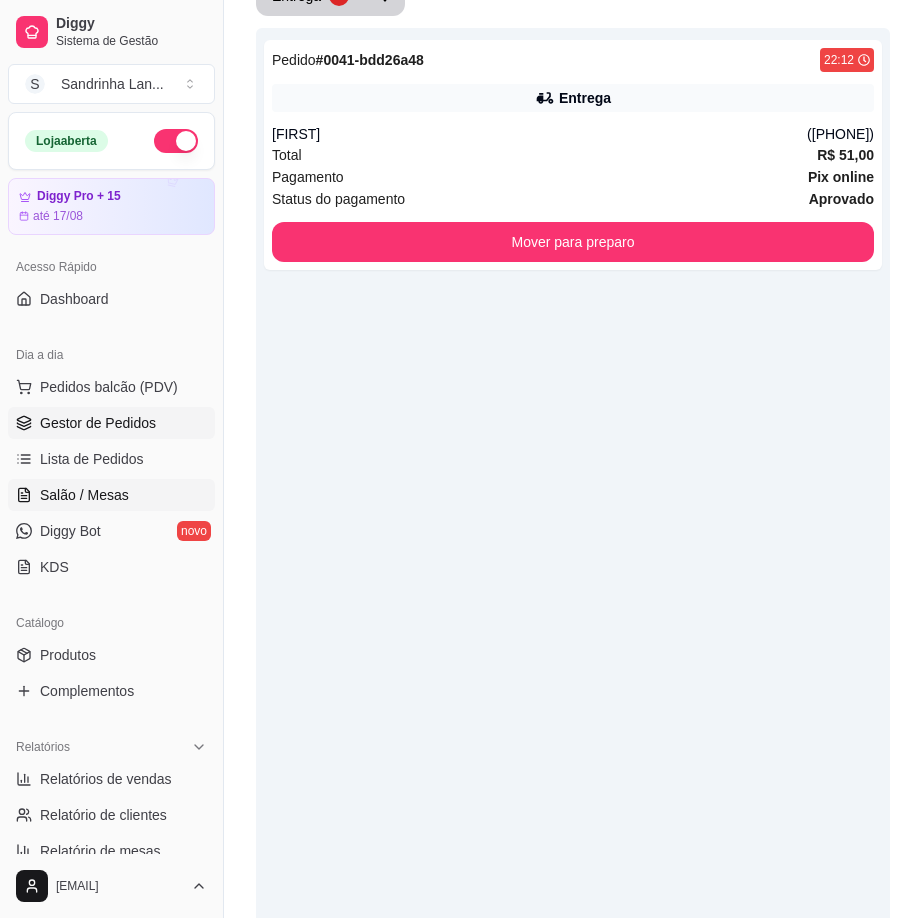 click on "Salão / Mesas" at bounding box center [84, 495] 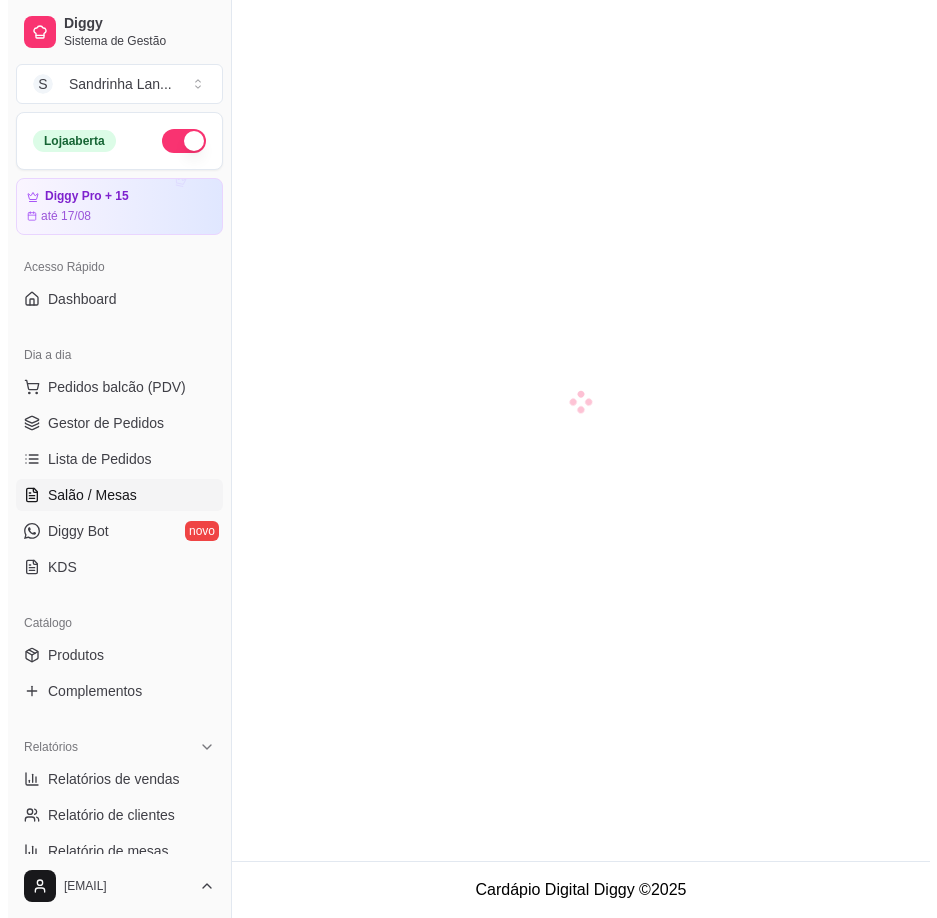scroll, scrollTop: 0, scrollLeft: 0, axis: both 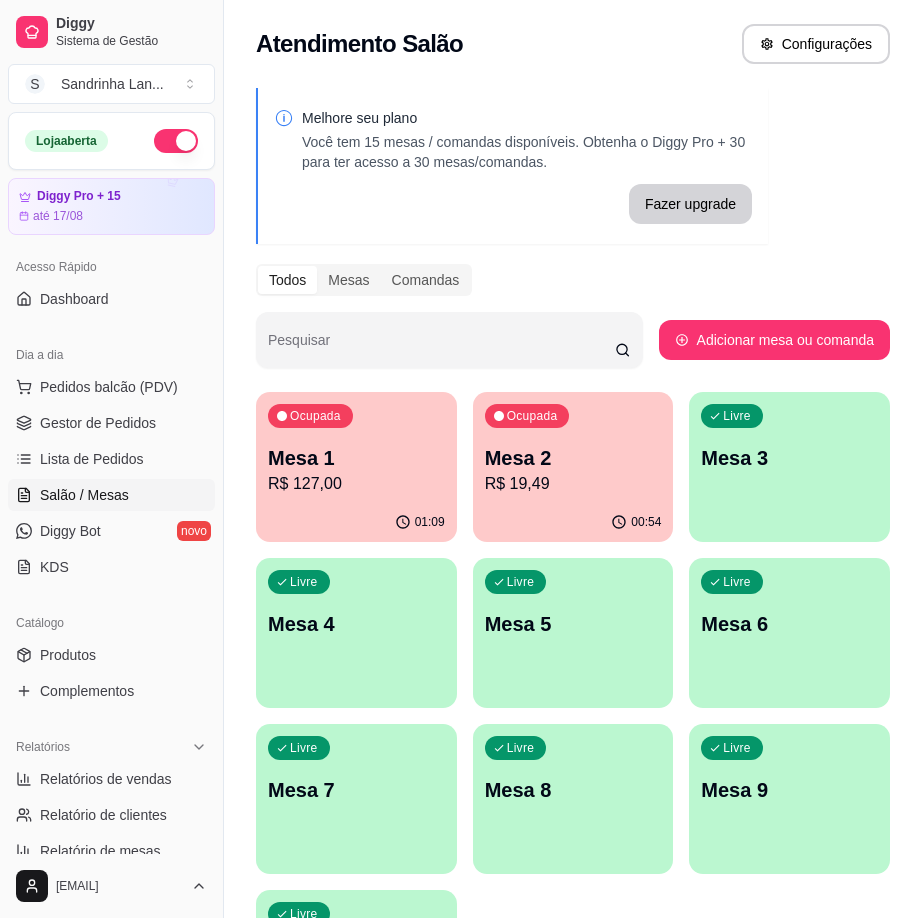 click on "Ocupada Mesa 1 R$ 127,00" at bounding box center (356, 447) 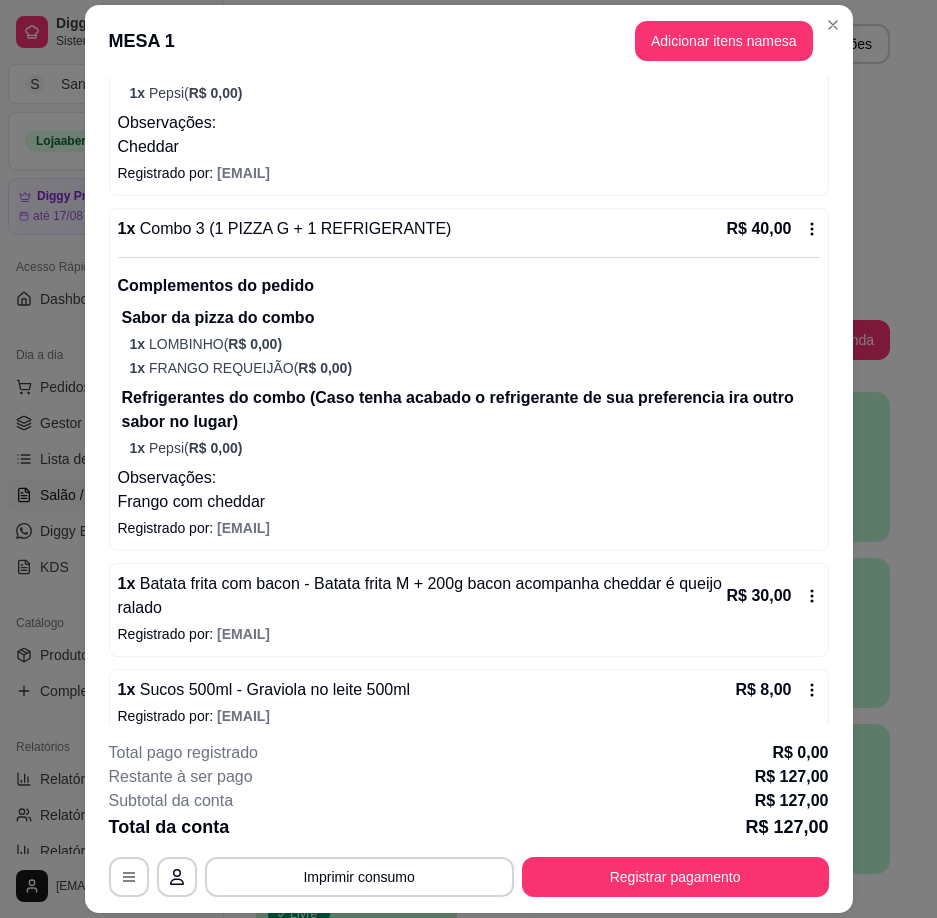 scroll, scrollTop: 629, scrollLeft: 0, axis: vertical 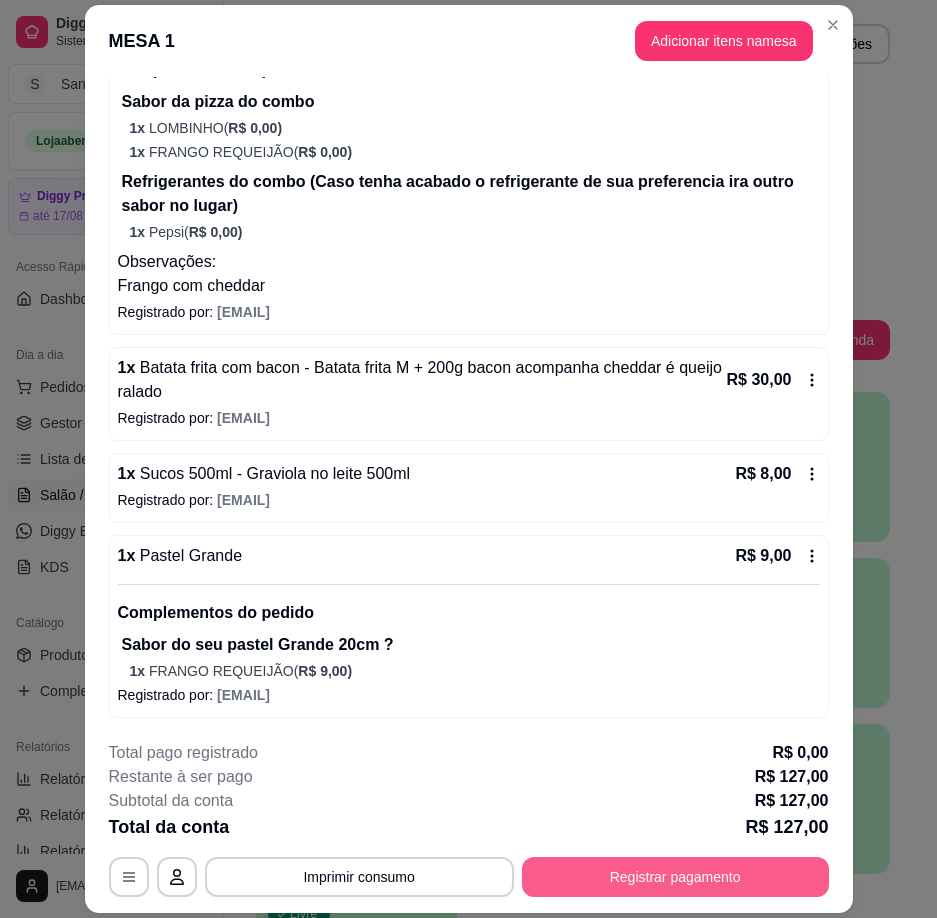 click on "Registrar pagamento" at bounding box center [675, 877] 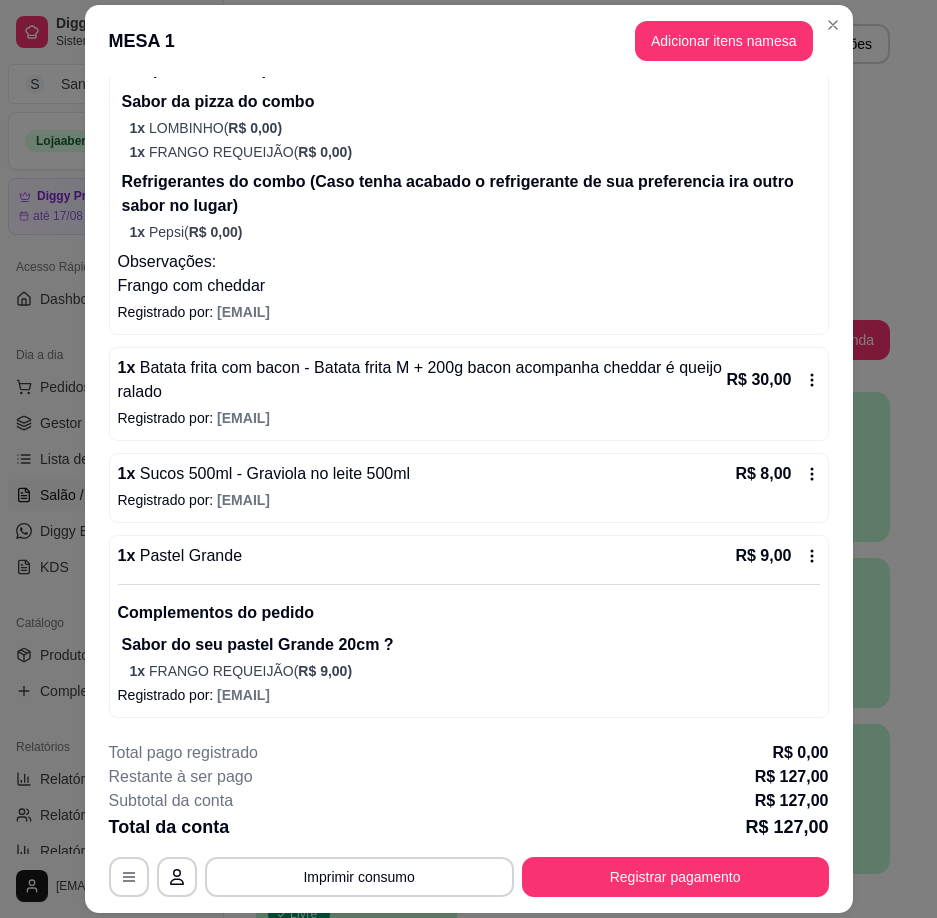 scroll, scrollTop: 59, scrollLeft: 0, axis: vertical 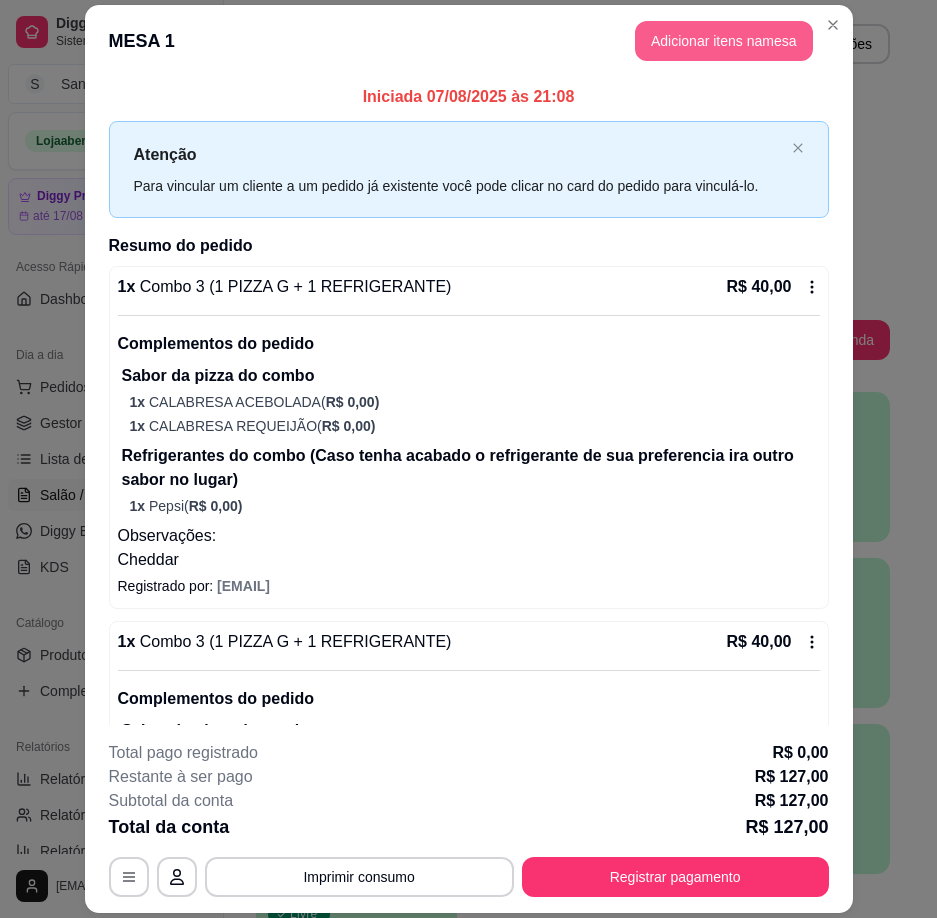 click on "Adicionar itens na  mesa" at bounding box center (724, 41) 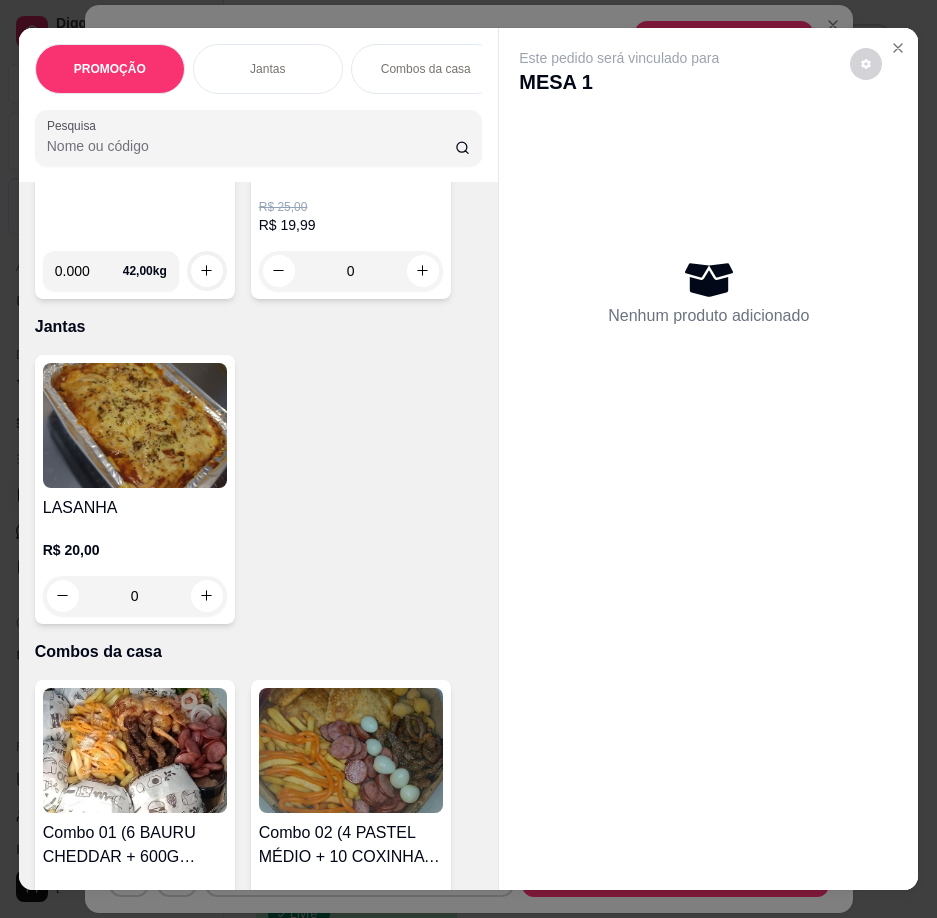 scroll, scrollTop: 0, scrollLeft: 0, axis: both 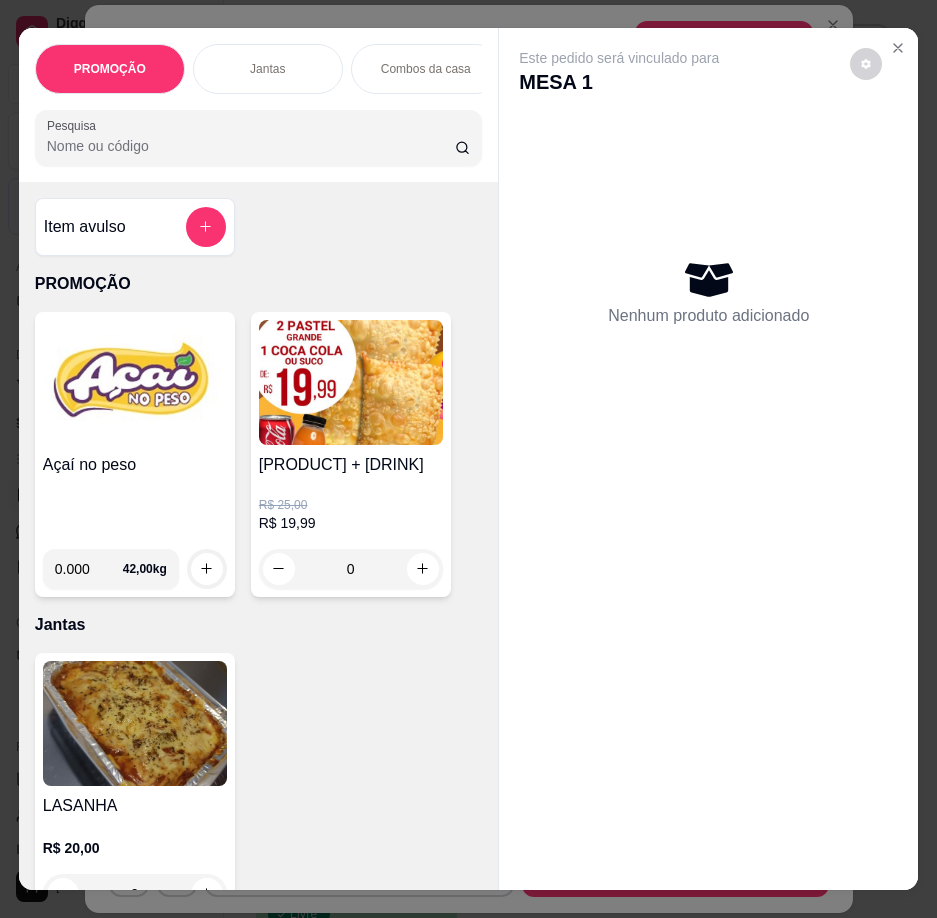 click on "Item avulso" at bounding box center (85, 227) 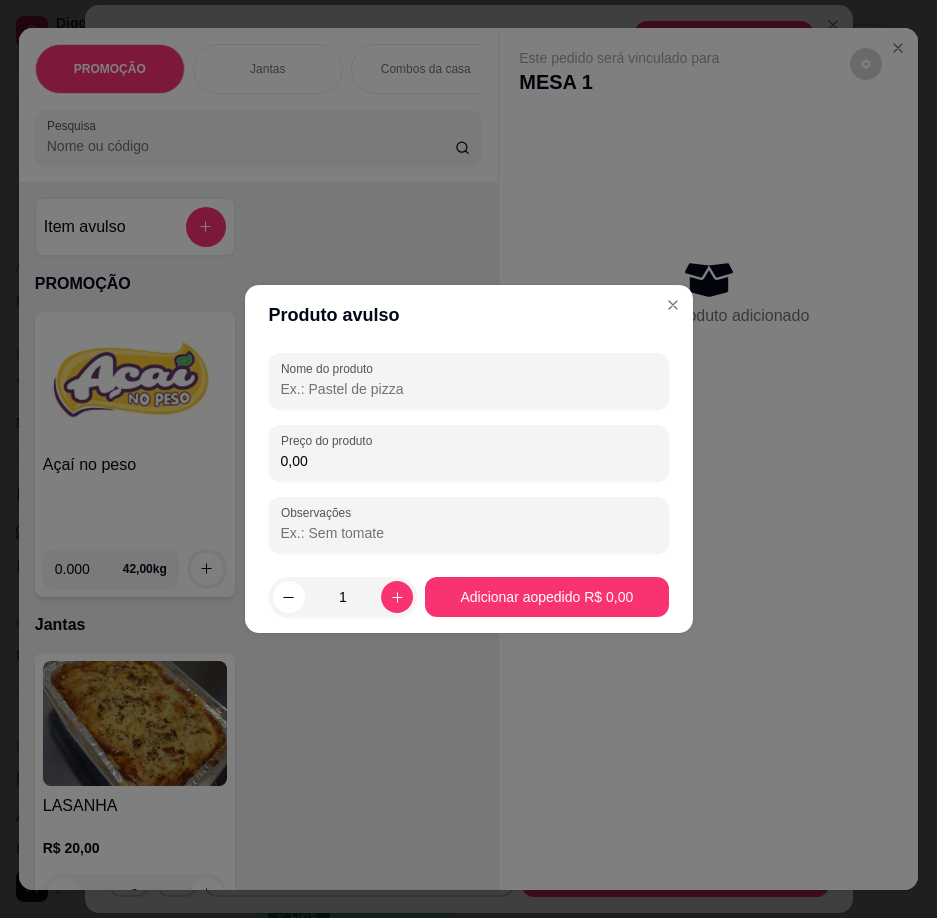 click on "0,00" at bounding box center [469, 461] 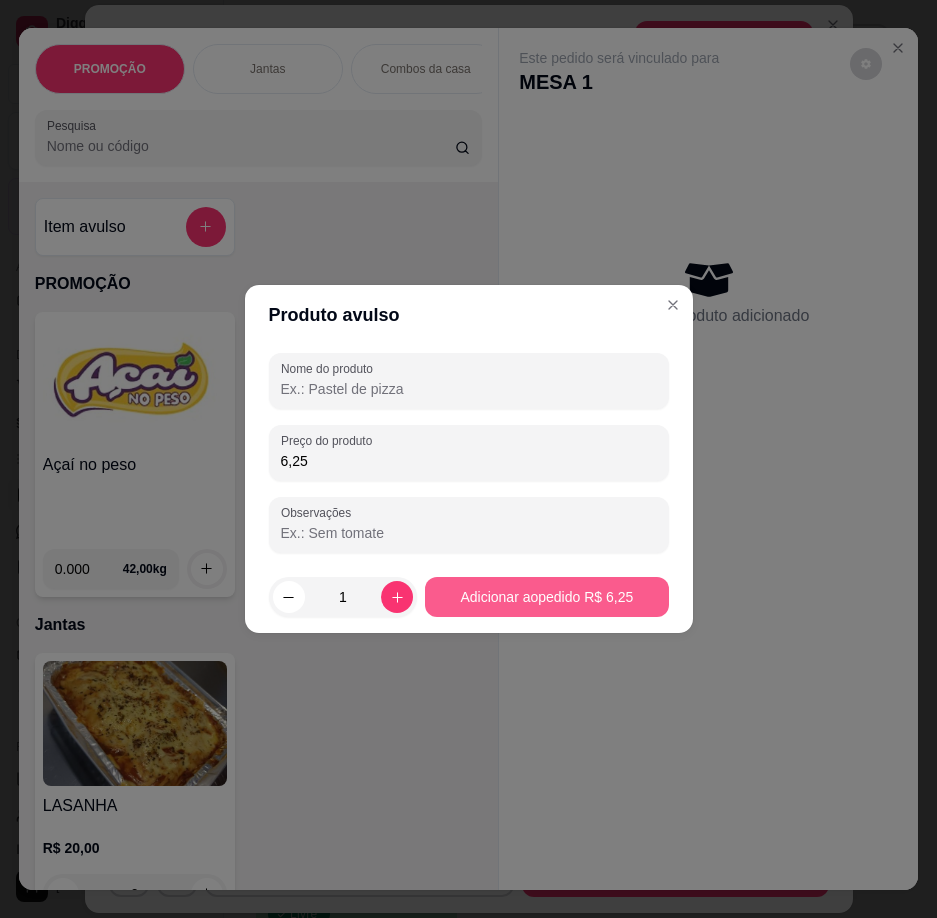 type on "6,25" 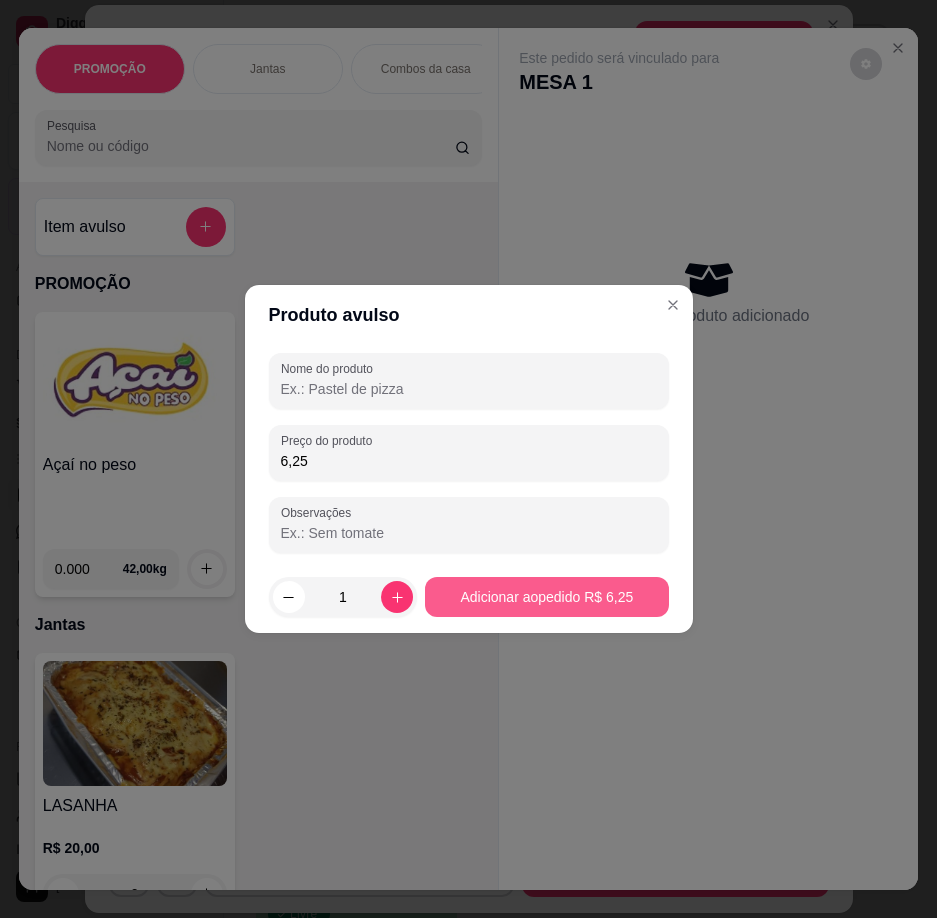 click on "Adicionar ao   pedido   R$ 6,25" at bounding box center [546, 597] 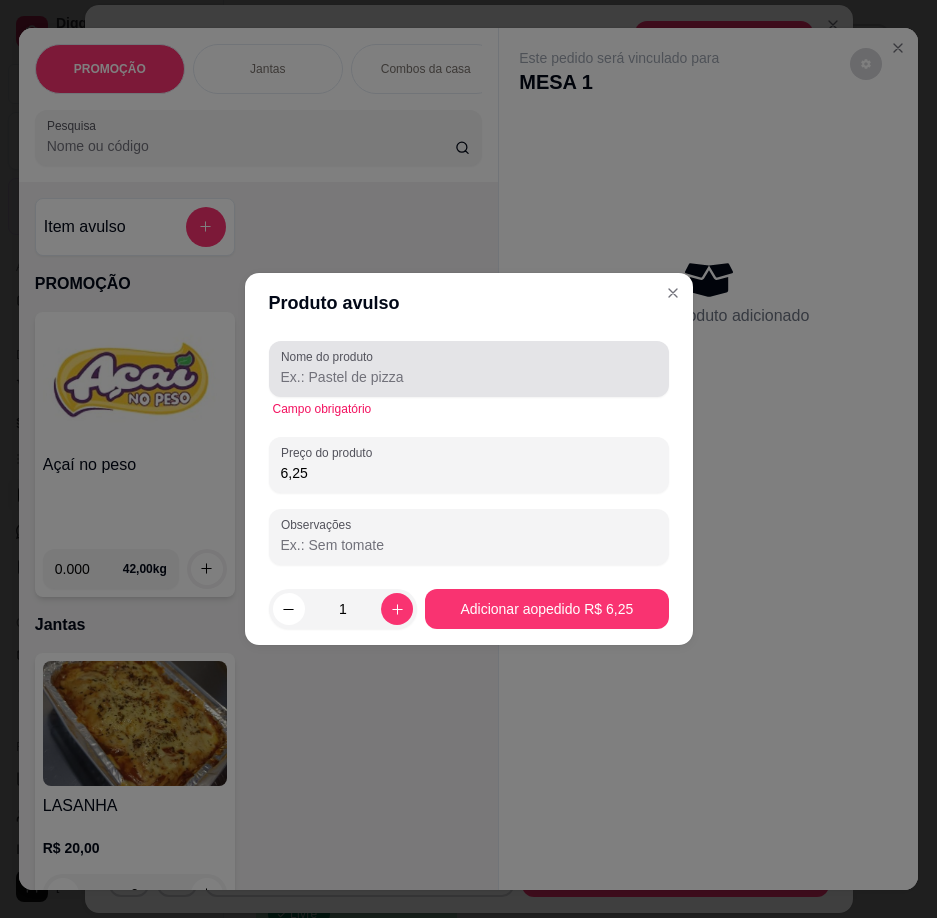 click on "Nome do produto" at bounding box center [330, 356] 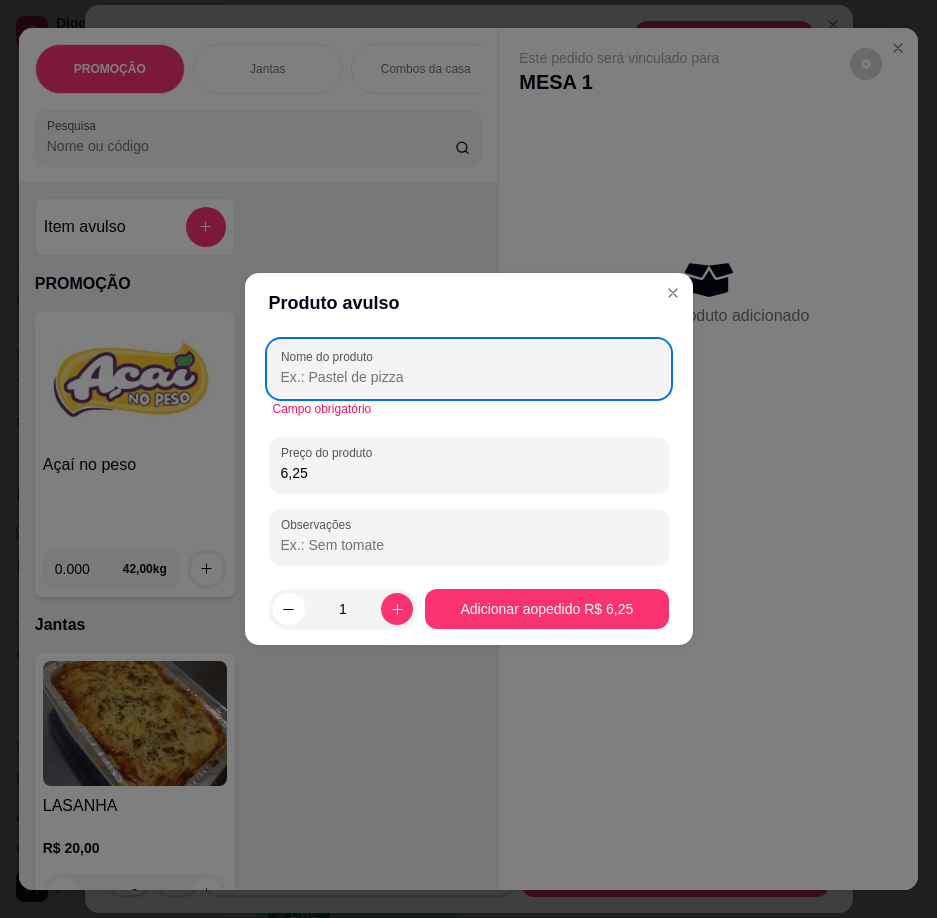click on "Nome do produto" at bounding box center (469, 377) 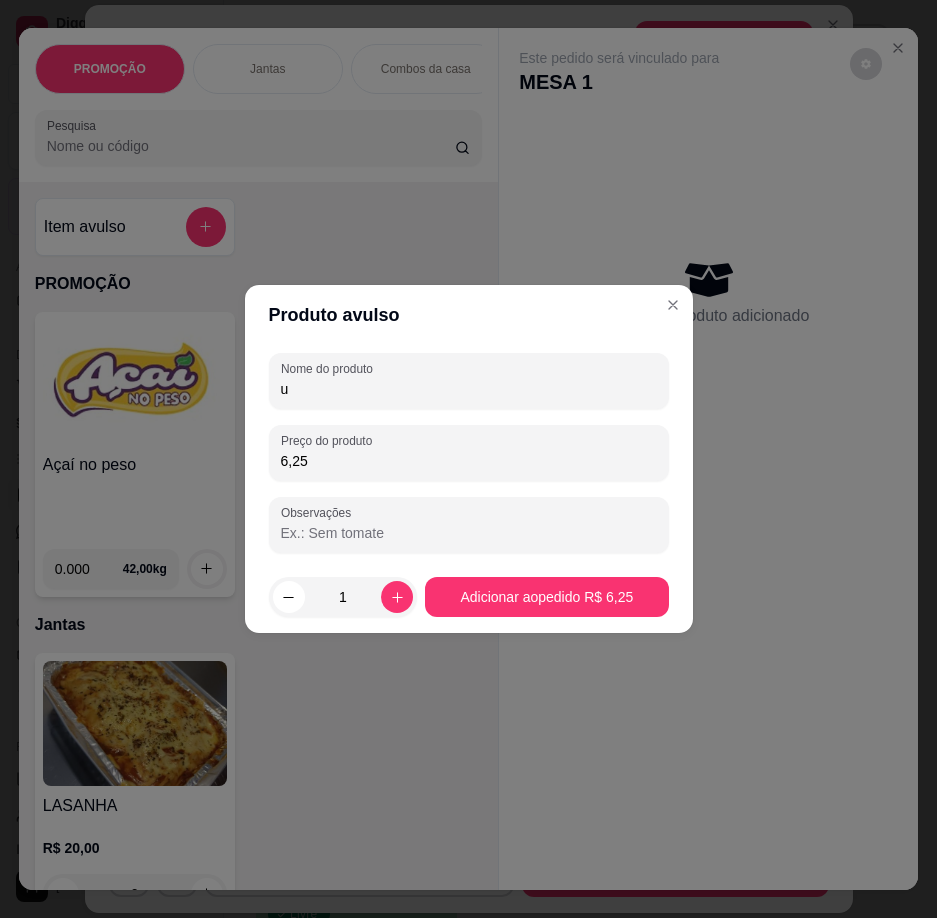 type on "u" 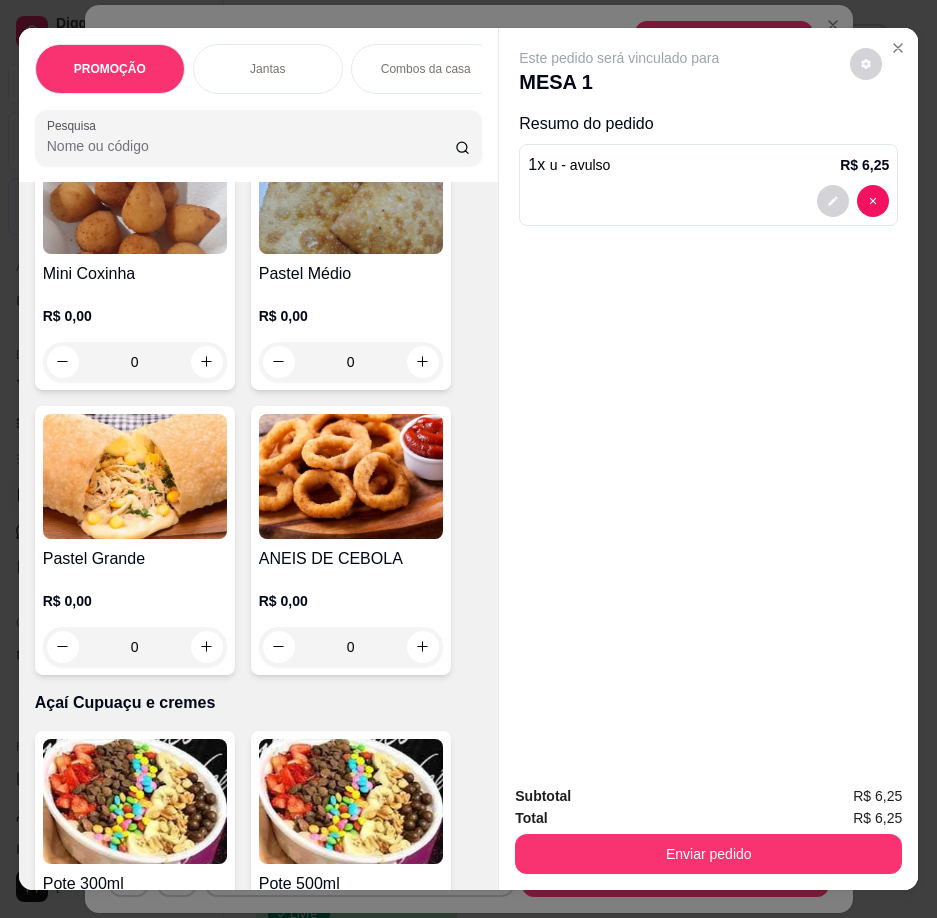 scroll, scrollTop: 6000, scrollLeft: 0, axis: vertical 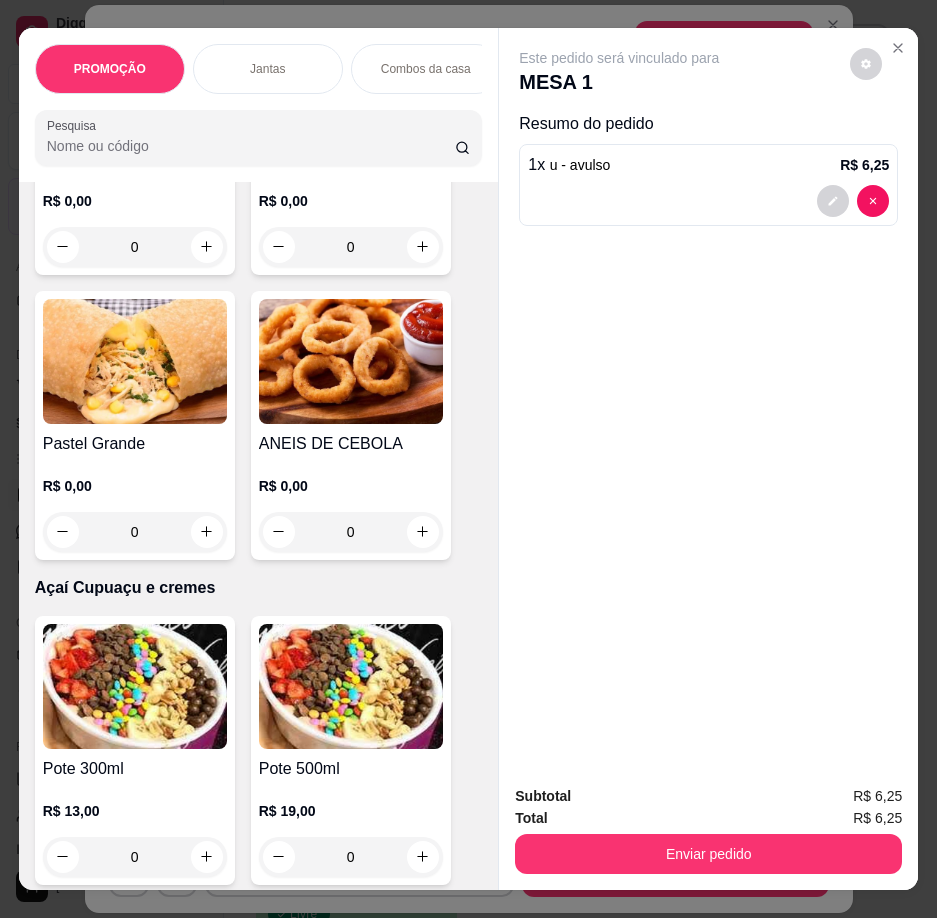click on "R$ 0,00 0" at bounding box center (135, 504) 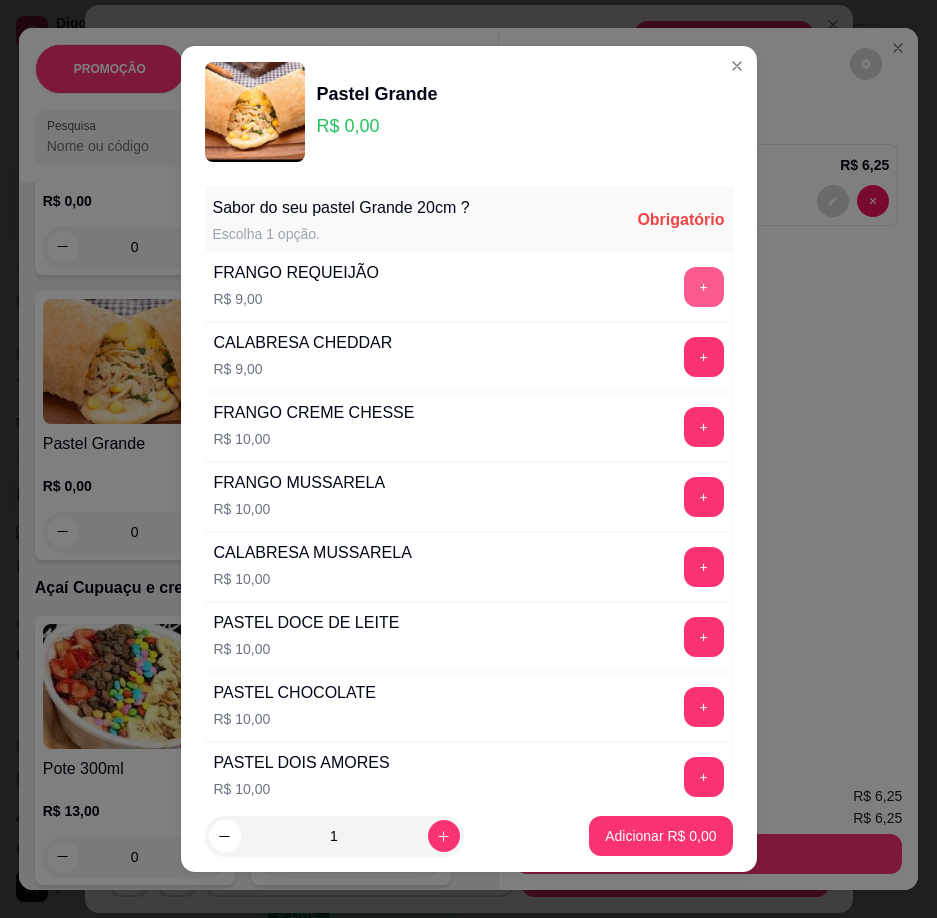 click on "+" at bounding box center (704, 287) 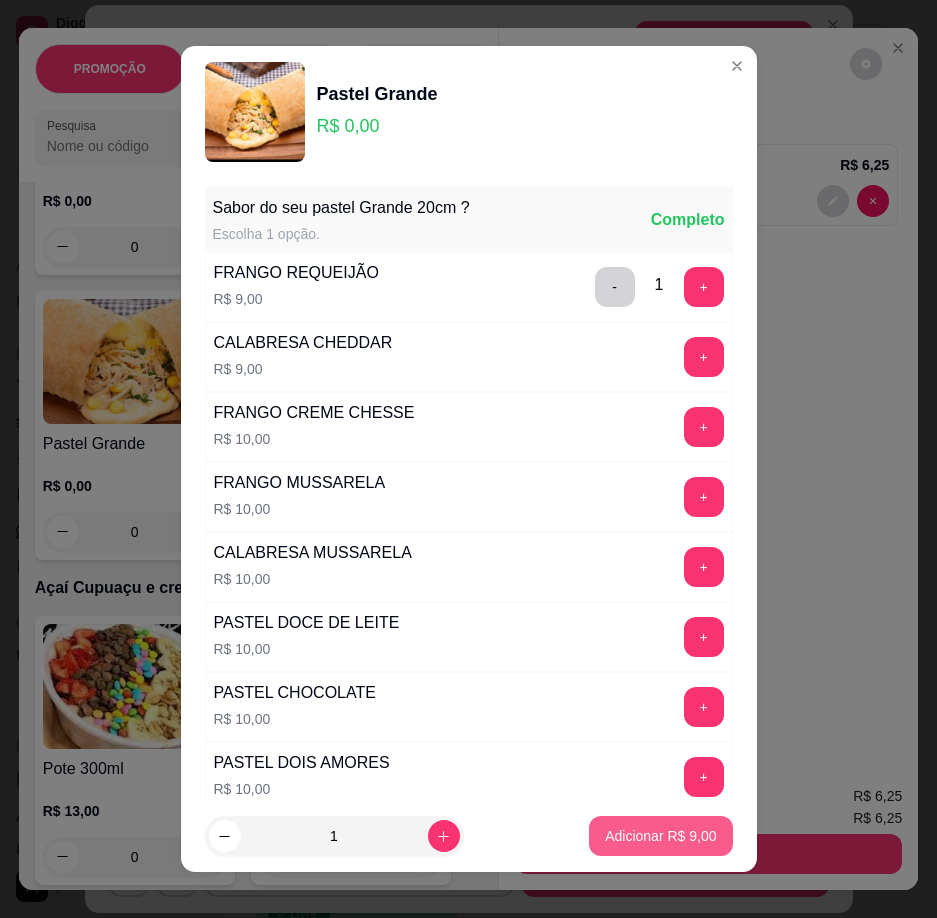 click on "Adicionar   R$ 9,00" at bounding box center [660, 836] 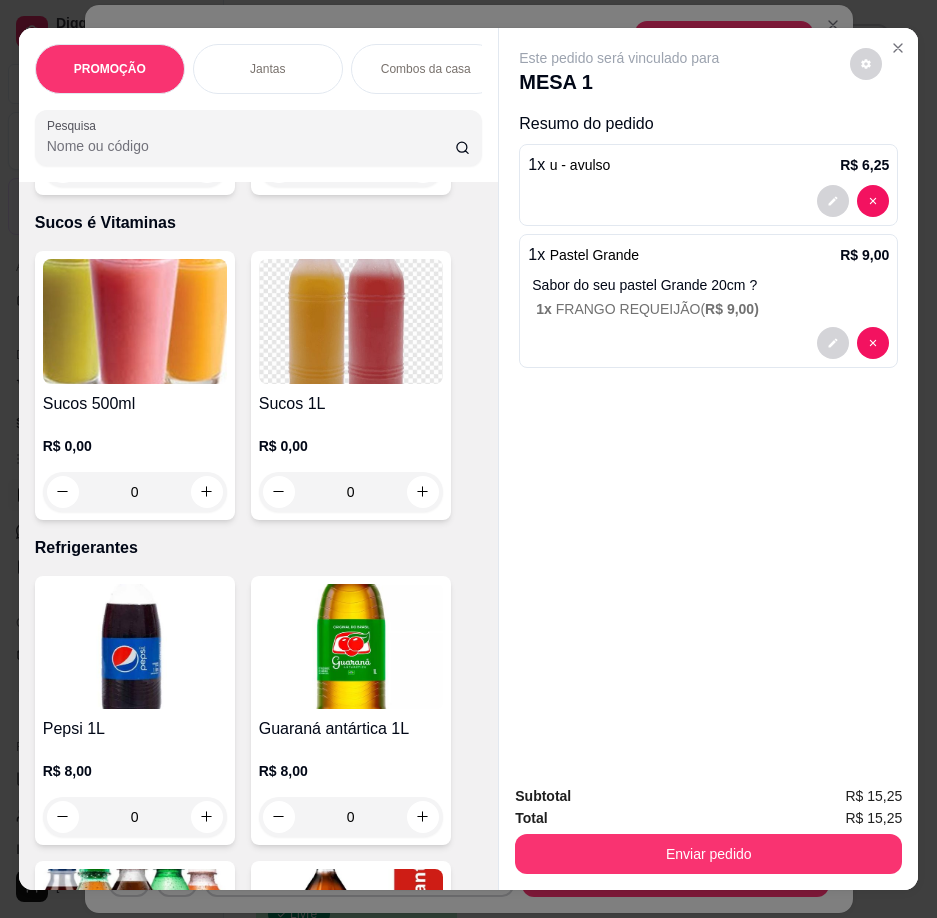 scroll, scrollTop: 7100, scrollLeft: 0, axis: vertical 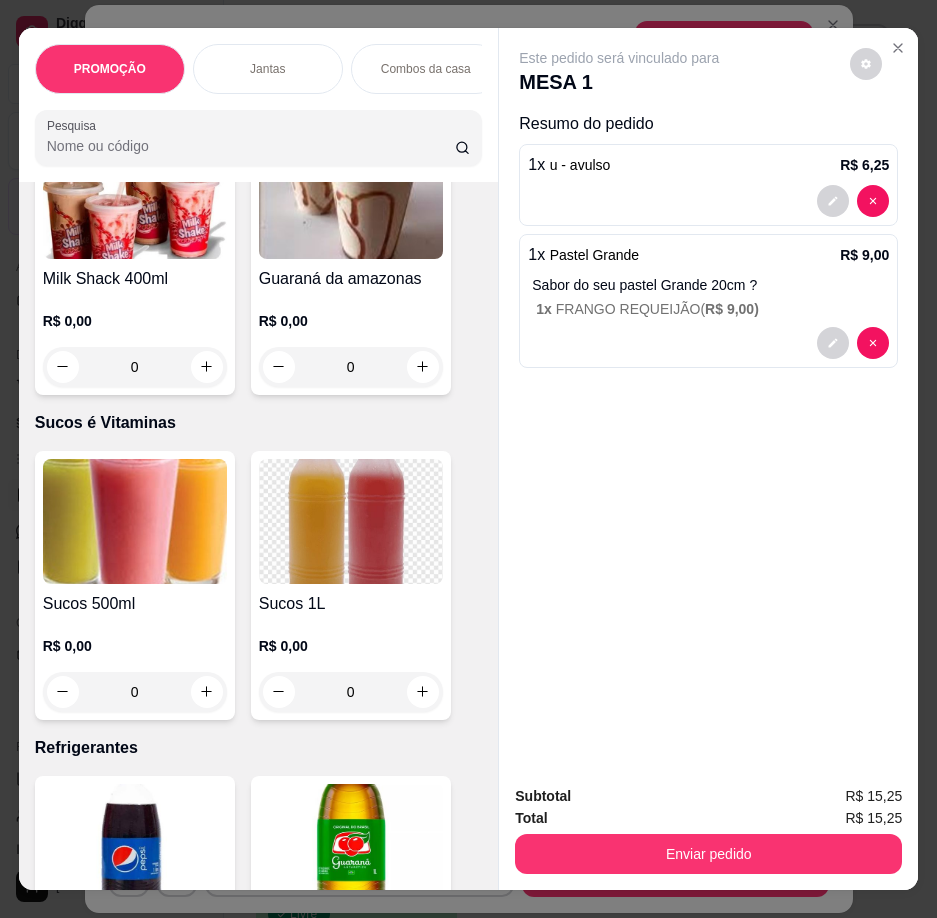 click at bounding box center (135, 521) 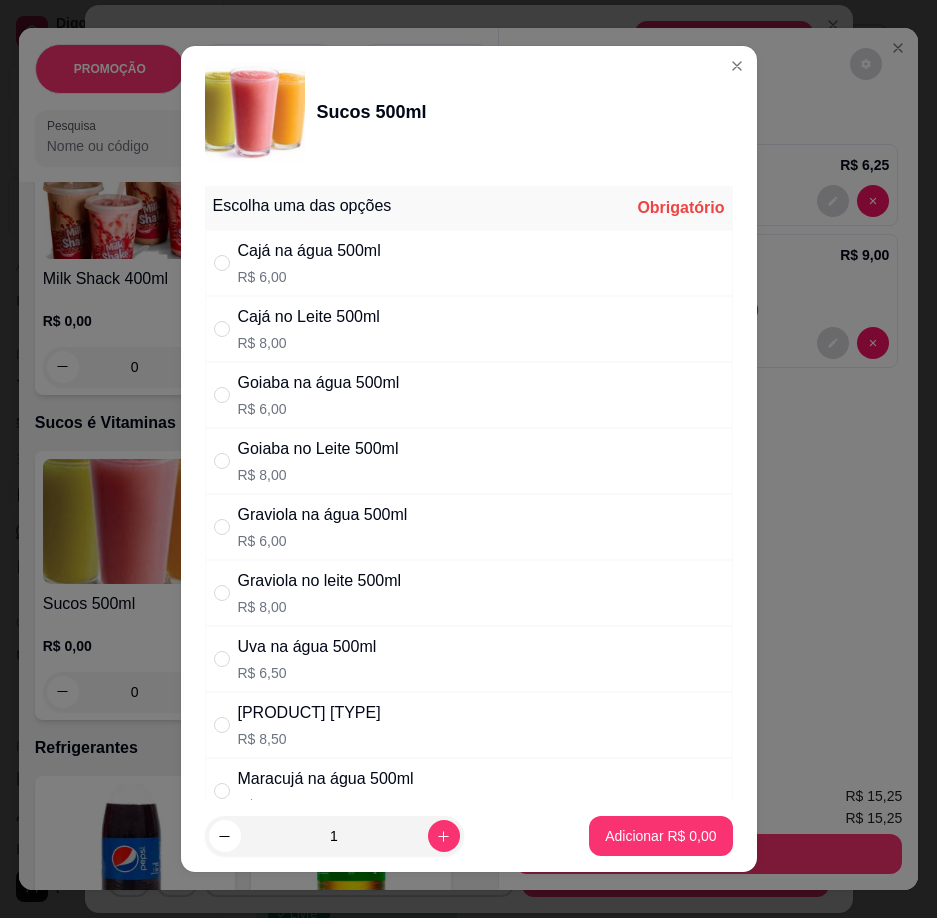 click on "[FRUIT] no leite 500ml R$ 8,00" at bounding box center (469, 593) 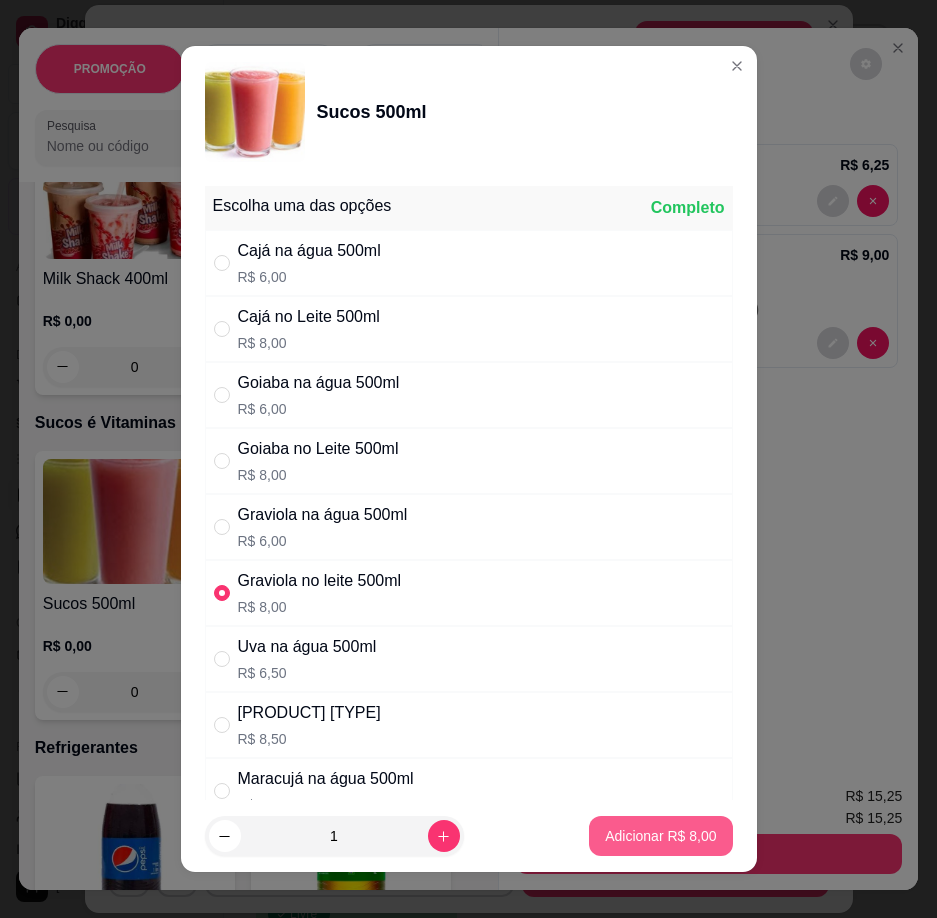 click on "Adicionar   R$ 8,00" at bounding box center (660, 836) 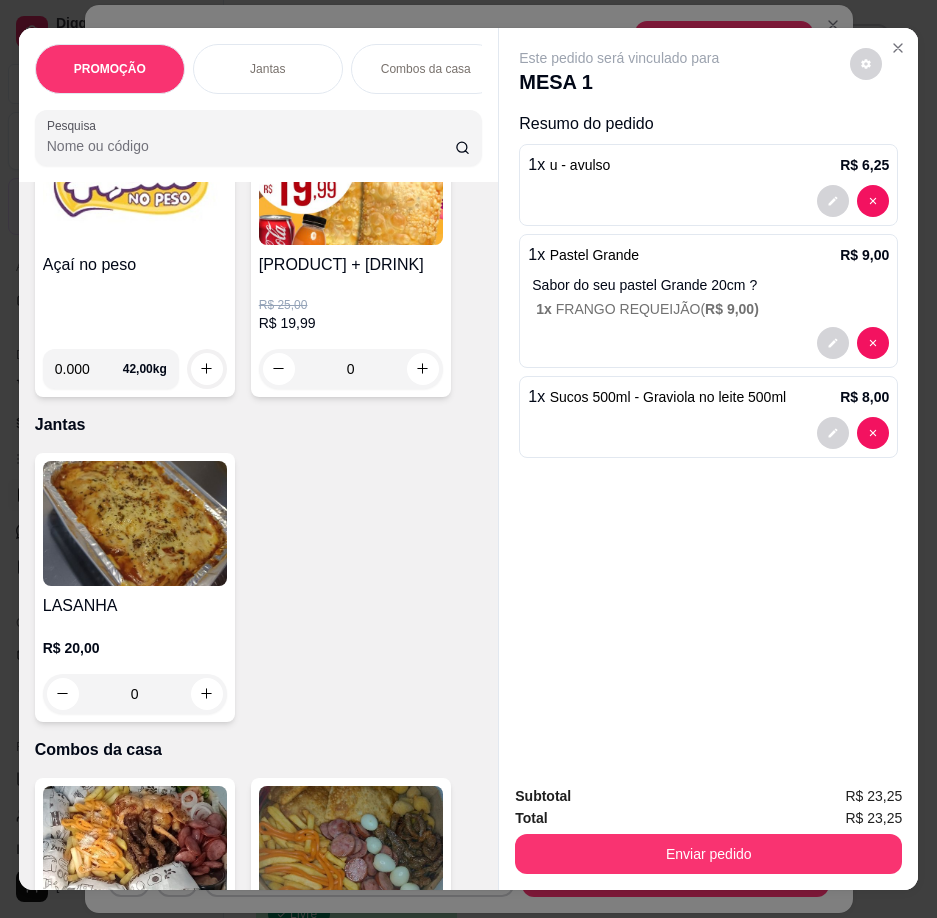 scroll, scrollTop: 0, scrollLeft: 0, axis: both 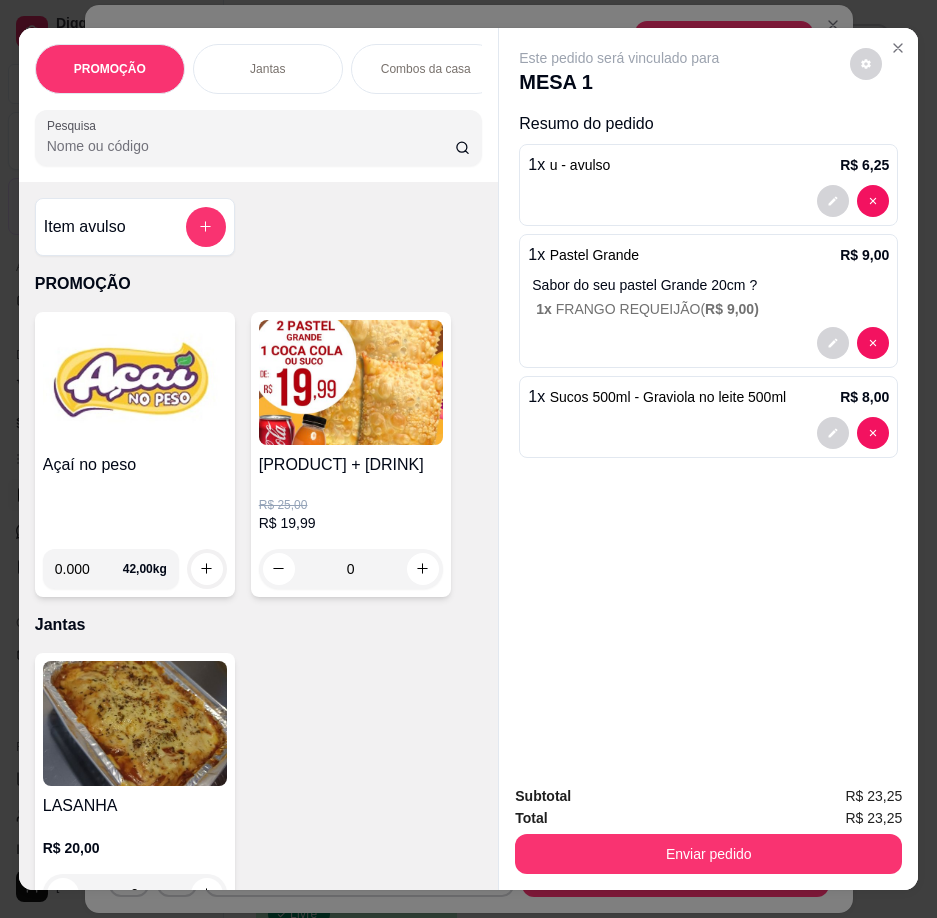 click at bounding box center (135, 382) 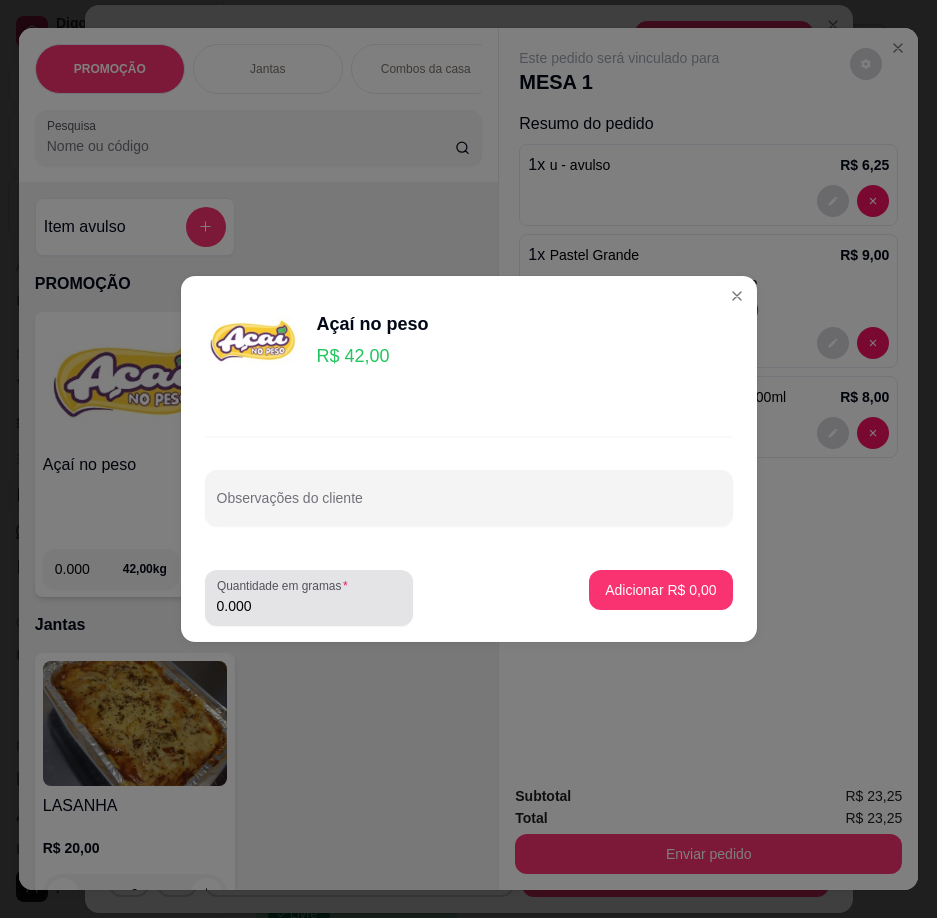 click on "0.000" at bounding box center (309, 606) 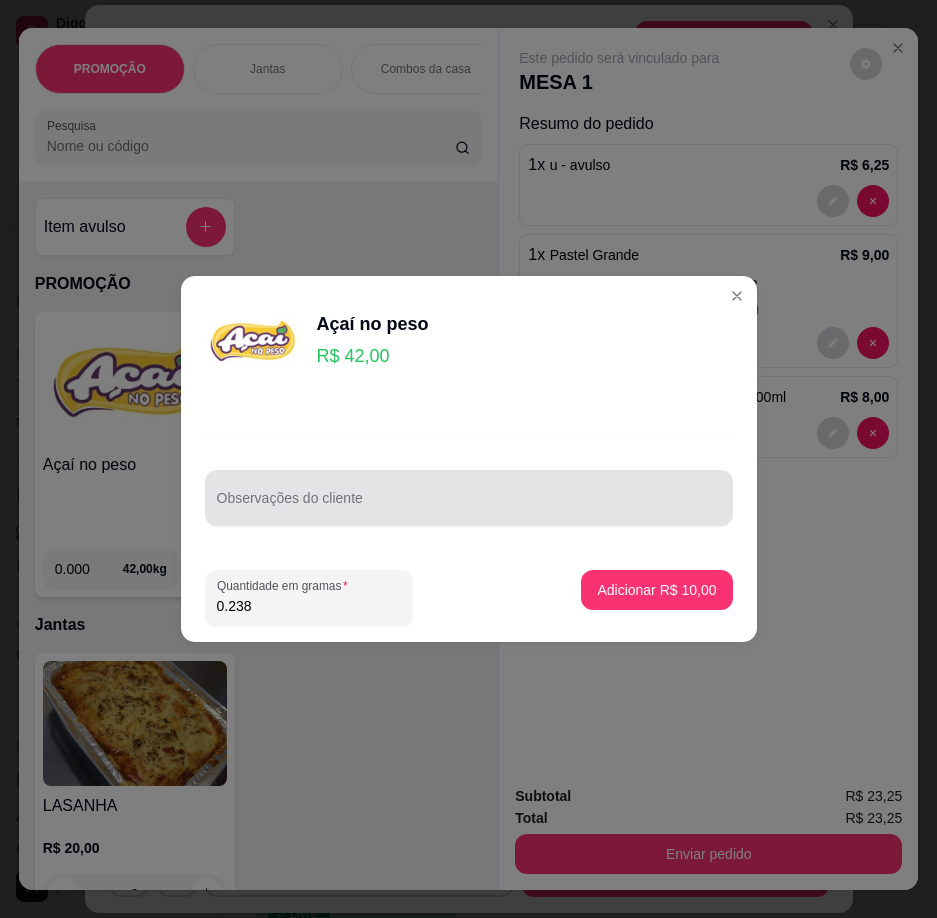 type on "0.238" 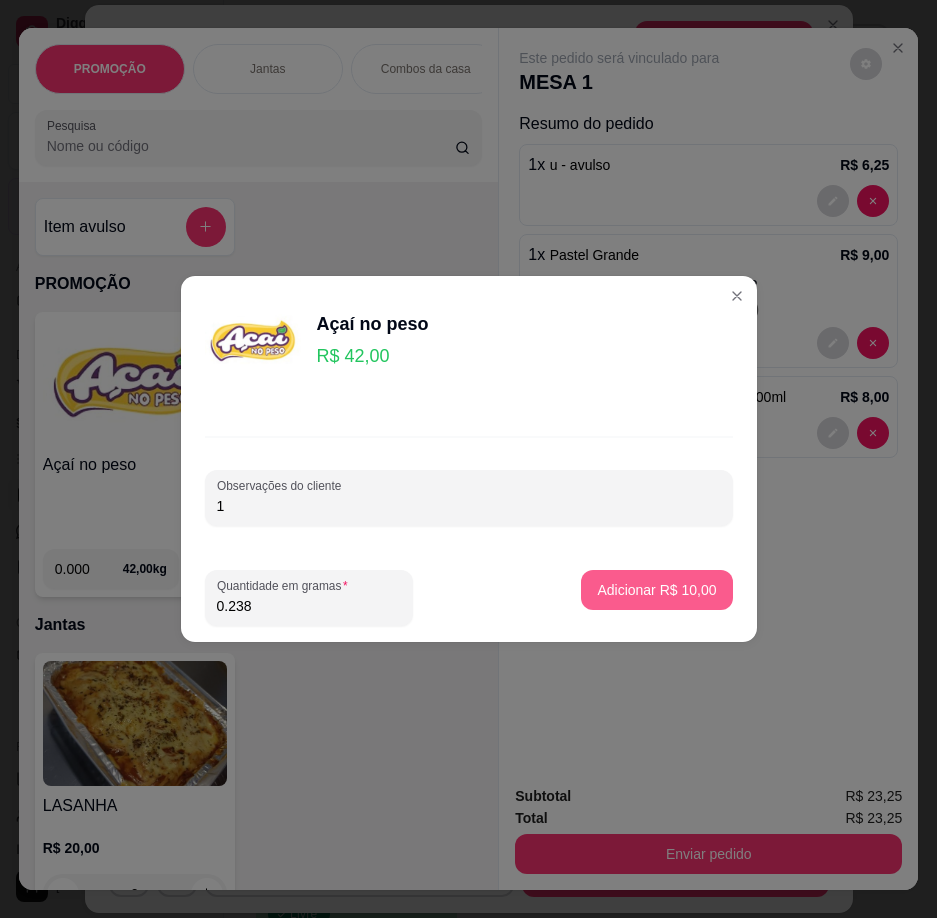 type on "1" 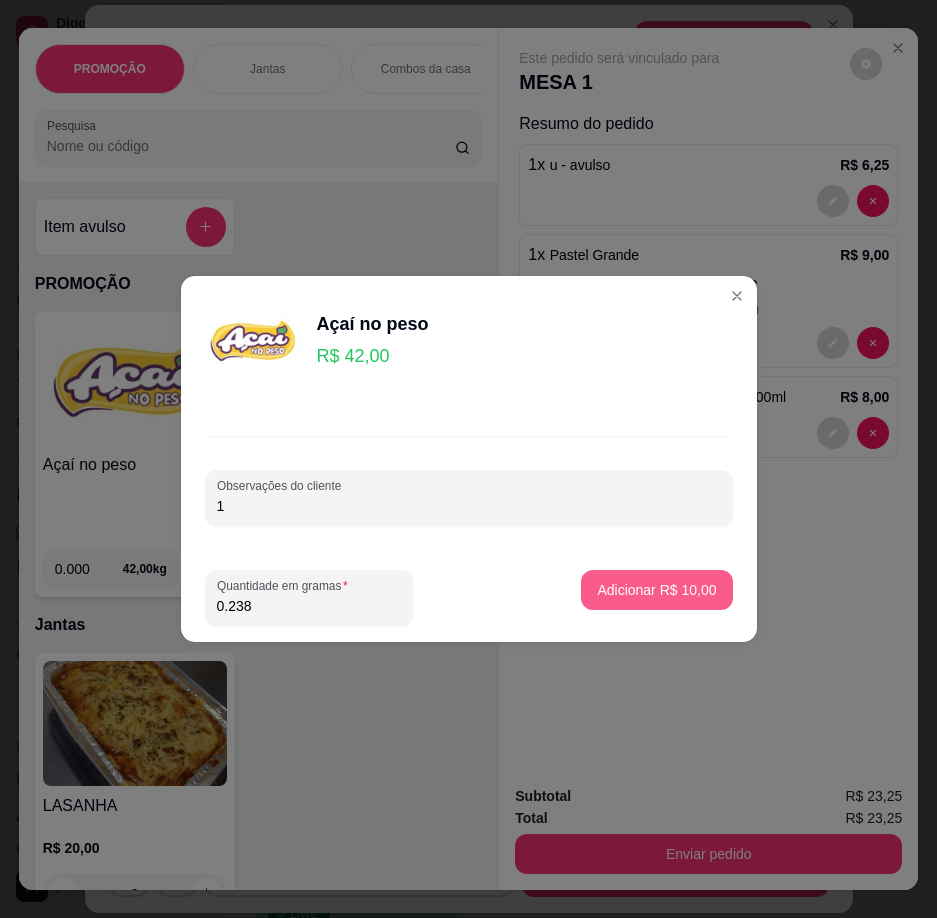 click on "Adicionar   R$ 10,00" at bounding box center (656, 590) 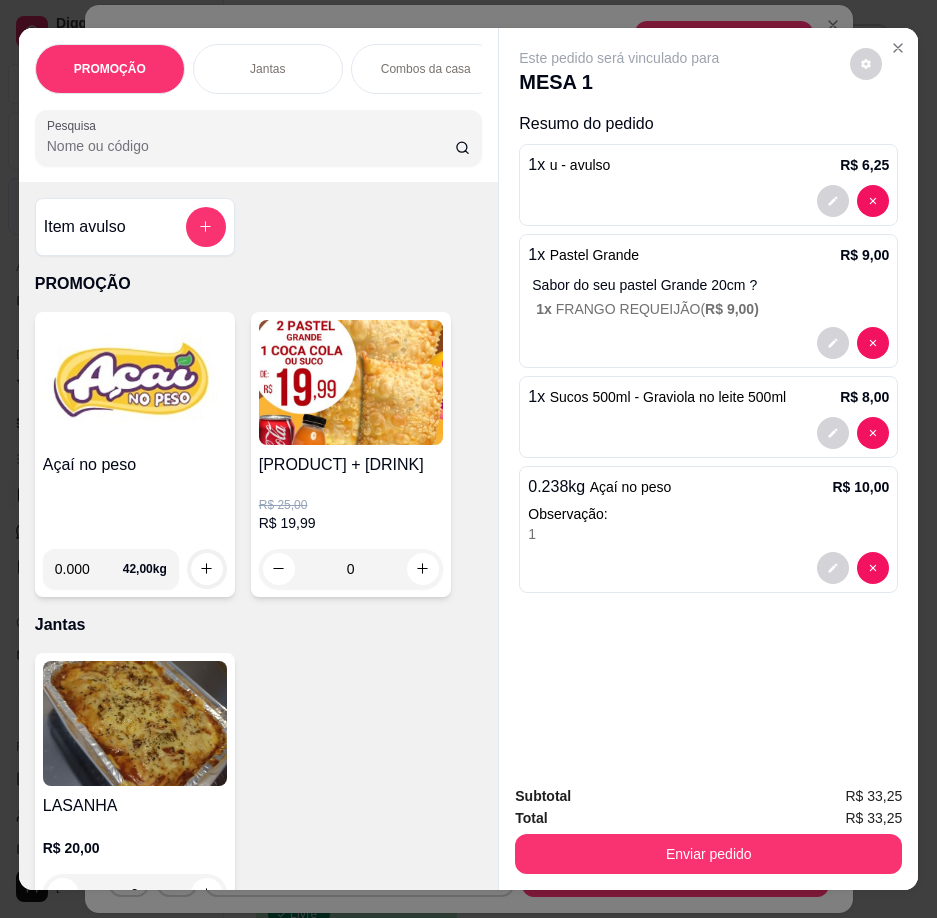click at bounding box center [135, 382] 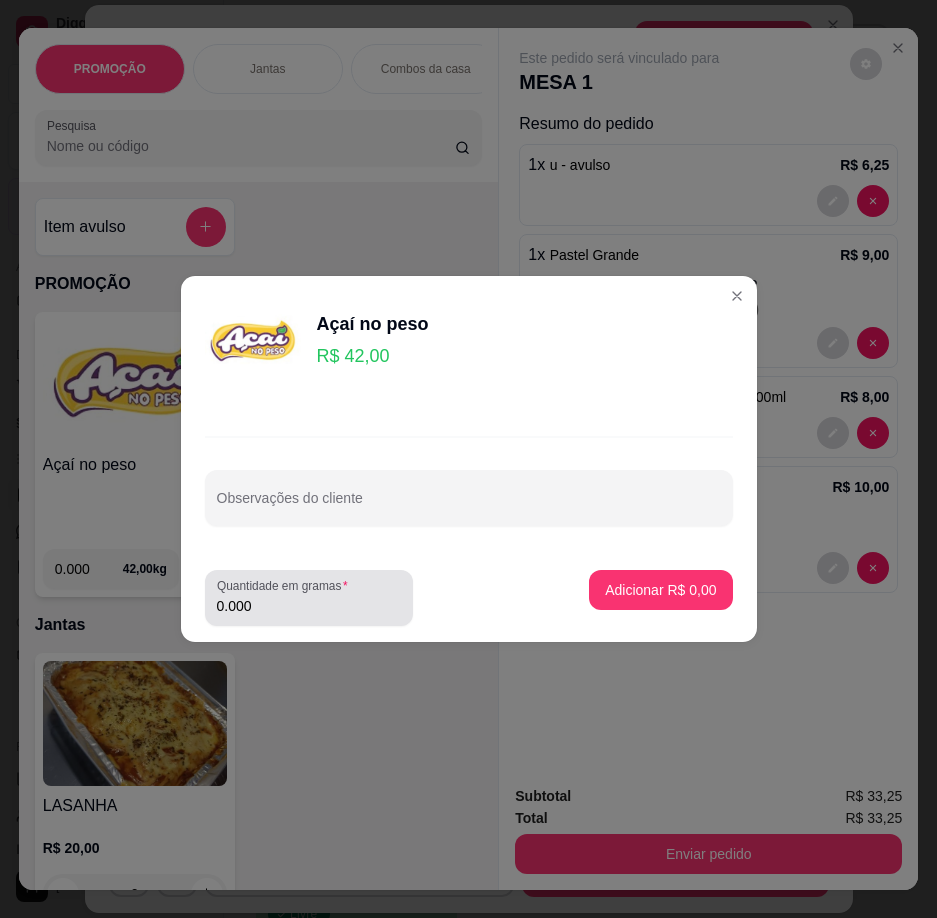 click on "0.000" at bounding box center (309, 606) 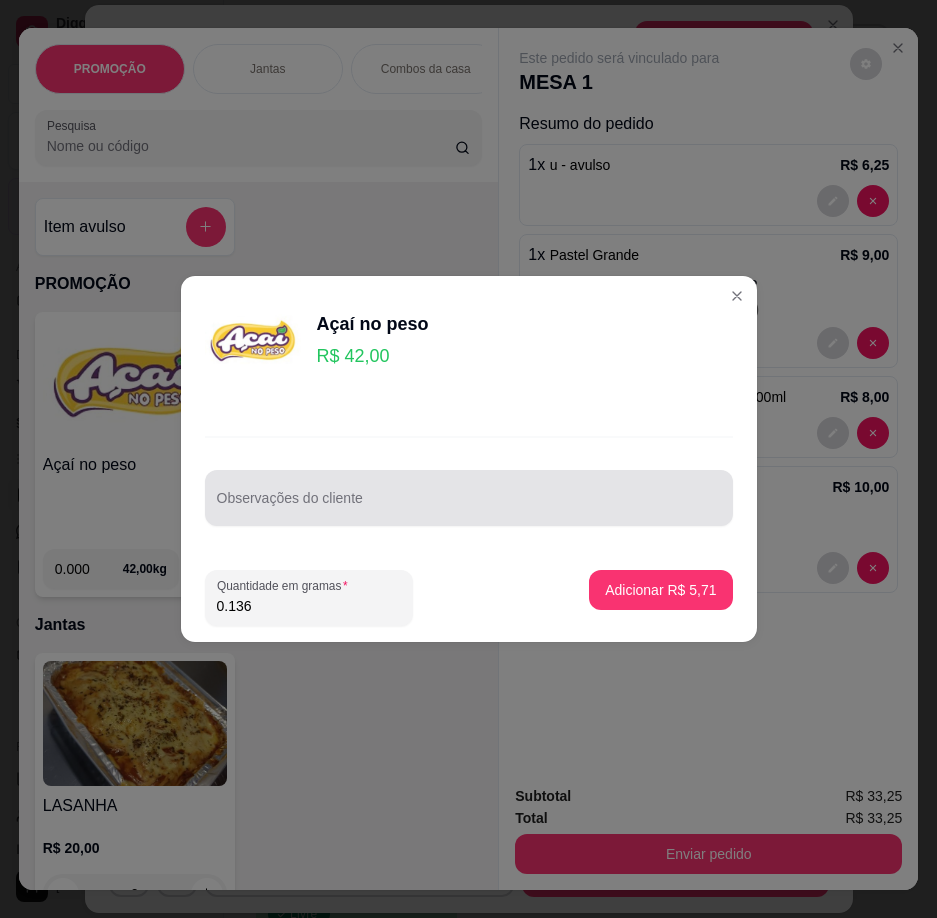 type on "0.136" 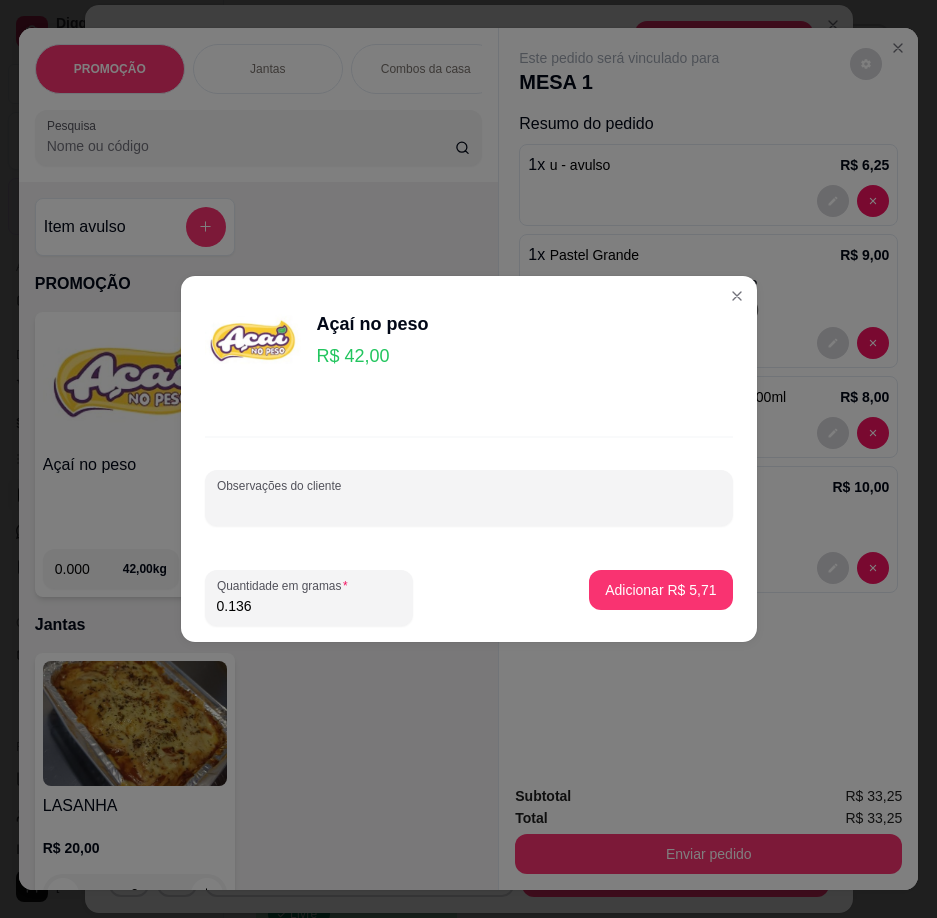 click on "Observações do cliente" at bounding box center [469, 506] 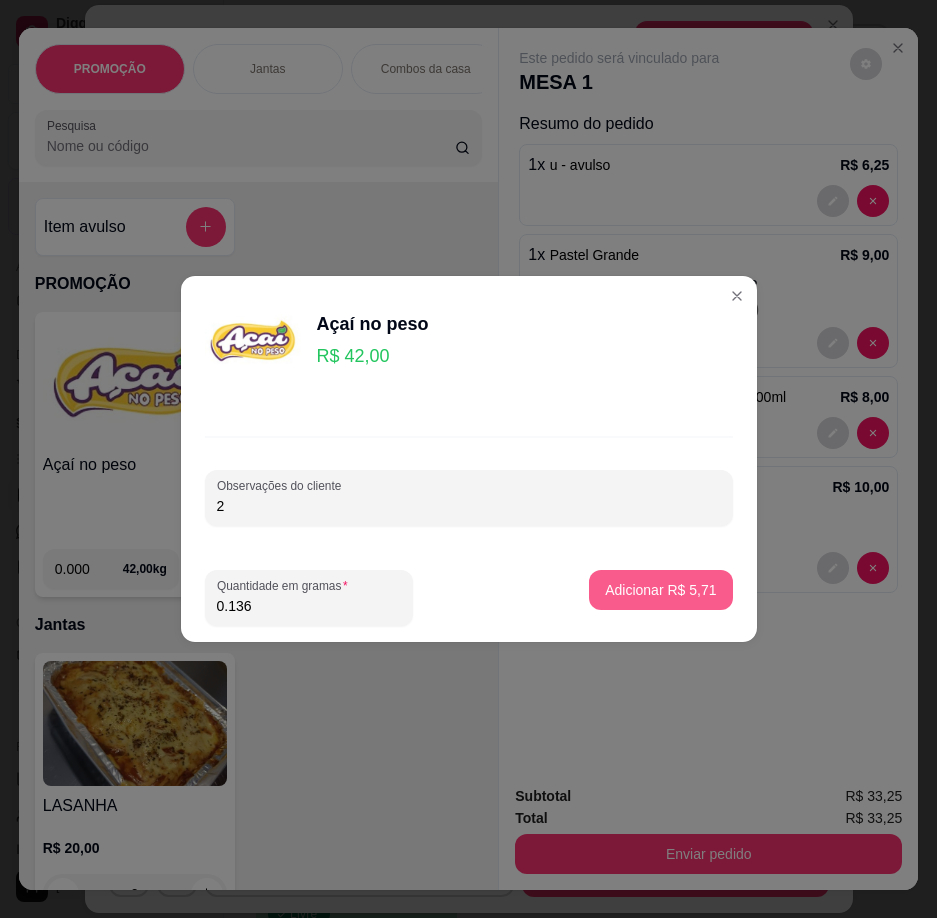 type on "2" 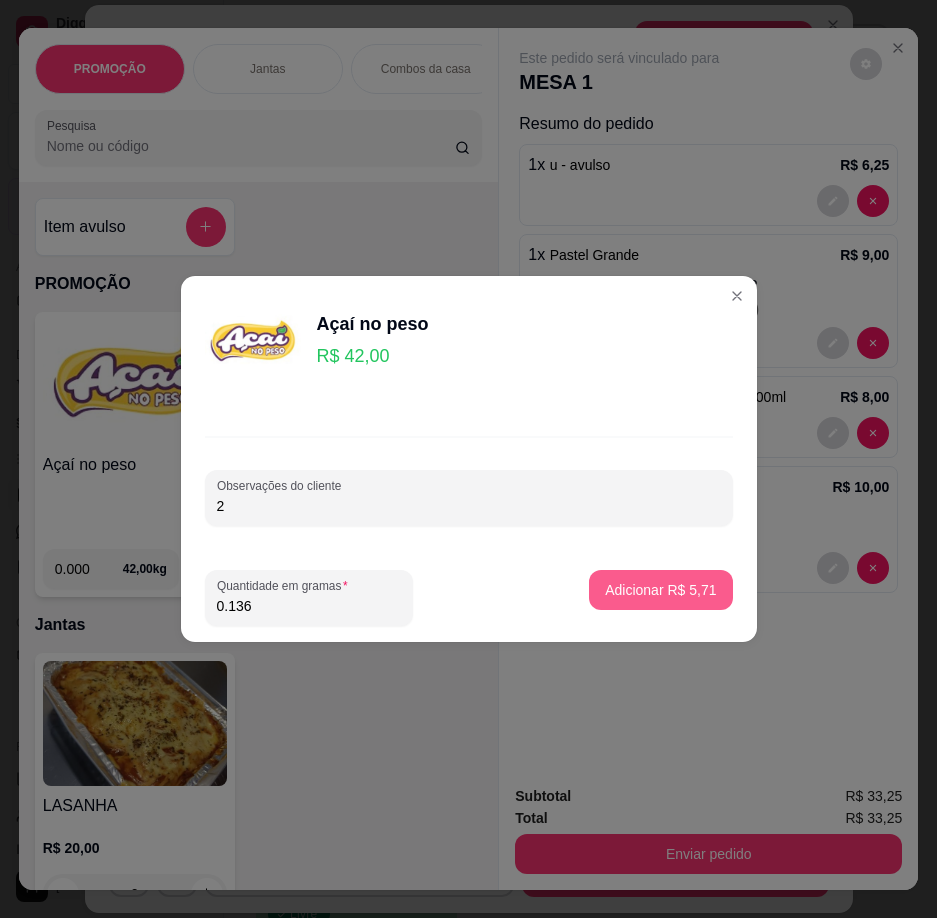 click on "Adicionar   R$ 5,71" at bounding box center [660, 590] 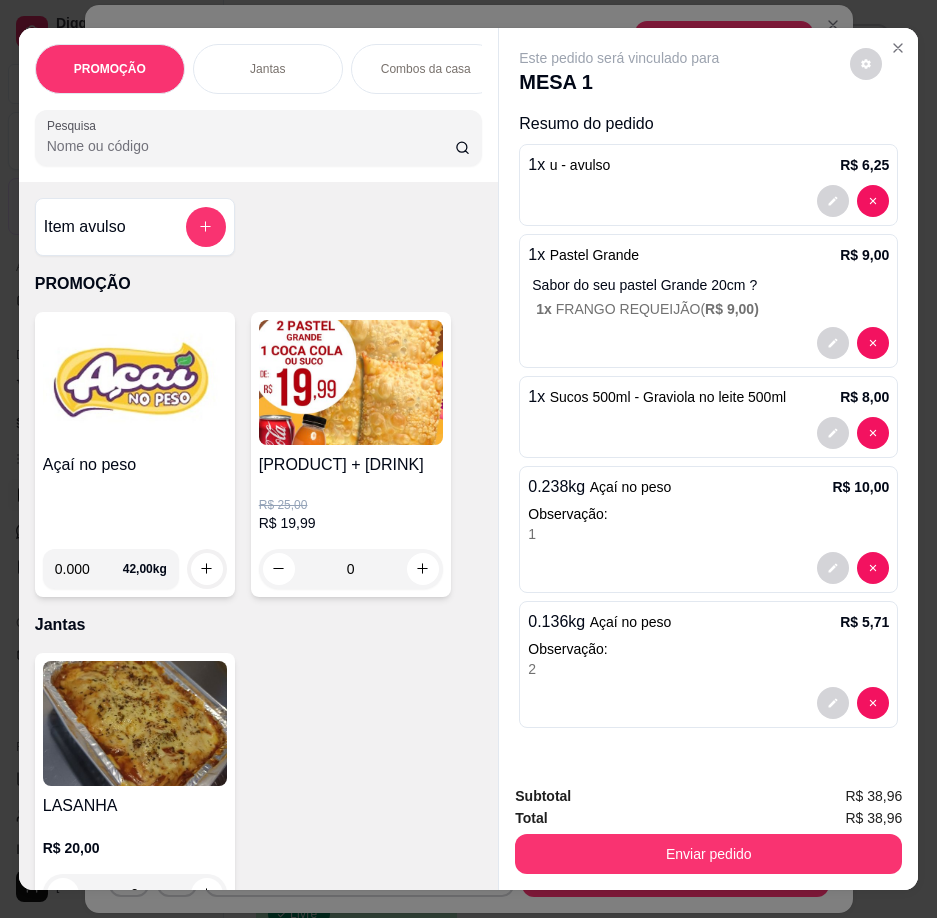 click on "Açaí no peso" at bounding box center (135, 493) 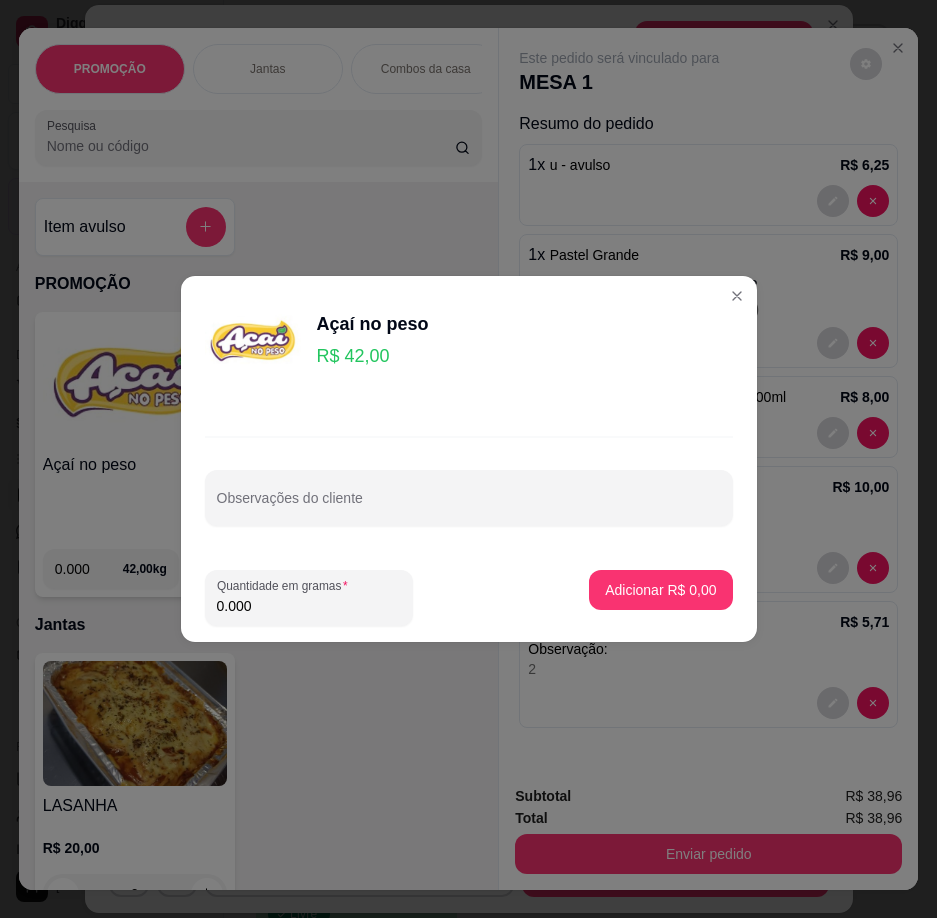 click on "0.000" at bounding box center (309, 606) 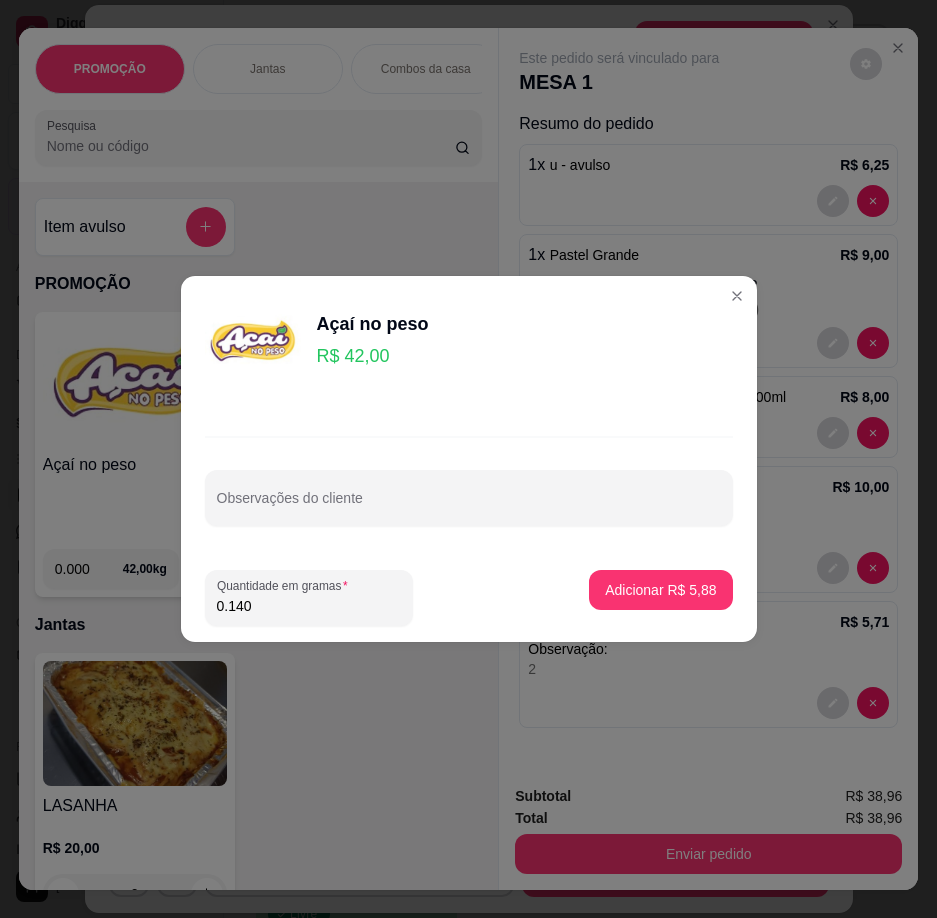 type on "0.140" 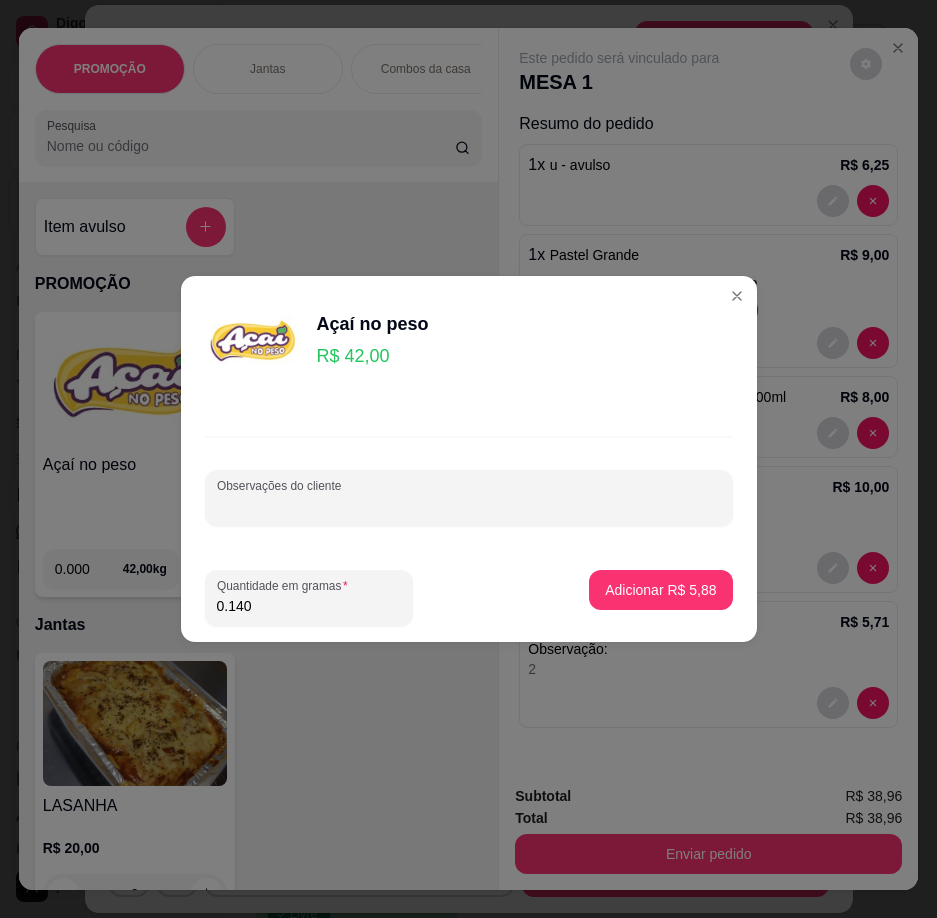 click on "Observações do cliente" at bounding box center (469, 506) 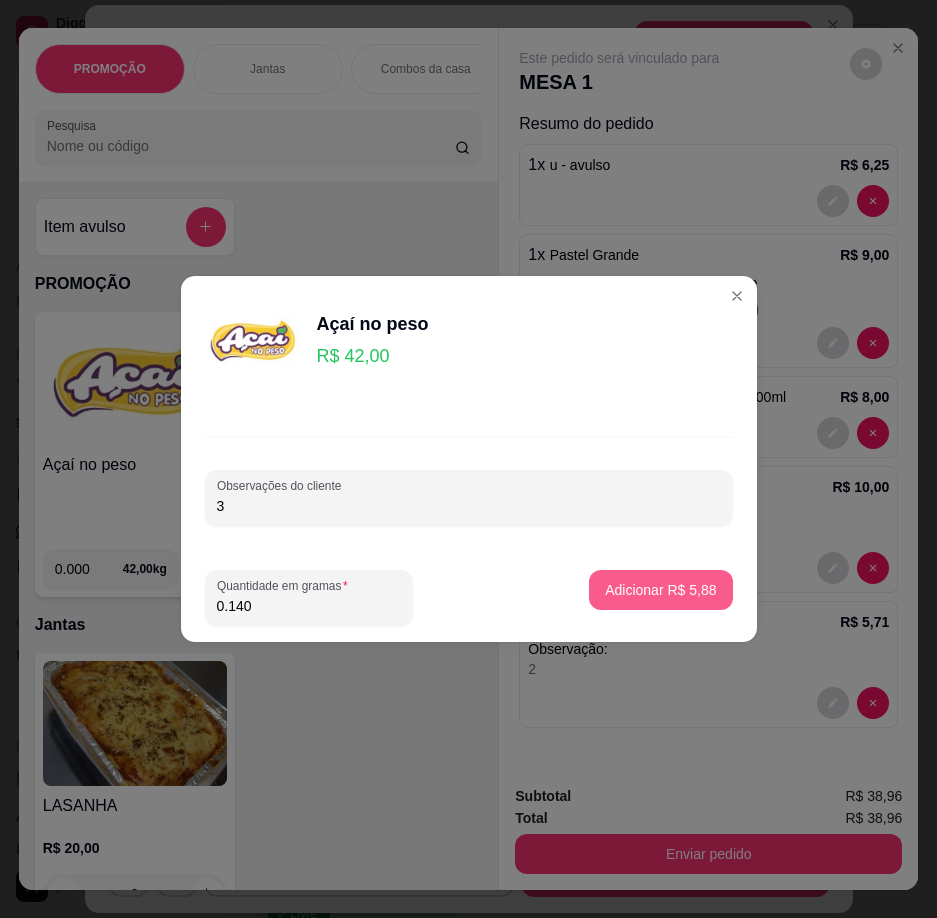 type on "3" 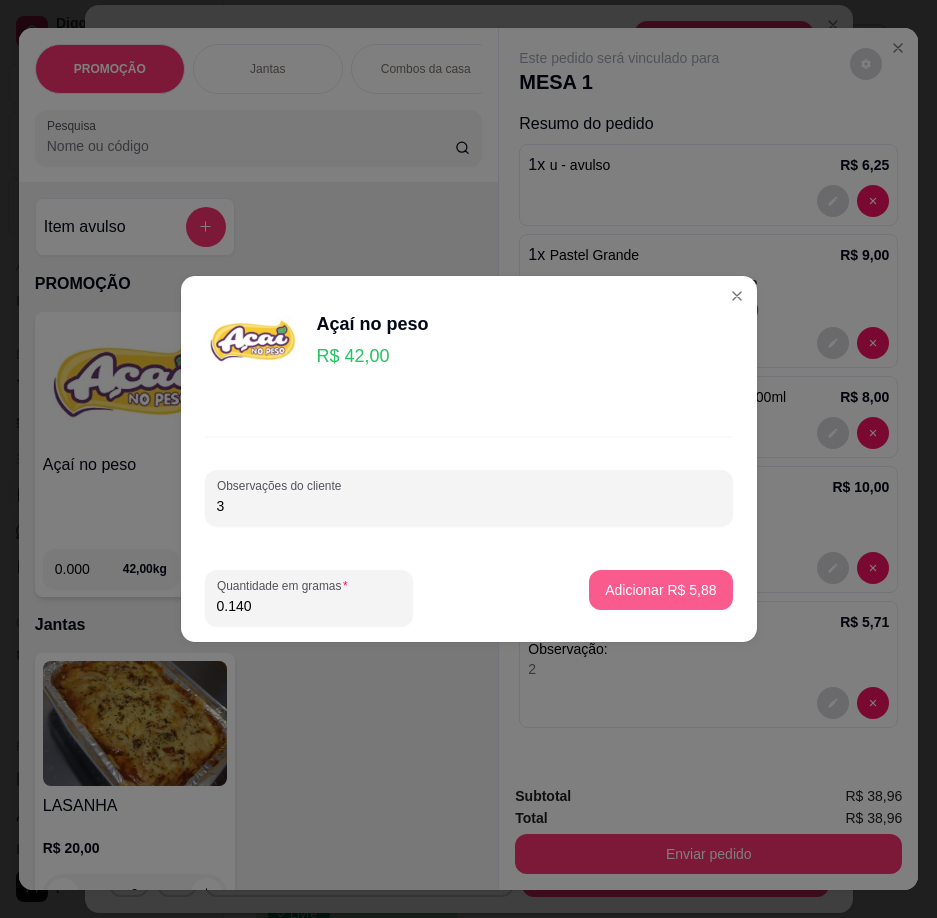 click on "Adicionar   R$ 5,88" at bounding box center [660, 590] 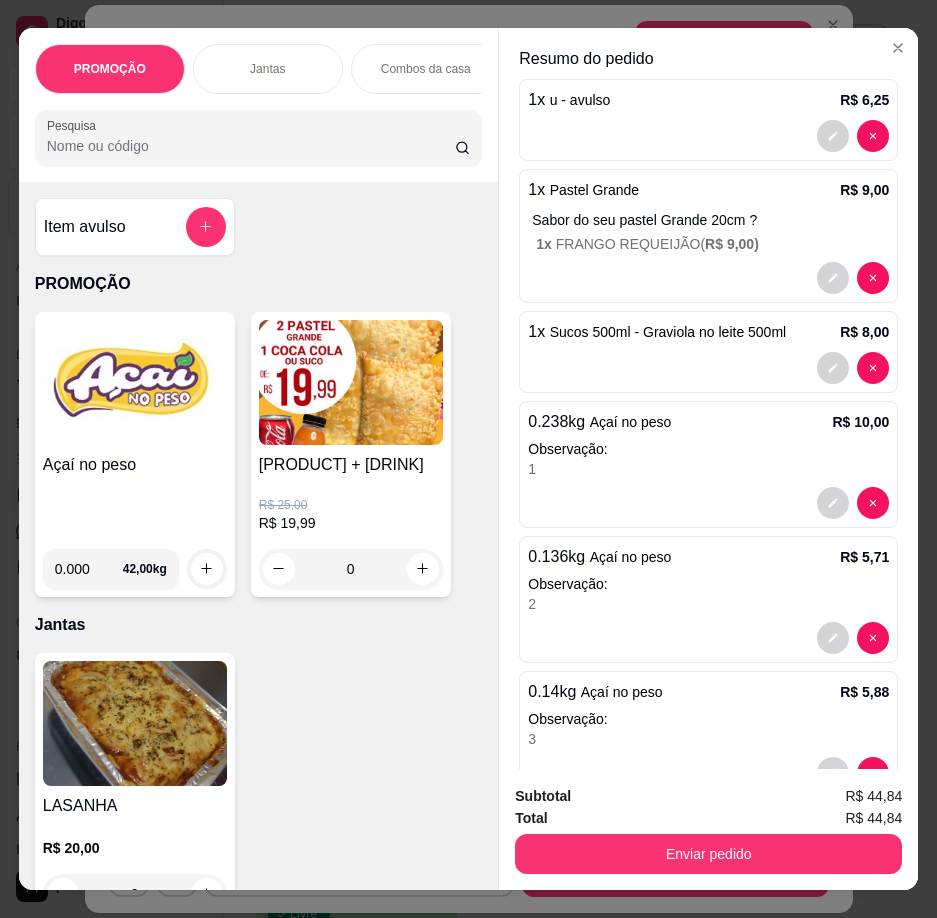 scroll, scrollTop: 100, scrollLeft: 0, axis: vertical 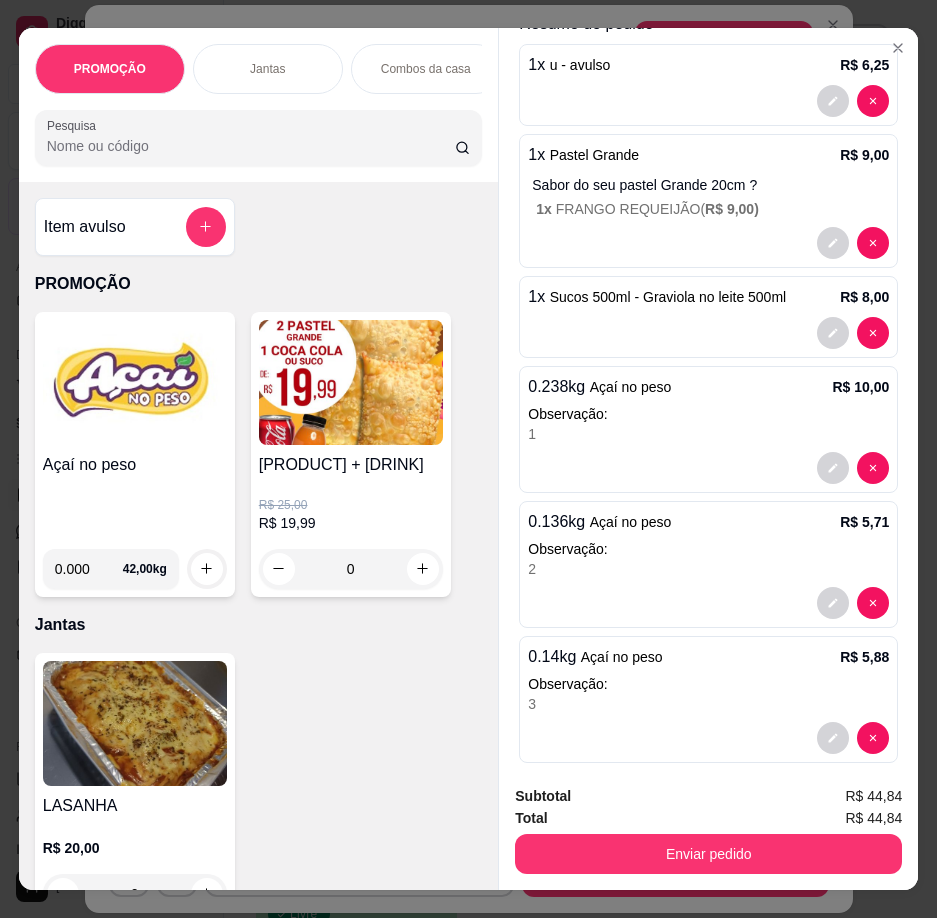 click on "Açaí no peso" at bounding box center [135, 465] 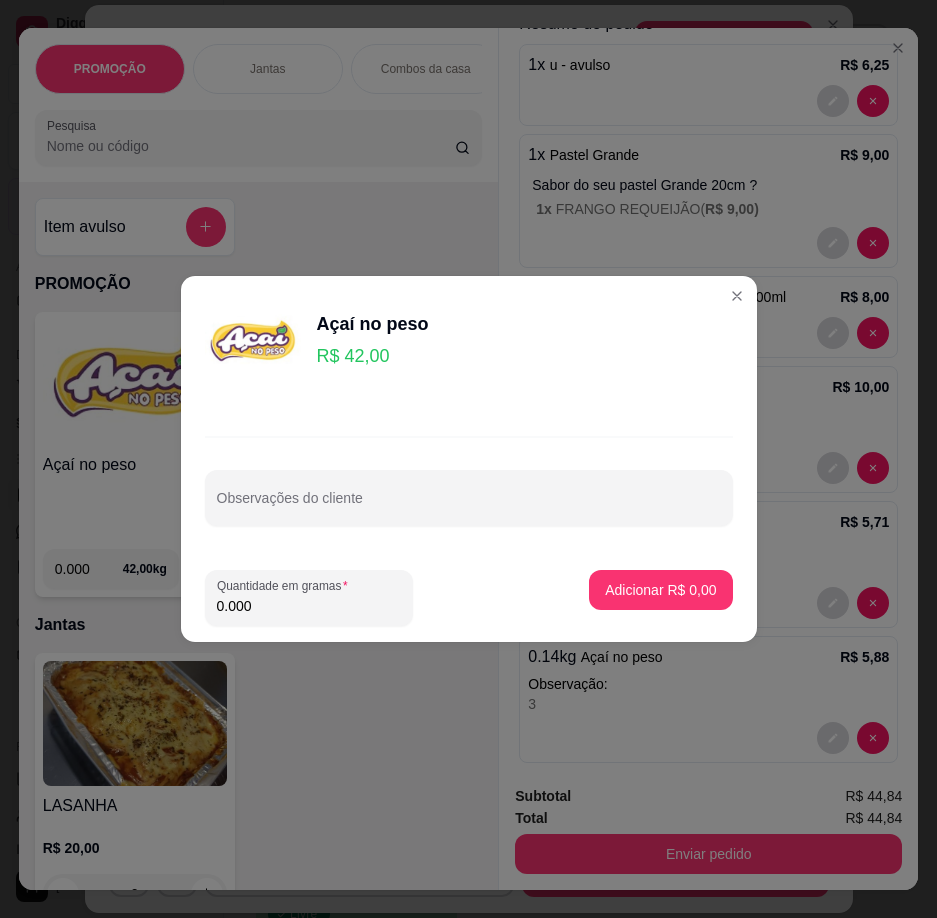 drag, startPoint x: 292, startPoint y: 599, endPoint x: 220, endPoint y: 576, distance: 75.58439 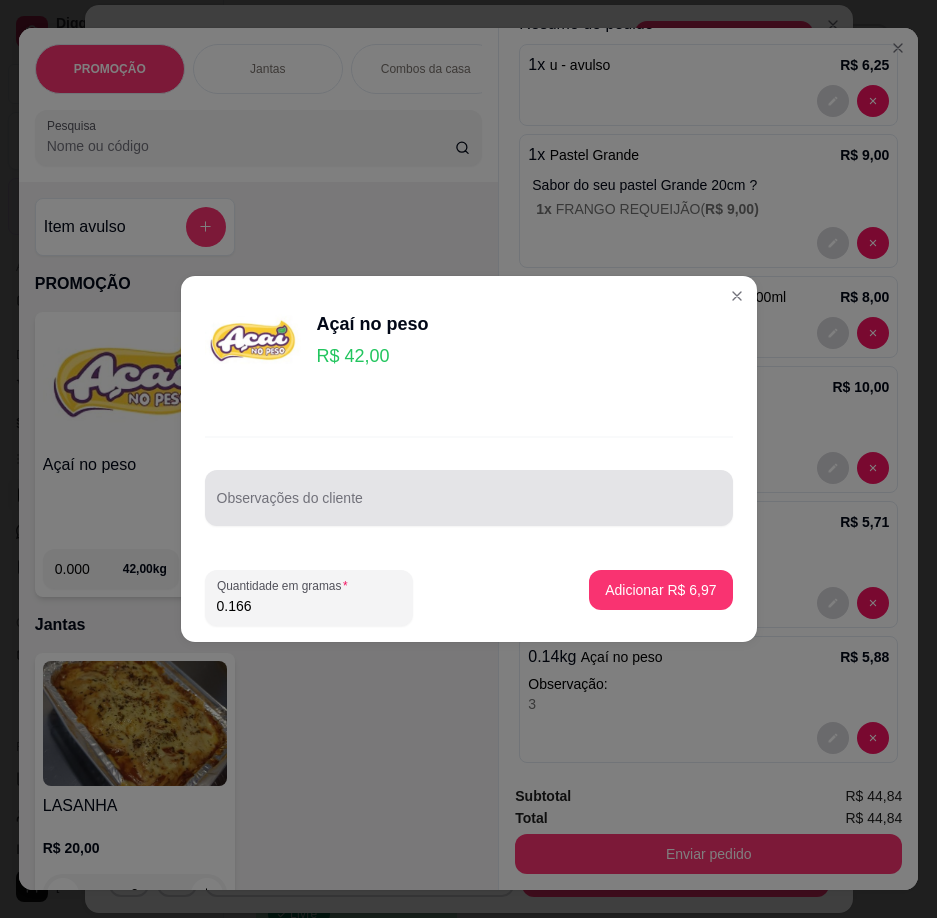 type on "0.166" 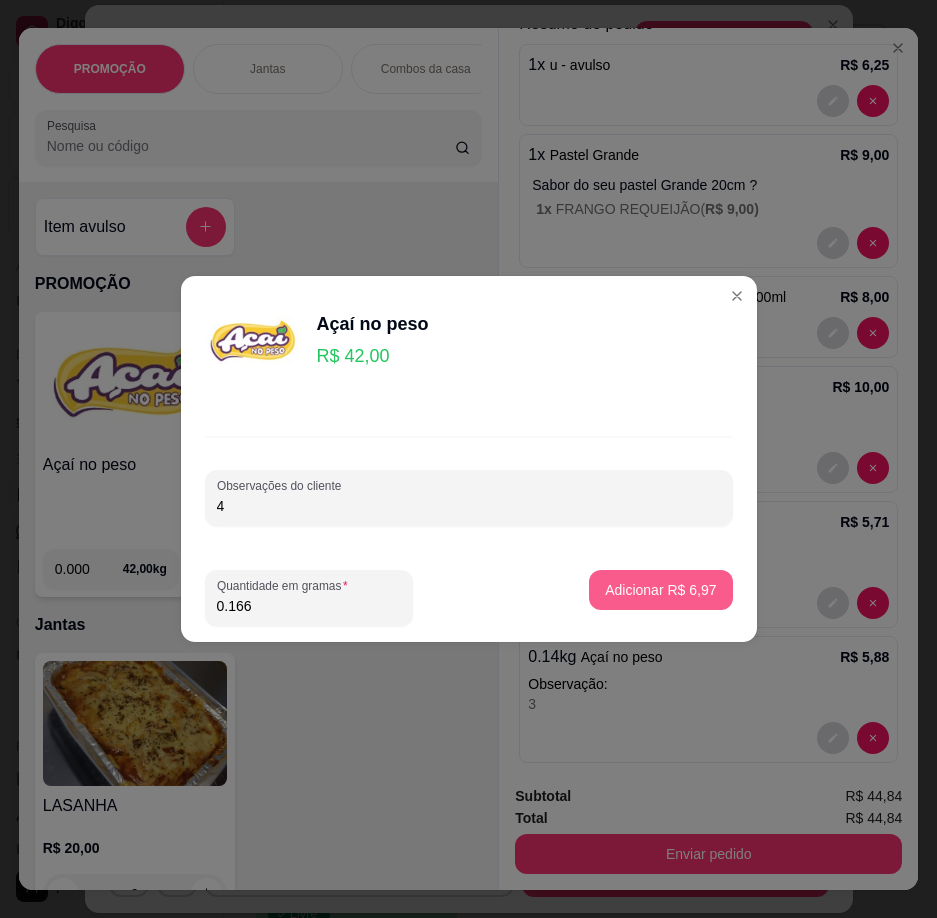 type on "4" 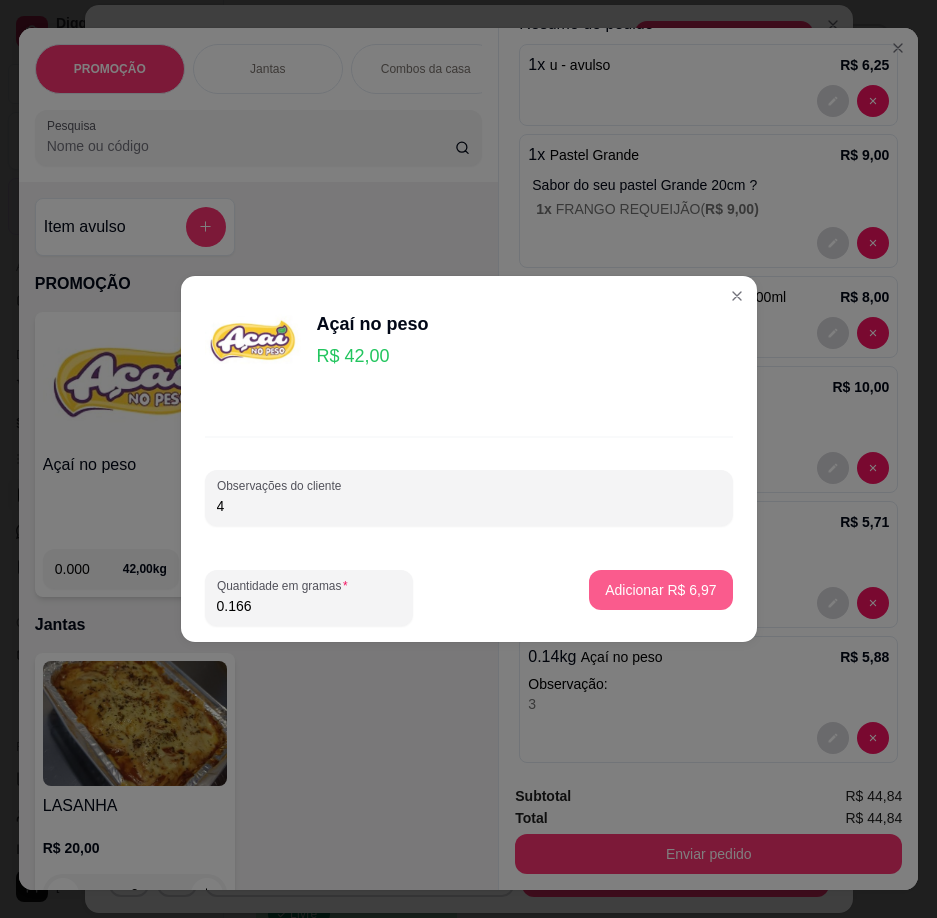 click on "Adicionar   R$ 6,97" at bounding box center (660, 590) 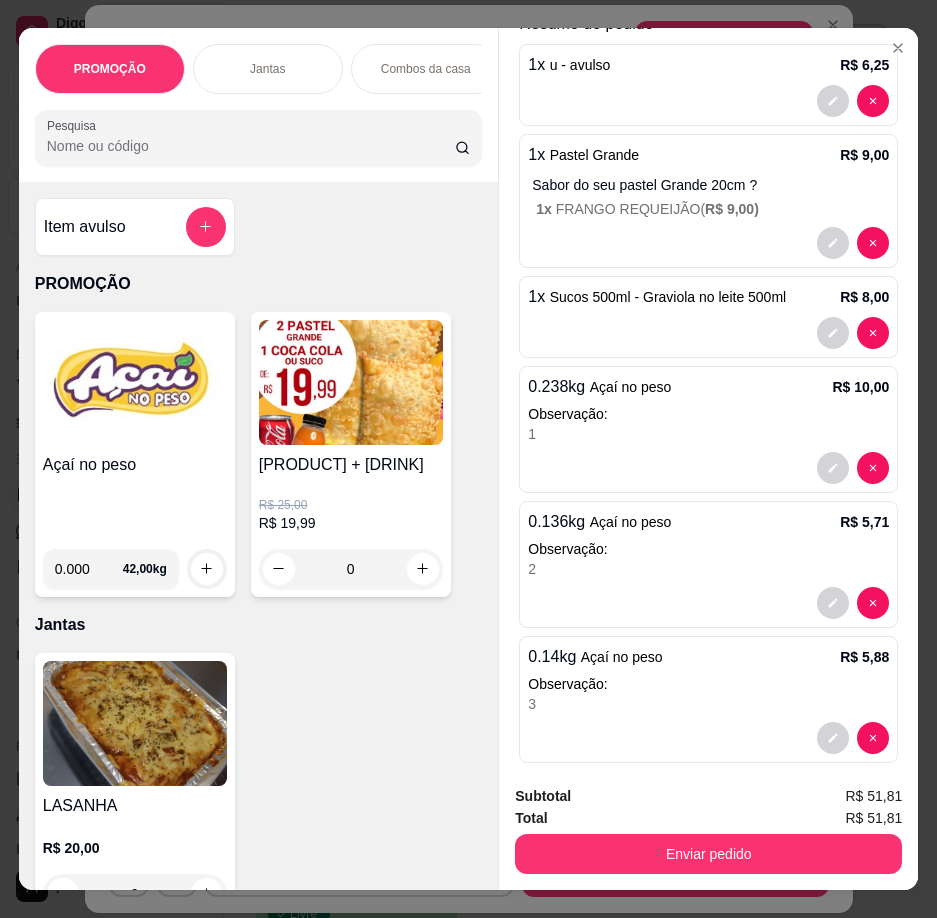 click at bounding box center (135, 382) 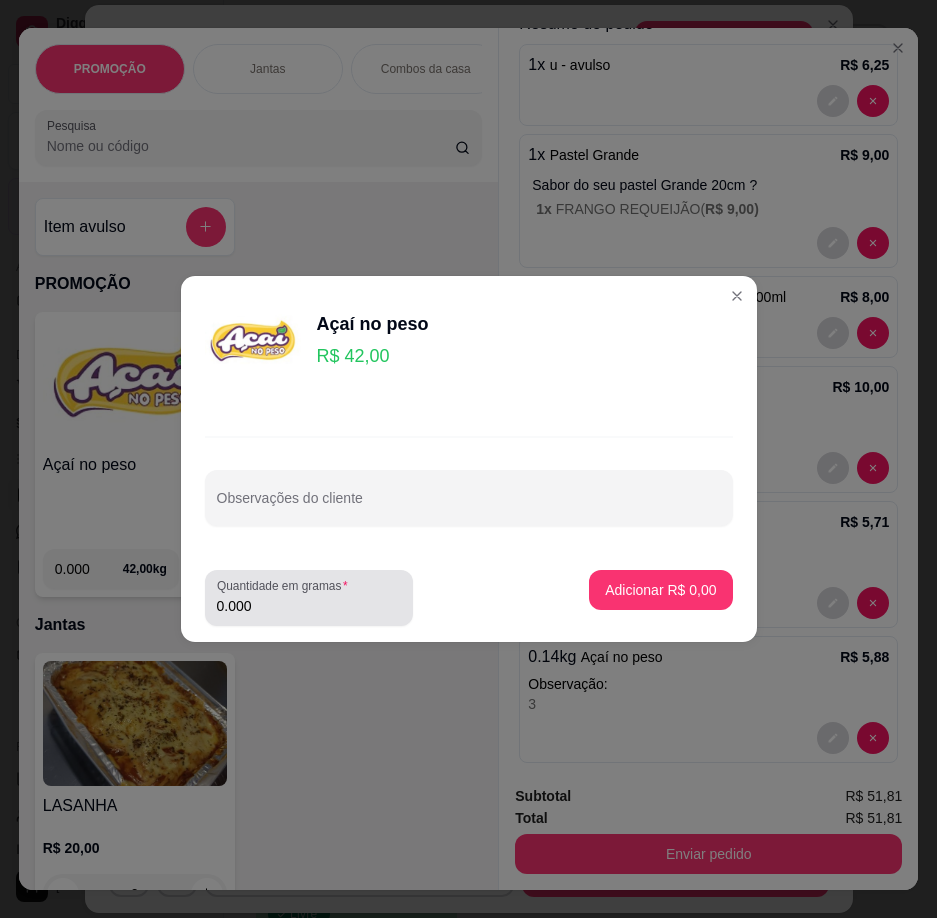 click on "Quantidade em gramas 0.000" at bounding box center [309, 598] 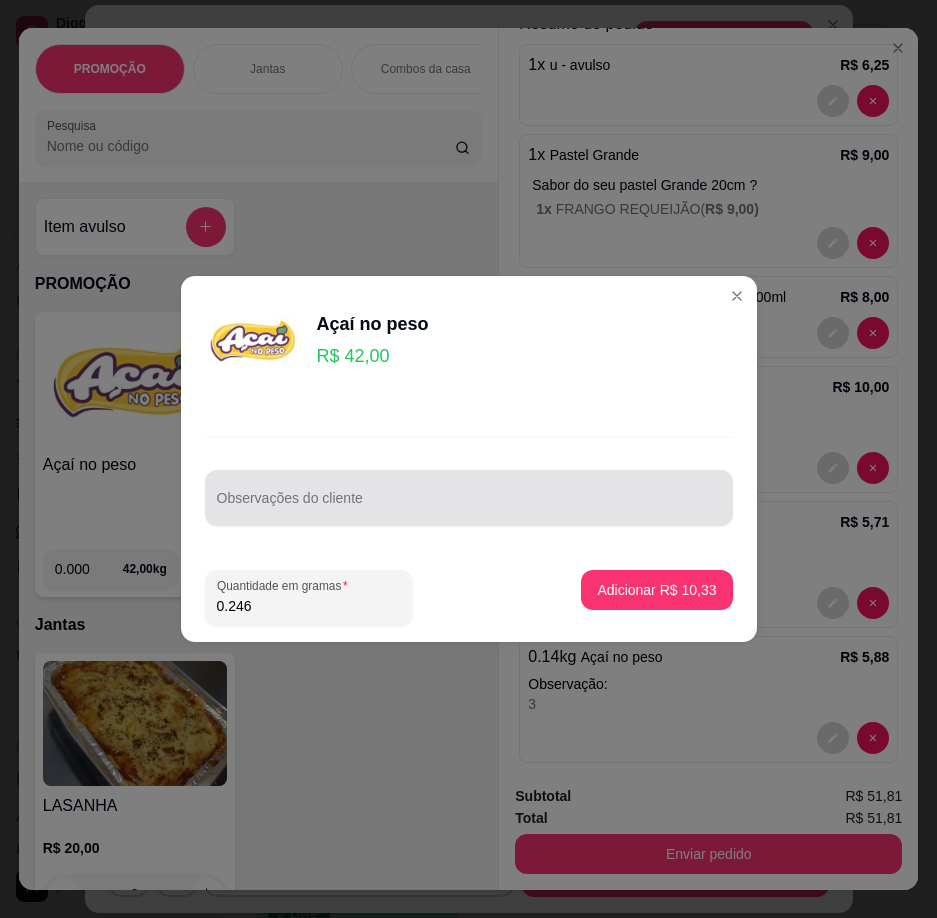 type on "0.246" 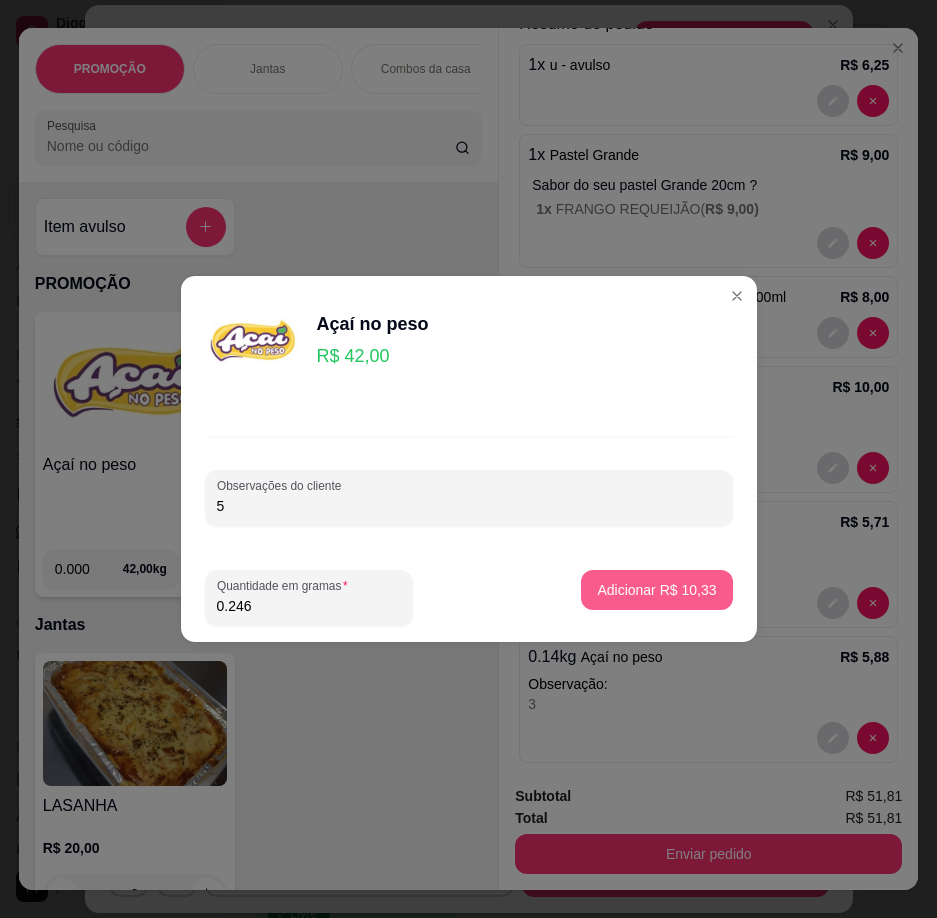 type on "5" 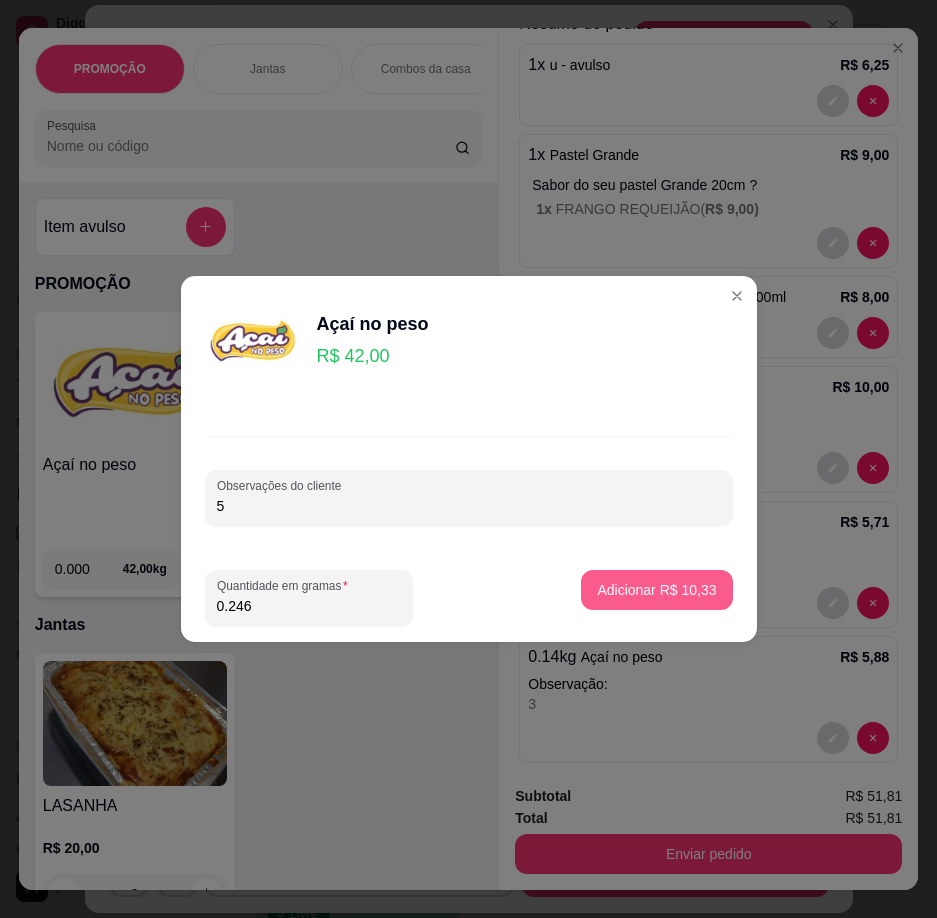 click on "Adicionar   R$ 10,33" at bounding box center (656, 590) 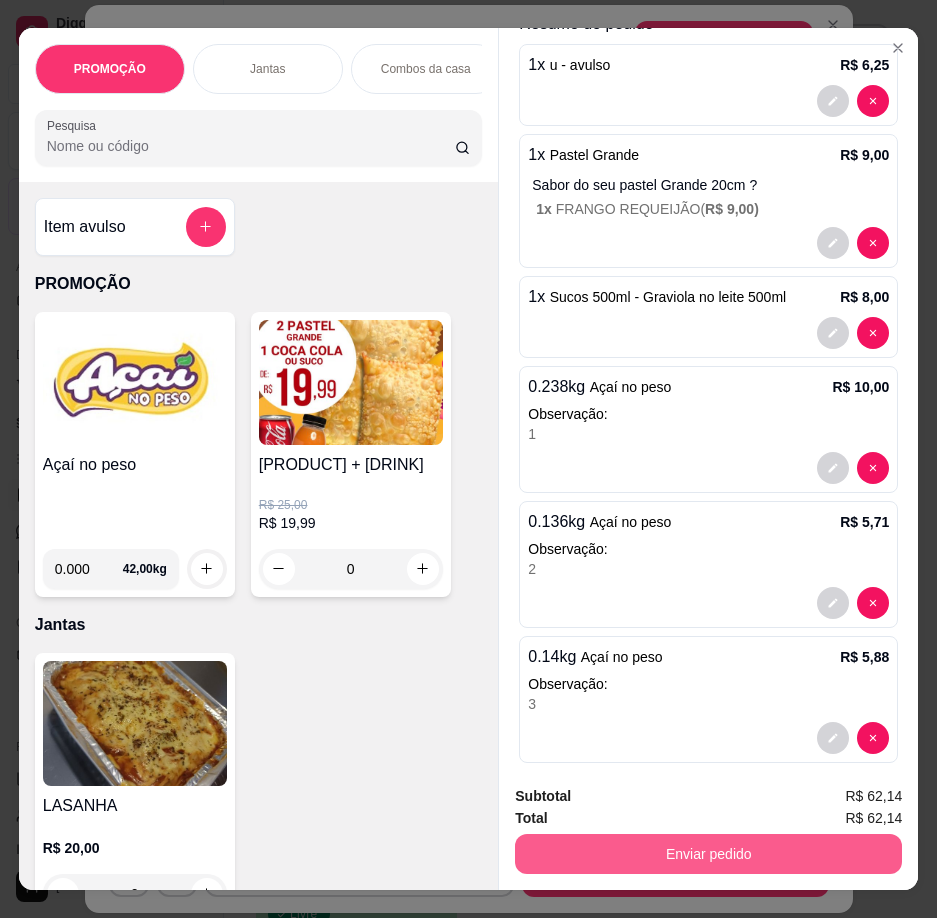 click on "Enviar pedido" at bounding box center (708, 854) 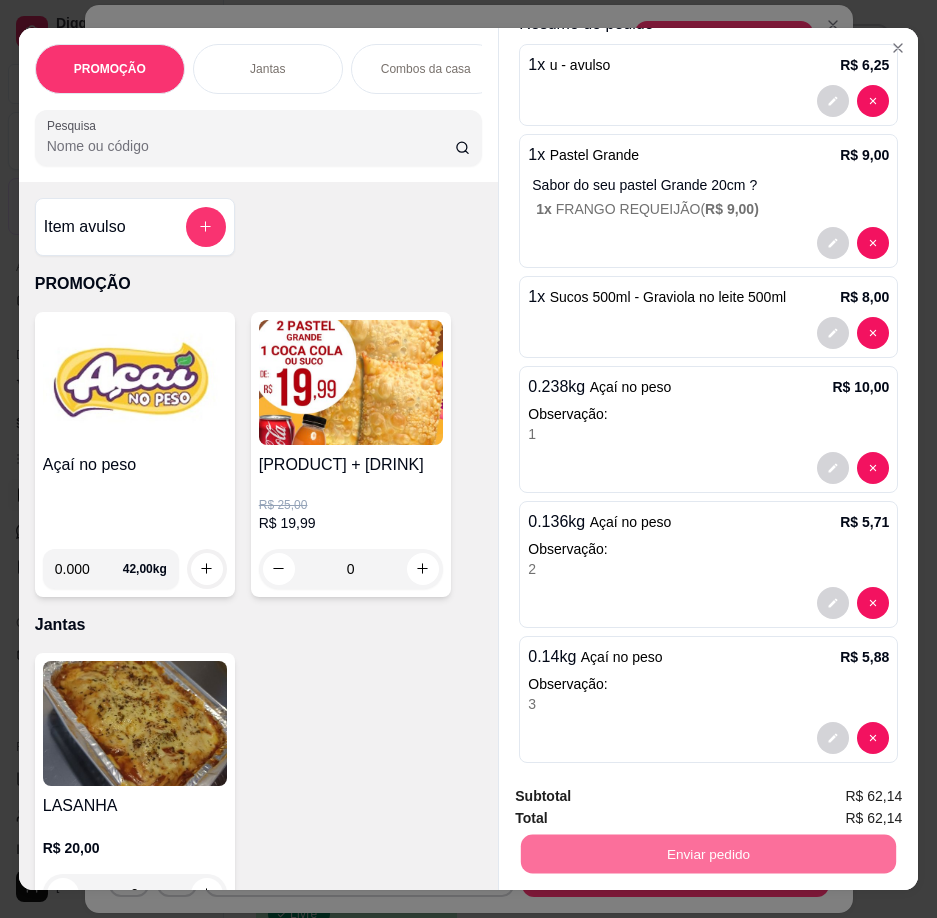 click on "Não registrar e enviar pedido" at bounding box center (642, 797) 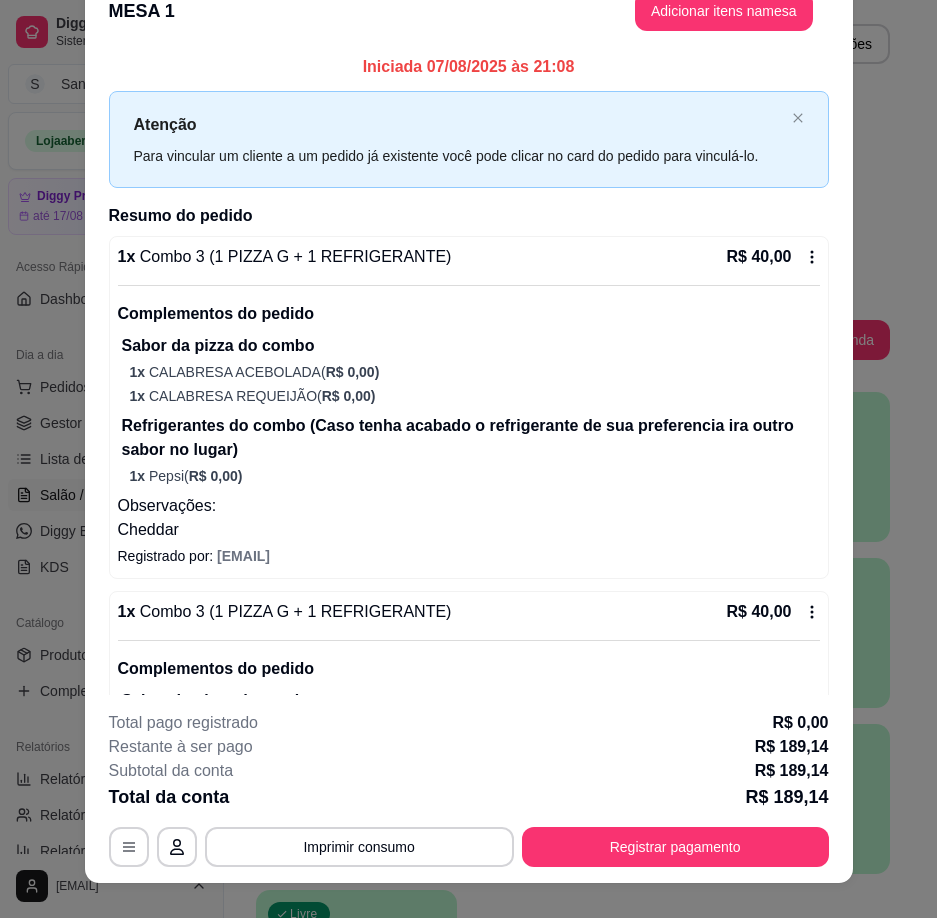 scroll, scrollTop: 59, scrollLeft: 0, axis: vertical 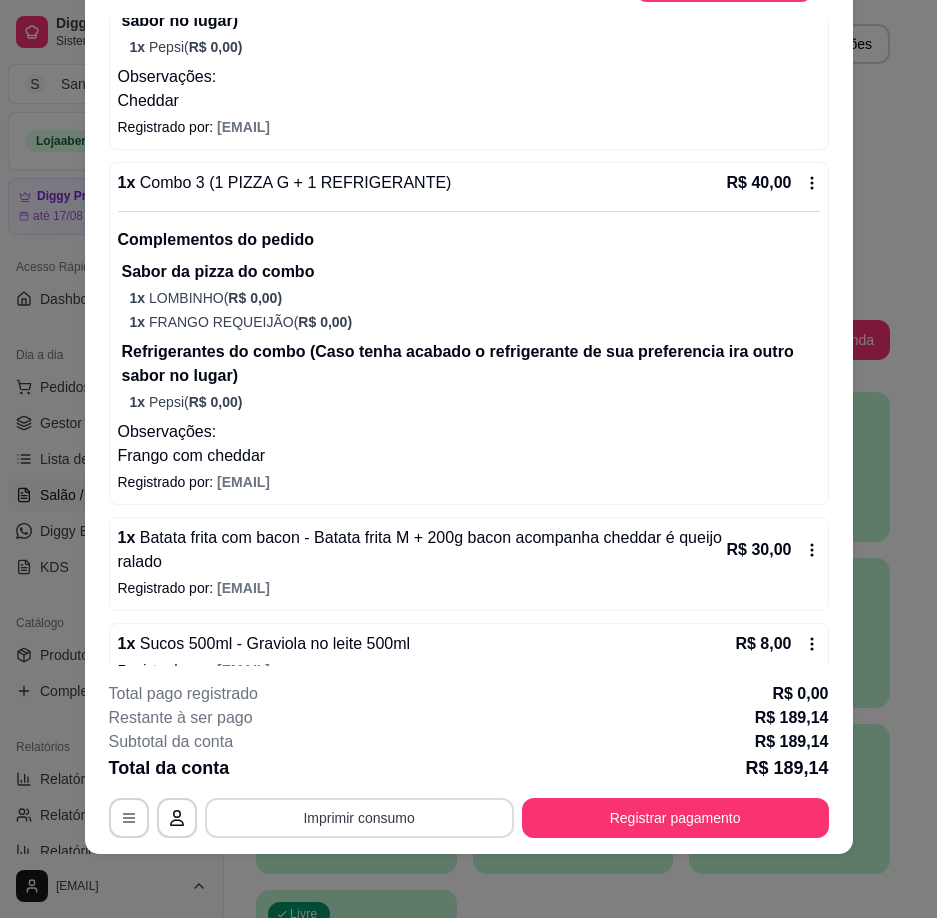 click on "Imprimir consumo" at bounding box center (359, 818) 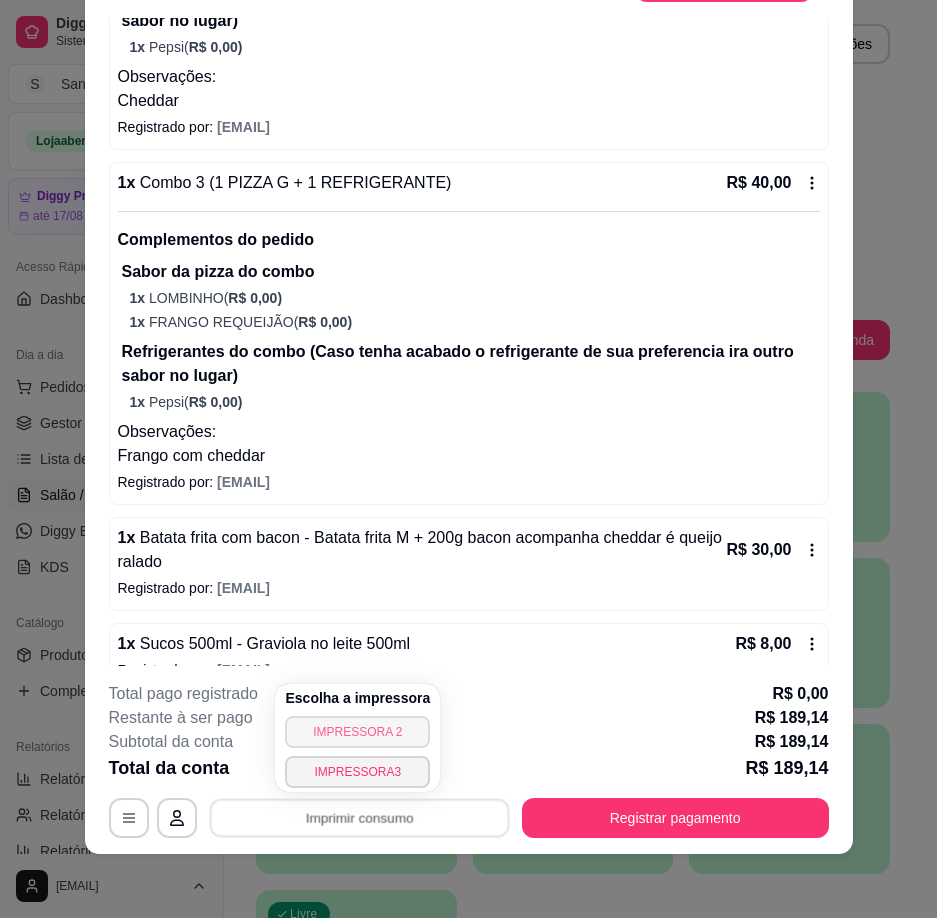 click on "IMPRESSORA 2" at bounding box center [357, 732] 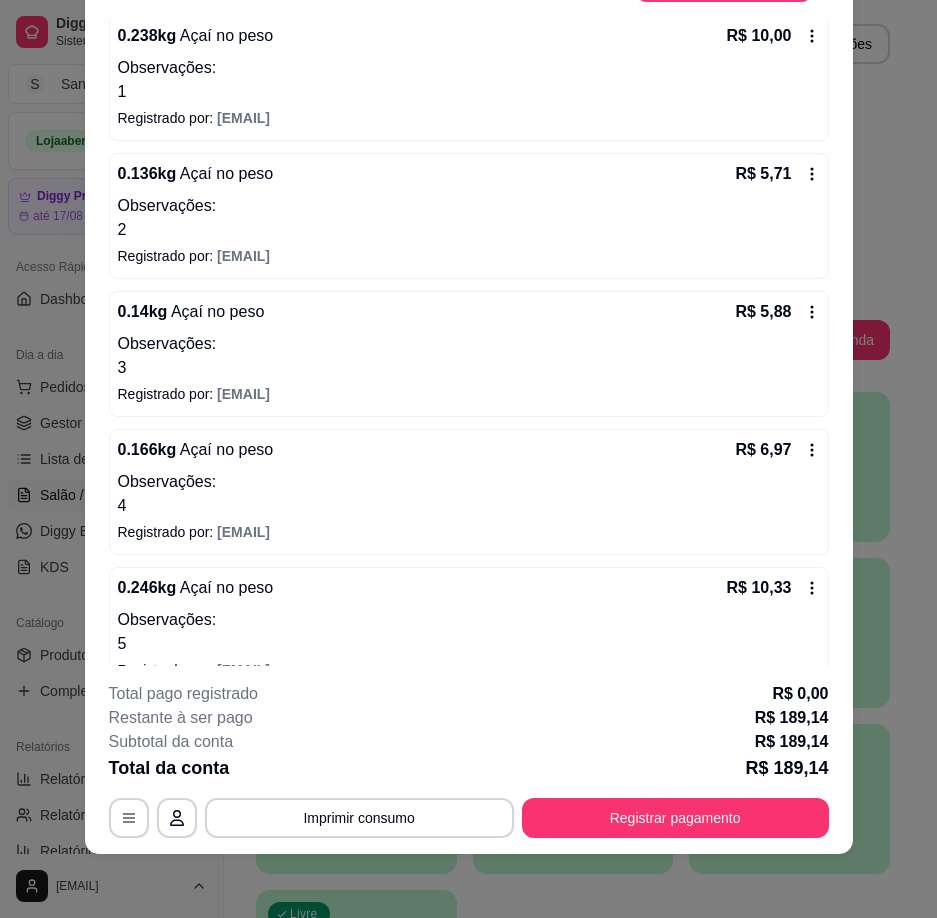 scroll, scrollTop: 1678, scrollLeft: 0, axis: vertical 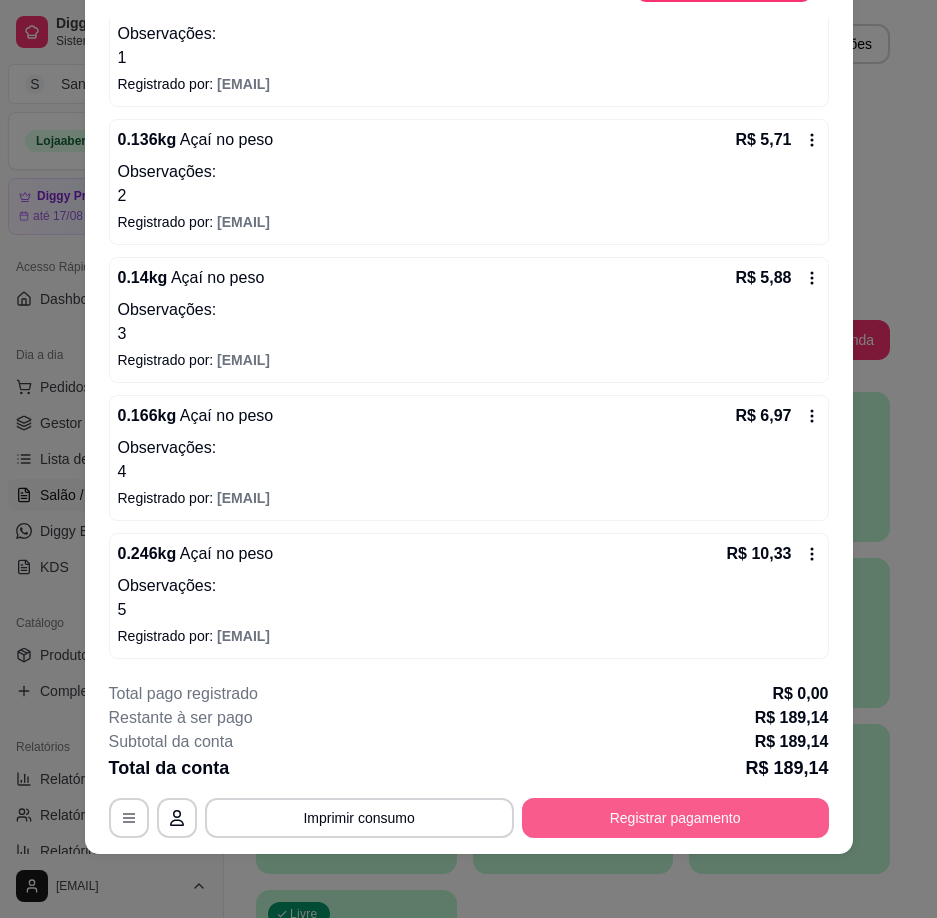 click on "Registrar pagamento" at bounding box center [675, 818] 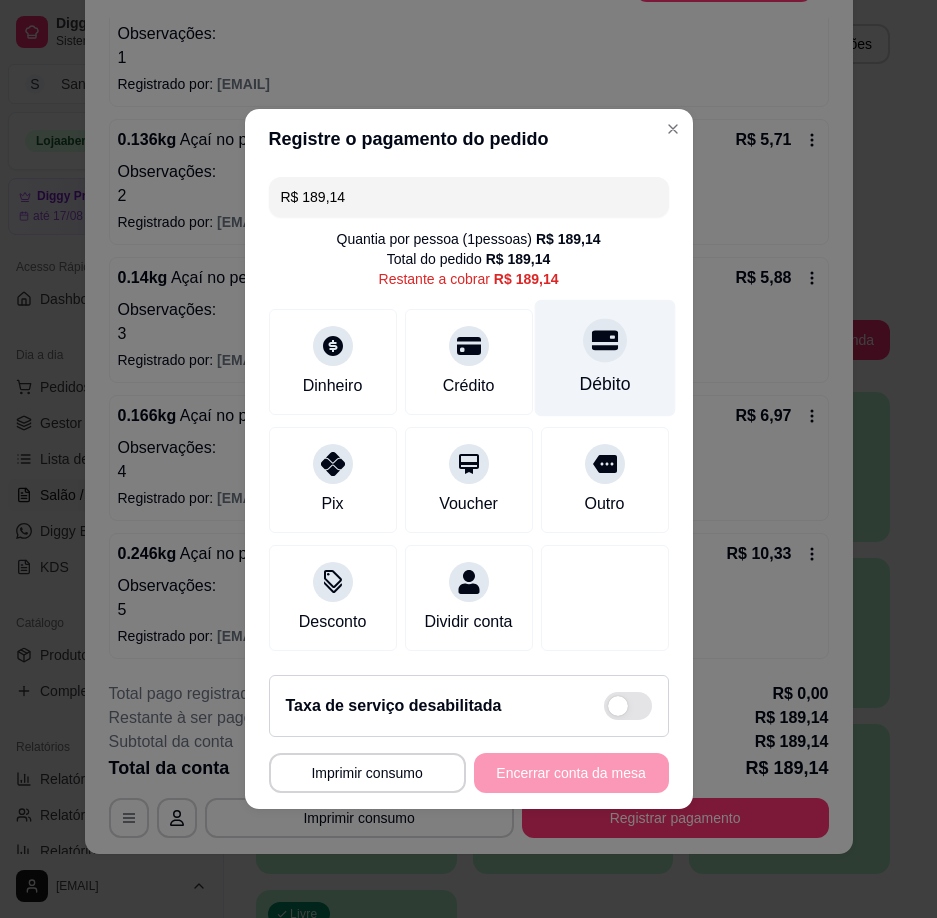 click on "Débito" at bounding box center [604, 358] 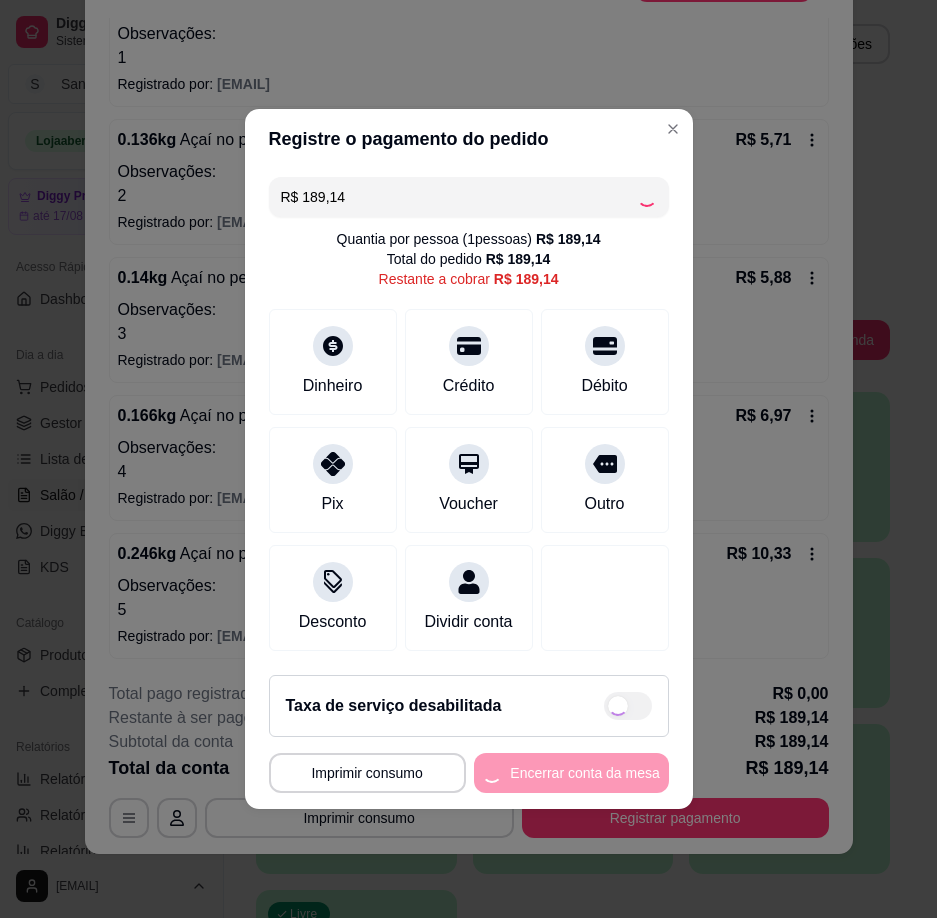 type on "R$ 0,00" 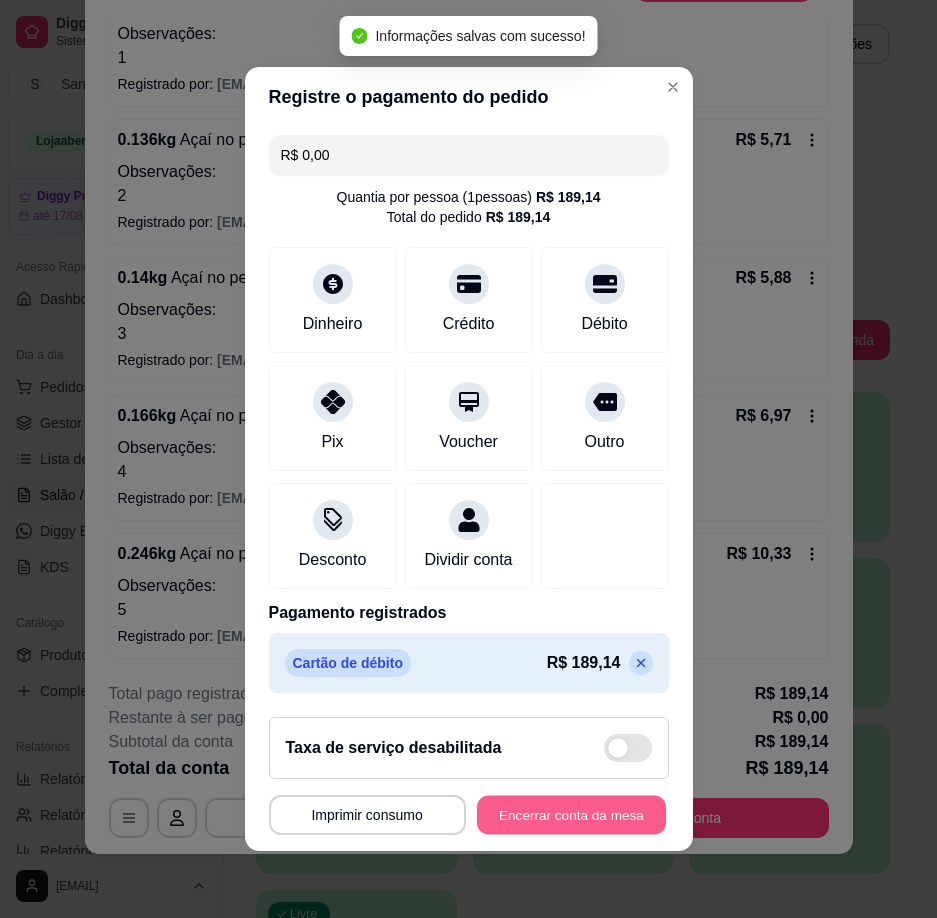 click on "Encerrar conta da mesa" at bounding box center [571, 815] 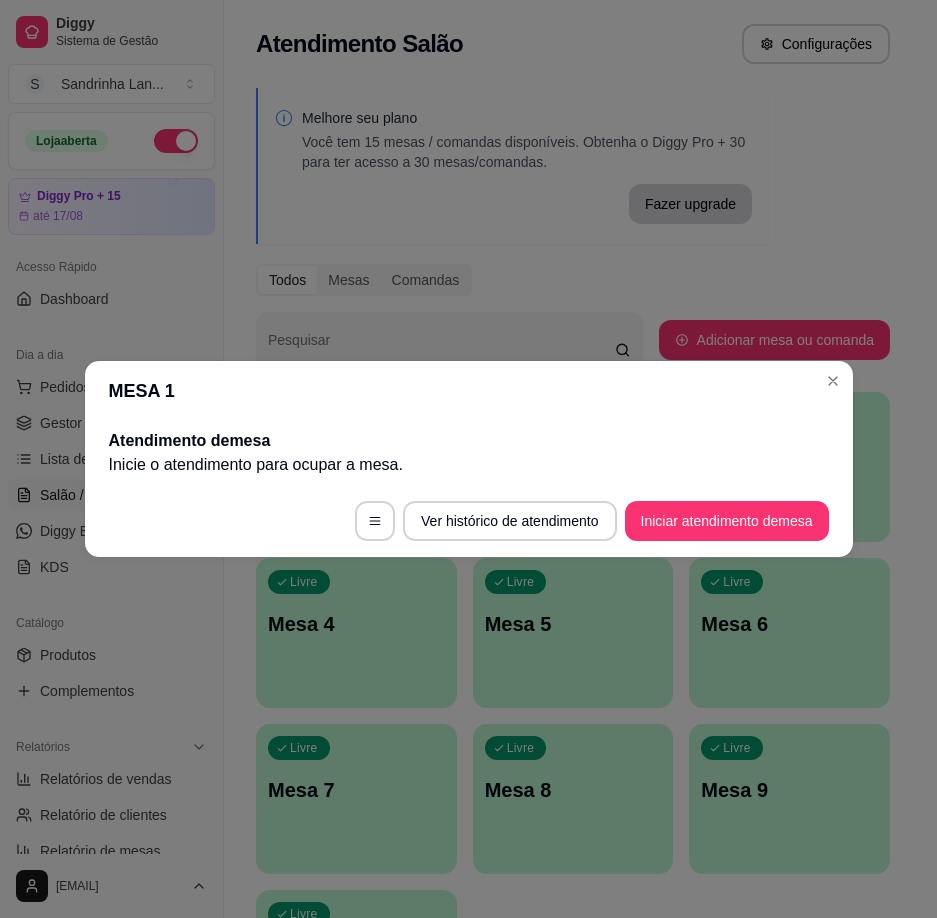 scroll, scrollTop: 0, scrollLeft: 0, axis: both 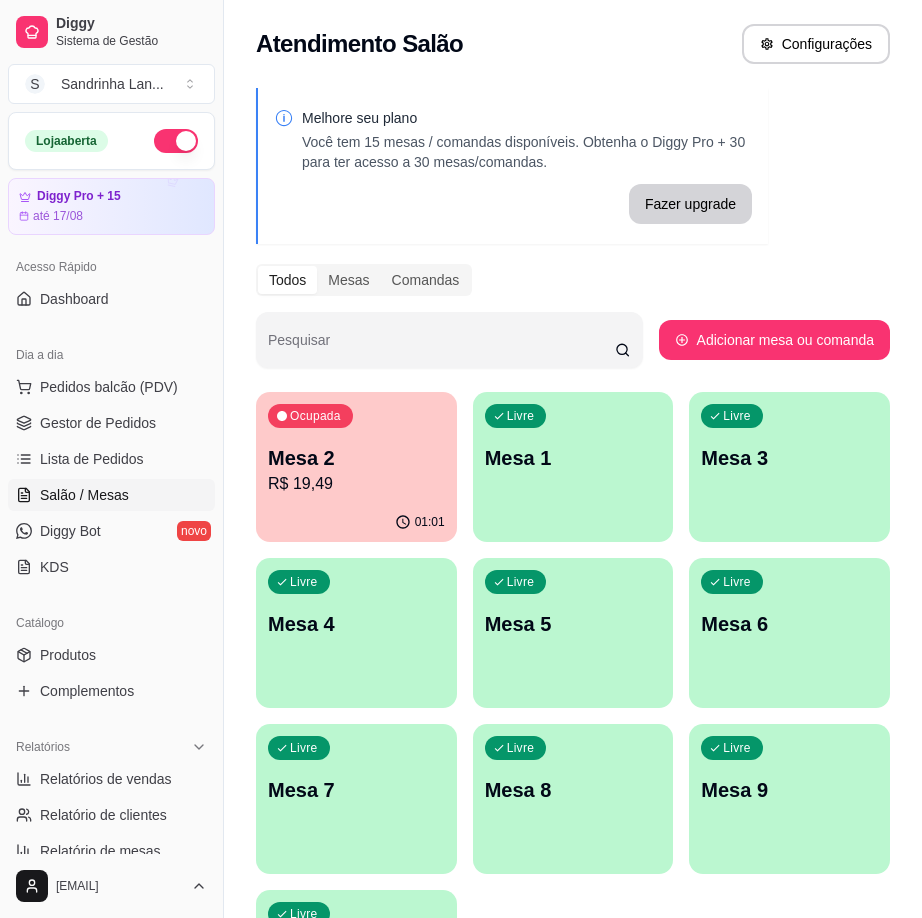 click on "R$ 19,49" at bounding box center [356, 484] 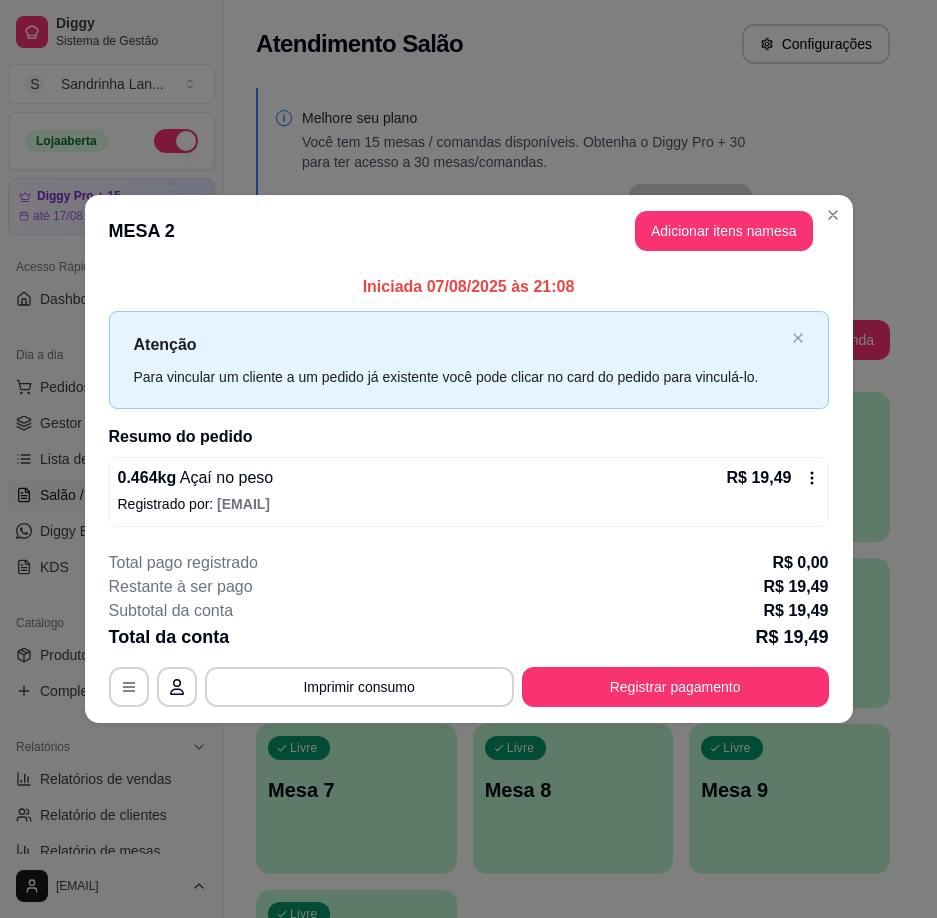 click on "**********" at bounding box center (469, 629) 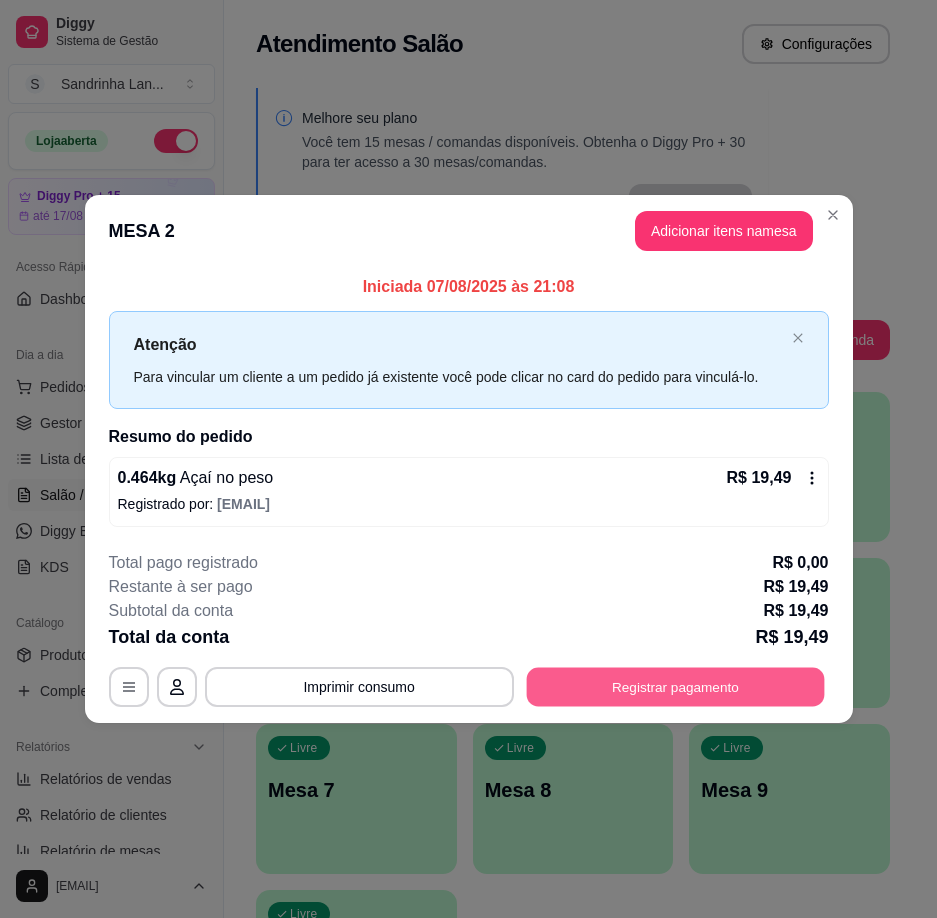 click on "Registrar pagamento" at bounding box center (675, 686) 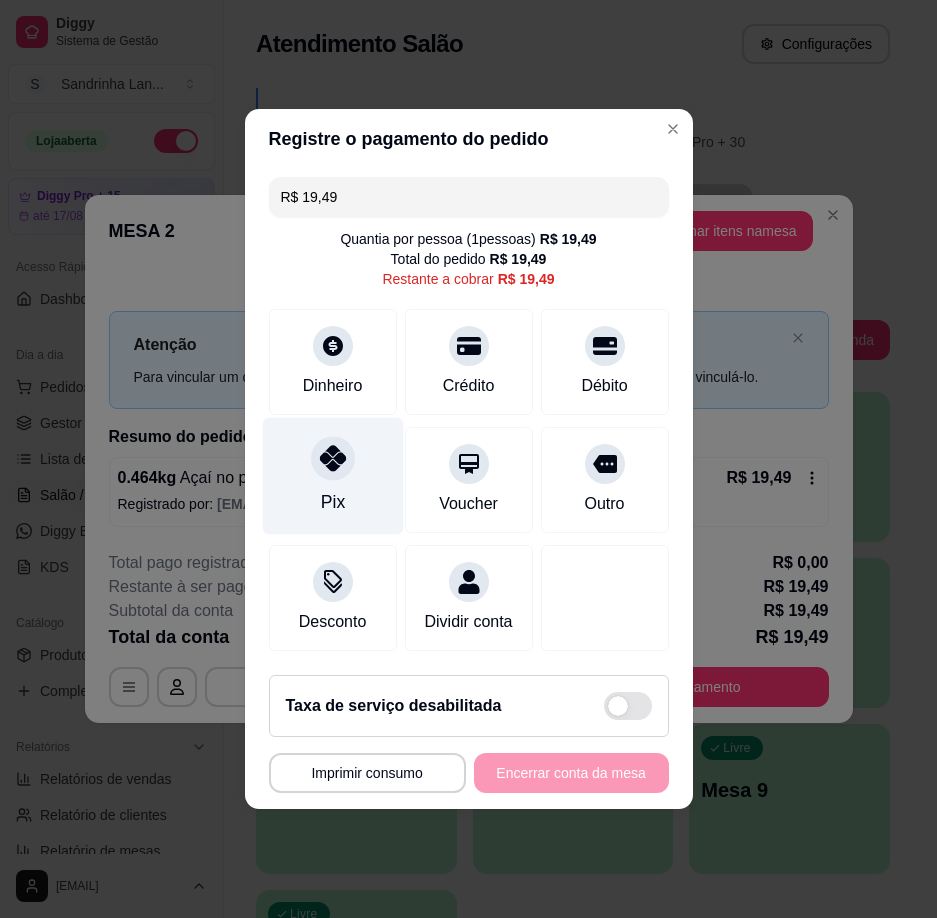 click at bounding box center (333, 458) 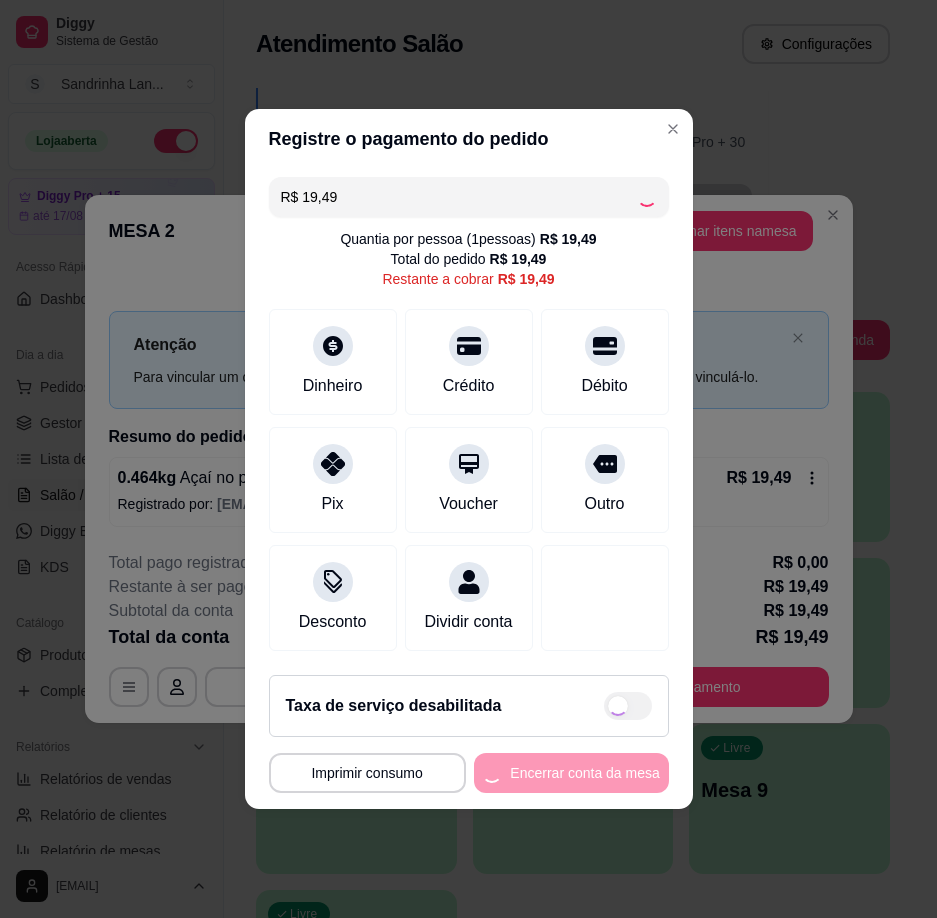 type on "R$ 0,00" 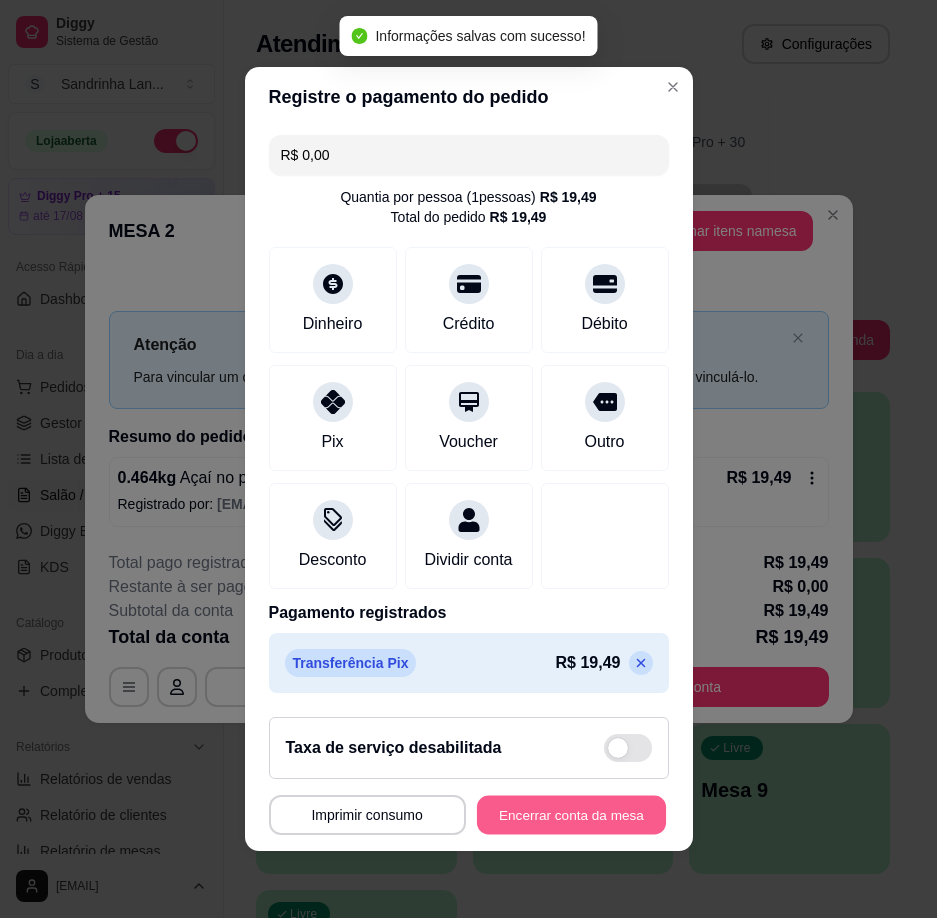 click on "Encerrar conta da mesa" at bounding box center [571, 815] 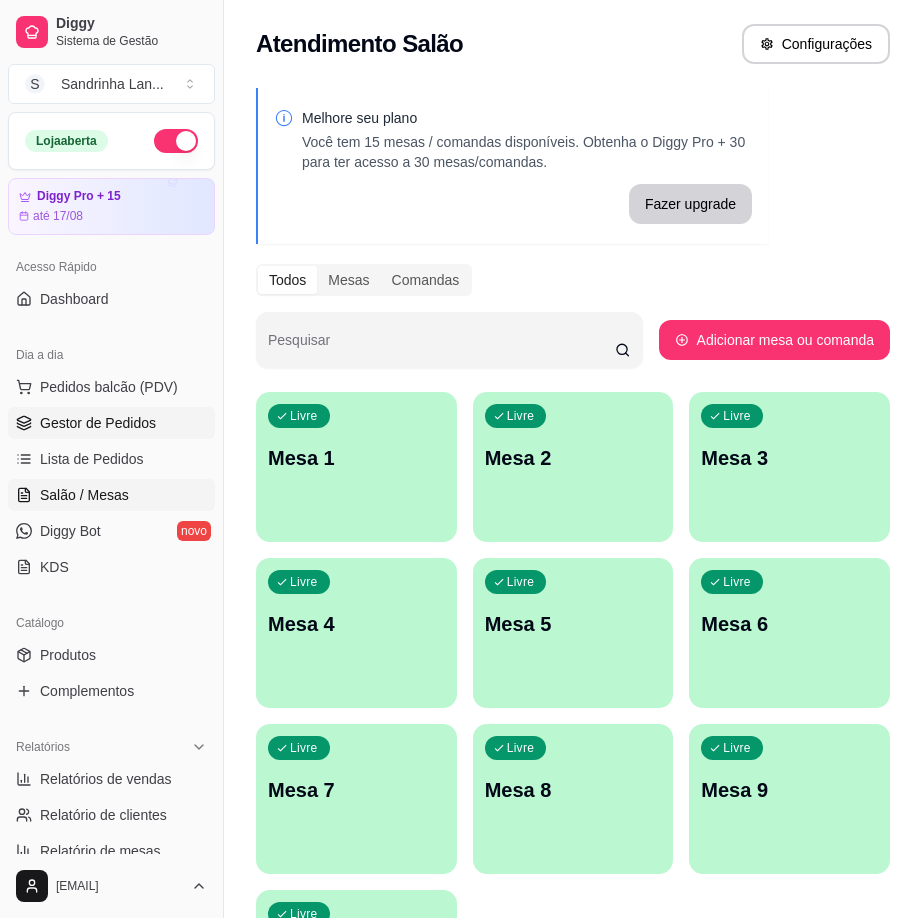 click on "Gestor de Pedidos" at bounding box center (98, 423) 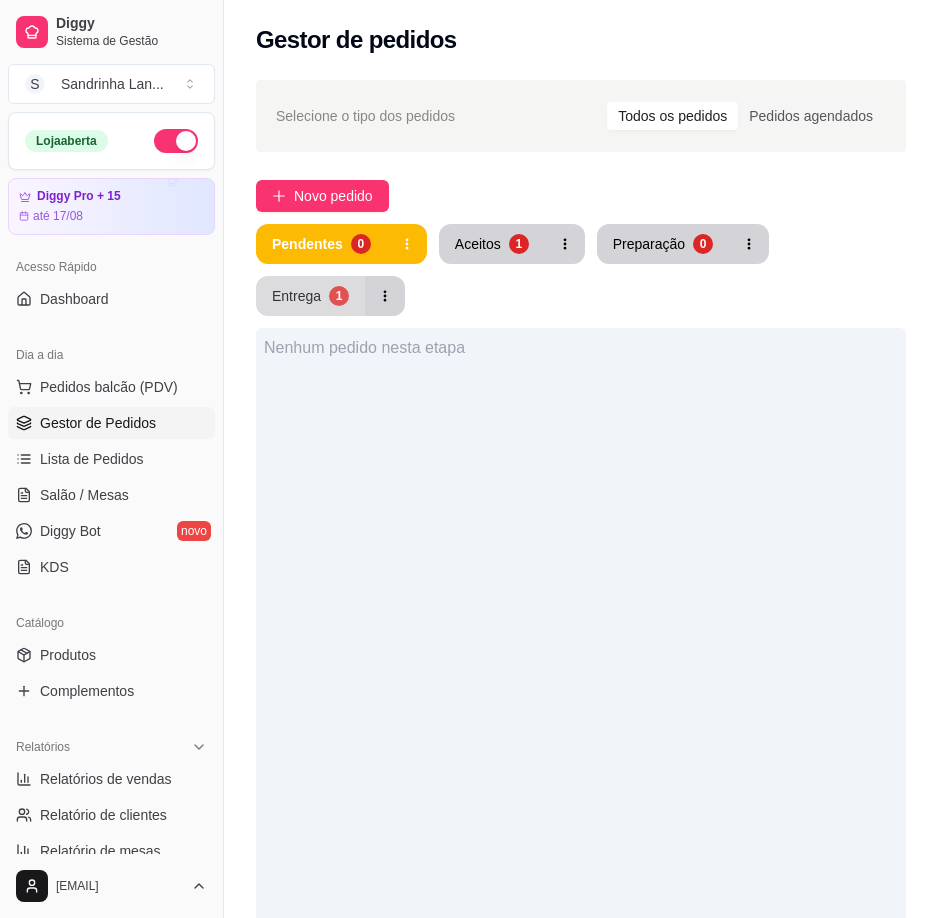 click on "Entrega 1" at bounding box center [310, 296] 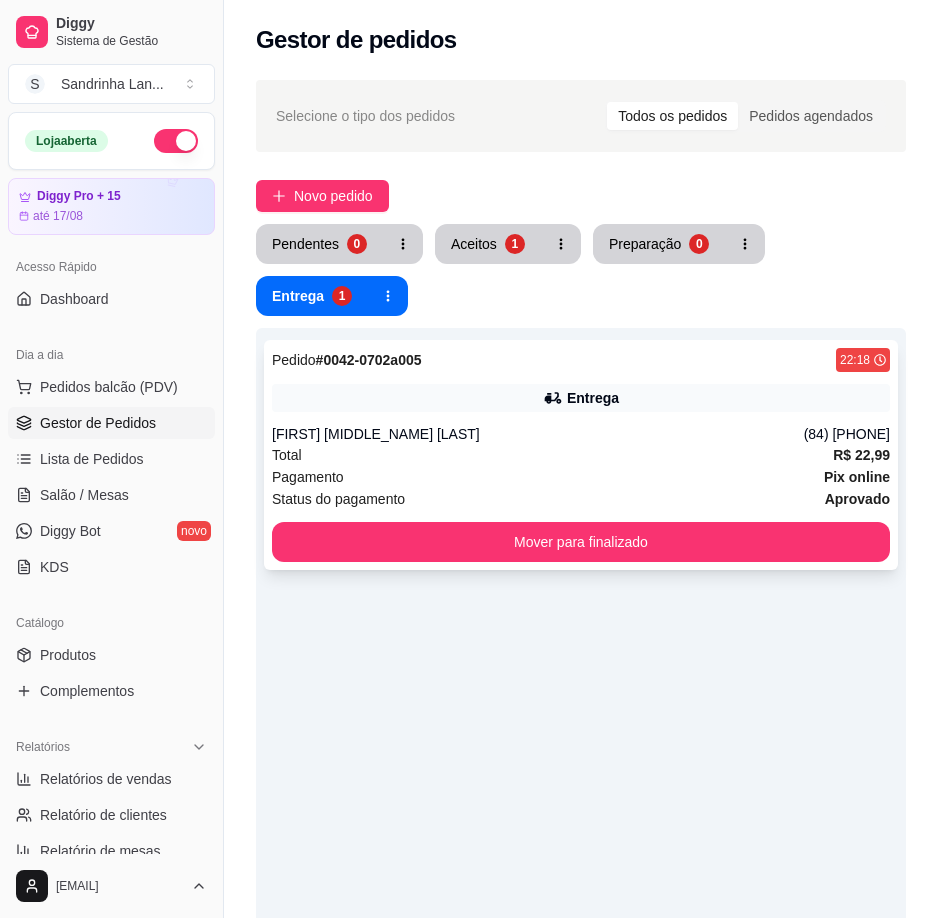 click on "Total R$ 22,99" at bounding box center (581, 455) 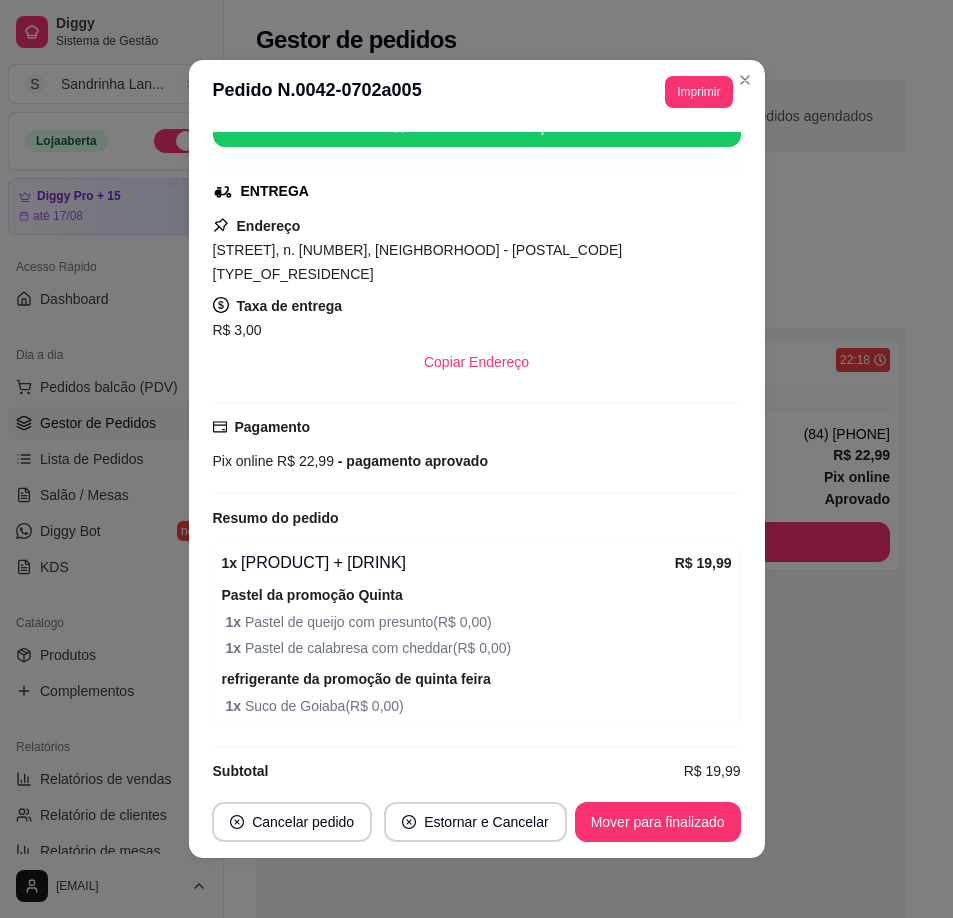 scroll, scrollTop: 273, scrollLeft: 0, axis: vertical 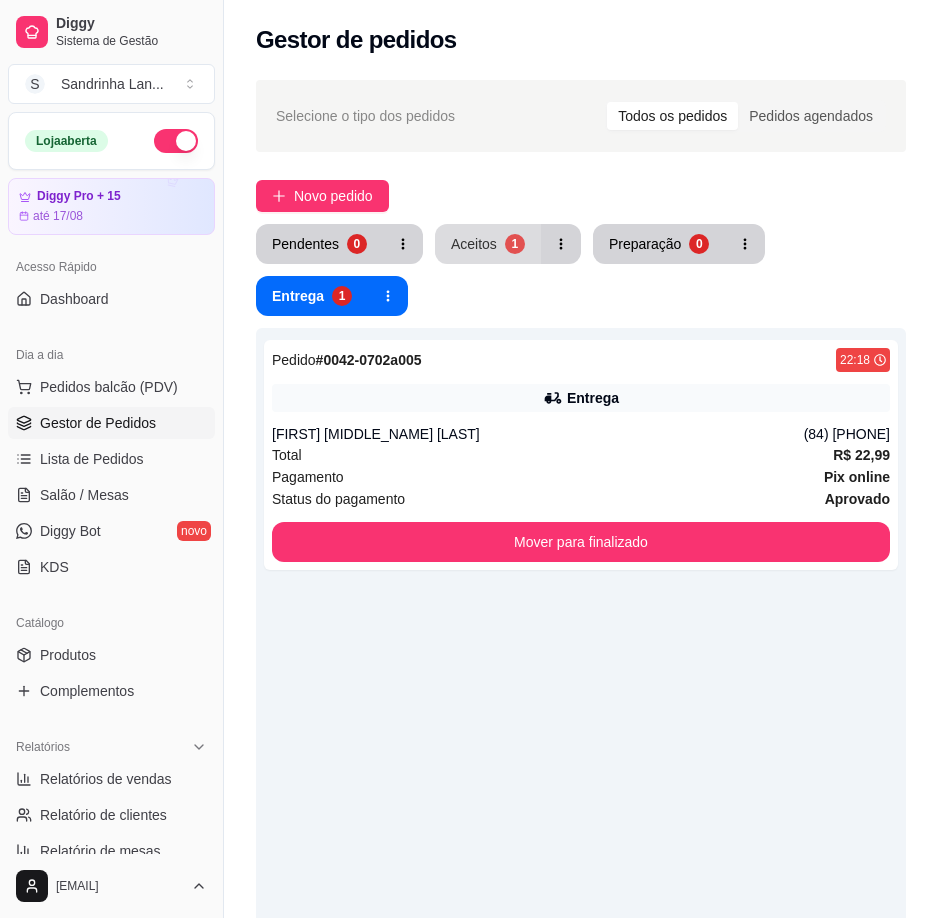 click on "Aceitos 1" at bounding box center [488, 244] 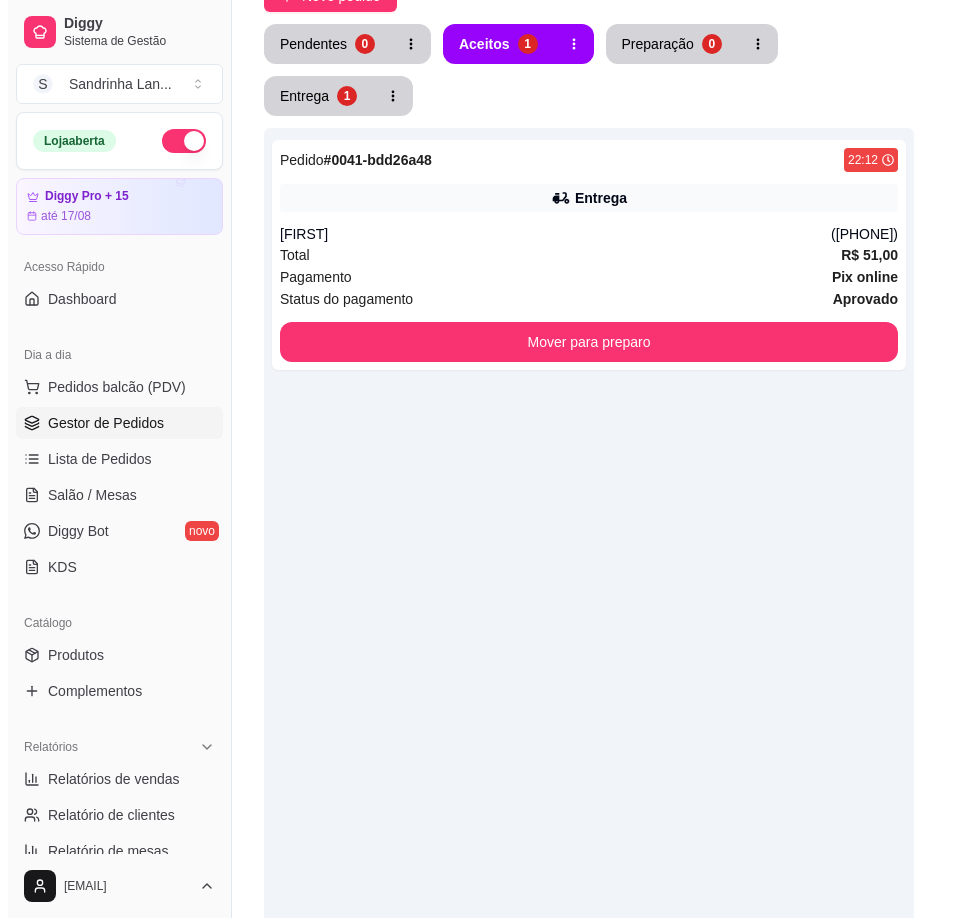 scroll, scrollTop: 0, scrollLeft: 0, axis: both 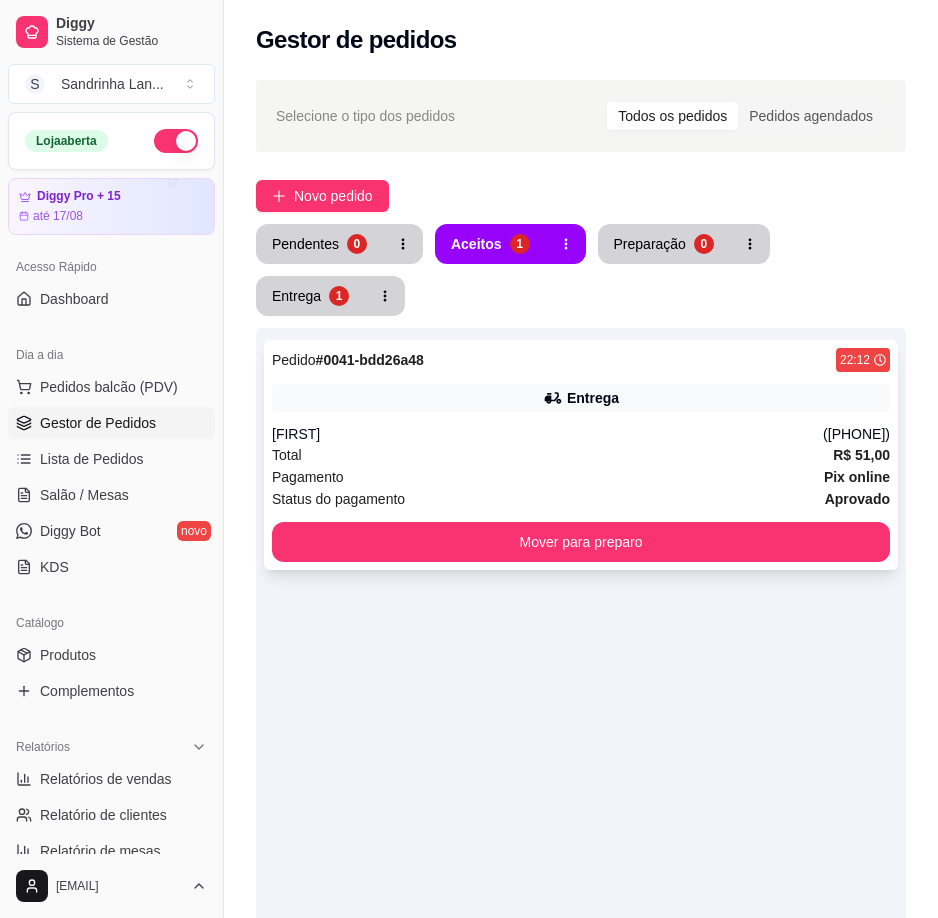 click on "[FIRST]" at bounding box center (547, 434) 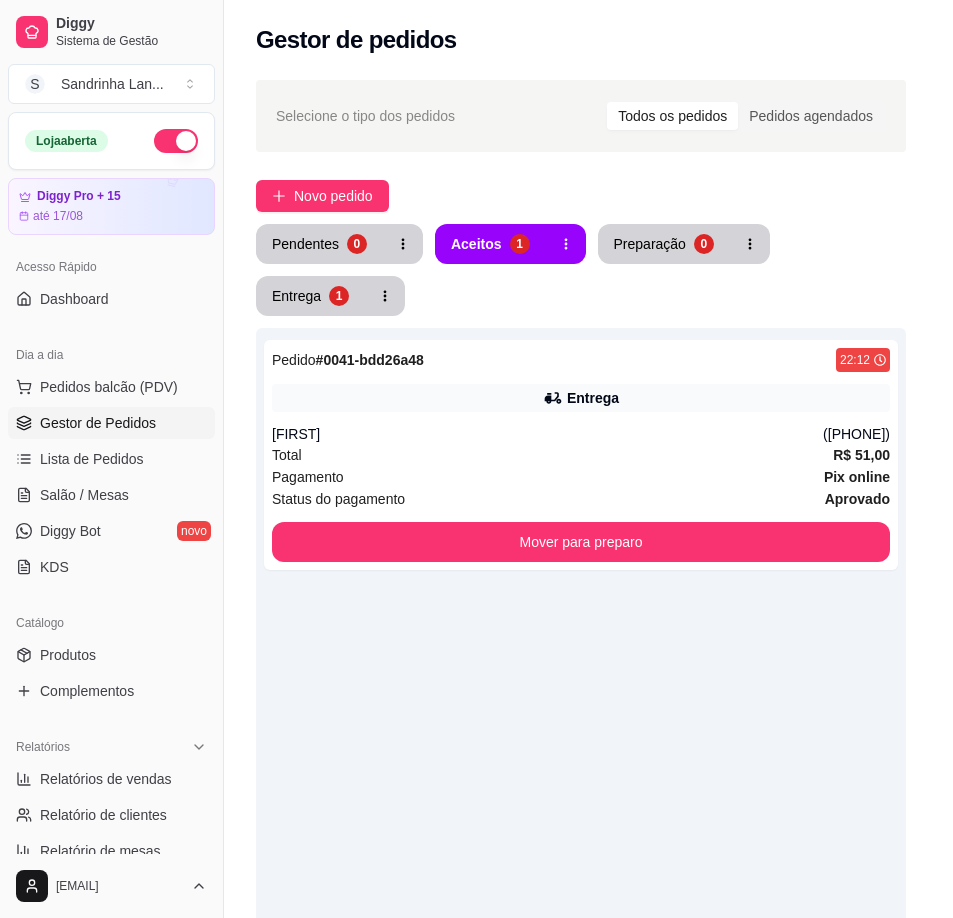 scroll, scrollTop: 213, scrollLeft: 0, axis: vertical 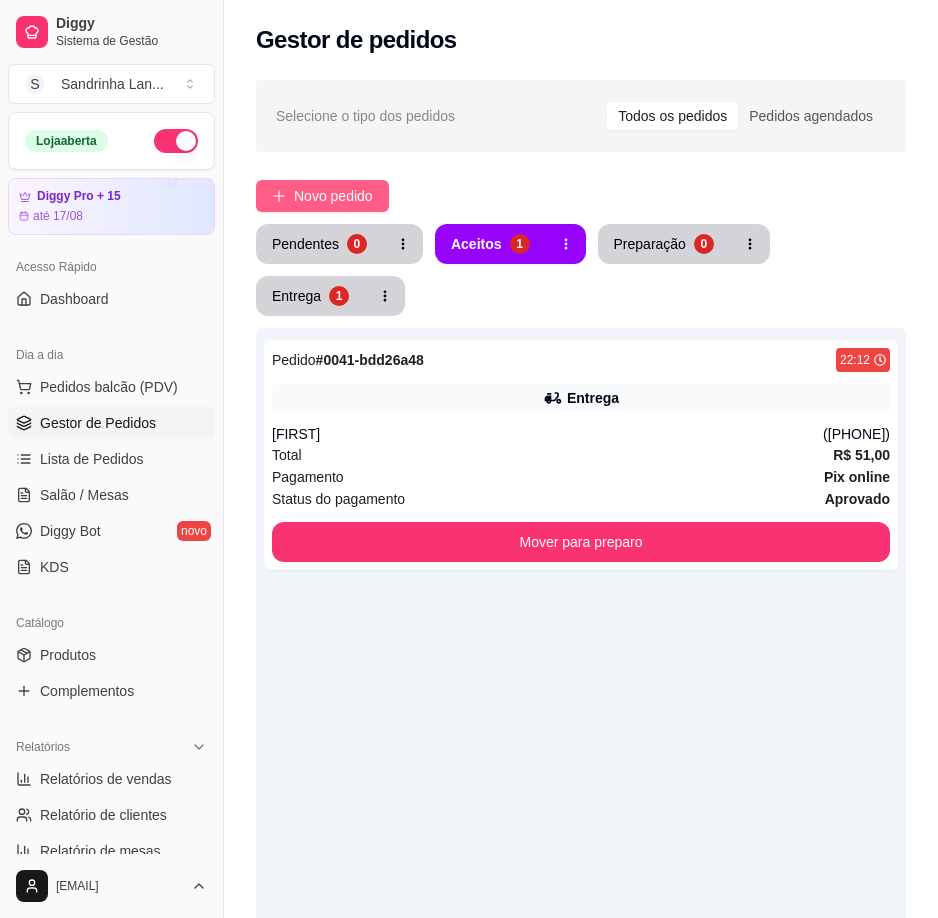 click on "Novo pedido" at bounding box center [333, 196] 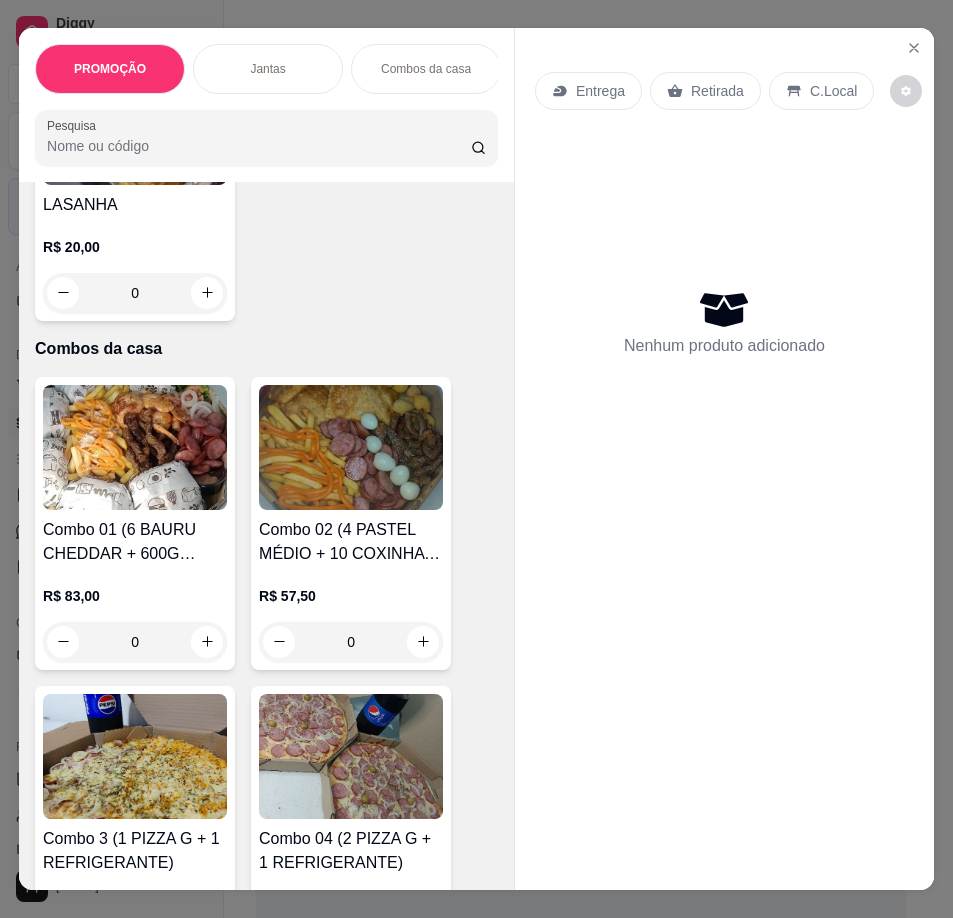 scroll, scrollTop: 1100, scrollLeft: 0, axis: vertical 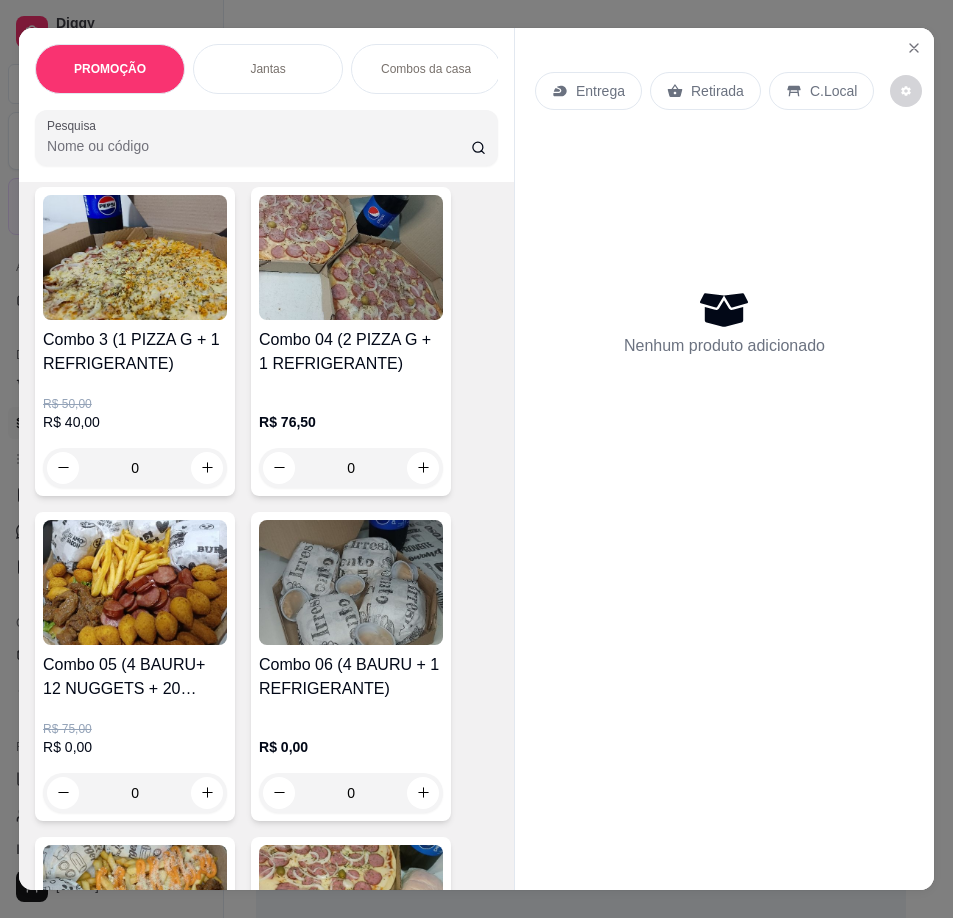 click on "Combo 3 (1 PIZZA G  + 1 REFRIGERANTE)" at bounding box center (135, 352) 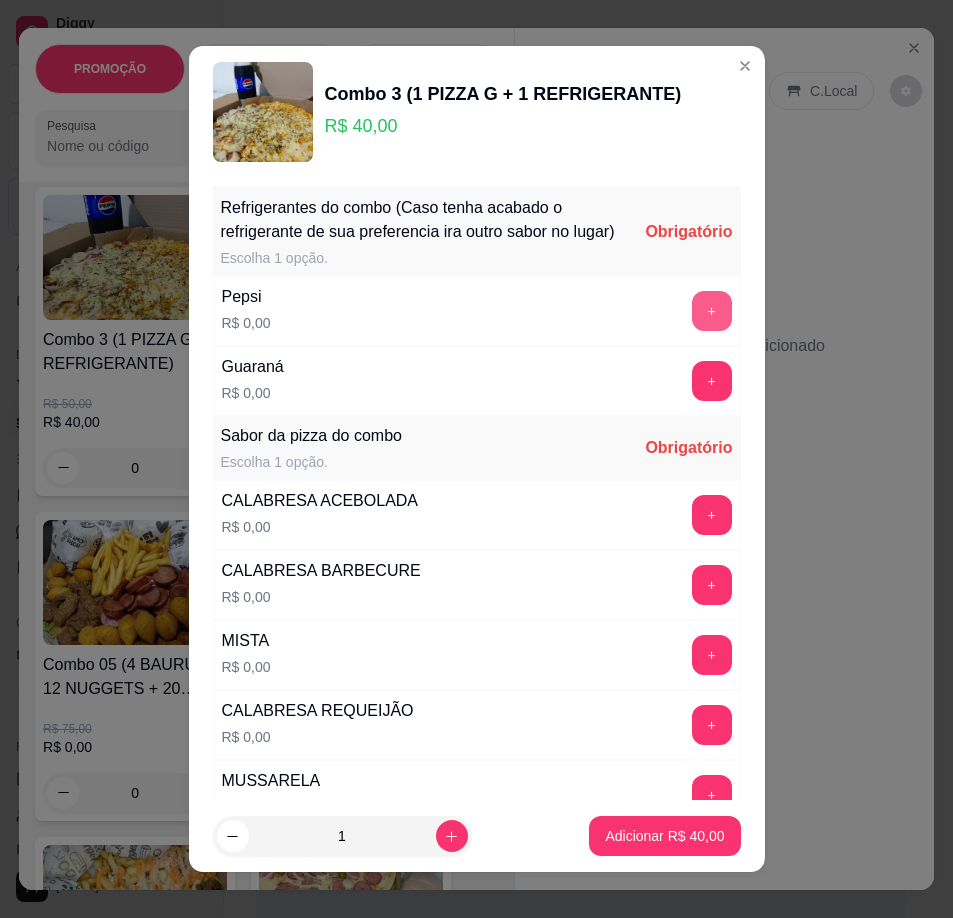 click on "+" at bounding box center (712, 311) 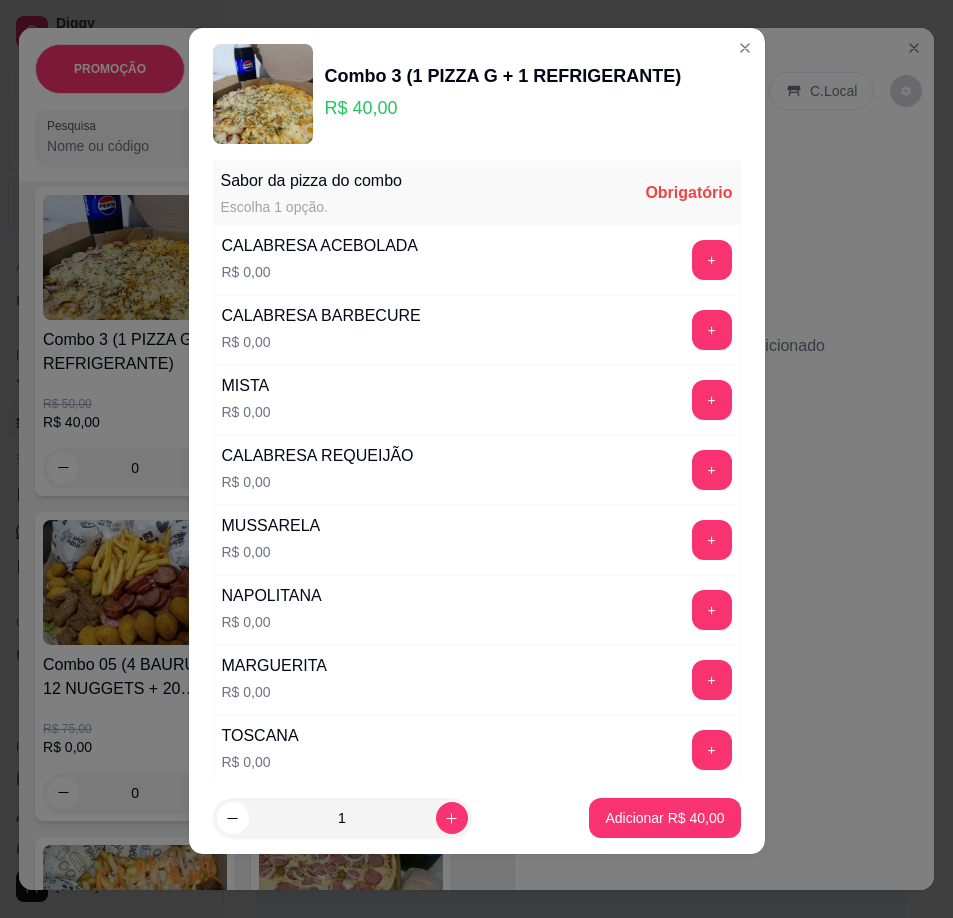 scroll, scrollTop: 238, scrollLeft: 0, axis: vertical 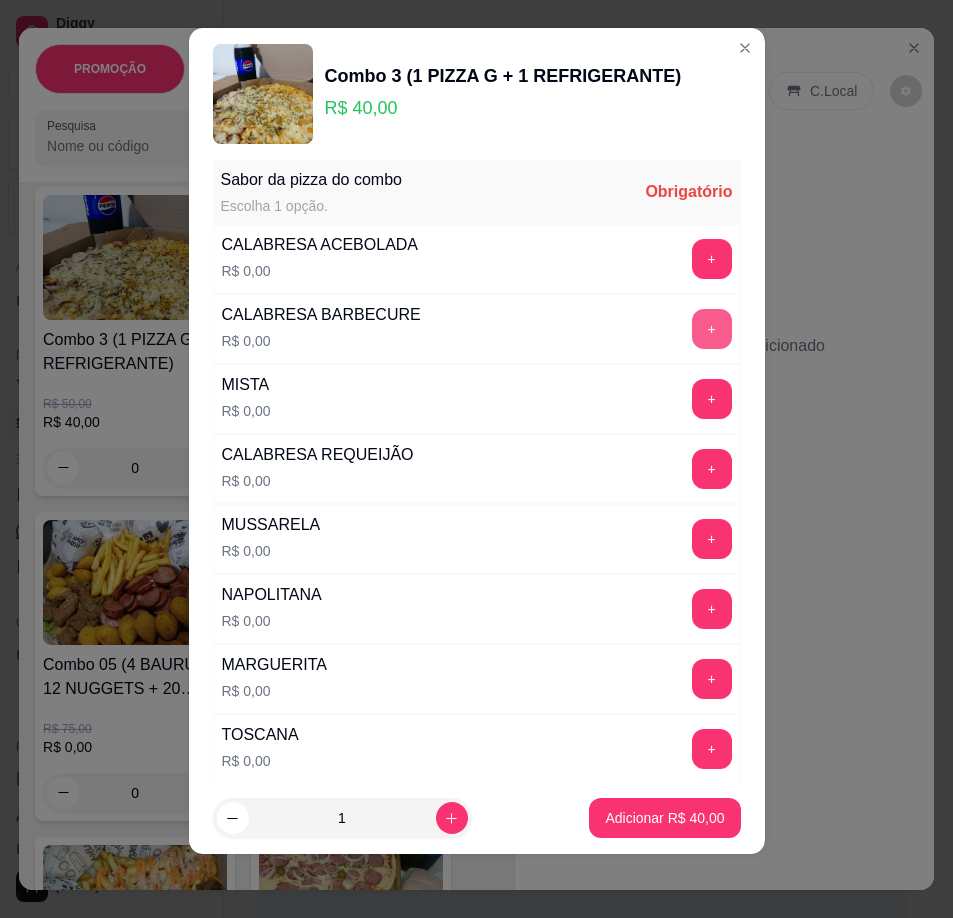 click on "+" at bounding box center [712, 329] 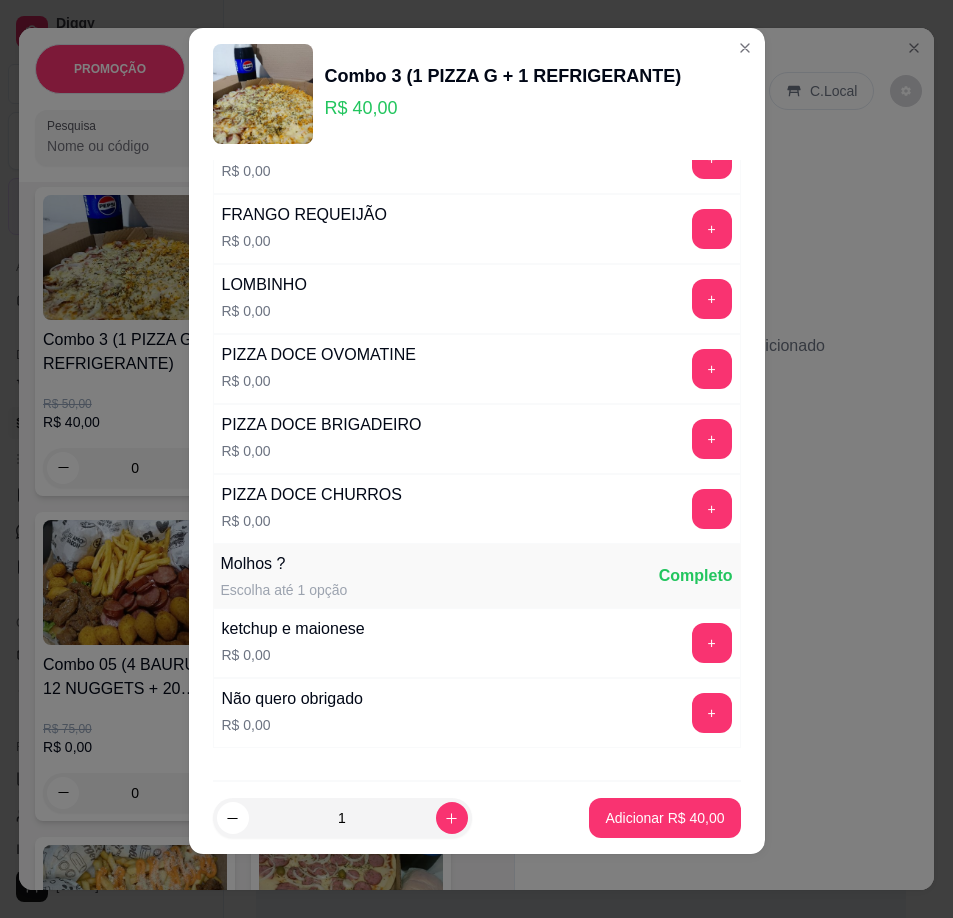 scroll, scrollTop: 1084, scrollLeft: 0, axis: vertical 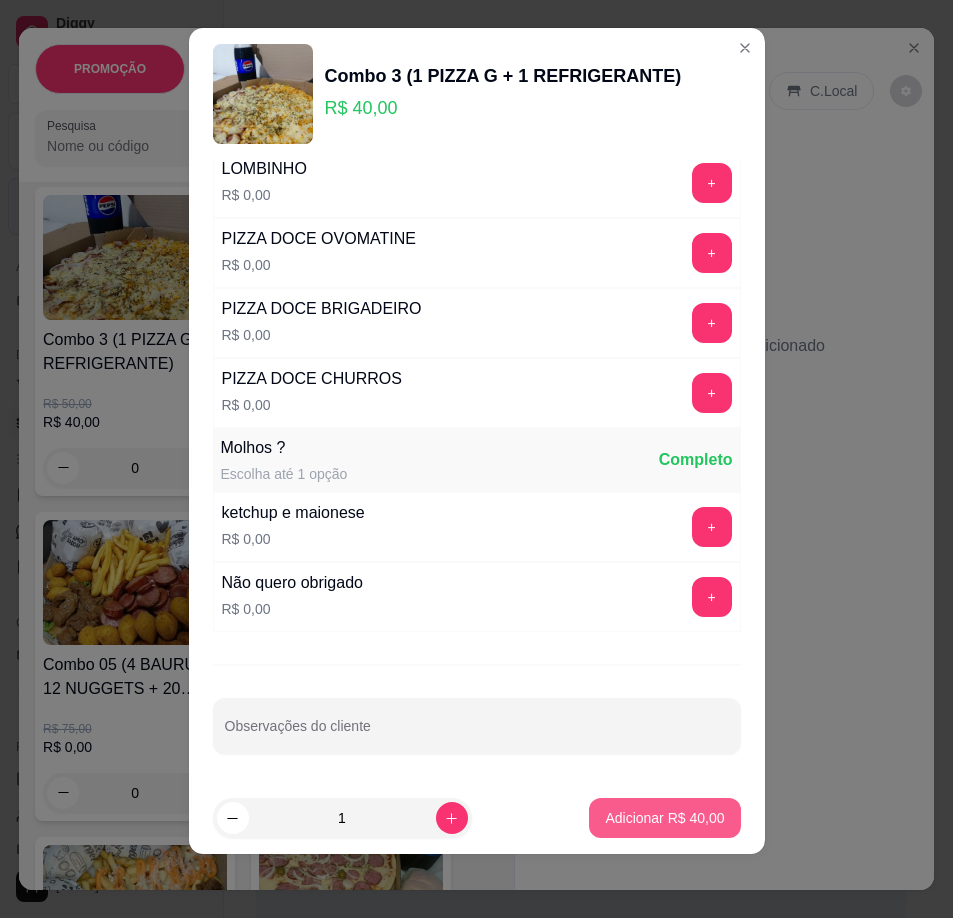 click on "Adicionar   R$ 40,00" at bounding box center (664, 818) 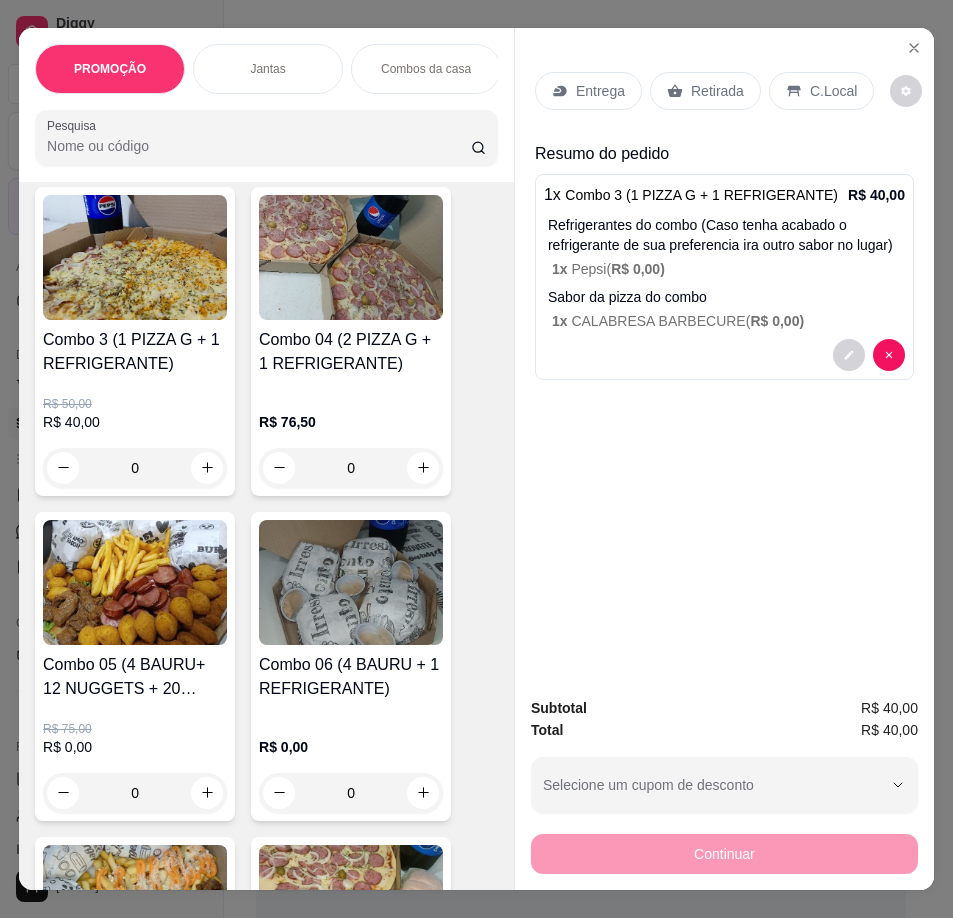 click 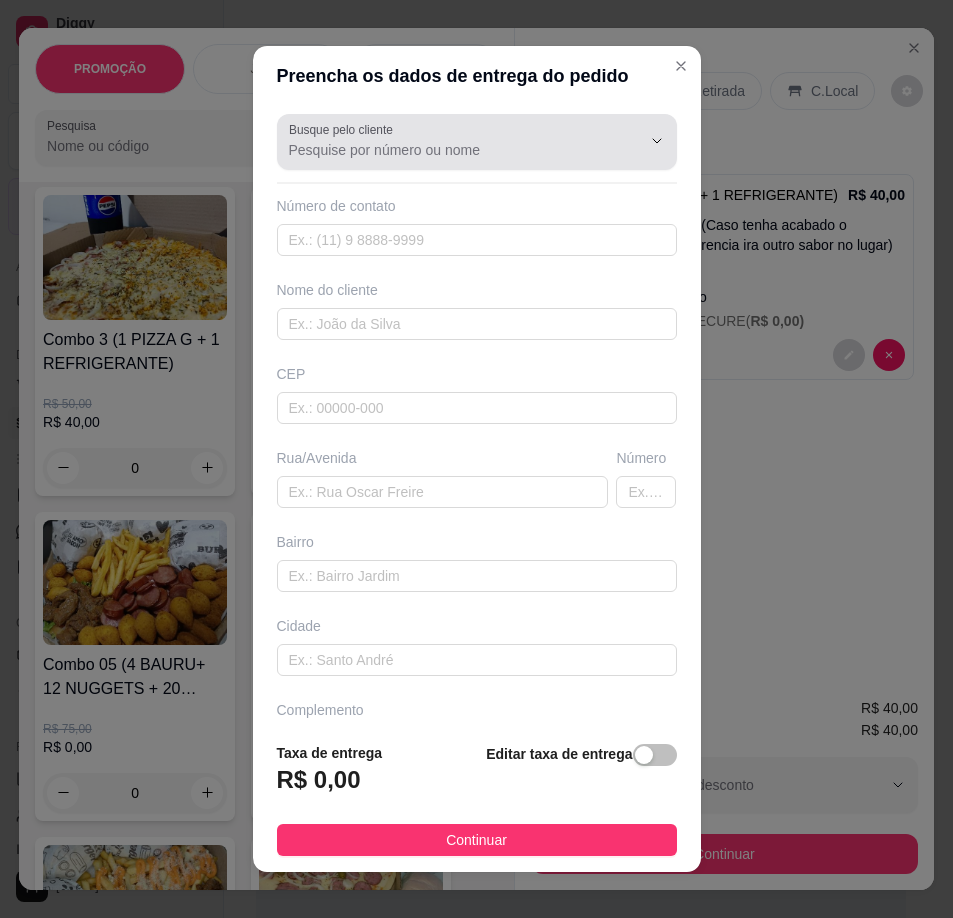 click at bounding box center [477, 142] 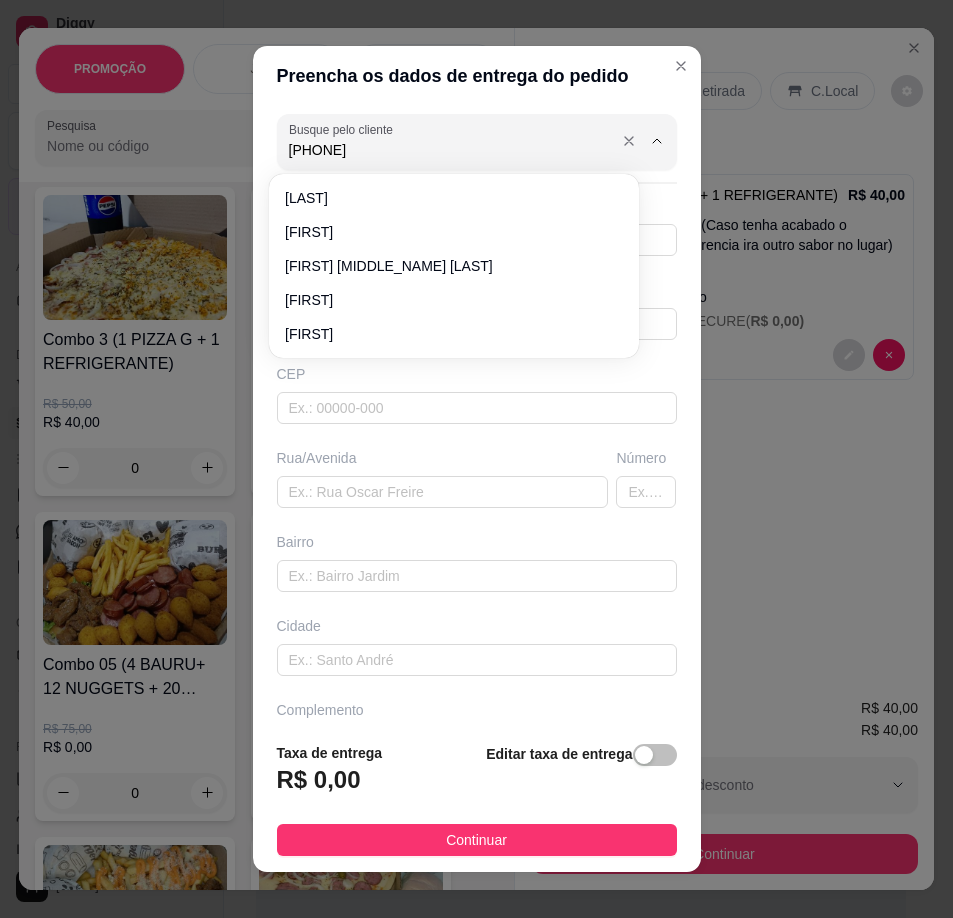 type on "[PHONE]" 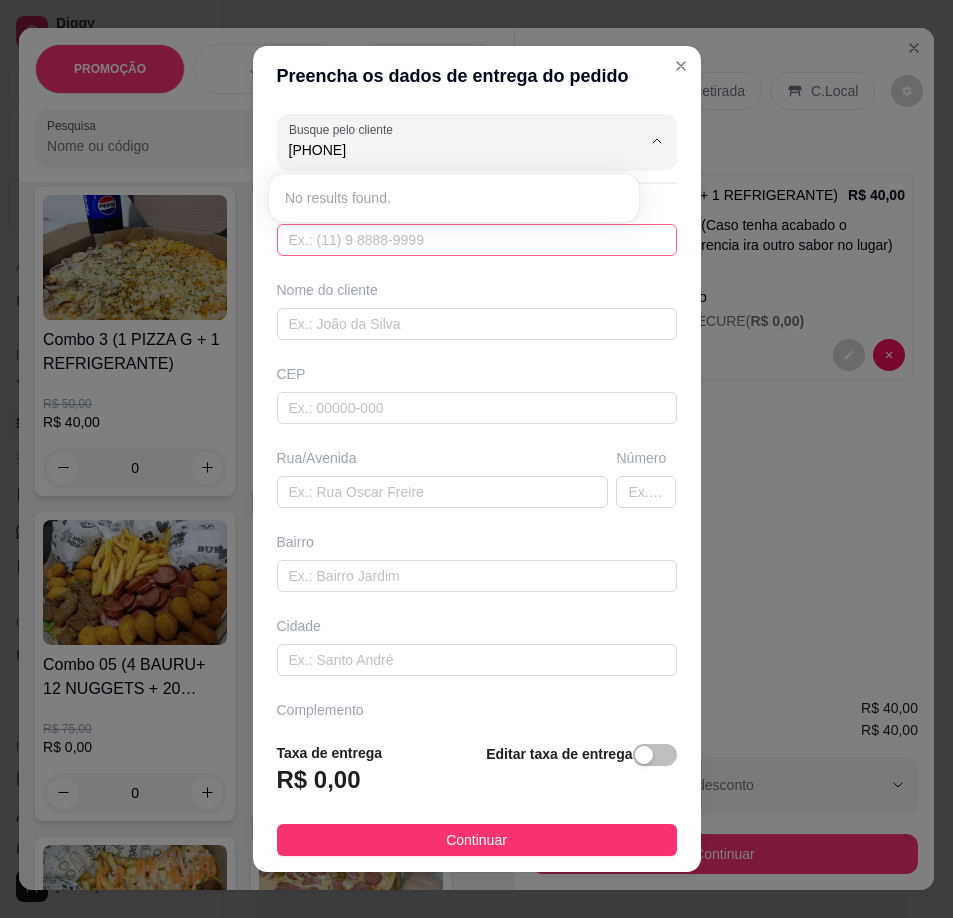 click at bounding box center [477, 240] 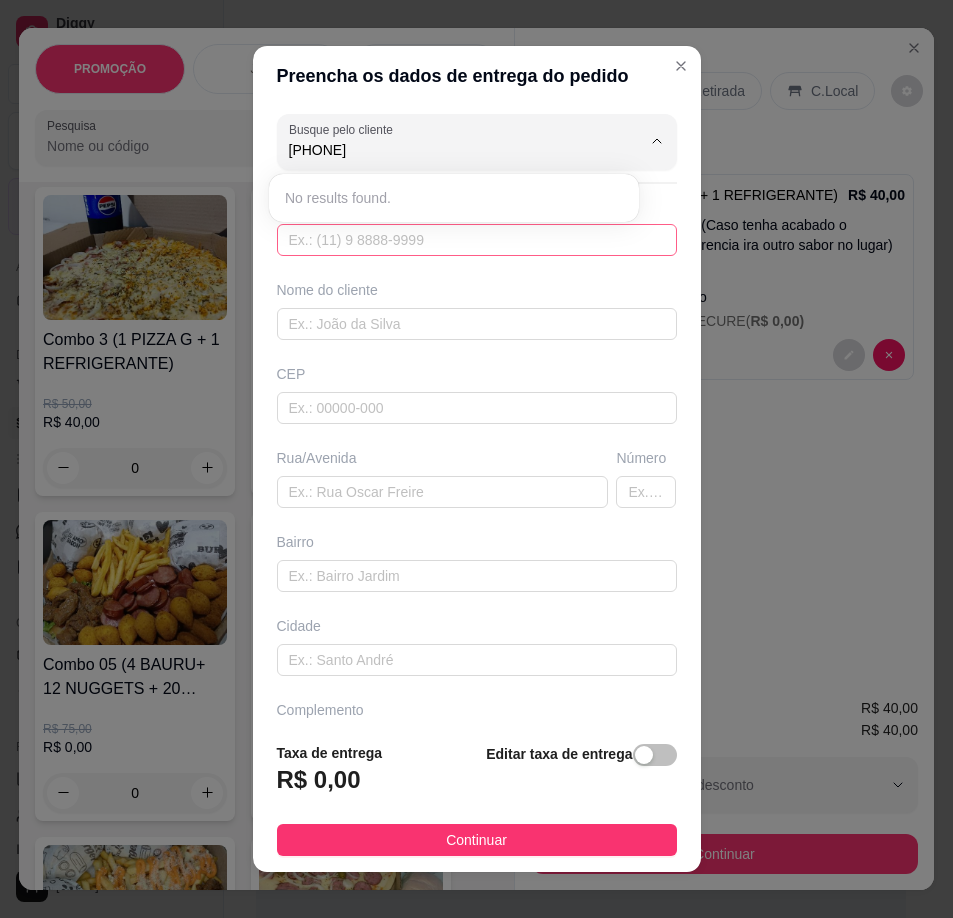 type 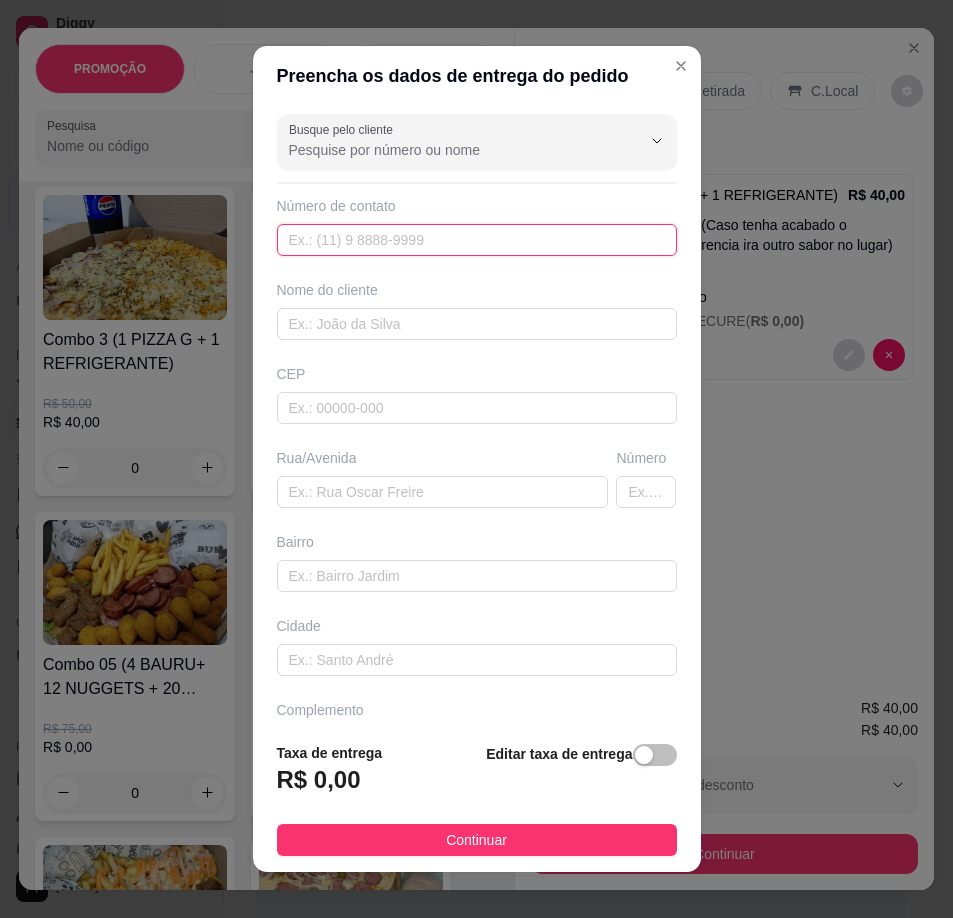 click at bounding box center (477, 240) 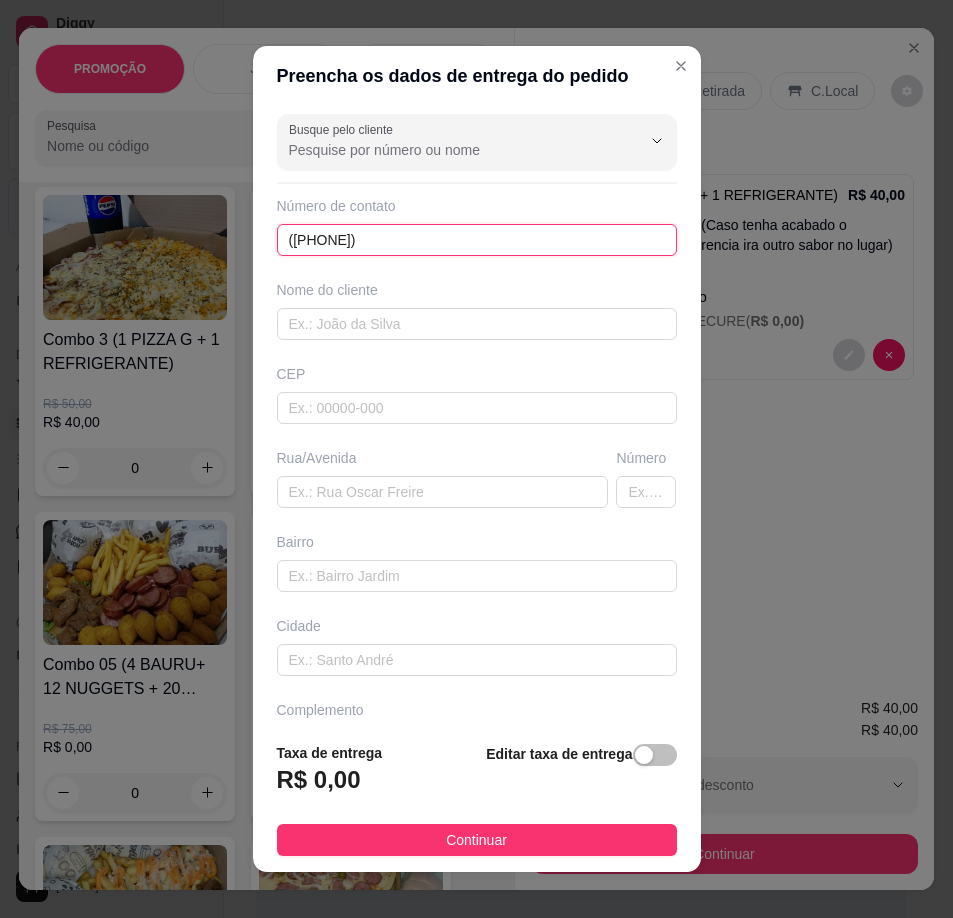 type on "([PHONE])" 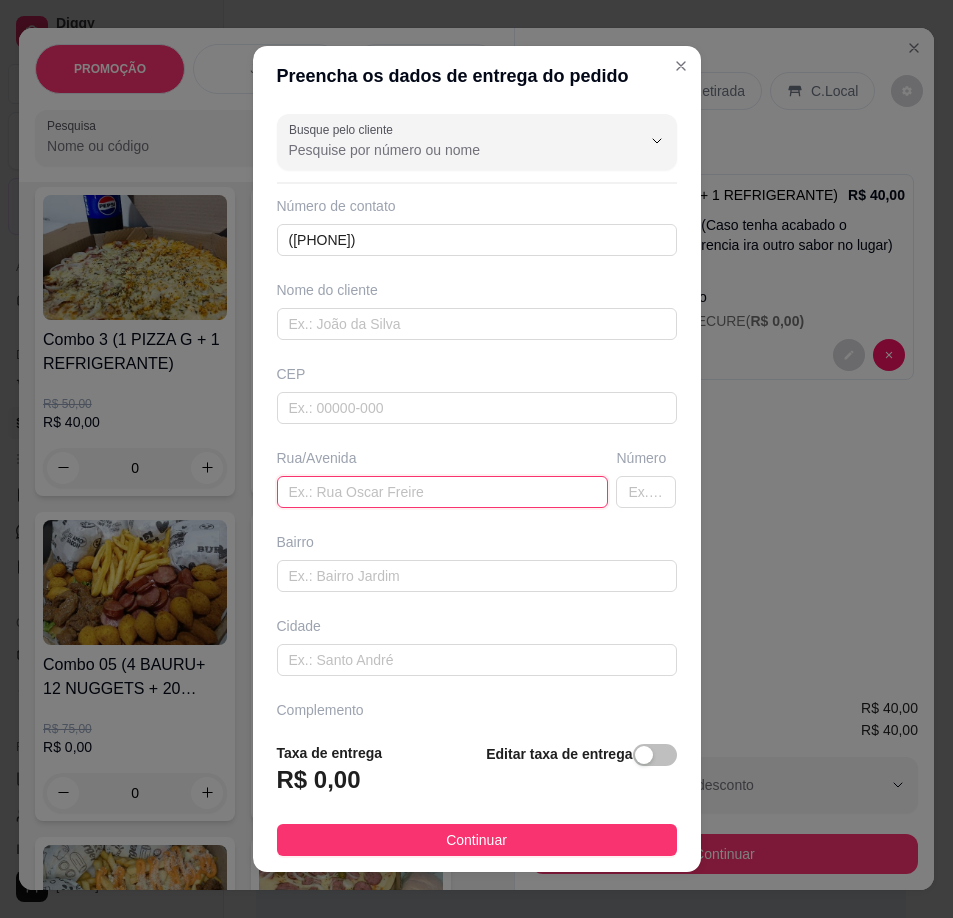 click at bounding box center [443, 492] 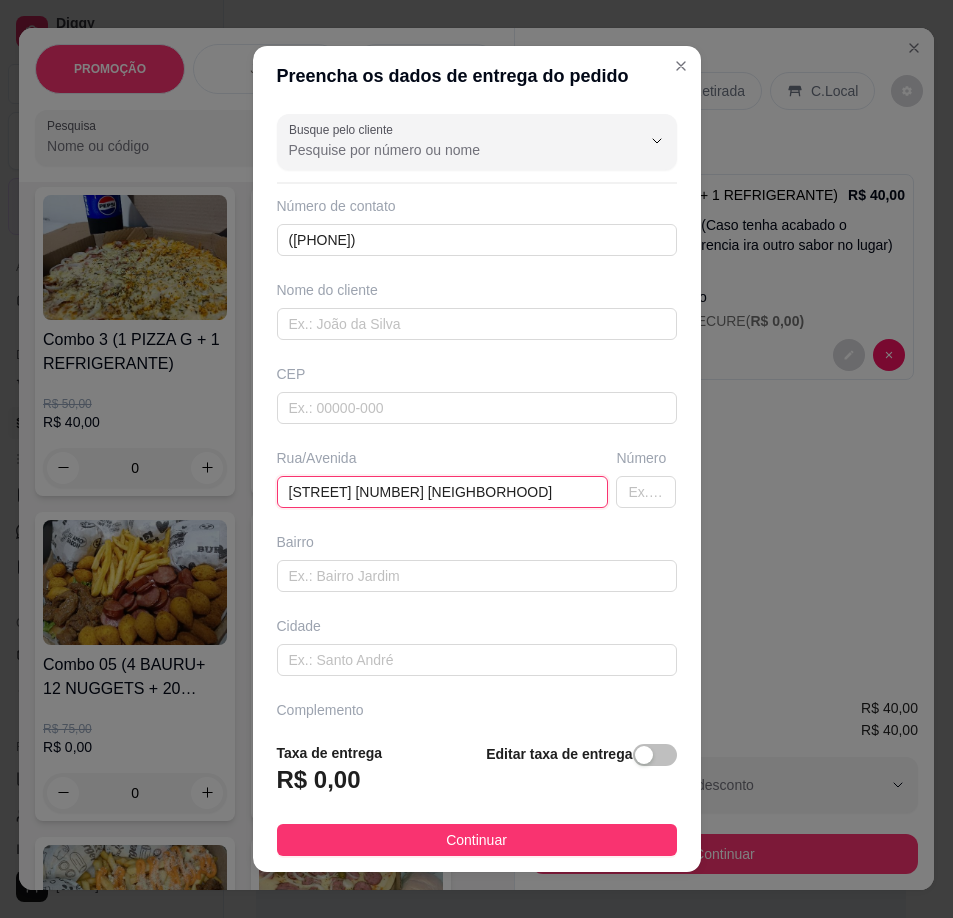type on "[STREET] [NUMBER] [NEIGHBORHOOD]" 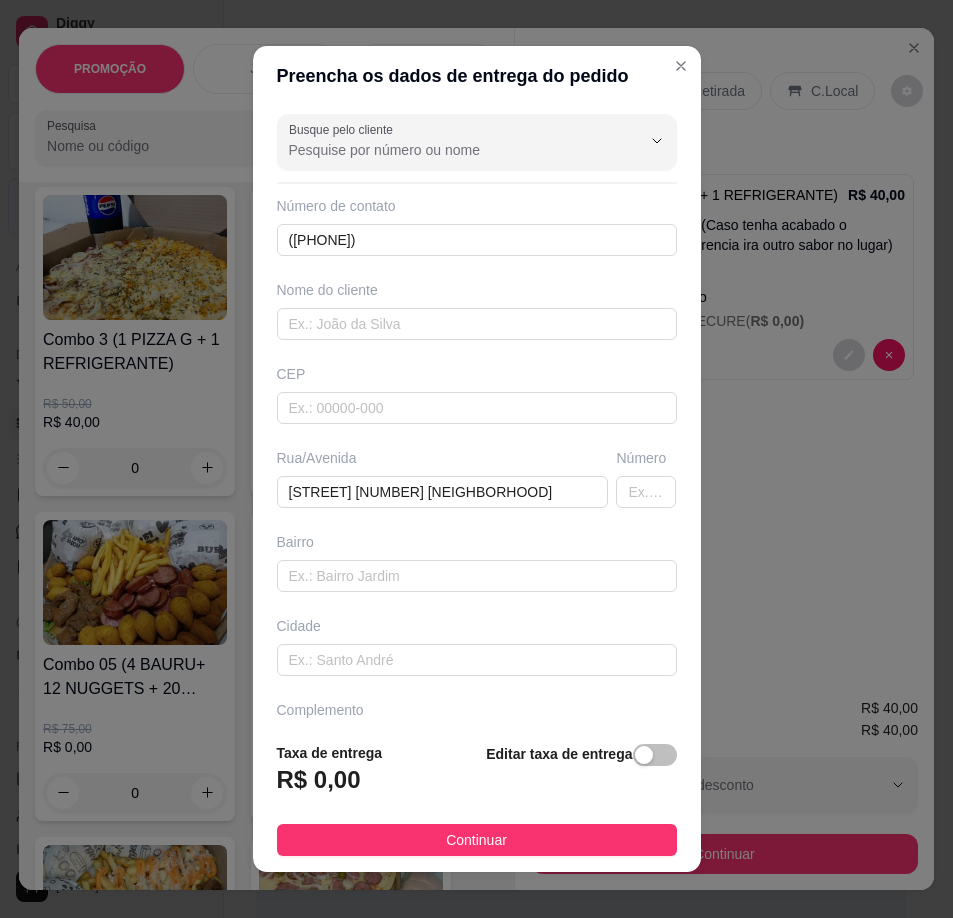 drag, startPoint x: 622, startPoint y: 755, endPoint x: 582, endPoint y: 756, distance: 40.012497 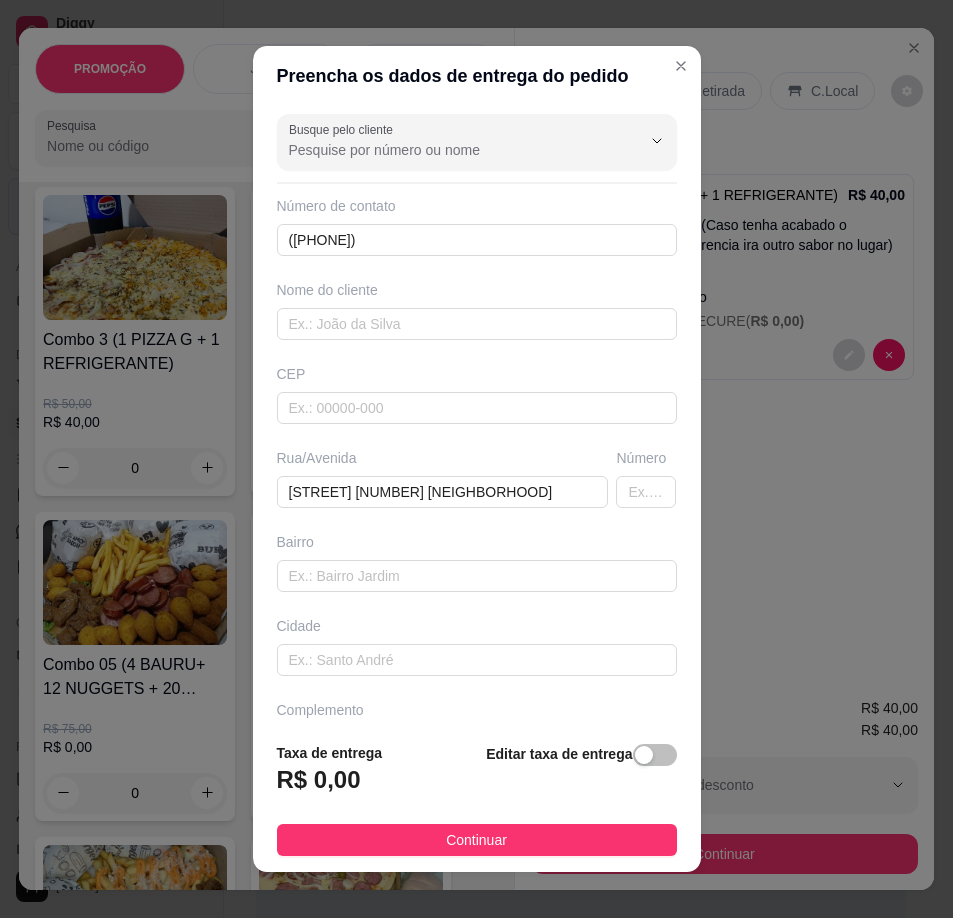 click at bounding box center (644, 755) 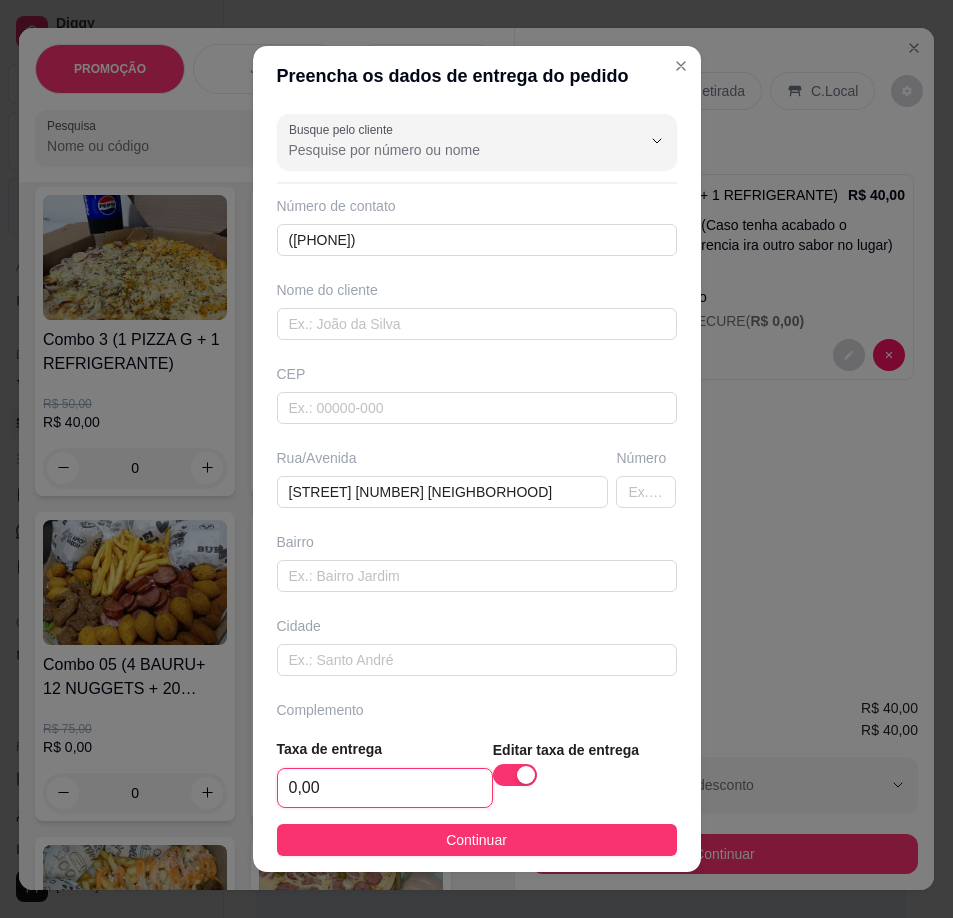 click on "0,00" at bounding box center (385, 788) 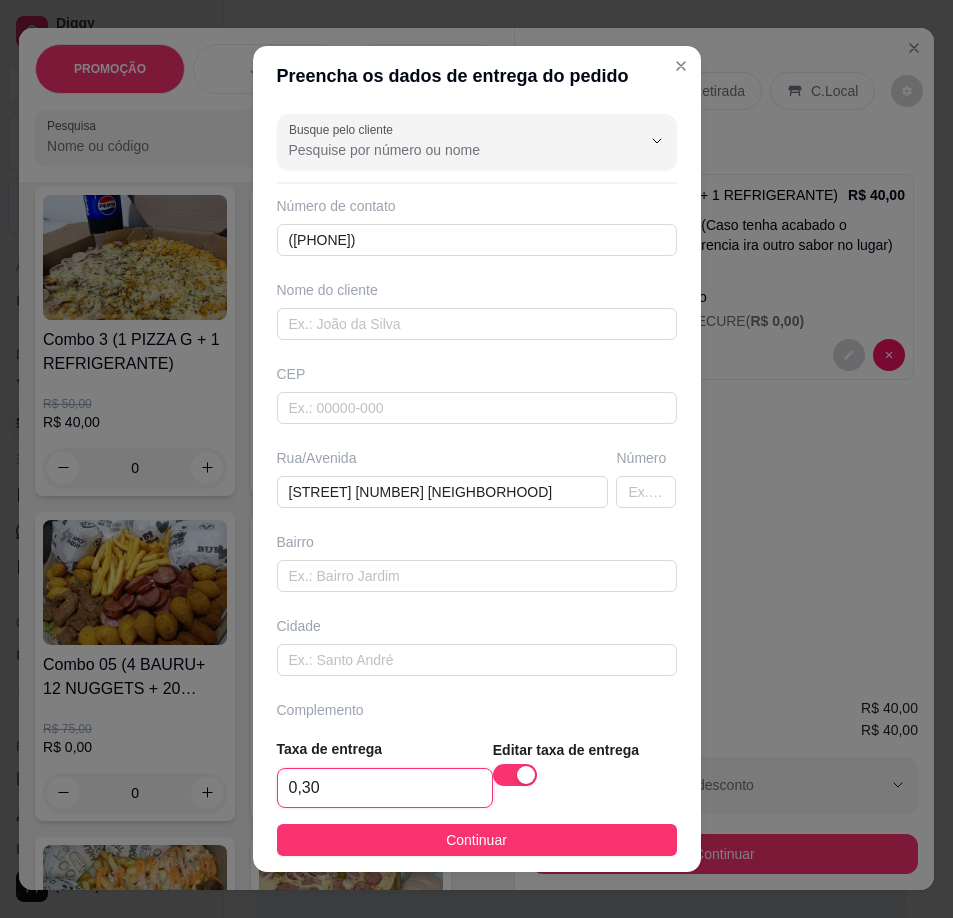 type on "3,00" 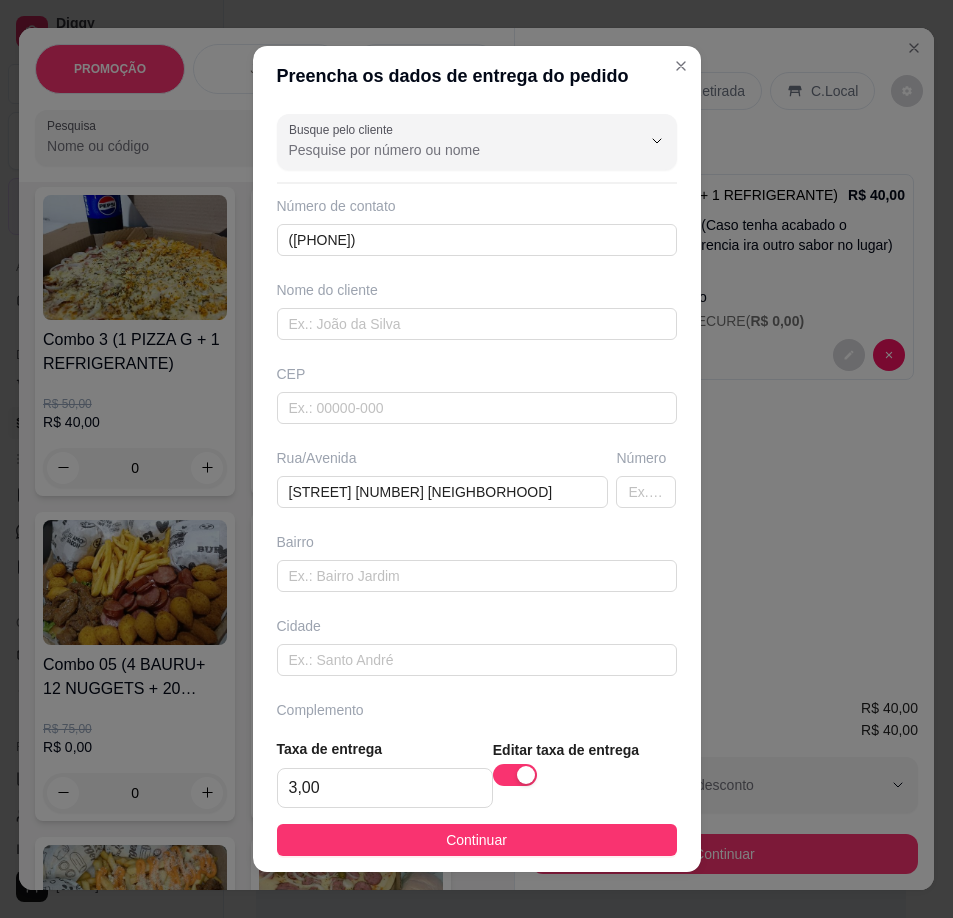 click on "Continuar" at bounding box center (477, 840) 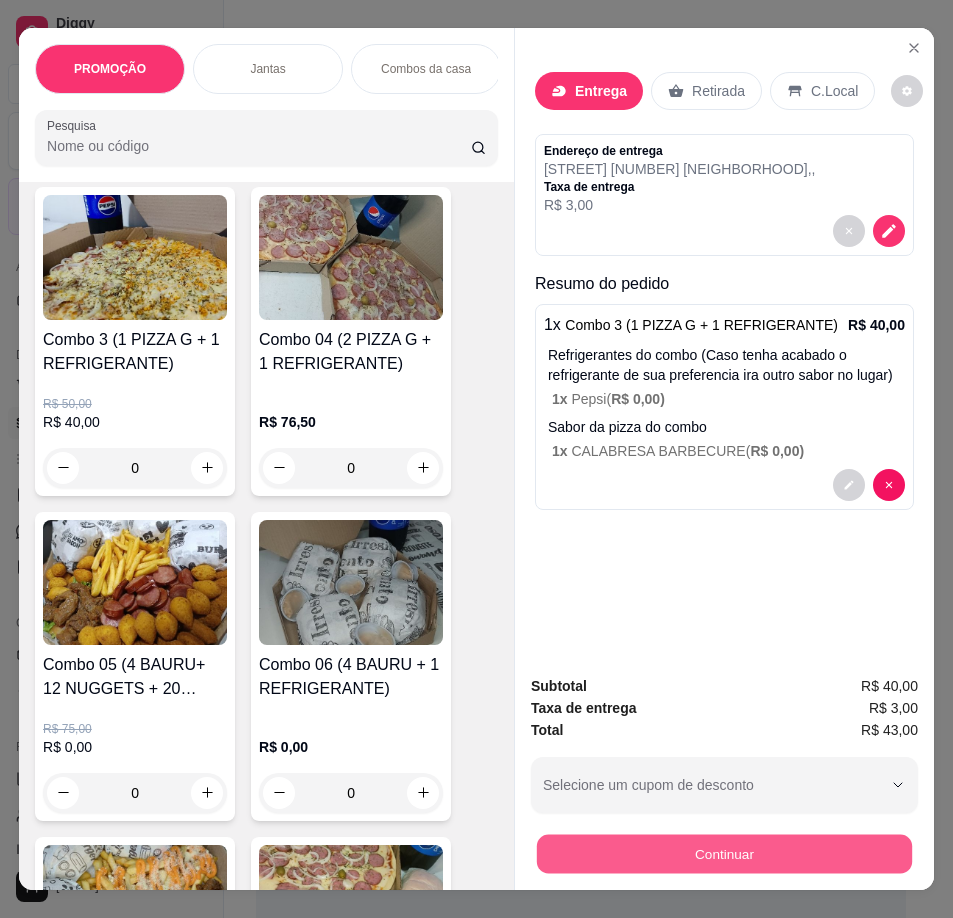 click on "Continuar" at bounding box center (724, 854) 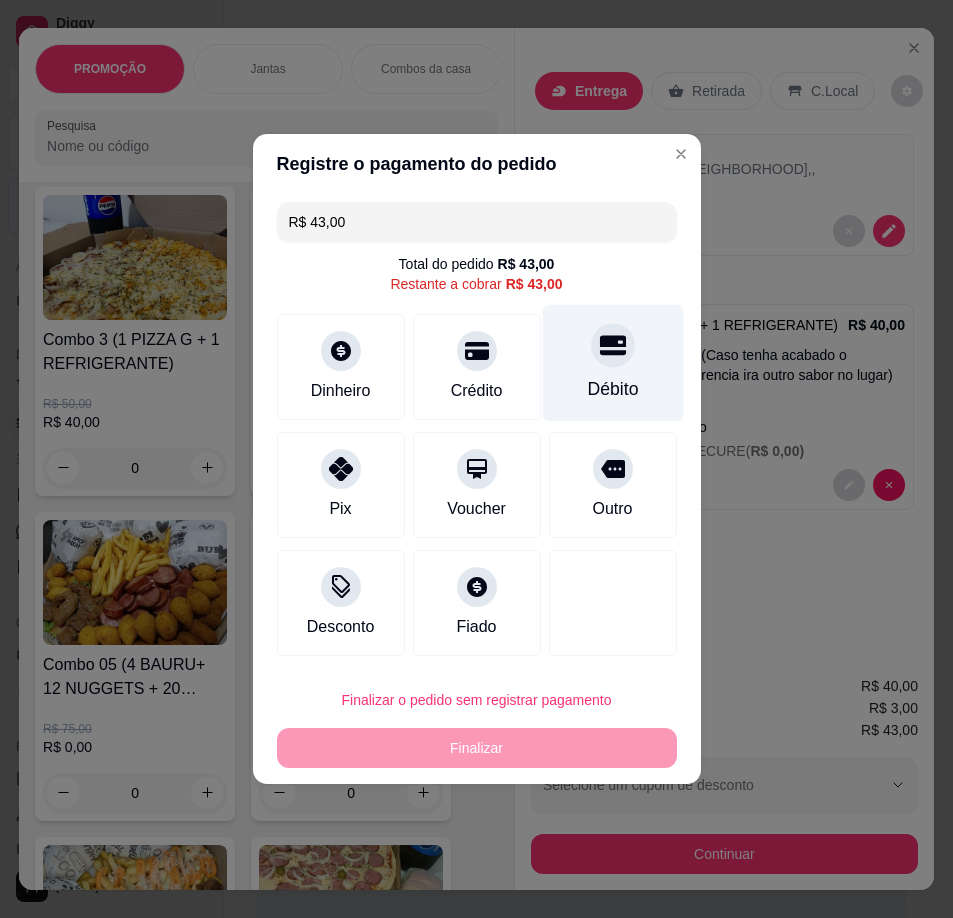 drag, startPoint x: 578, startPoint y: 384, endPoint x: 548, endPoint y: 566, distance: 184.45596 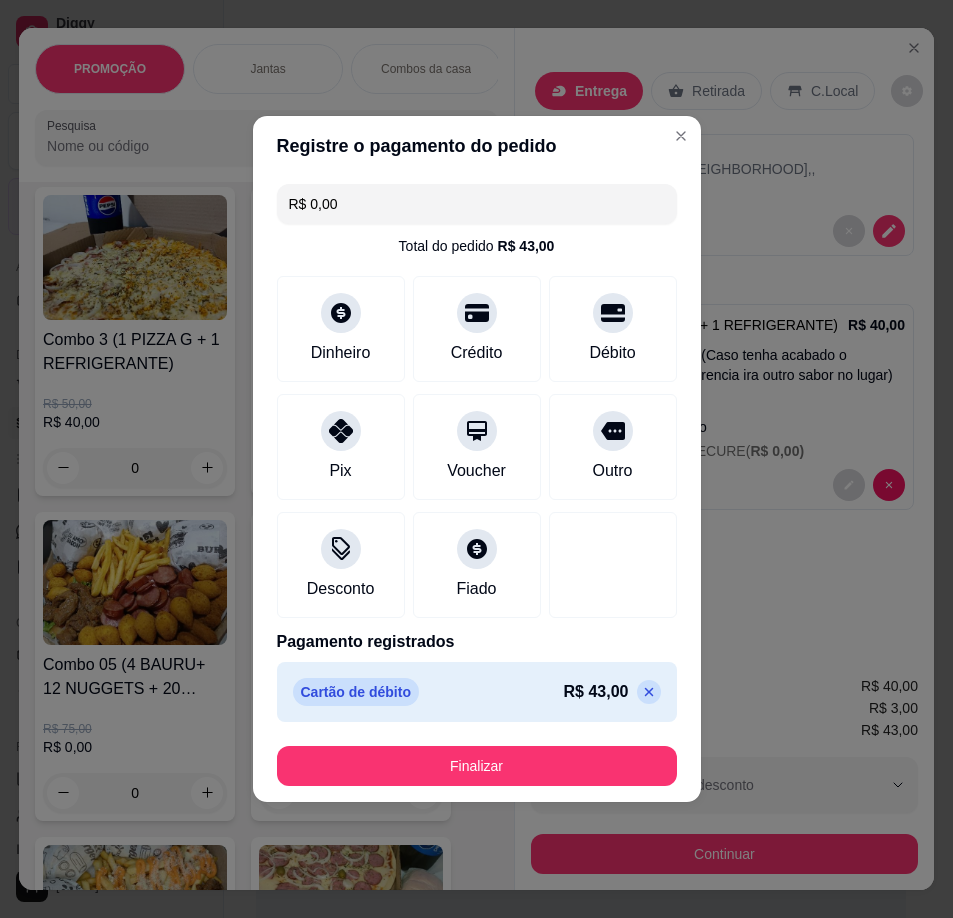 click on "Finalizar" at bounding box center [477, 766] 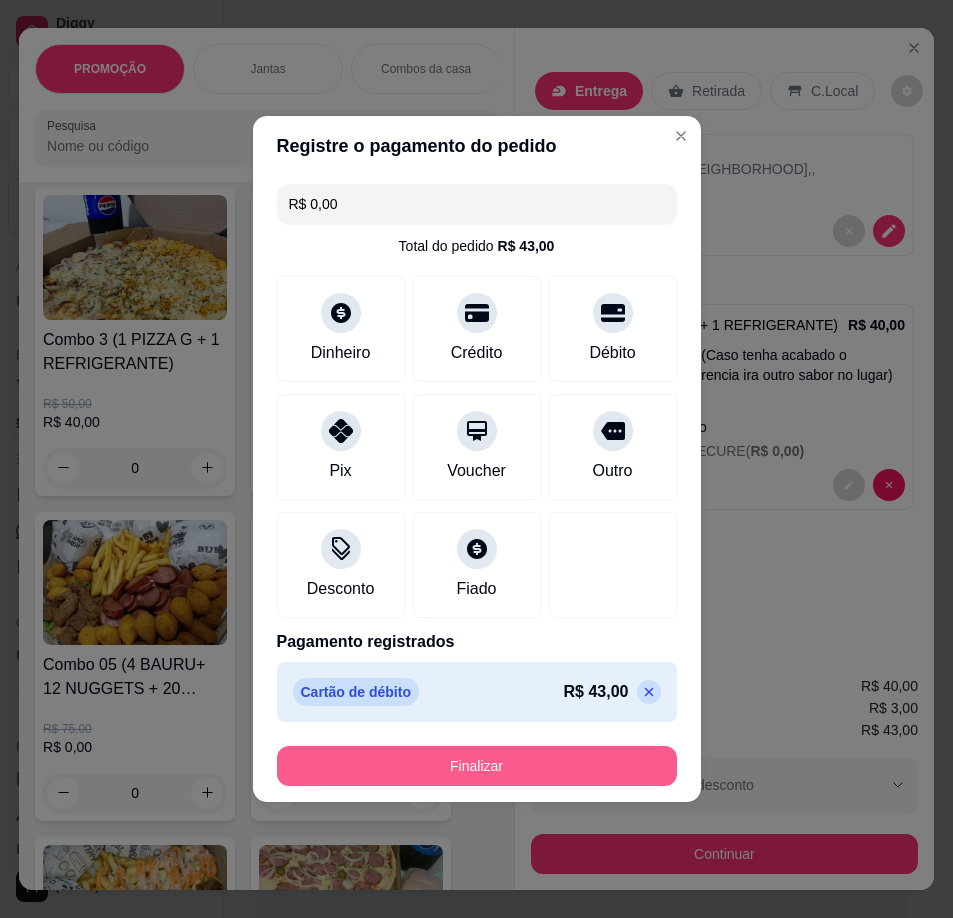 click on "Finalizar" at bounding box center (477, 766) 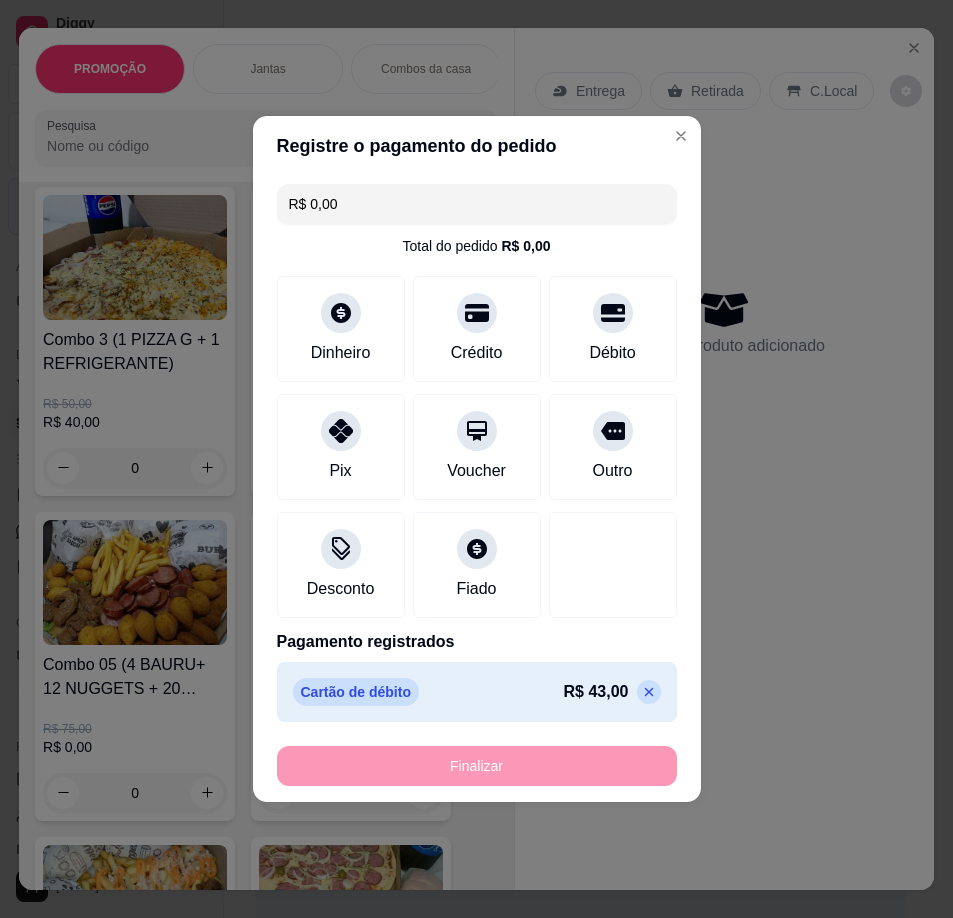 type on "-R$ 43,00" 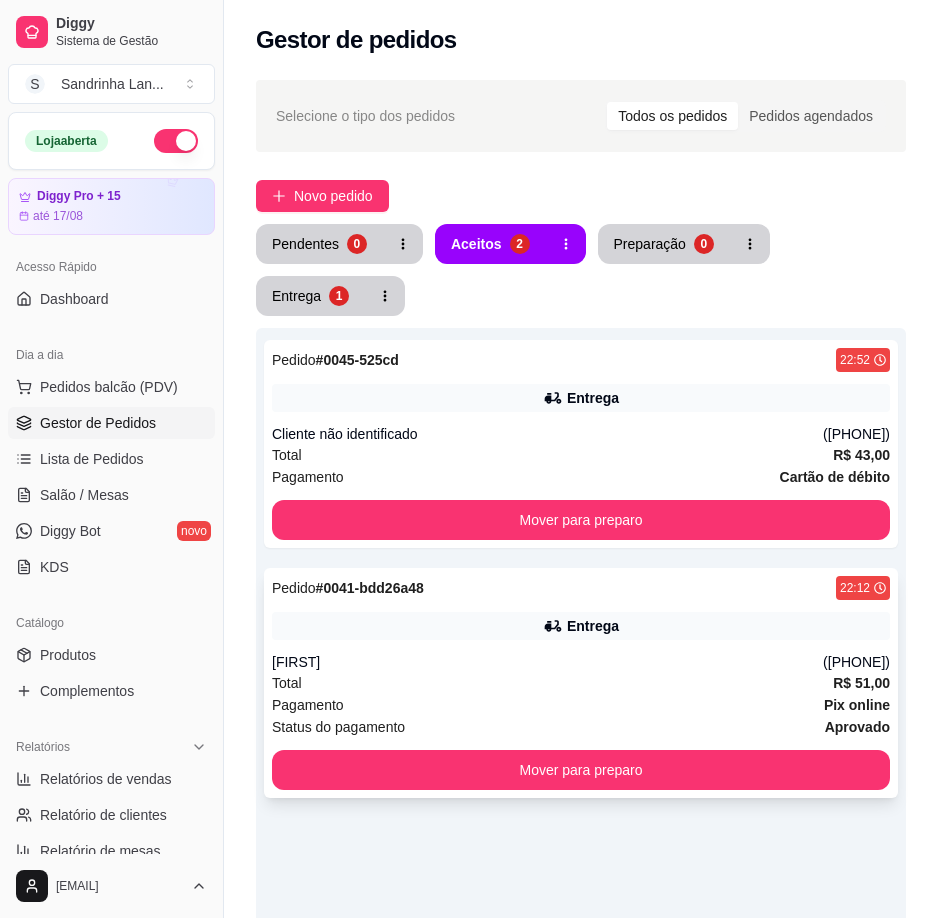 click on "Total R$ 51,00" at bounding box center (581, 683) 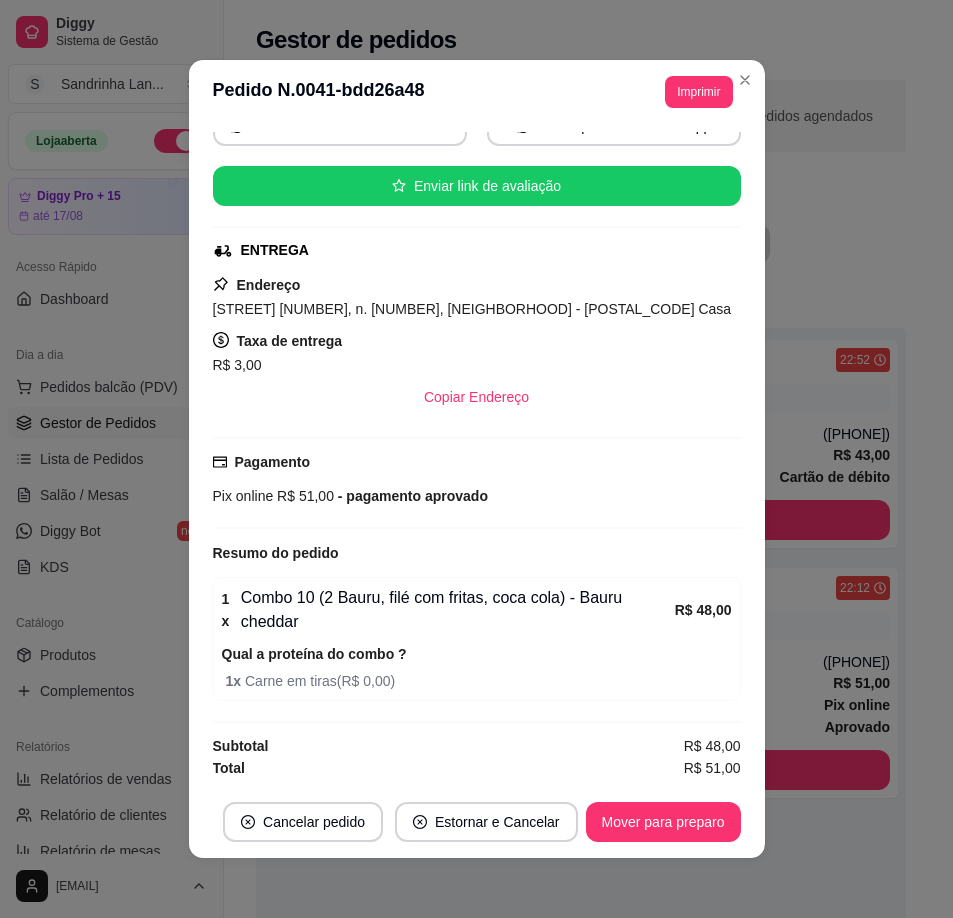 scroll, scrollTop: 213, scrollLeft: 0, axis: vertical 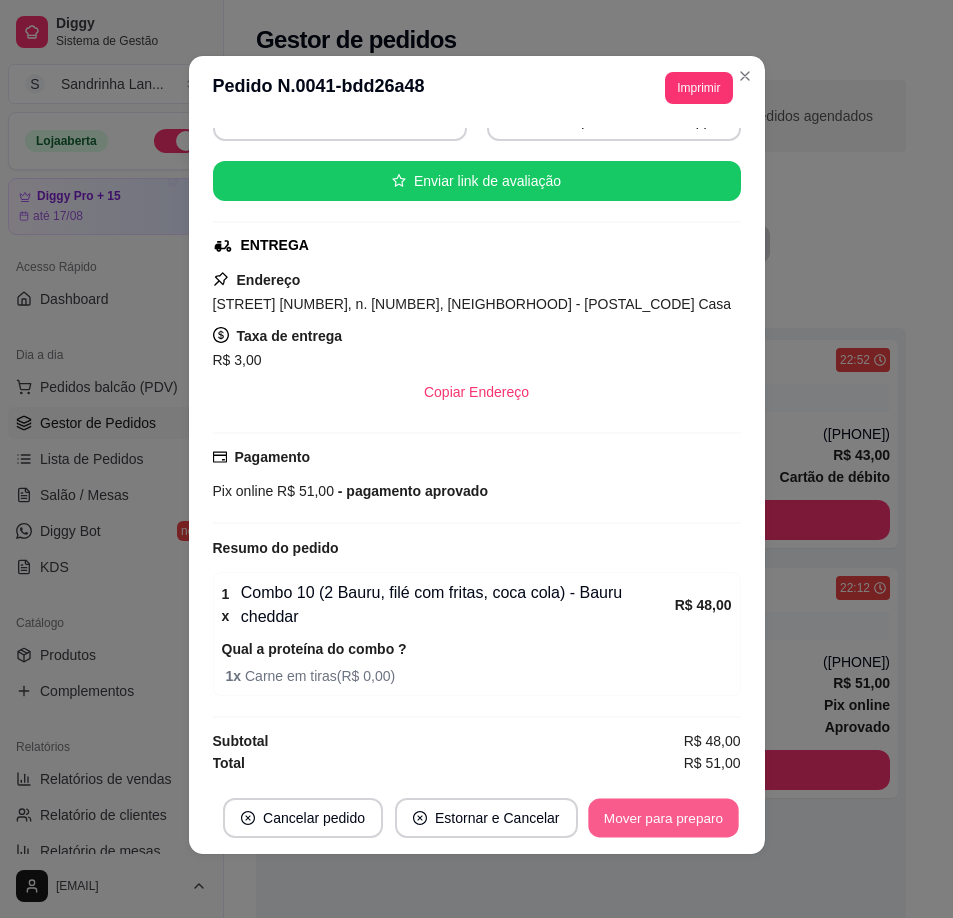 click on "Mover para preparo" at bounding box center [663, 818] 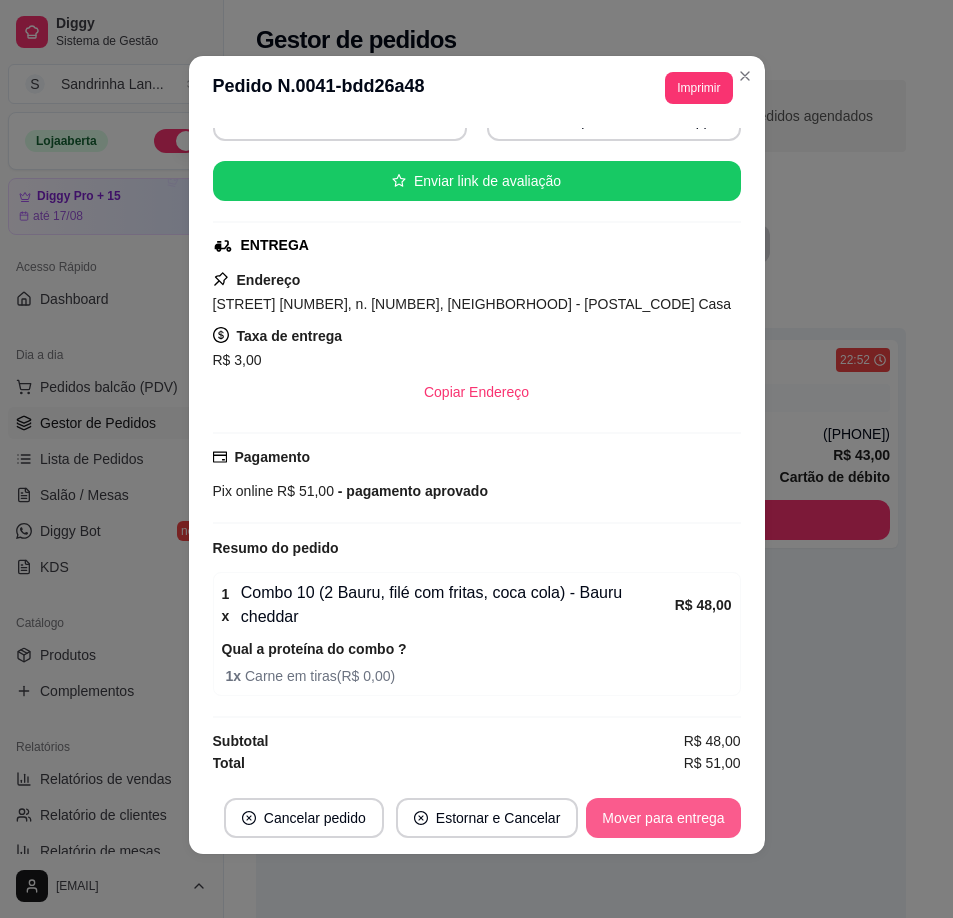 click on "Mover para entrega" at bounding box center (663, 818) 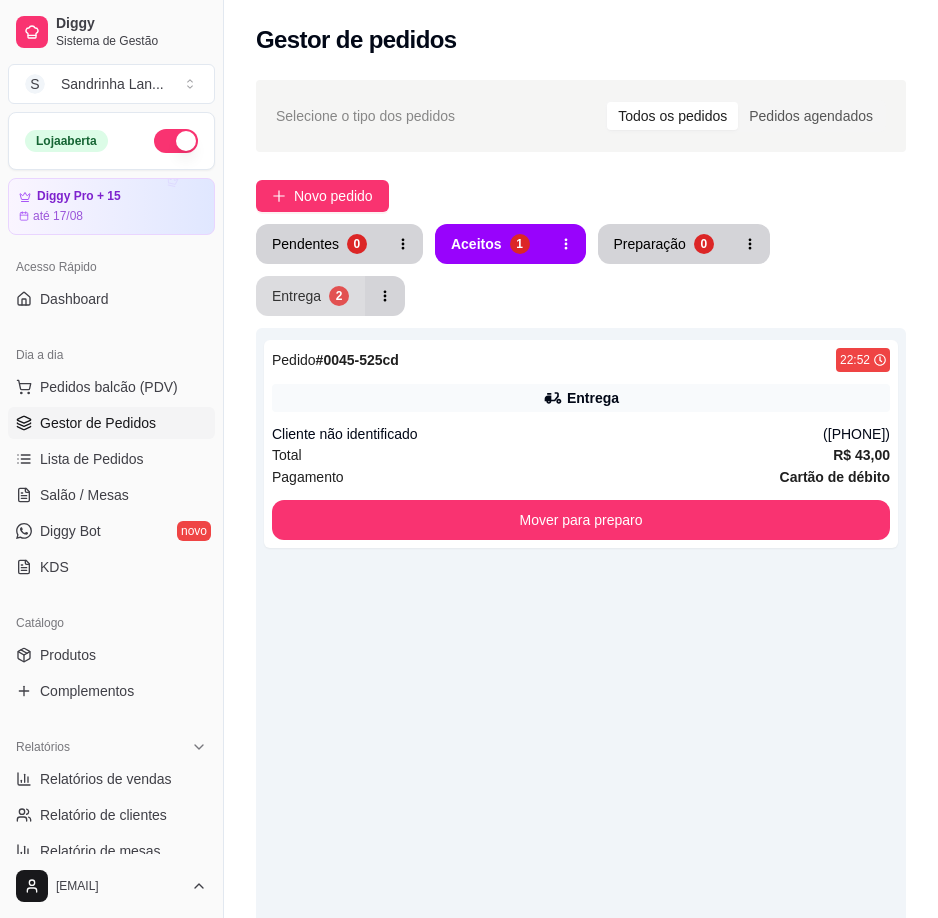click on "Entrega" at bounding box center (296, 296) 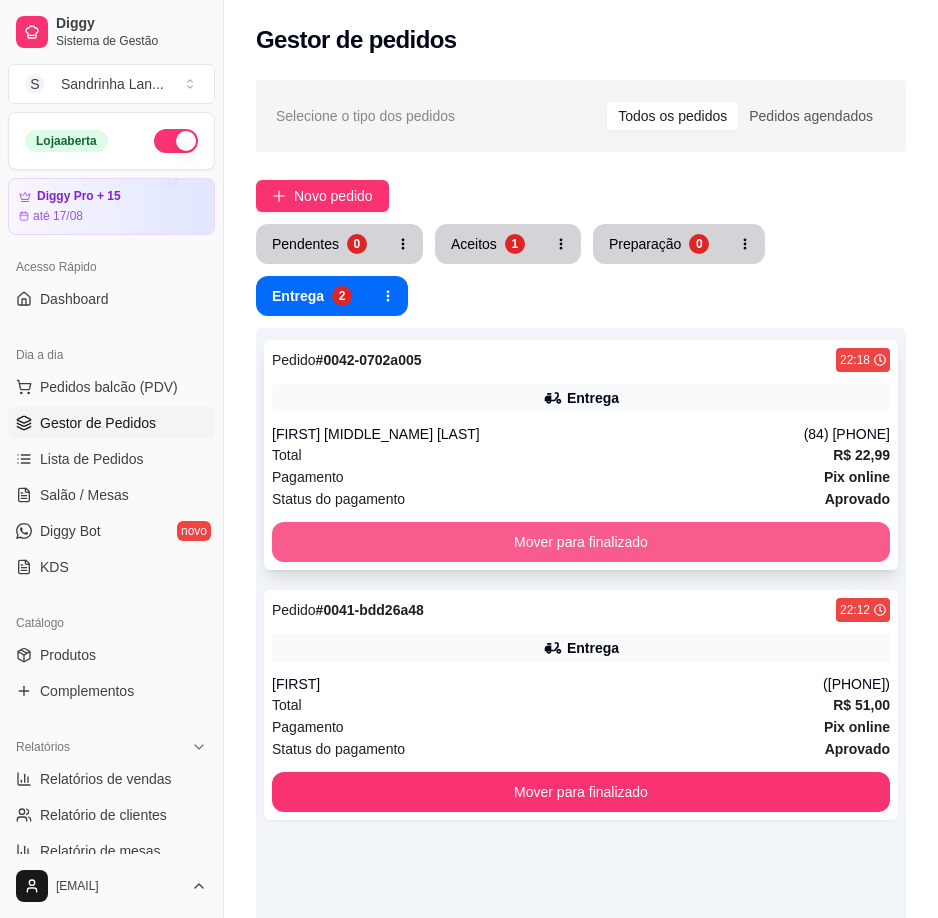 click on "Mover para finalizado" at bounding box center (581, 542) 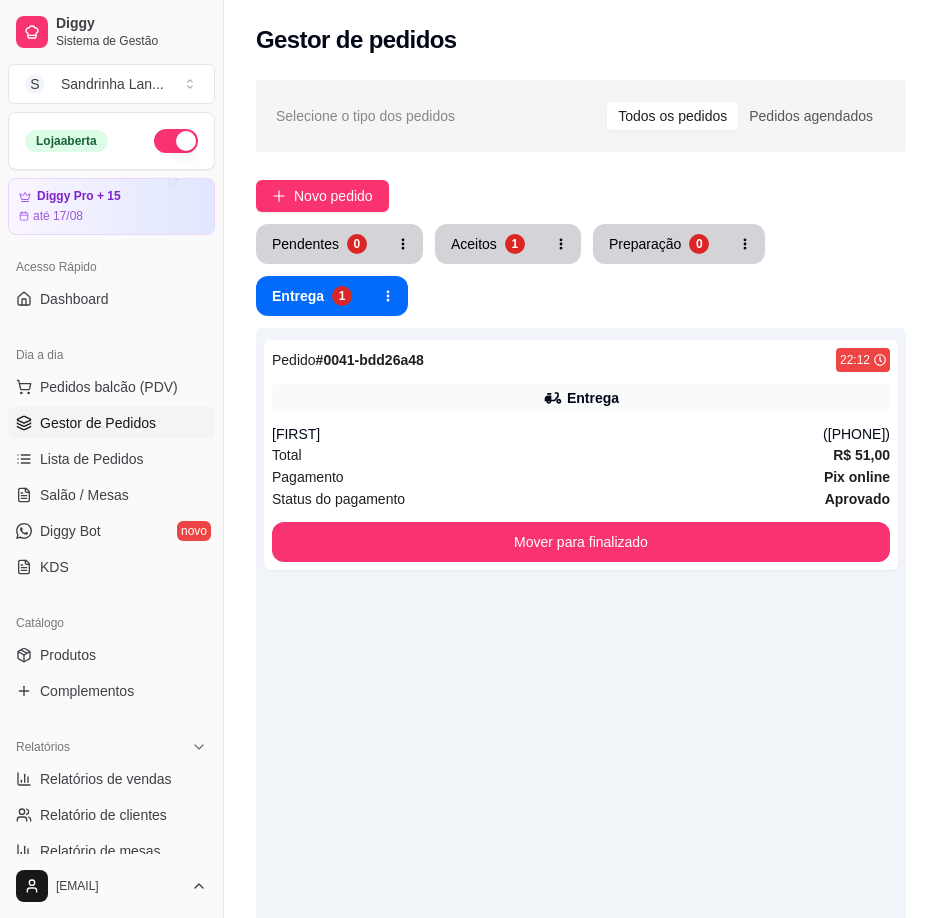 click on "Pedido  # 0041-bdd26a48 [TIME] Entrega [FIRST]  [PHONE] Total R$ 51,00 Pagamento Pix online Status do pagamento aprovado Mover para finalizado" at bounding box center [581, 787] 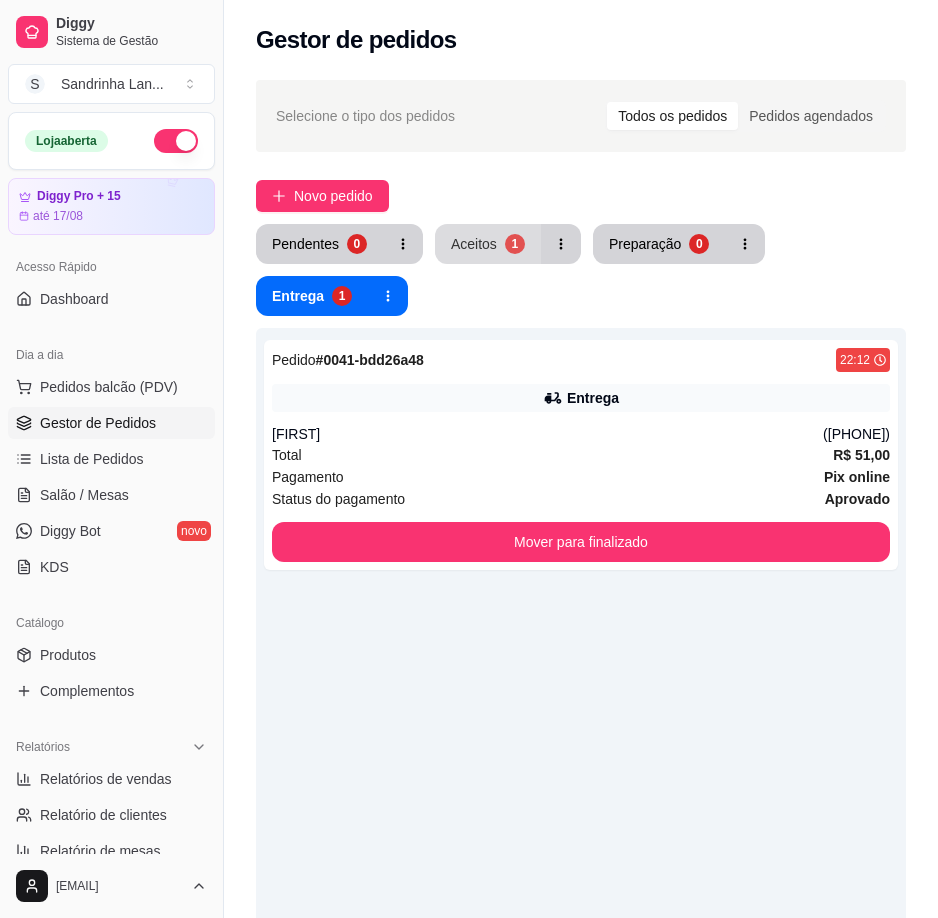 click on "Aceitos 1" at bounding box center [488, 244] 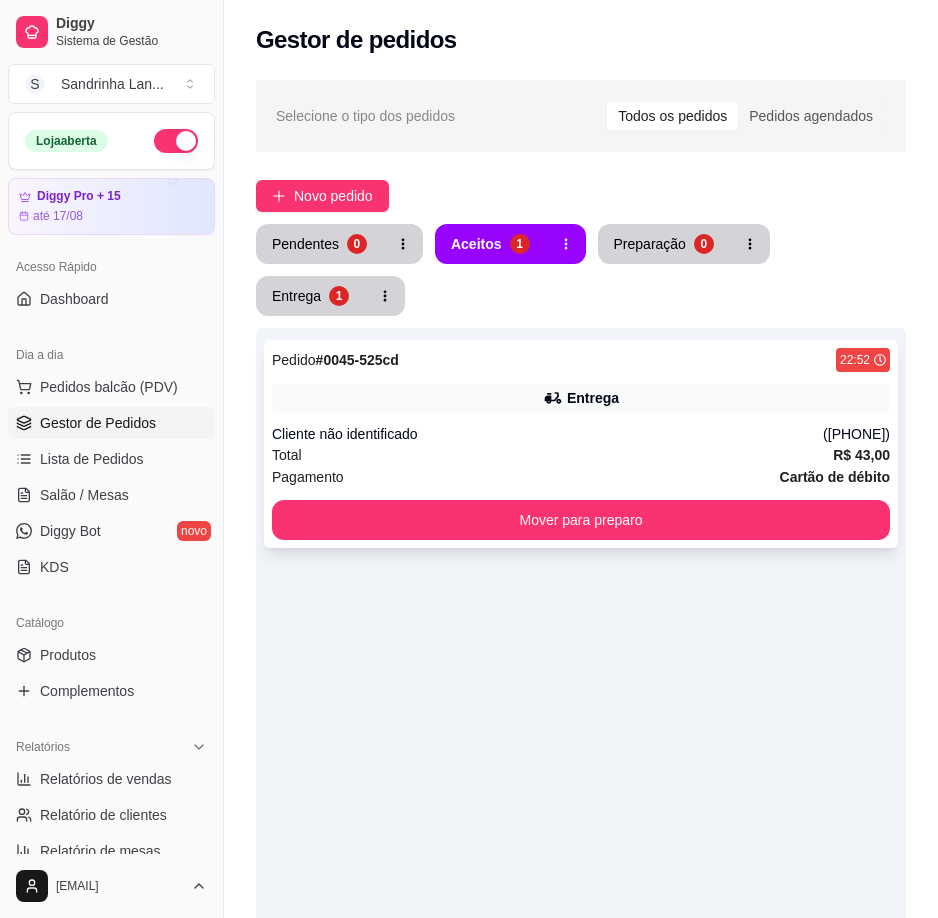 click on "Total R$ 43,00" at bounding box center [581, 455] 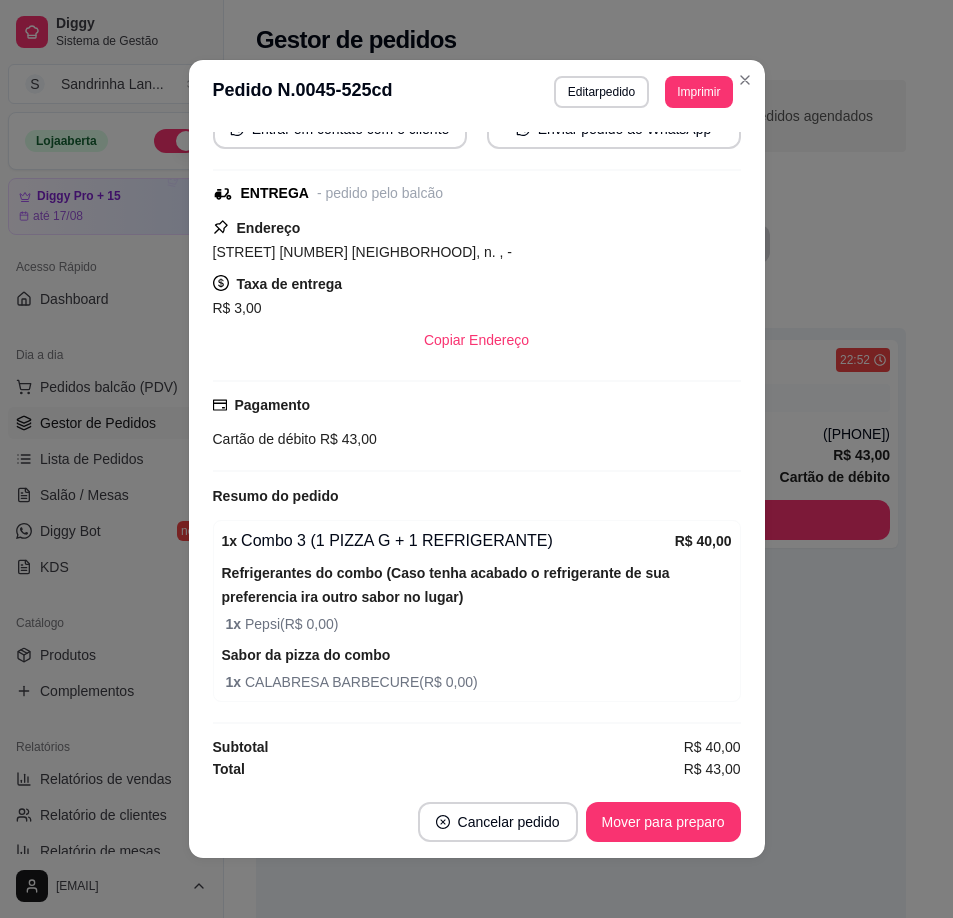 scroll, scrollTop: 211, scrollLeft: 0, axis: vertical 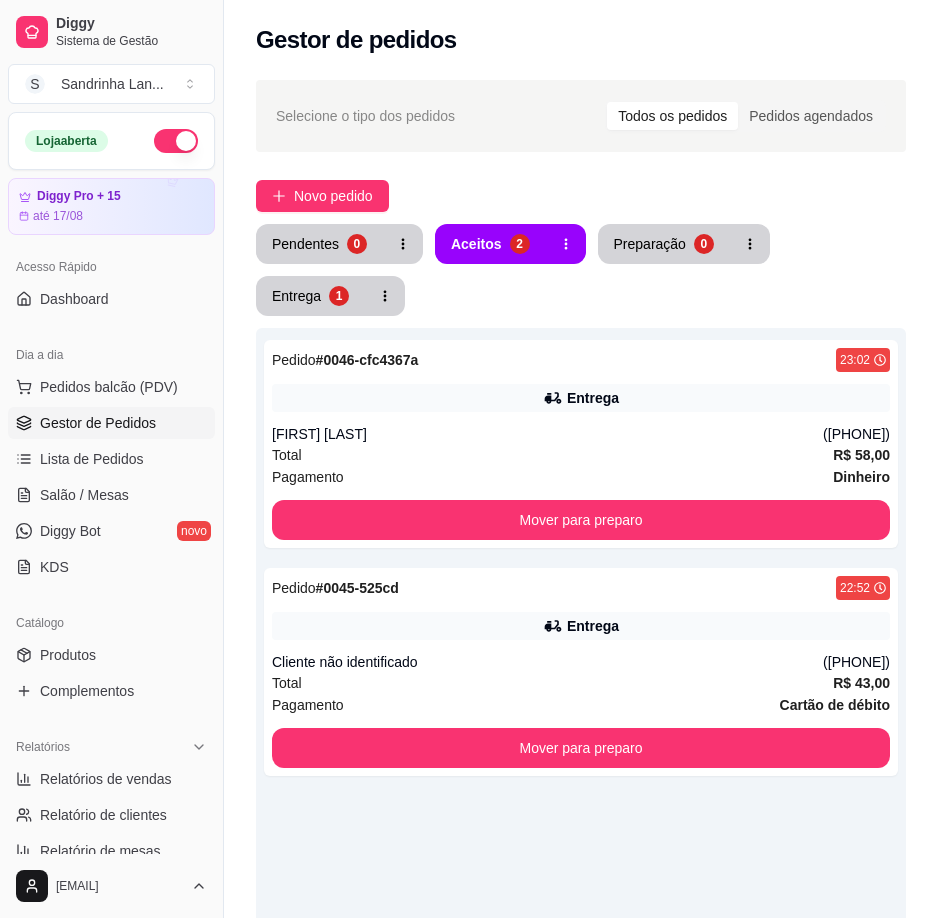 click at bounding box center [176, 141] 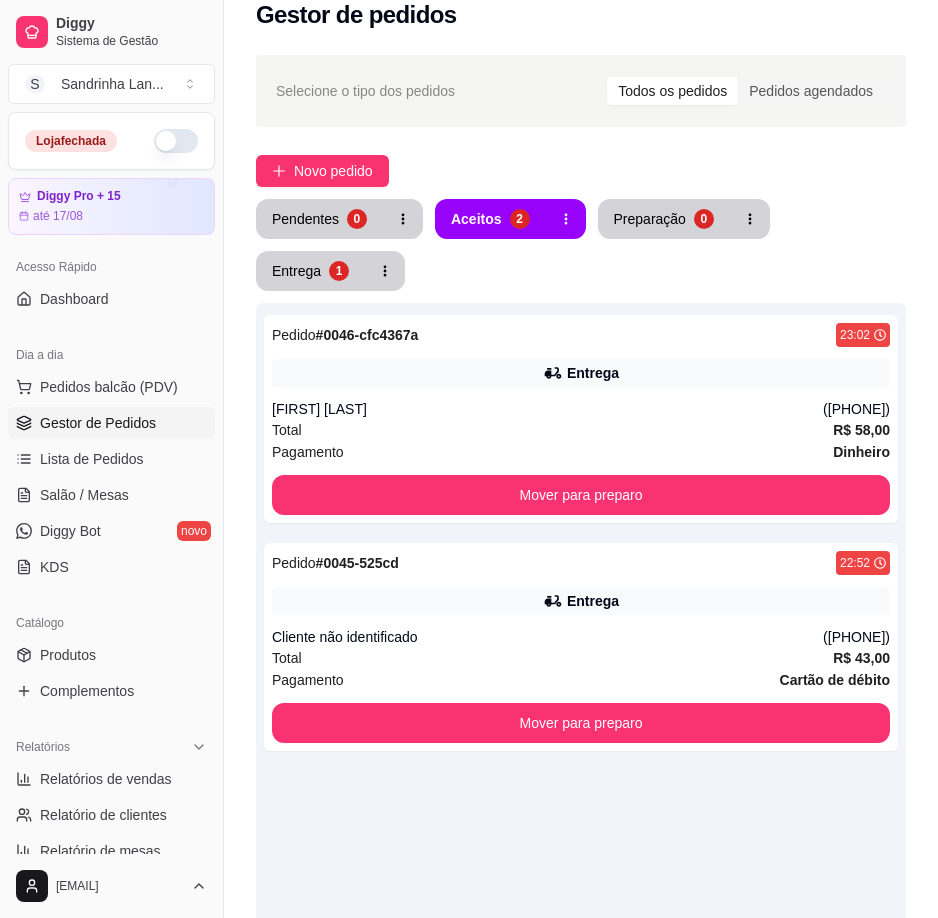 scroll, scrollTop: 0, scrollLeft: 0, axis: both 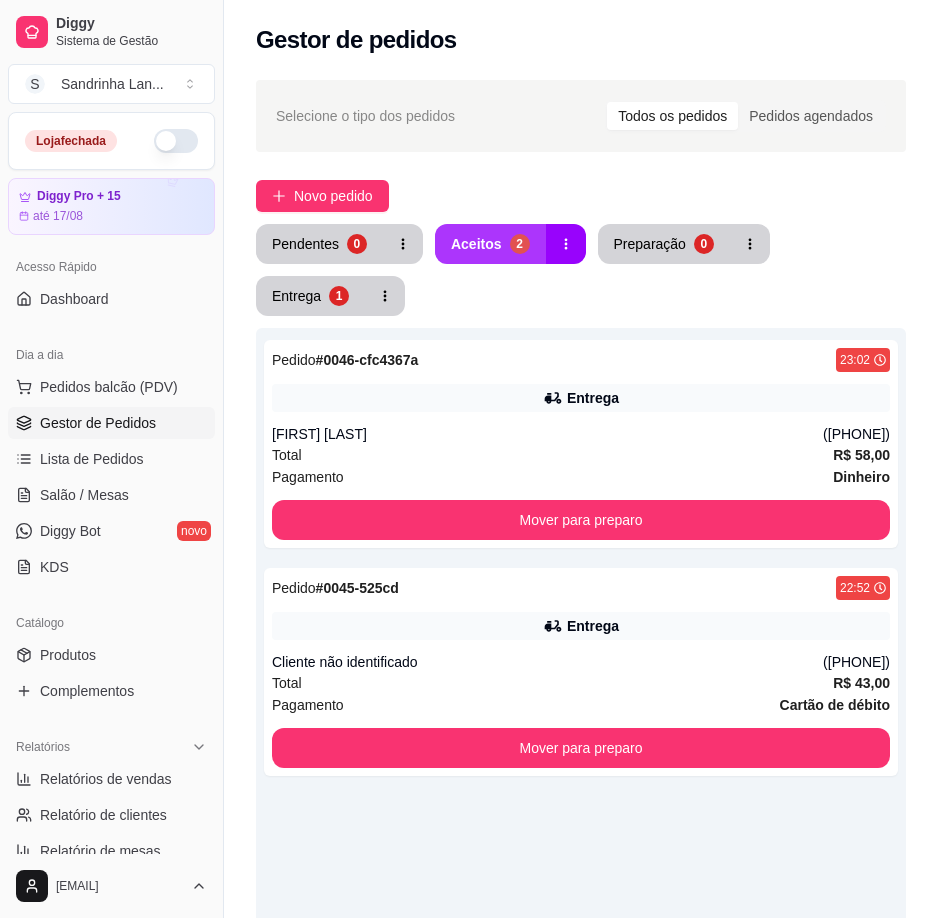 click on "2" at bounding box center [520, 244] 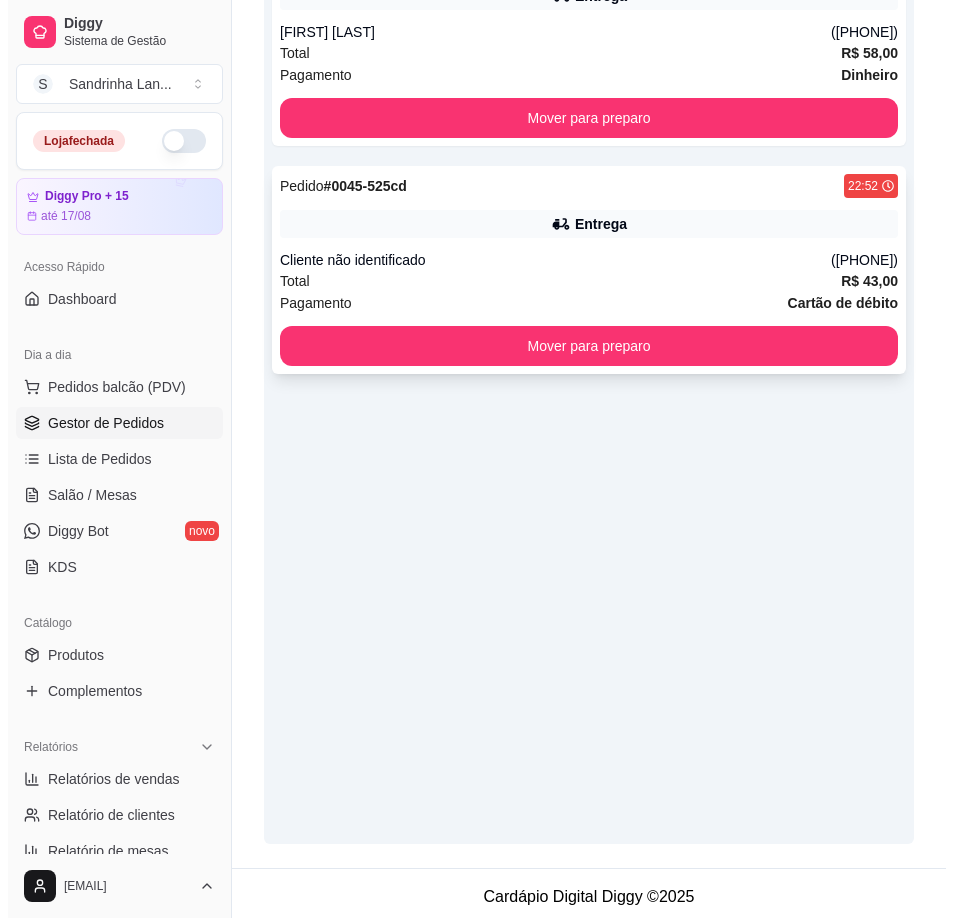 scroll, scrollTop: 0, scrollLeft: 0, axis: both 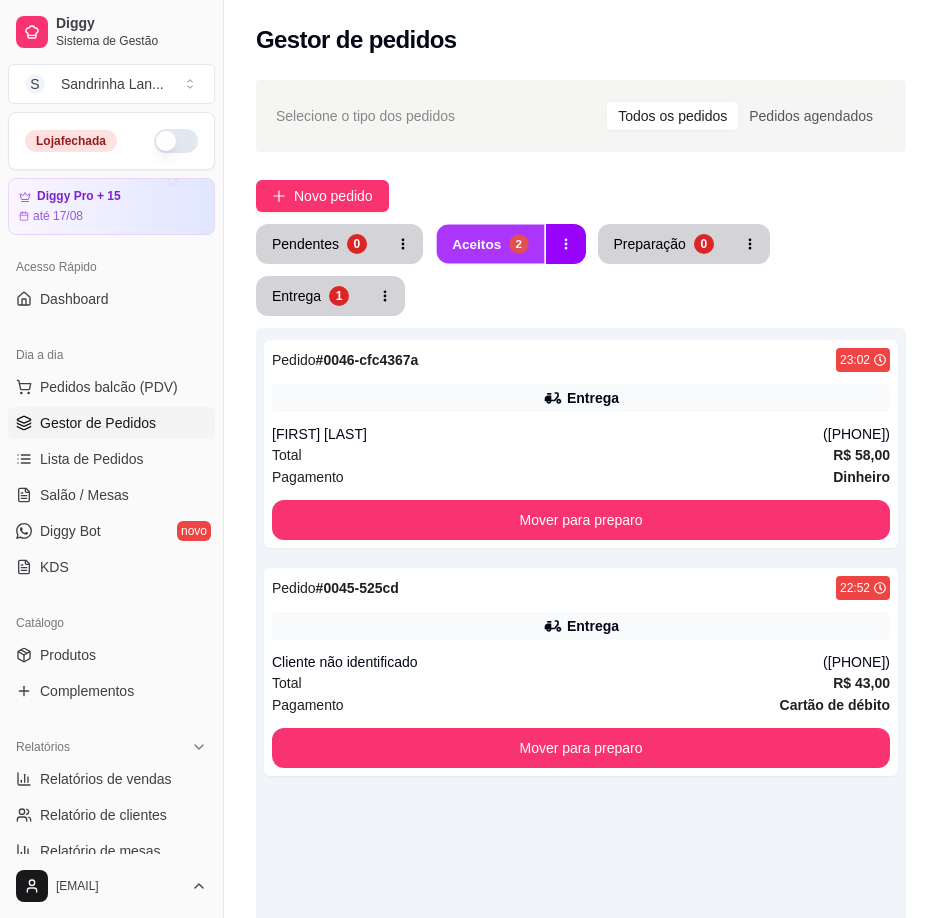 click on "2" at bounding box center [518, 243] 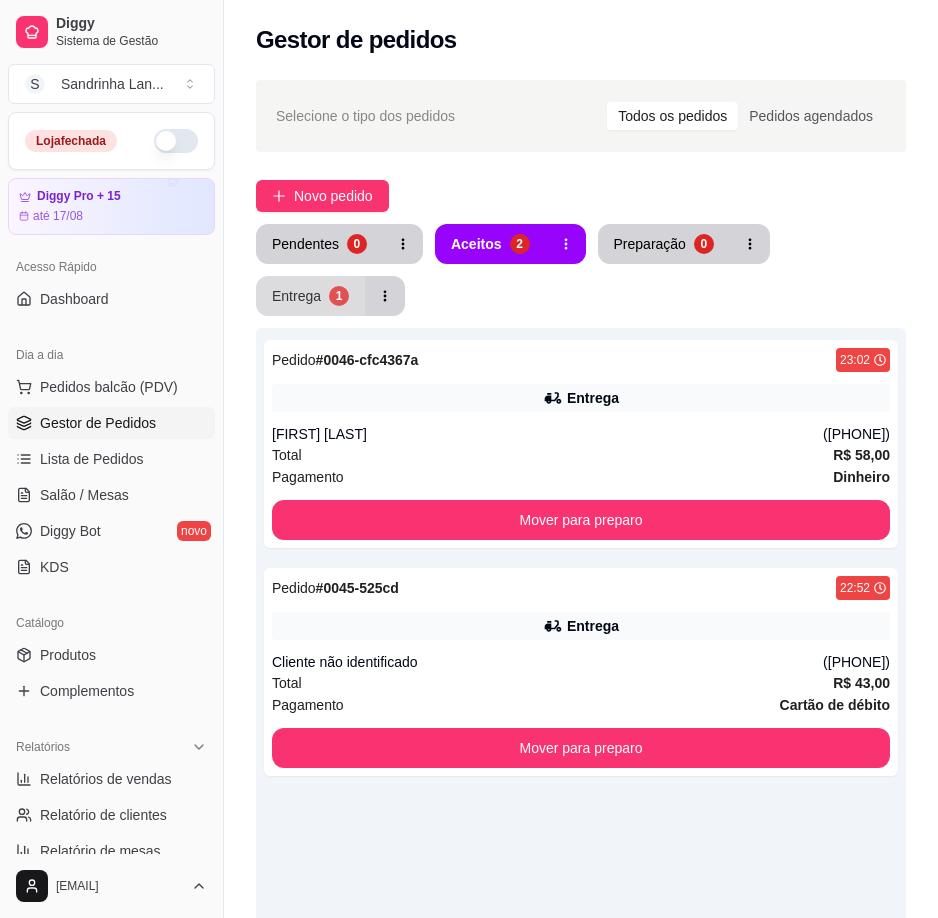 click on "Entrega 1" at bounding box center [310, 296] 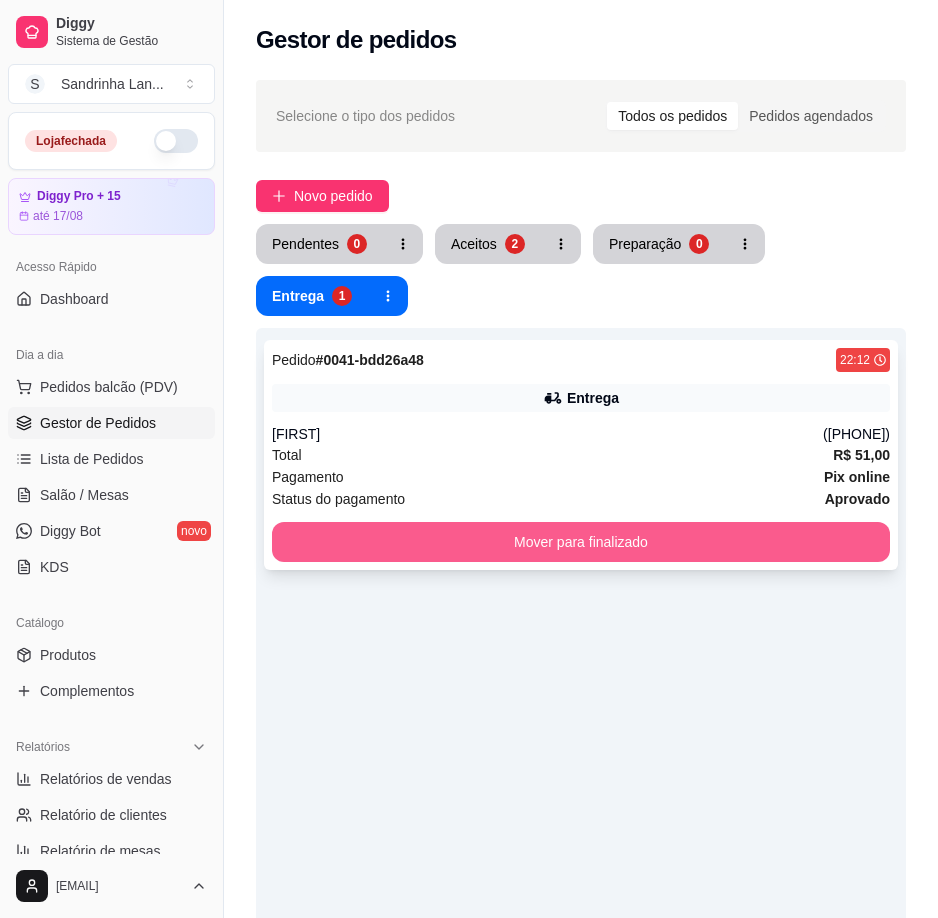 click on "Mover para finalizado" at bounding box center (581, 542) 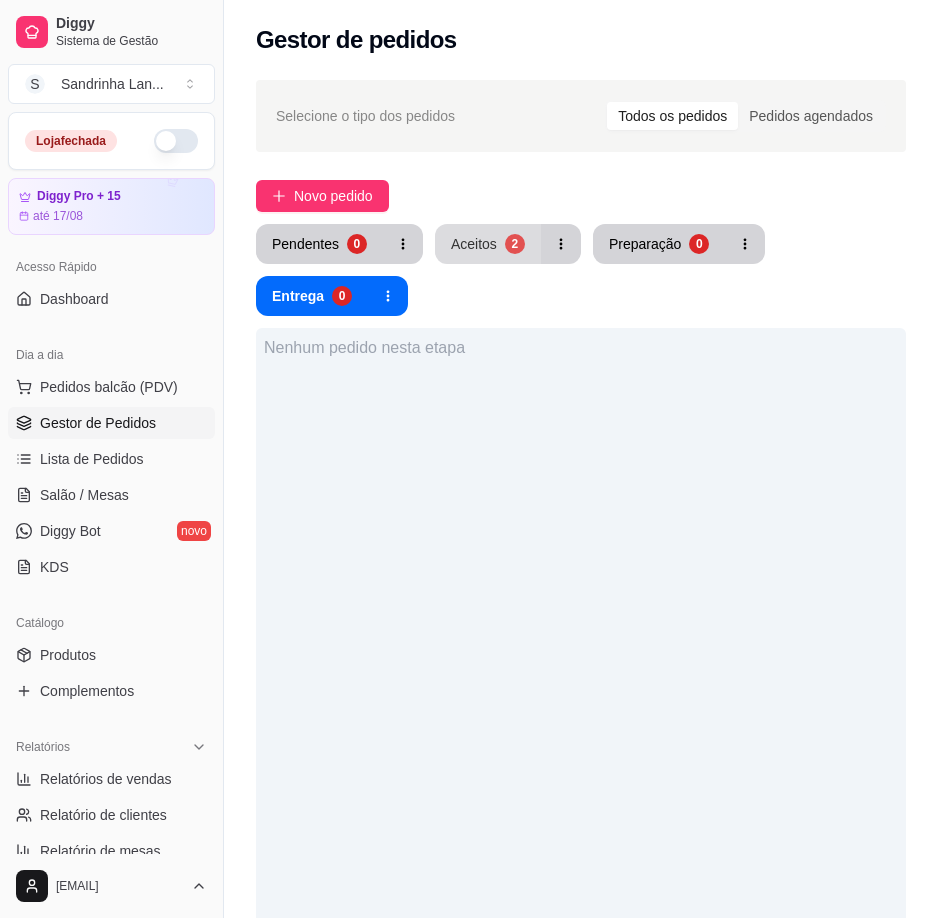 click on "Aceitos 2" at bounding box center (488, 244) 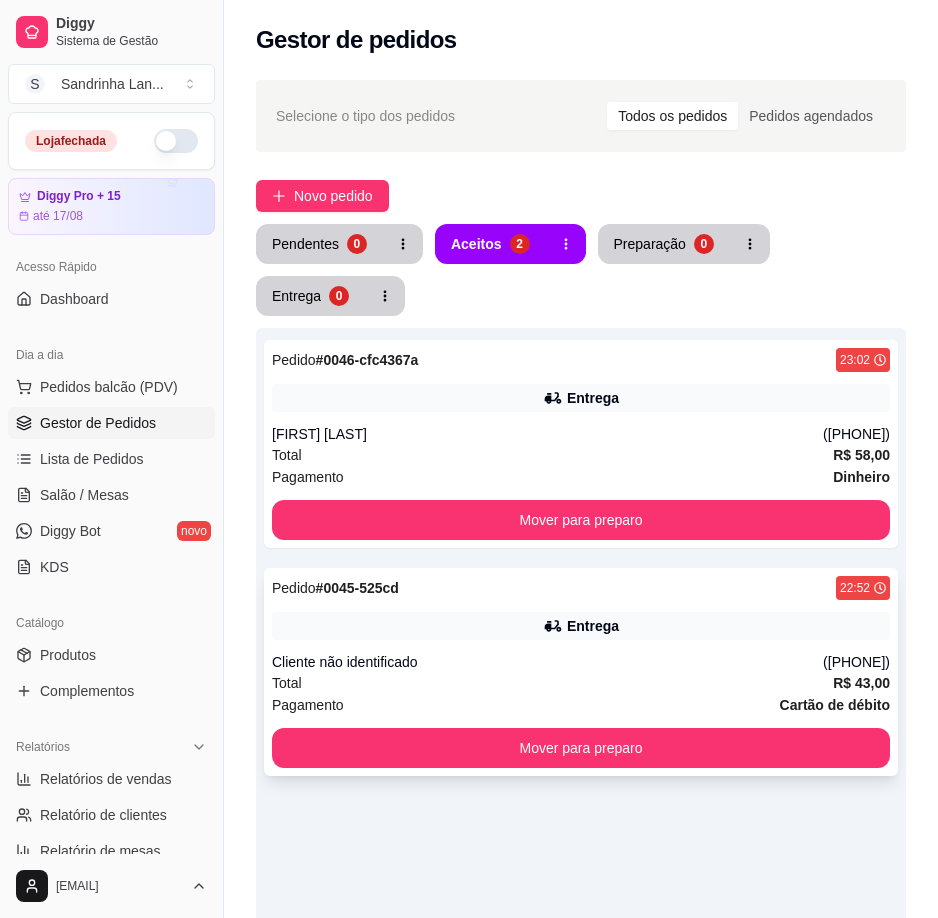click on "Pedido  # 0045-525cd [TIME] Entrega Cliente não identificado ([PHONE]) Total R$ 43,00 Pagamento Cartão de débito Mover para preparo" at bounding box center (581, 672) 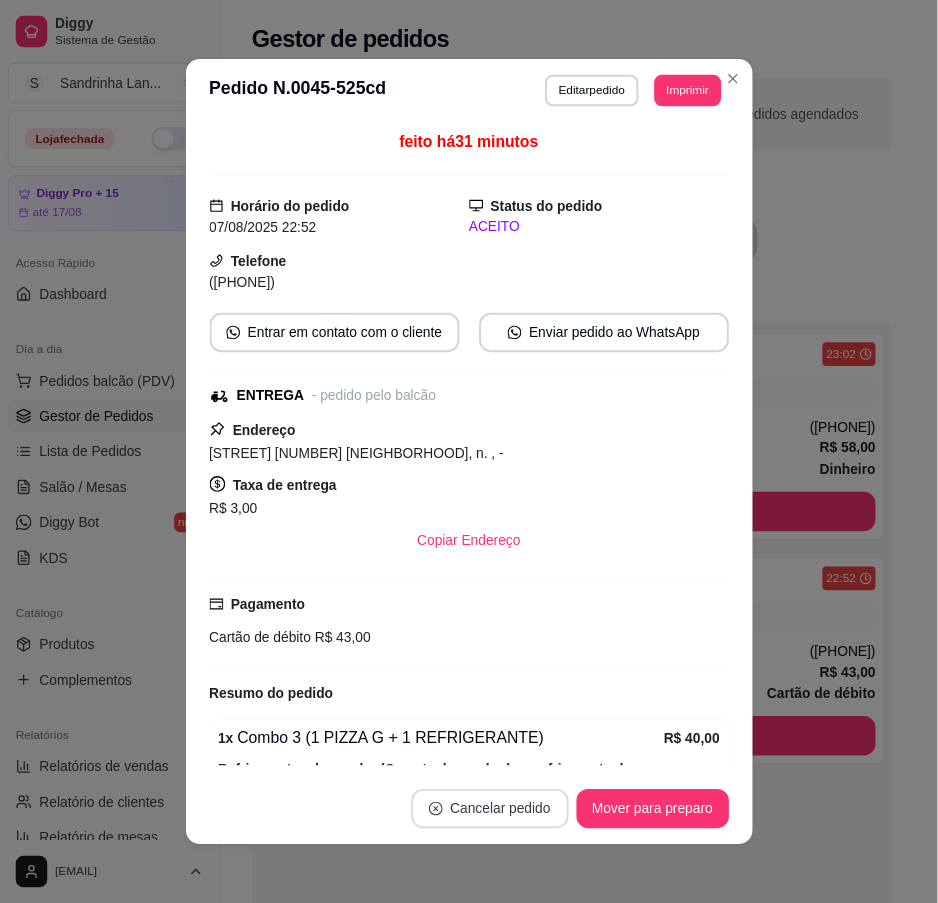 scroll, scrollTop: 4, scrollLeft: 0, axis: vertical 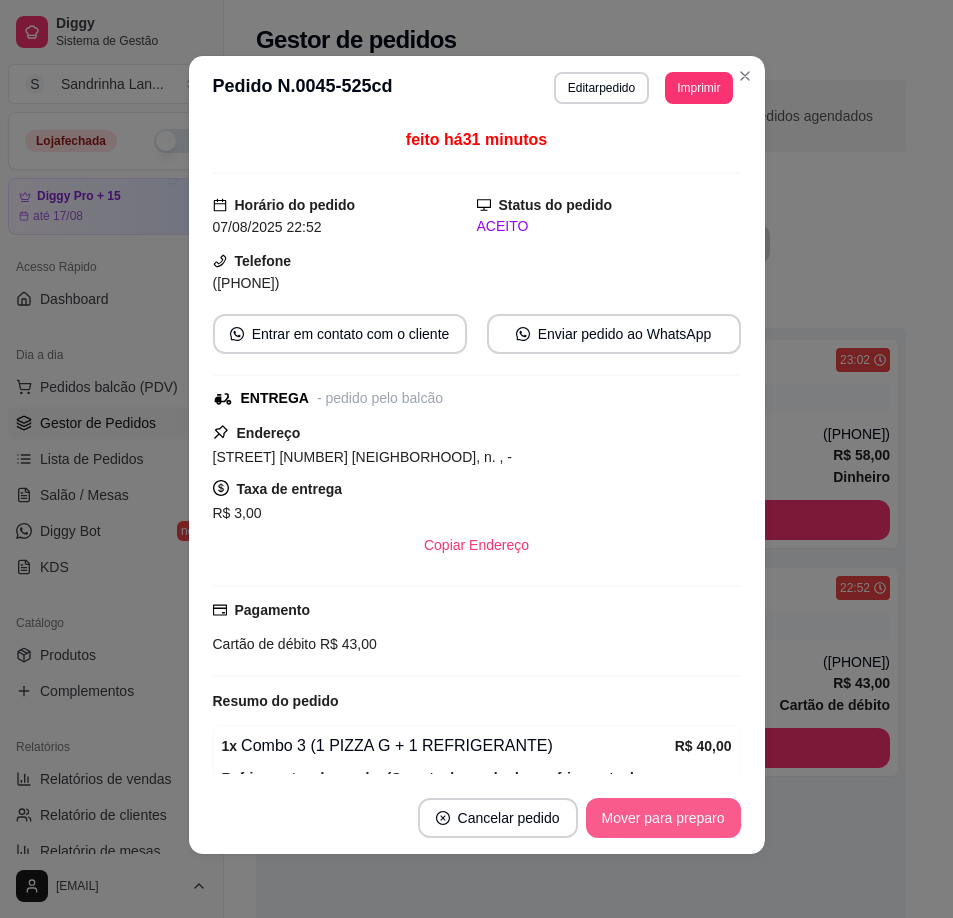 click on "Mover para preparo" at bounding box center (663, 818) 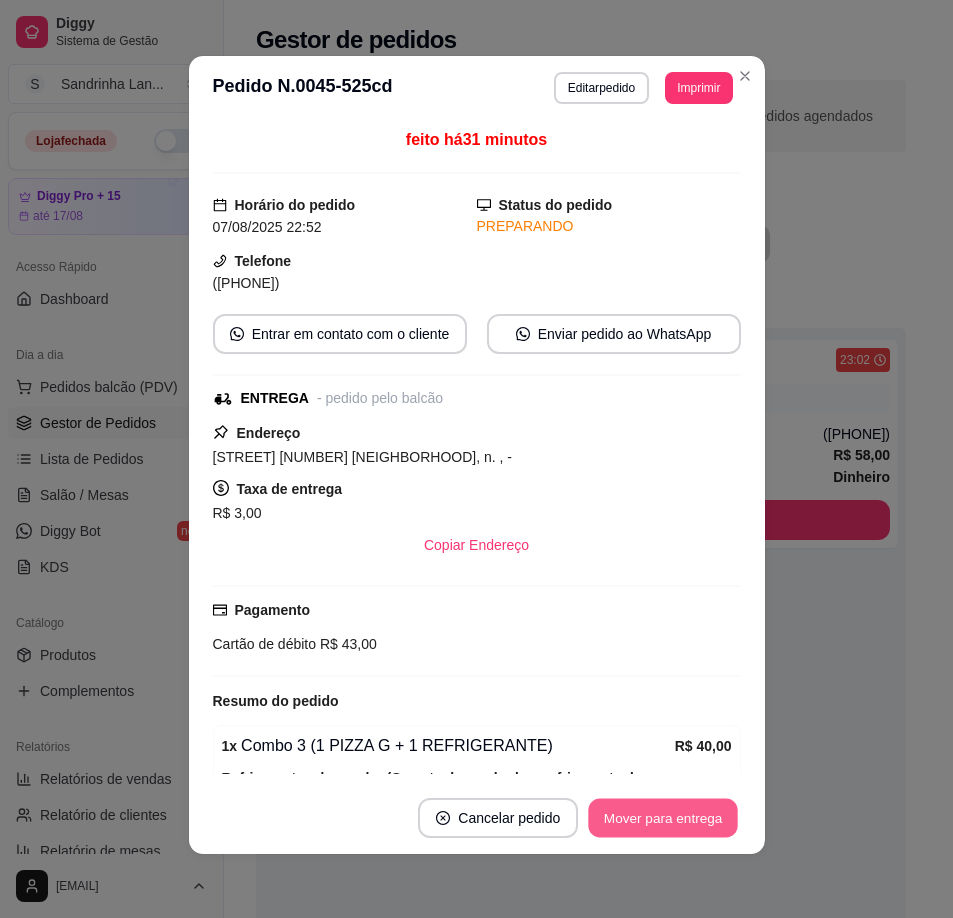click on "Mover para entrega" at bounding box center (664, 818) 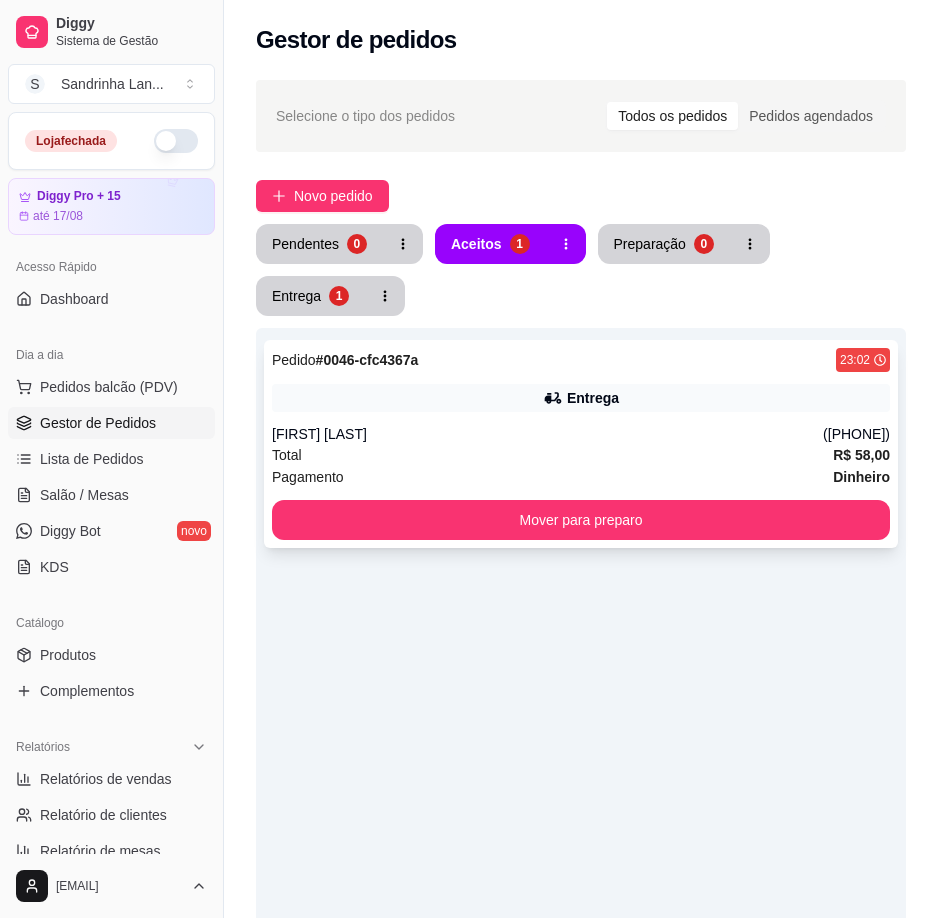click on "Entrega" at bounding box center [593, 398] 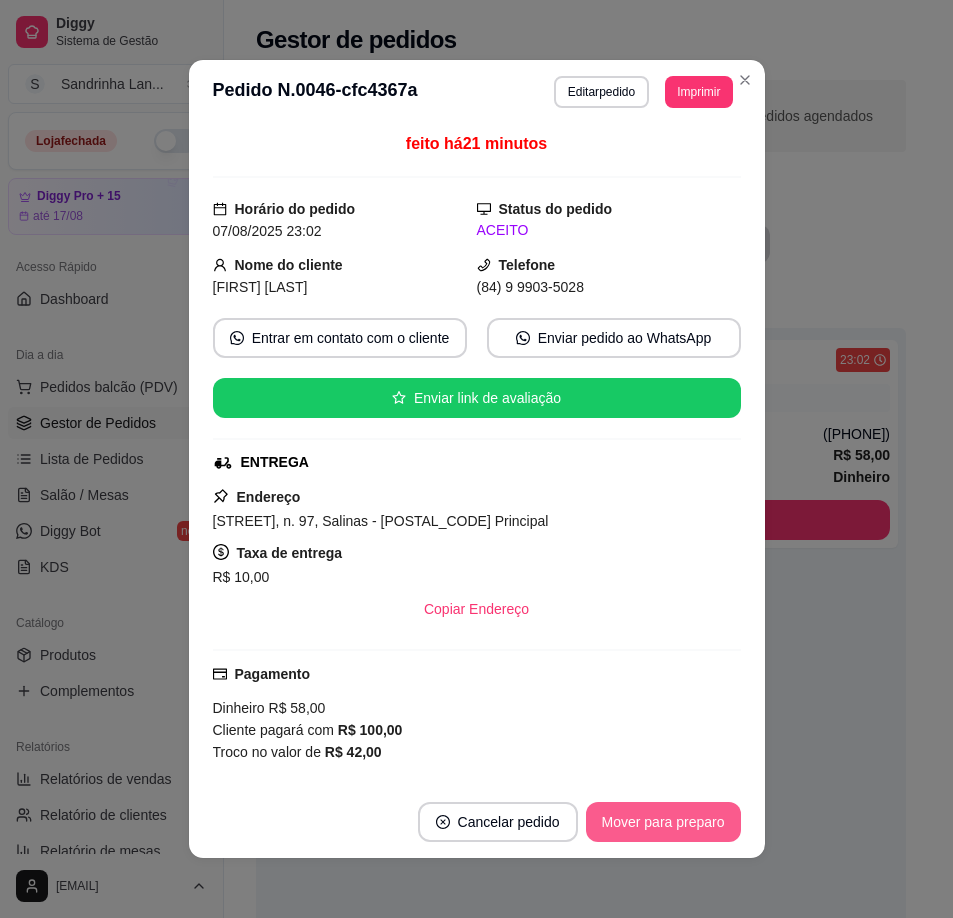 click on "Mover para preparo" at bounding box center (663, 822) 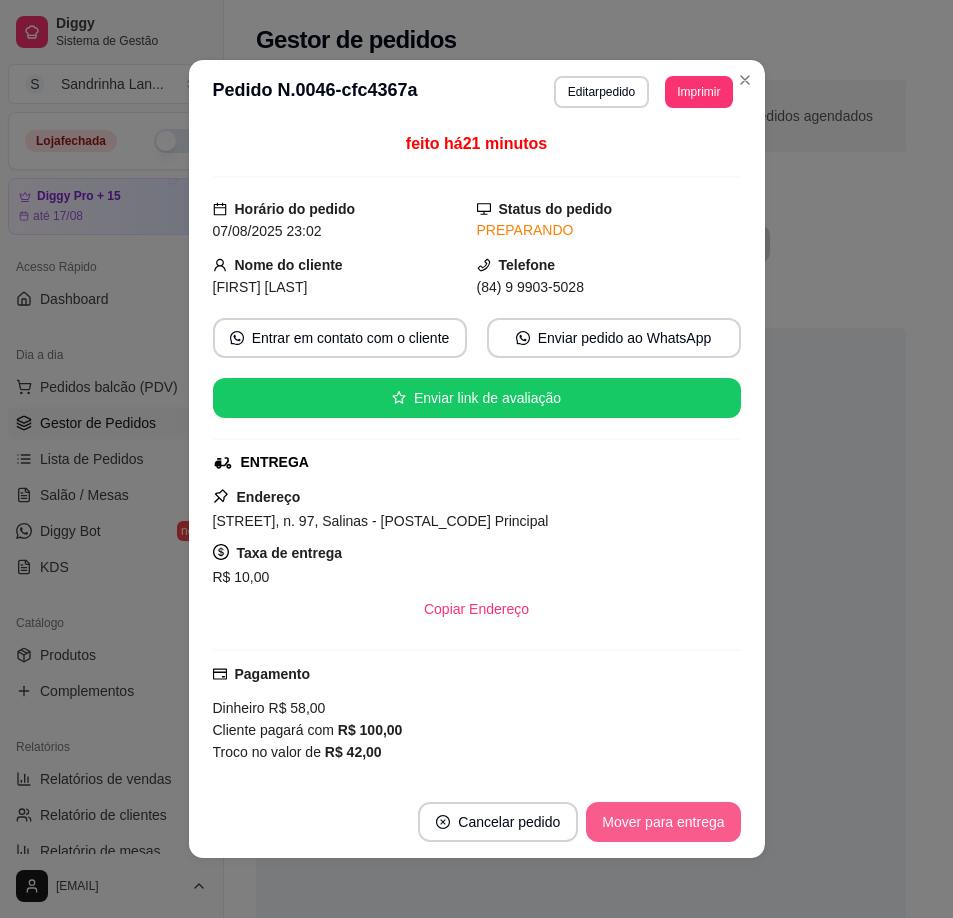 click on "Mover para entrega" at bounding box center [663, 822] 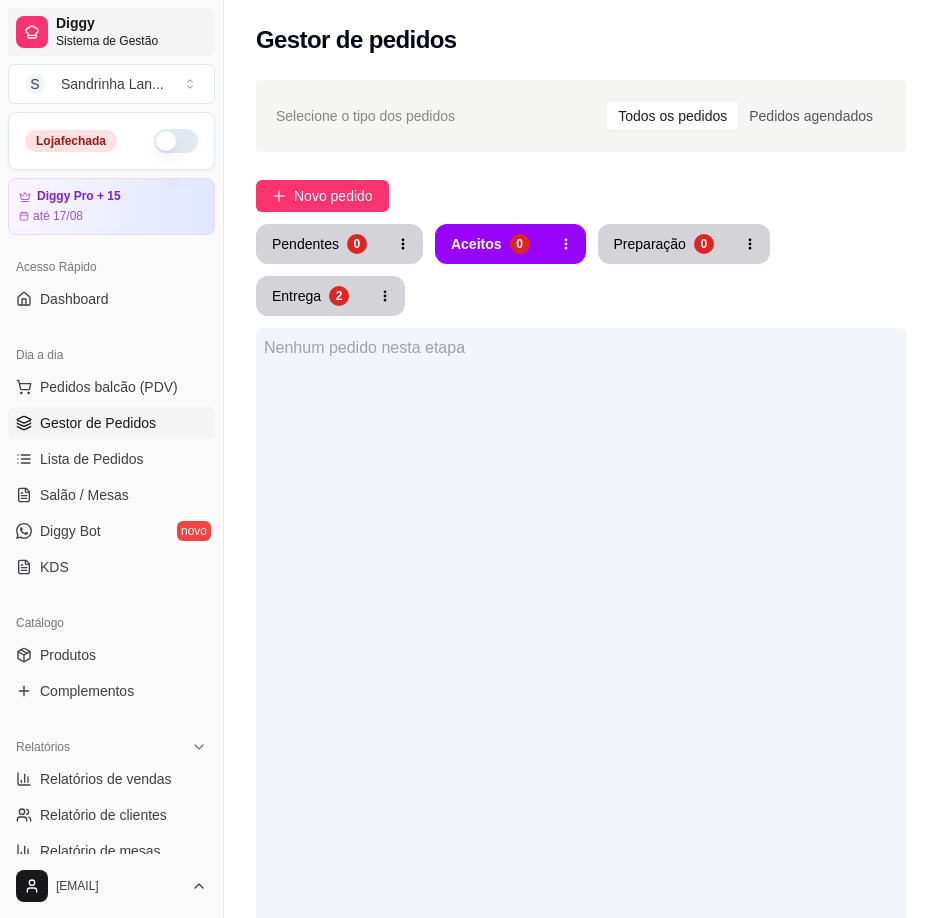 click on "Diggy" at bounding box center (131, 24) 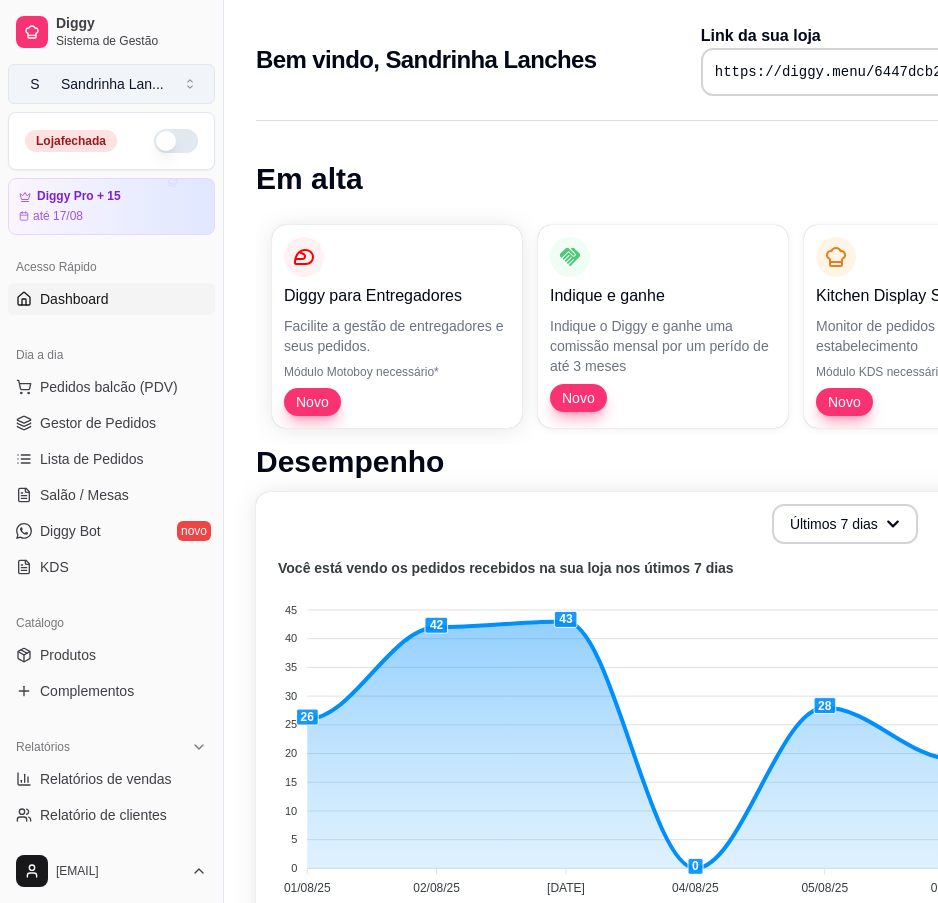 click on "S [LAST] Lan ..." at bounding box center (111, 84) 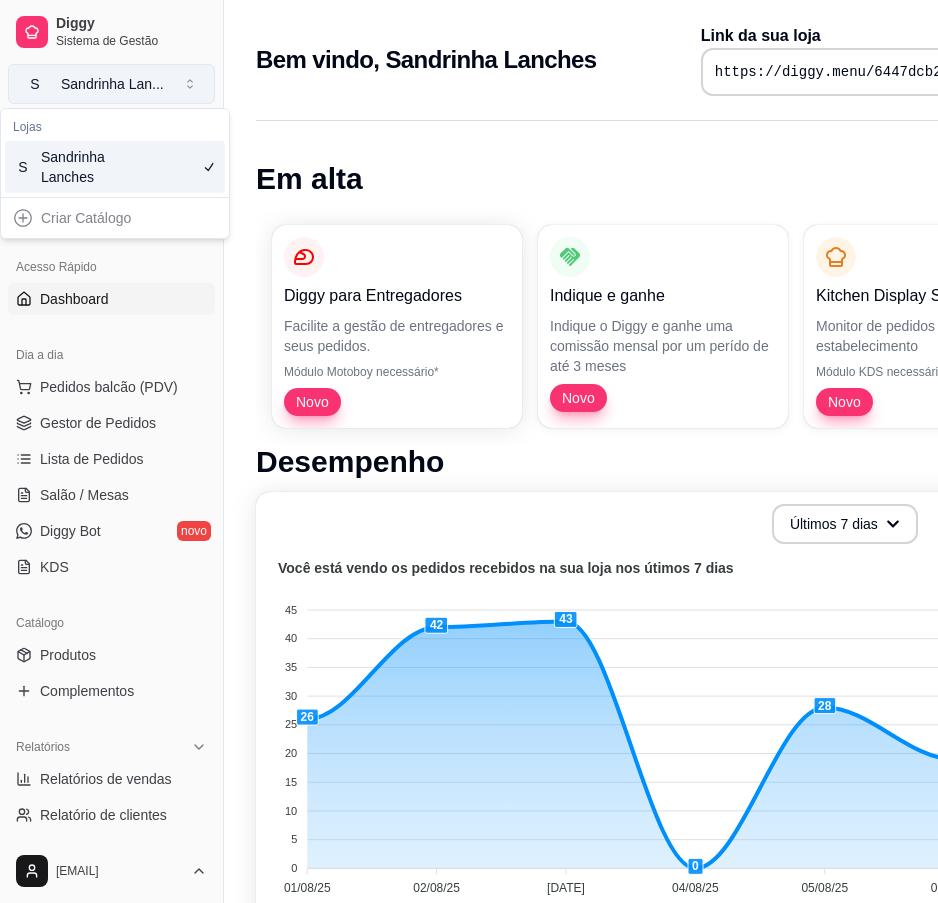 click on "S [LAST] Lan ..." at bounding box center (111, 84) 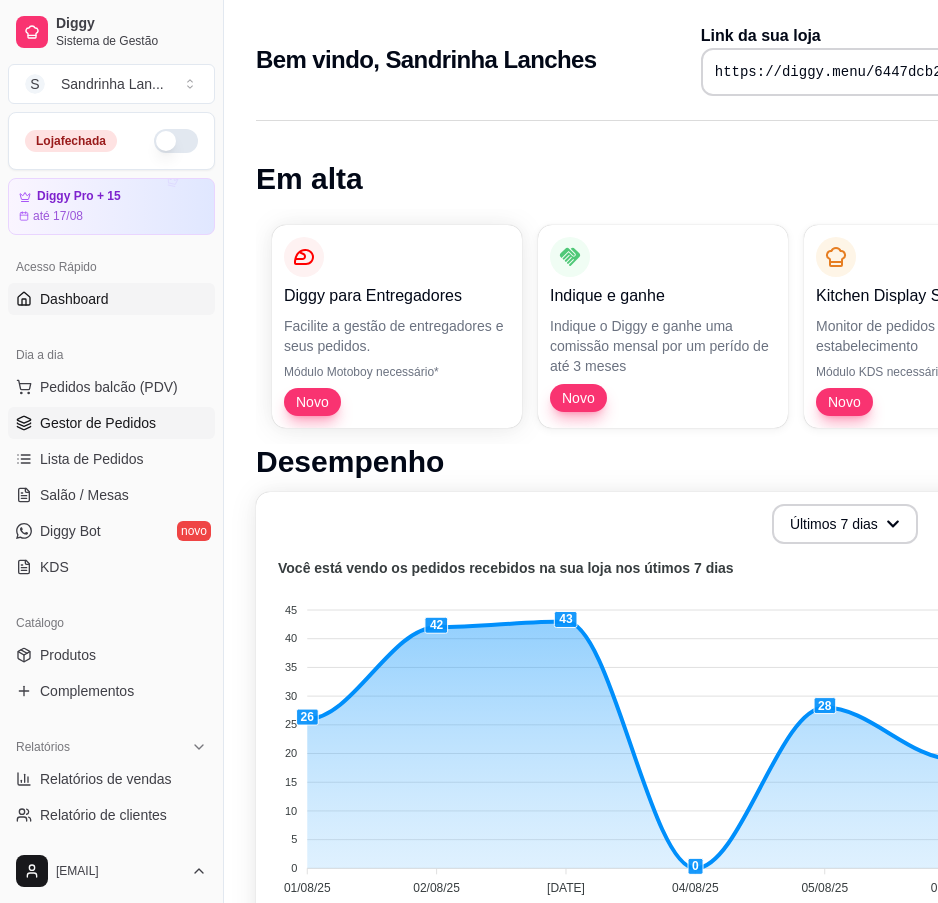 click on "Gestor de Pedidos" at bounding box center [98, 423] 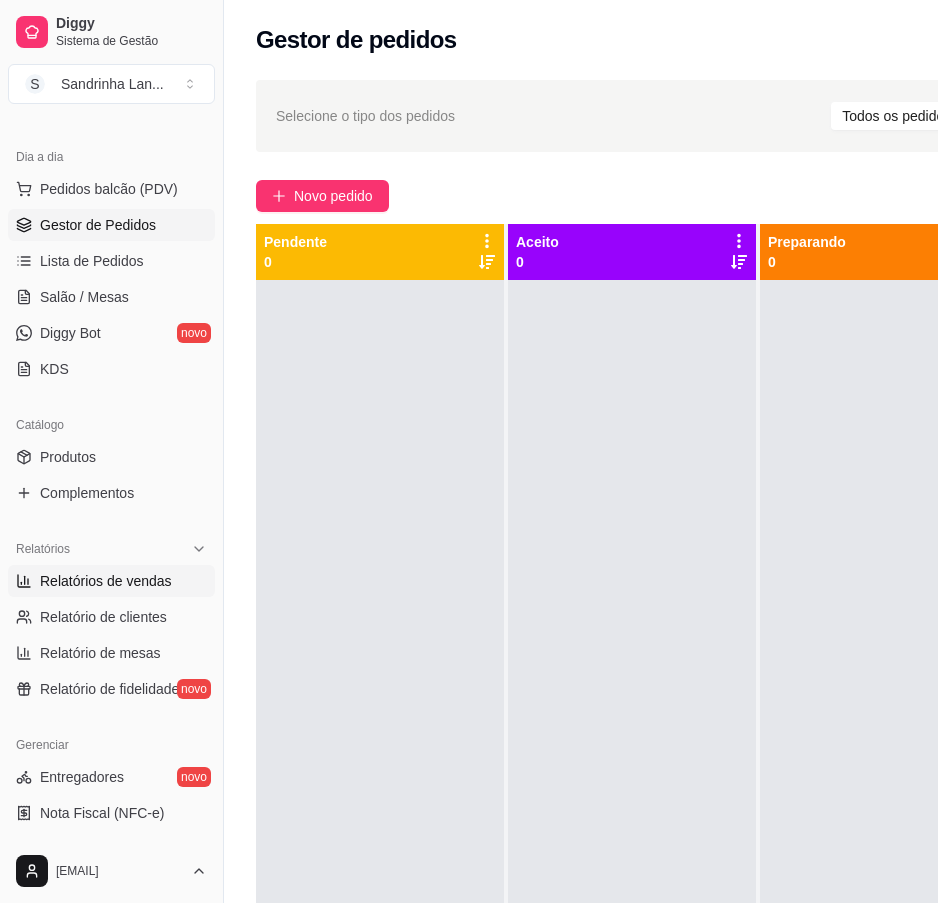 scroll, scrollTop: 200, scrollLeft: 0, axis: vertical 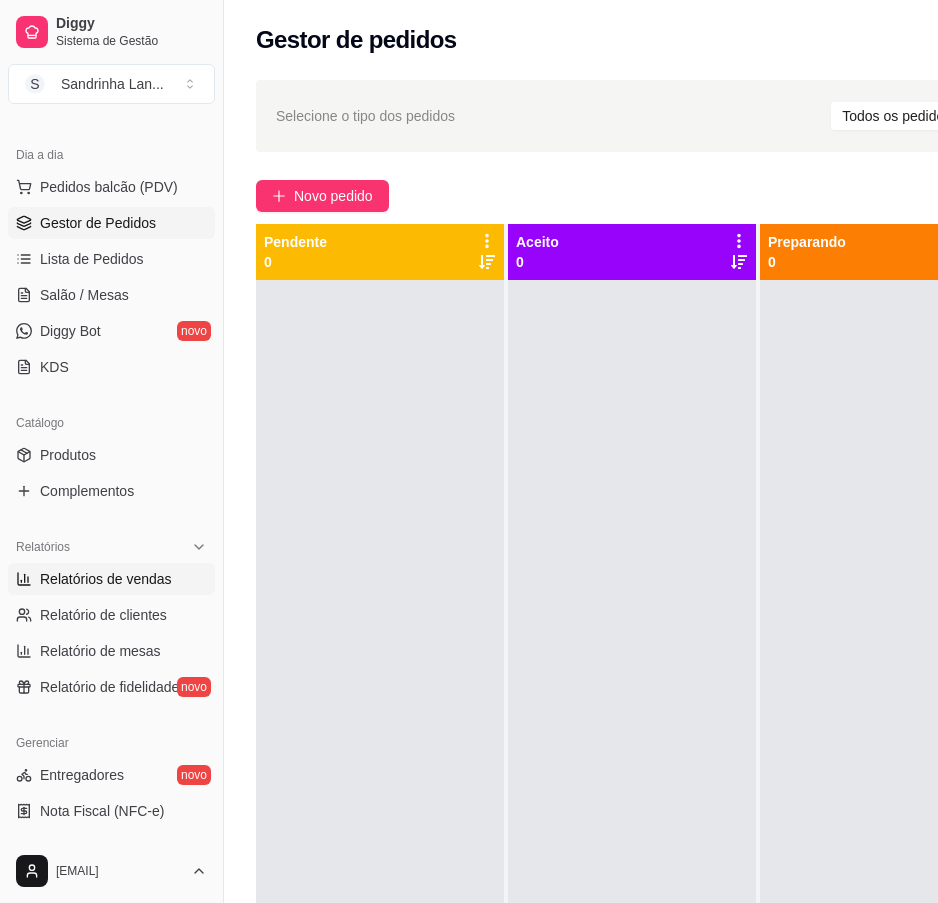 click on "Relatórios de vendas" at bounding box center (106, 579) 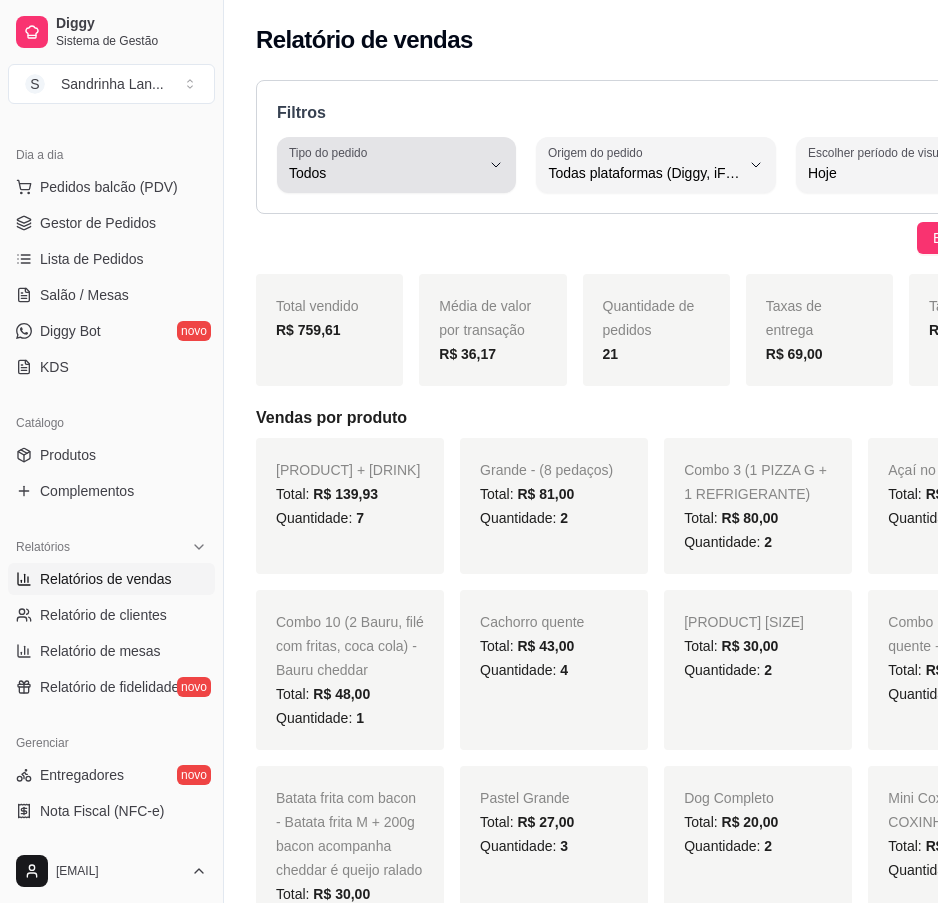 click 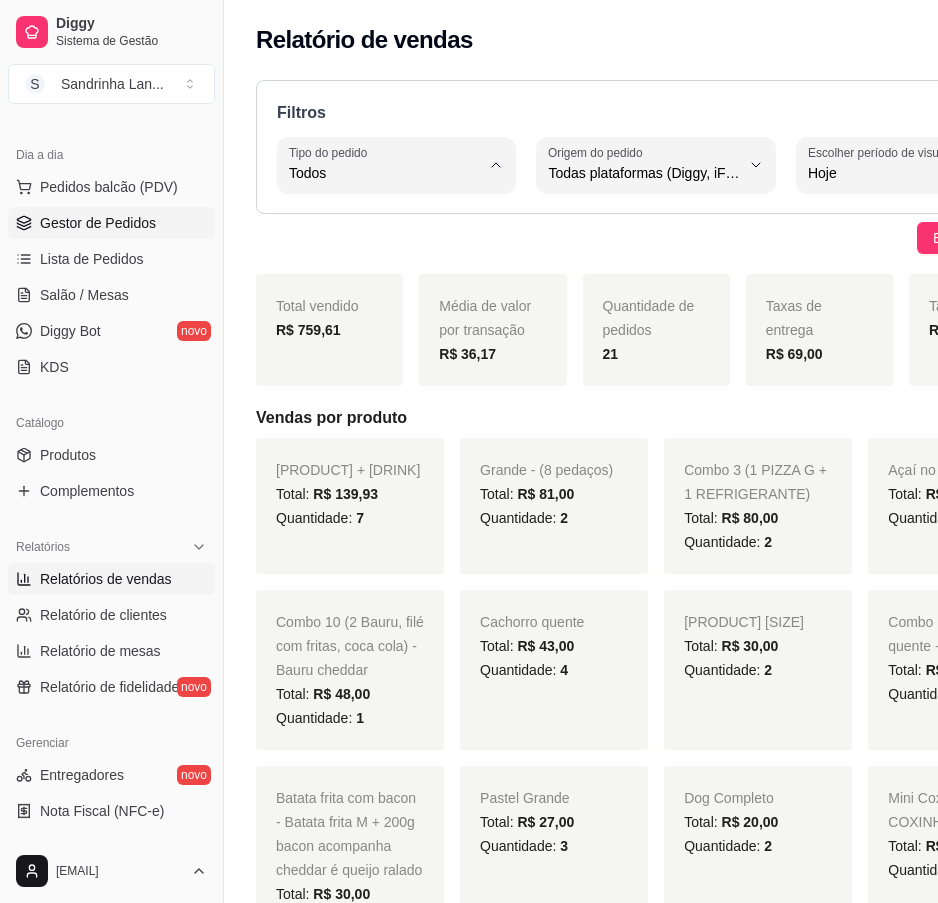 click on "Gestor de Pedidos" at bounding box center (98, 223) 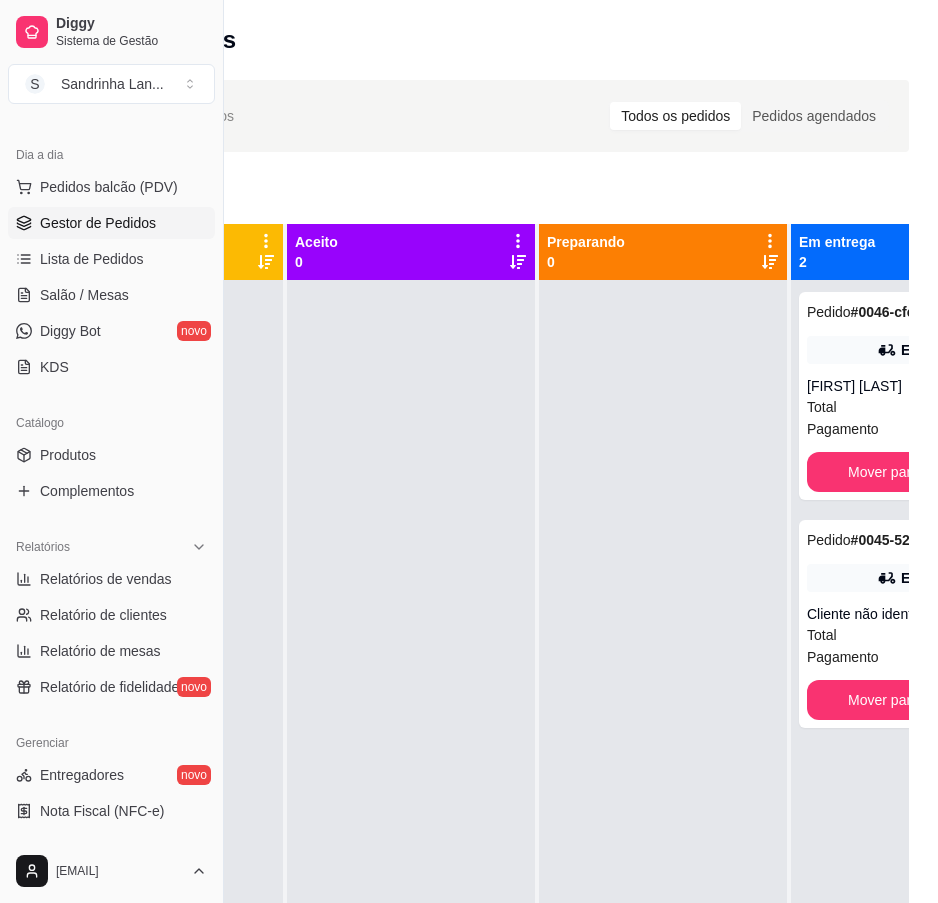scroll, scrollTop: 0, scrollLeft: 224, axis: horizontal 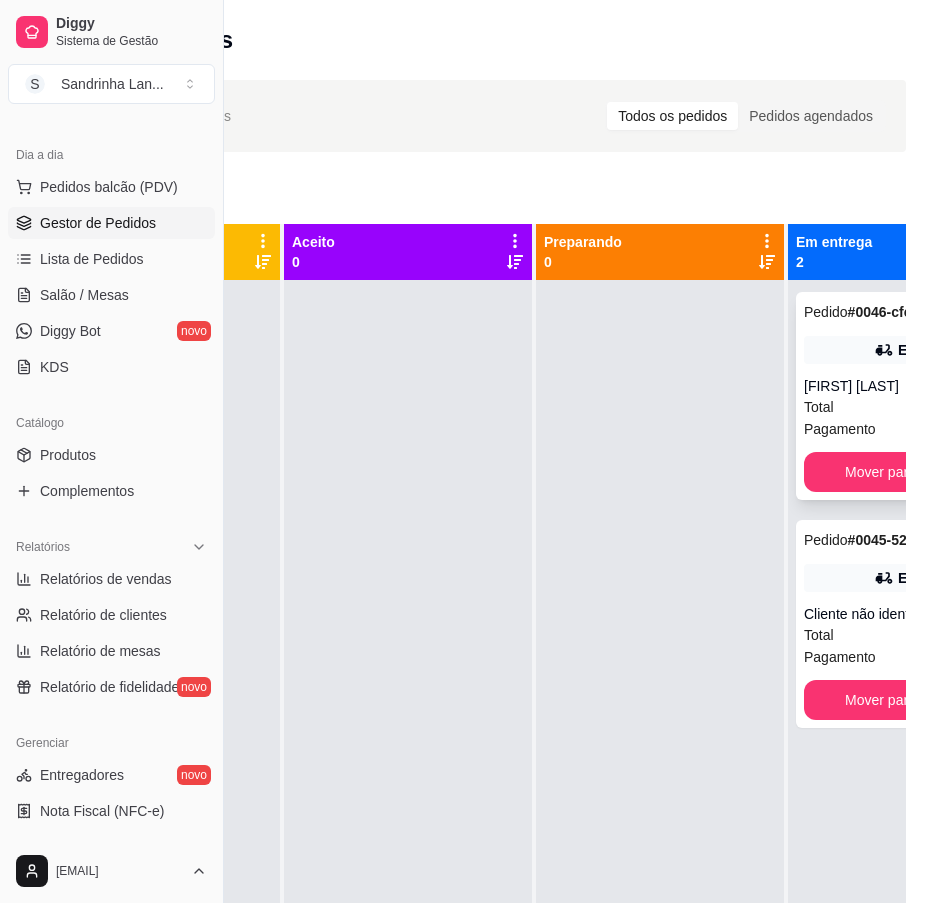 click on "Total R$ 58,00" at bounding box center (912, 407) 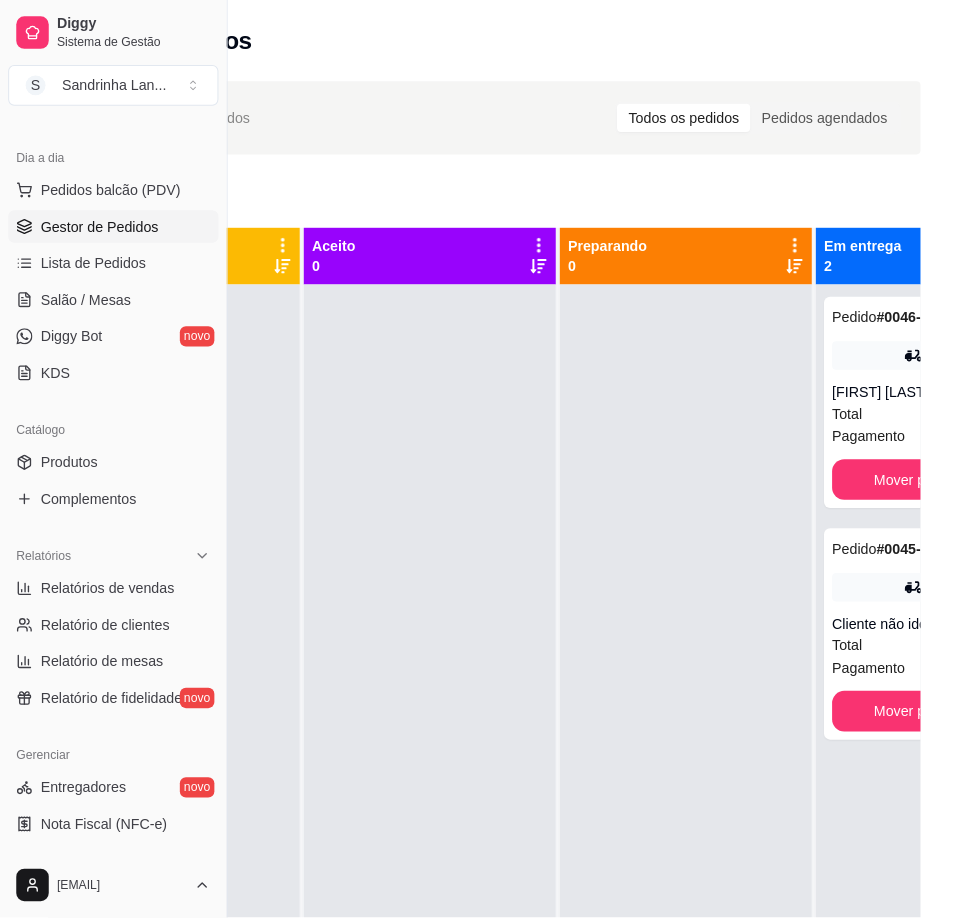 scroll, scrollTop: 0, scrollLeft: 209, axis: horizontal 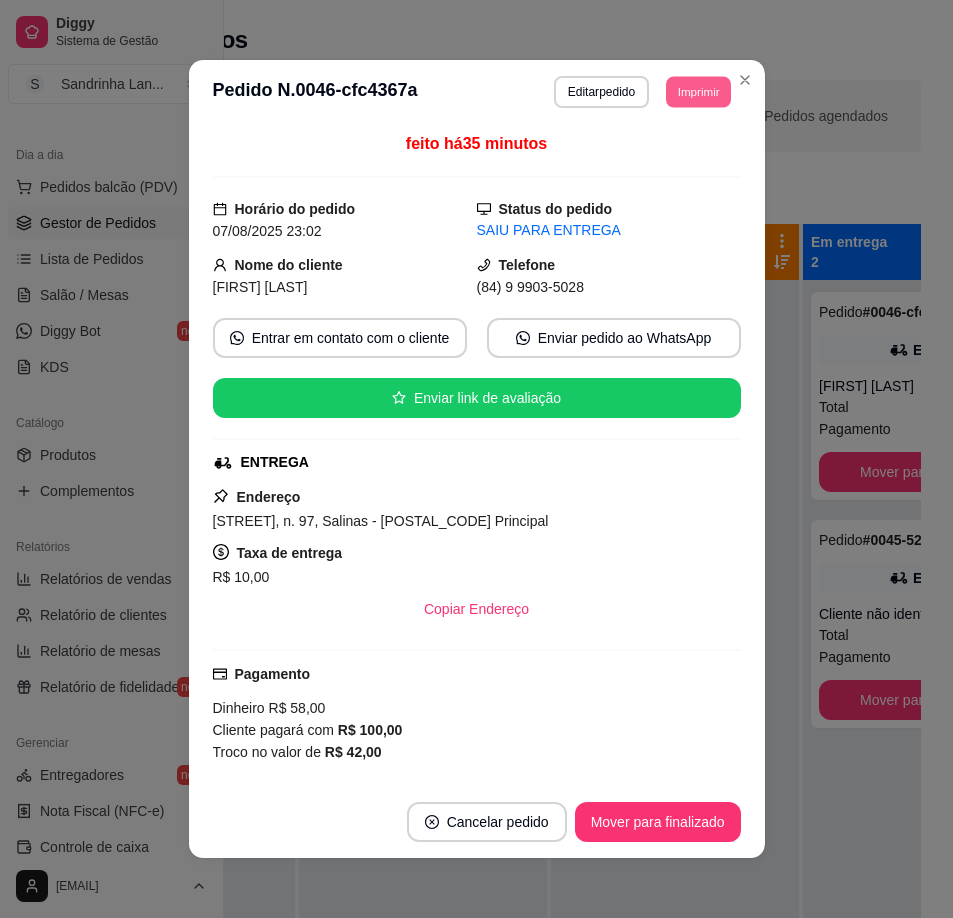 click on "Imprimir" at bounding box center (698, 91) 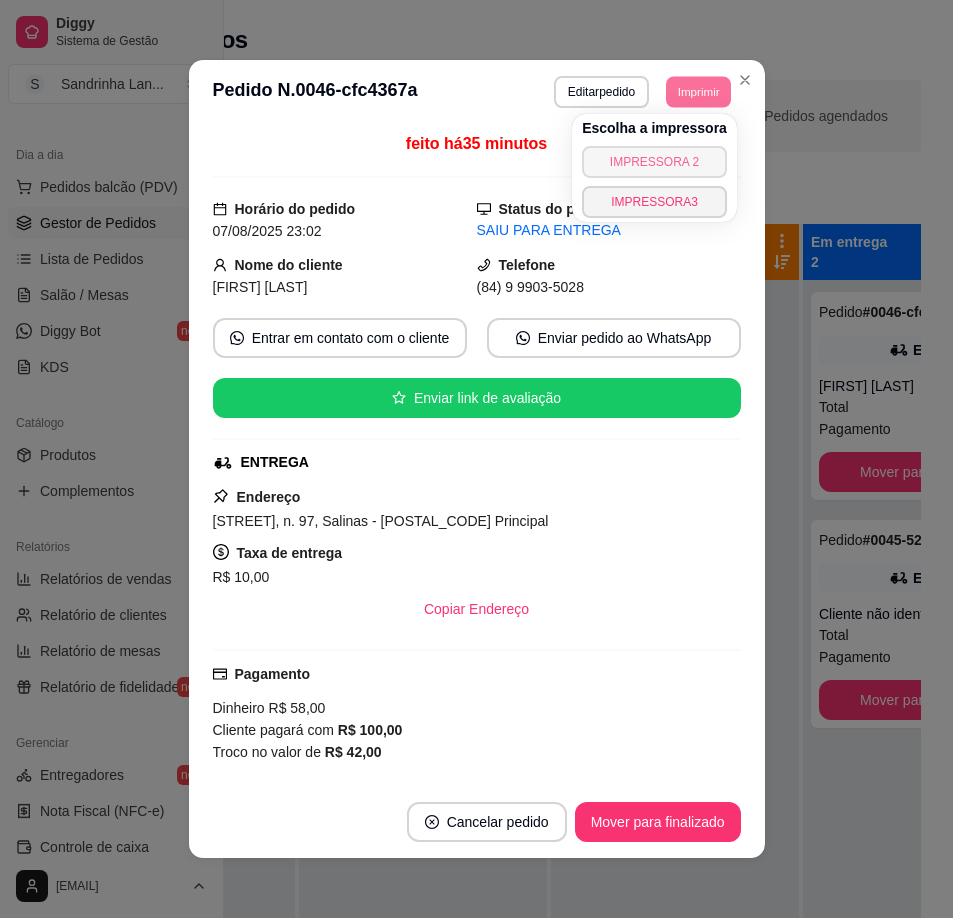 click on "IMPRESSORA 2" at bounding box center (654, 162) 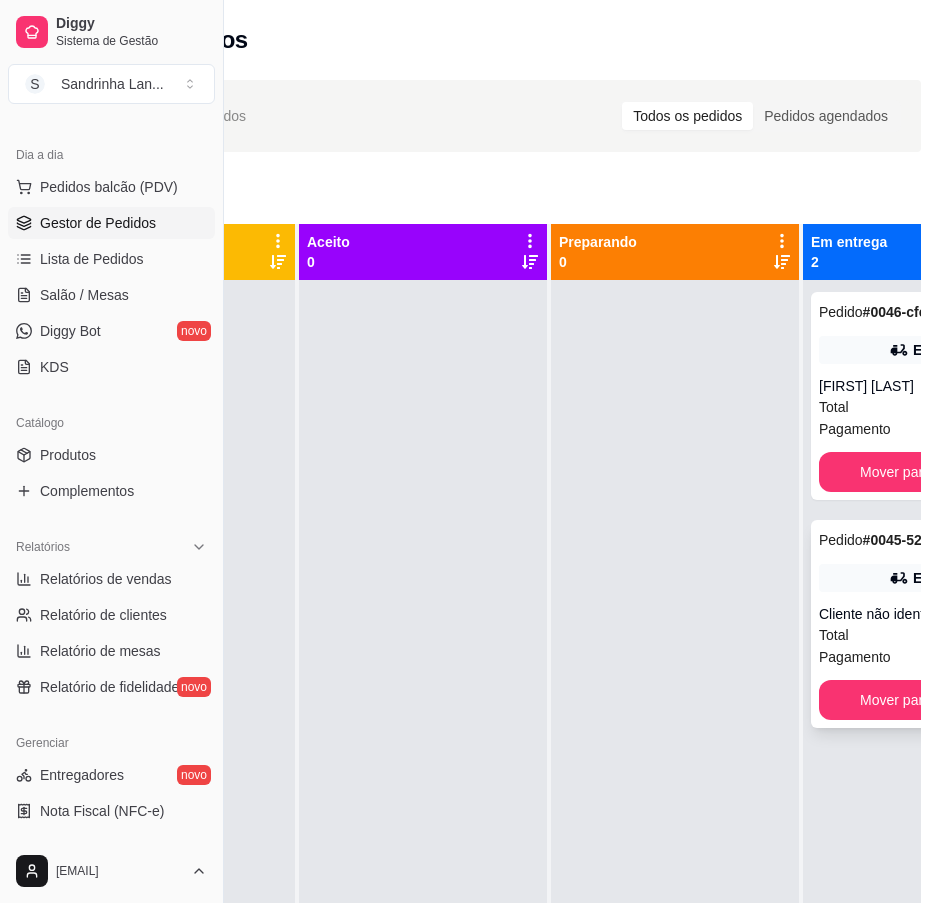 click on "Pedido" at bounding box center (841, 540) 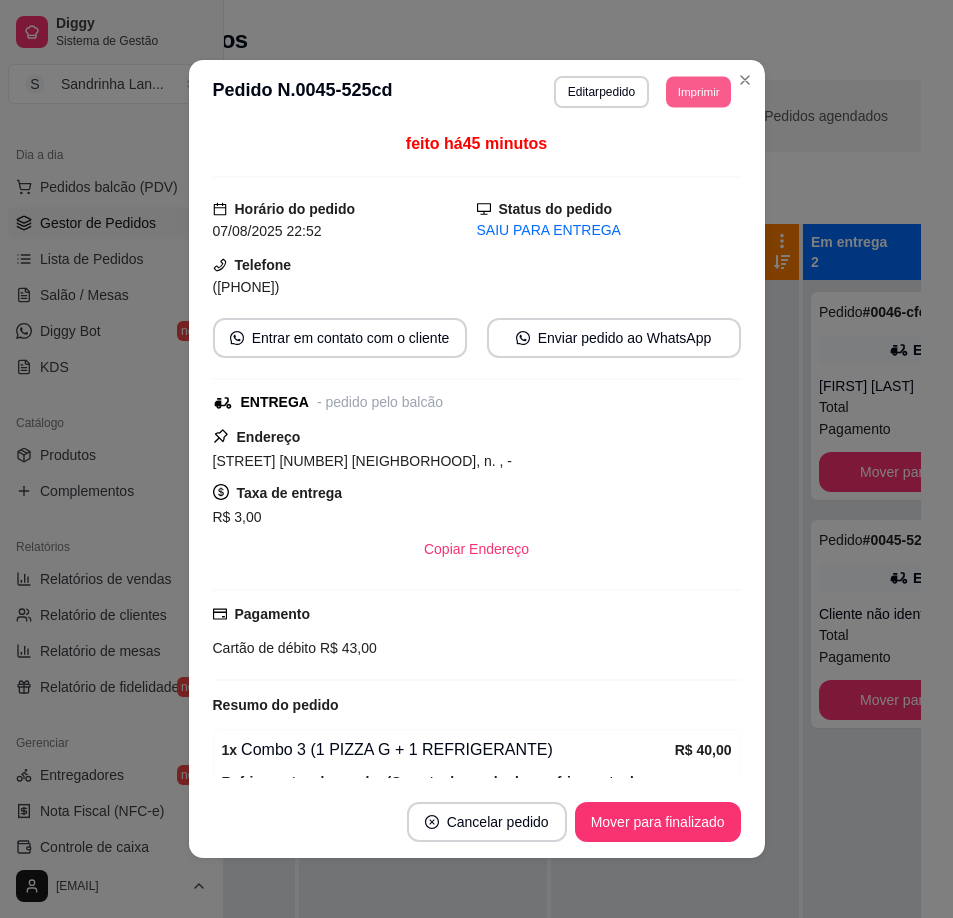 click on "Imprimir" at bounding box center [698, 91] 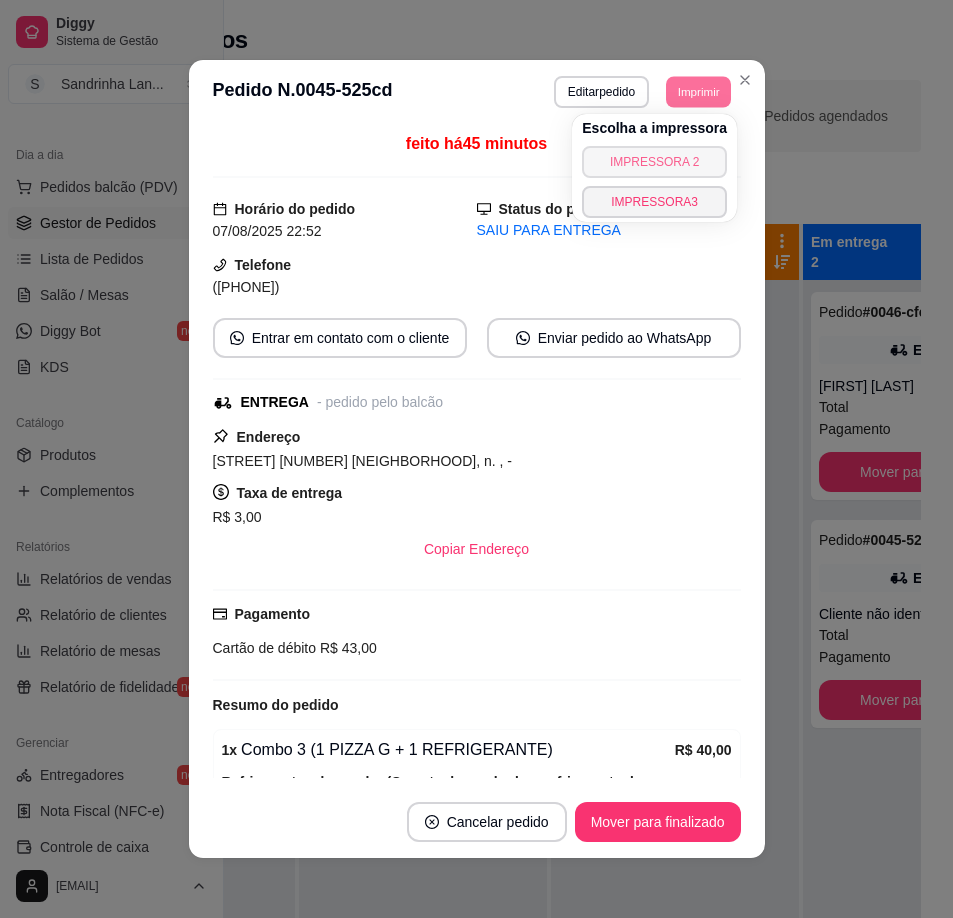 click on "IMPRESSORA 2" at bounding box center [654, 162] 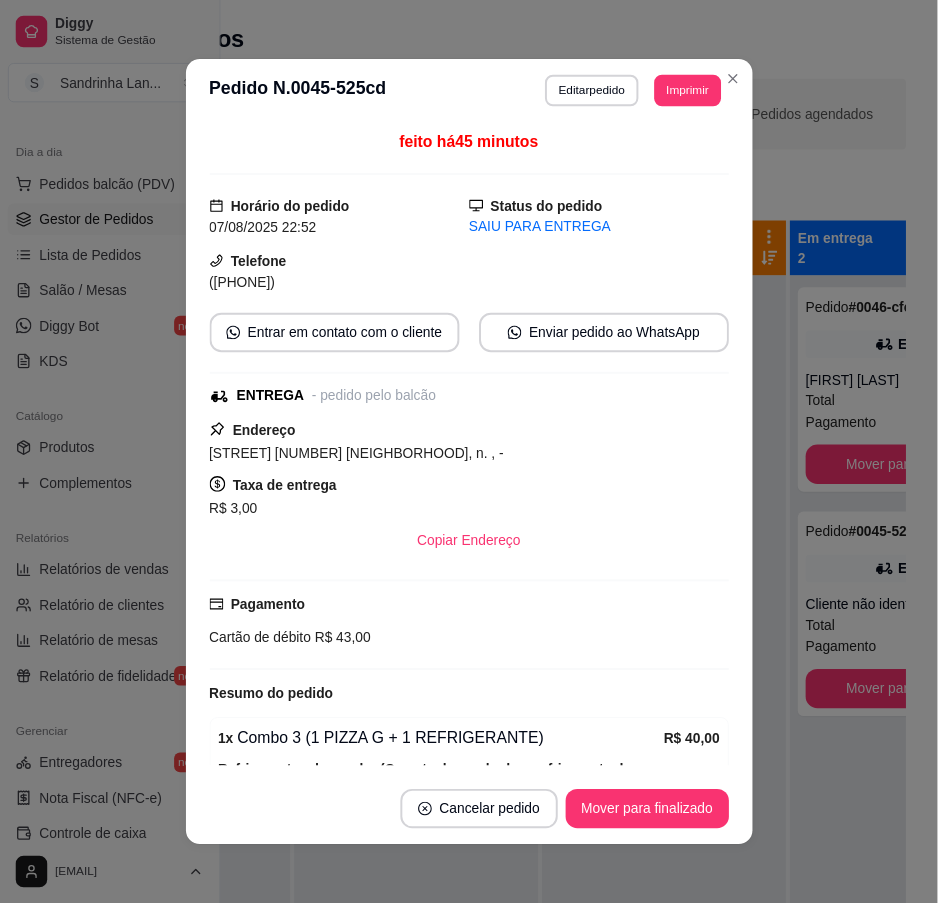 scroll, scrollTop: 4, scrollLeft: 0, axis: vertical 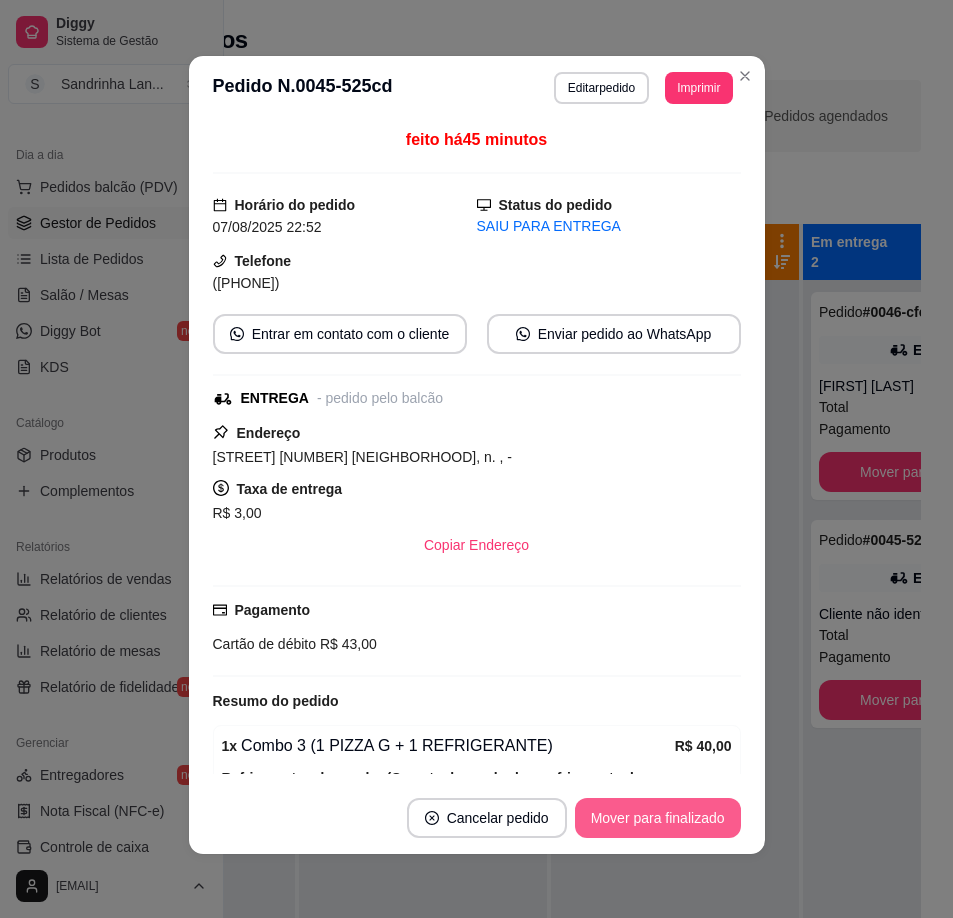 click on "Mover para finalizado" at bounding box center [658, 818] 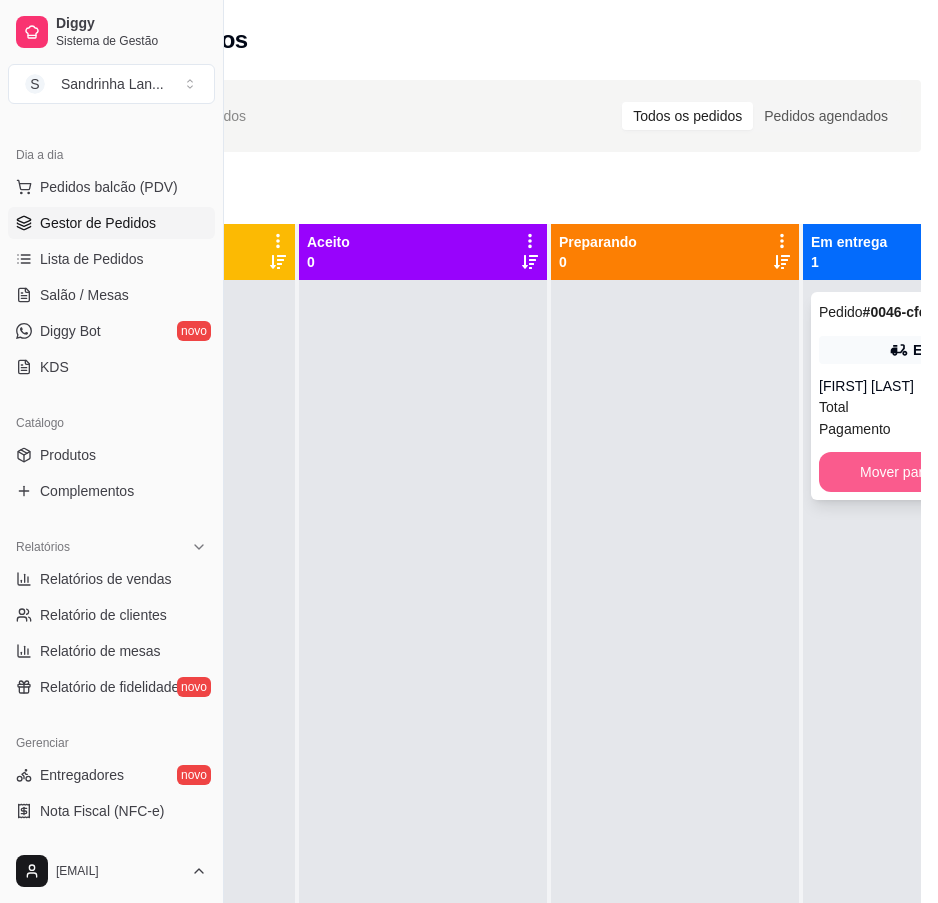 click on "Mover para finalizado" at bounding box center (927, 472) 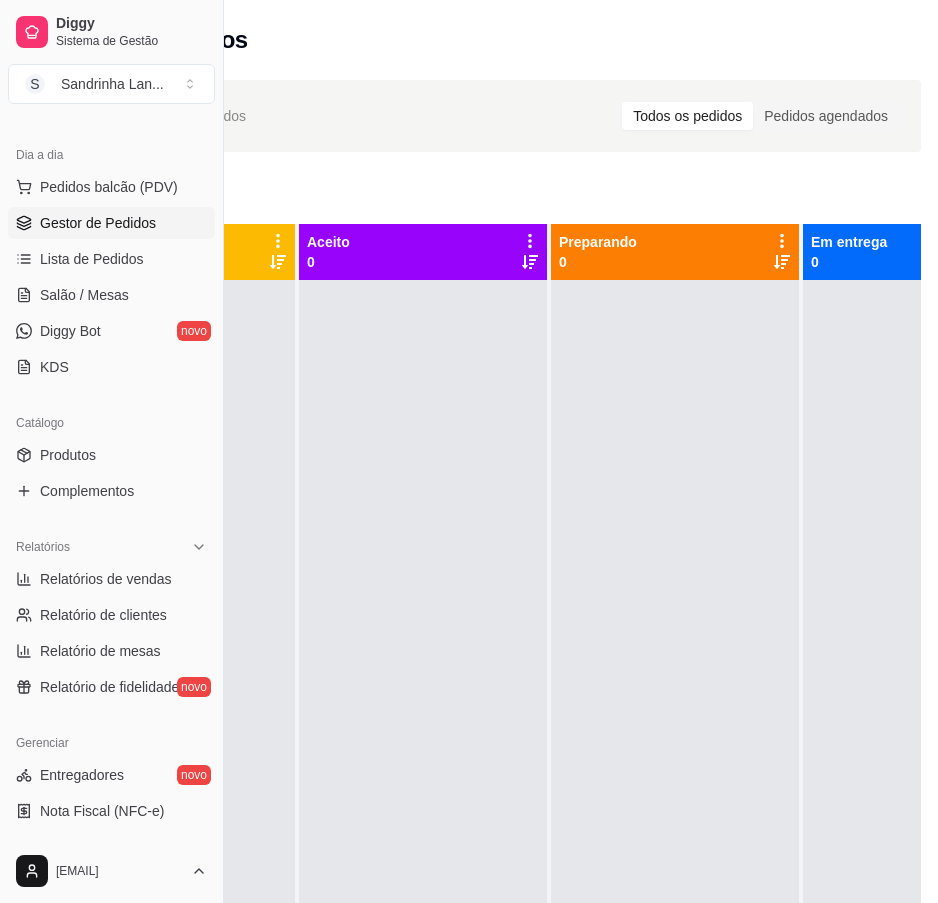 click at bounding box center [675, 731] 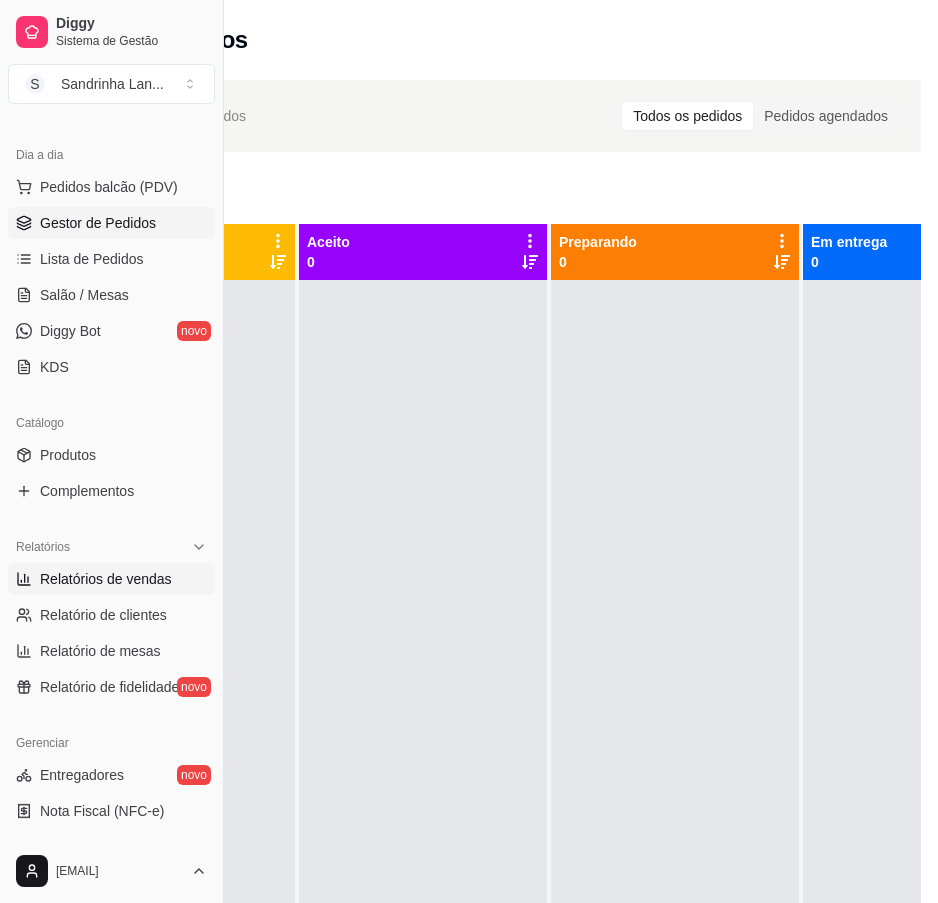 click on "Relatórios de vendas" at bounding box center [106, 579] 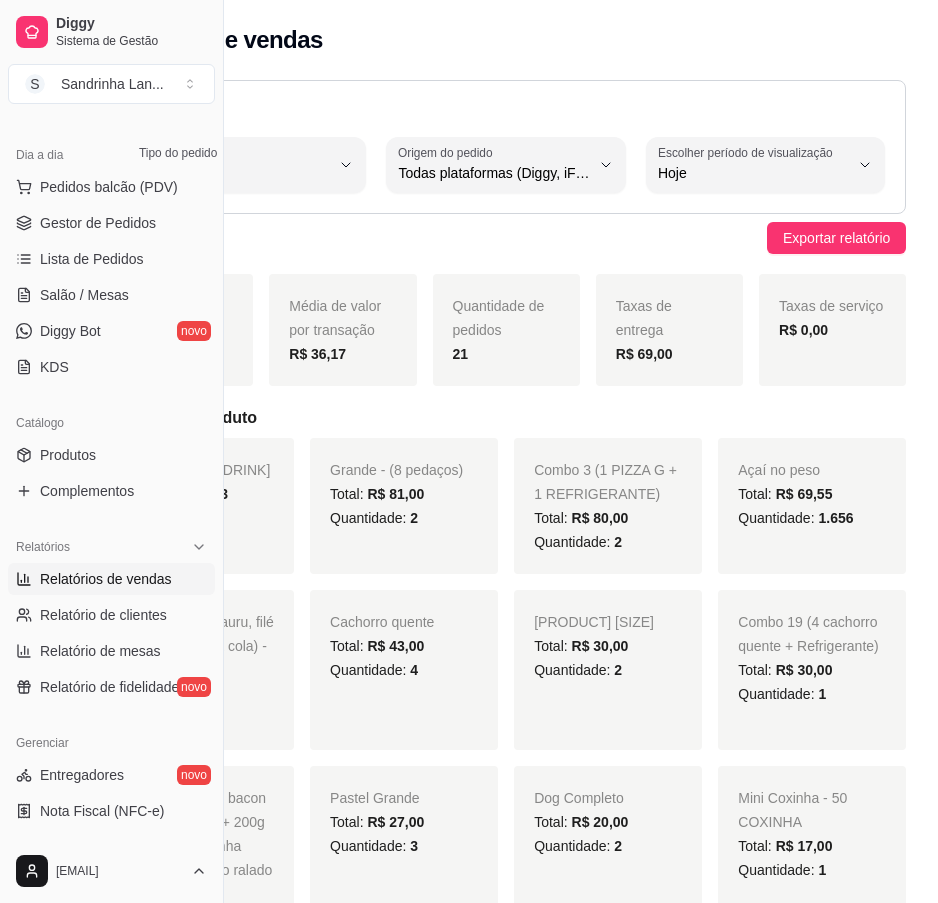 scroll, scrollTop: 0, scrollLeft: 95, axis: horizontal 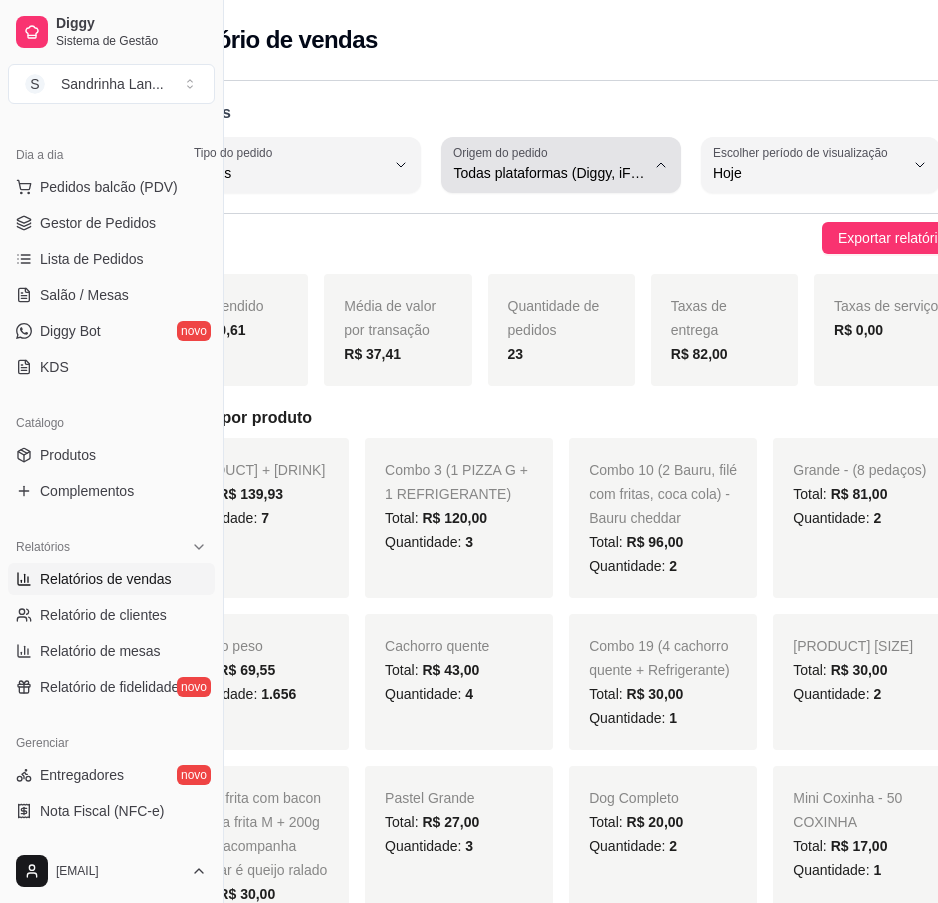 click on "Todas plataformas (Diggy, iFood)" at bounding box center (548, 165) 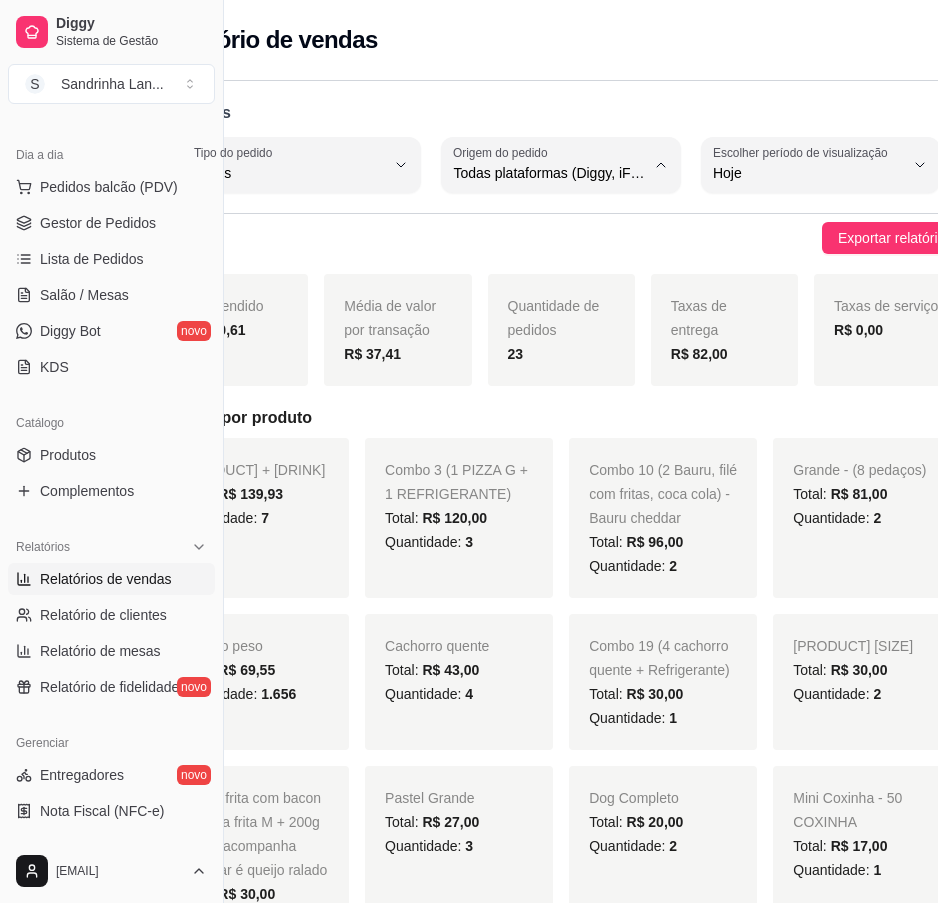 click on "Diggy" at bounding box center [524, 253] 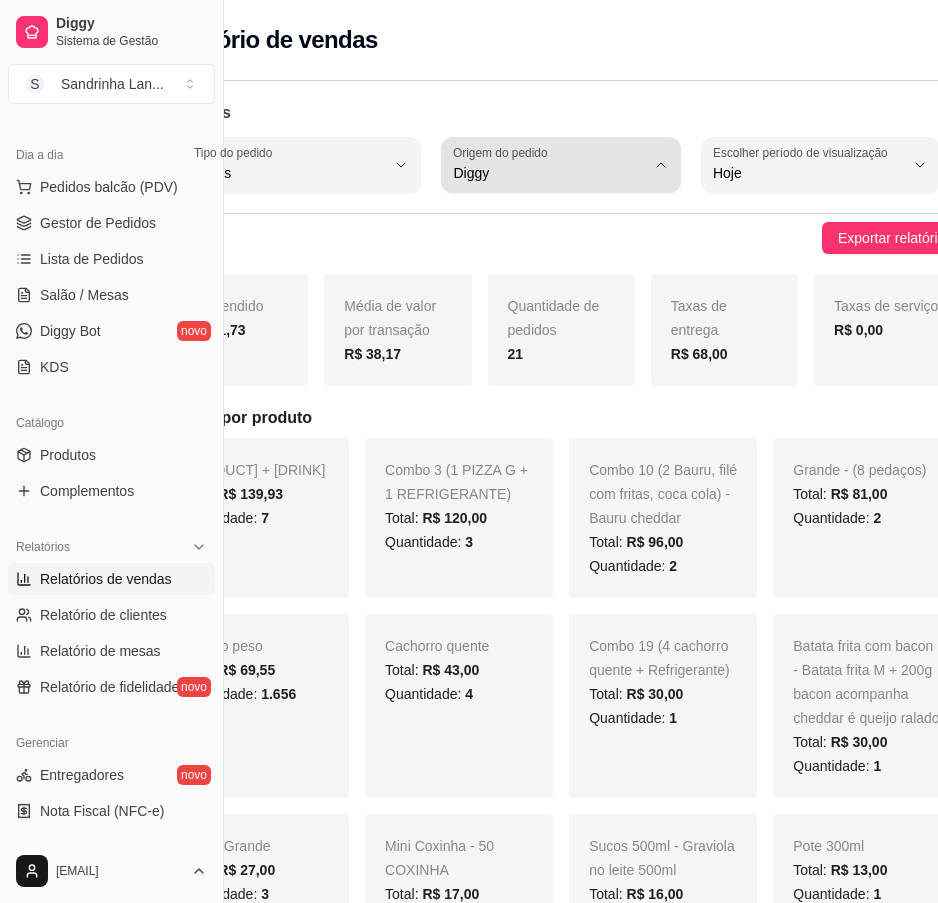 click on "Origem do pedido Diggy" at bounding box center (560, 165) 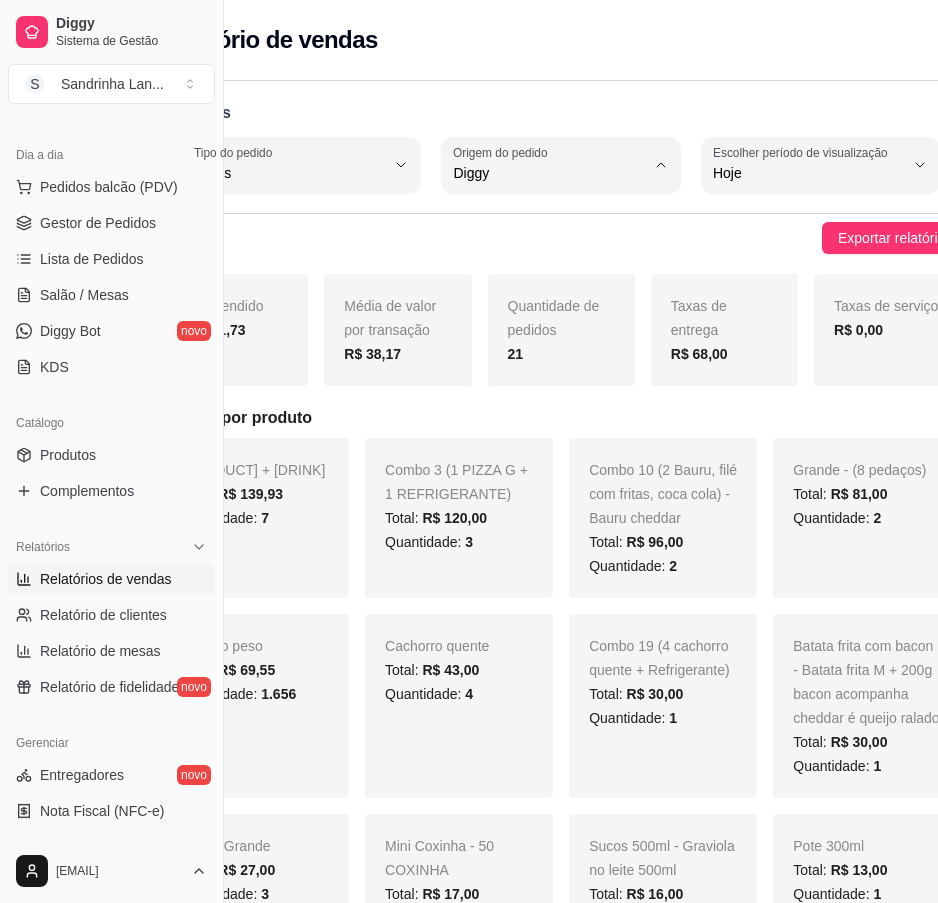 click on "Todas plataformas (Diggy, iFood)" at bounding box center (533, 221) 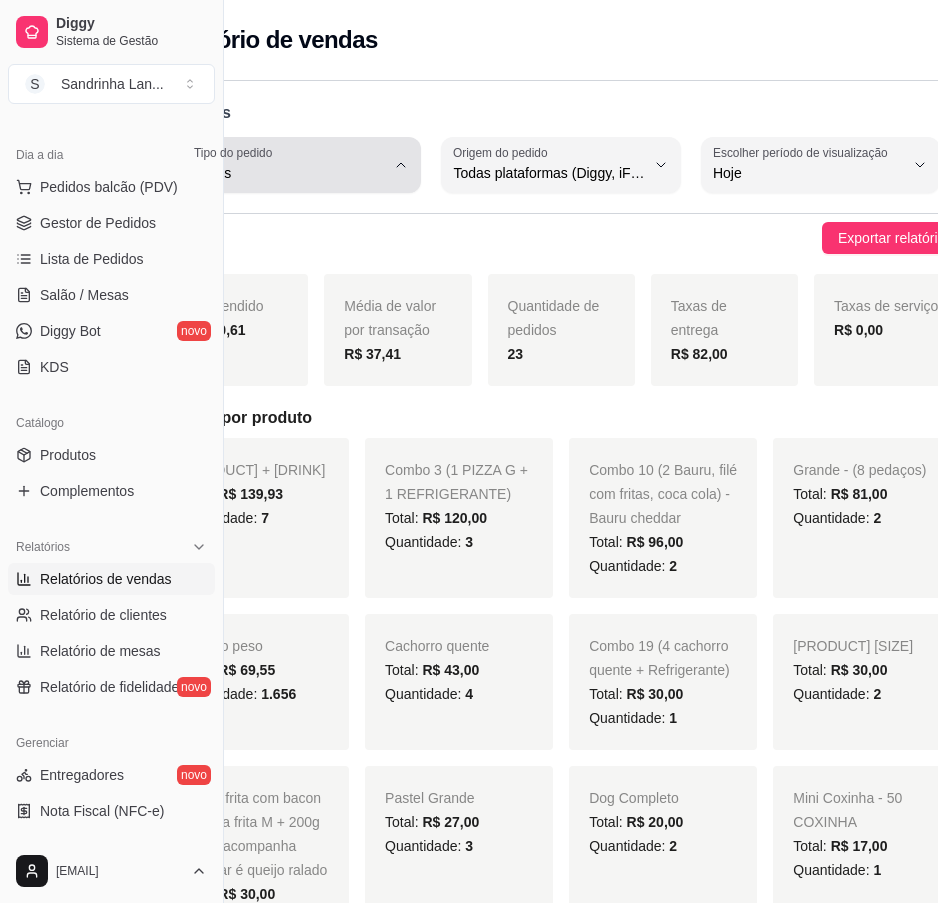 click on "Tipo do pedido Todos" at bounding box center [301, 165] 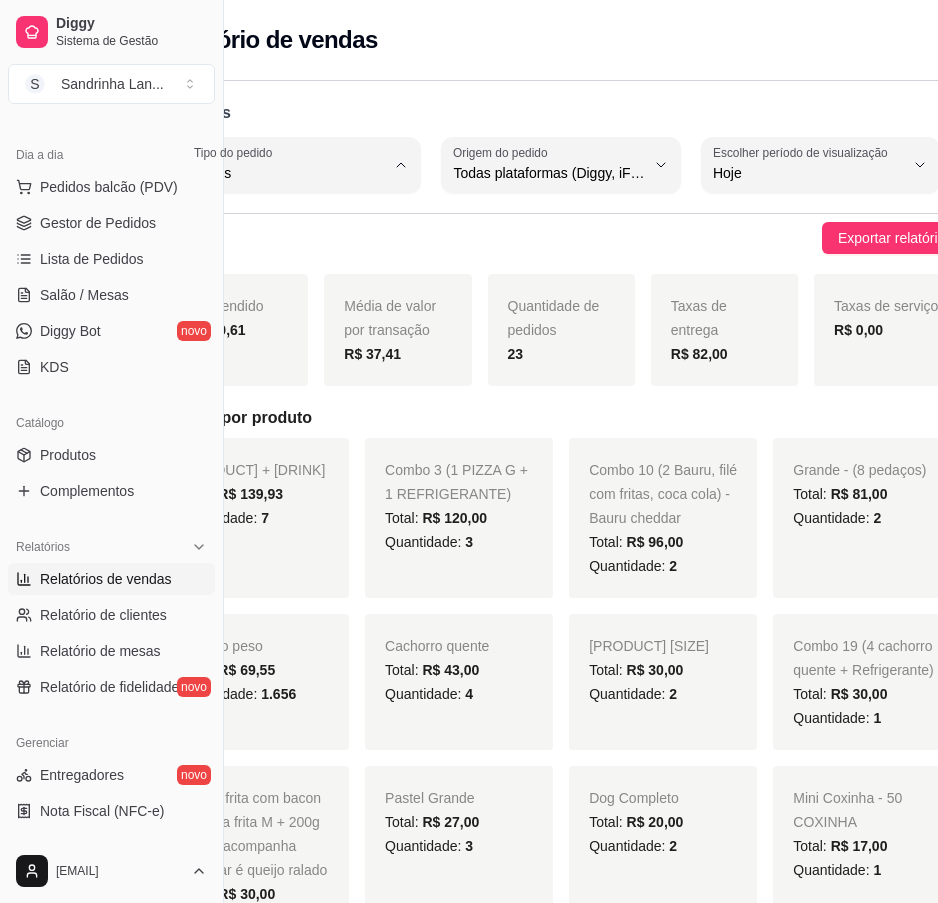 click on "Entrega" at bounding box center [283, 253] 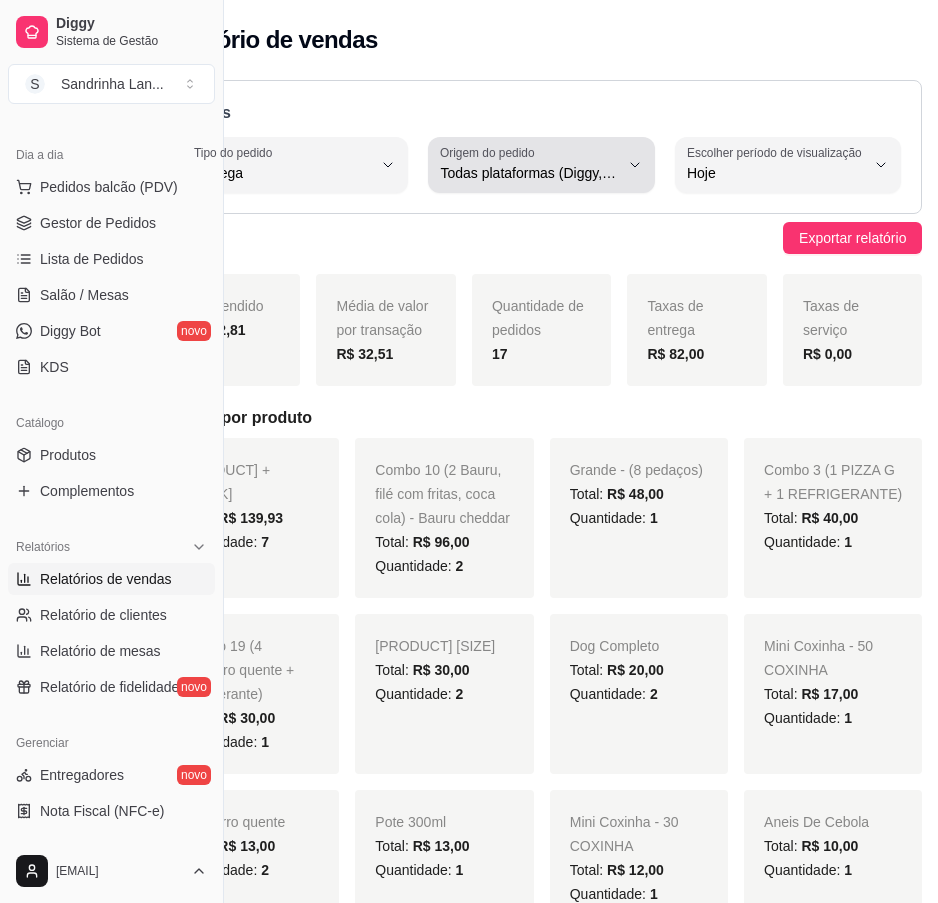 scroll, scrollTop: 0, scrollLeft: 58, axis: horizontal 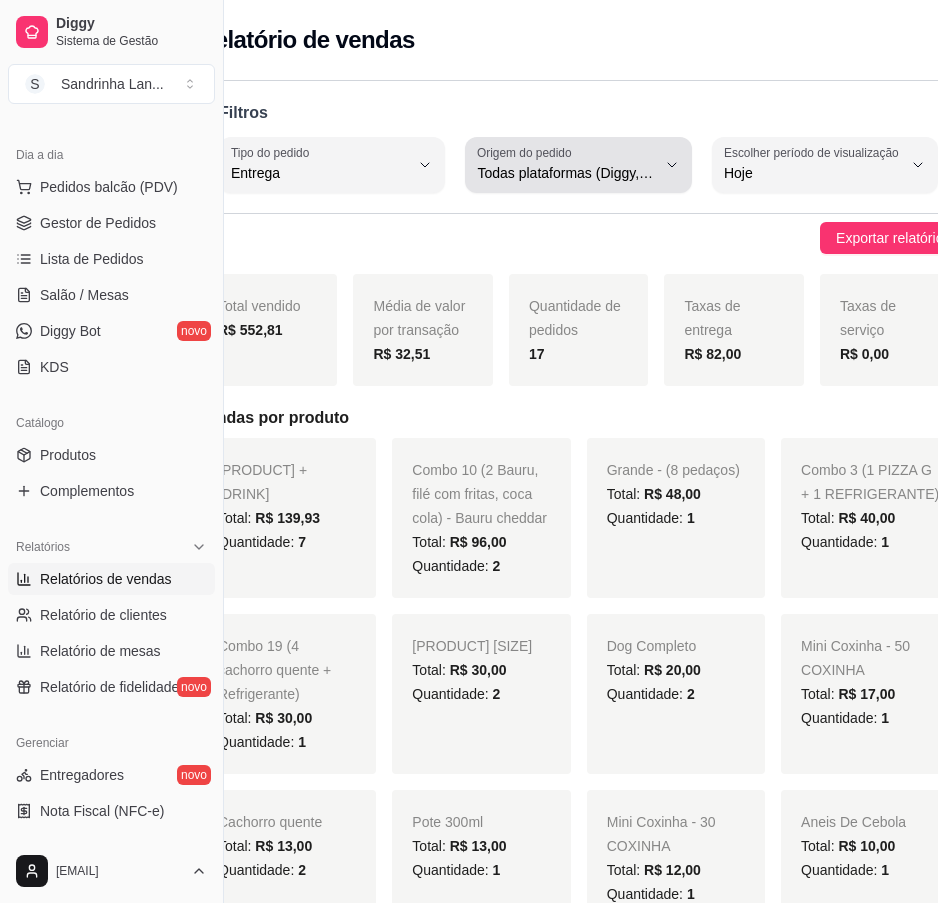 click on "Todas plataformas (Diggy, iFood)" at bounding box center [566, 173] 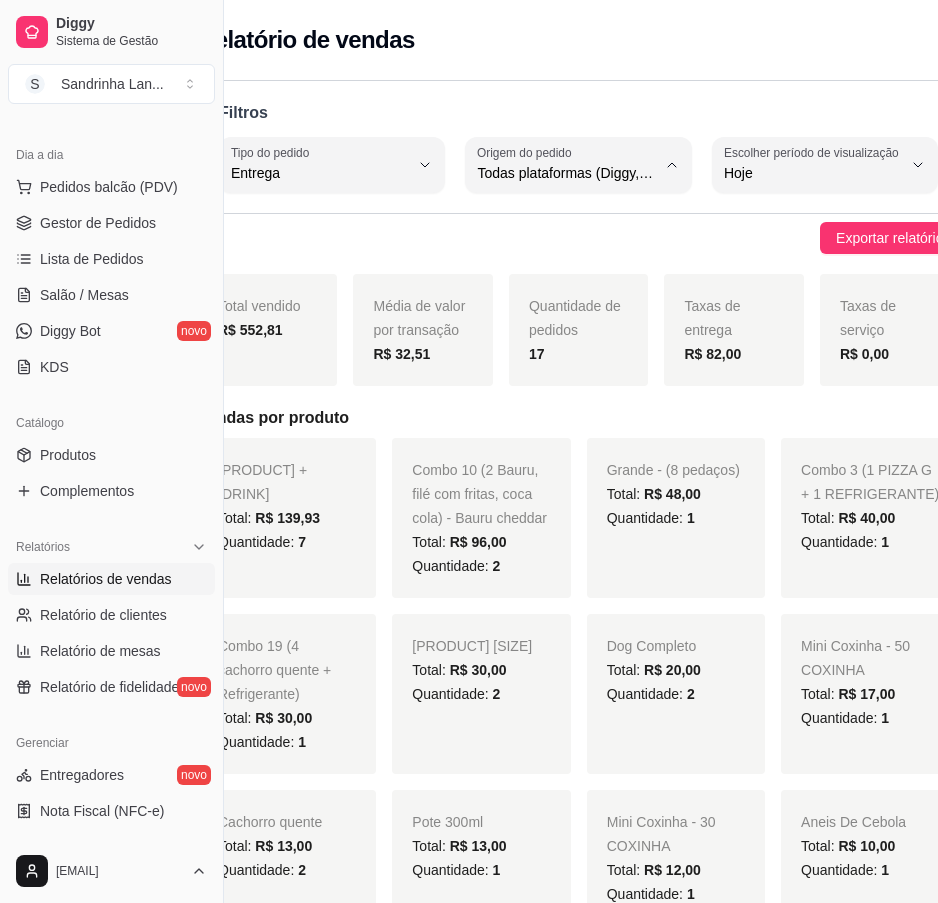 click on "Diggy" at bounding box center (542, 253) 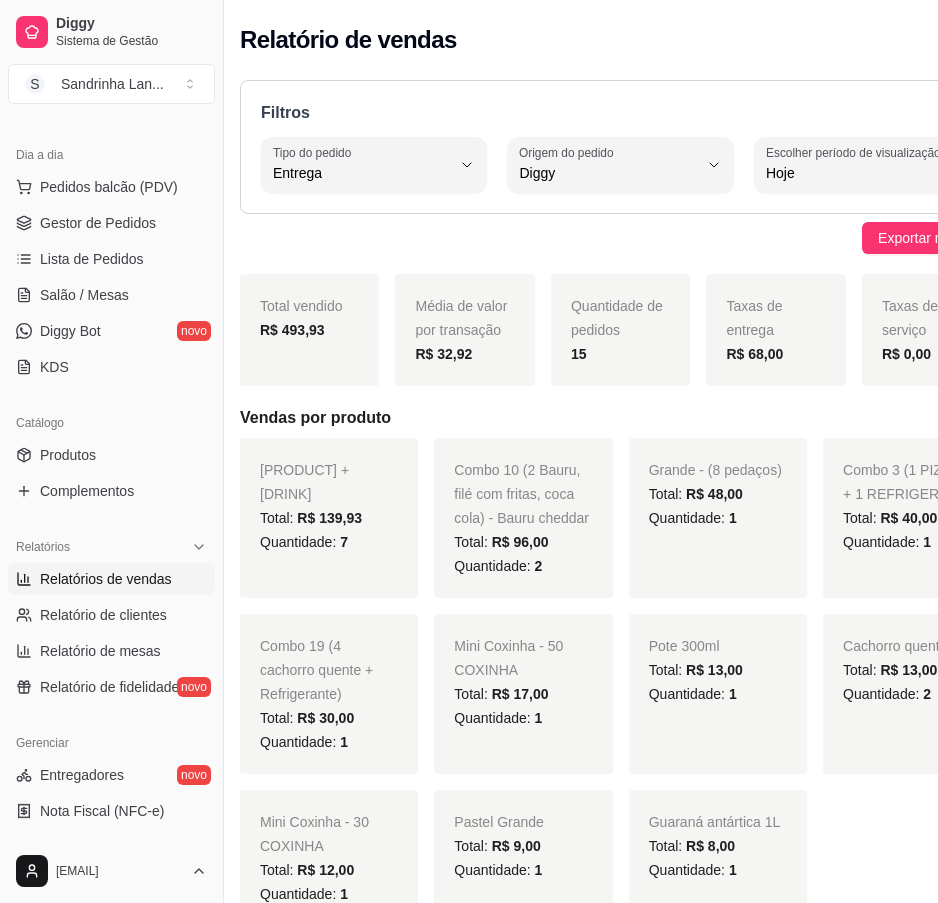 scroll, scrollTop: 0, scrollLeft: 14, axis: horizontal 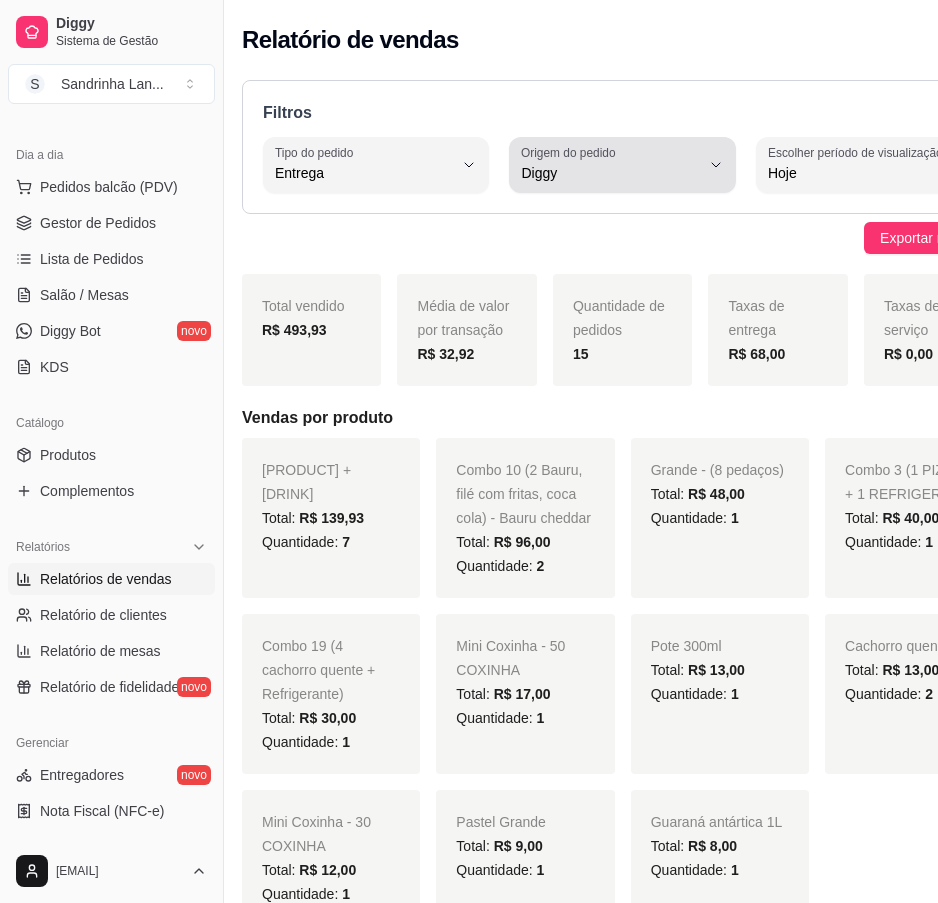 click on "Origem do pedido Diggy" at bounding box center [622, 165] 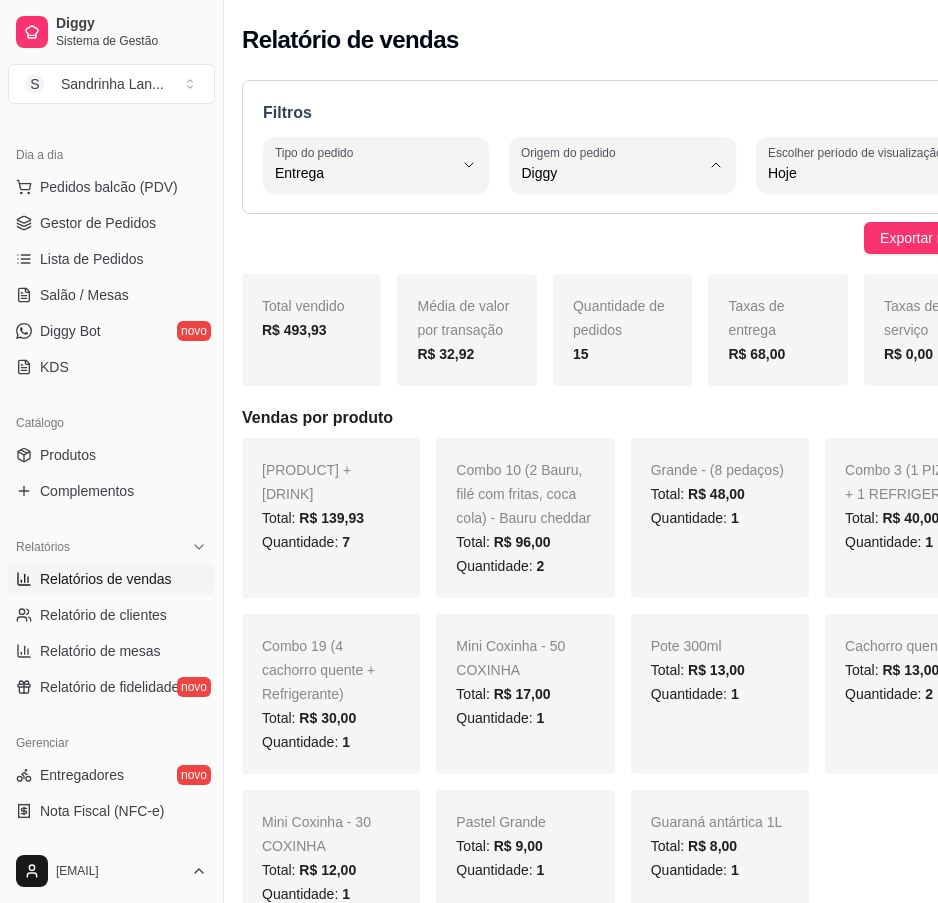 click on "iFood" at bounding box center (595, 286) 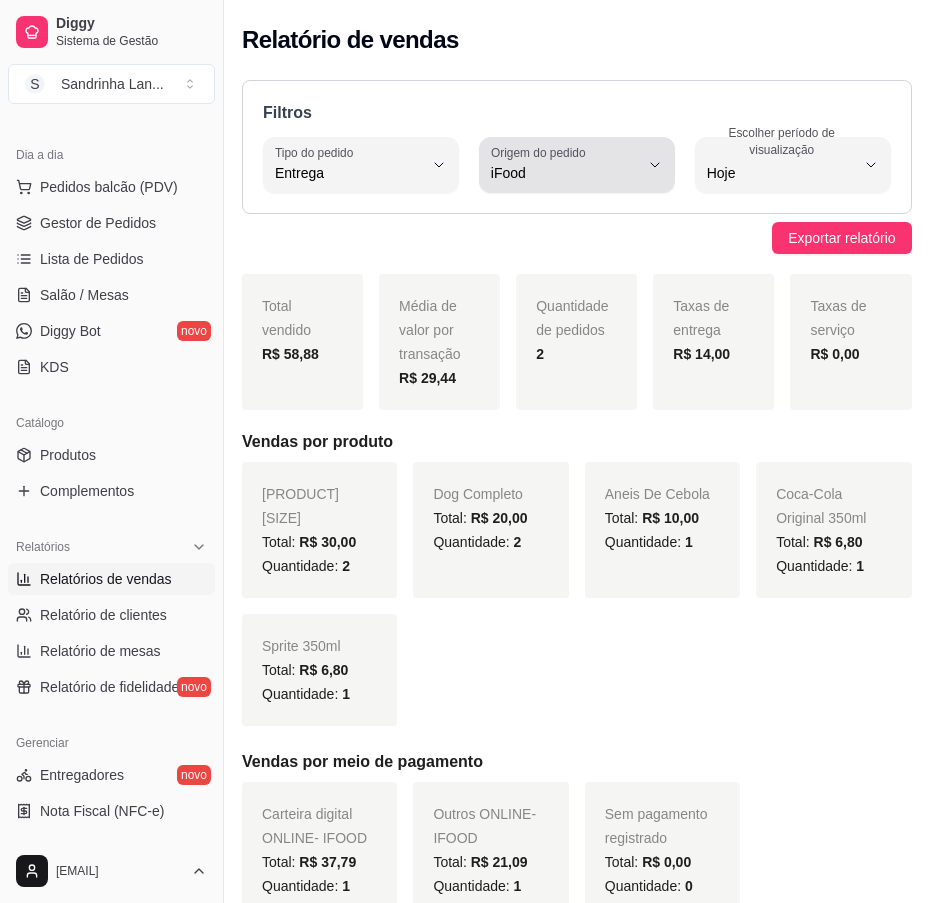 click on "iFood" at bounding box center (565, 165) 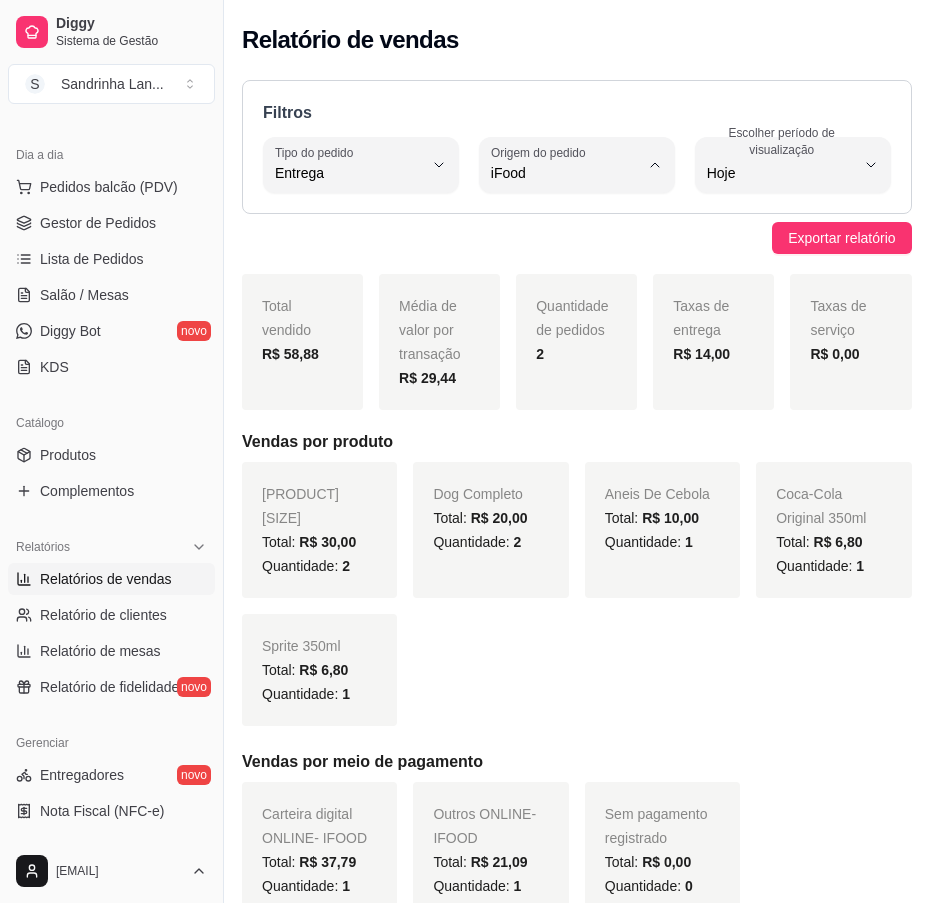 click on "Todas plataformas (Diggy, iFood)" at bounding box center [576, 221] 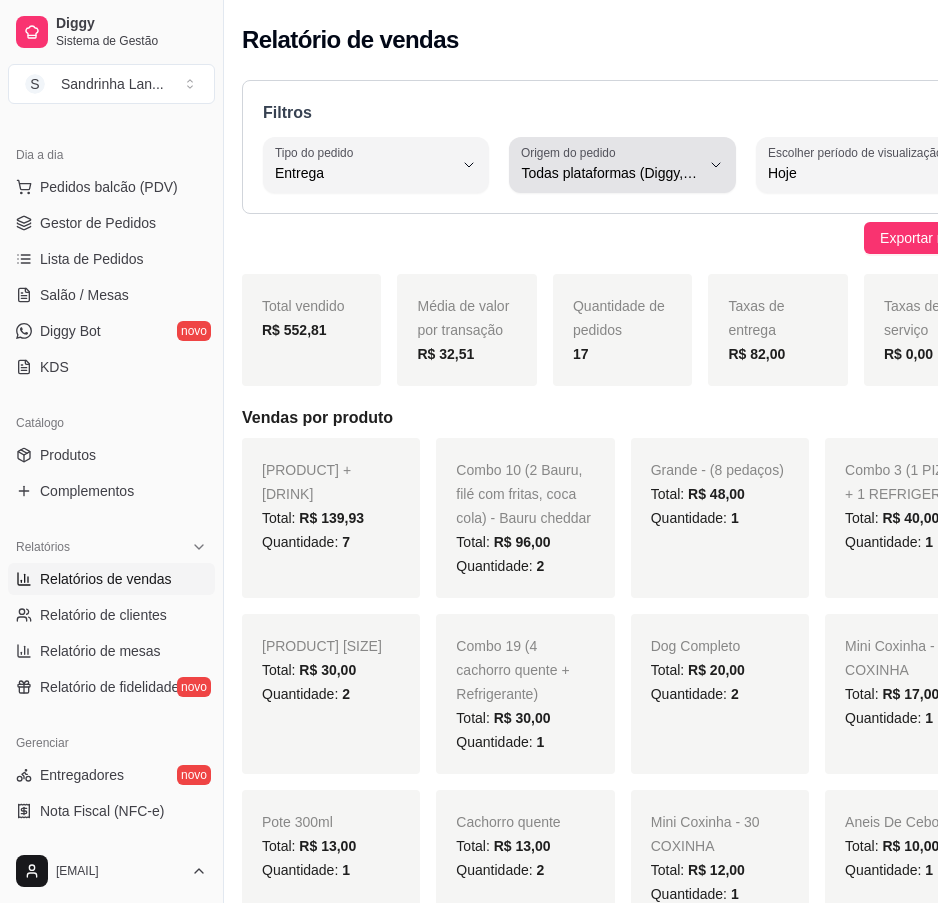 click on "Origem do pedido" at bounding box center (571, 152) 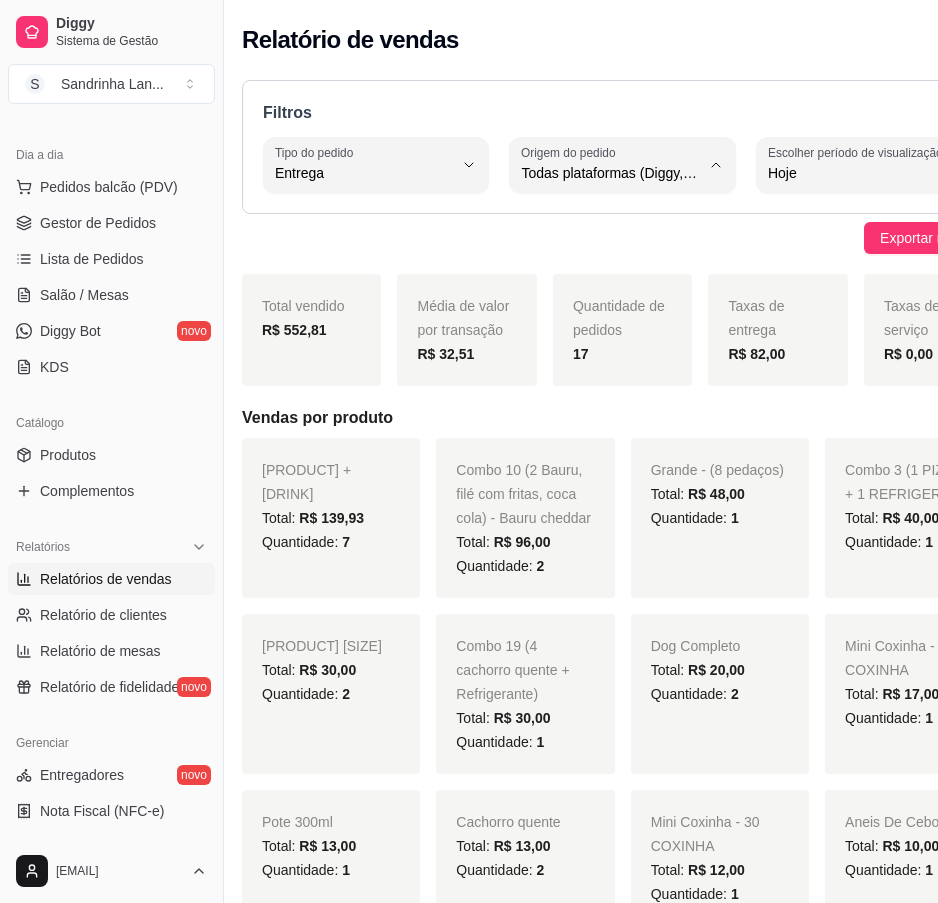 click on "Diggy" at bounding box center (586, 253) 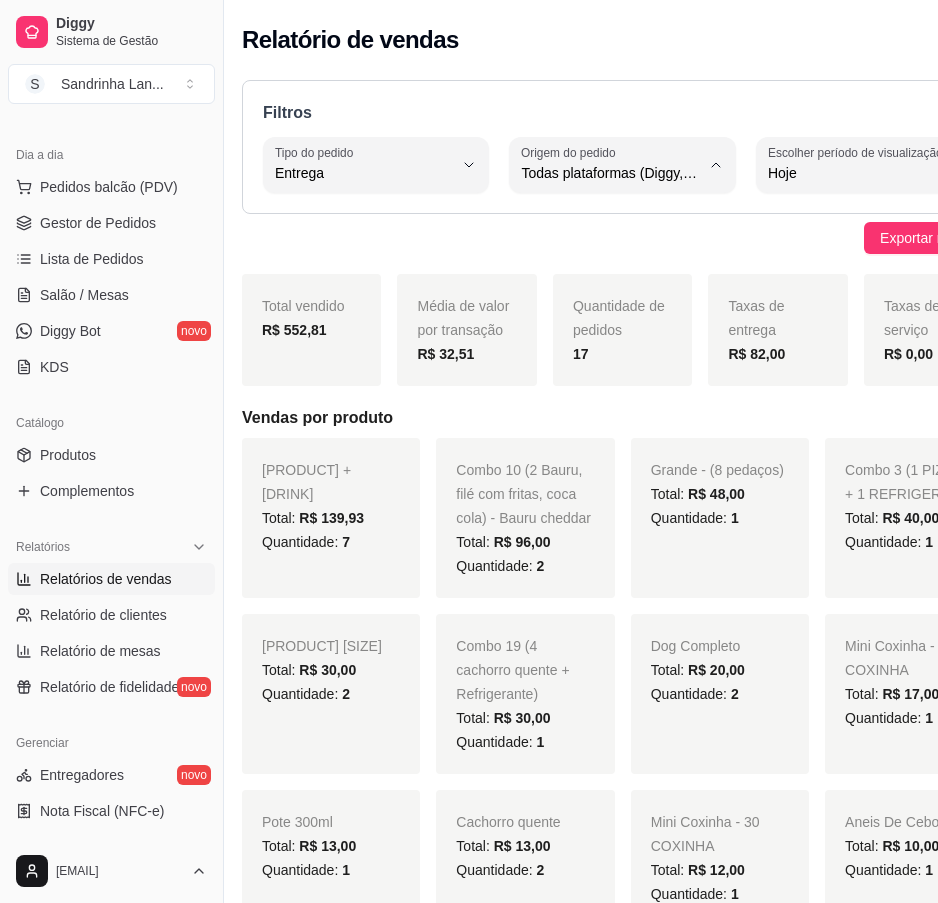 type on "DIGGY" 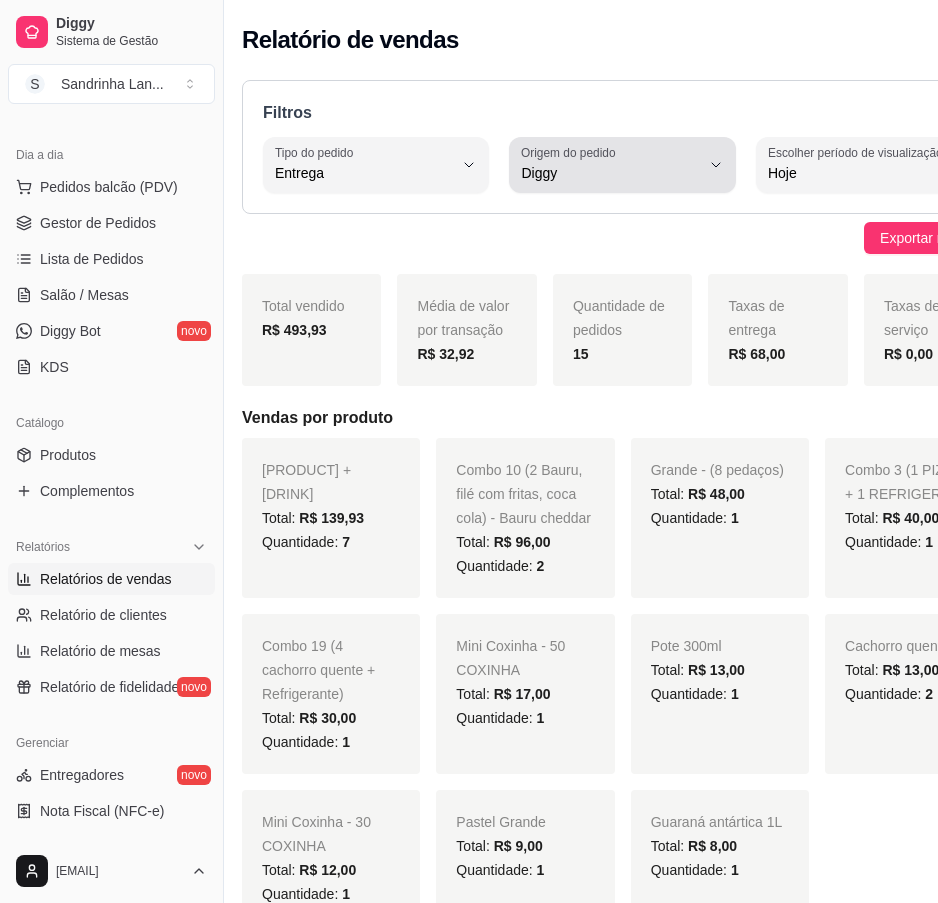 click on "Diggy" at bounding box center [610, 173] 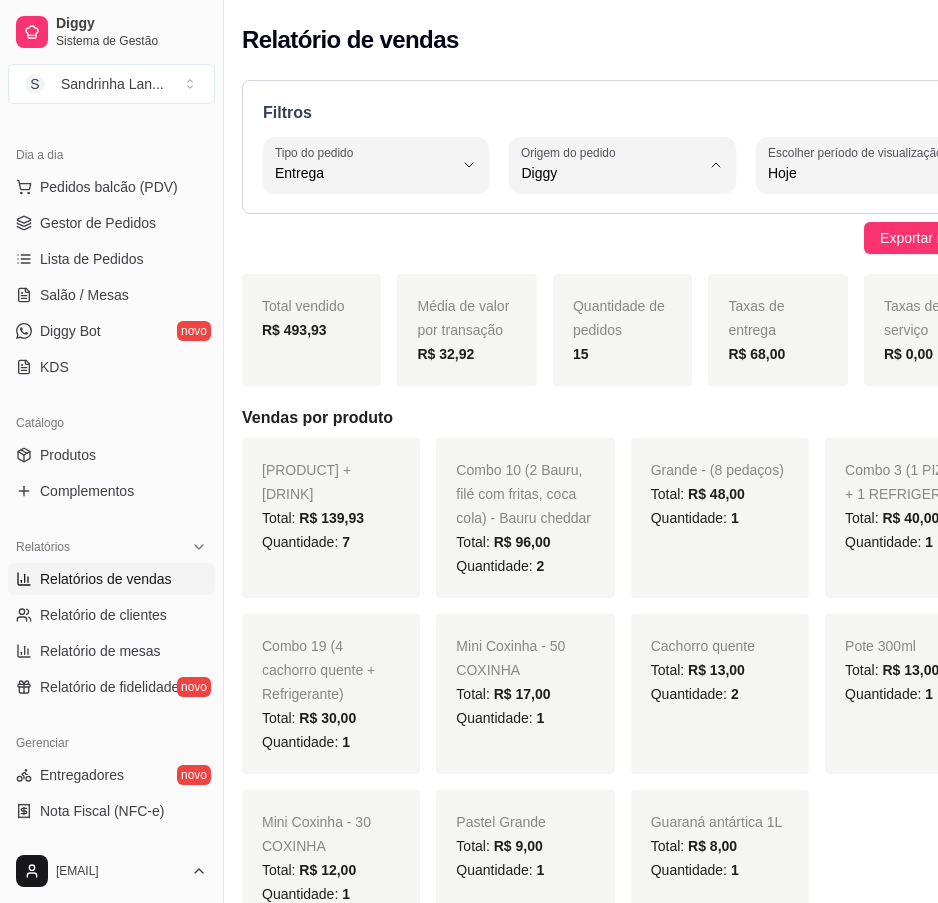 click on "Todas plataformas (Diggy, iFood)" at bounding box center (586, 220) 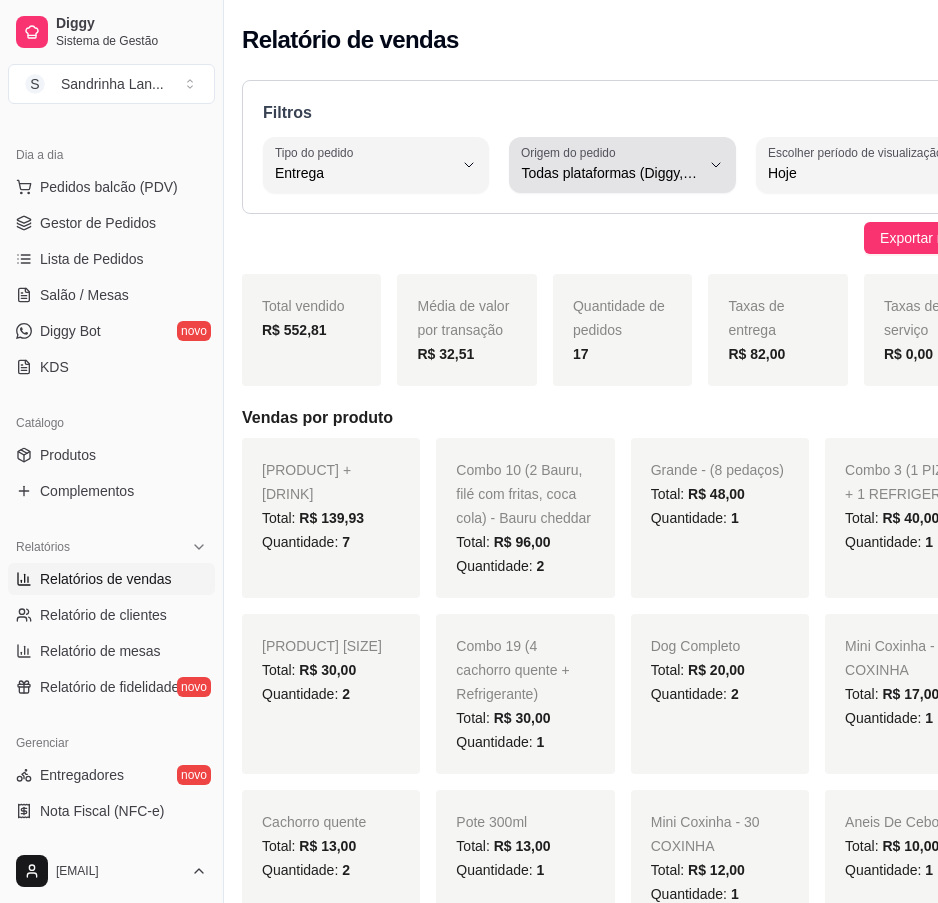 click on "Todas plataformas (Diggy, iFood)" at bounding box center (610, 165) 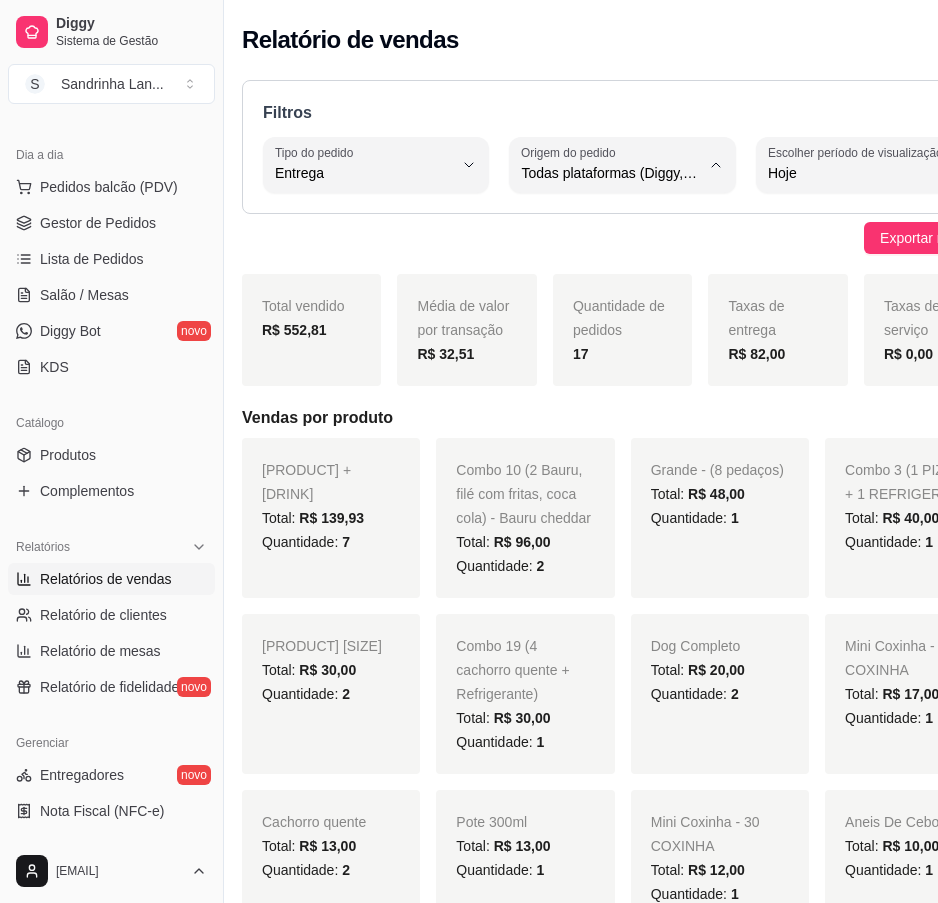 click on "iFood" at bounding box center (586, 286) 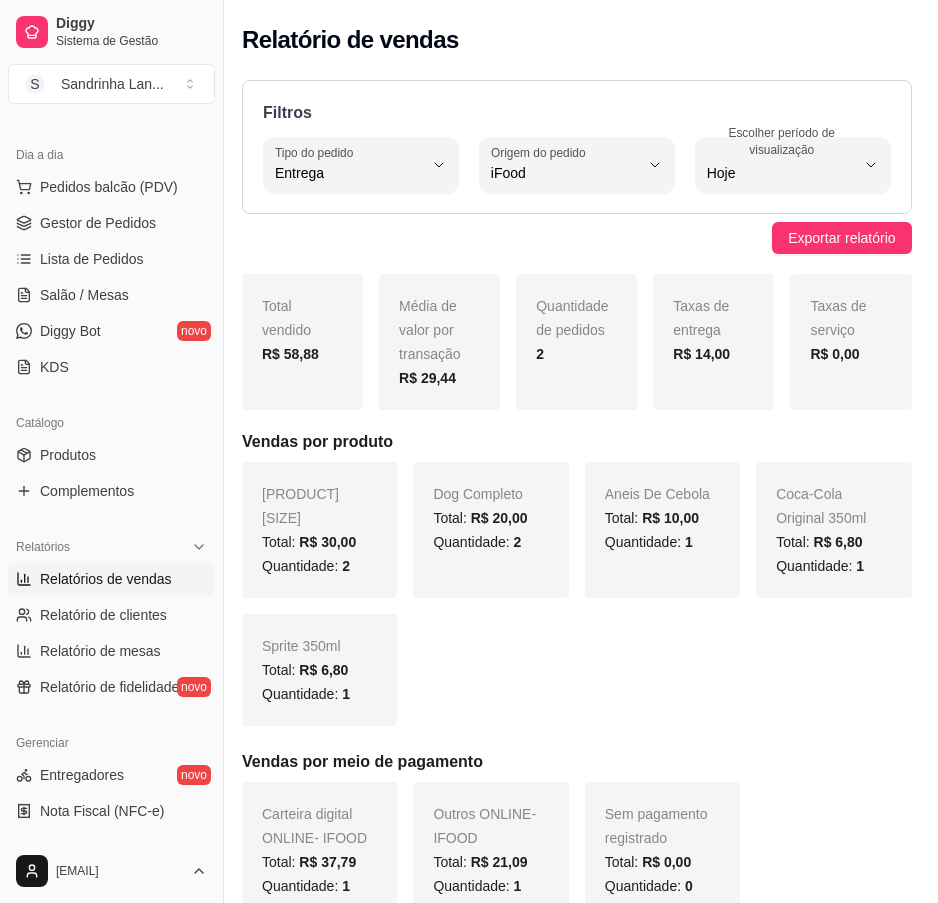 type 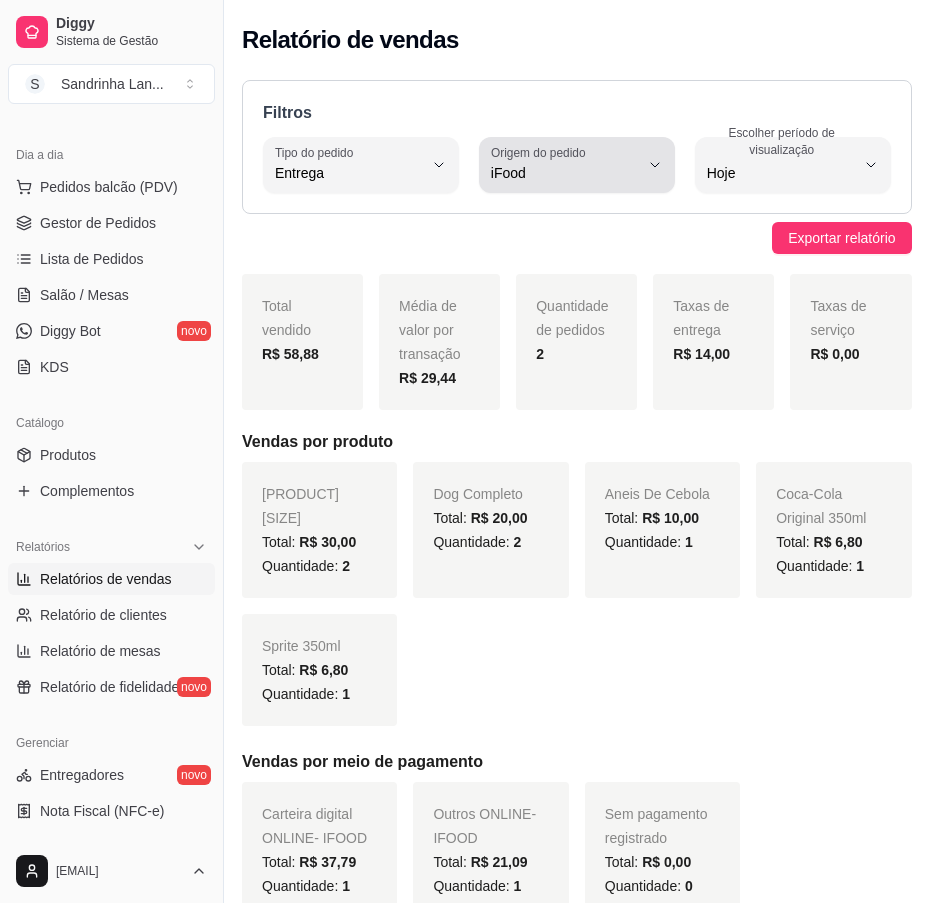 click on "iFood" at bounding box center [565, 173] 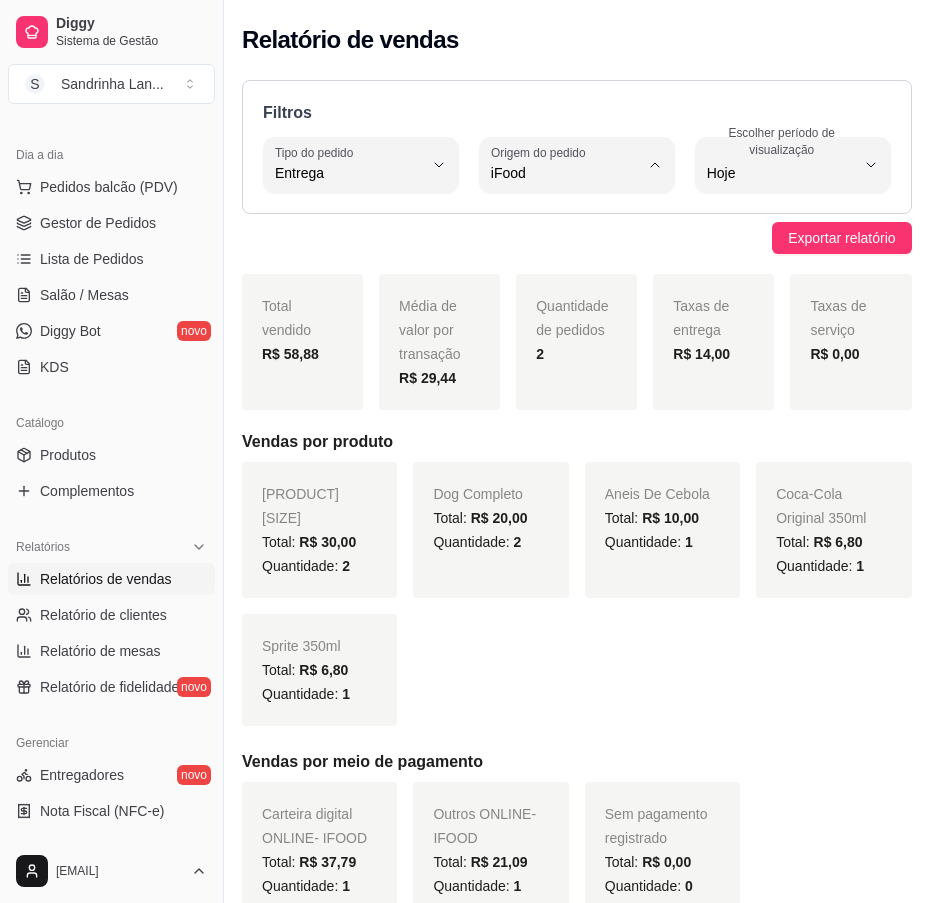 click on "Todas plataformas (Diggy, iFood)" at bounding box center (567, 220) 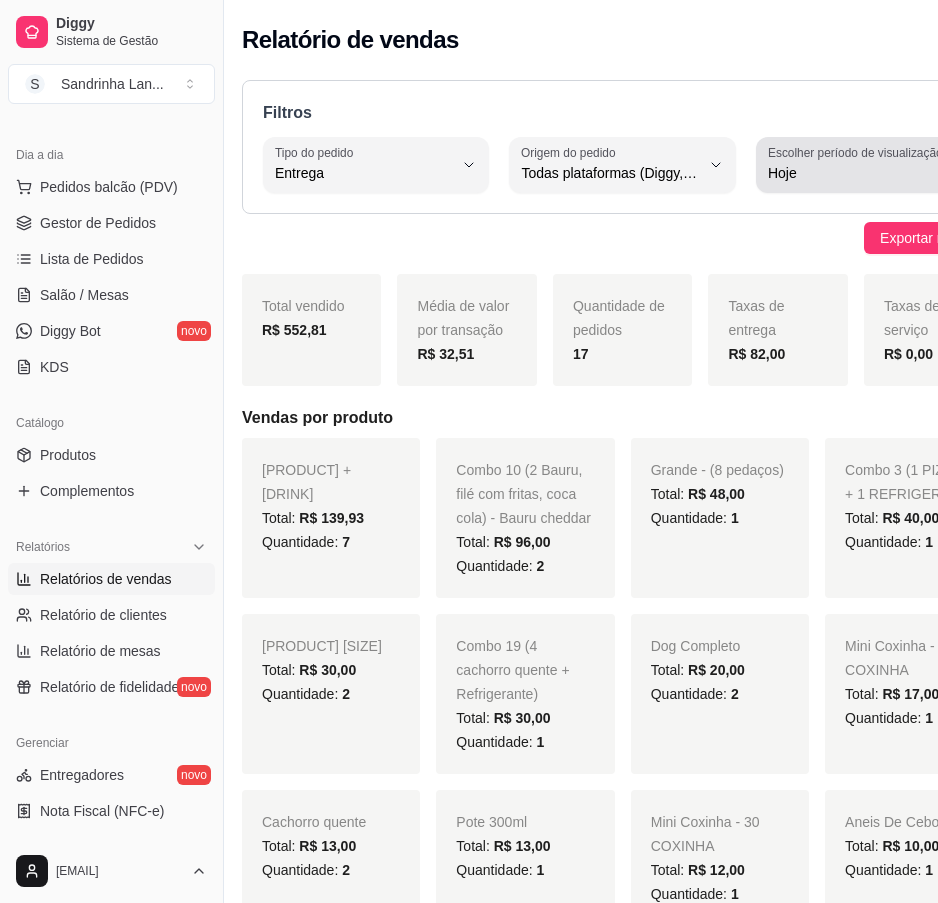 click on "Hoje" at bounding box center [857, 173] 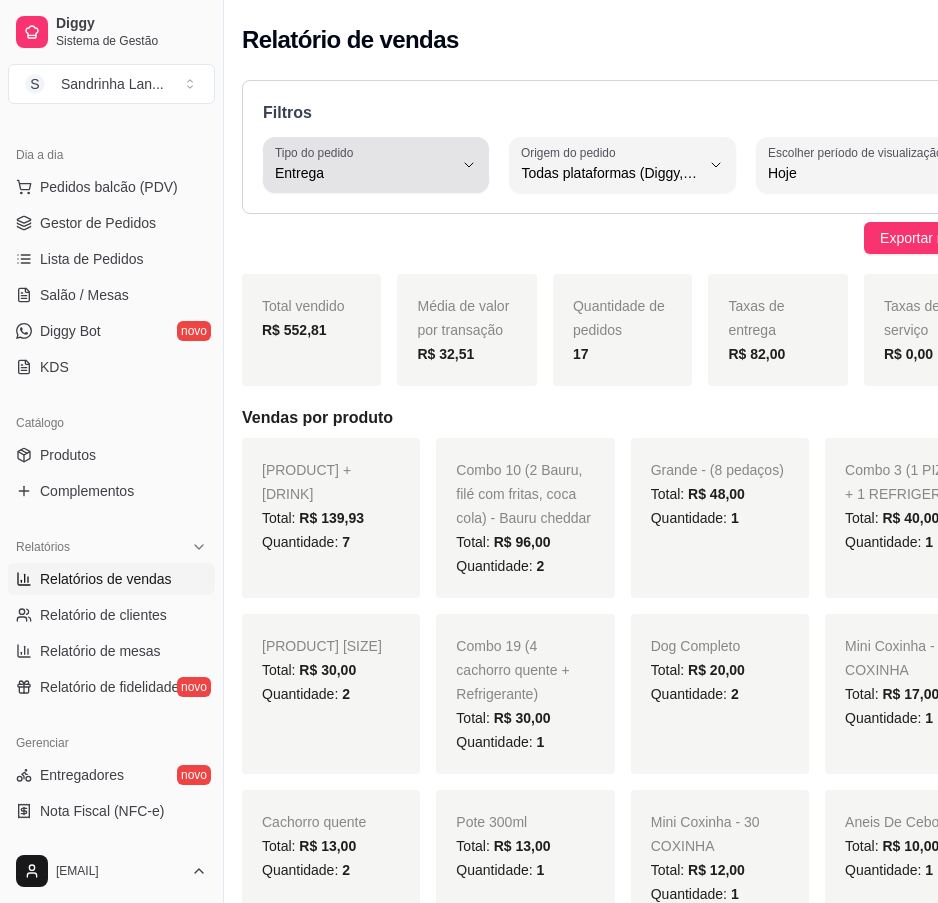 click on "Entrega" at bounding box center (364, 173) 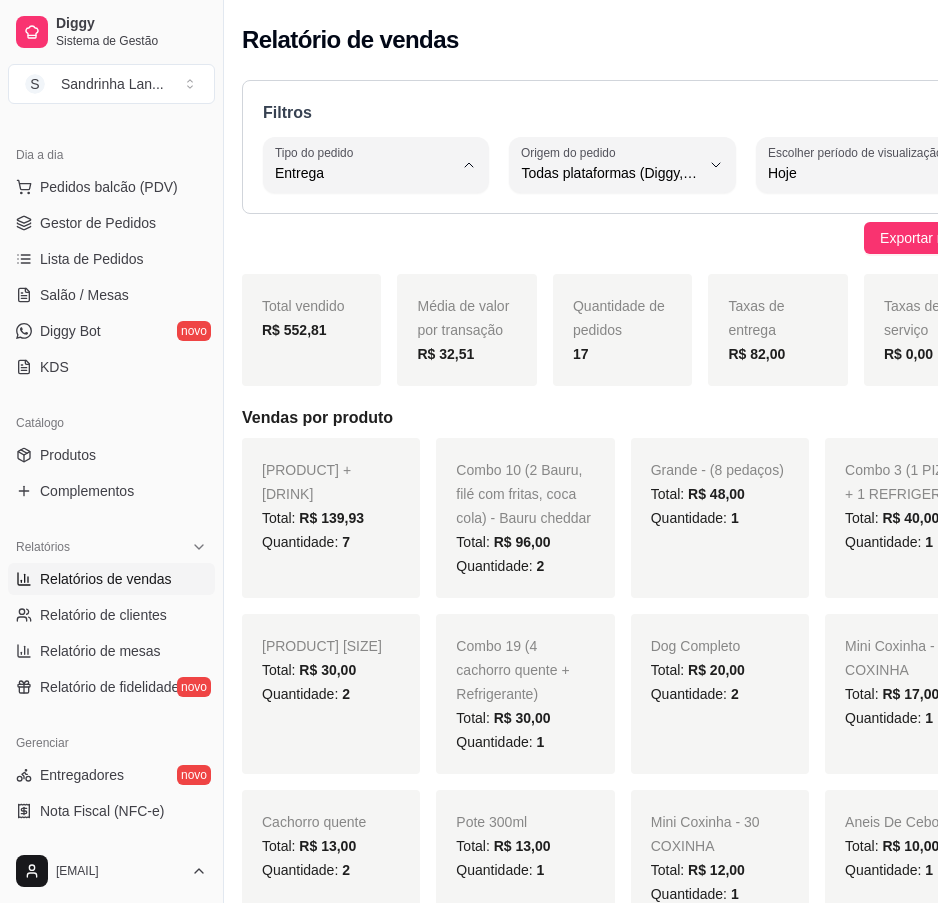 click on "Retirada" at bounding box center [358, 286] 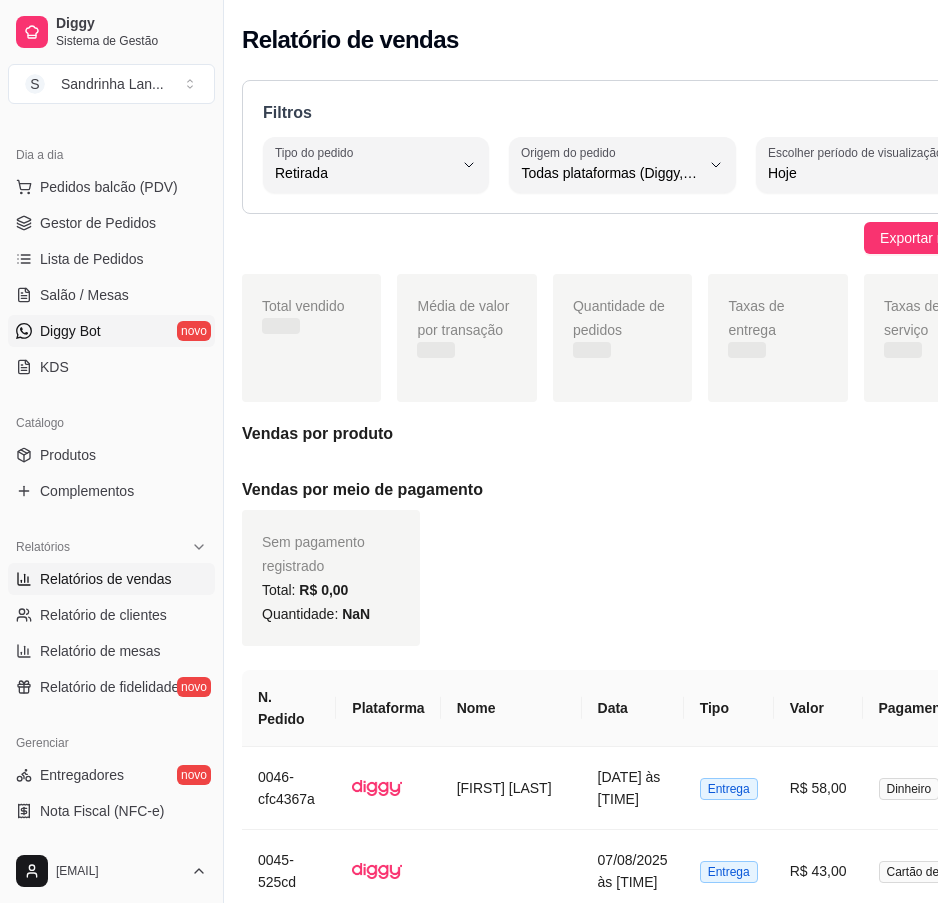 scroll, scrollTop: 0, scrollLeft: 0, axis: both 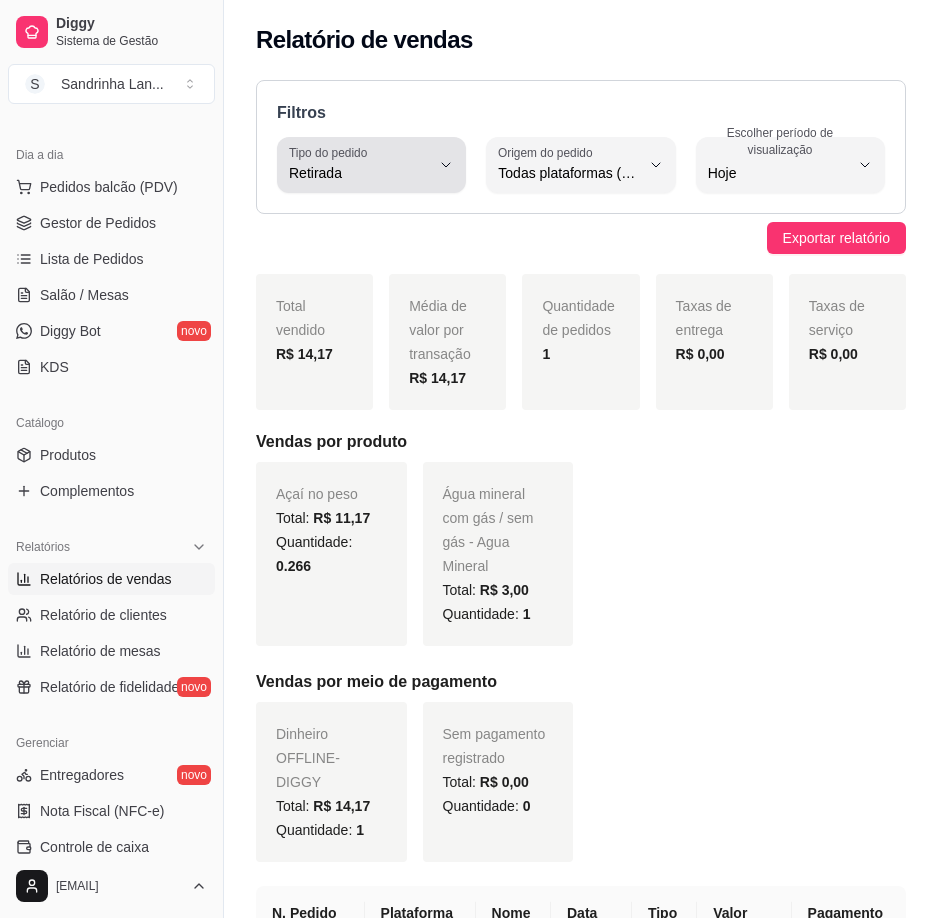 click on "Tipo do pedido Retirada" at bounding box center (371, 165) 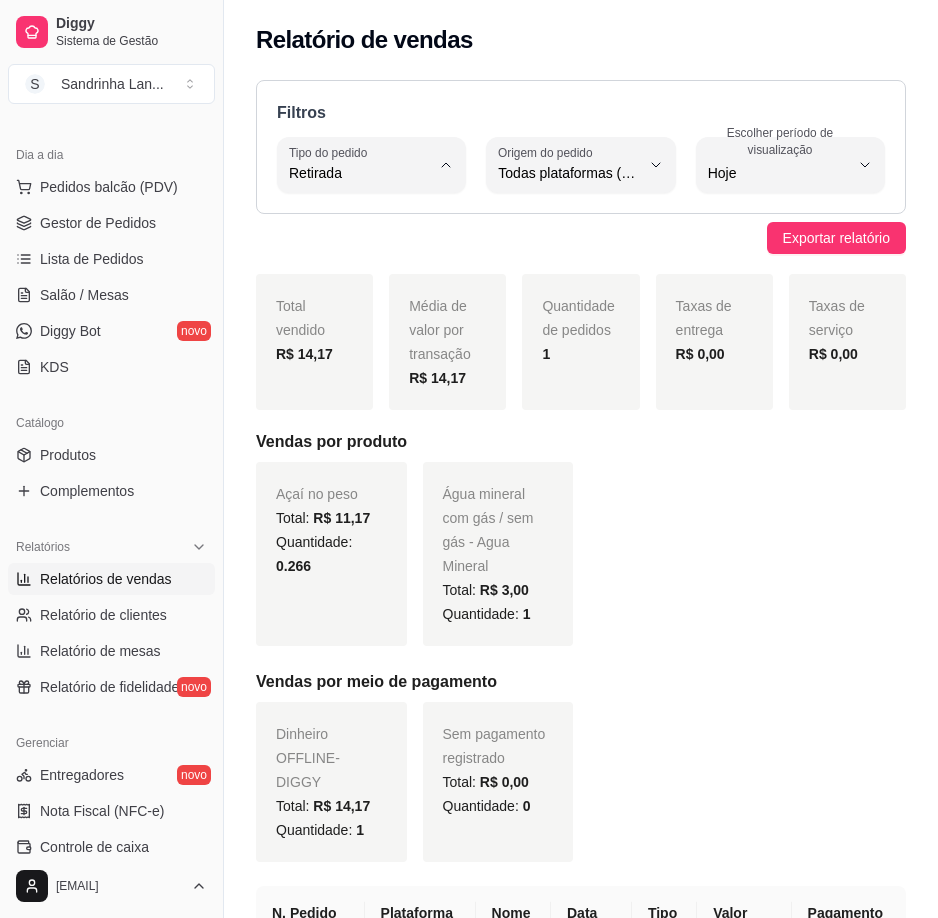 click on "Mesa" at bounding box center (362, 318) 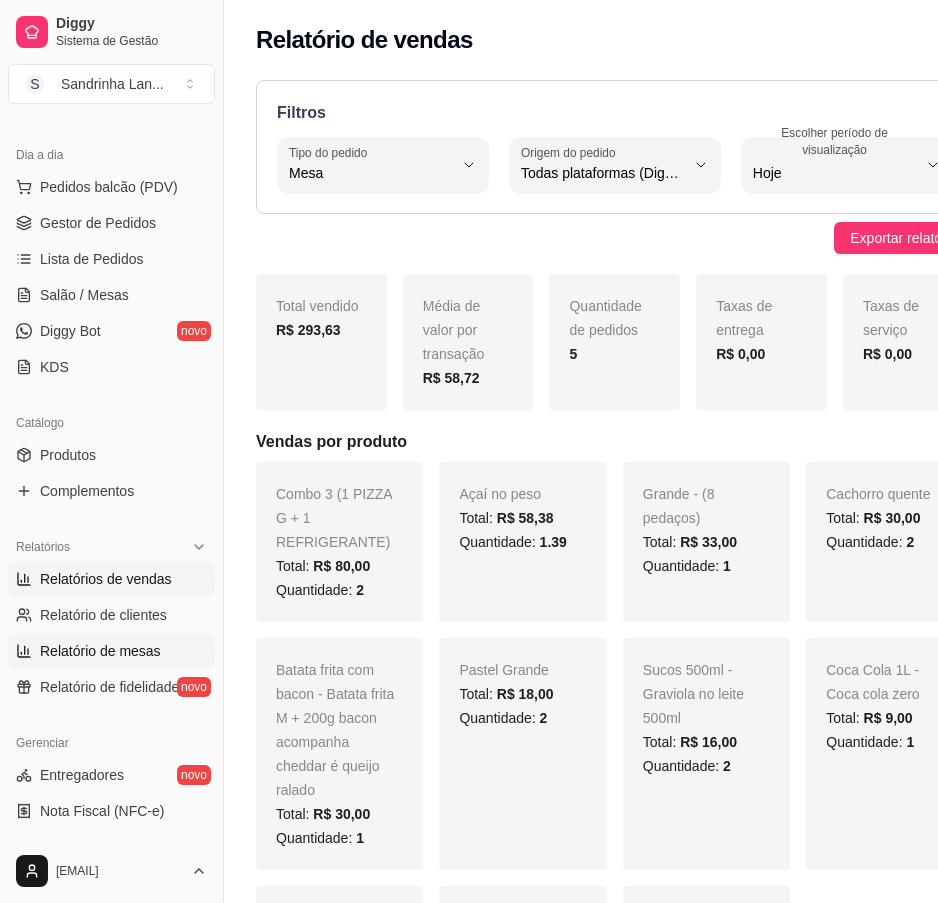 click on "Relatório de mesas" at bounding box center (100, 651) 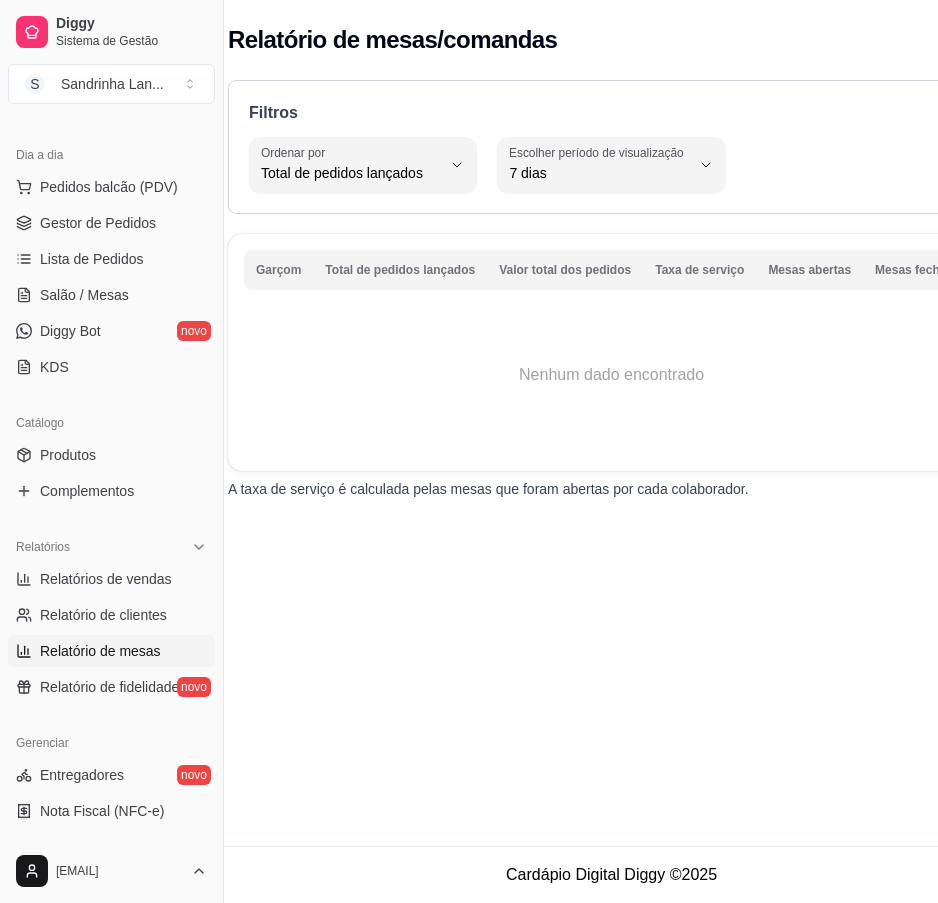scroll, scrollTop: 0, scrollLeft: 0, axis: both 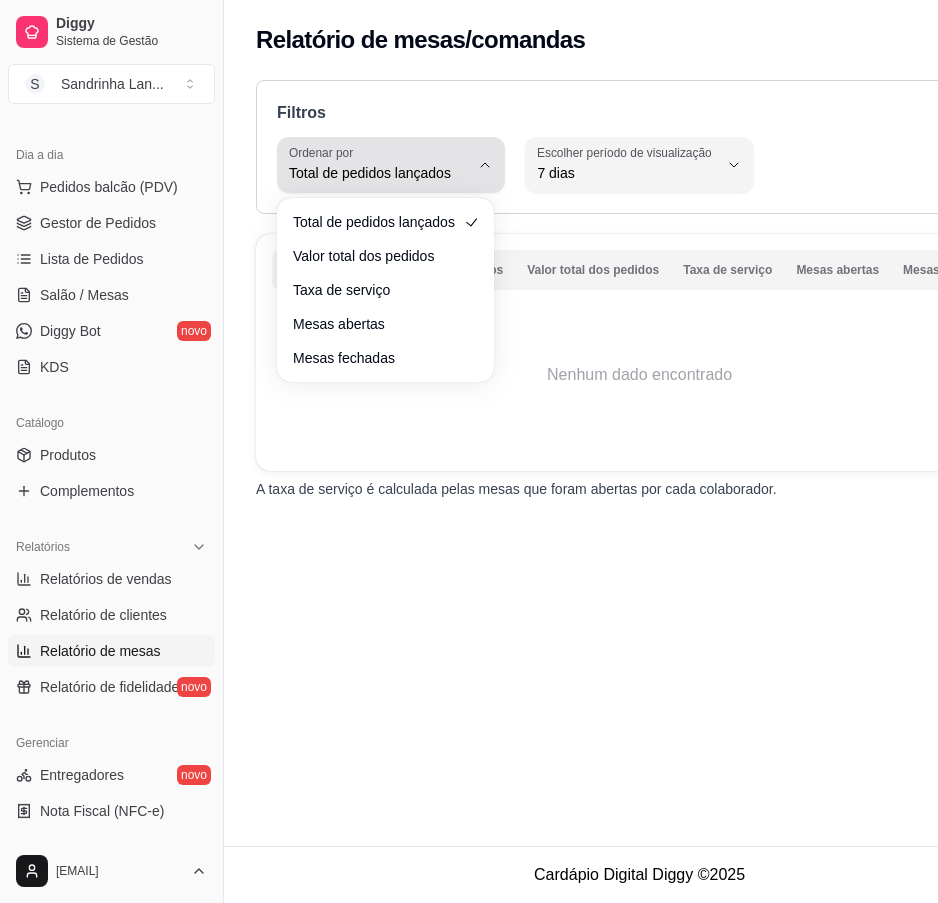 click 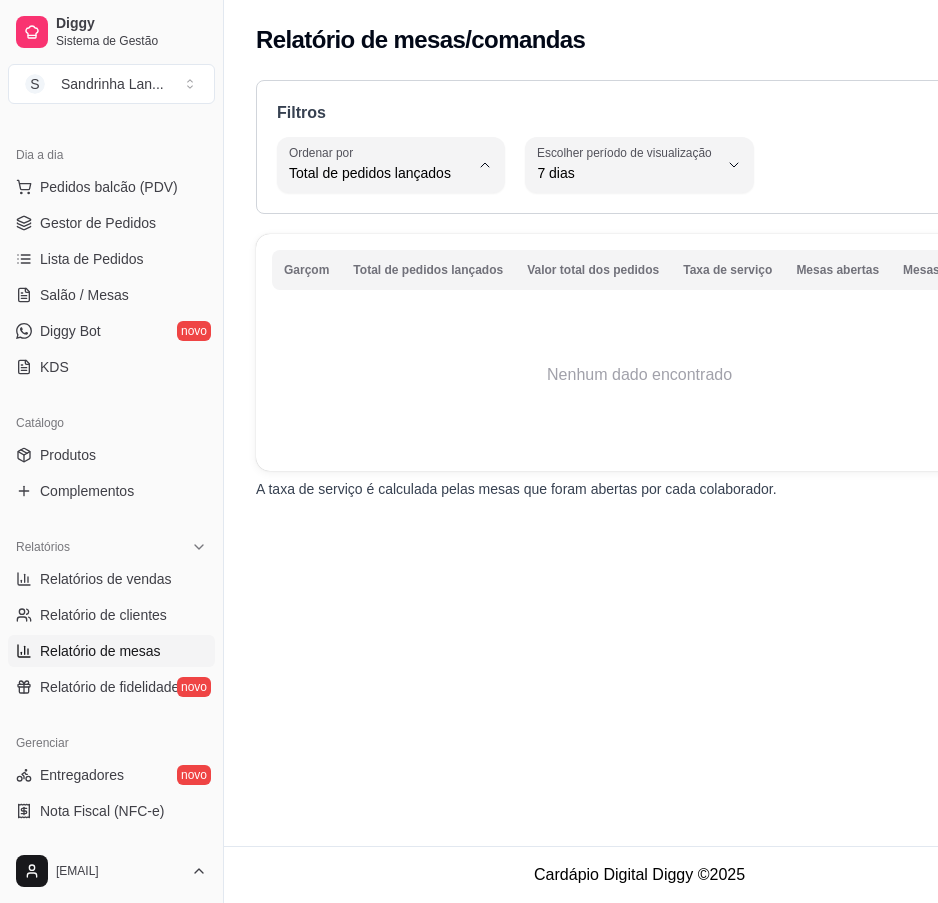 click on "Mesas abertas" at bounding box center [376, 318] 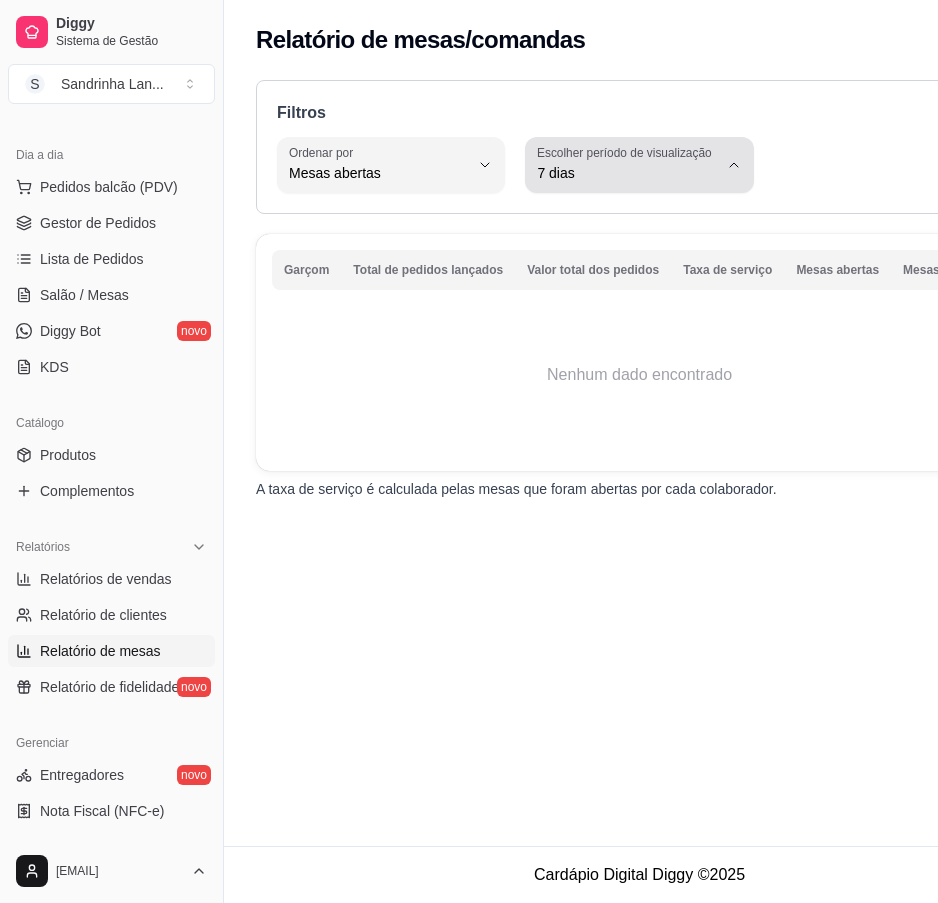 click on "7 dias" at bounding box center (627, 173) 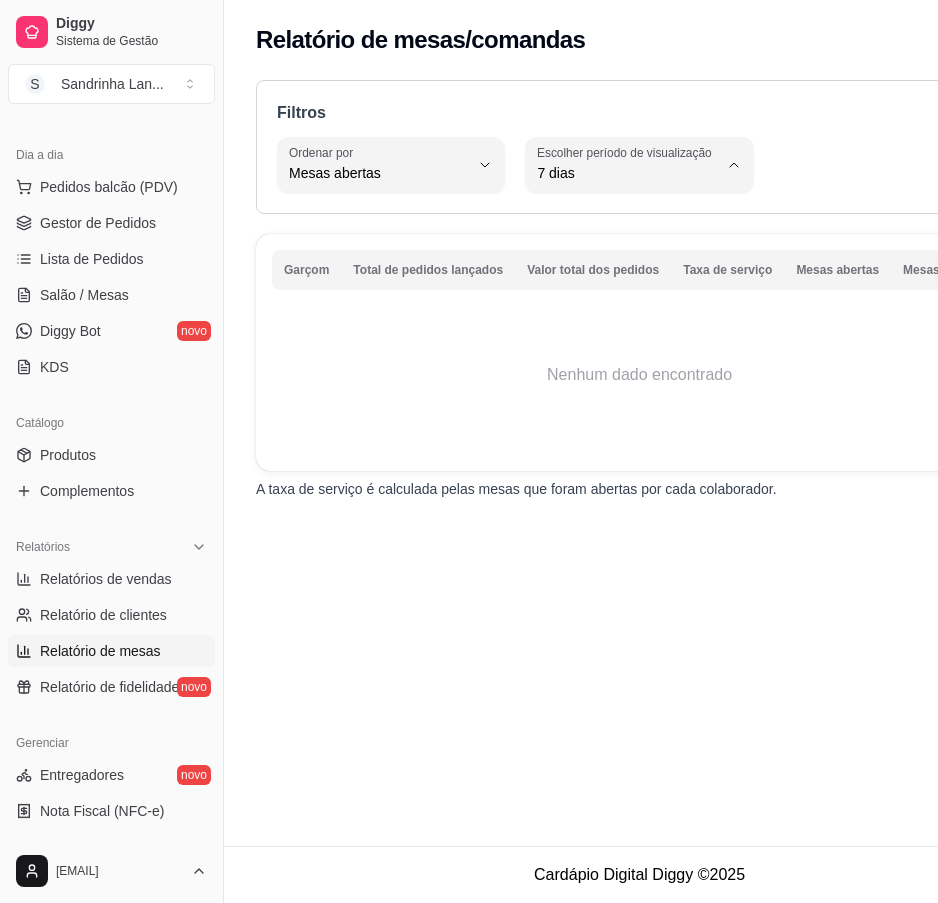 click on "7 dias" at bounding box center (612, 286) 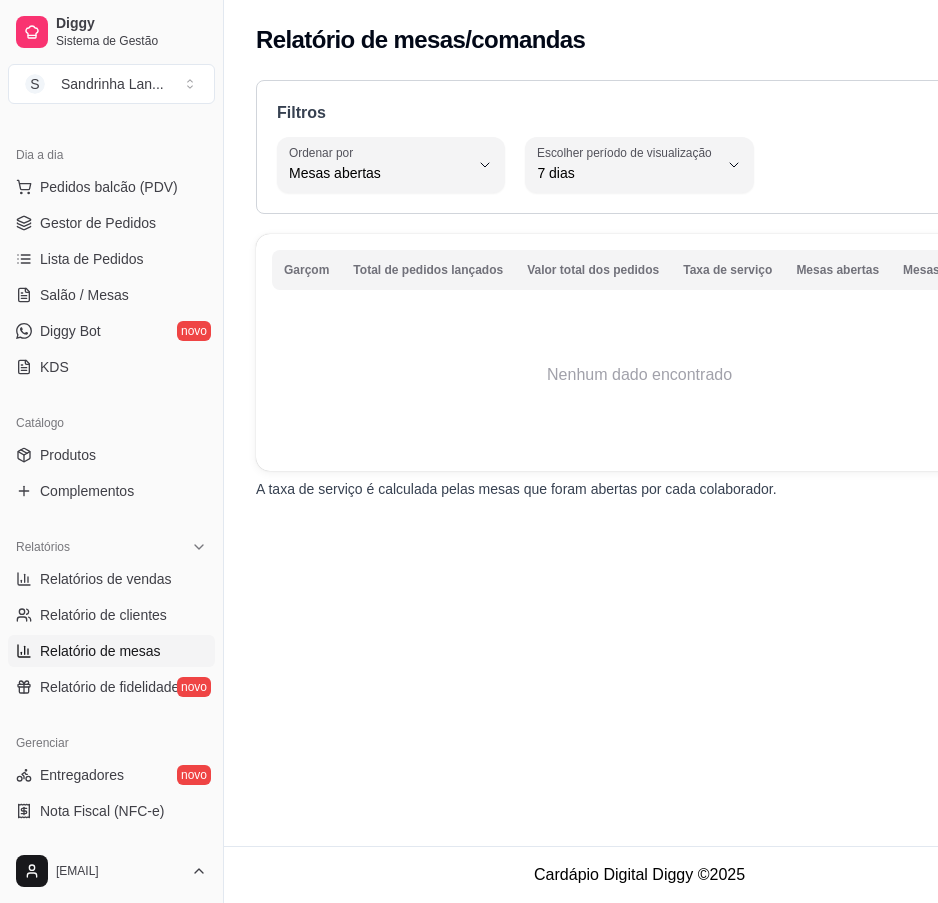 click on "Escolher período de visualização" at bounding box center (627, 152) 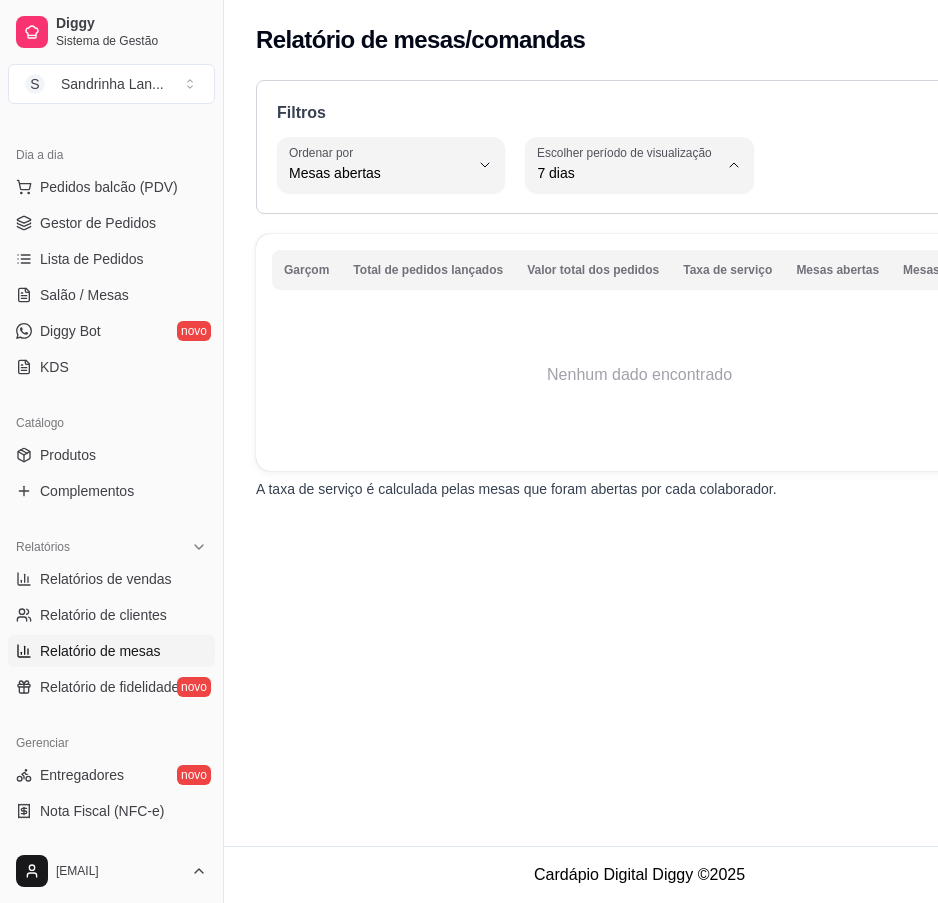 click on "30 dias" at bounding box center (612, 351) 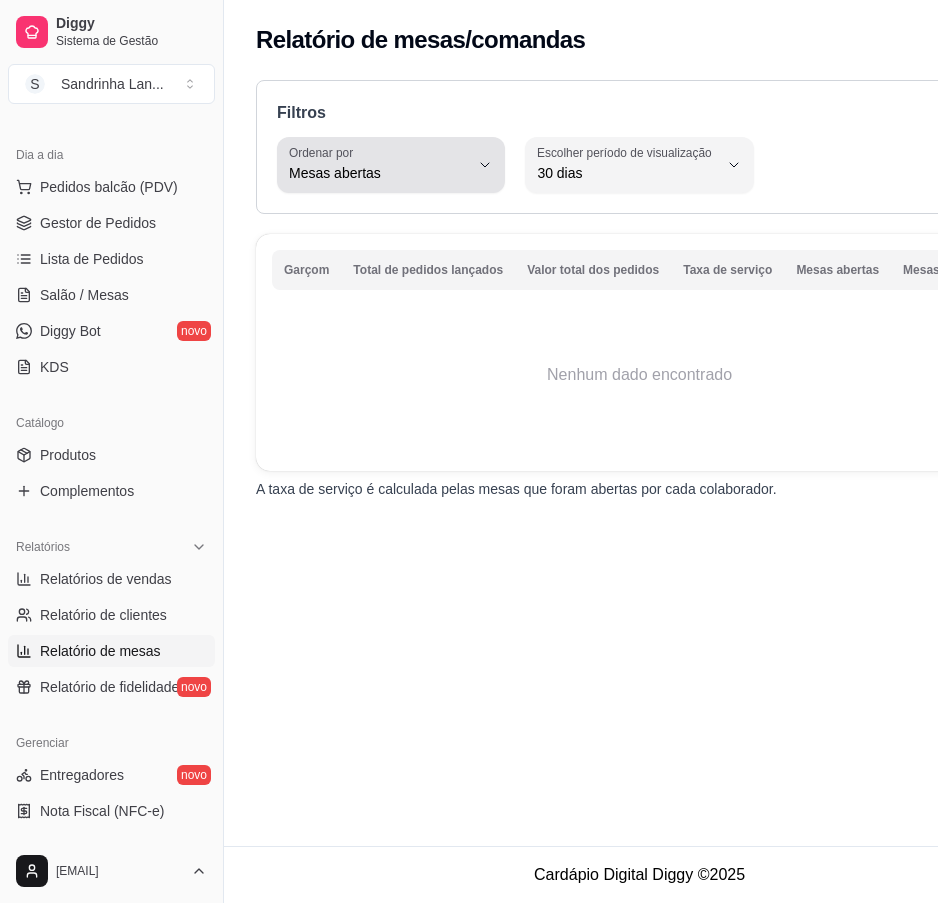 click on "Mesas abertas" at bounding box center [379, 173] 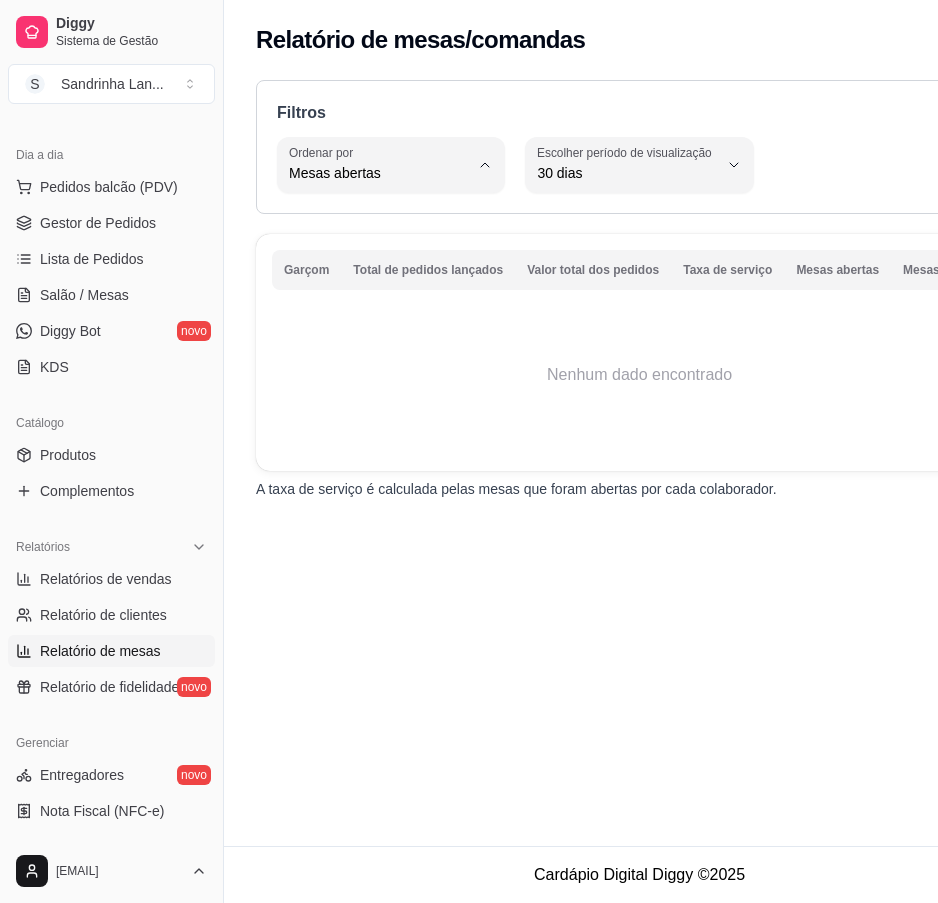 click on "Valor total dos pedidos" at bounding box center (593, 270) 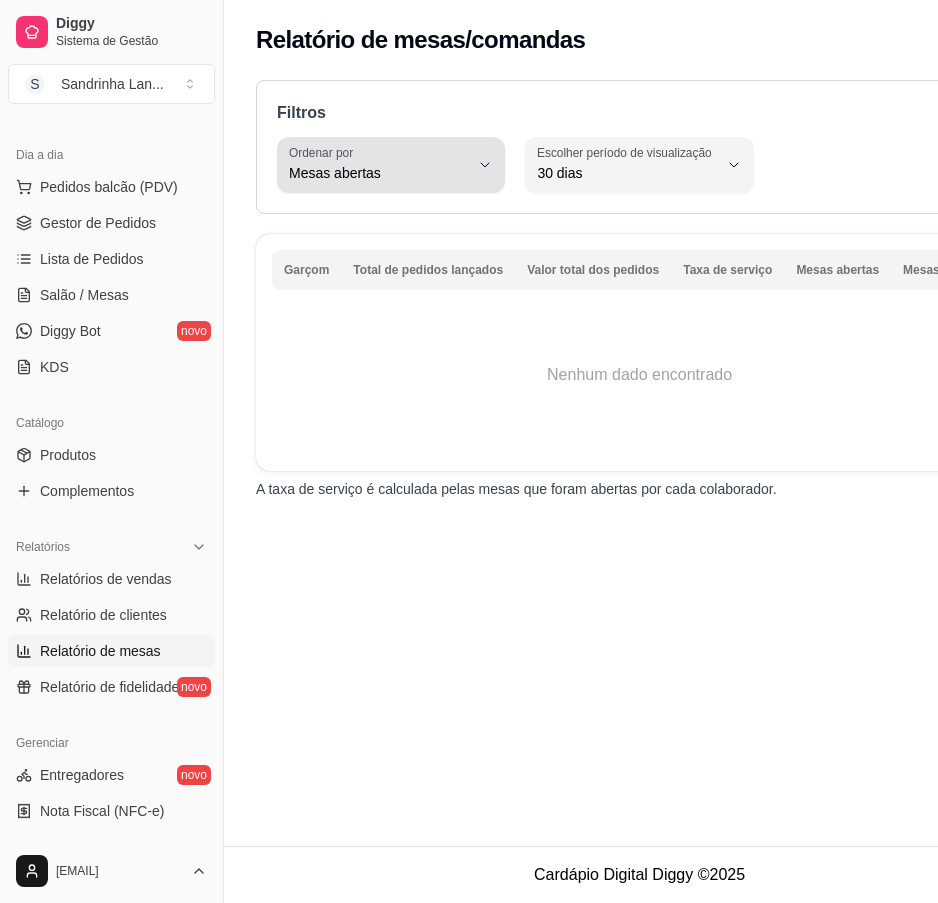 click on "Mesas abertas" at bounding box center [379, 165] 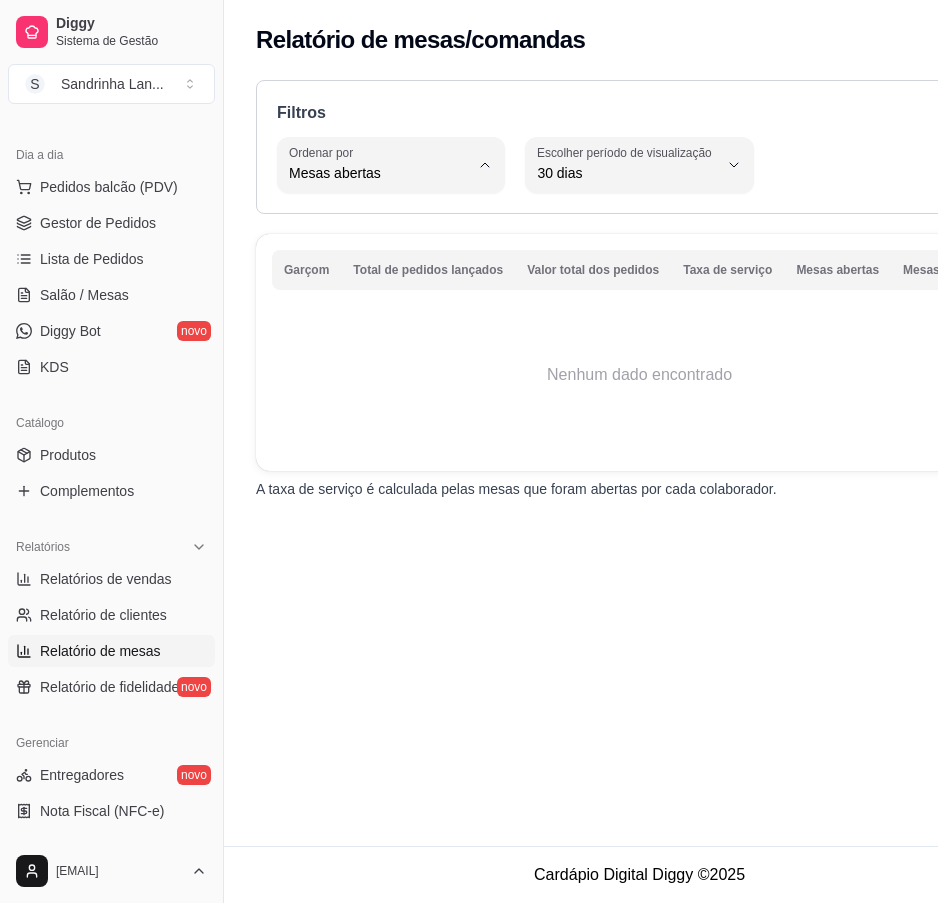 click on "Valor total dos pedidos" at bounding box center [376, 253] 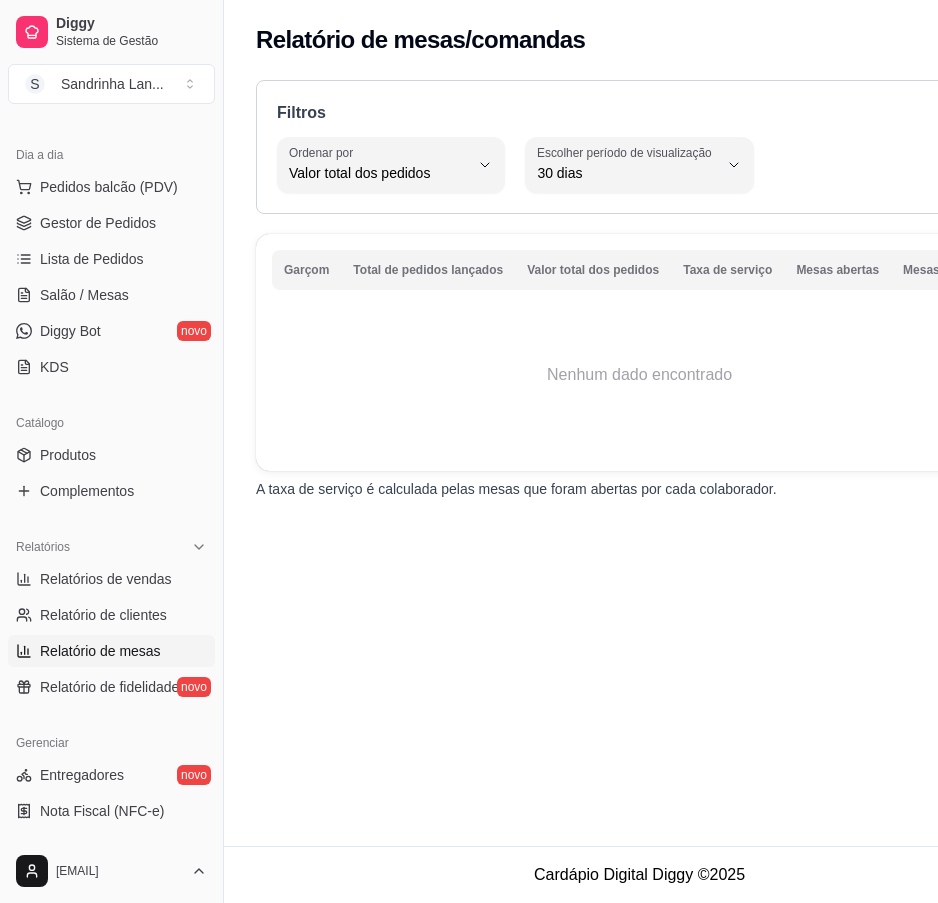 click on "Nenhum dado encontrado" at bounding box center (639, 375) 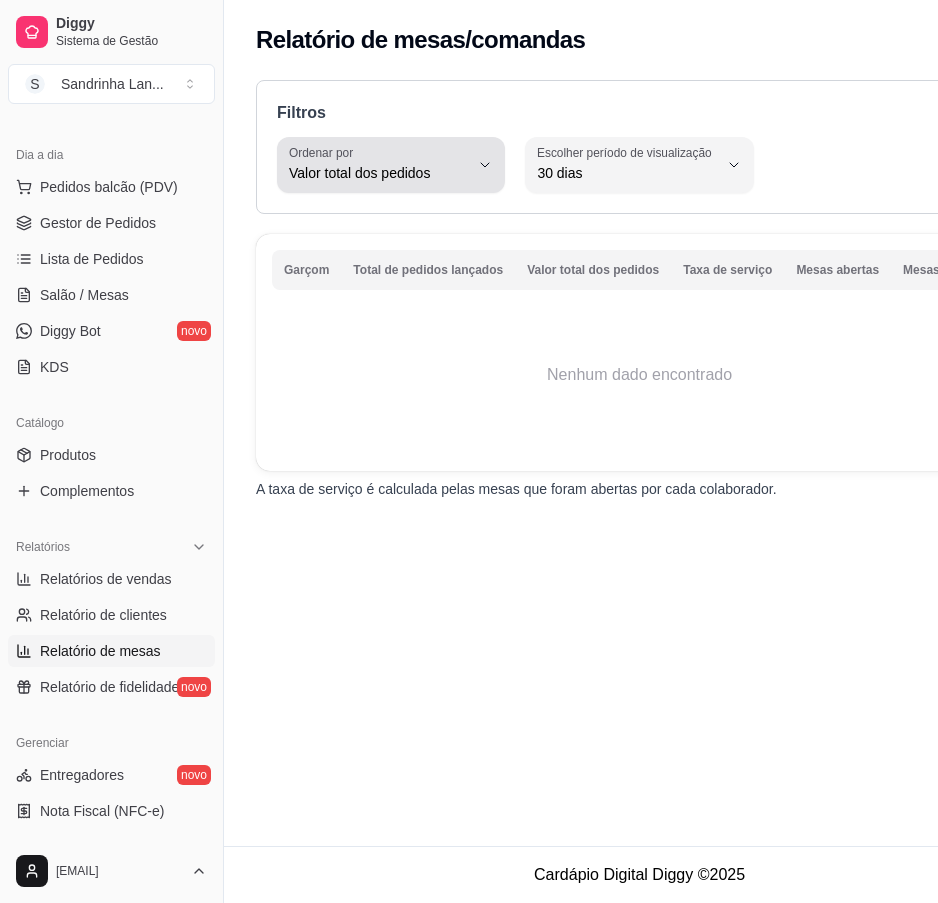 click on "Ordenar por Valor total dos pedidos" at bounding box center [391, 165] 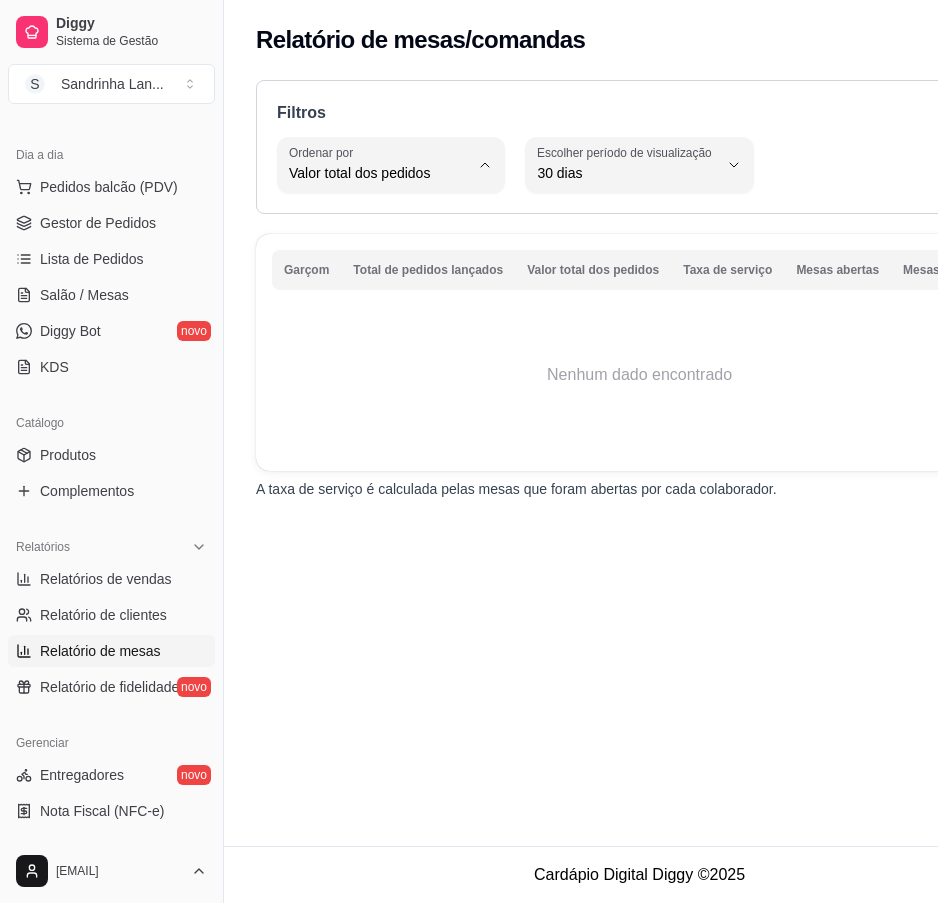 click on "Mesas fechadas" at bounding box center (376, 351) 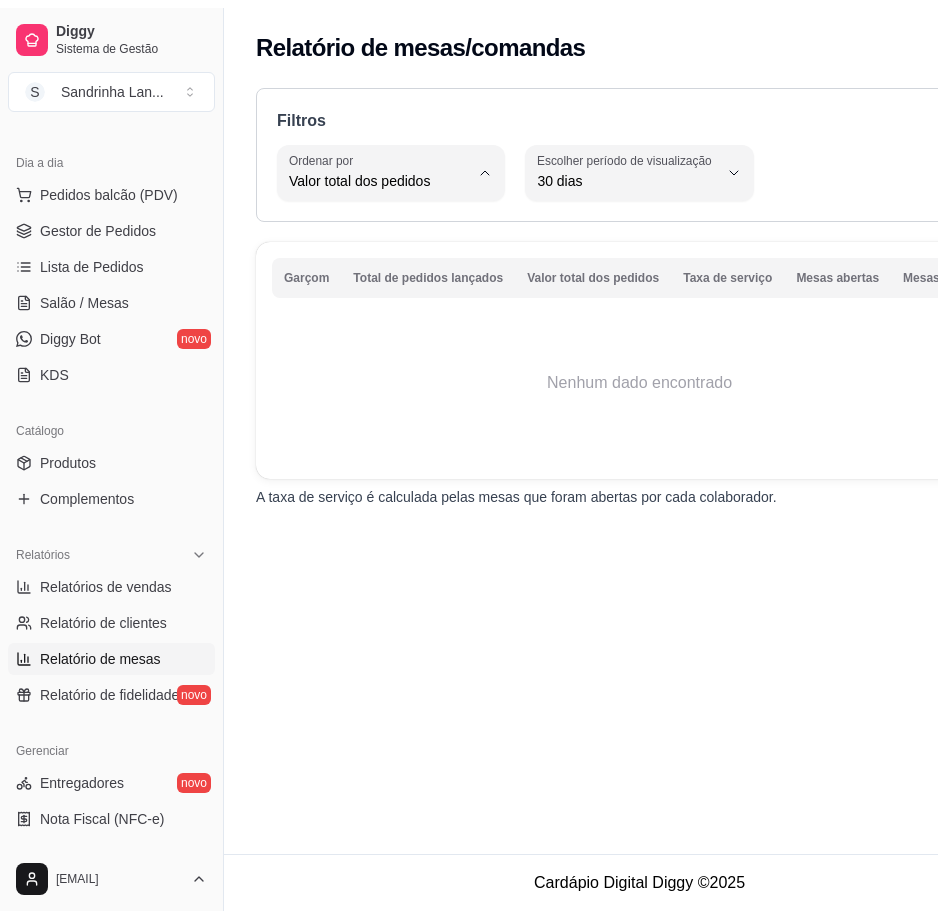 scroll, scrollTop: 19, scrollLeft: 0, axis: vertical 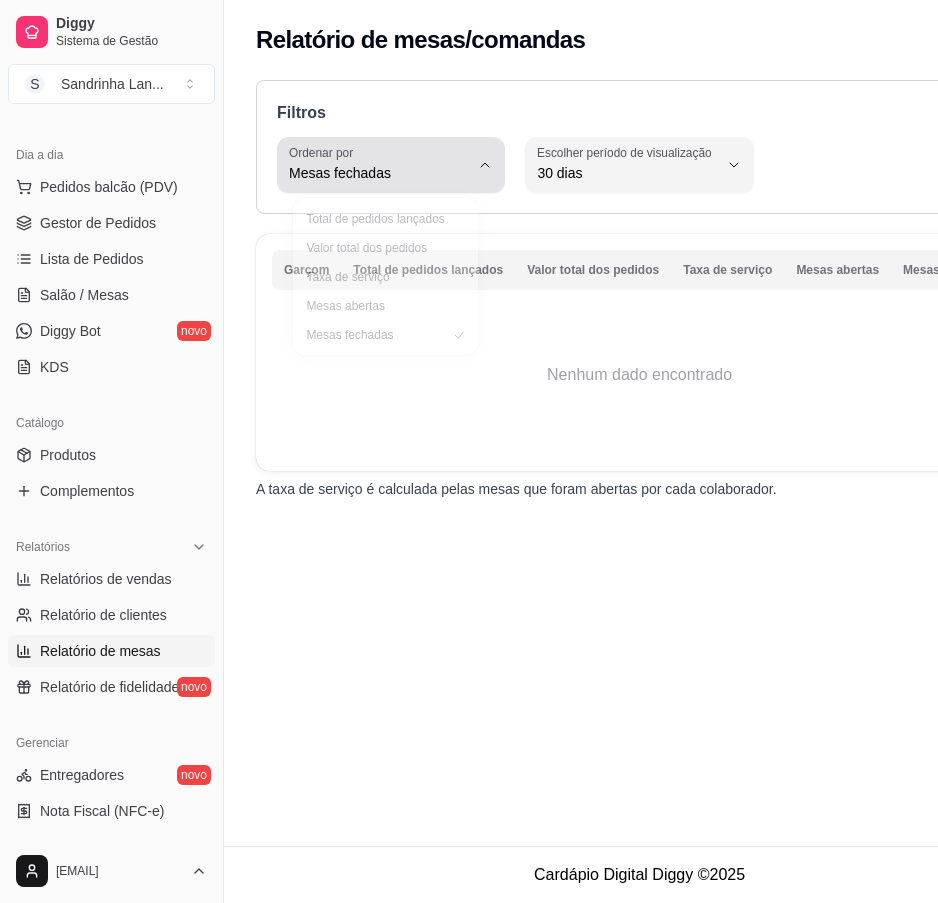 click on "Mesas fechadas" at bounding box center (379, 165) 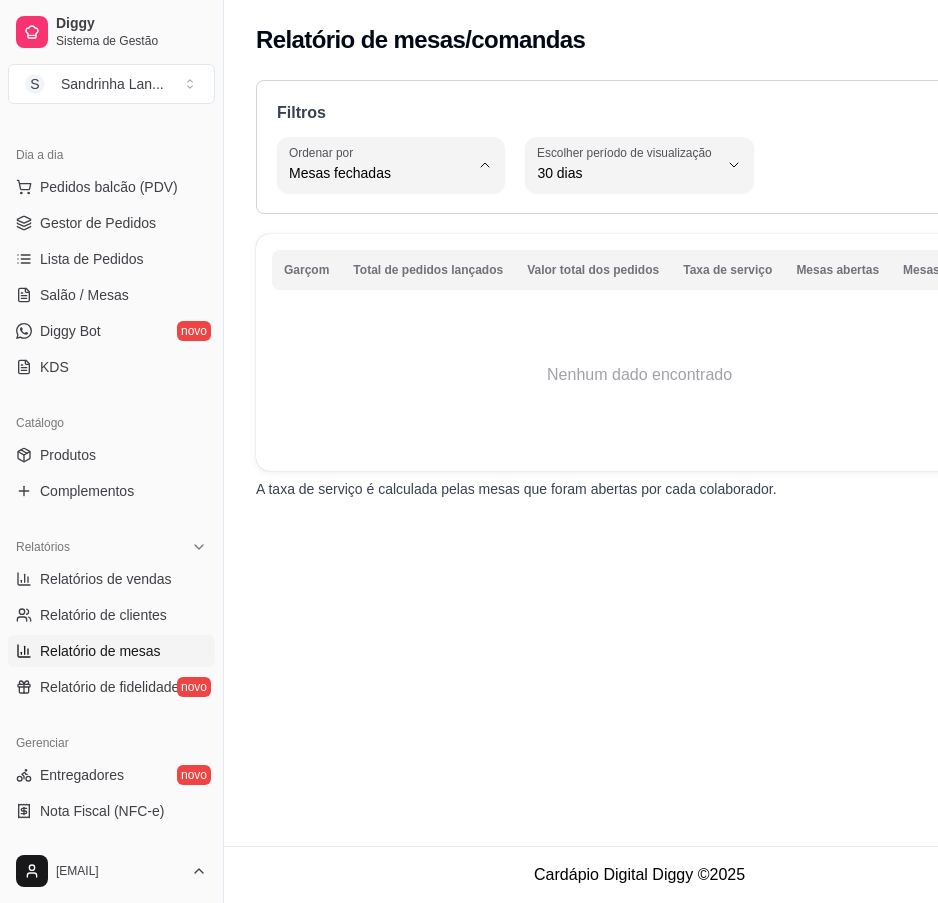 click on "Total de pedidos lançados" at bounding box center (376, 220) 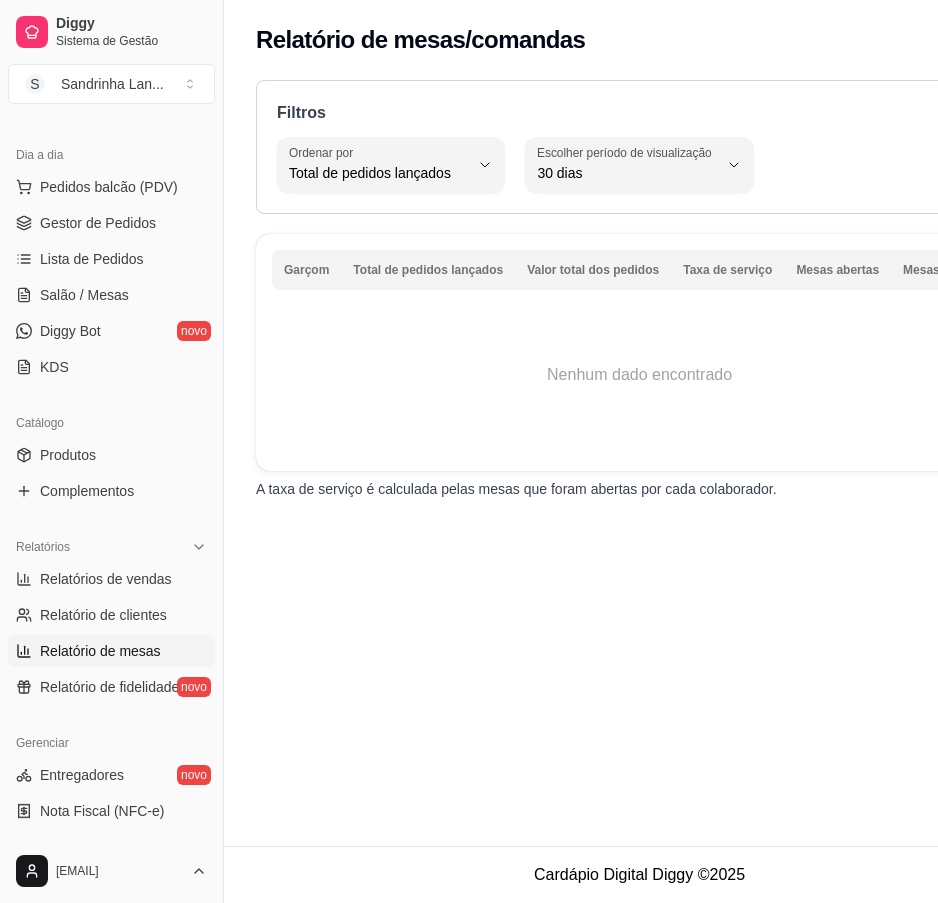 click on "Nenhum dado encontrado" at bounding box center (639, 375) 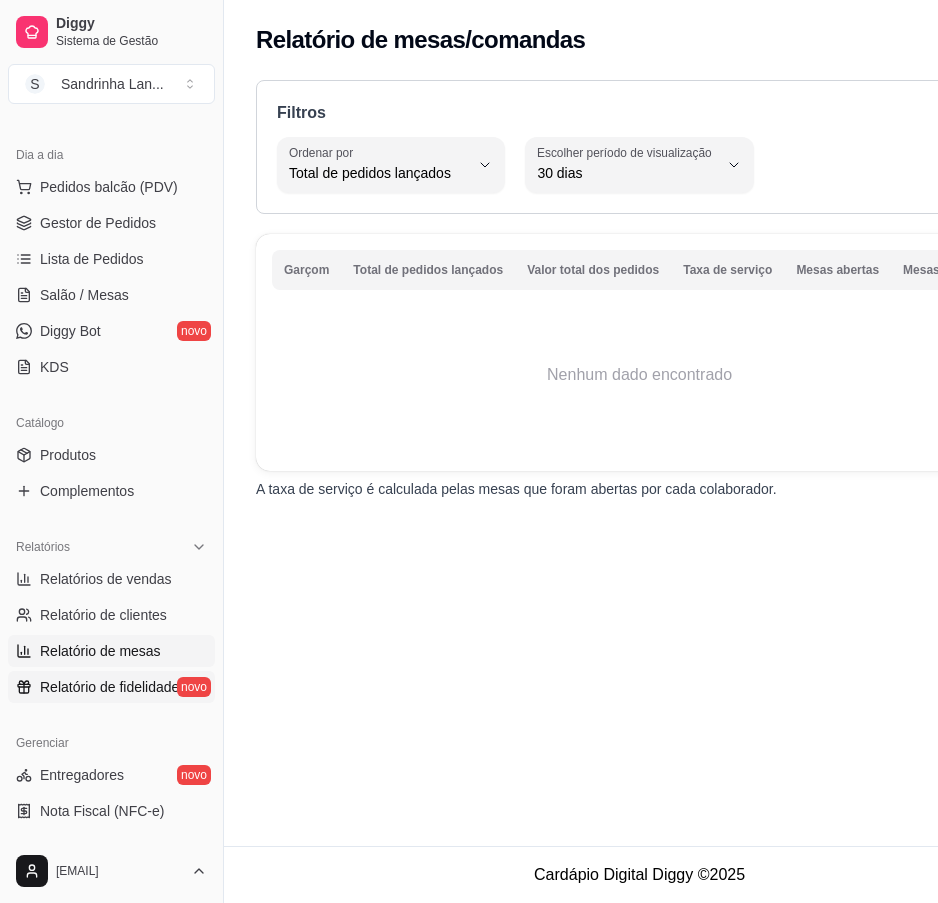 click on "Relatório de fidelidade" at bounding box center (109, 687) 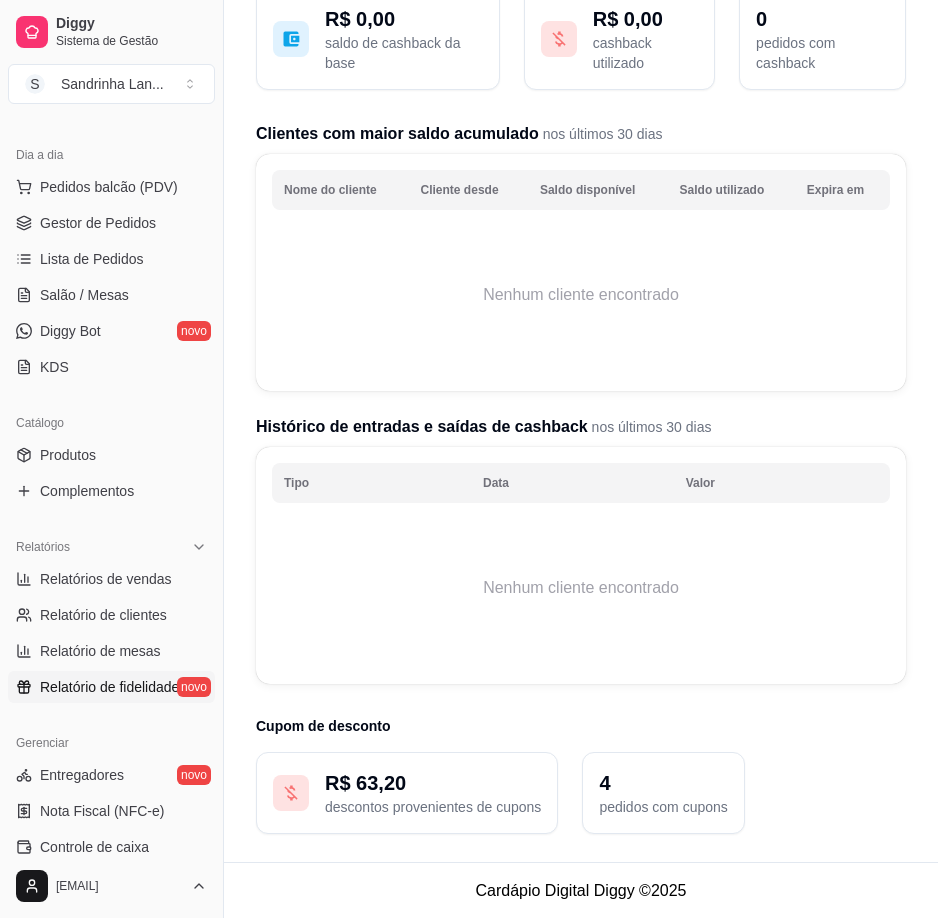scroll, scrollTop: 161, scrollLeft: 0, axis: vertical 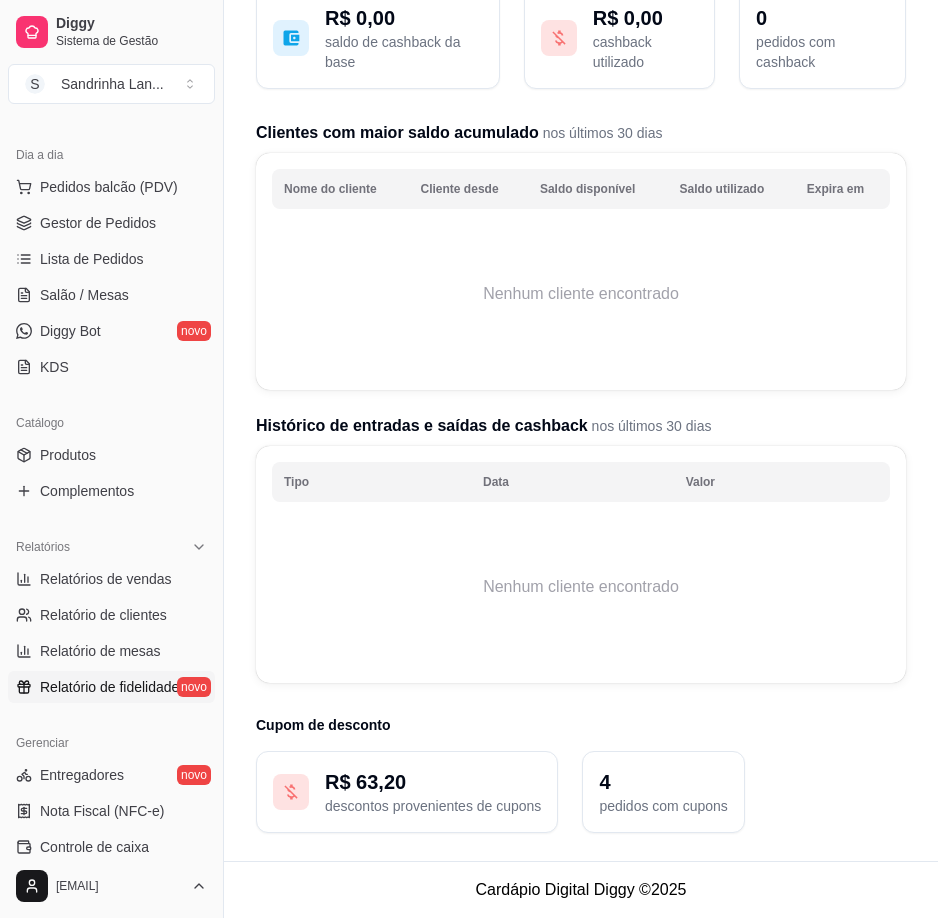 drag, startPoint x: 450, startPoint y: 802, endPoint x: 608, endPoint y: 776, distance: 160.12495 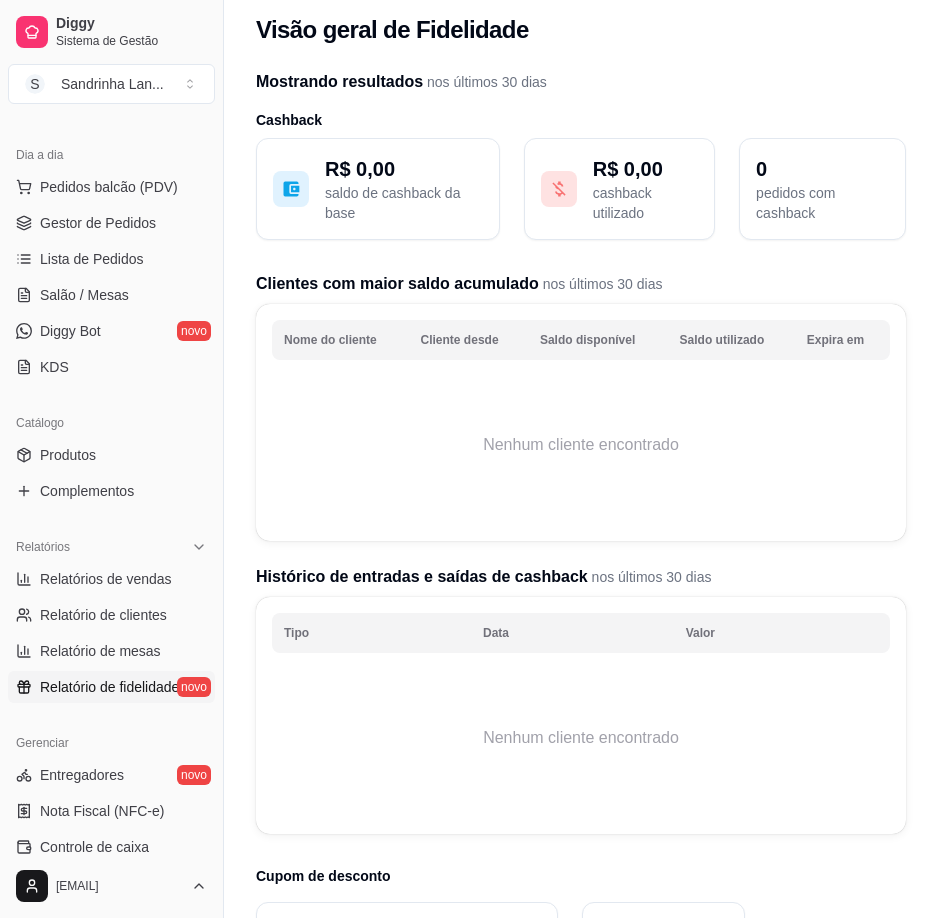 scroll, scrollTop: 0, scrollLeft: 0, axis: both 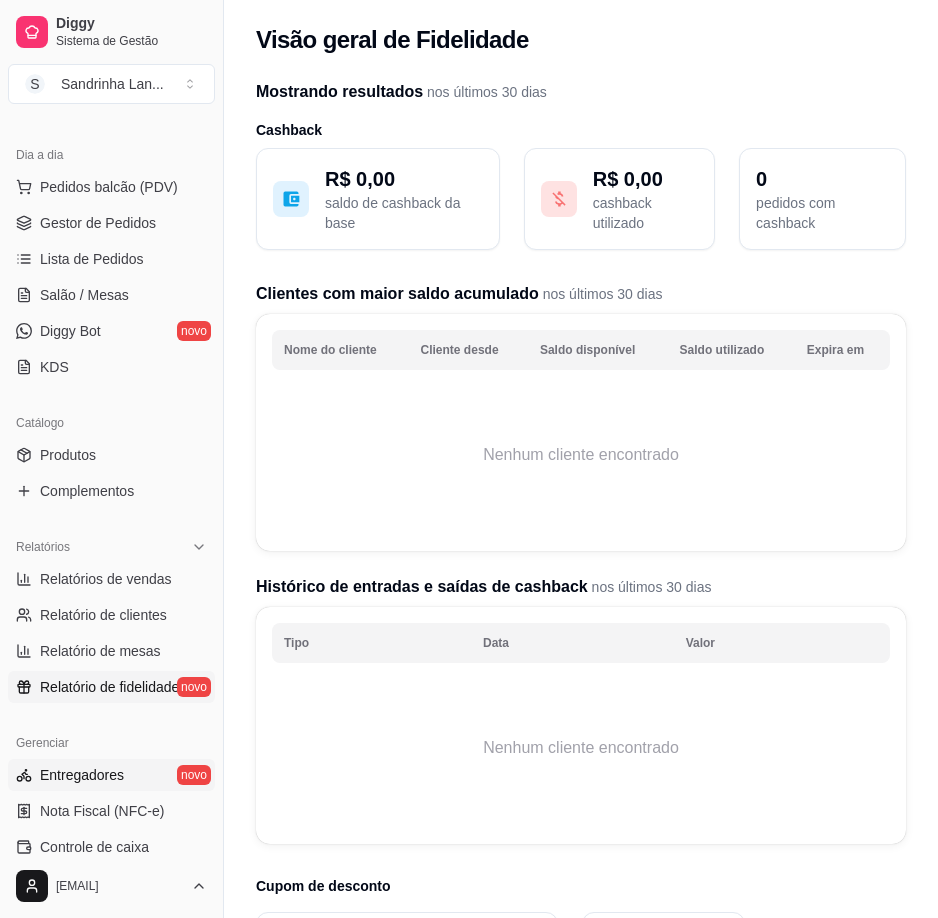 click on "Entregadores novo" at bounding box center (111, 775) 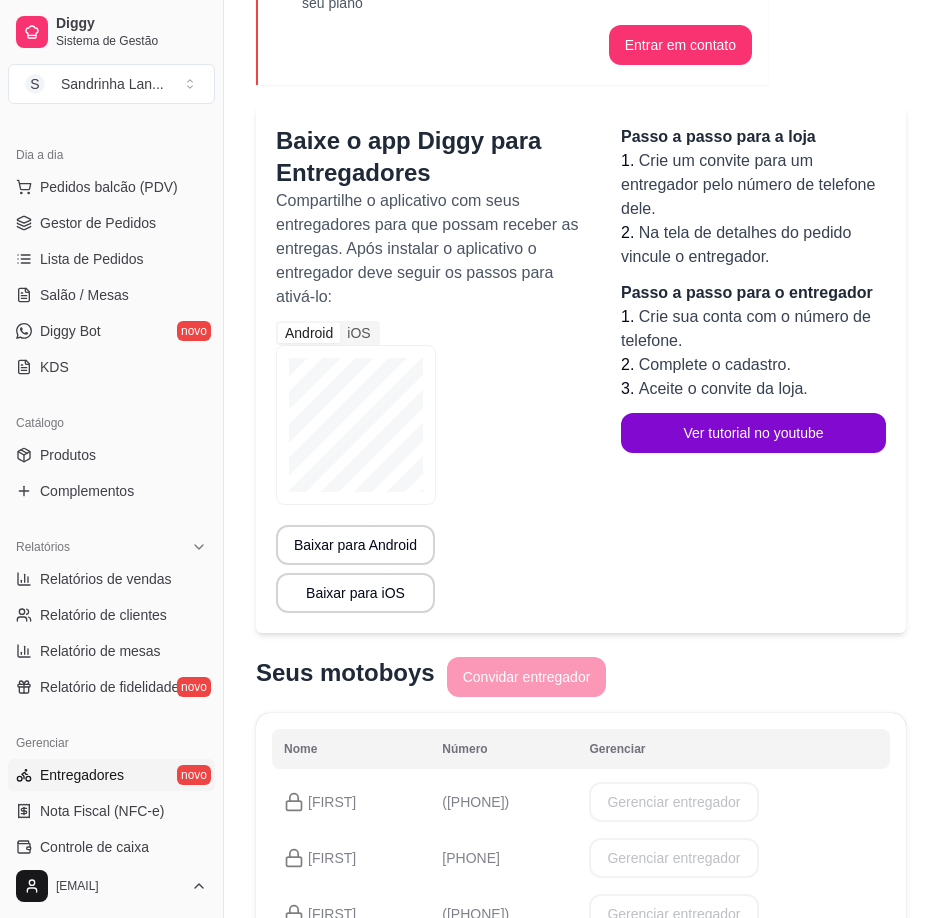 scroll, scrollTop: 0, scrollLeft: 0, axis: both 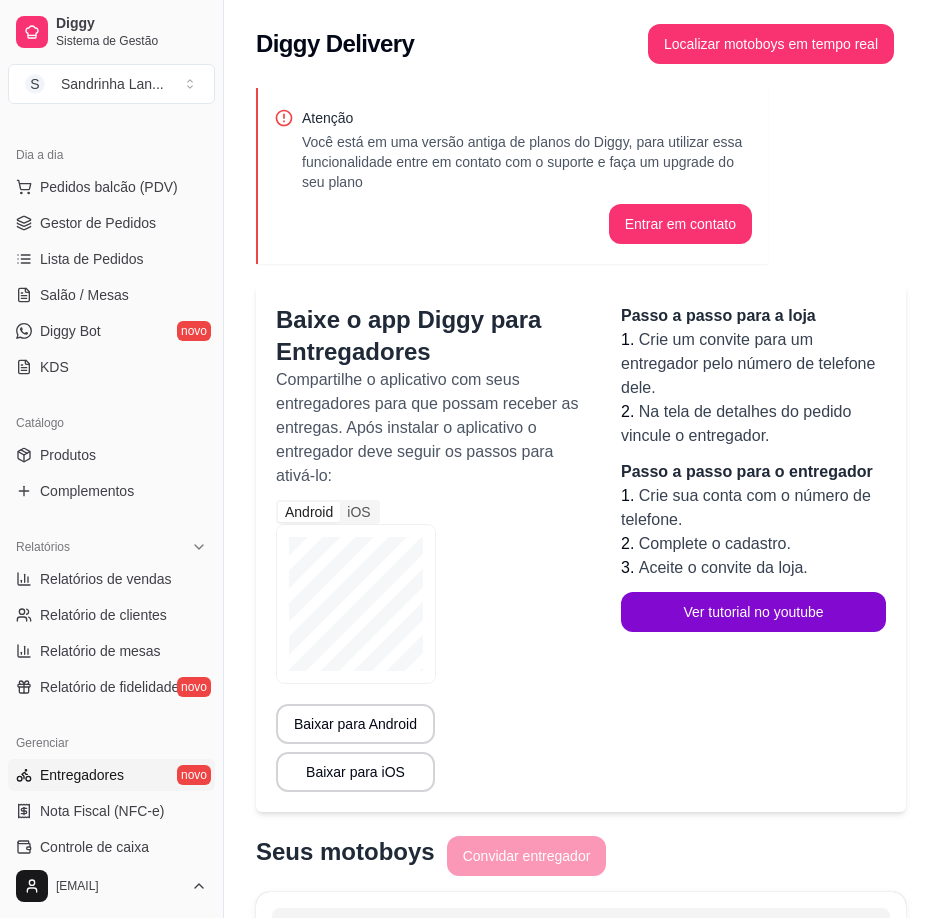 click 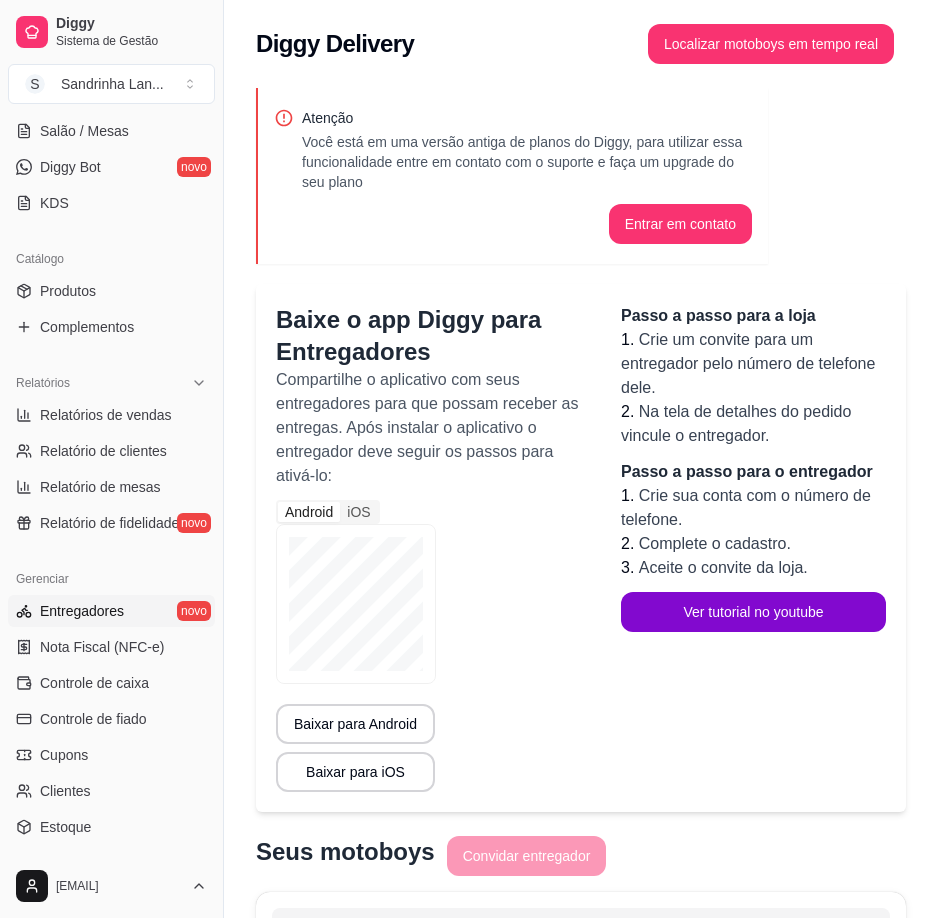 scroll, scrollTop: 521, scrollLeft: 0, axis: vertical 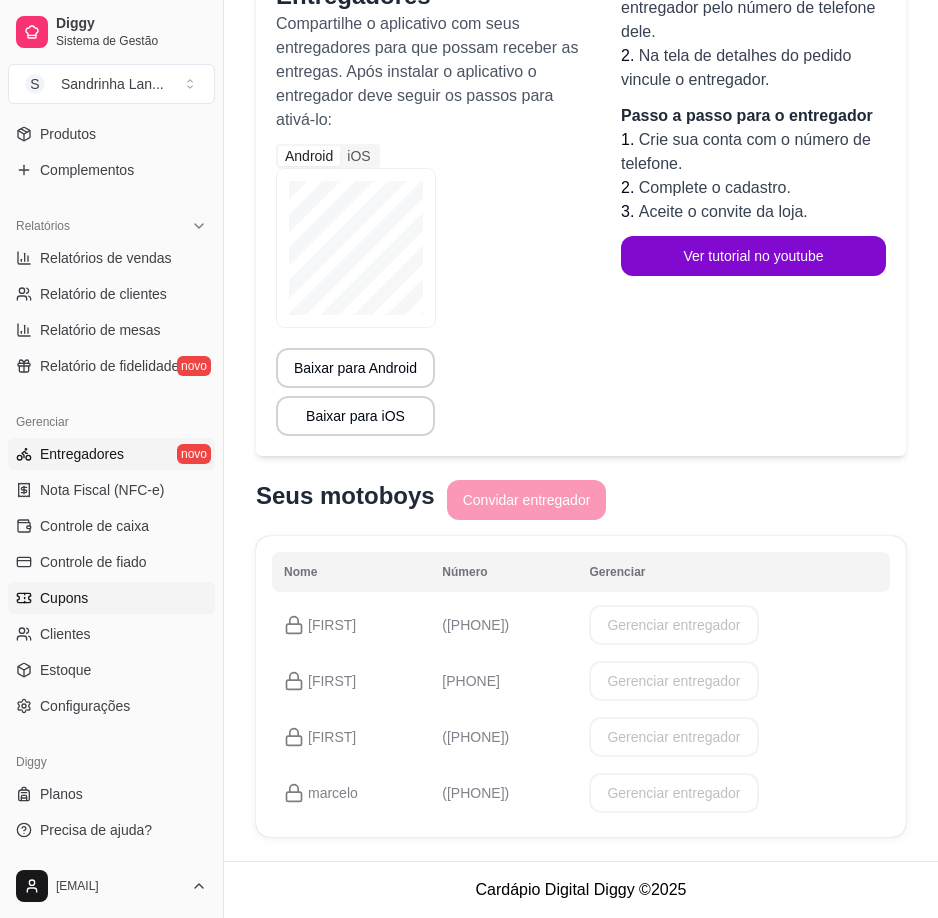 click on "Cupons" at bounding box center (111, 598) 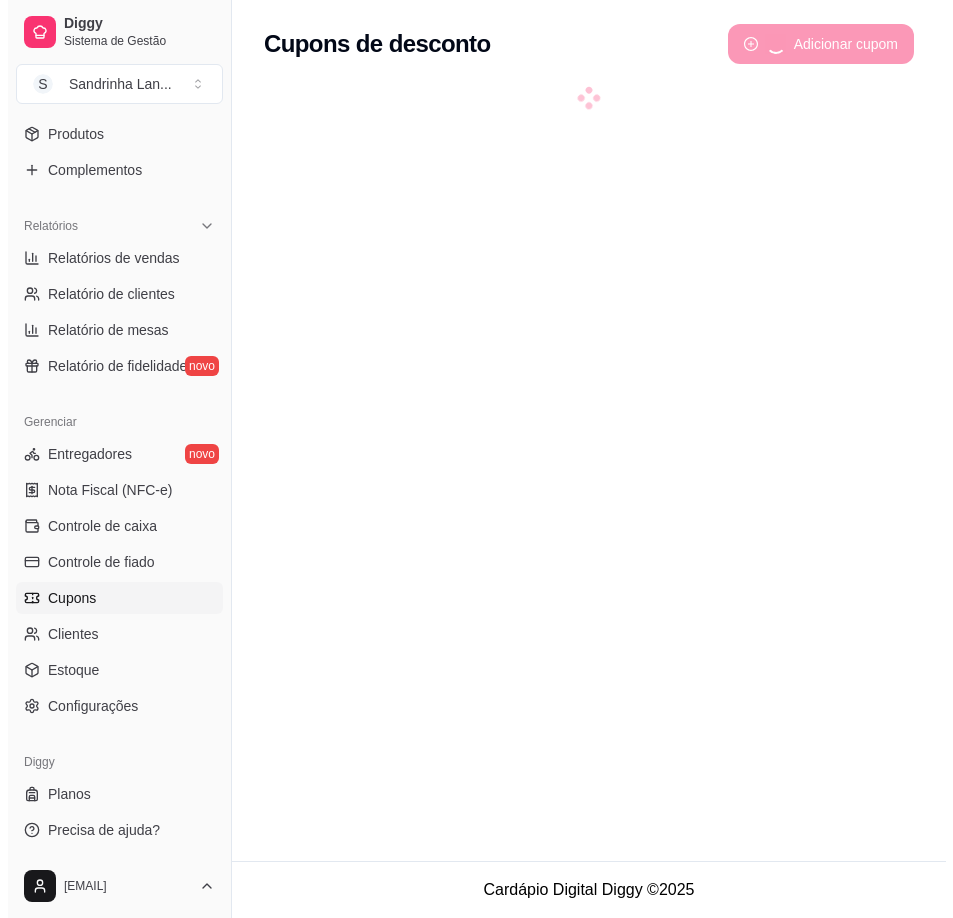 scroll, scrollTop: 0, scrollLeft: 0, axis: both 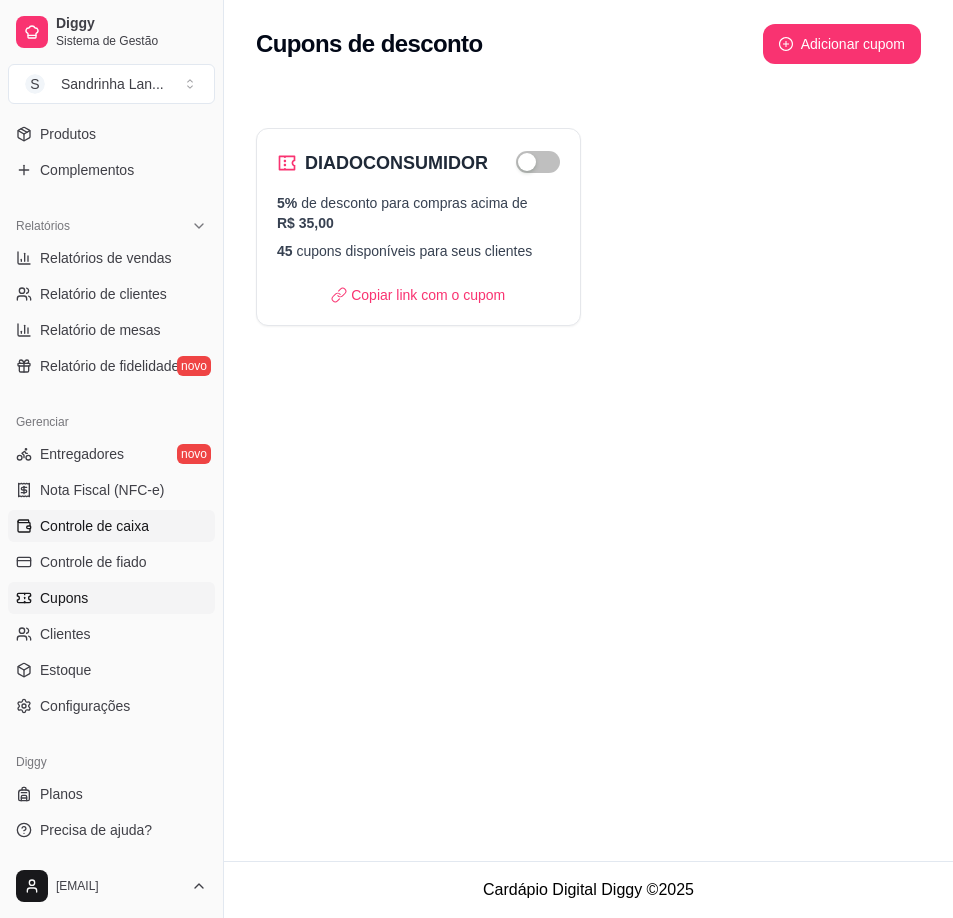 click on "Controle de caixa" at bounding box center (111, 526) 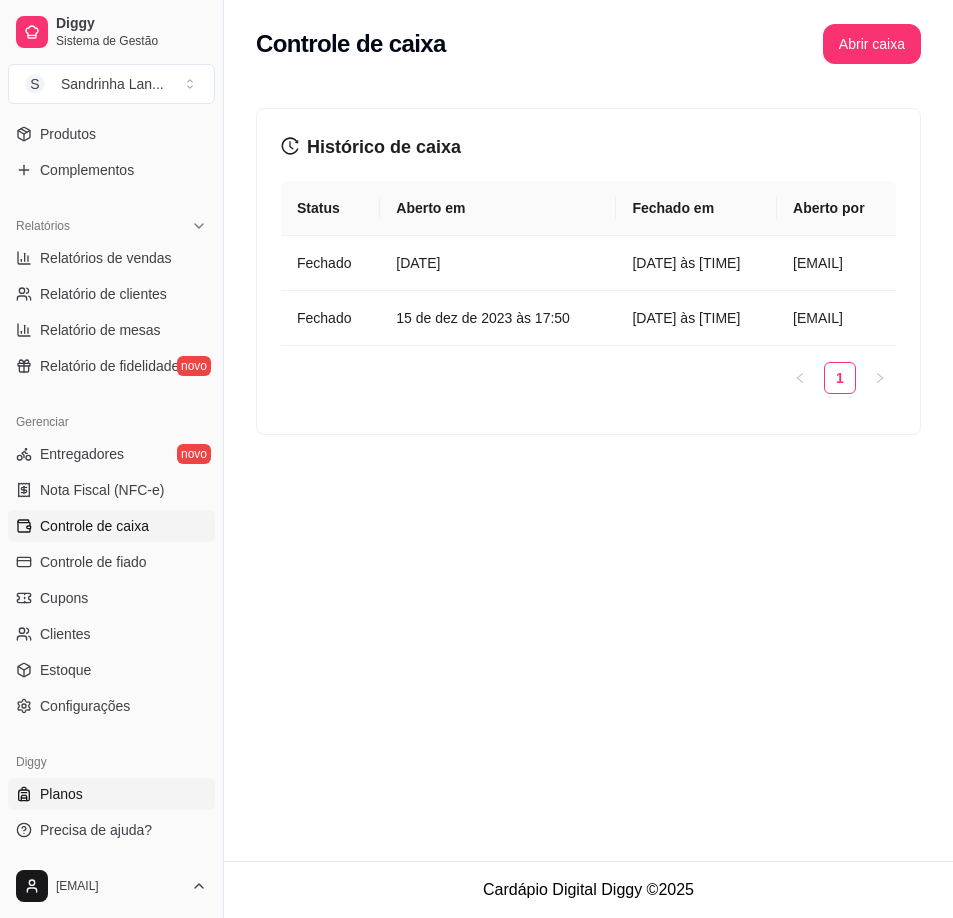 click on "Planos" at bounding box center (111, 794) 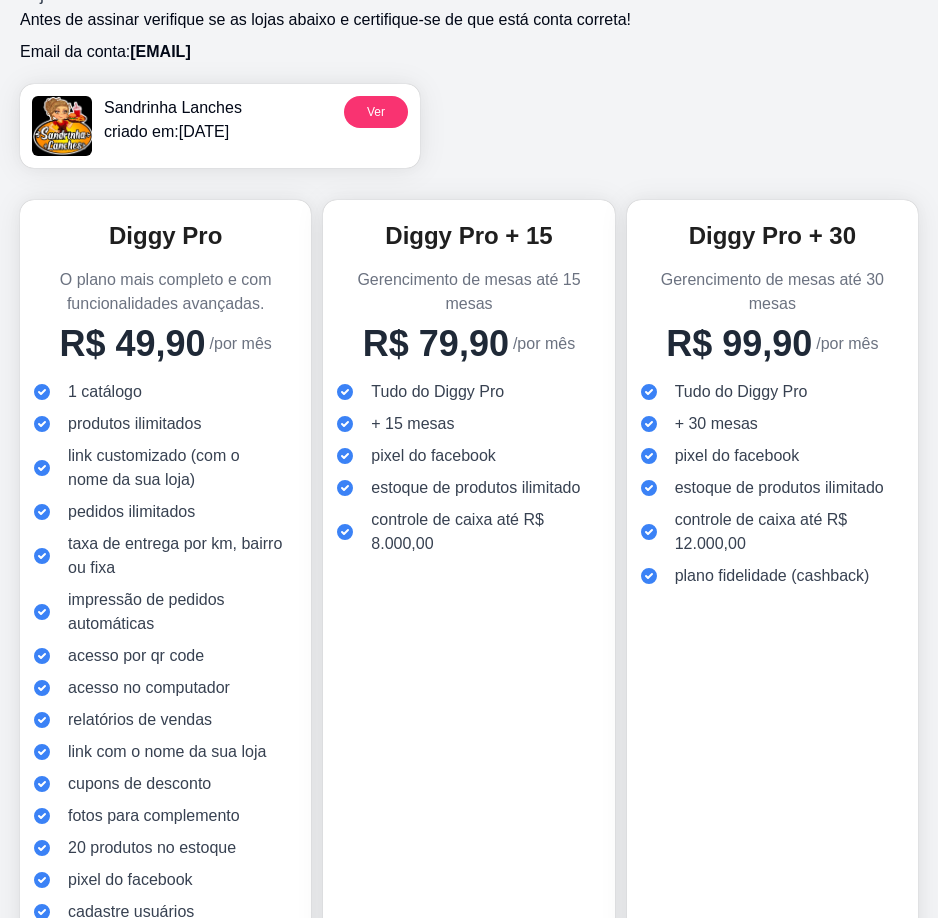 scroll, scrollTop: 0, scrollLeft: 0, axis: both 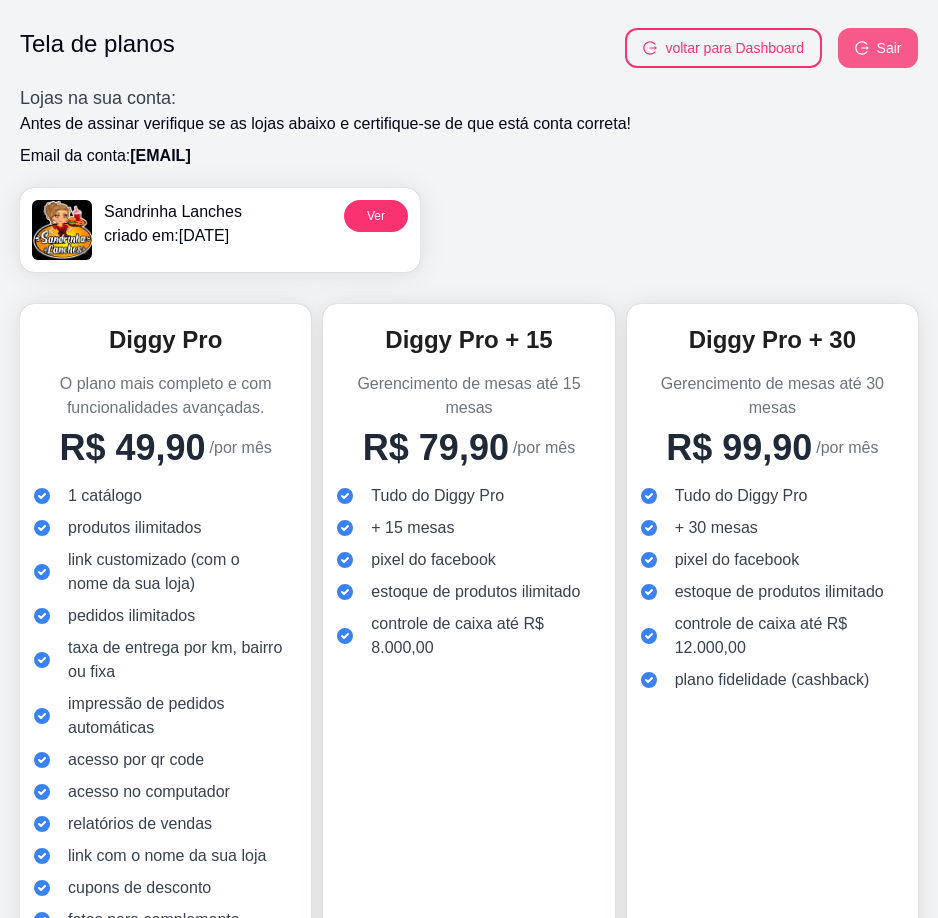 click on "Sair" at bounding box center [878, 48] 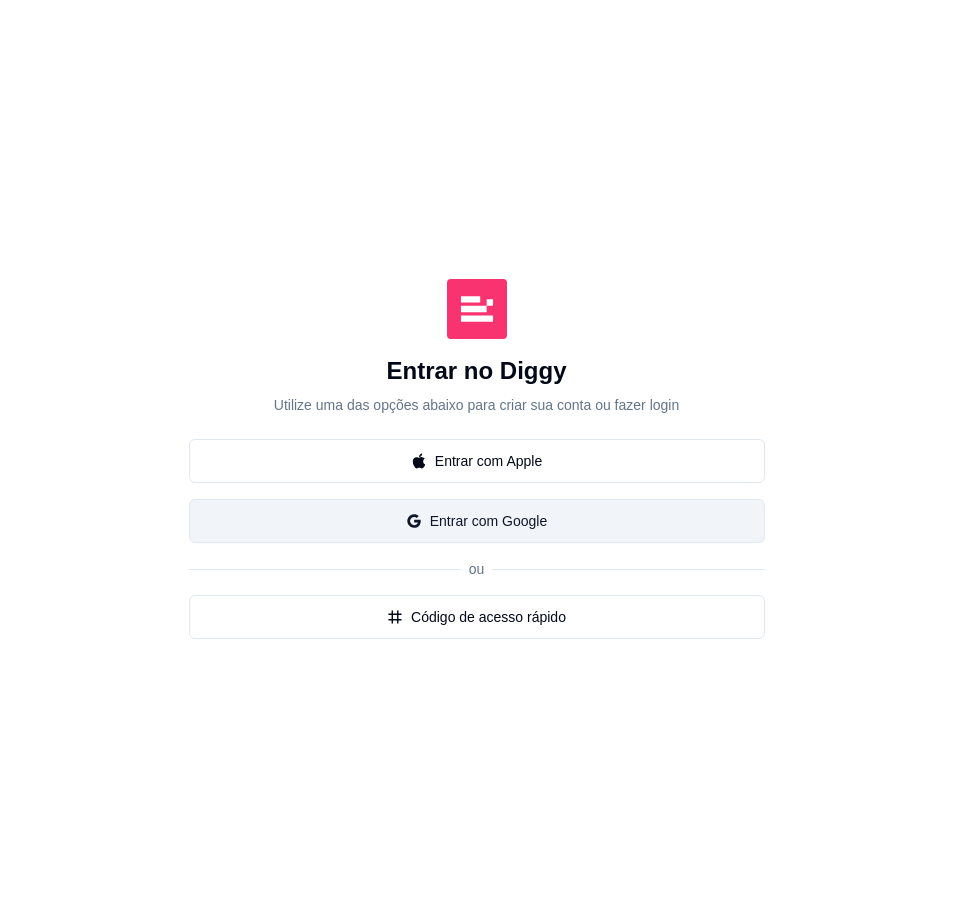 click on "Entrar com Google" at bounding box center (477, 521) 